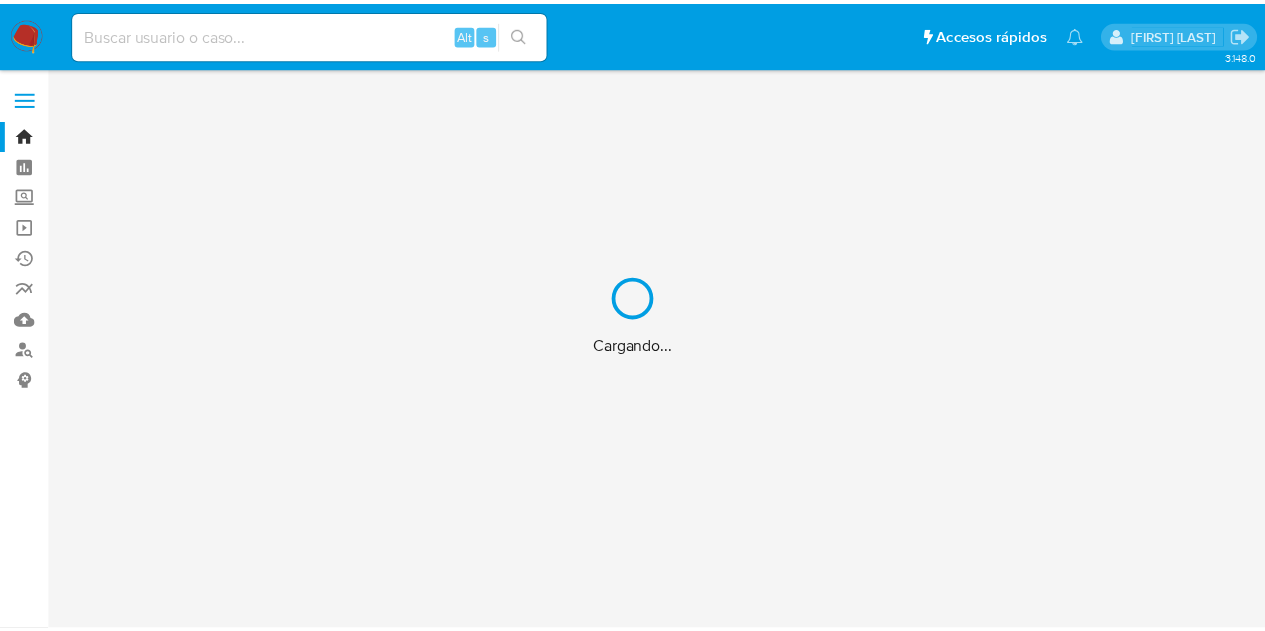 scroll, scrollTop: 0, scrollLeft: 0, axis: both 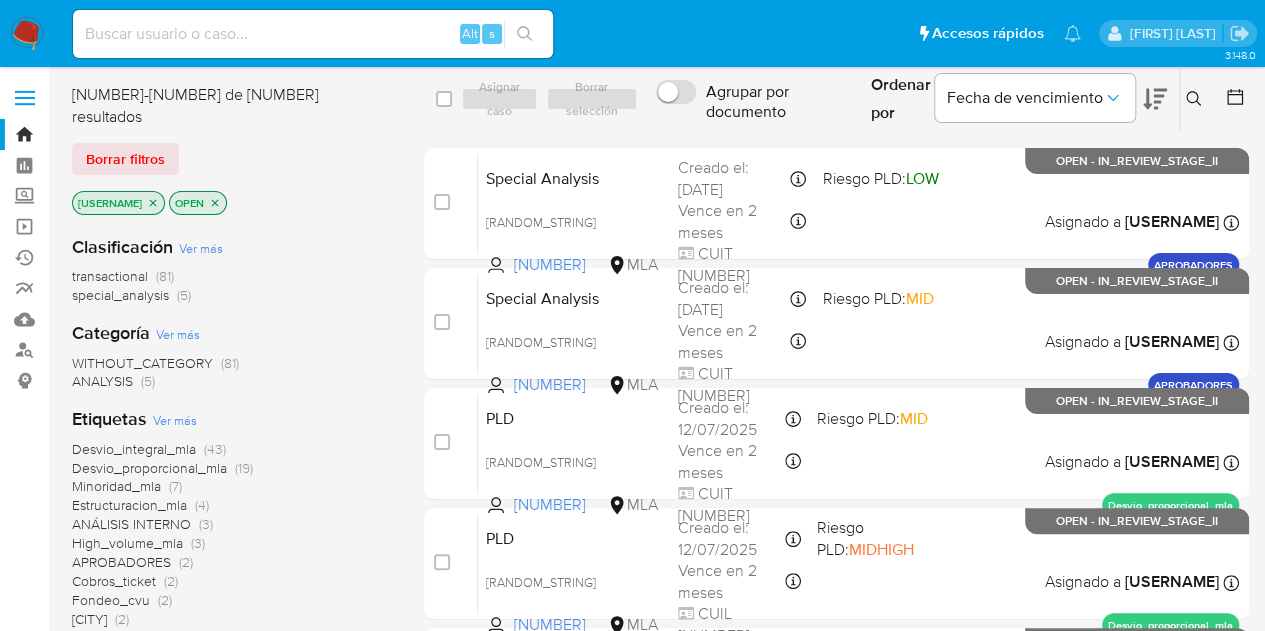 drag, startPoint x: 168, startPoint y: 139, endPoint x: 658, endPoint y: 94, distance: 492.06198 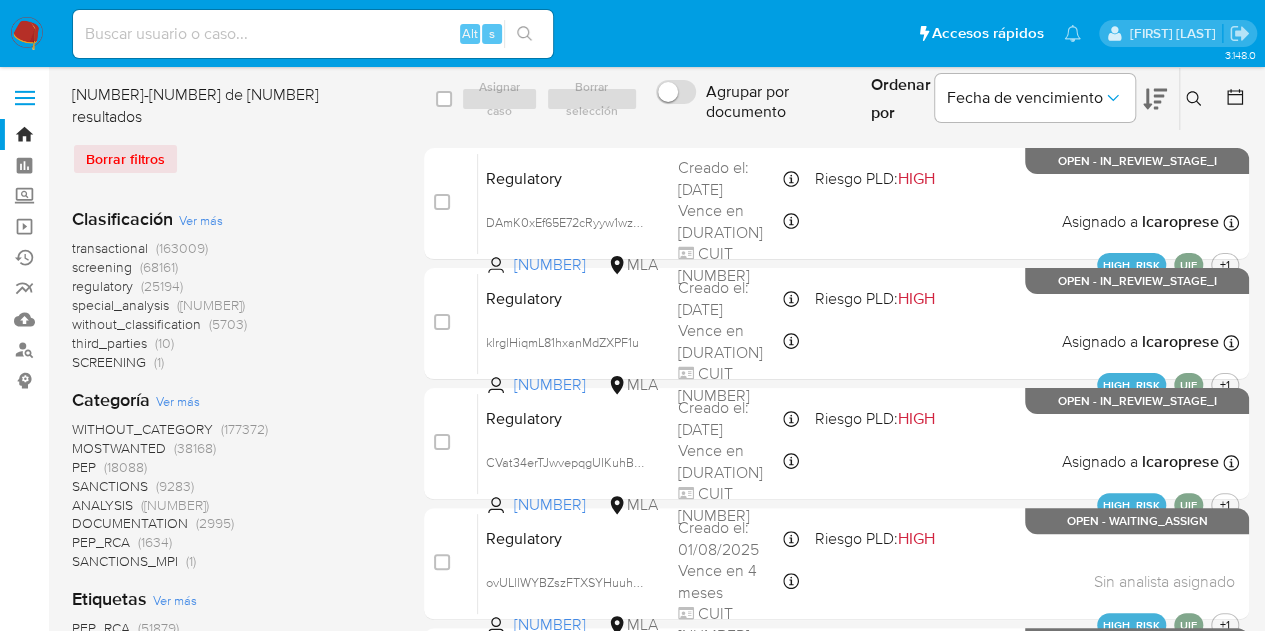 click at bounding box center (1196, 99) 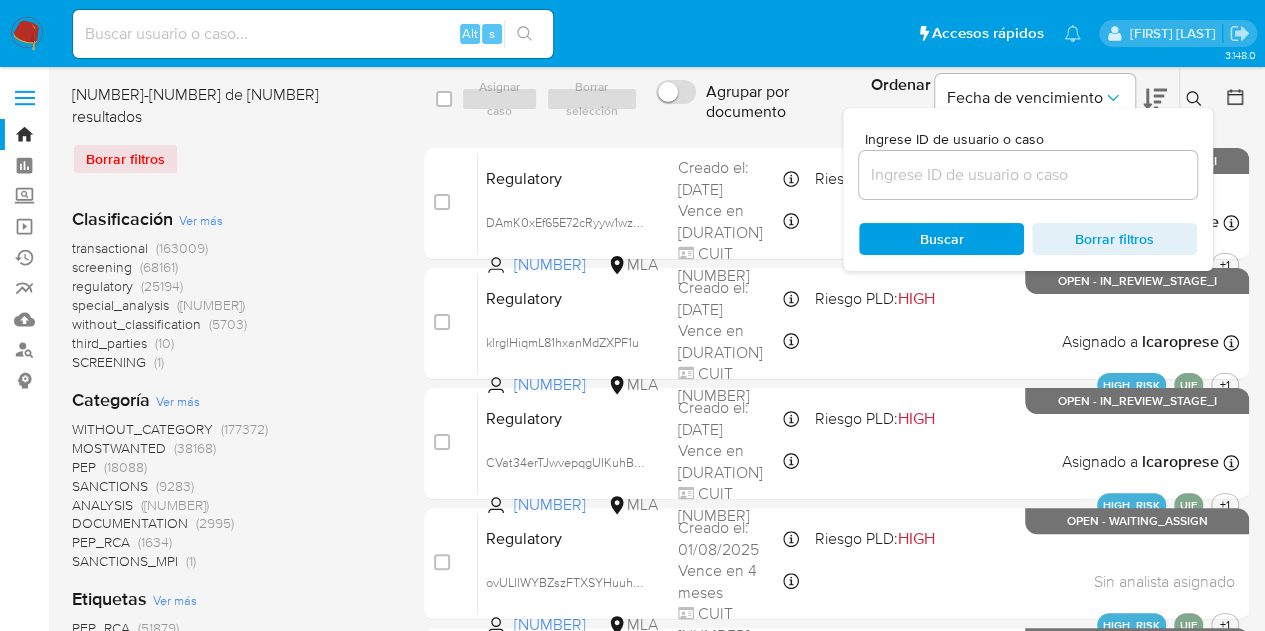 click at bounding box center [1028, 175] 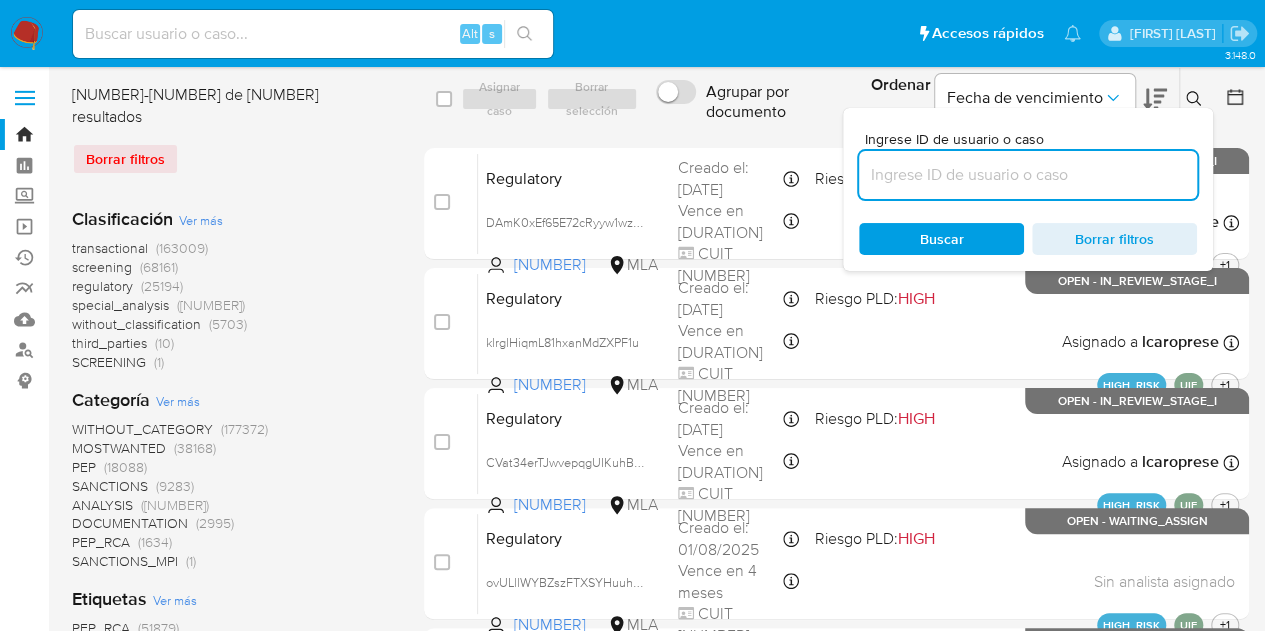 paste on "725814230" 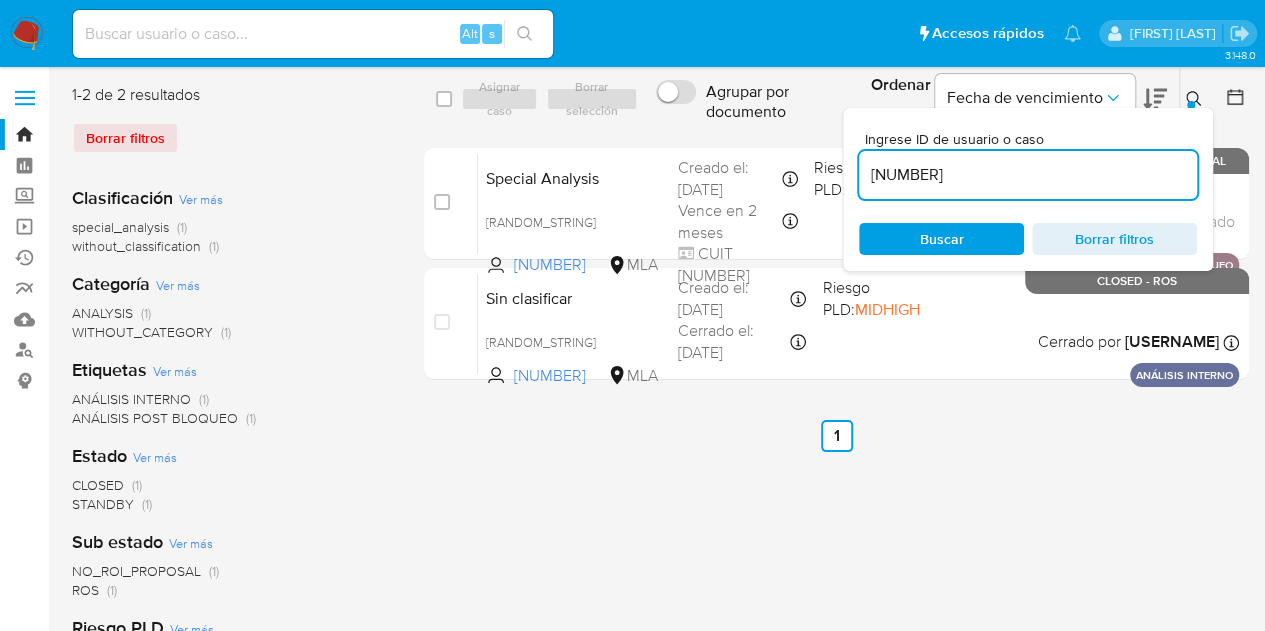 click 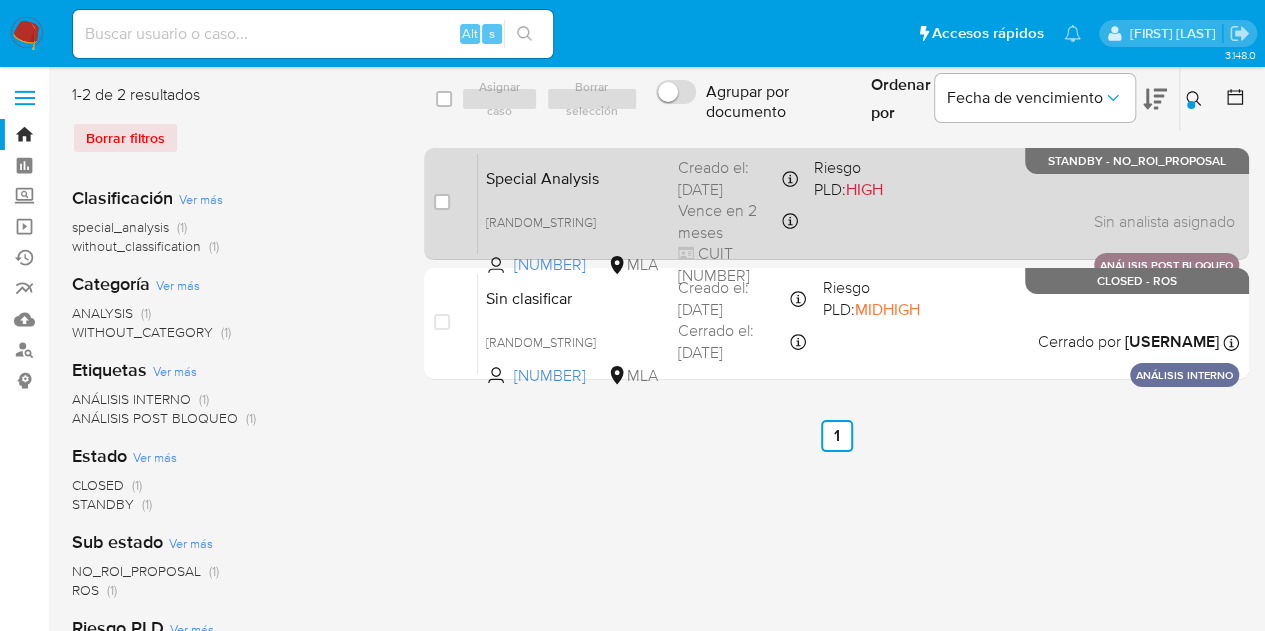click on "Special Analysis" at bounding box center [574, 177] 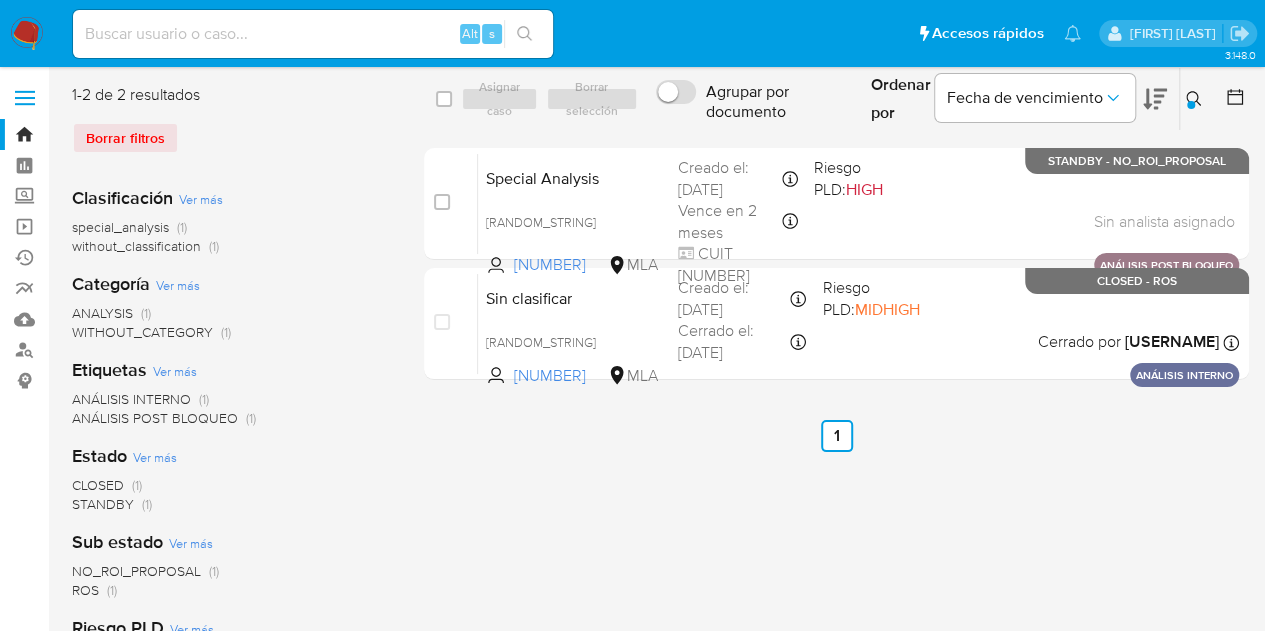 click at bounding box center (1196, 99) 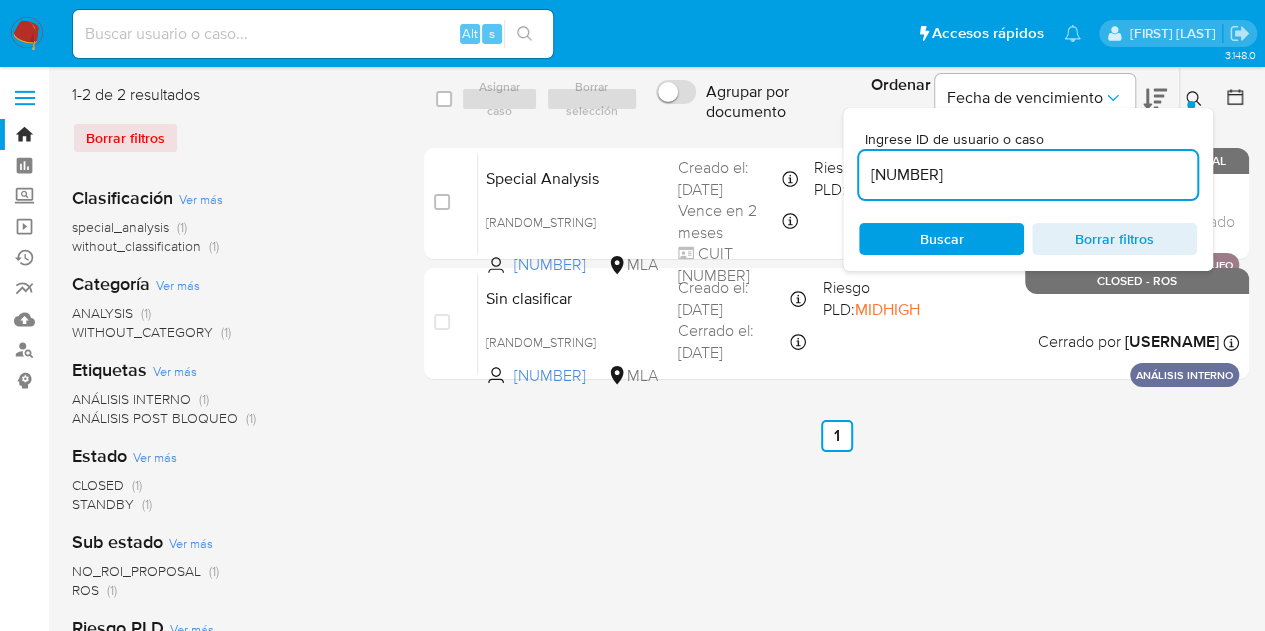 drag, startPoint x: 960, startPoint y: 176, endPoint x: 803, endPoint y: 147, distance: 159.65588 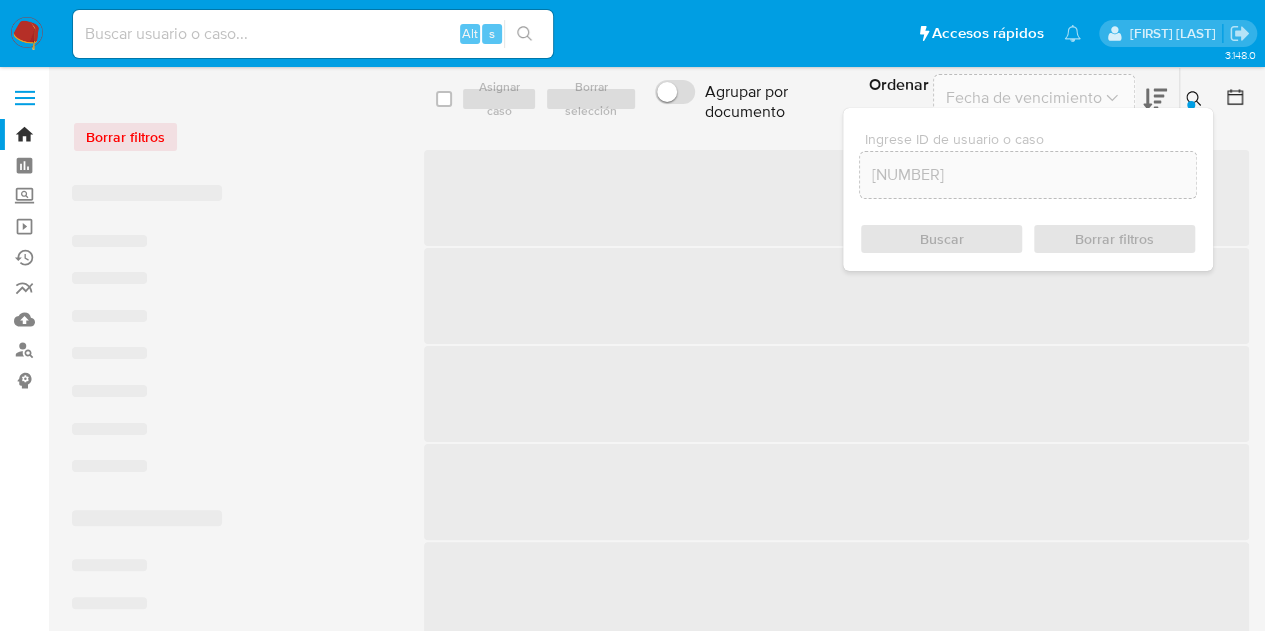 click 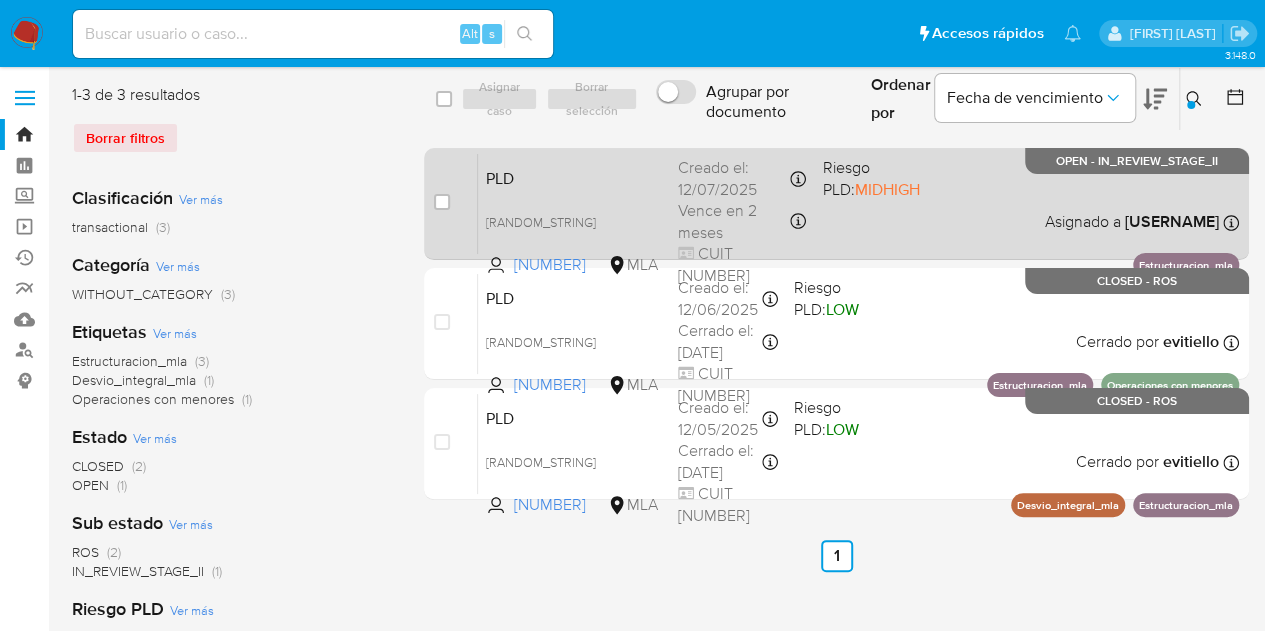 click on "PLD" at bounding box center (574, 177) 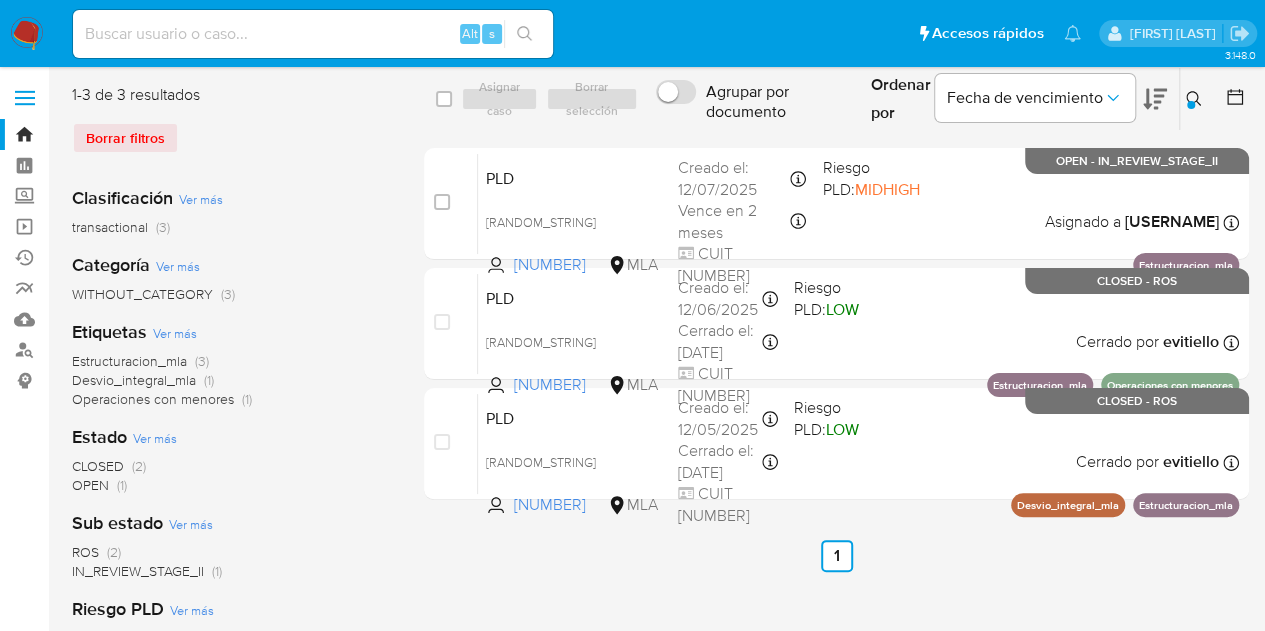 click 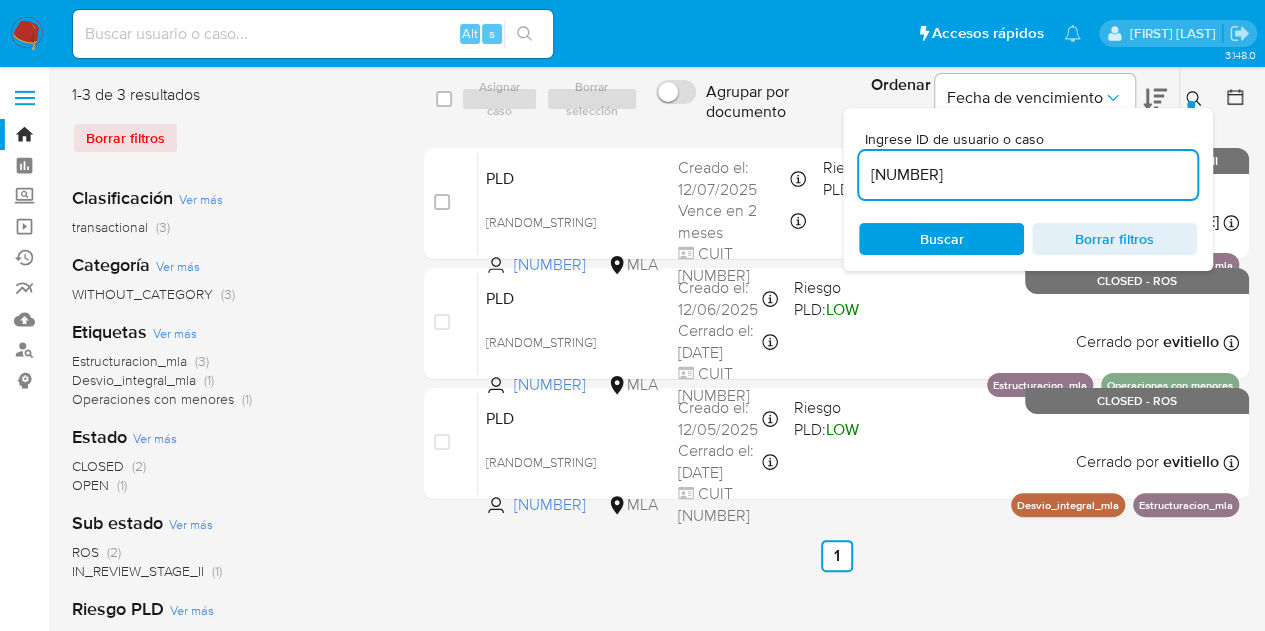 drag, startPoint x: 1056, startPoint y: 164, endPoint x: 762, endPoint y: 121, distance: 297.12793 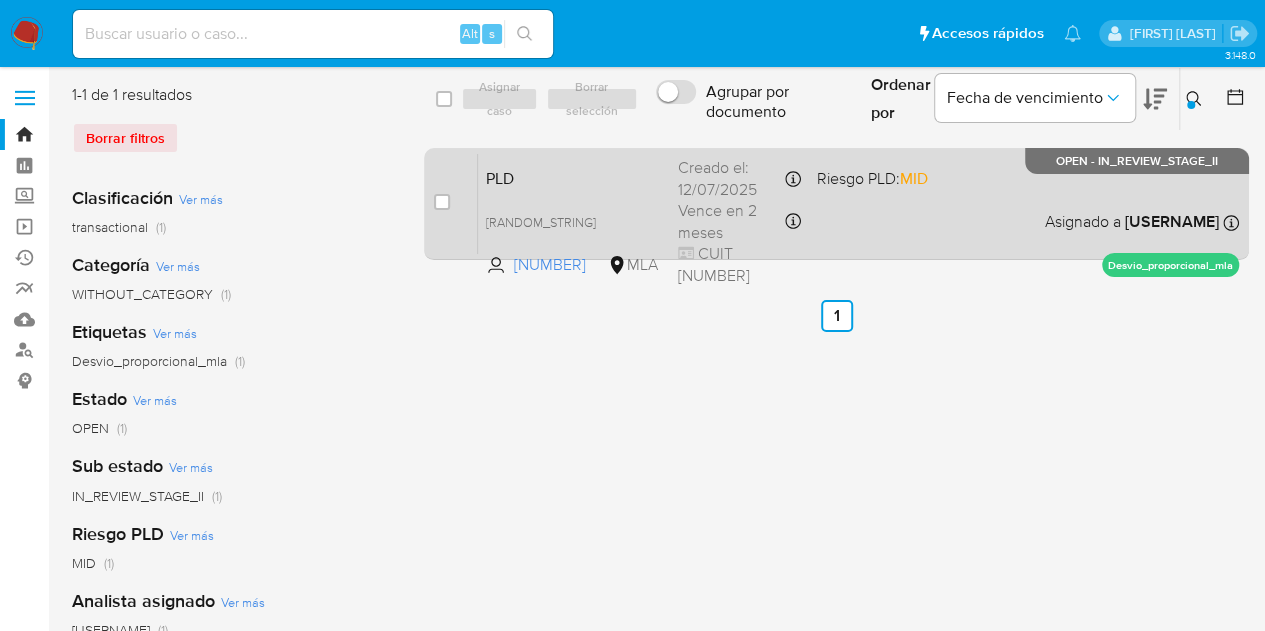 click on "PLD" at bounding box center (574, 177) 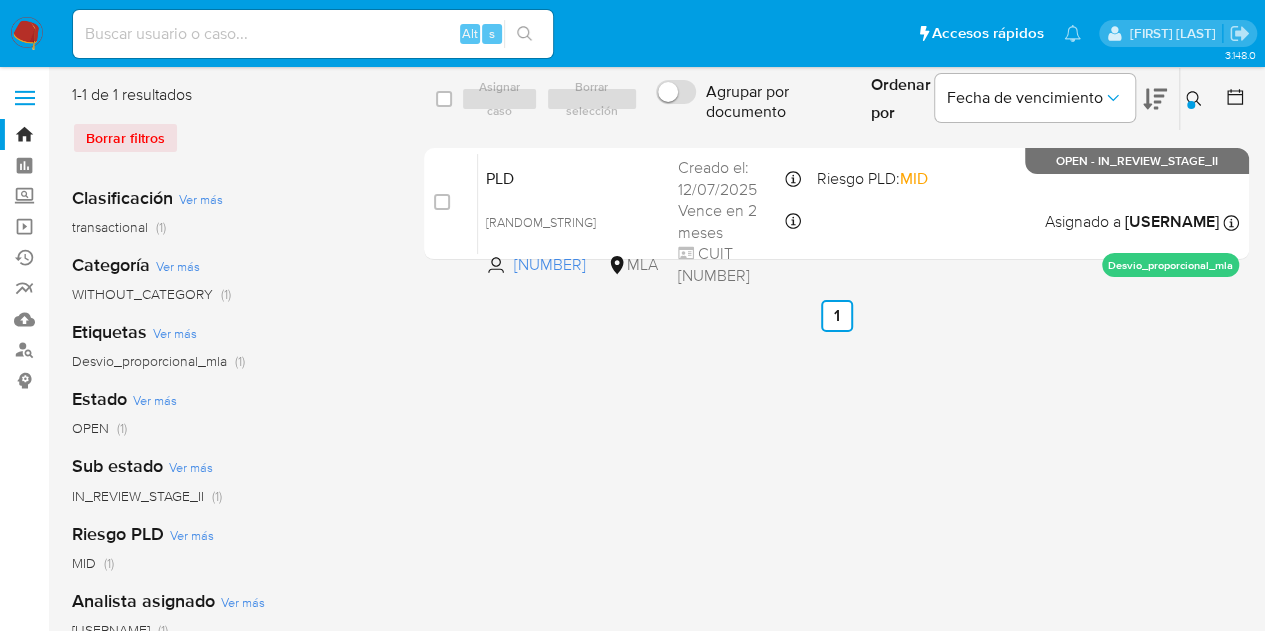 click at bounding box center [1196, 99] 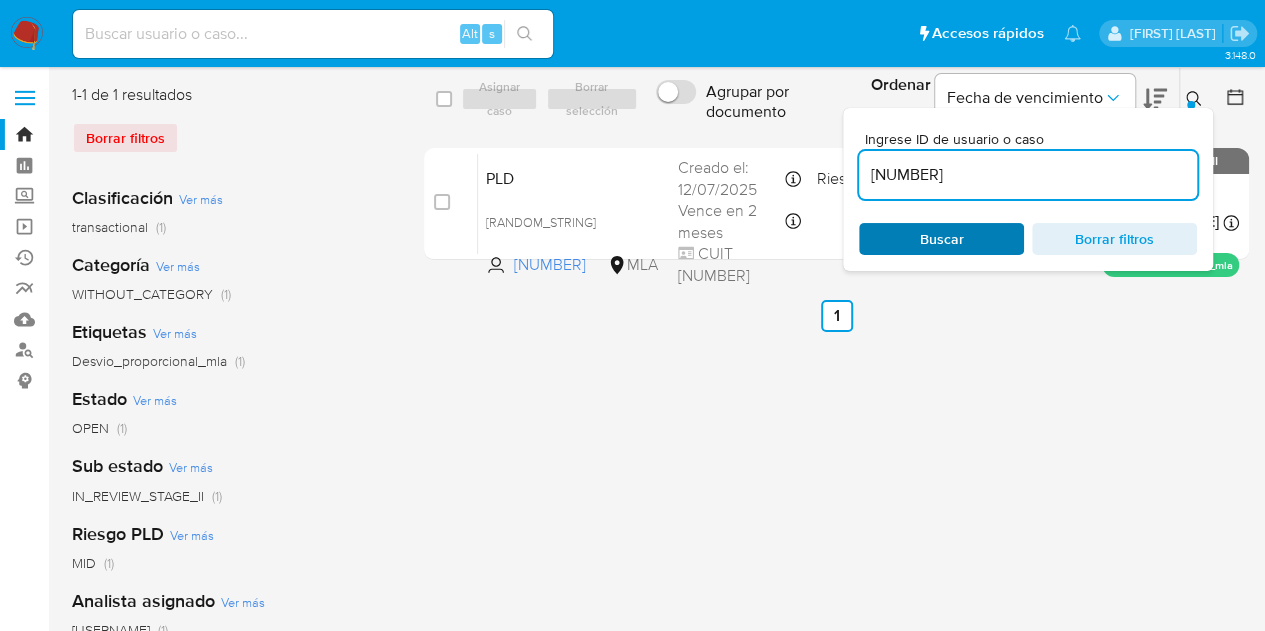 click on "Buscar" at bounding box center [942, 239] 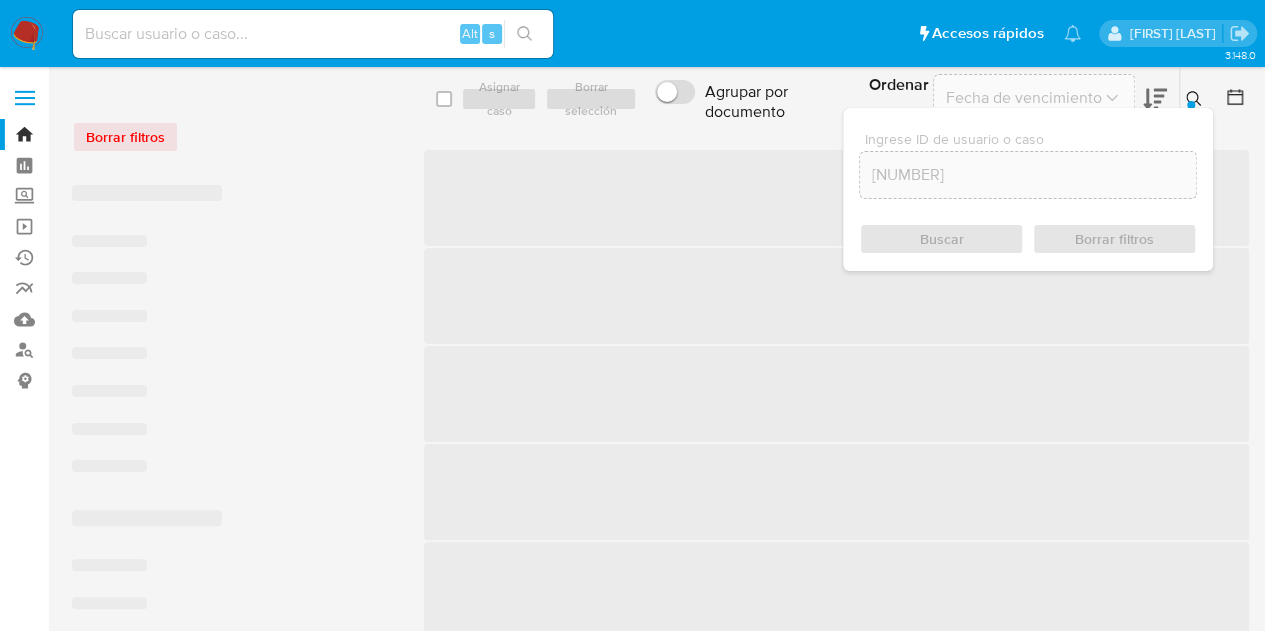 click at bounding box center [1196, 99] 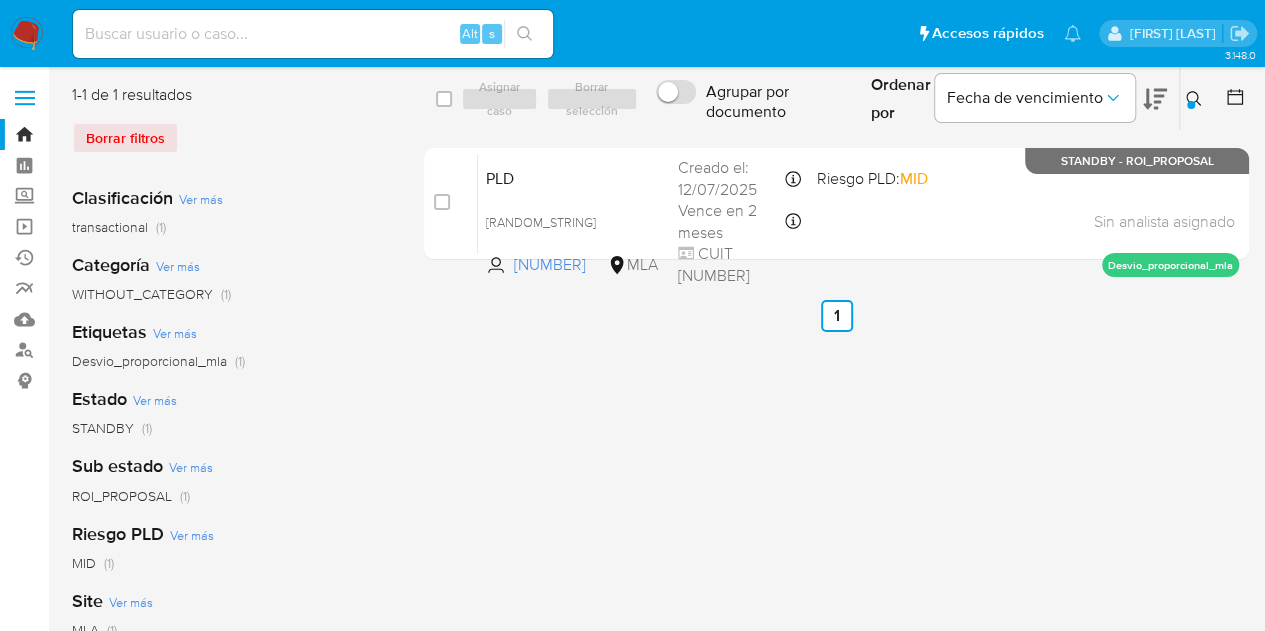 click at bounding box center [1196, 99] 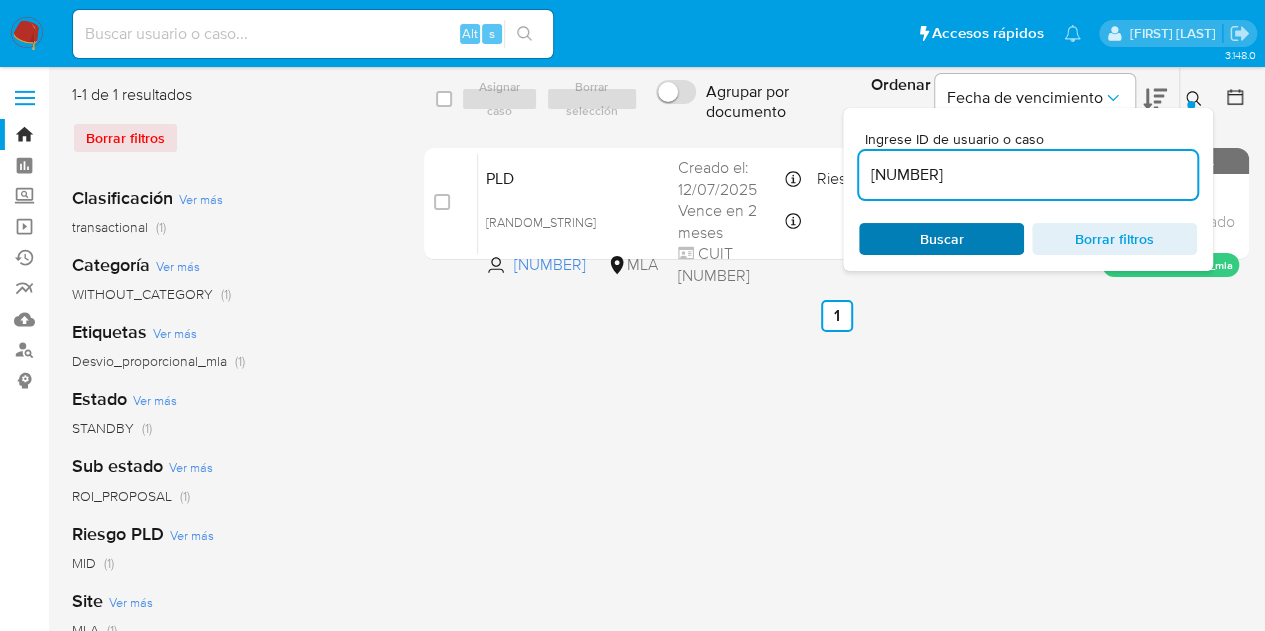 click on "Buscar" at bounding box center [941, 239] 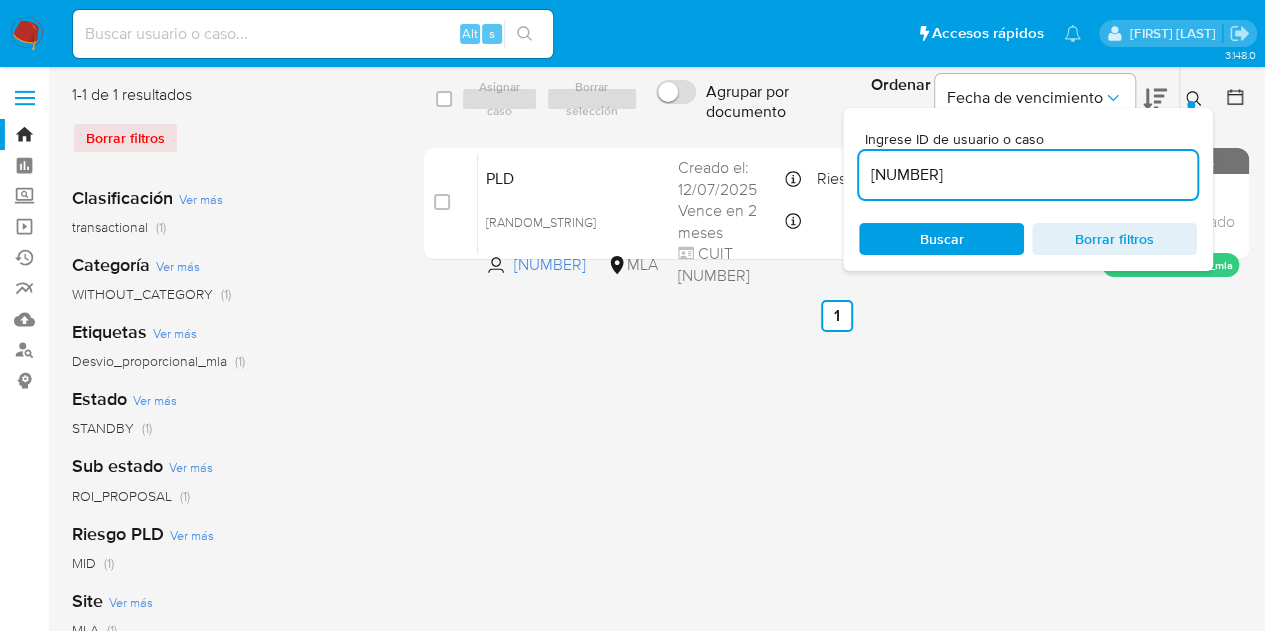 click at bounding box center (1191, 105) 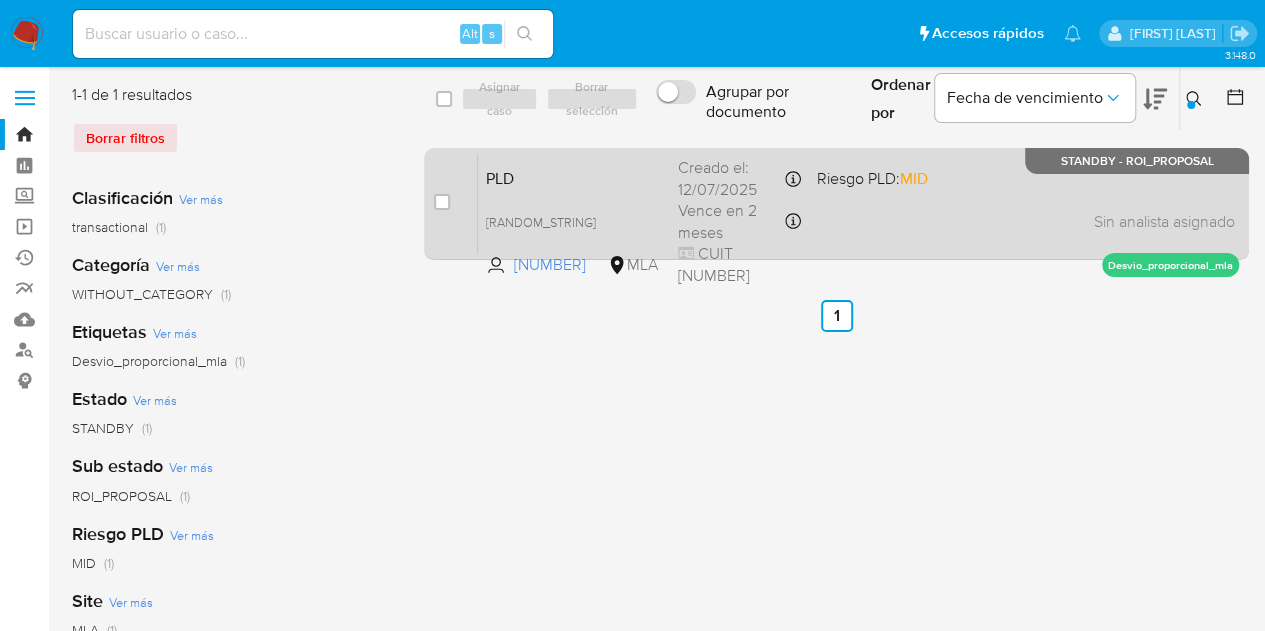 click on "PLD" at bounding box center [574, 177] 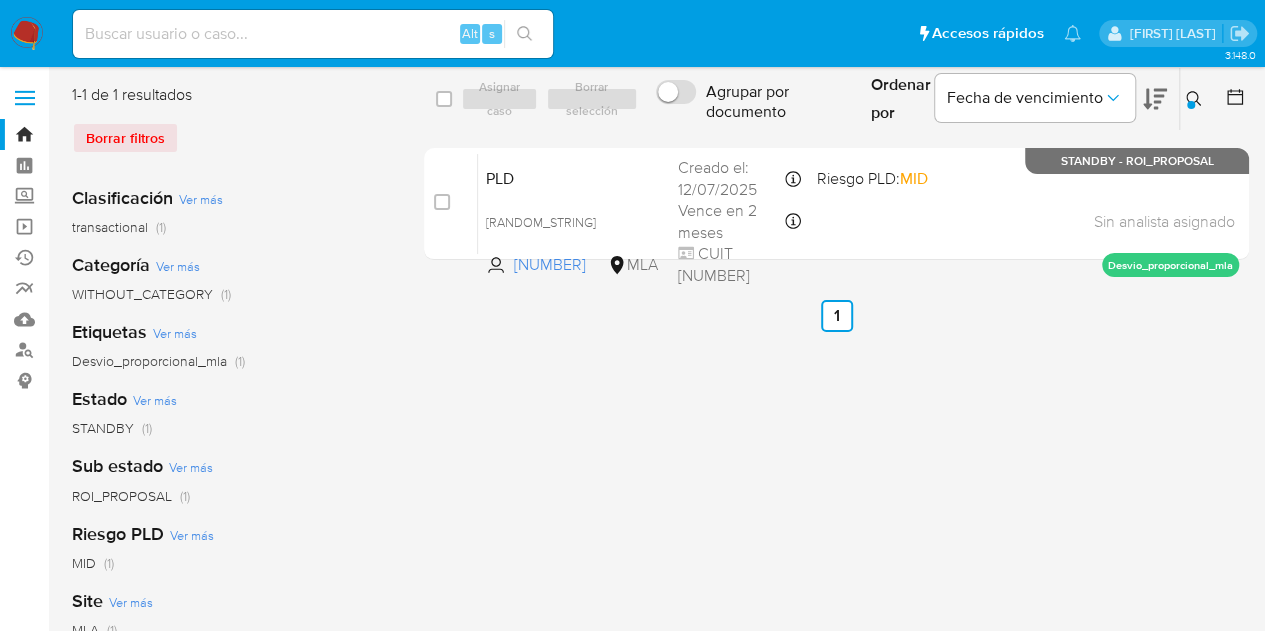 click 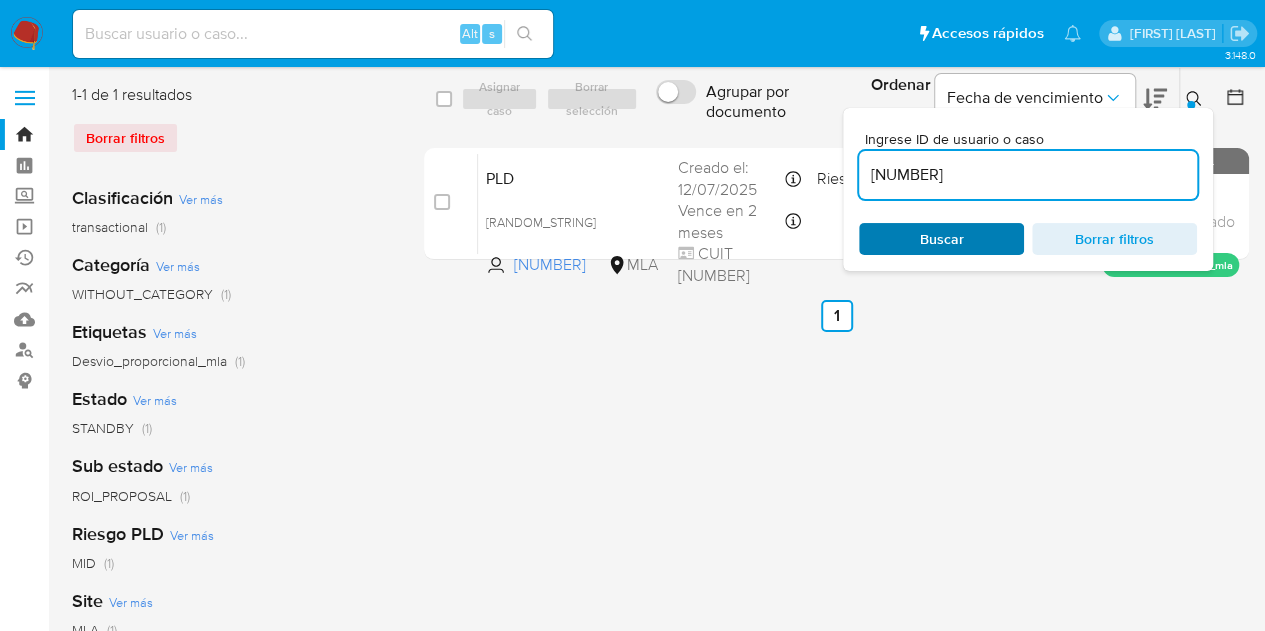 click on "Buscar" at bounding box center (942, 239) 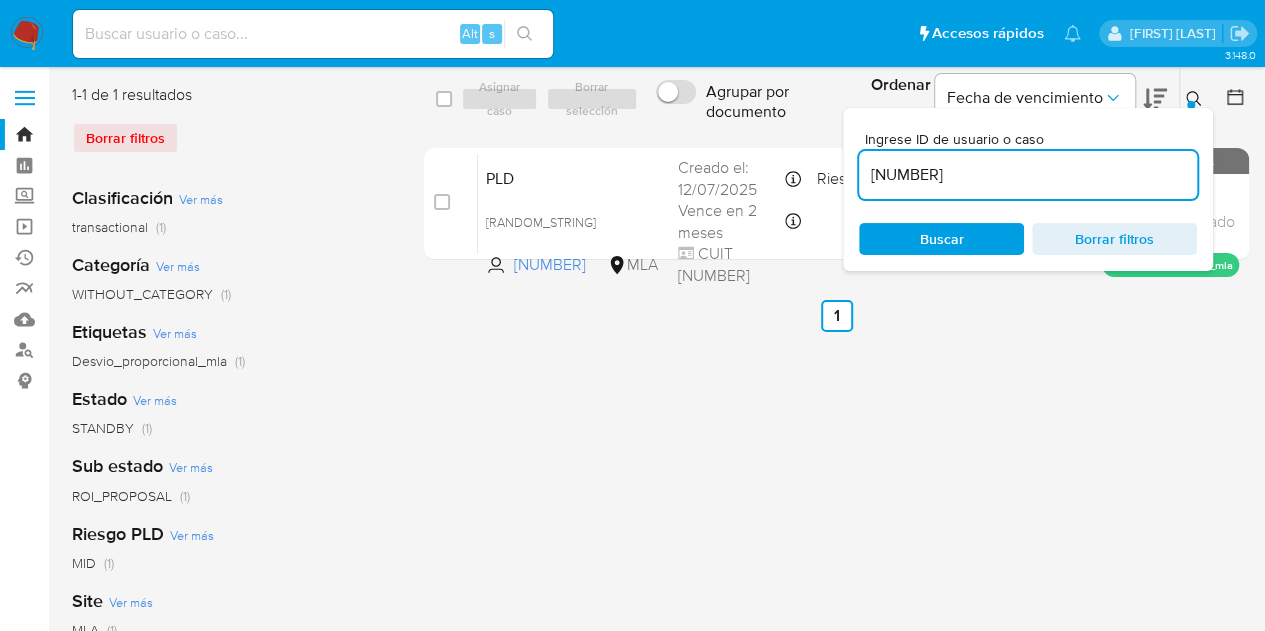 click 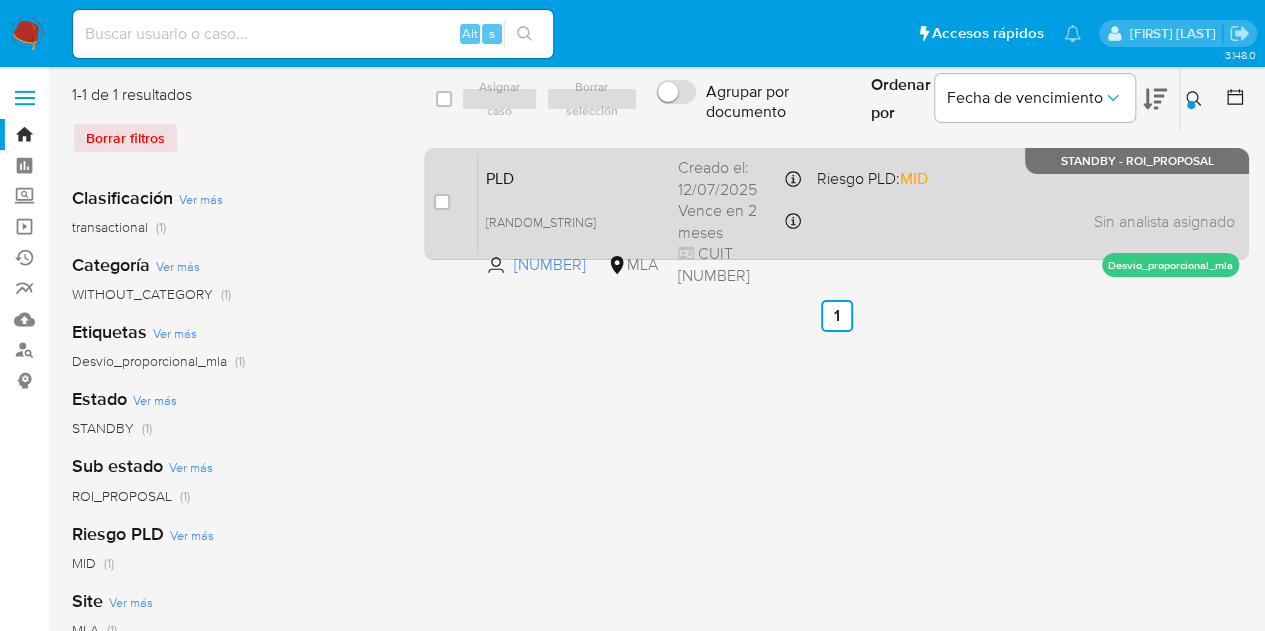 click on "PLD" at bounding box center (574, 177) 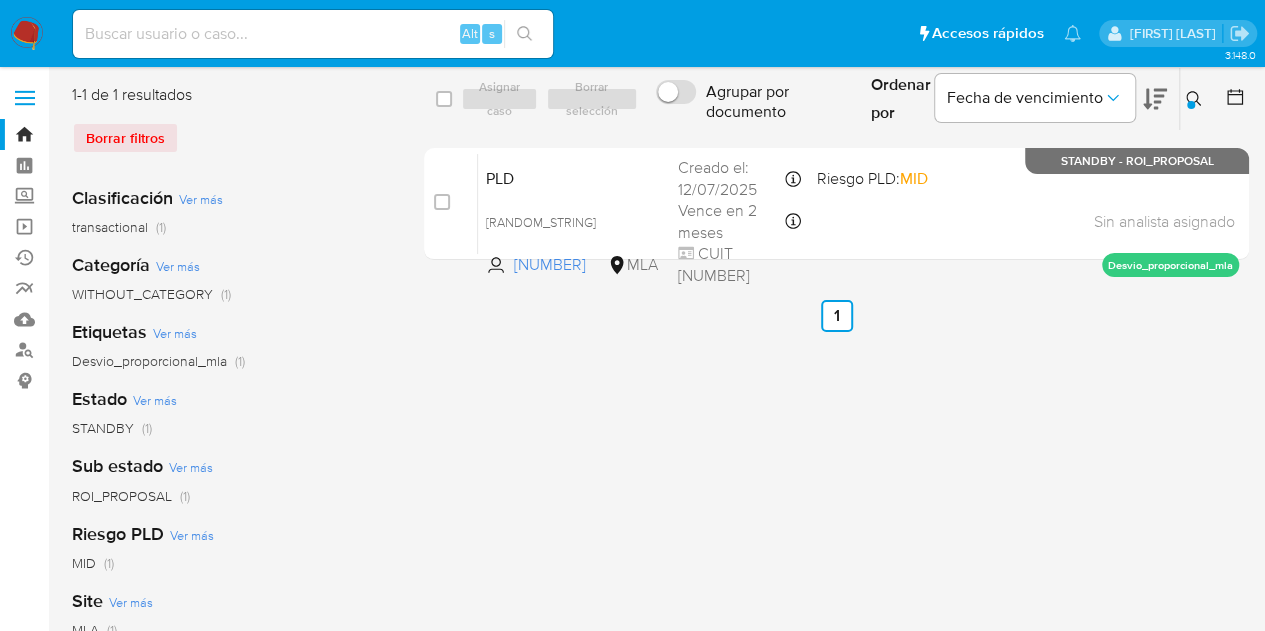 click 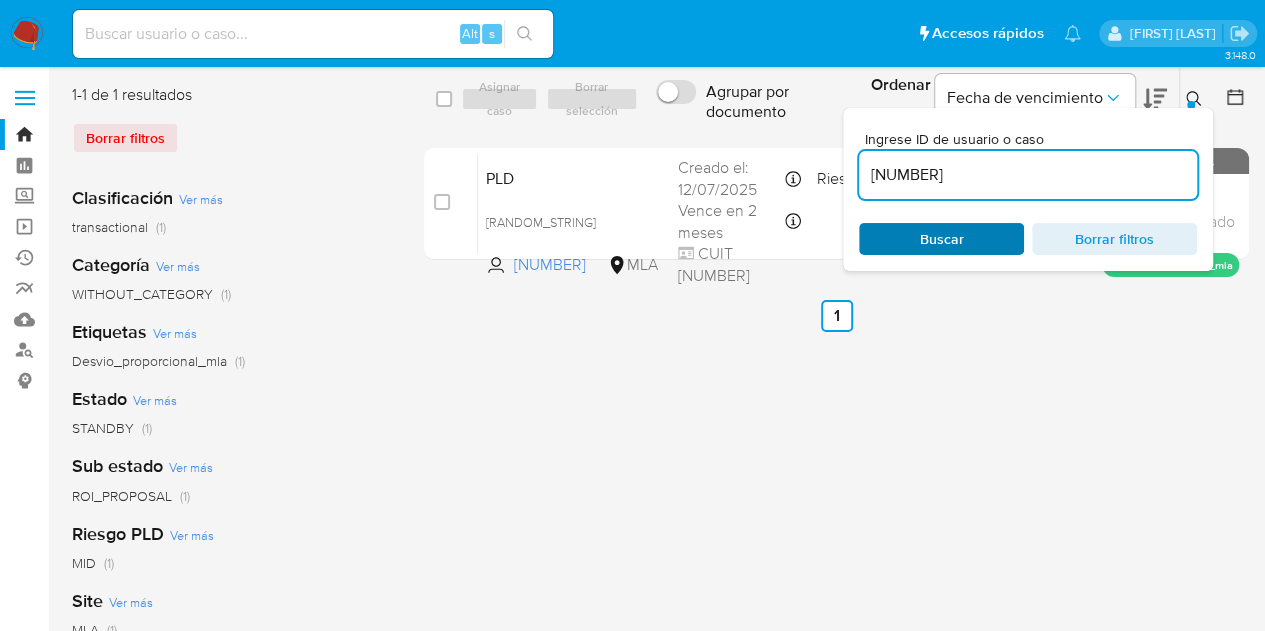 click on "Buscar" at bounding box center [941, 239] 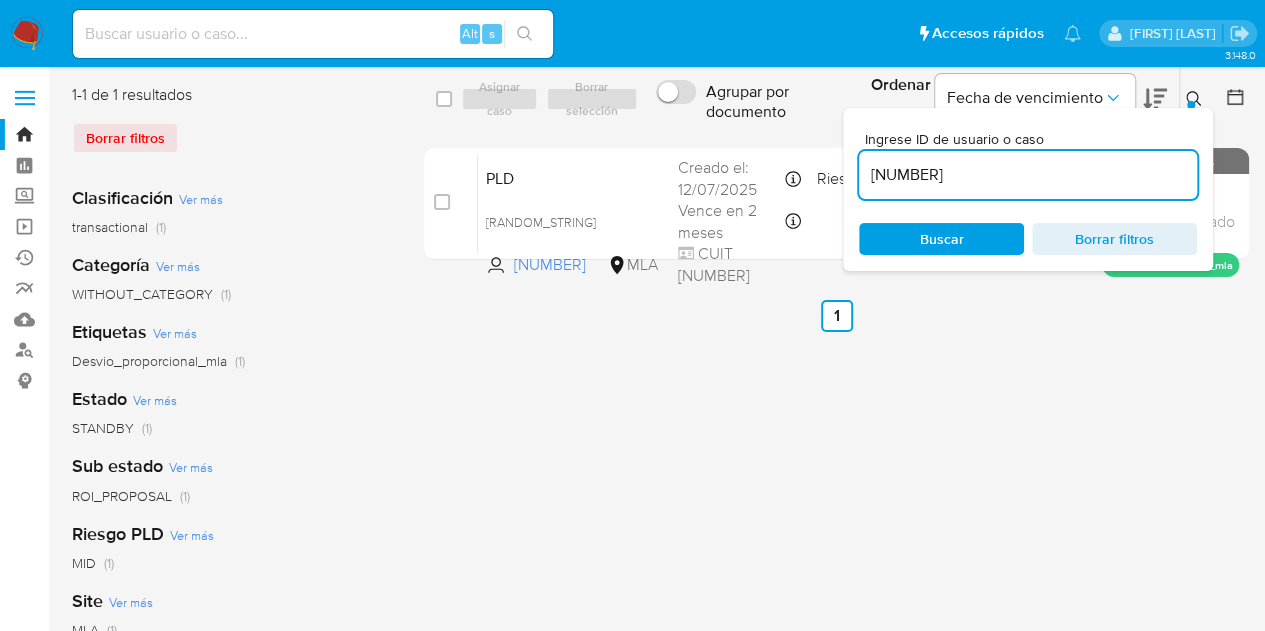 click 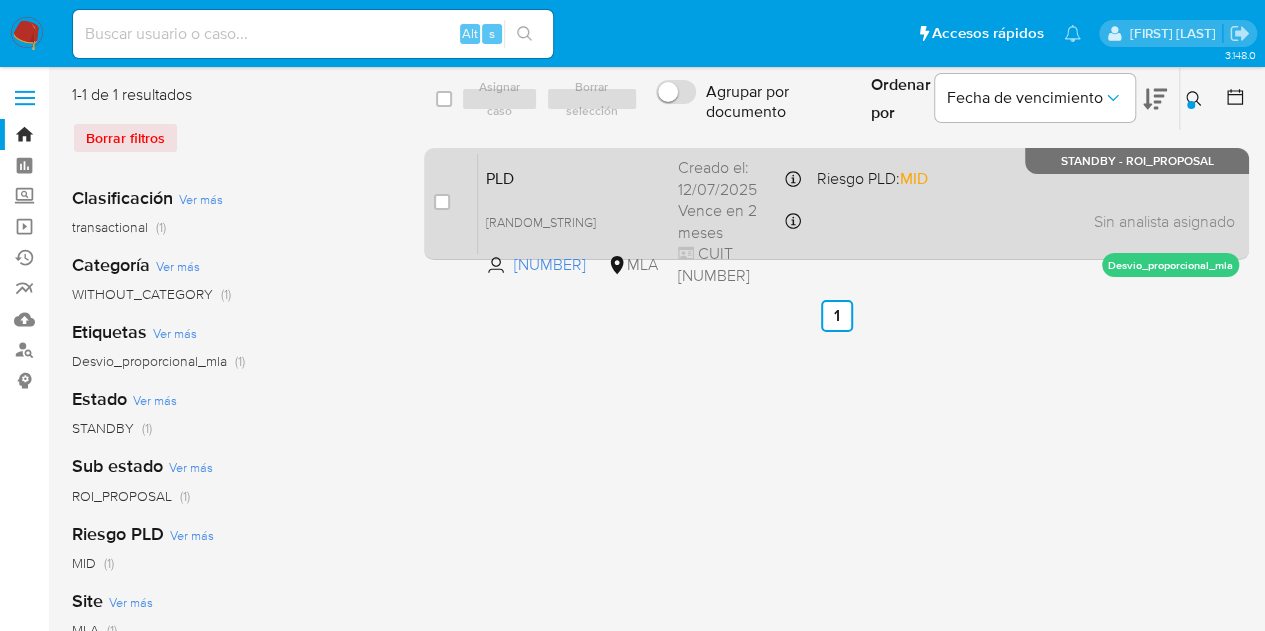click on "PLD" at bounding box center [574, 177] 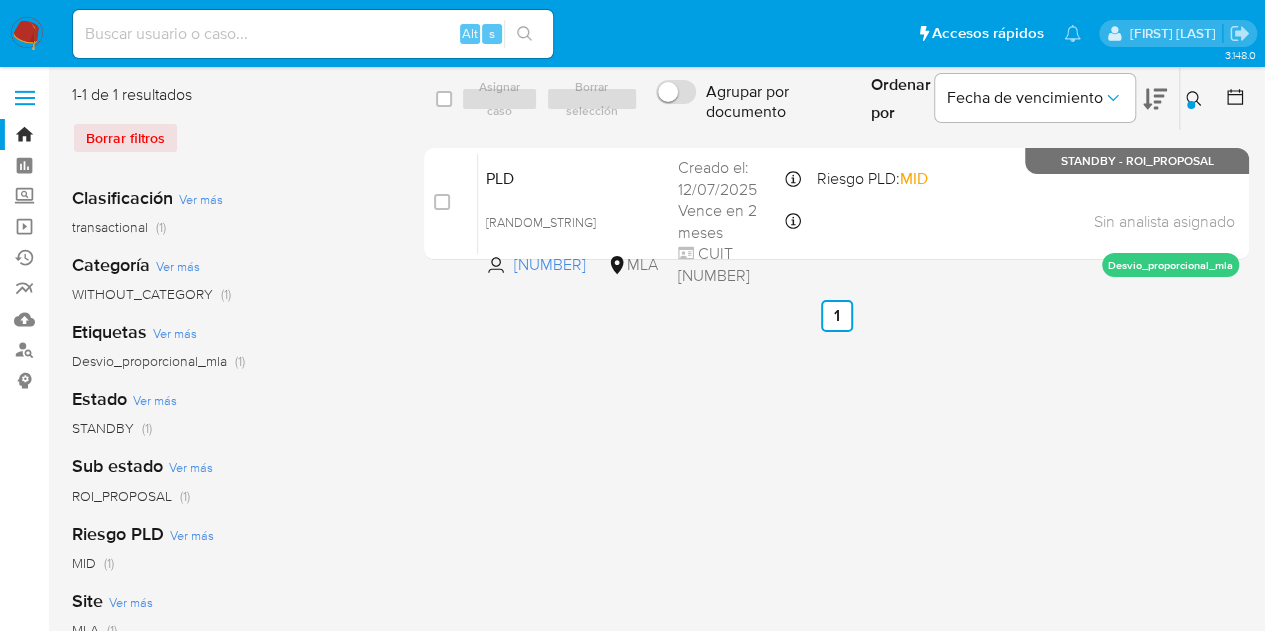 click 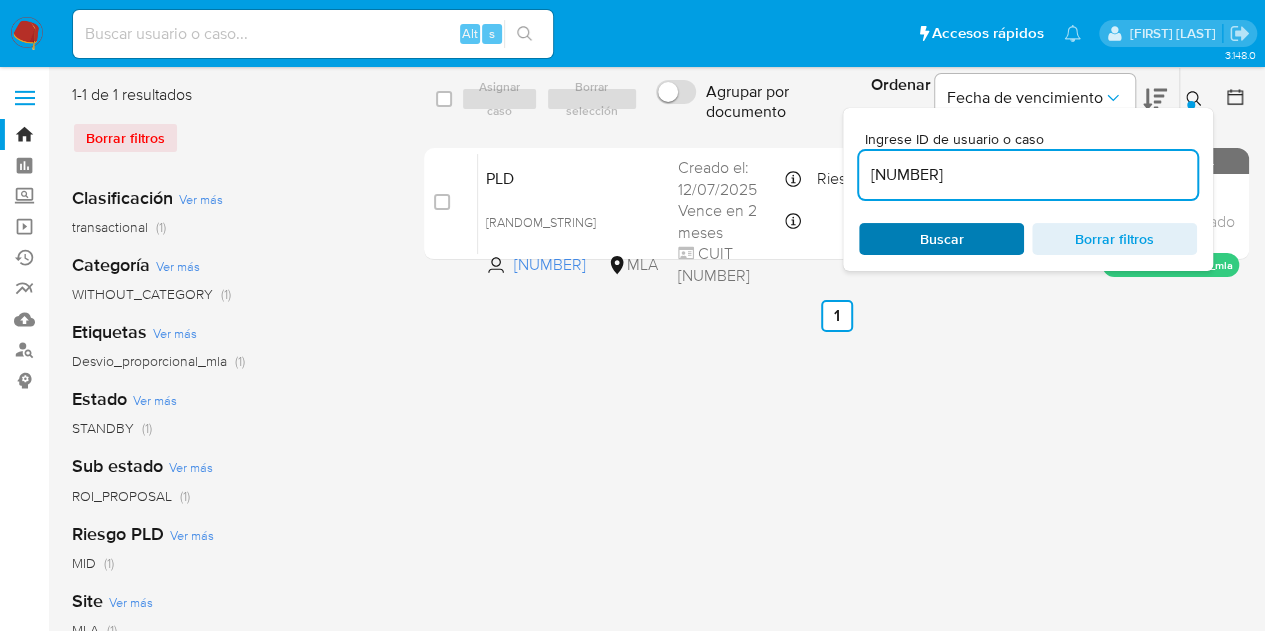 click on "Buscar" at bounding box center (942, 239) 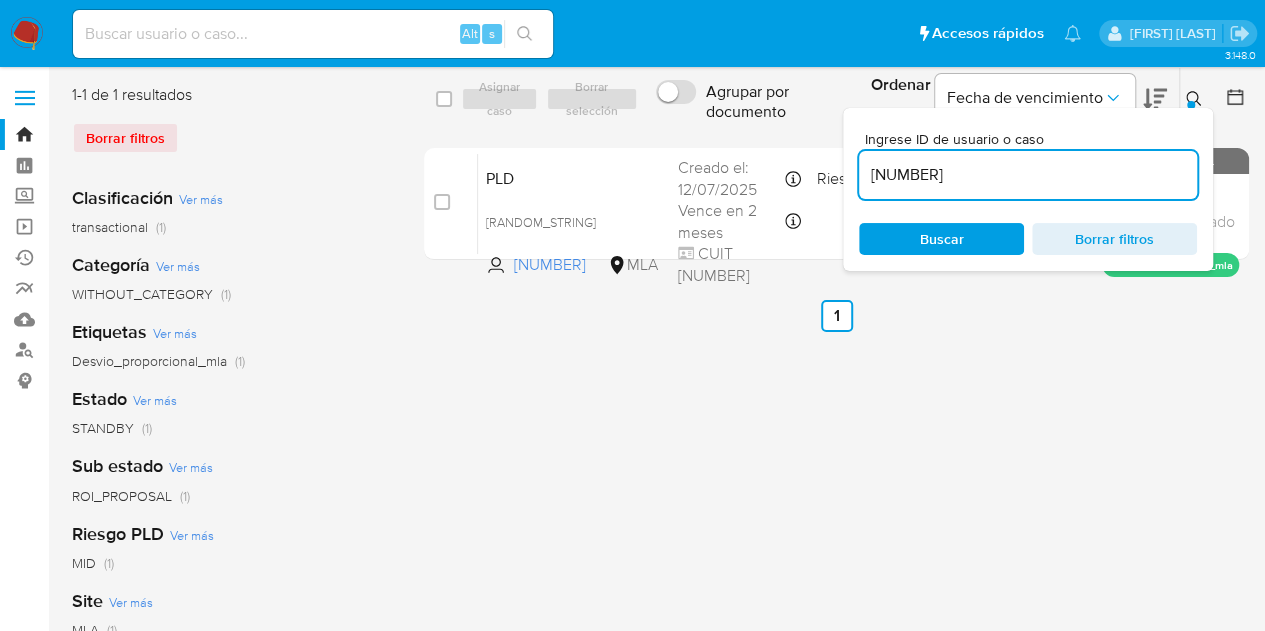 click 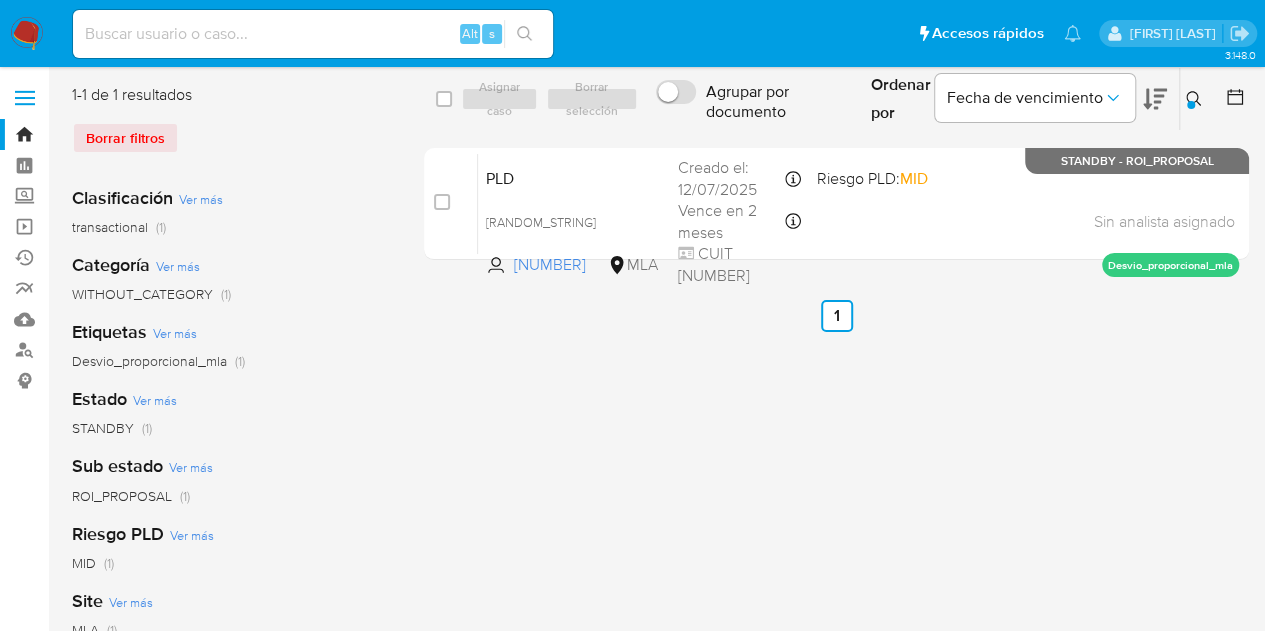 click 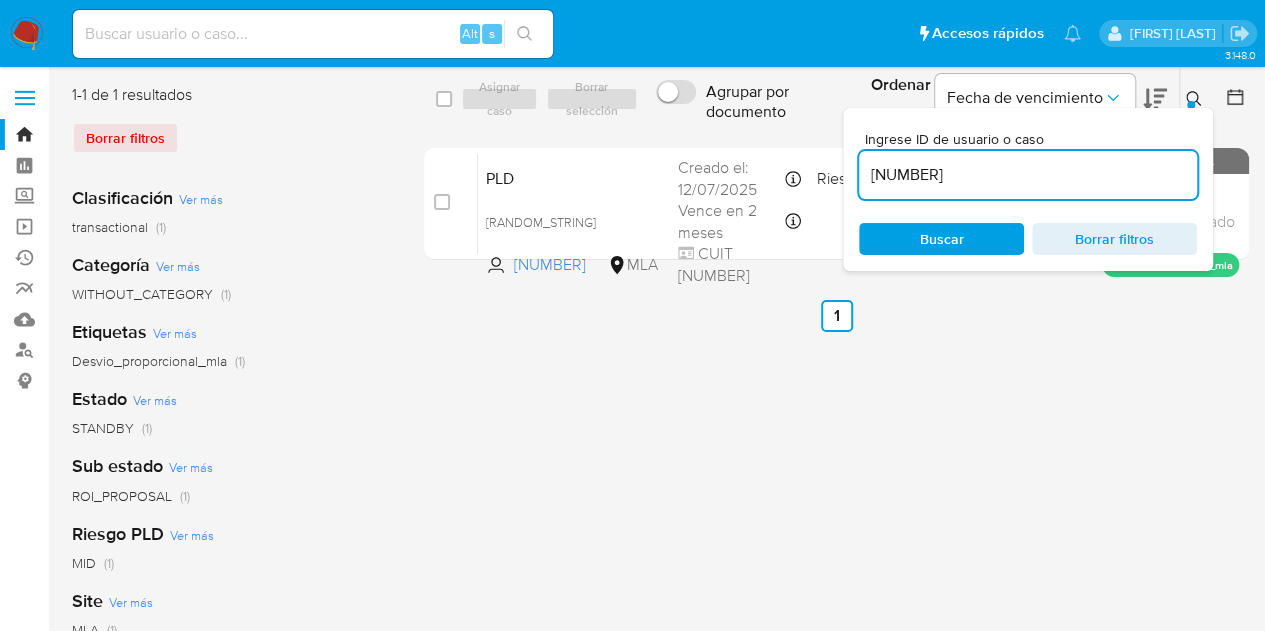 click 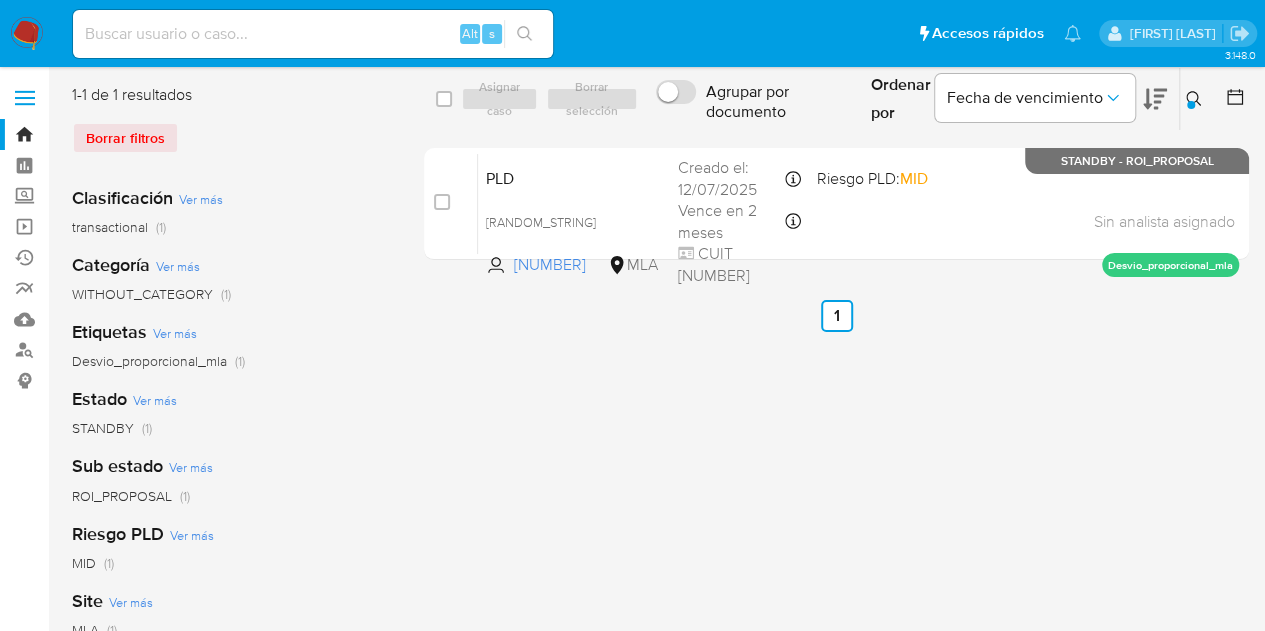 click 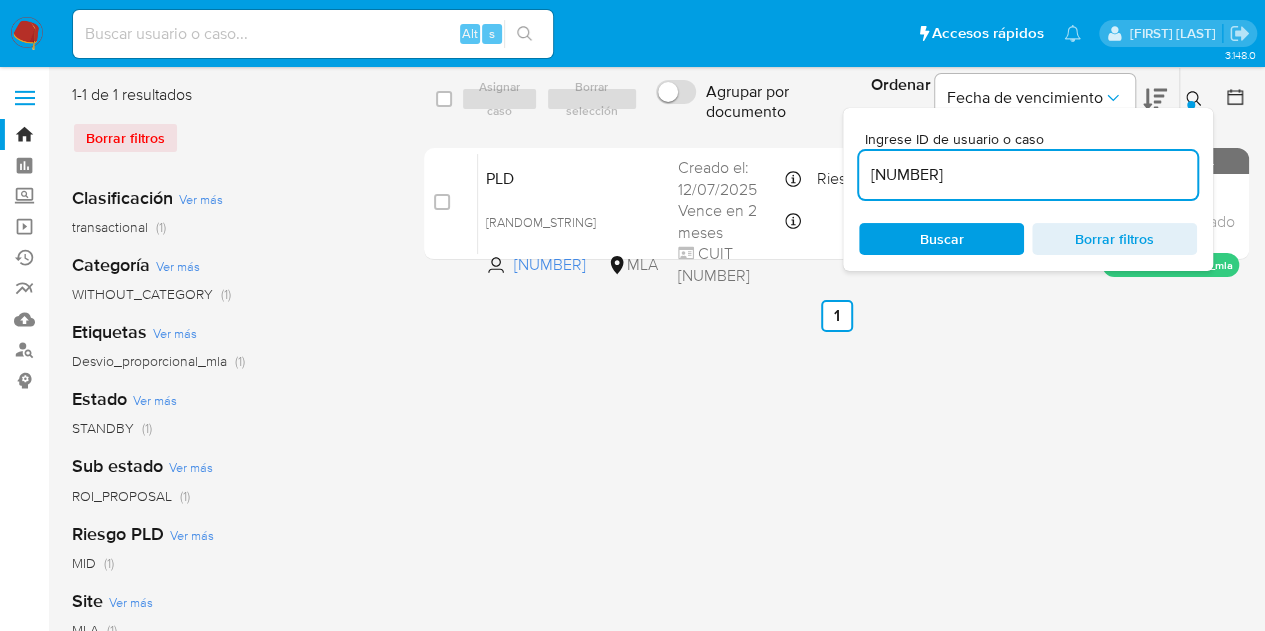 drag, startPoint x: 1029, startPoint y: 184, endPoint x: 733, endPoint y: 144, distance: 298.69046 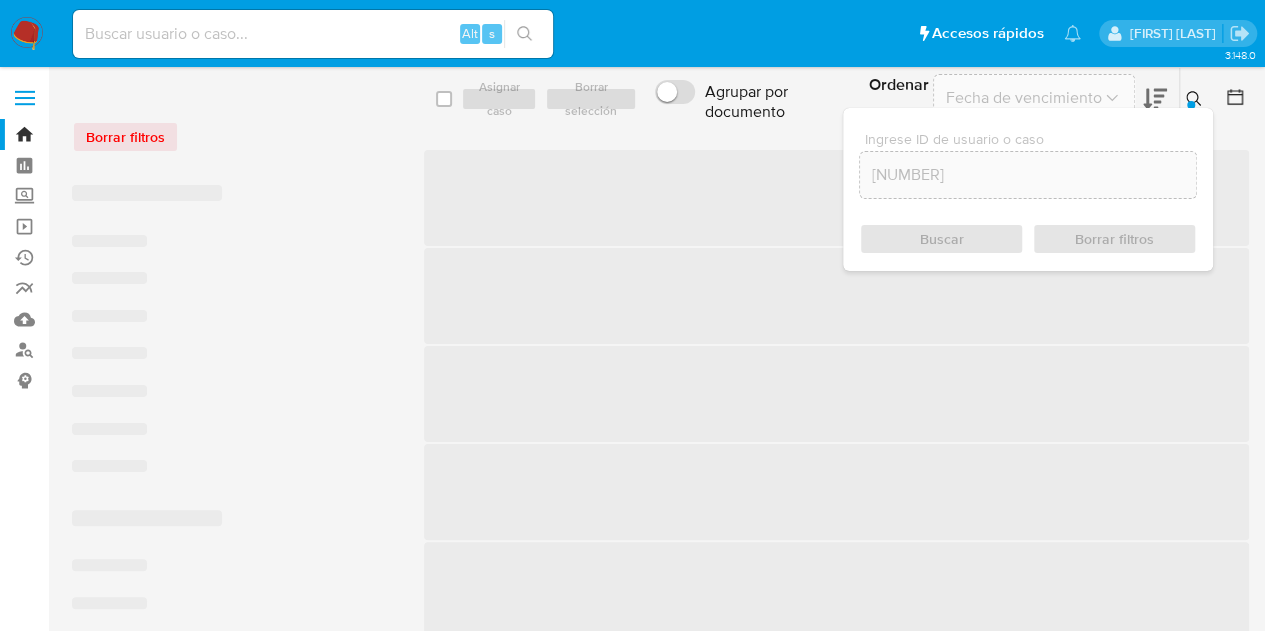 click 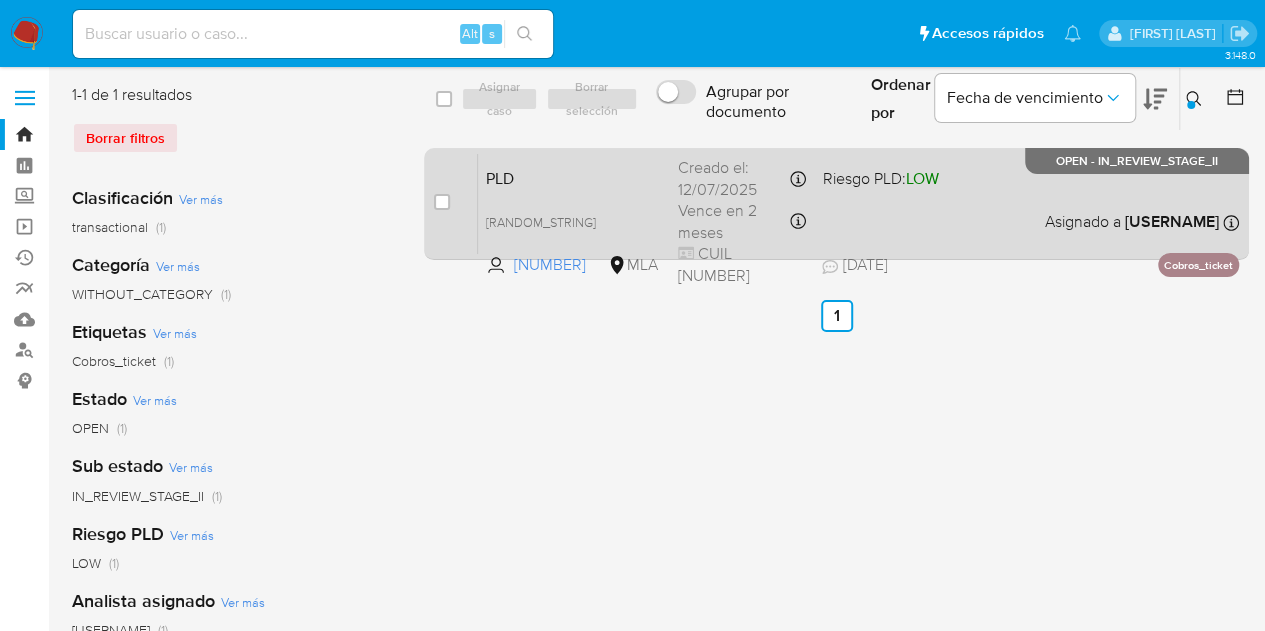 click on "PLD" at bounding box center [574, 177] 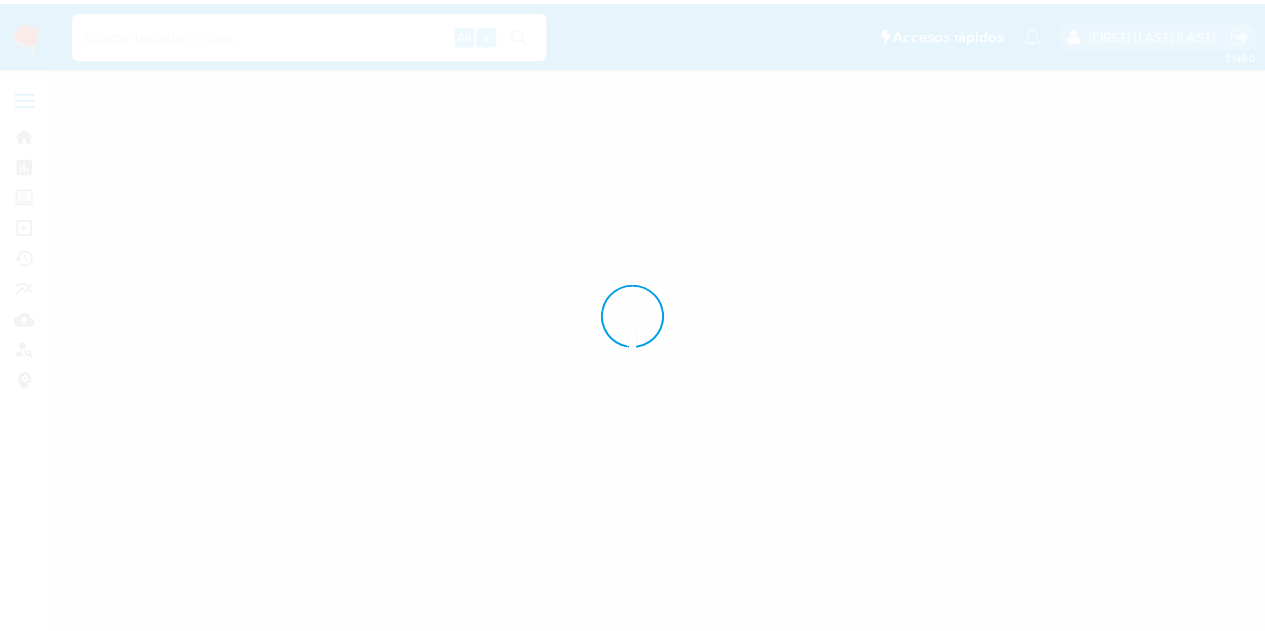 scroll, scrollTop: 0, scrollLeft: 0, axis: both 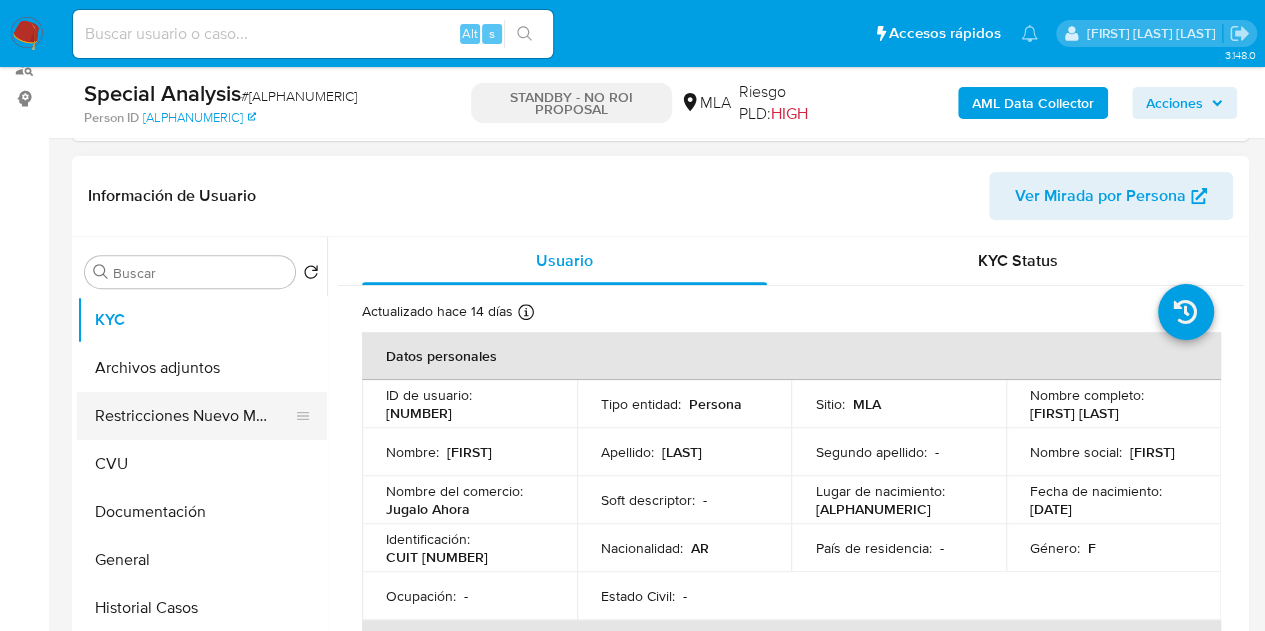 select on "10" 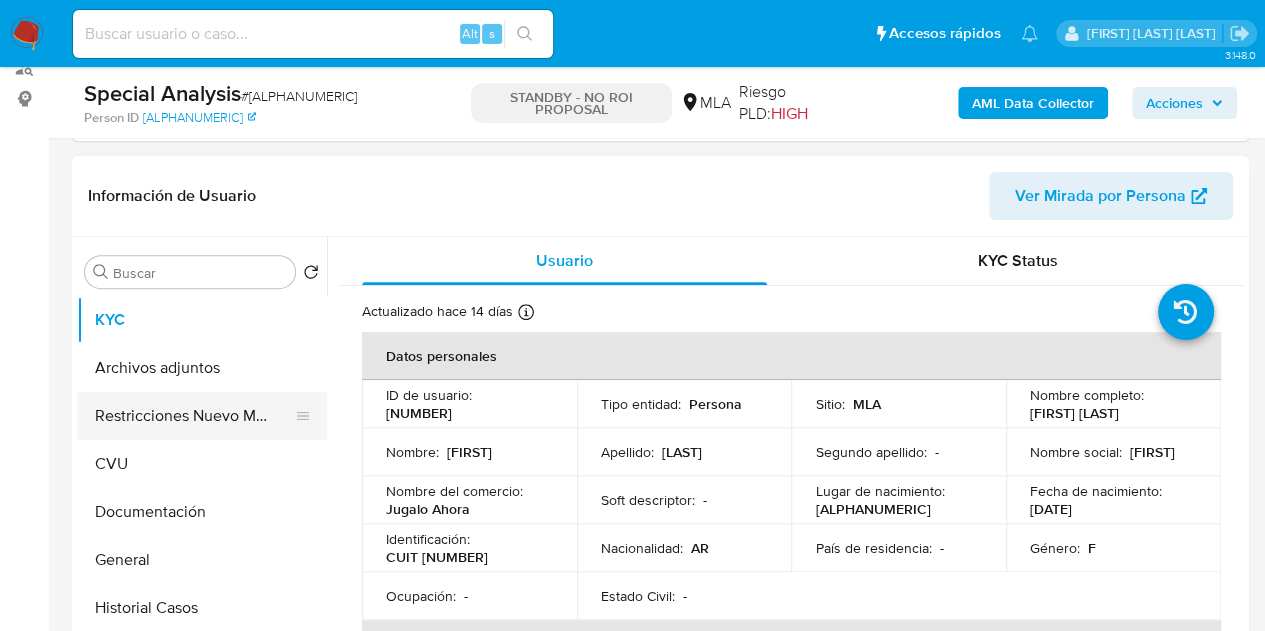 click on "Restricciones Nuevo Mundo" at bounding box center [194, 416] 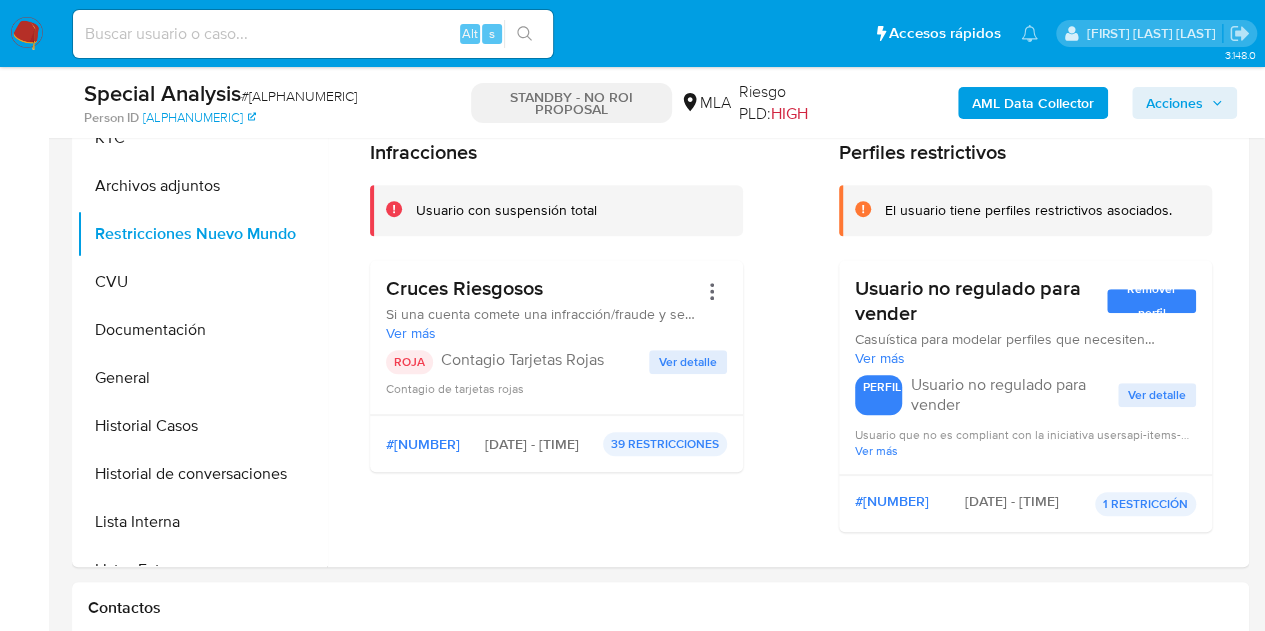 scroll, scrollTop: 480, scrollLeft: 0, axis: vertical 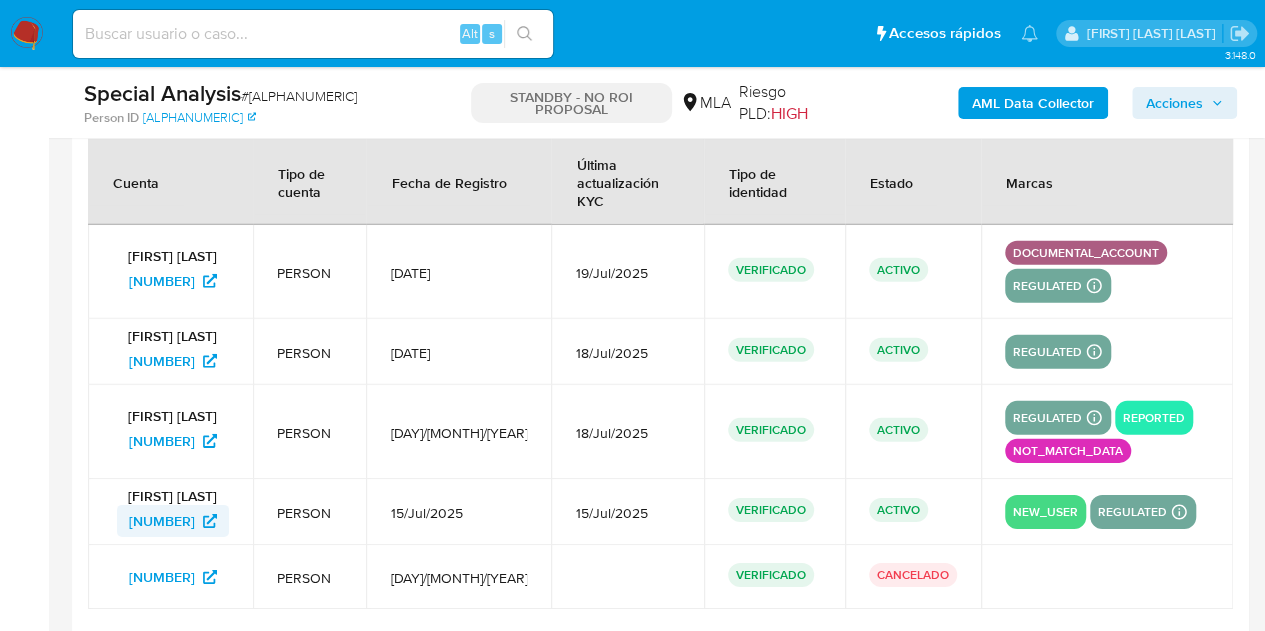 click on "2558548793" at bounding box center (162, 521) 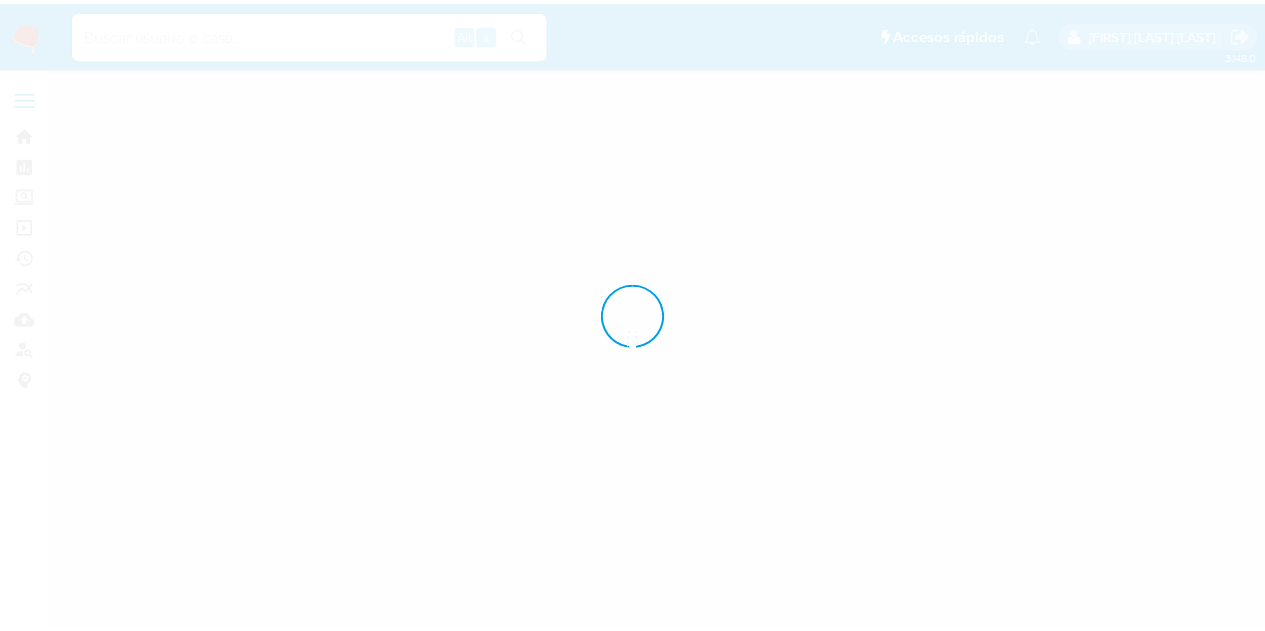scroll, scrollTop: 0, scrollLeft: 0, axis: both 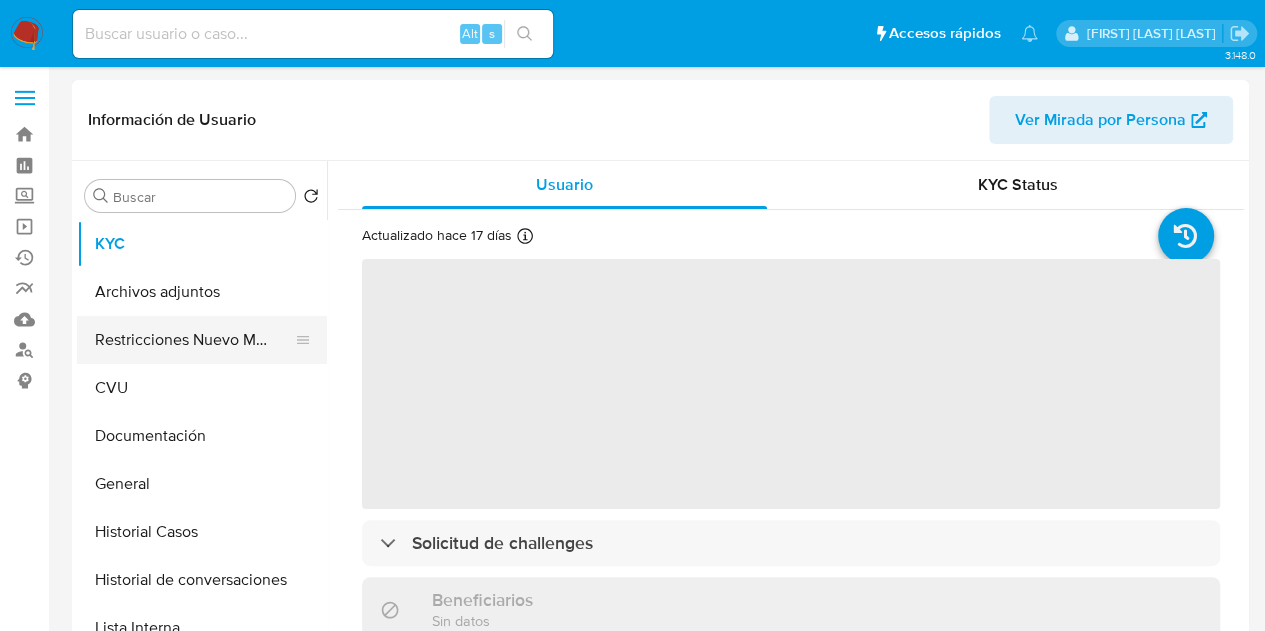 click on "Restricciones Nuevo Mundo" at bounding box center [194, 340] 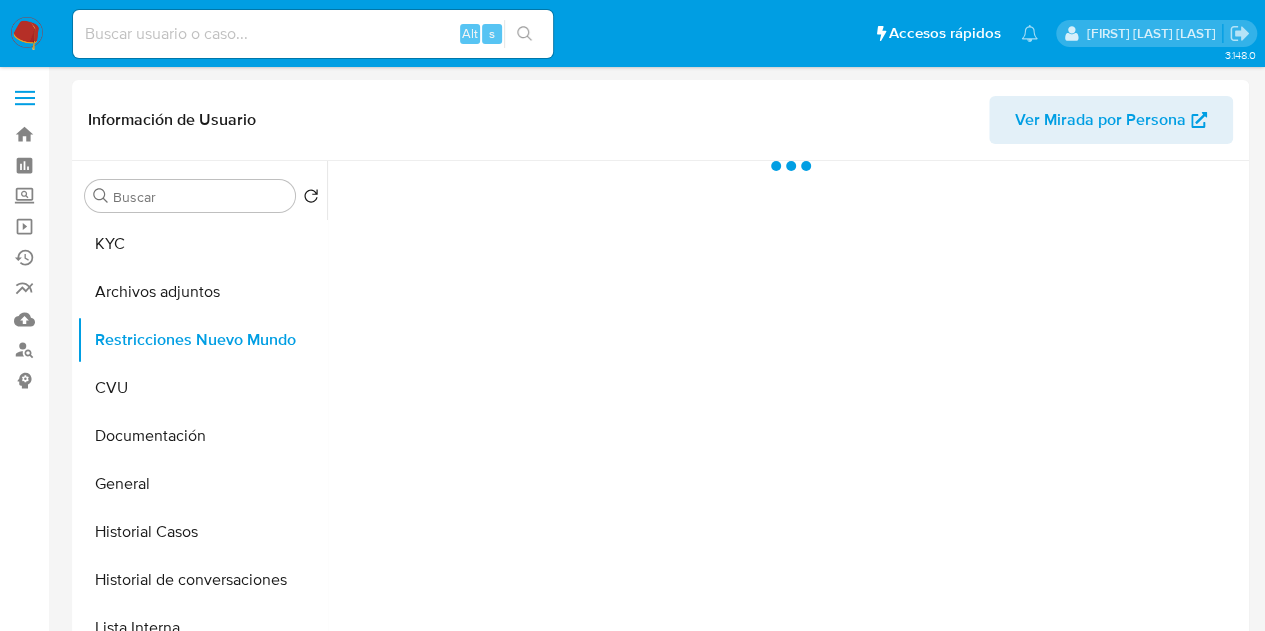 select on "10" 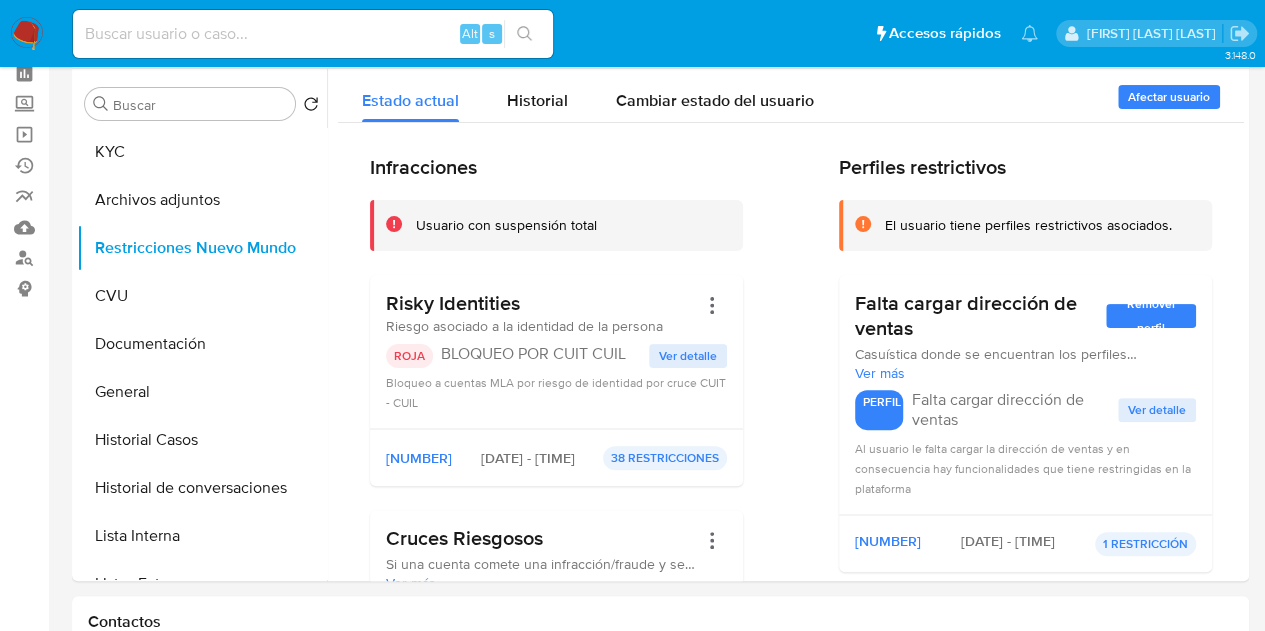 scroll, scrollTop: 88, scrollLeft: 0, axis: vertical 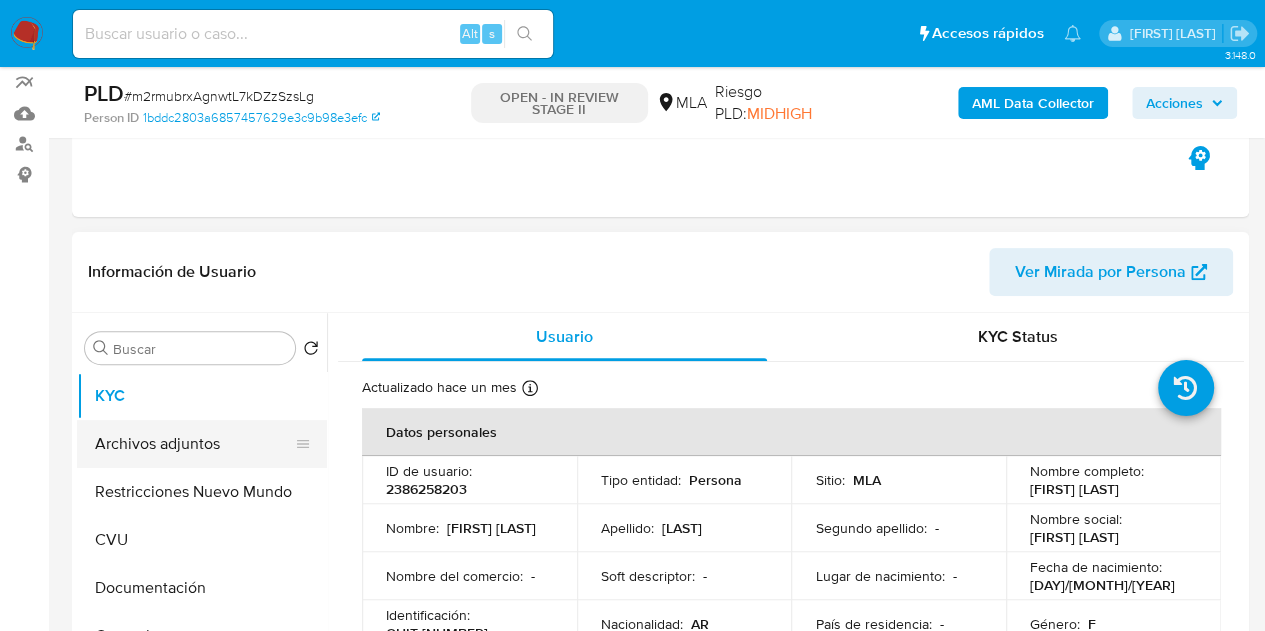 click on "Archivos adjuntos" at bounding box center [194, 444] 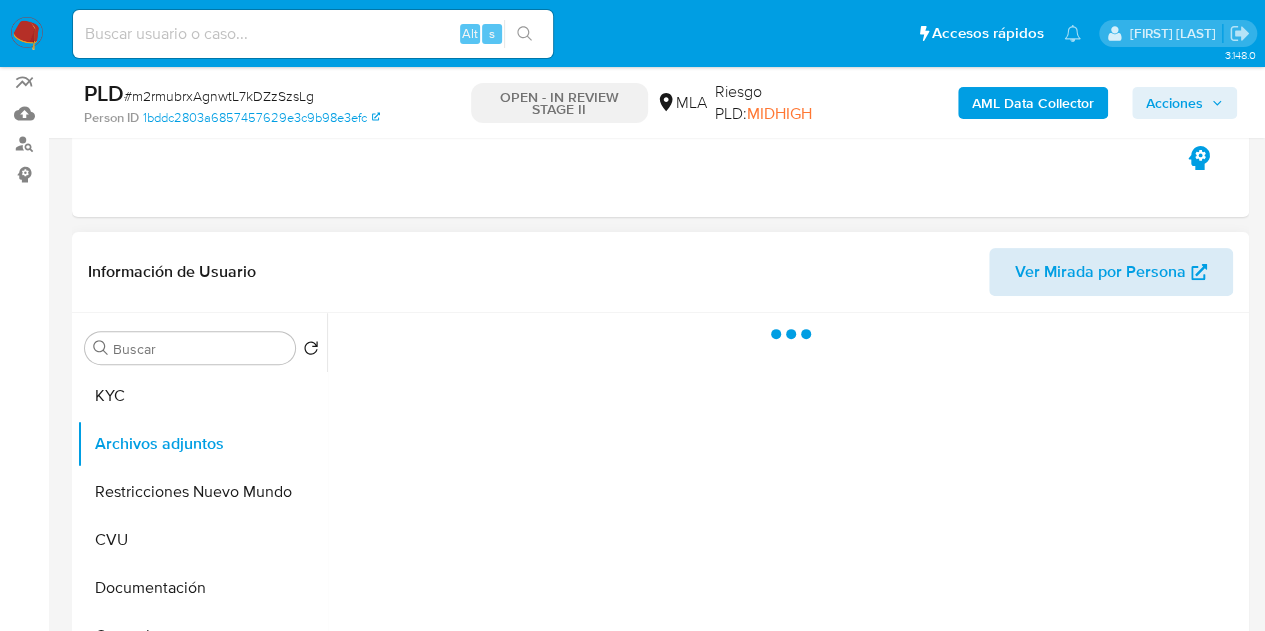 select on "10" 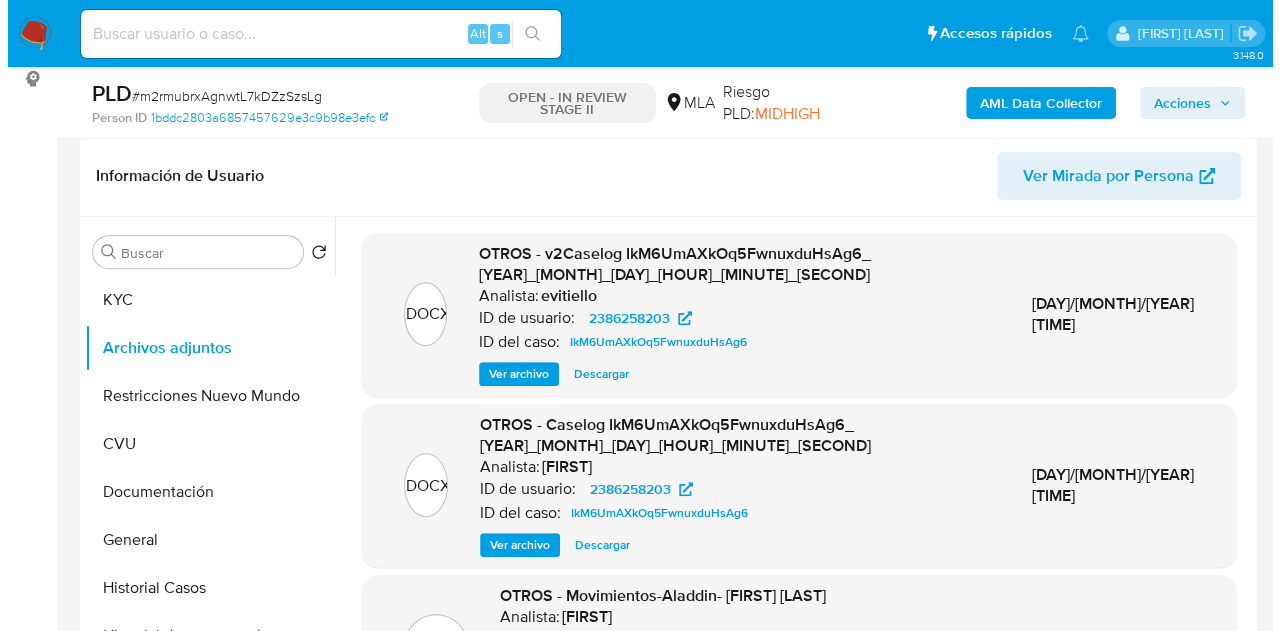 scroll, scrollTop: 322, scrollLeft: 0, axis: vertical 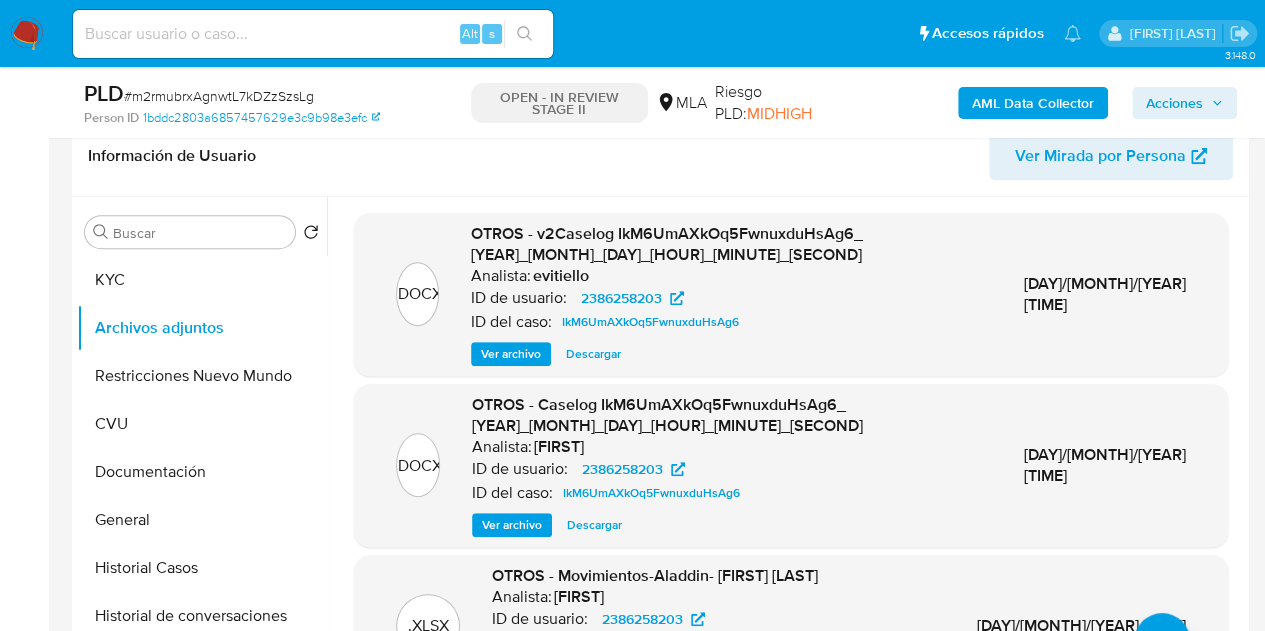 click on "Ver archivo" at bounding box center [511, 354] 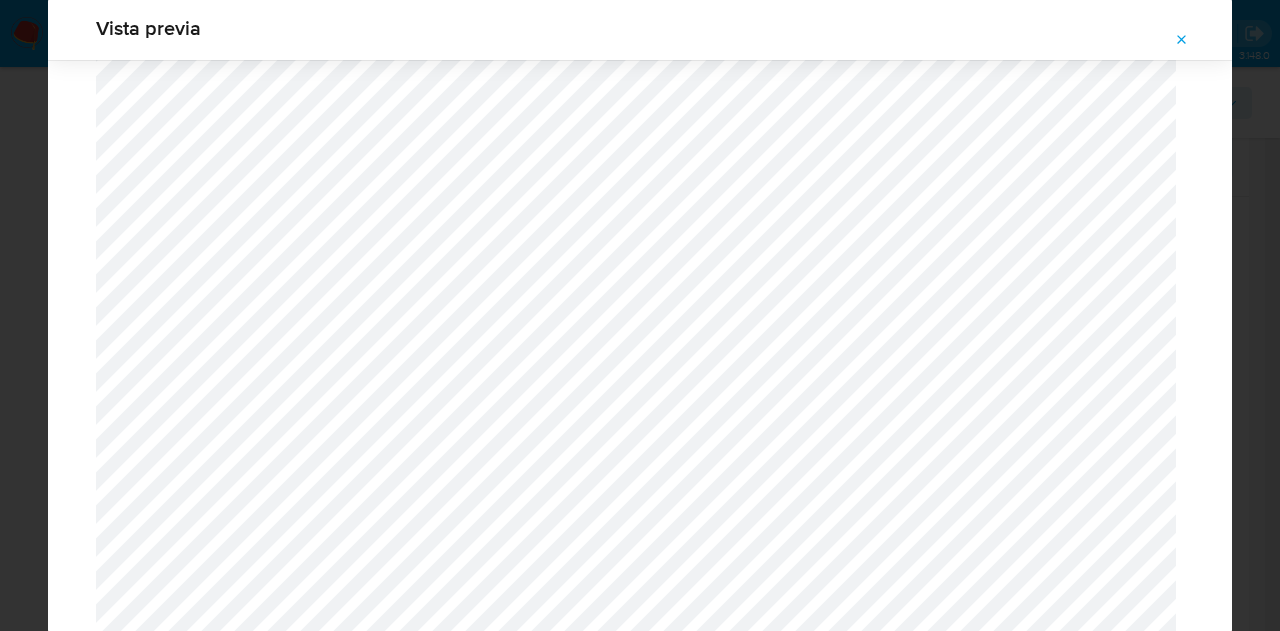 scroll, scrollTop: 548, scrollLeft: 0, axis: vertical 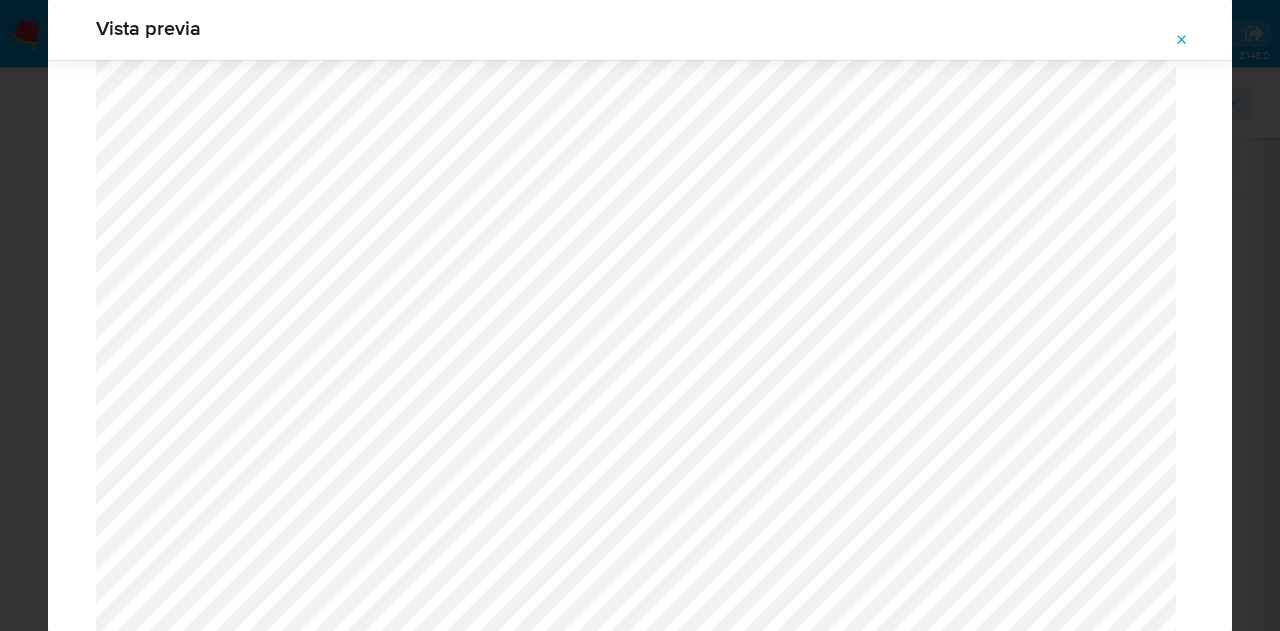 click 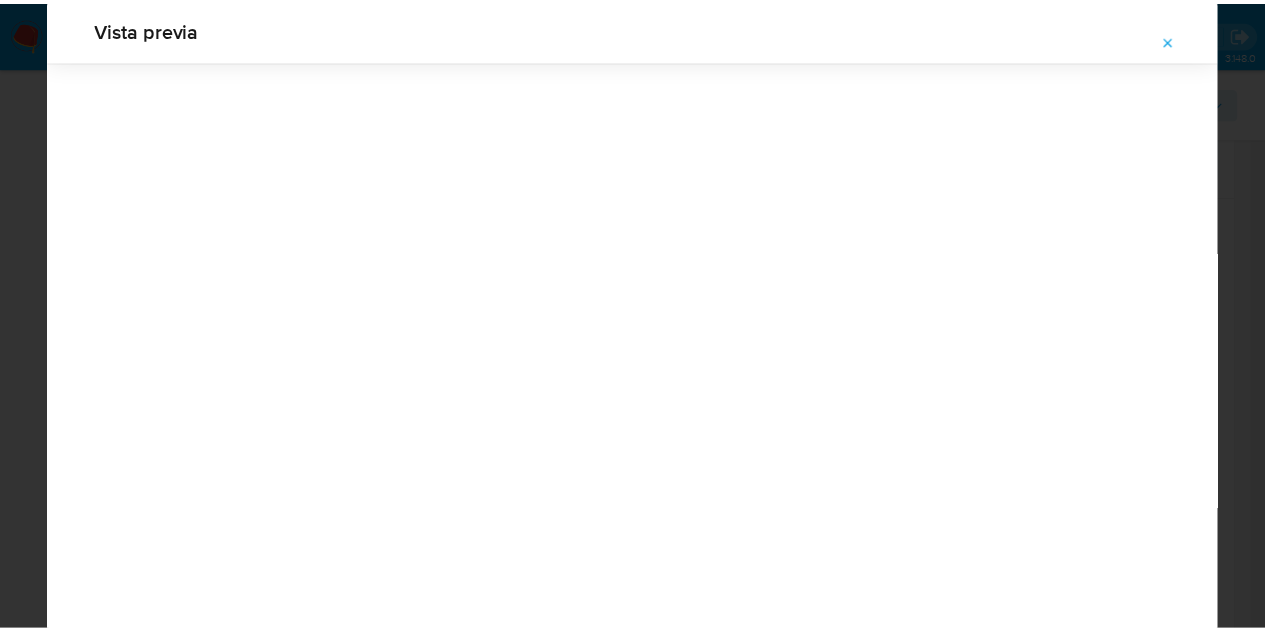 scroll, scrollTop: 64, scrollLeft: 0, axis: vertical 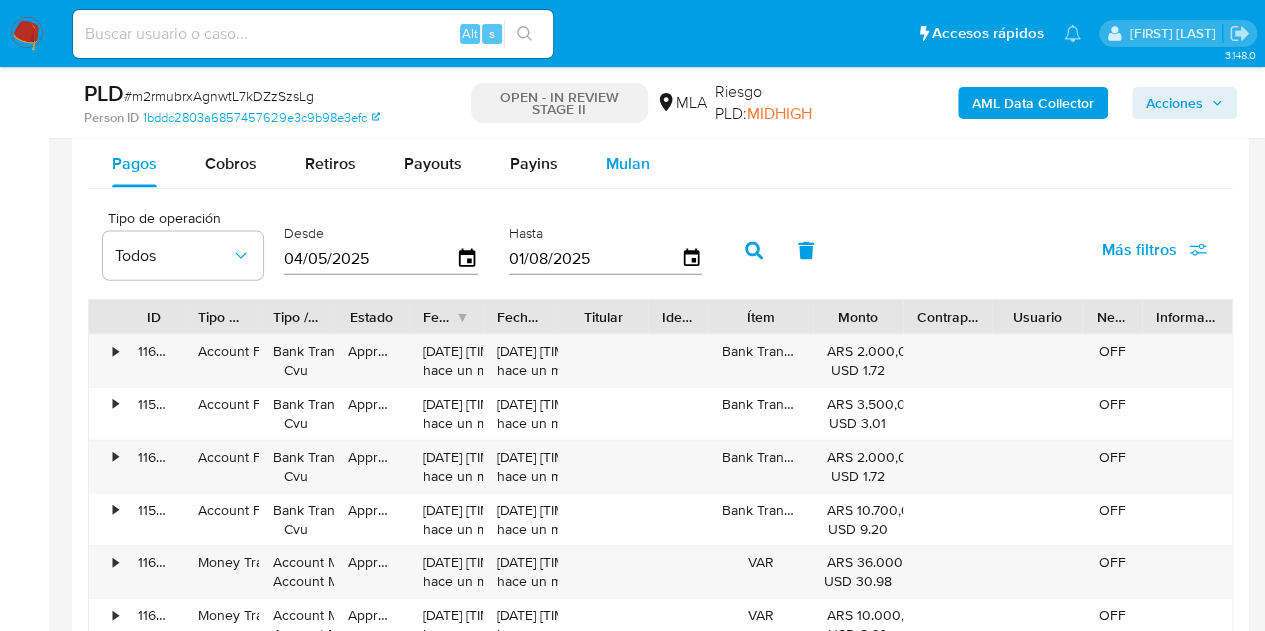 click on "Mulan" at bounding box center [628, 163] 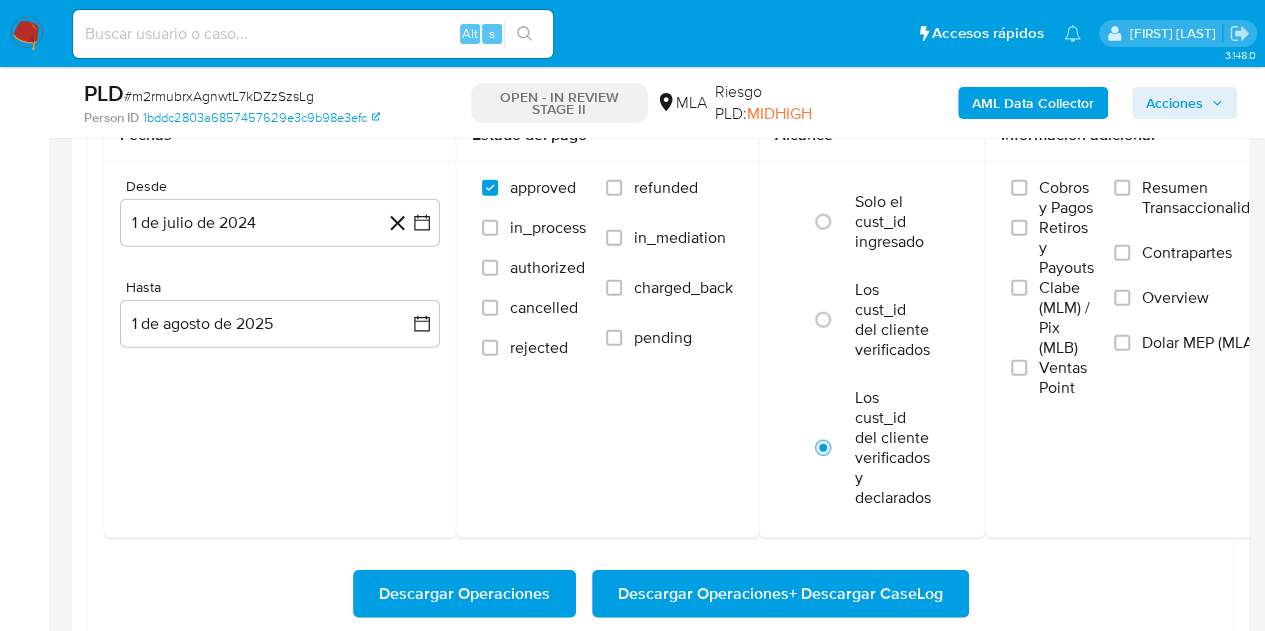 scroll, scrollTop: 2254, scrollLeft: 0, axis: vertical 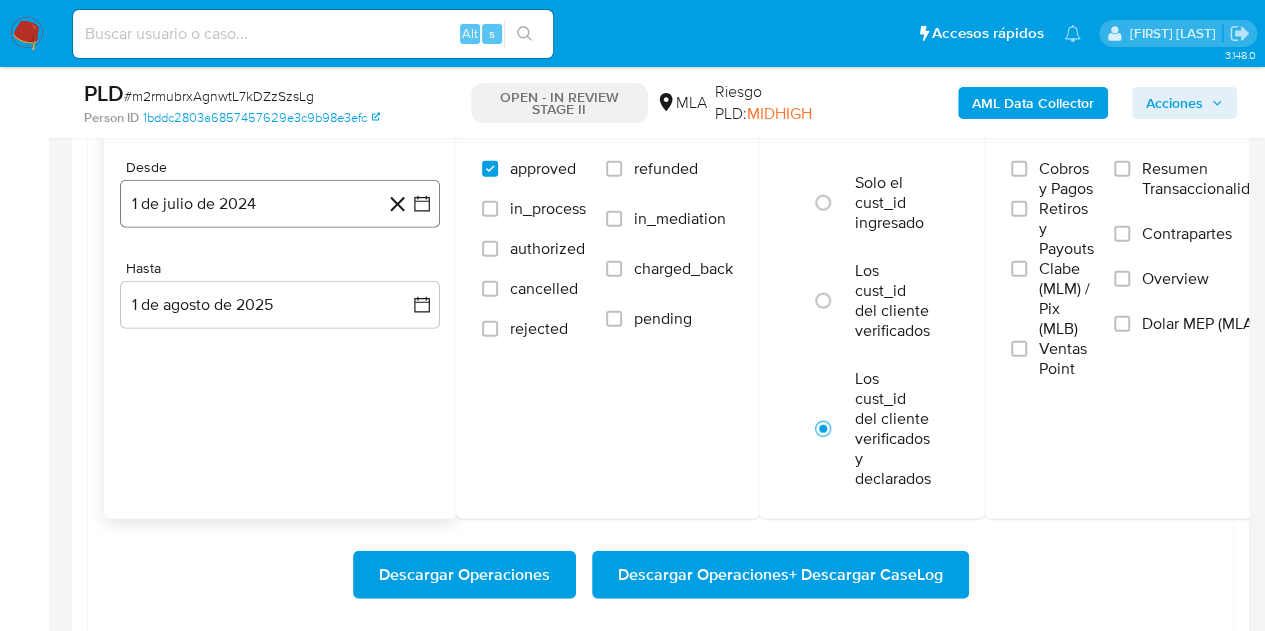 click on "1 de julio de 2024" at bounding box center (280, 204) 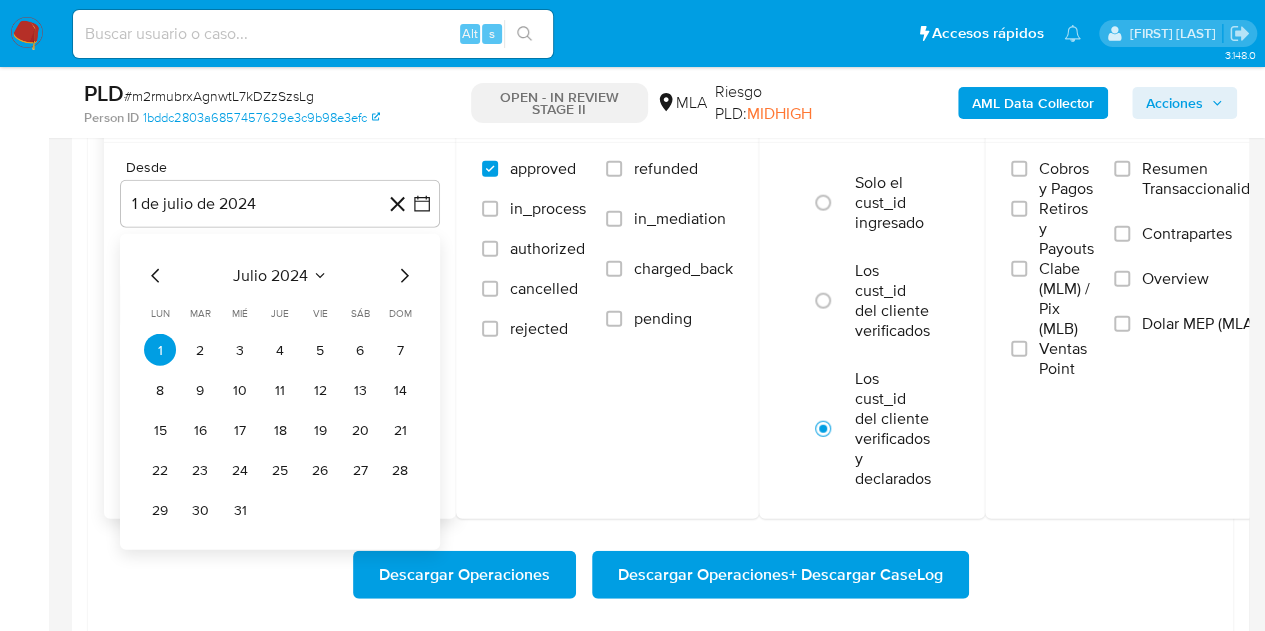 click 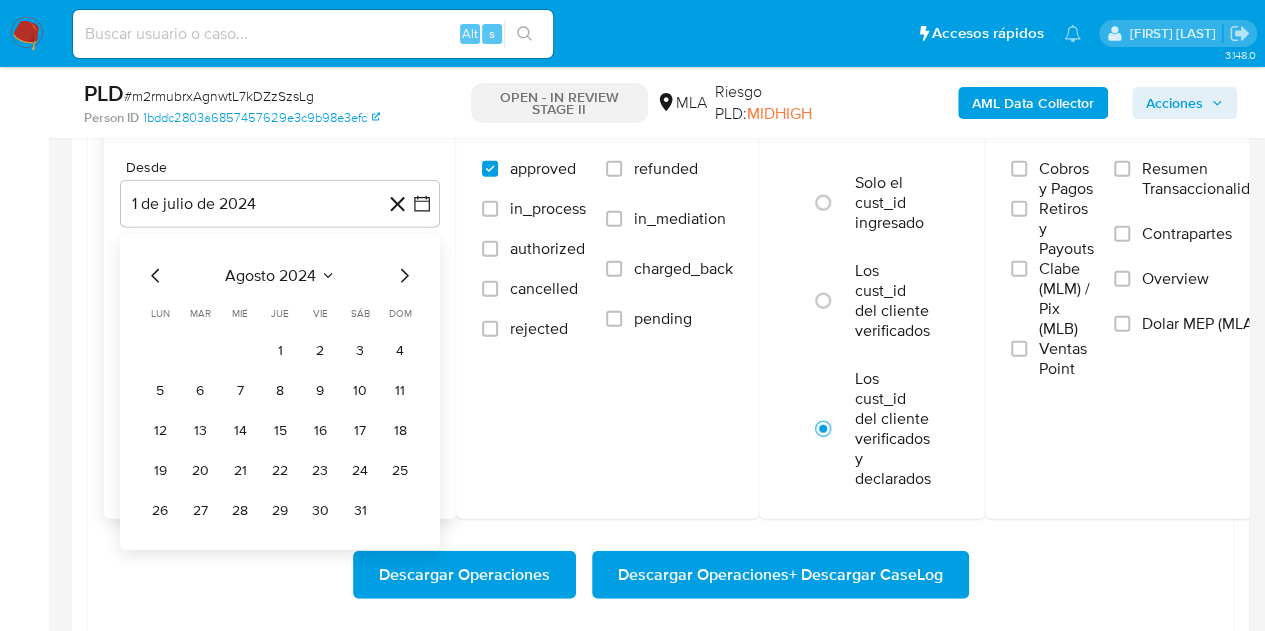click 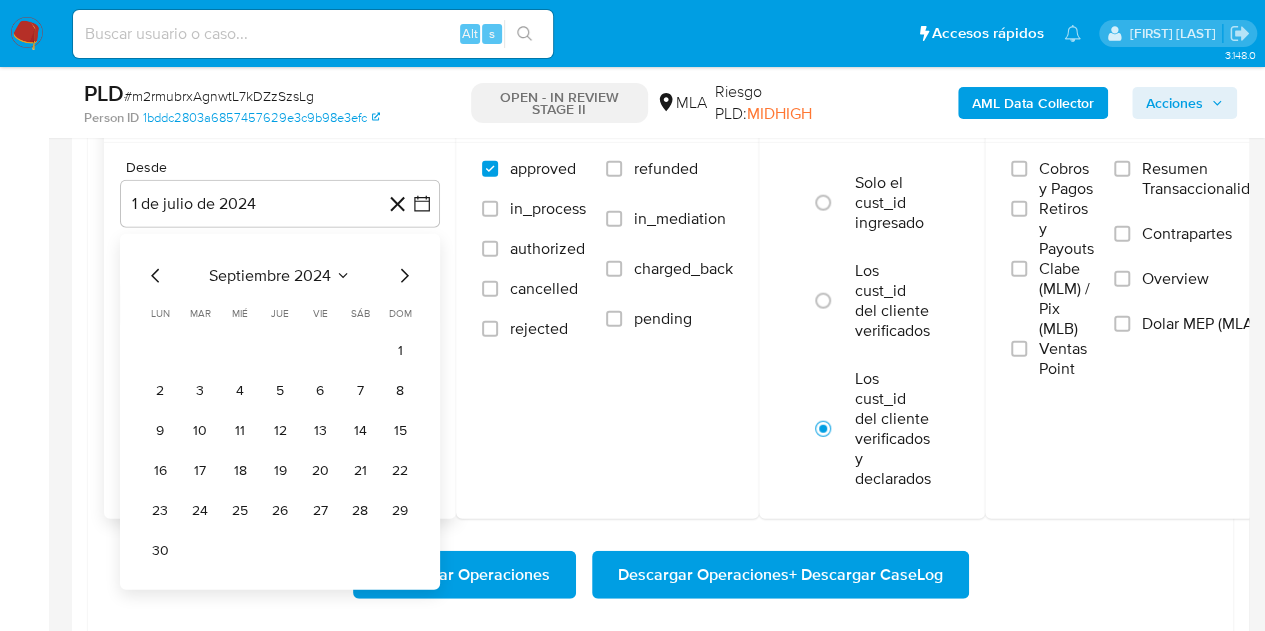 click 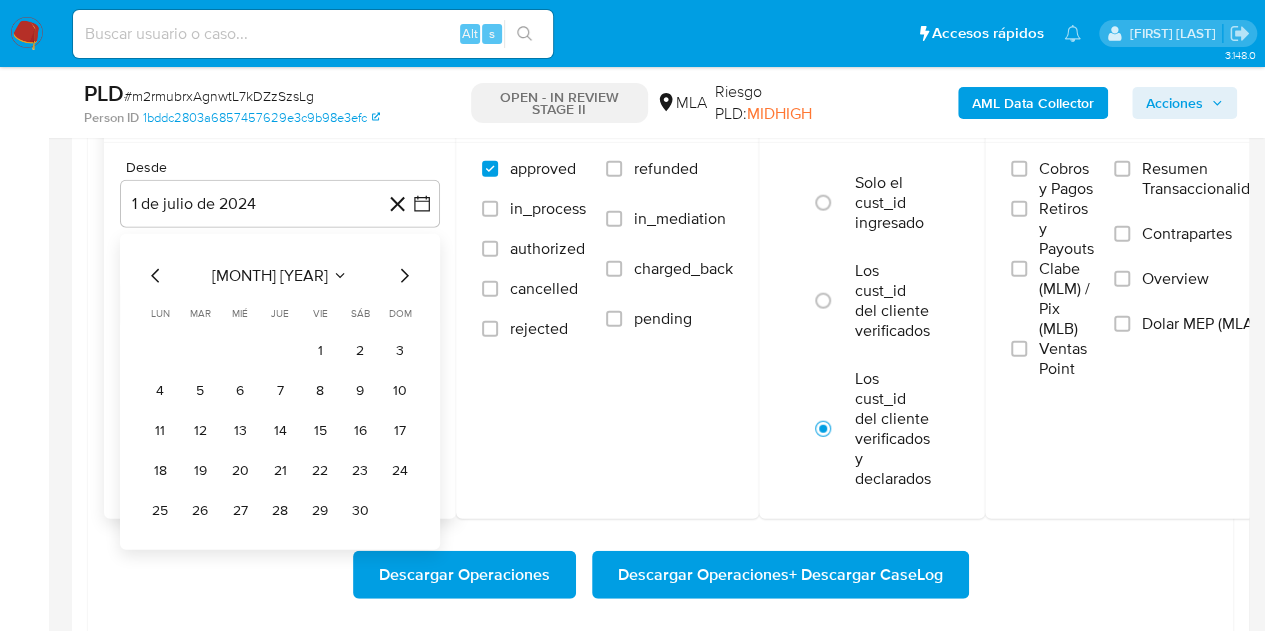 click 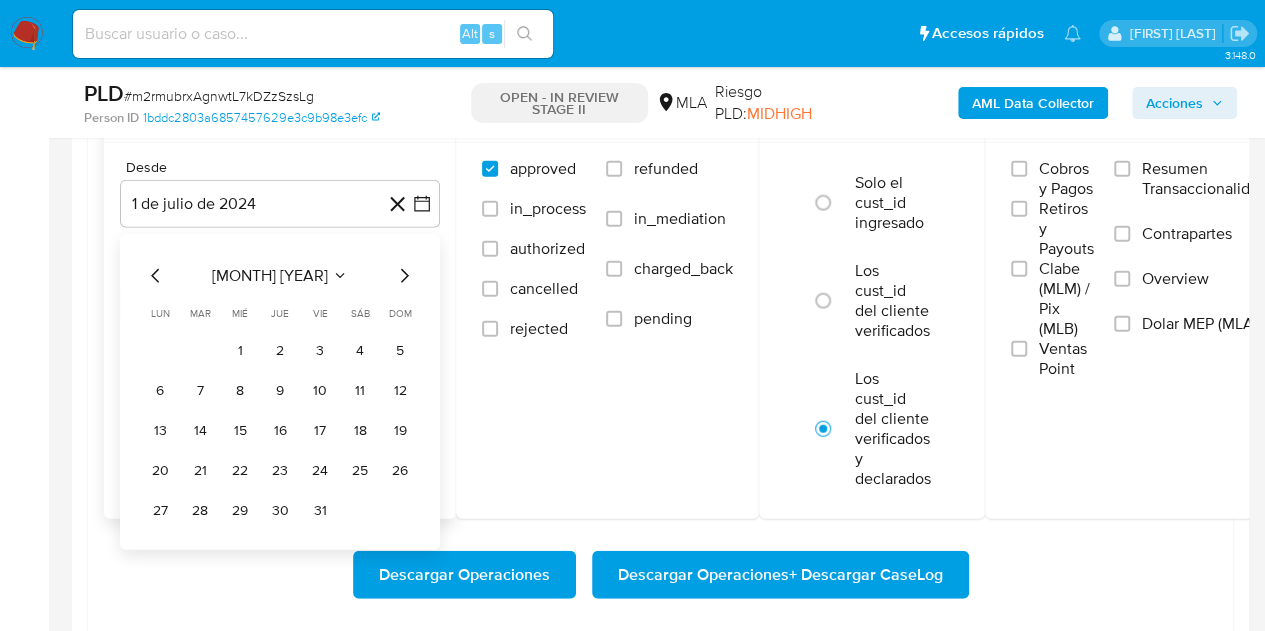 click 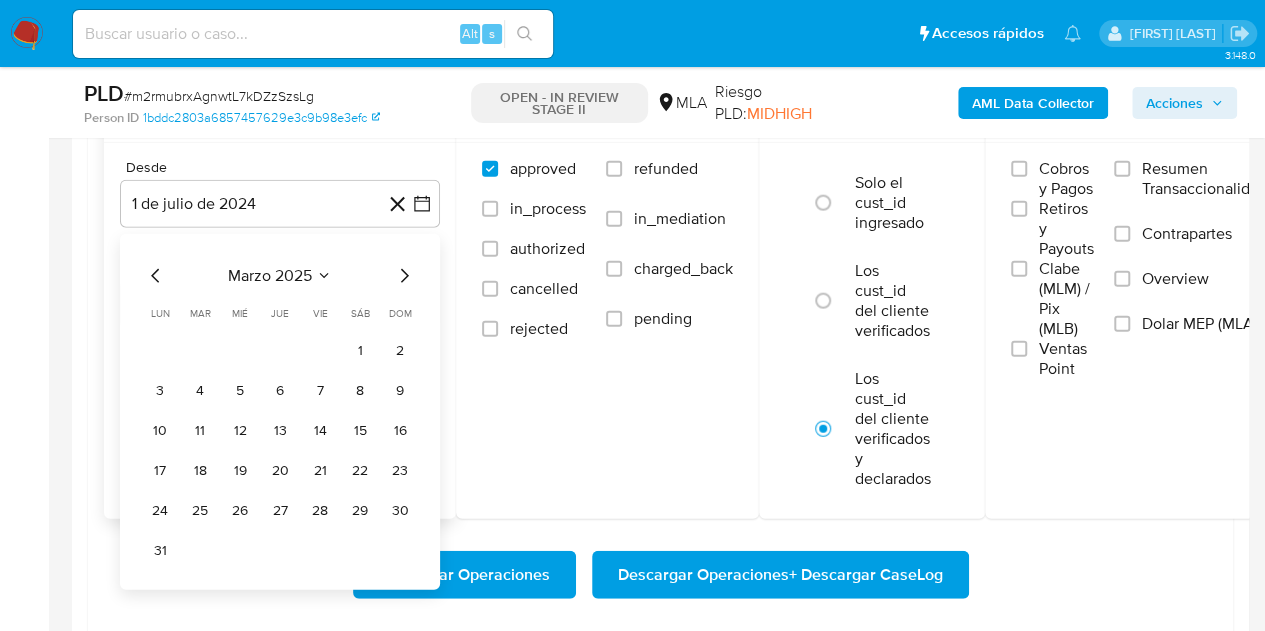 click 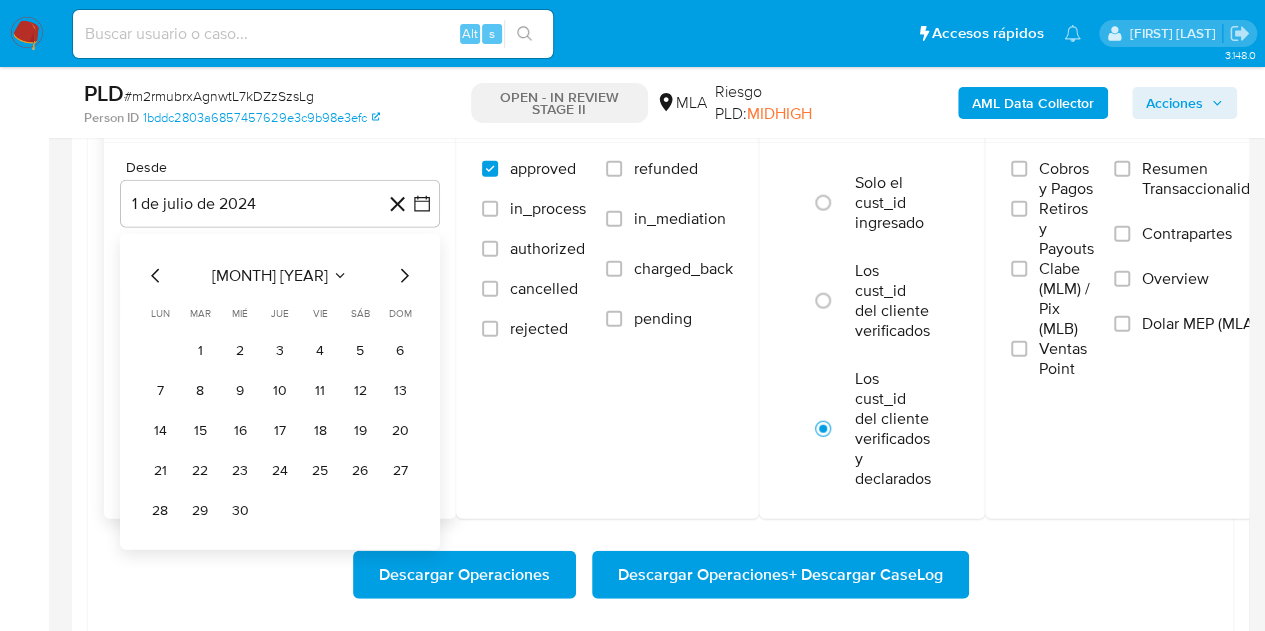 click 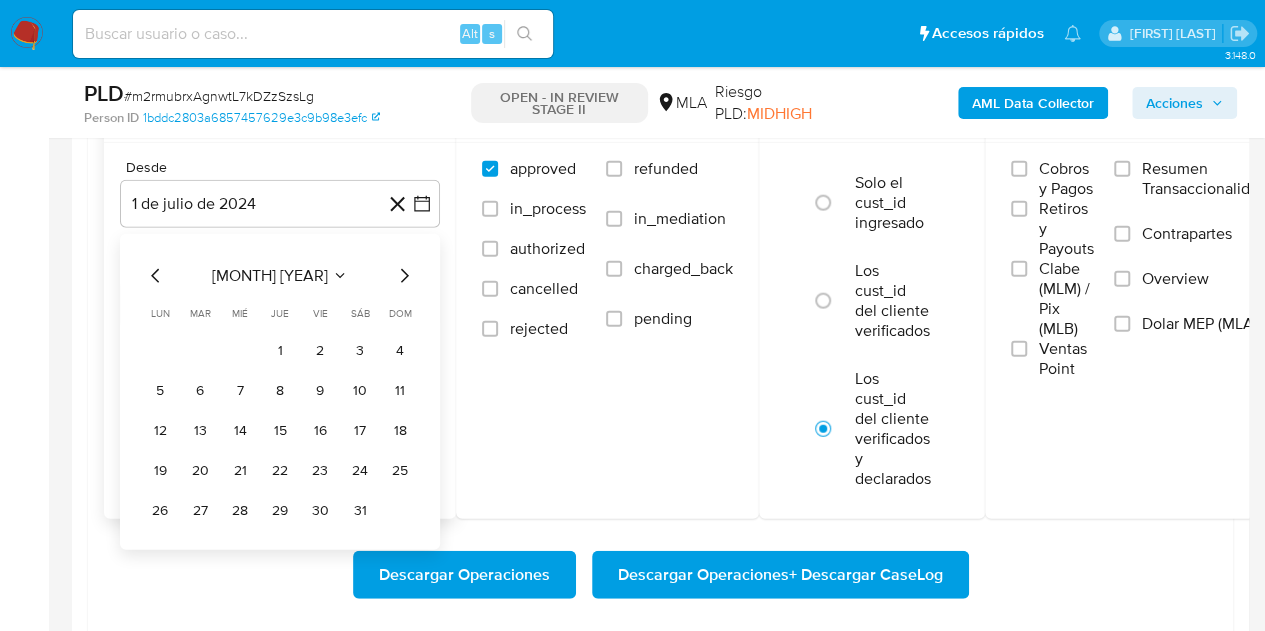 click 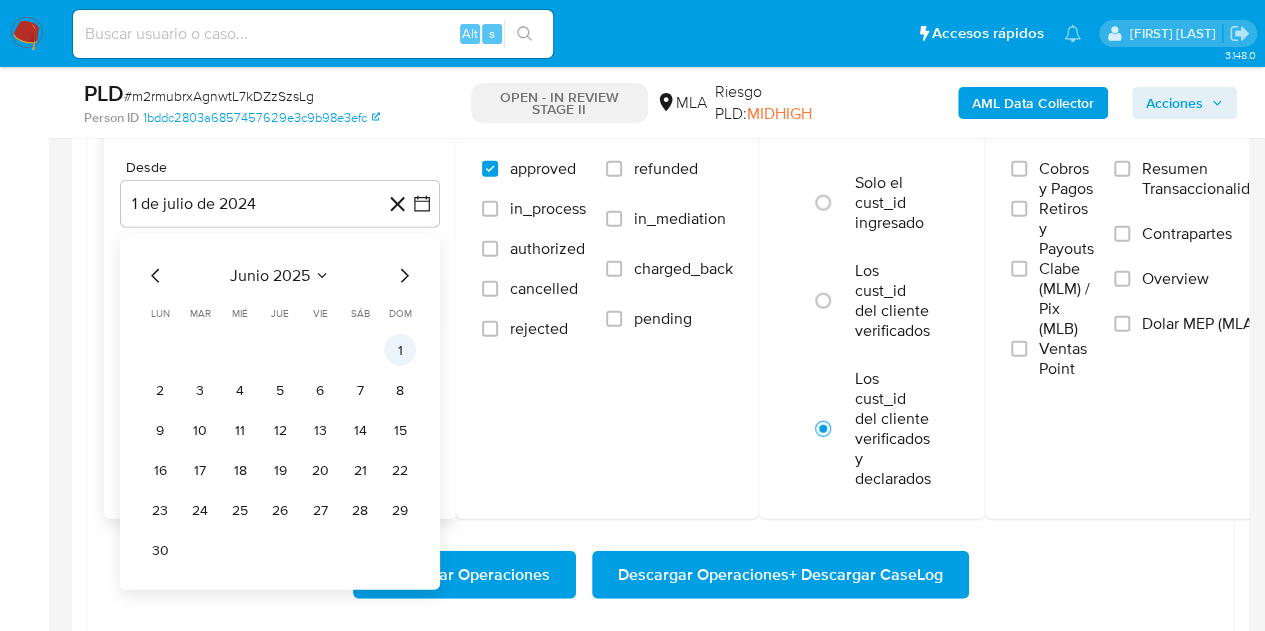 click on "1" at bounding box center [400, 350] 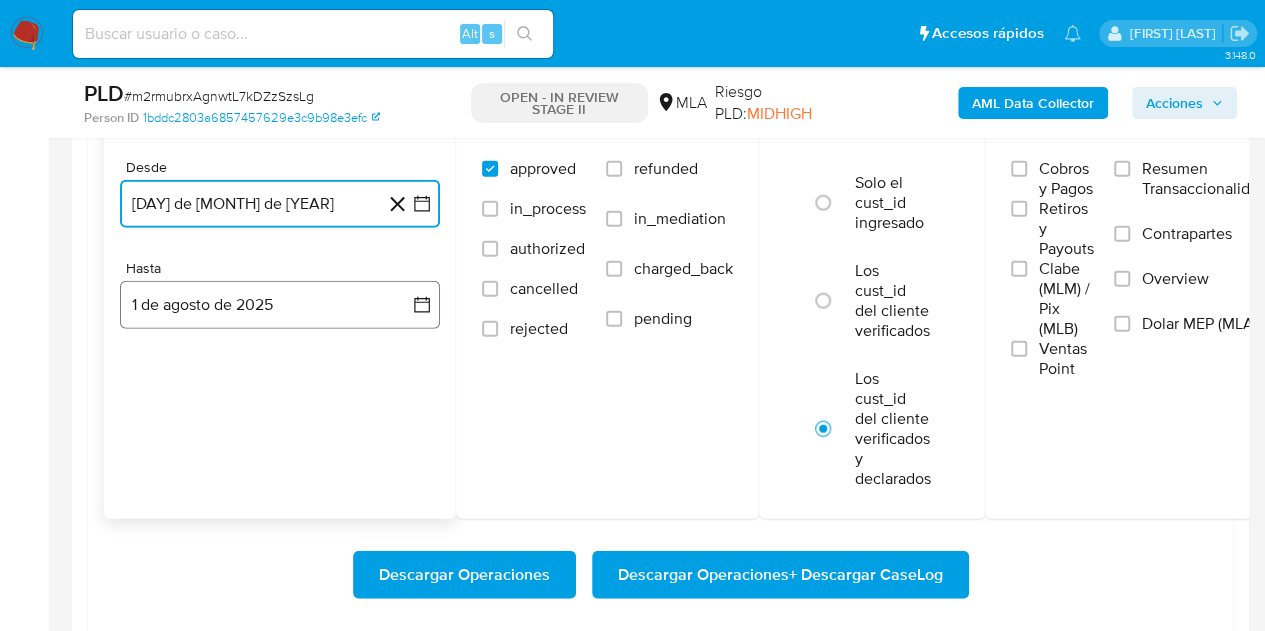 click on "1 de agosto de 2025" at bounding box center [280, 305] 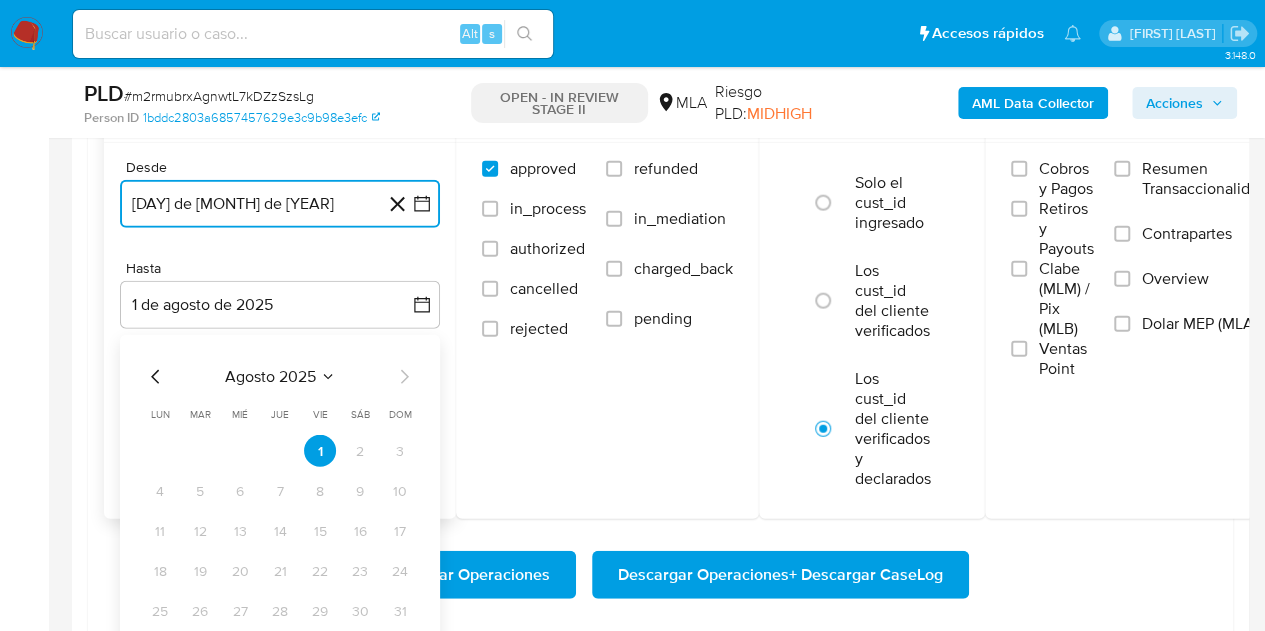click 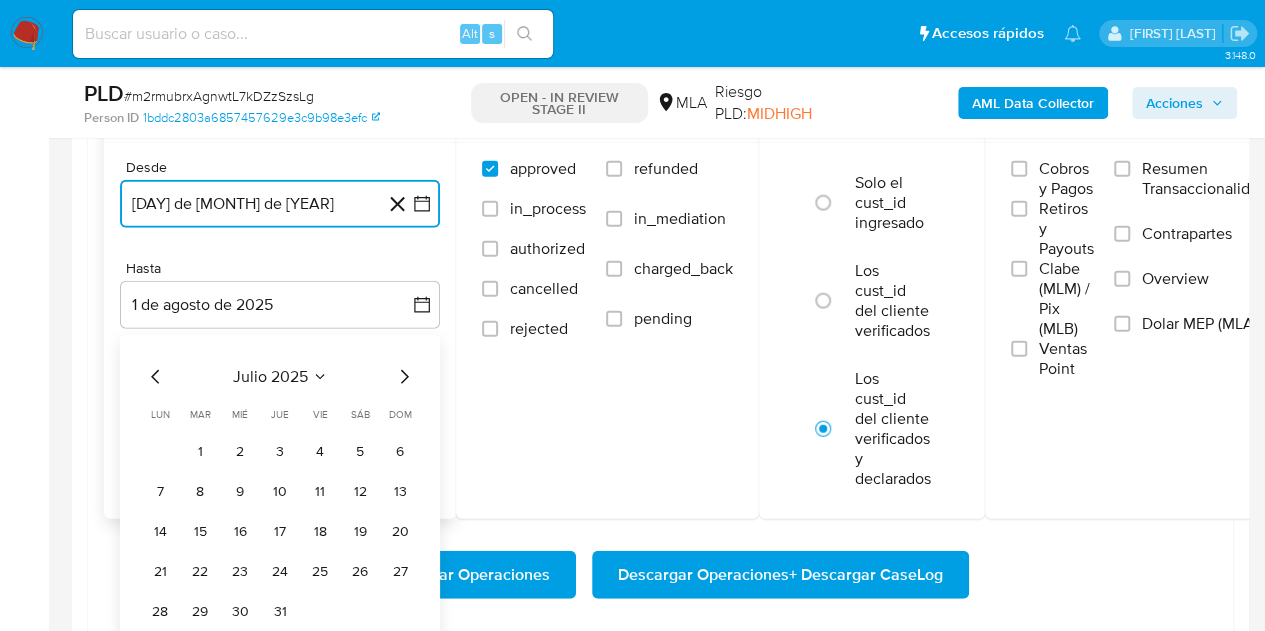 click 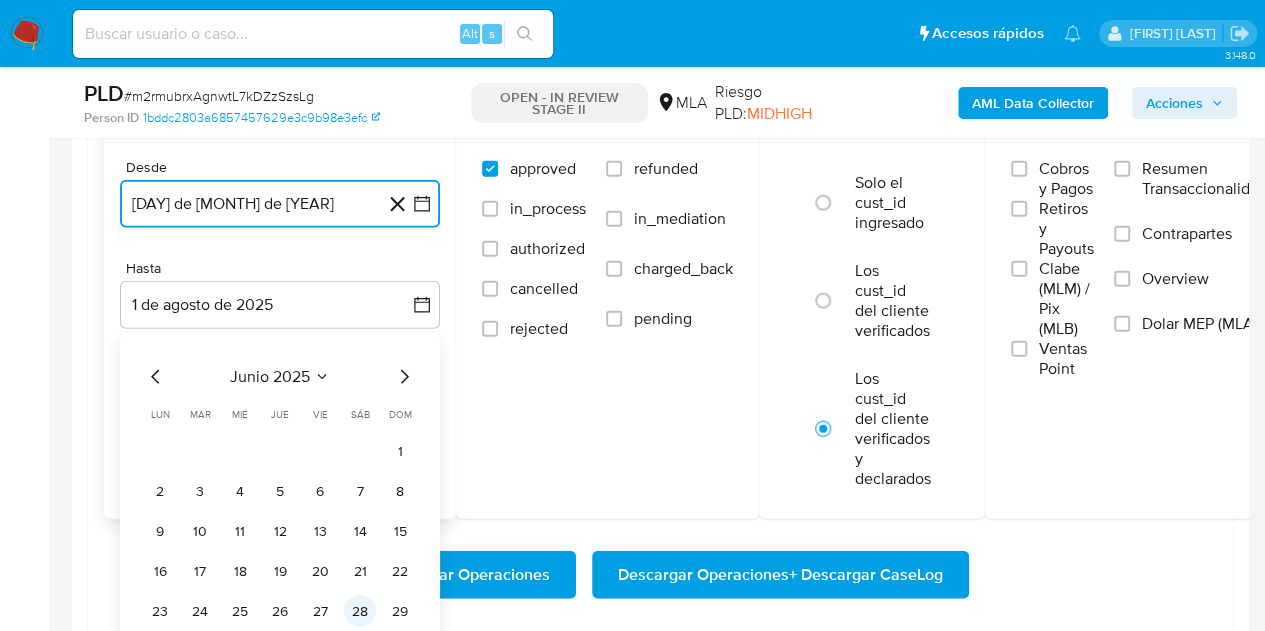 click on "28" at bounding box center [360, 611] 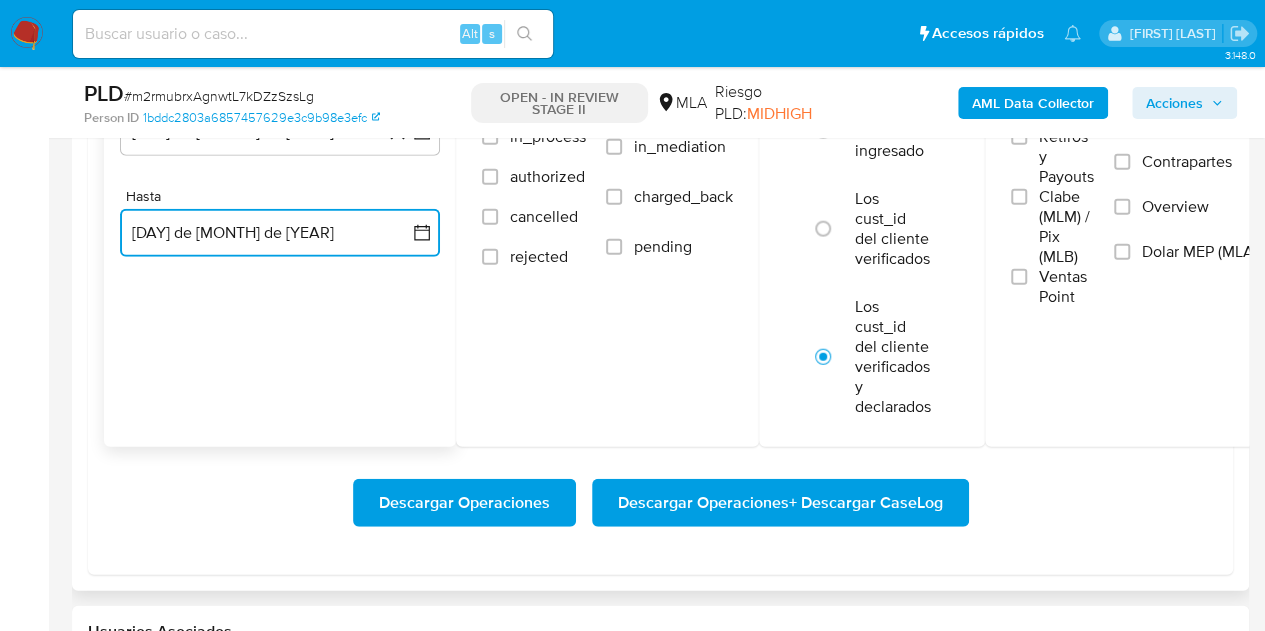 scroll, scrollTop: 2388, scrollLeft: 0, axis: vertical 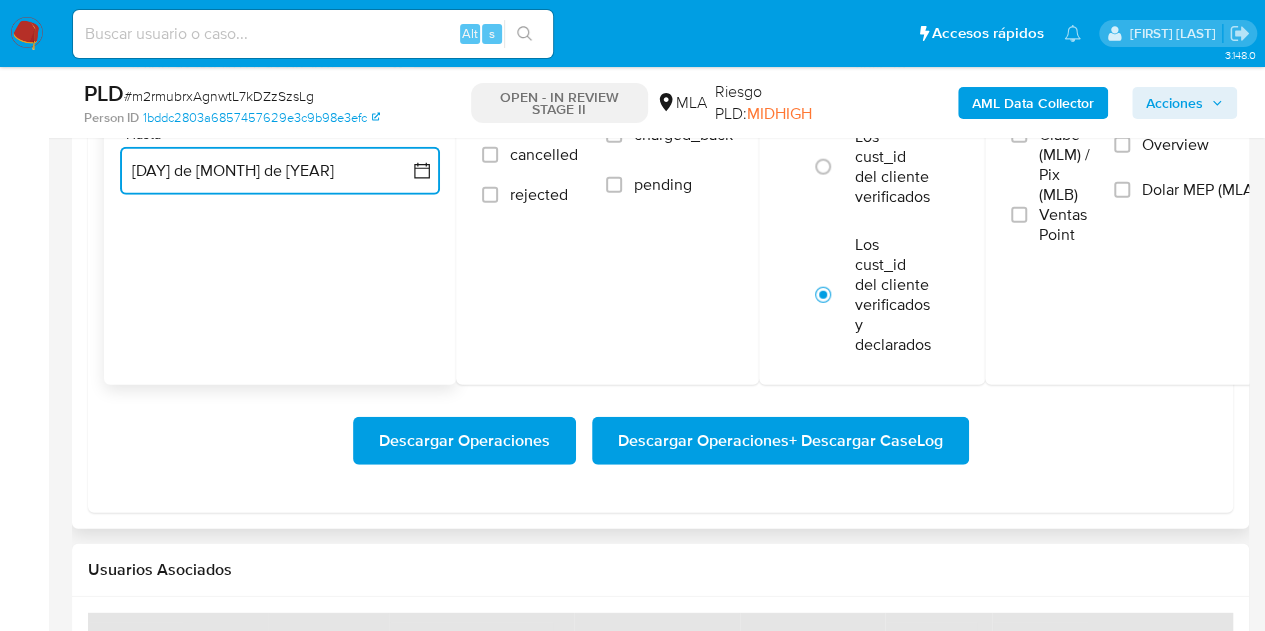 click on "28 de junio de 2025" at bounding box center (280, 171) 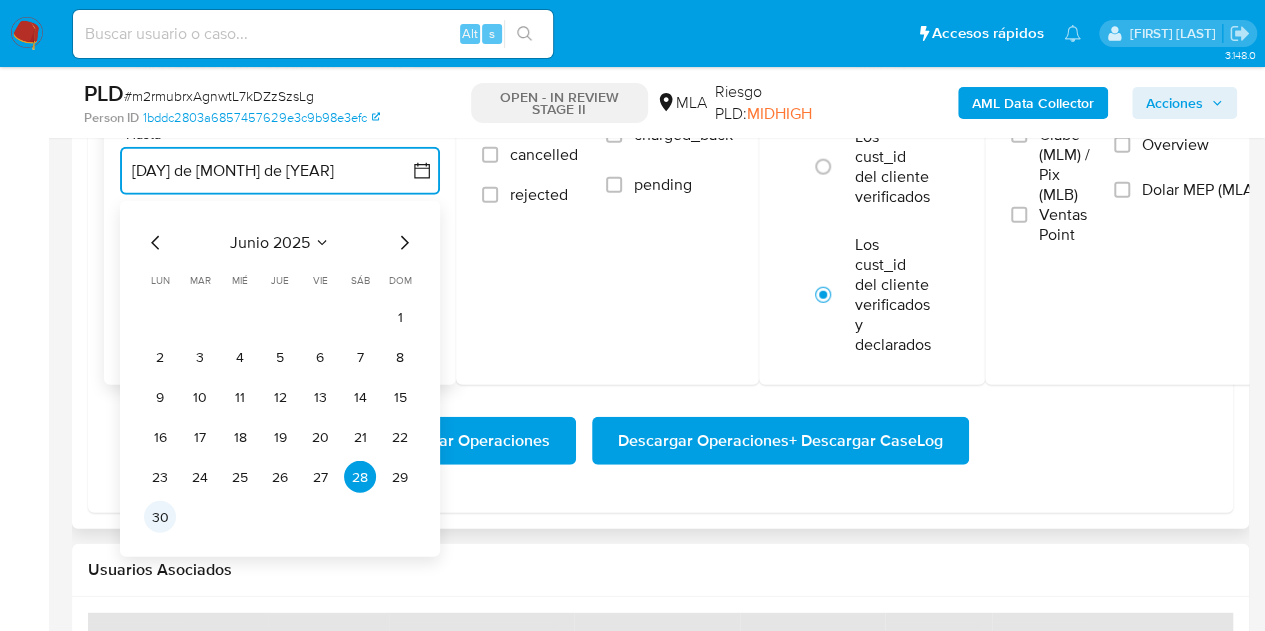 click on "30" at bounding box center (160, 517) 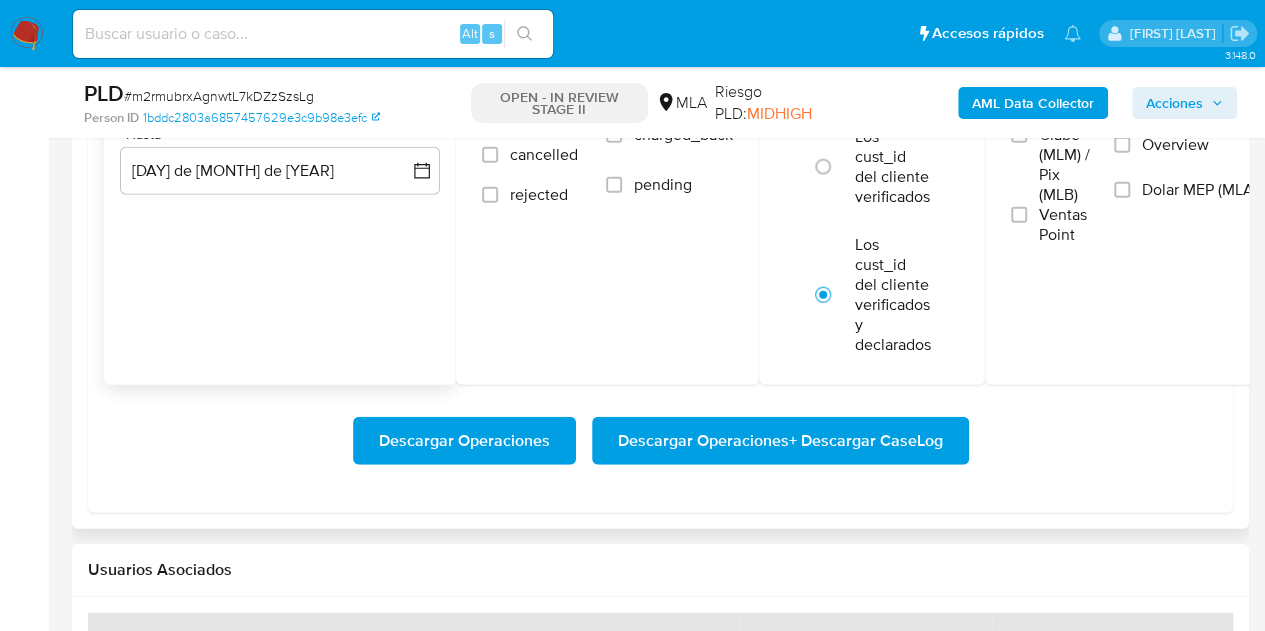 click on "Fechas Desde 1 de junio de 2025 1-06-2025 Hasta 30 de junio de 2025 30-06-2025" at bounding box center [280, 170] 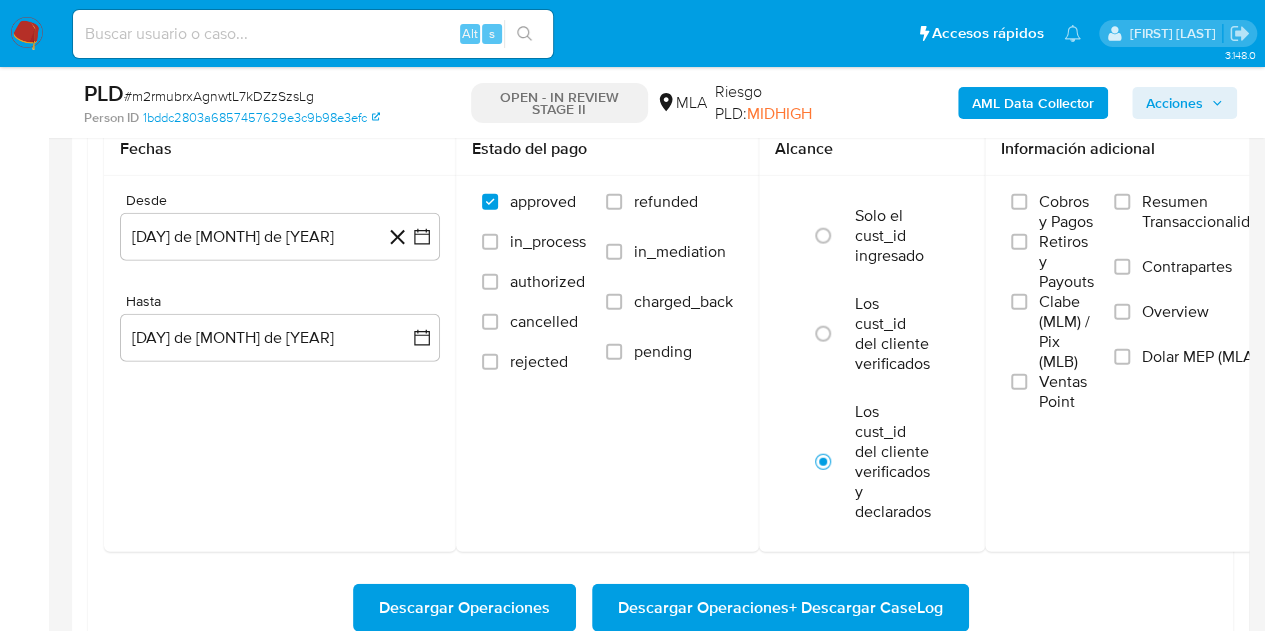 scroll, scrollTop: 2184, scrollLeft: 0, axis: vertical 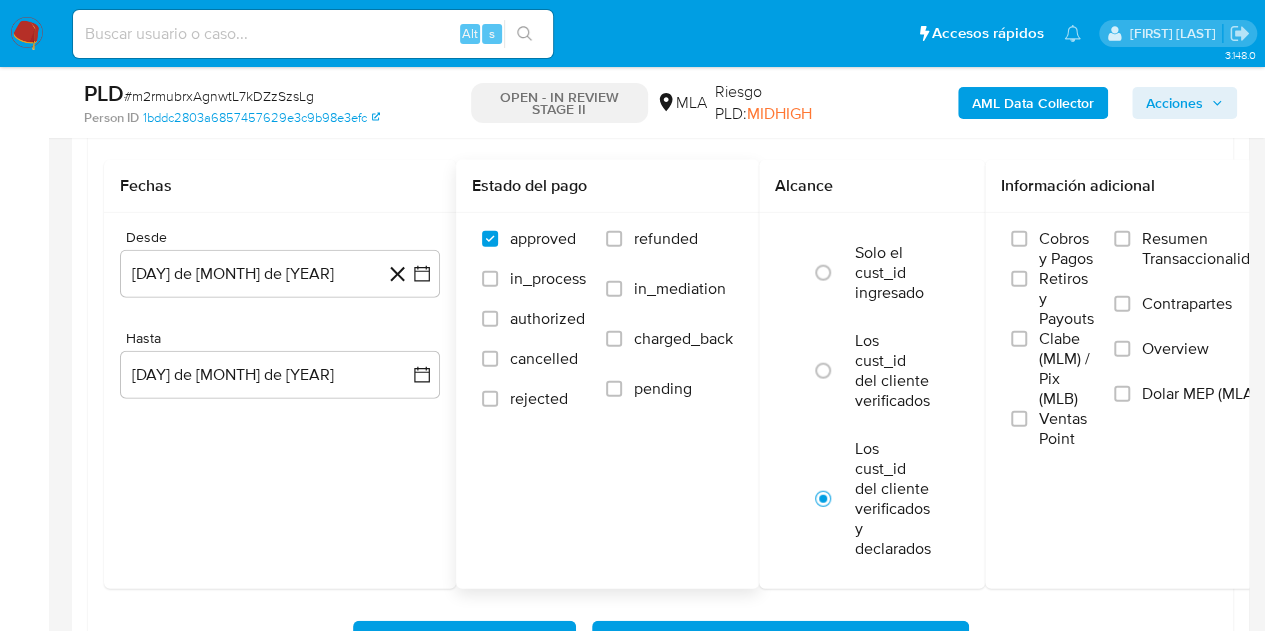click on "refunded" at bounding box center [666, 239] 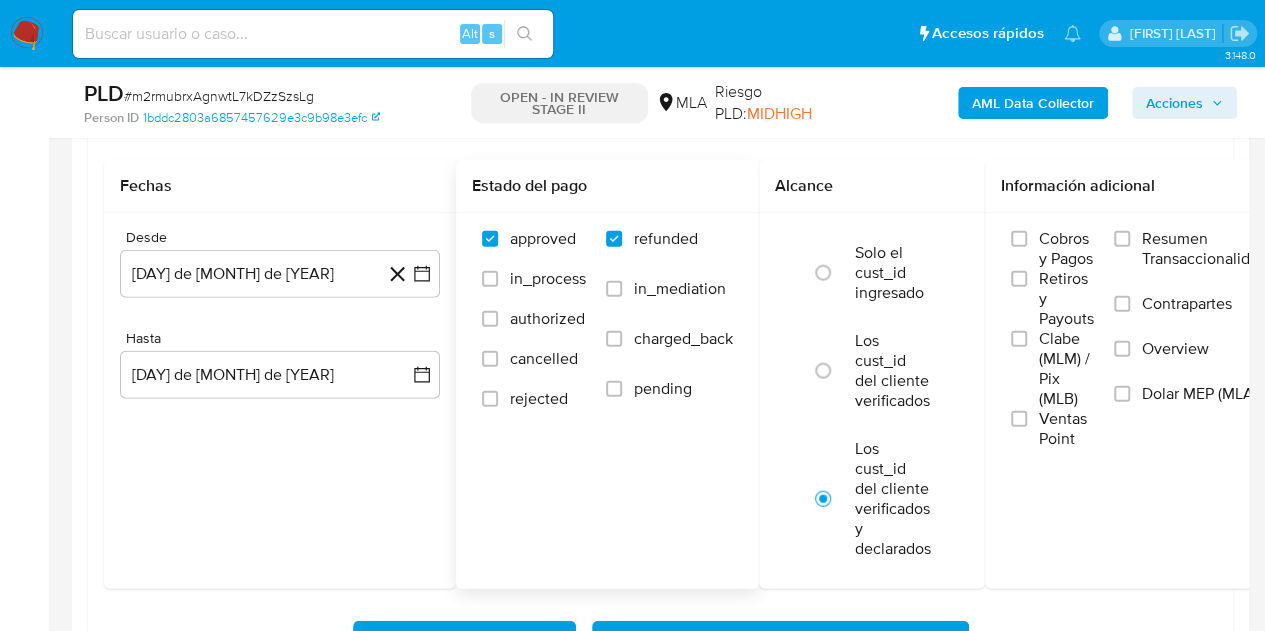 checkbox on "true" 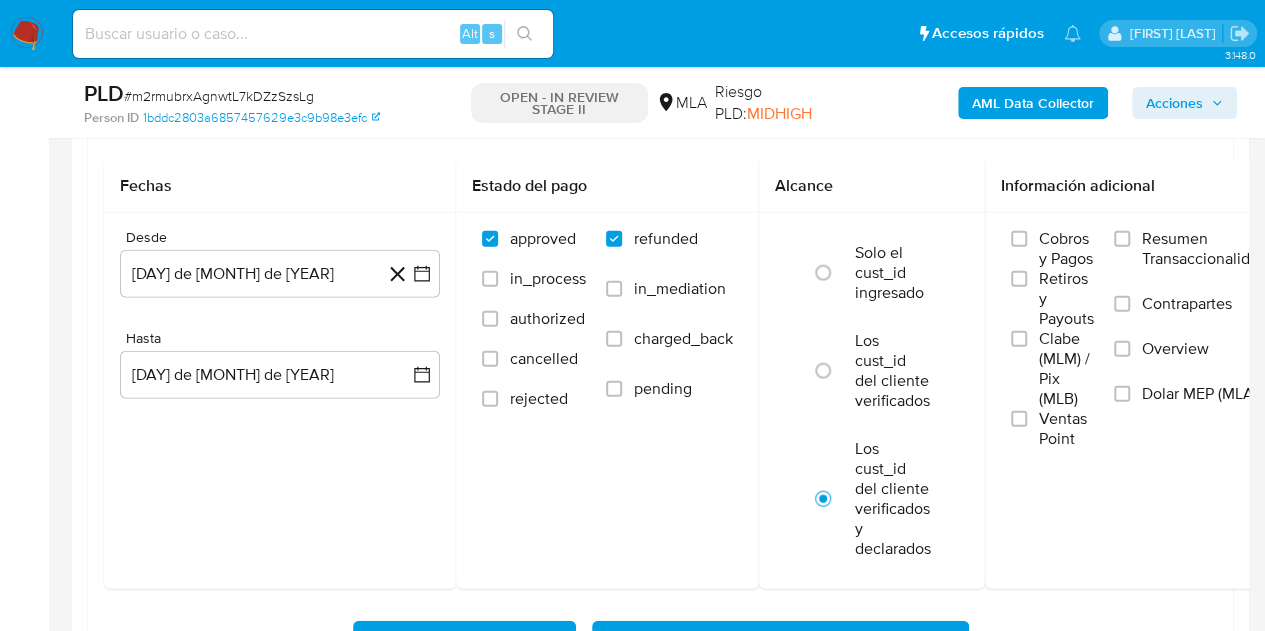 drag, startPoint x: 1138, startPoint y: 399, endPoint x: 1279, endPoint y: 399, distance: 141 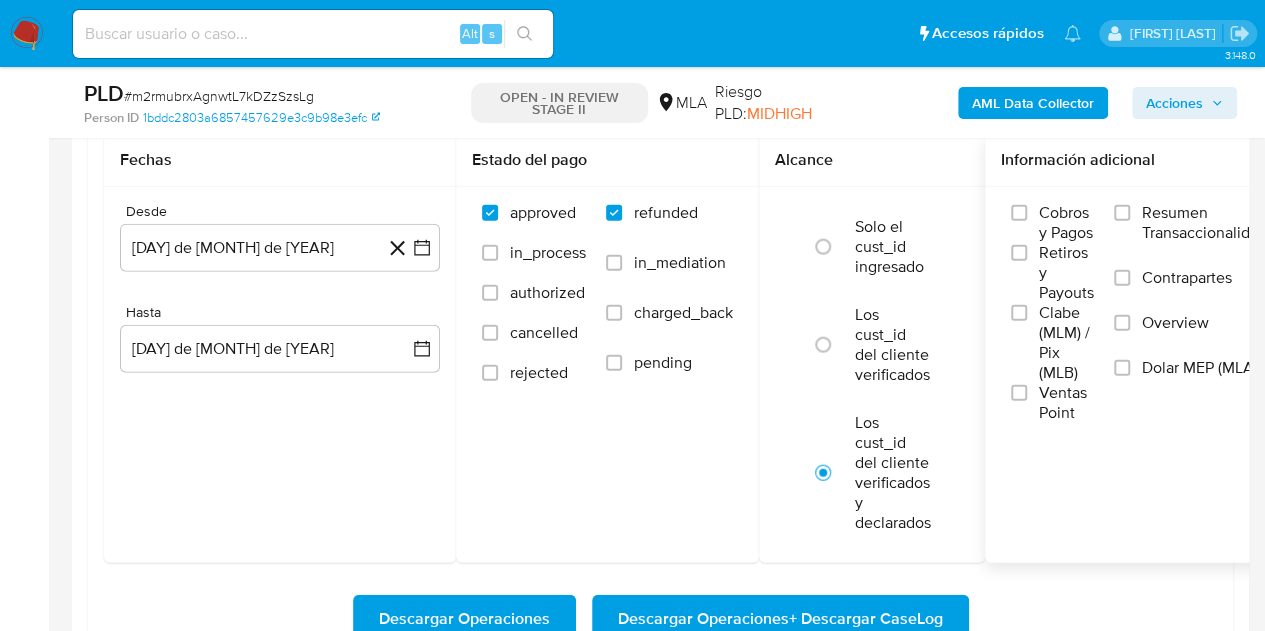 click on "Dolar MEP (MLA)" at bounding box center (1200, 368) 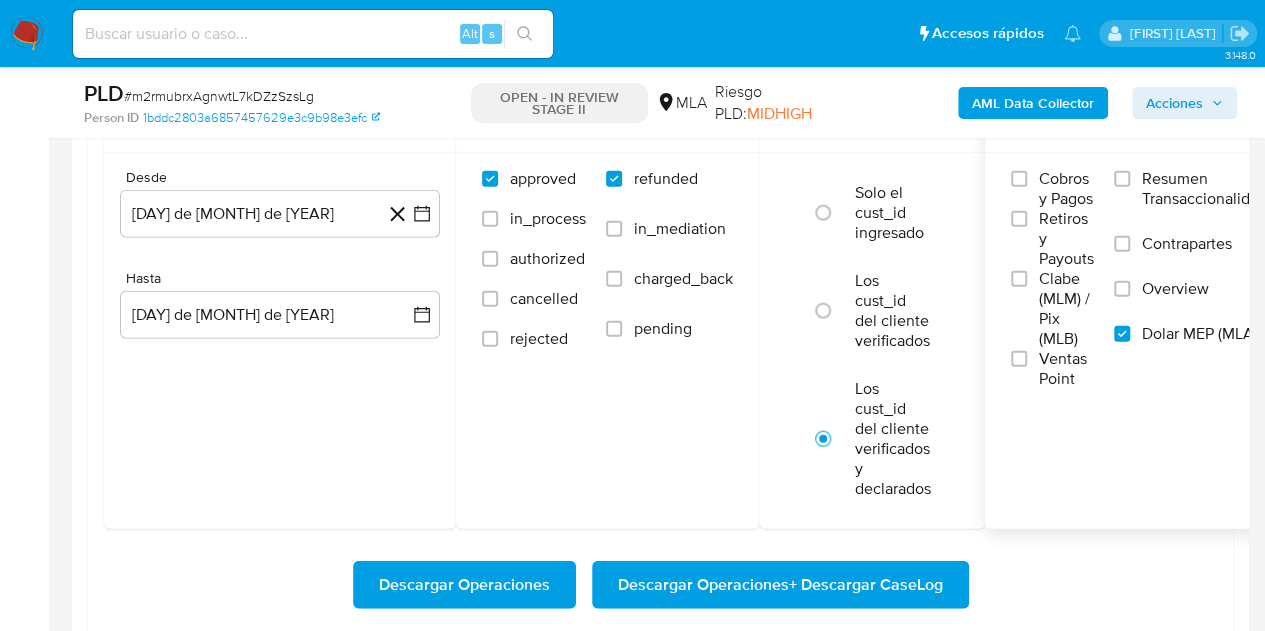 scroll, scrollTop: 2264, scrollLeft: 0, axis: vertical 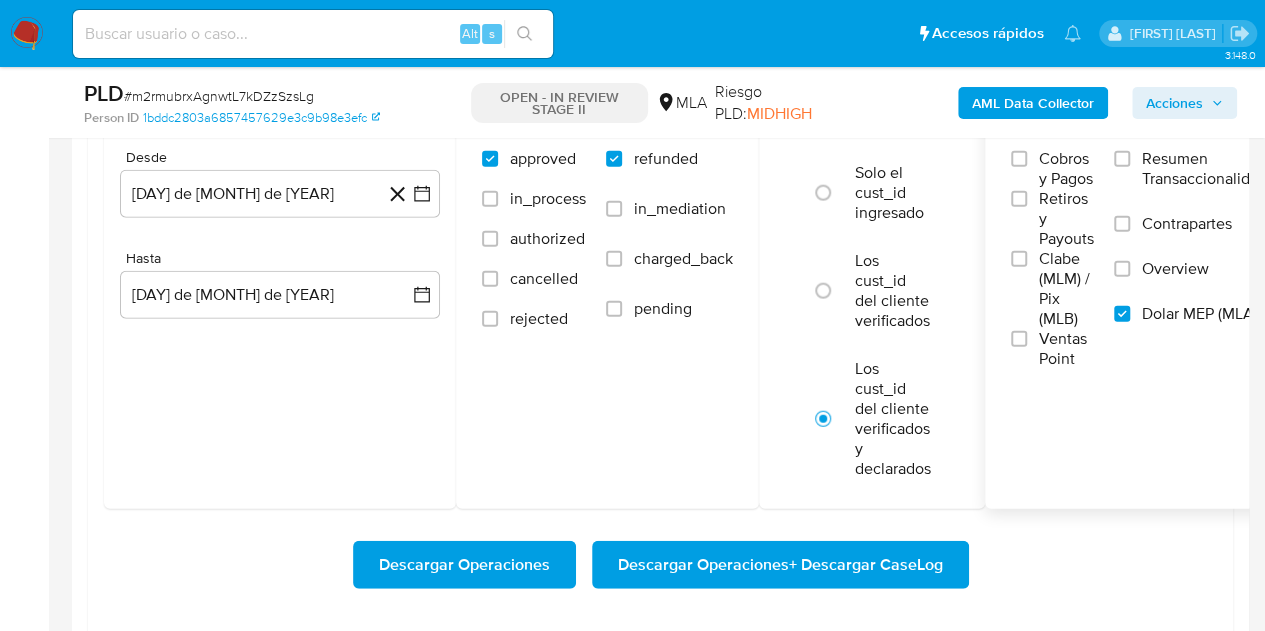 click on "Descargar Operaciones  +   Descargar CaseLog" at bounding box center [780, 565] 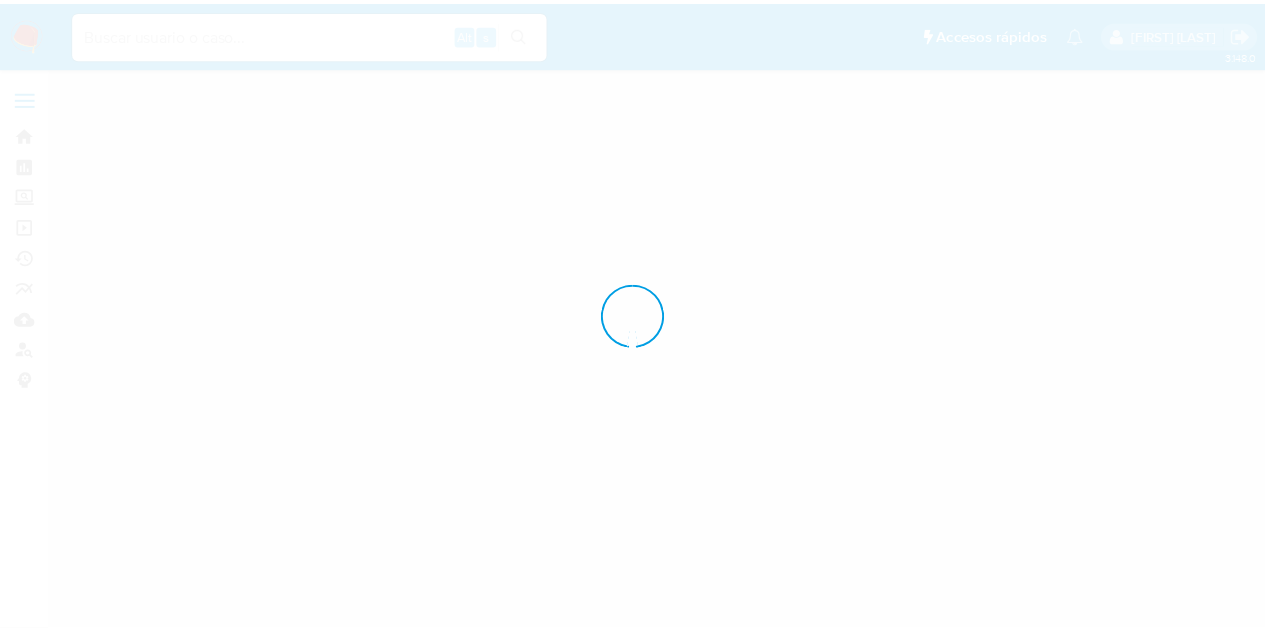 scroll, scrollTop: 0, scrollLeft: 0, axis: both 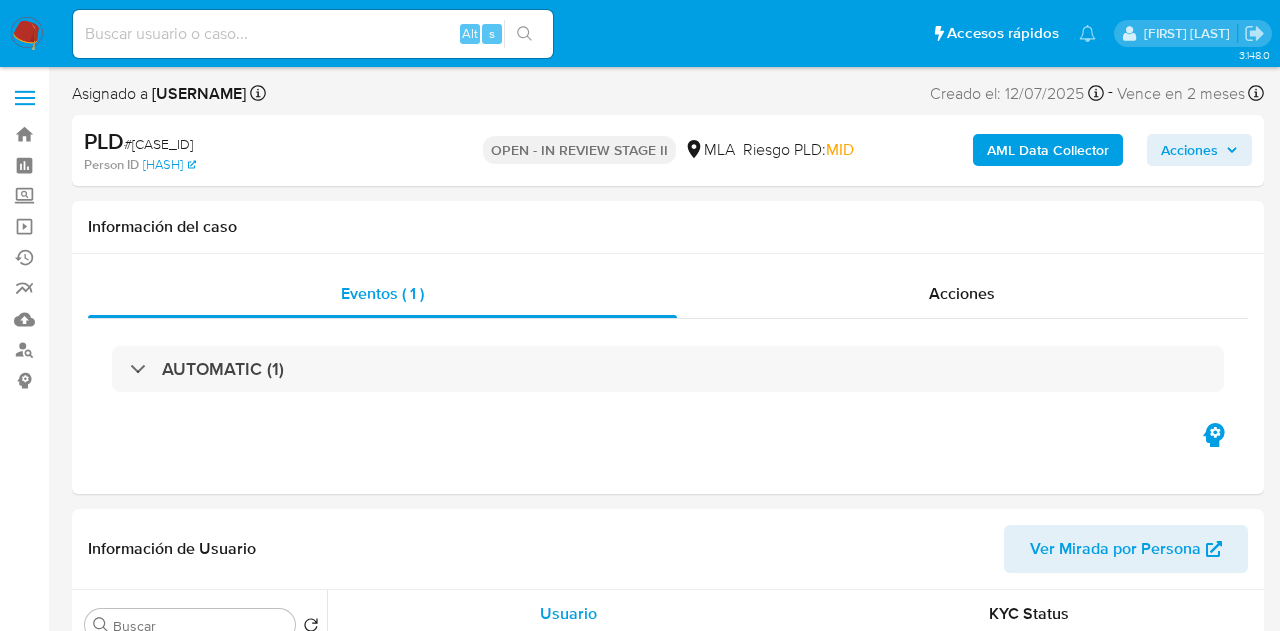 select on "10" 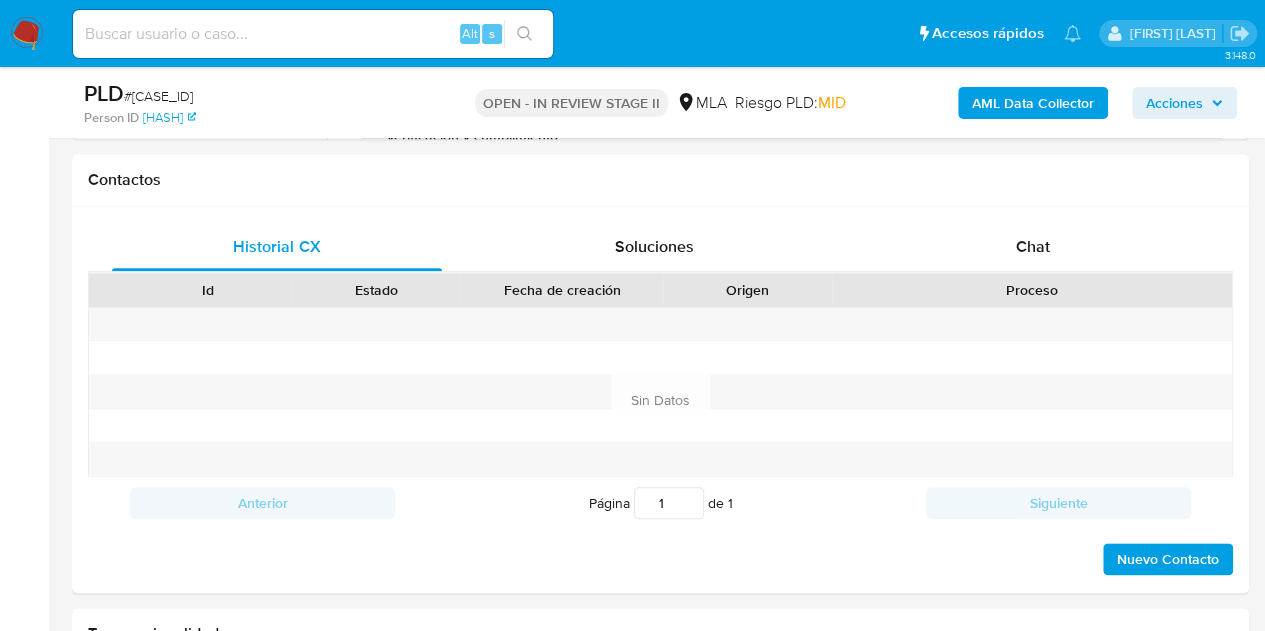 scroll, scrollTop: 882, scrollLeft: 0, axis: vertical 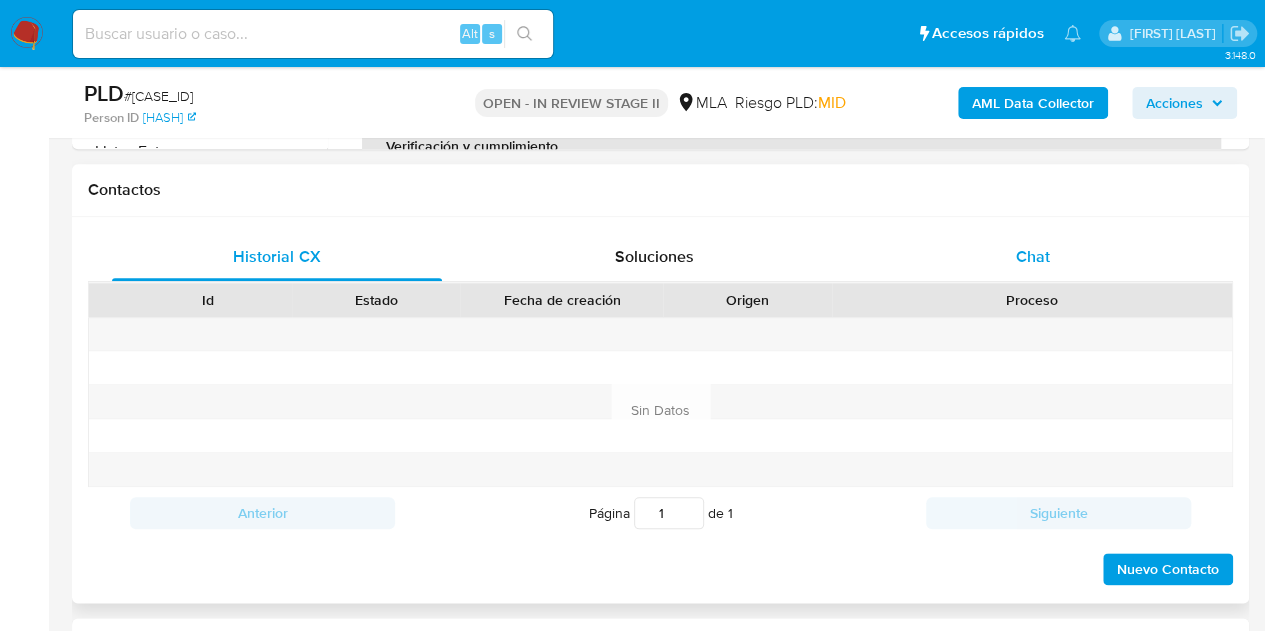 click on "Chat" at bounding box center [1033, 257] 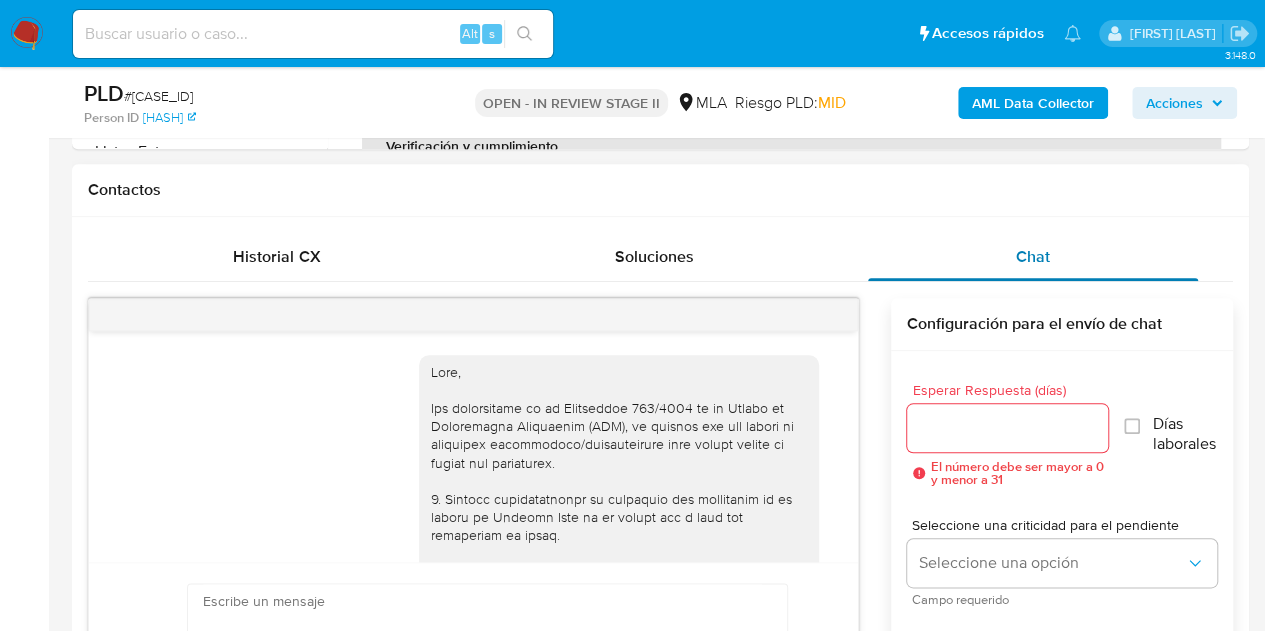 scroll, scrollTop: 1342, scrollLeft: 0, axis: vertical 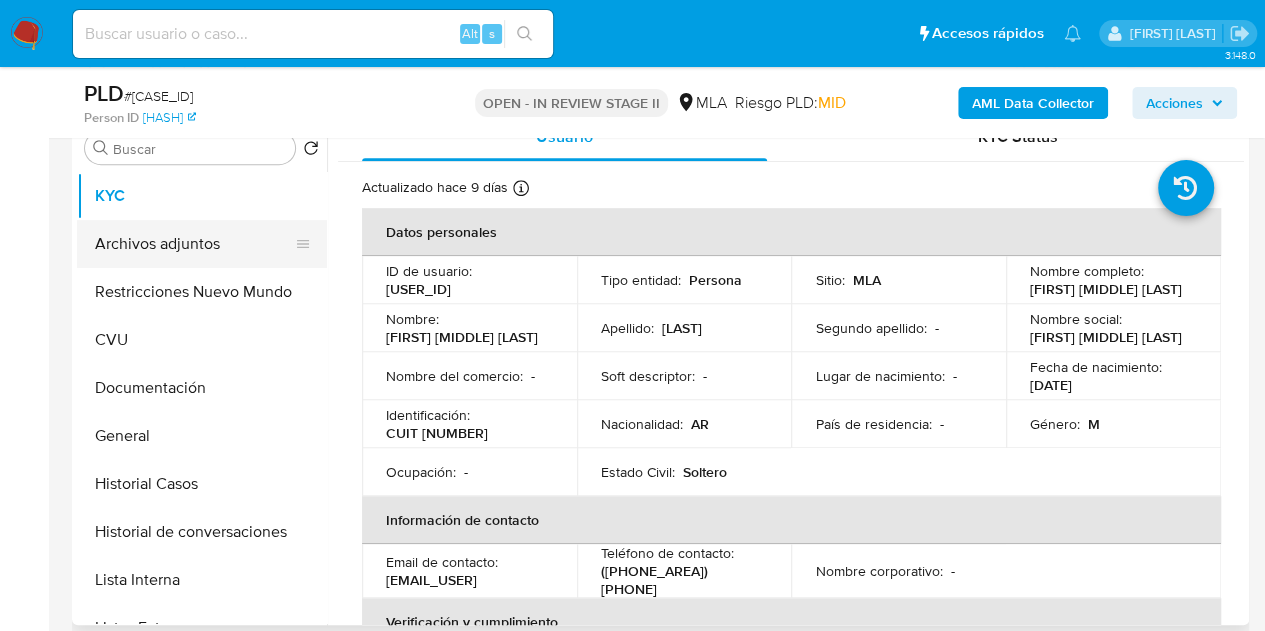 click on "Archivos adjuntos" at bounding box center (194, 244) 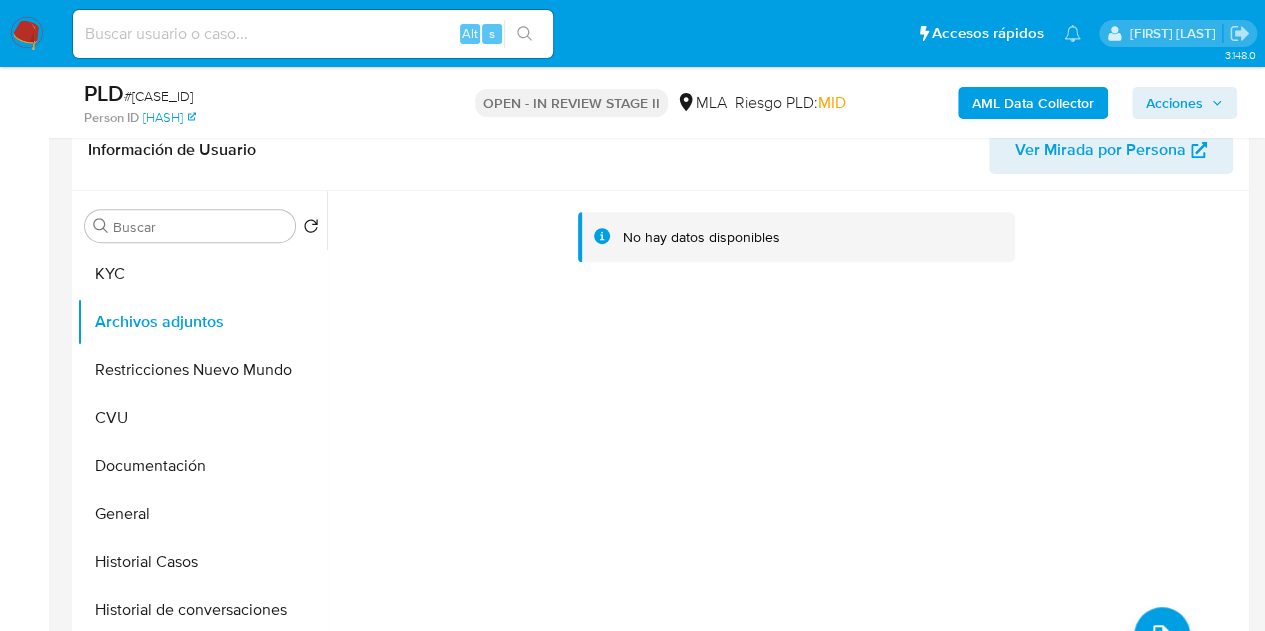 scroll, scrollTop: 338, scrollLeft: 0, axis: vertical 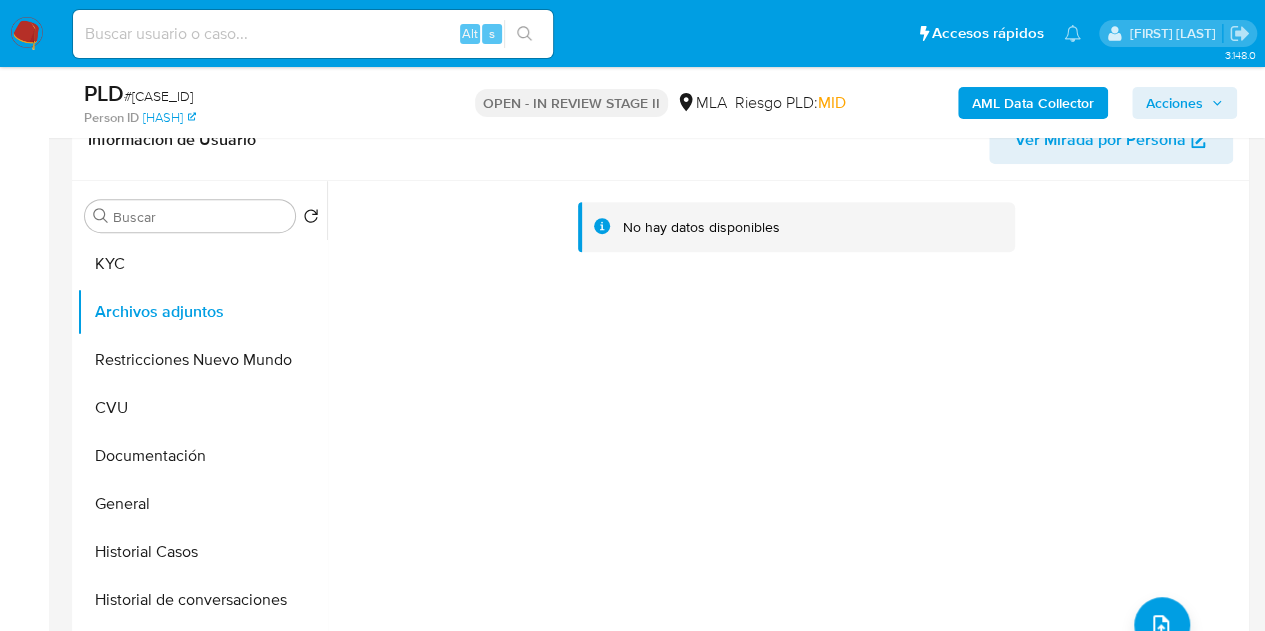 click on "AML Data Collector" at bounding box center [1033, 103] 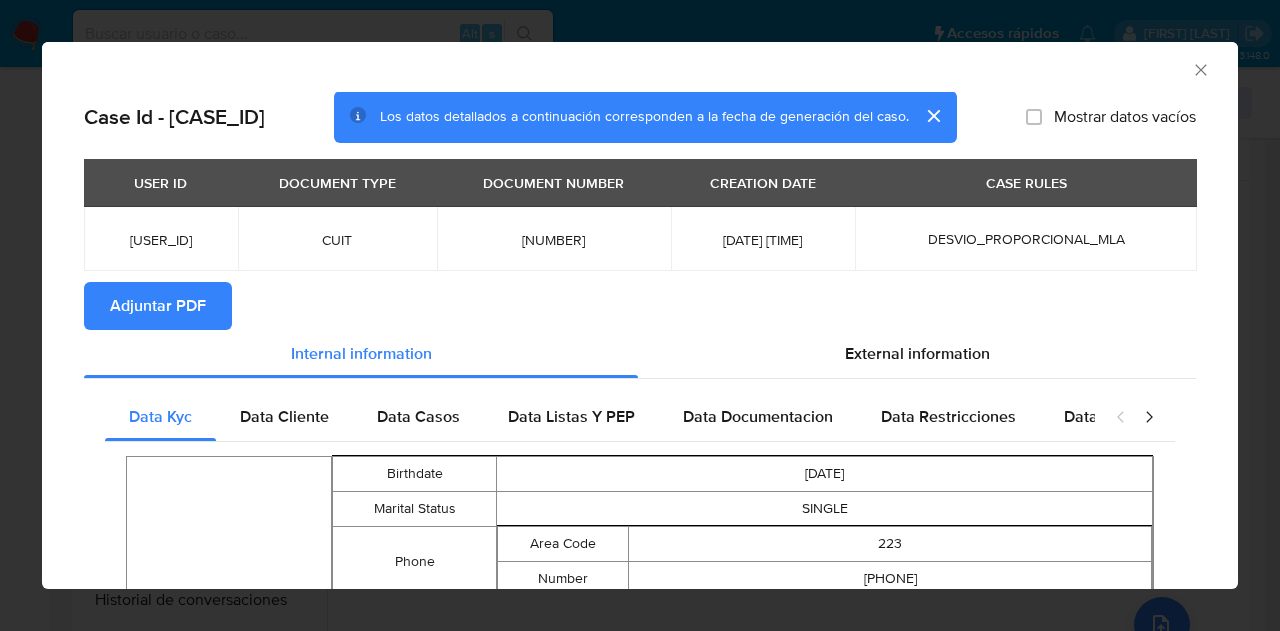click on "Adjuntar PDF" at bounding box center [158, 306] 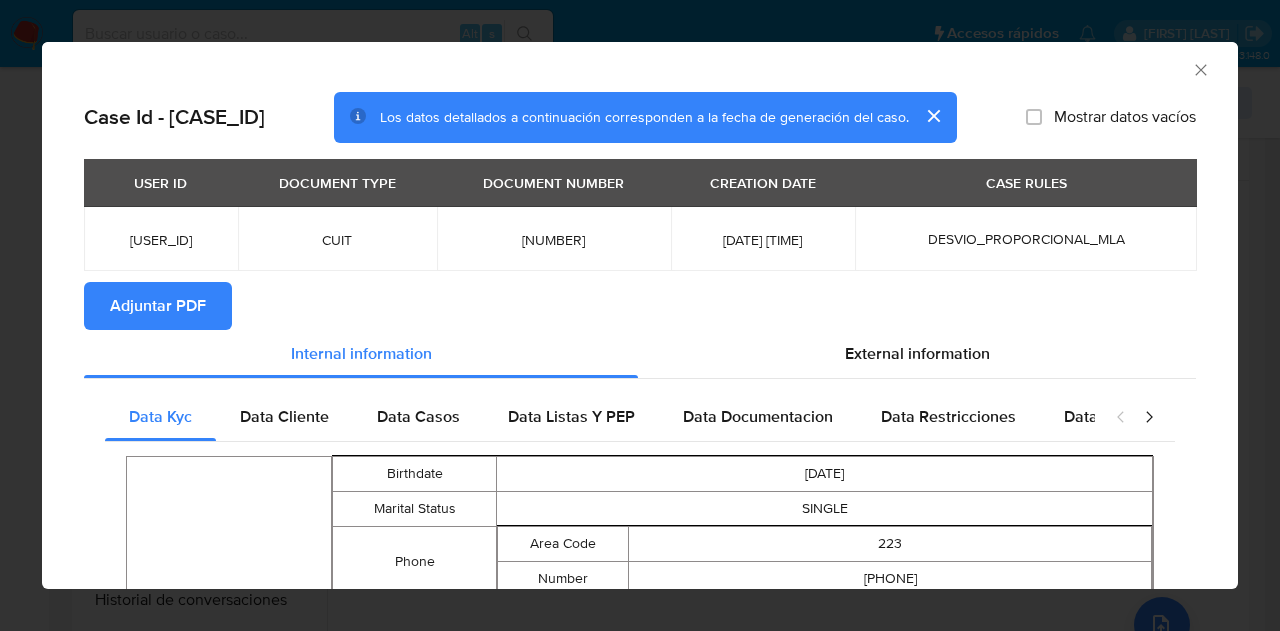 click at bounding box center (933, 116) 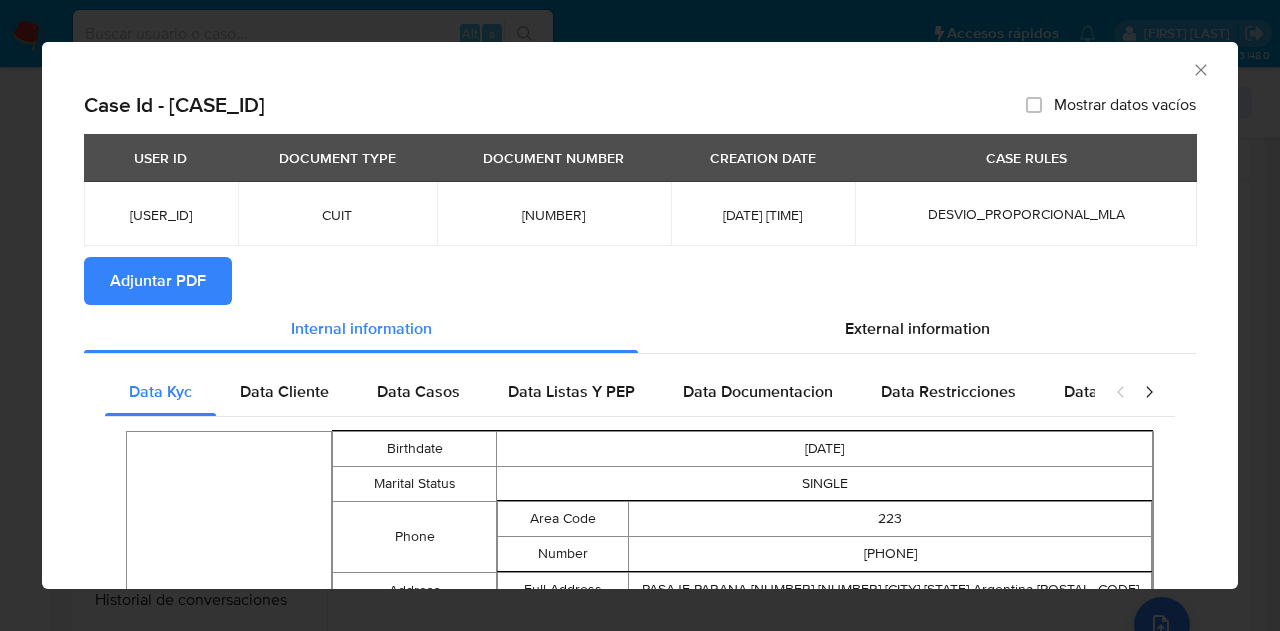 click 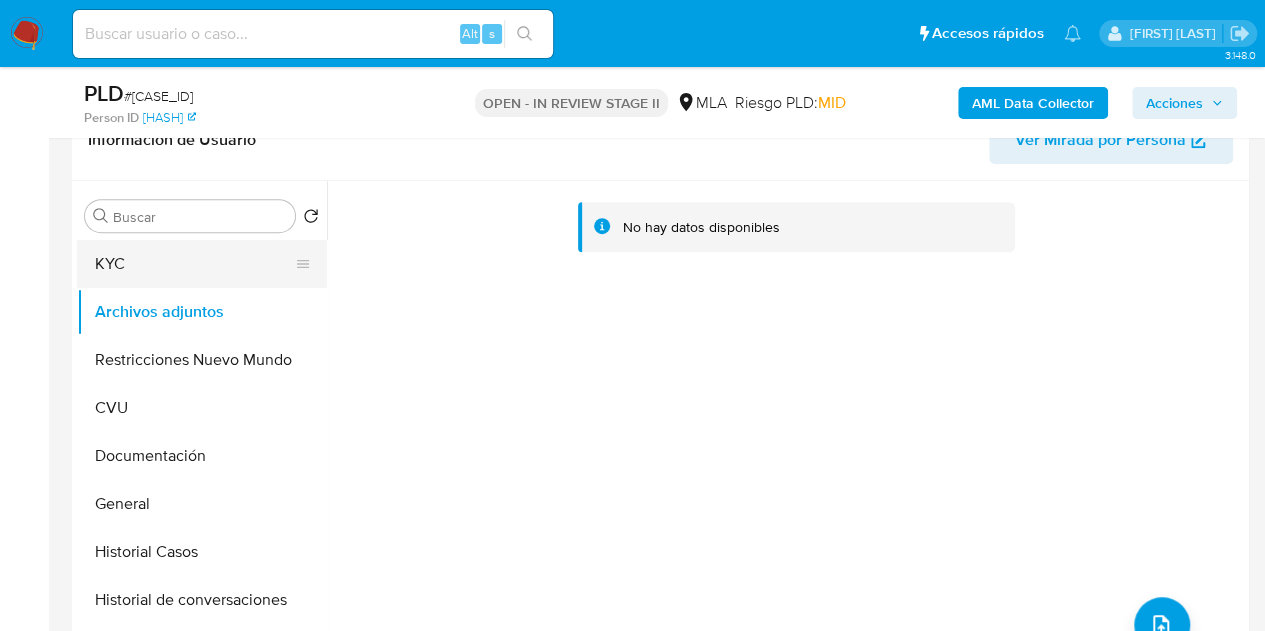 click on "KYC" at bounding box center [194, 264] 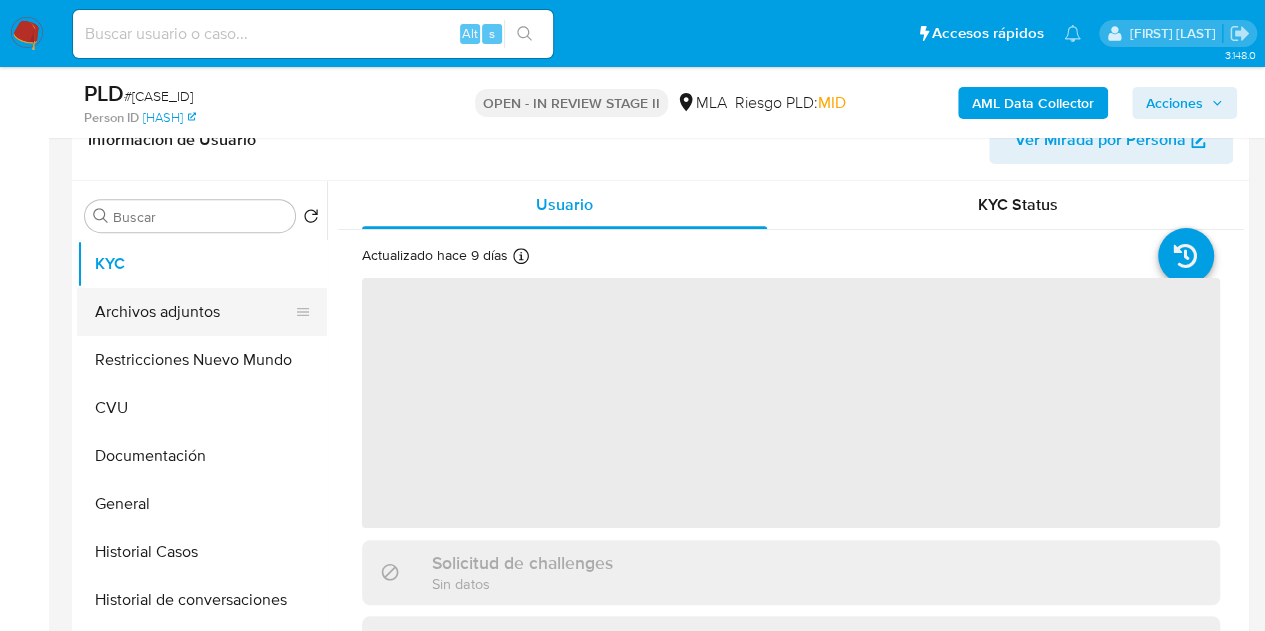 click on "Archivos adjuntos" at bounding box center (194, 312) 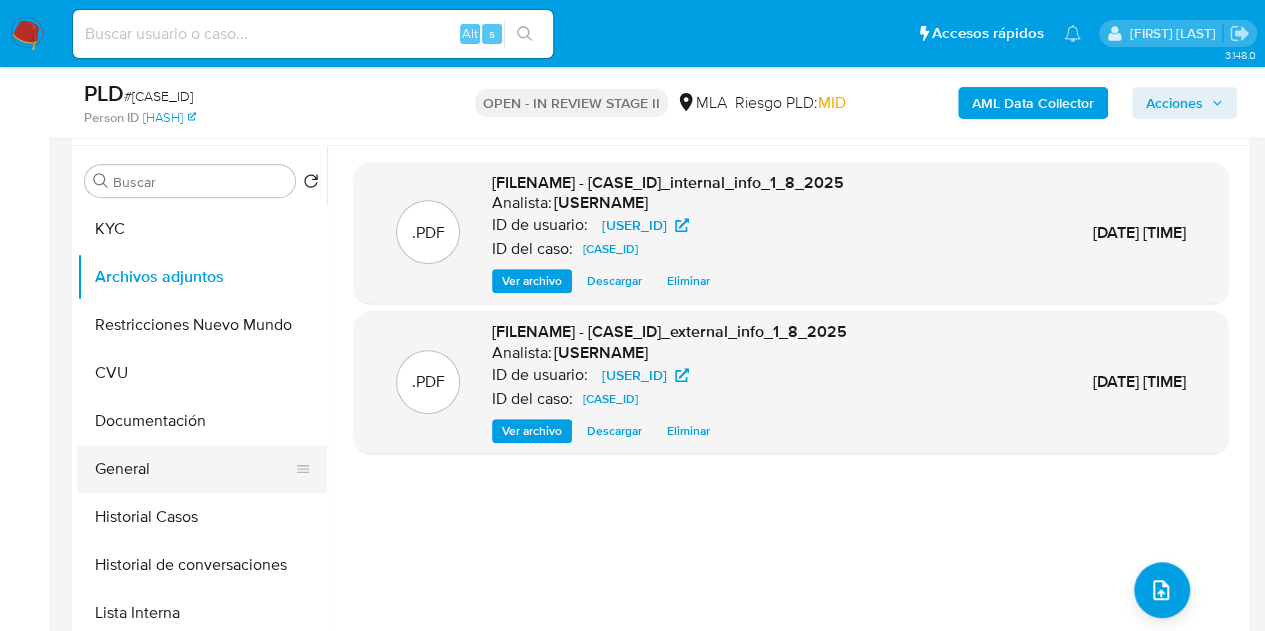 scroll, scrollTop: 364, scrollLeft: 0, axis: vertical 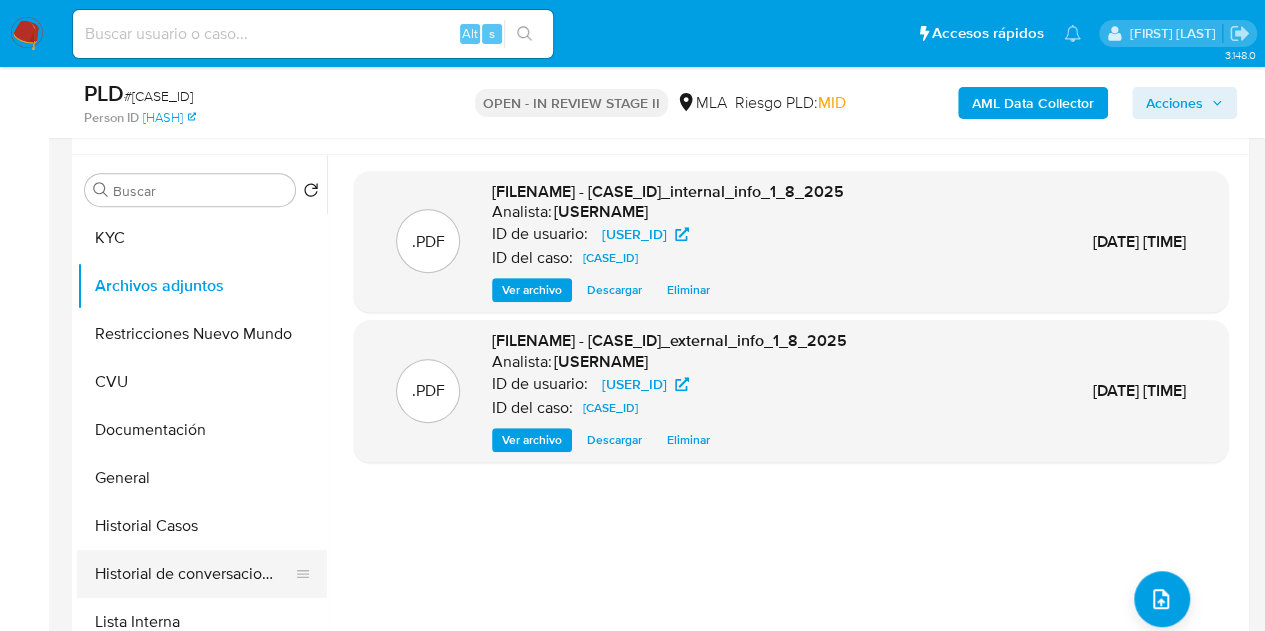 click on "Historial de conversaciones" at bounding box center [194, 574] 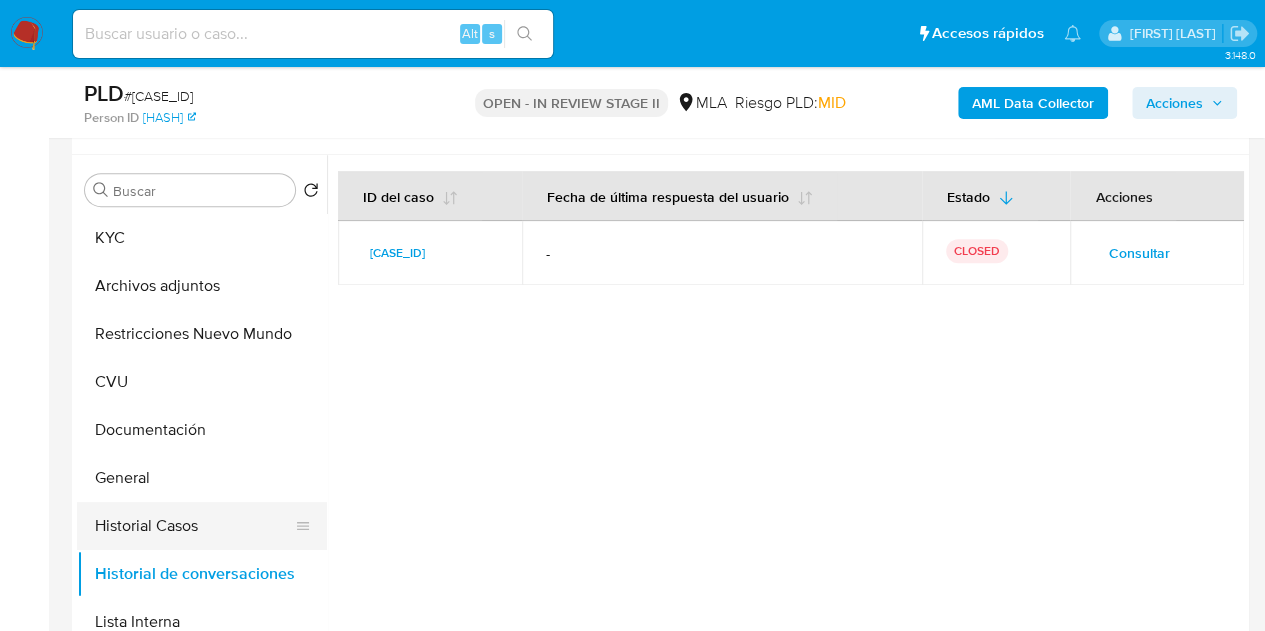 click on "Historial Casos" at bounding box center [194, 526] 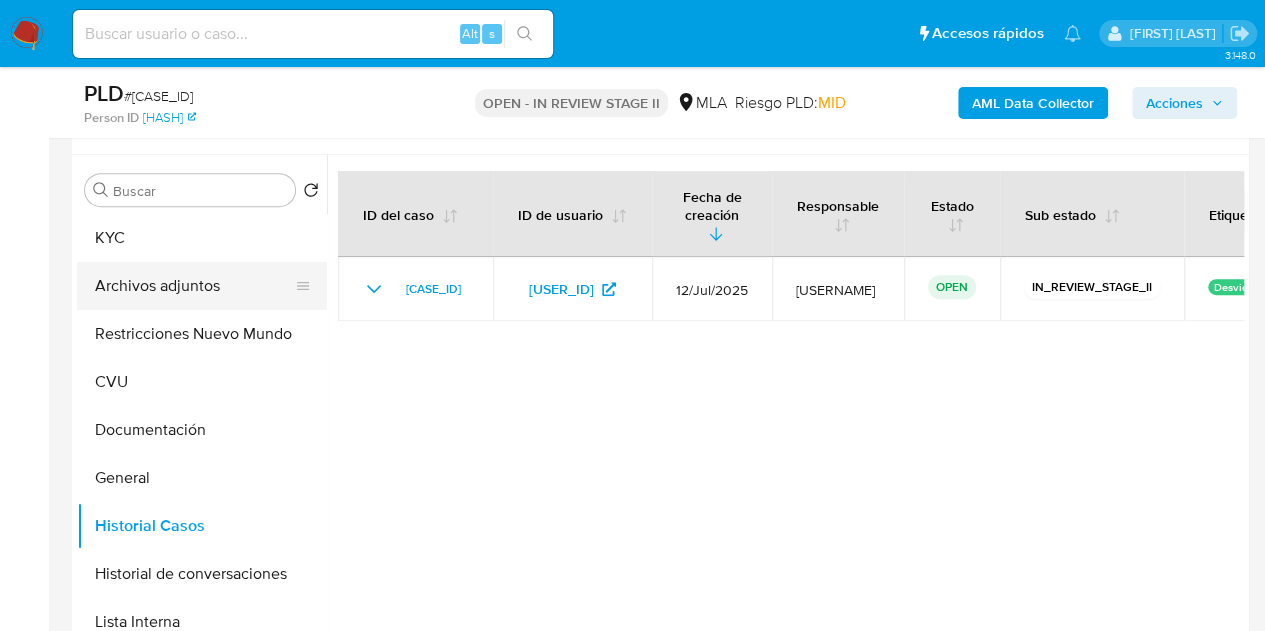 click on "Archivos adjuntos" at bounding box center [194, 286] 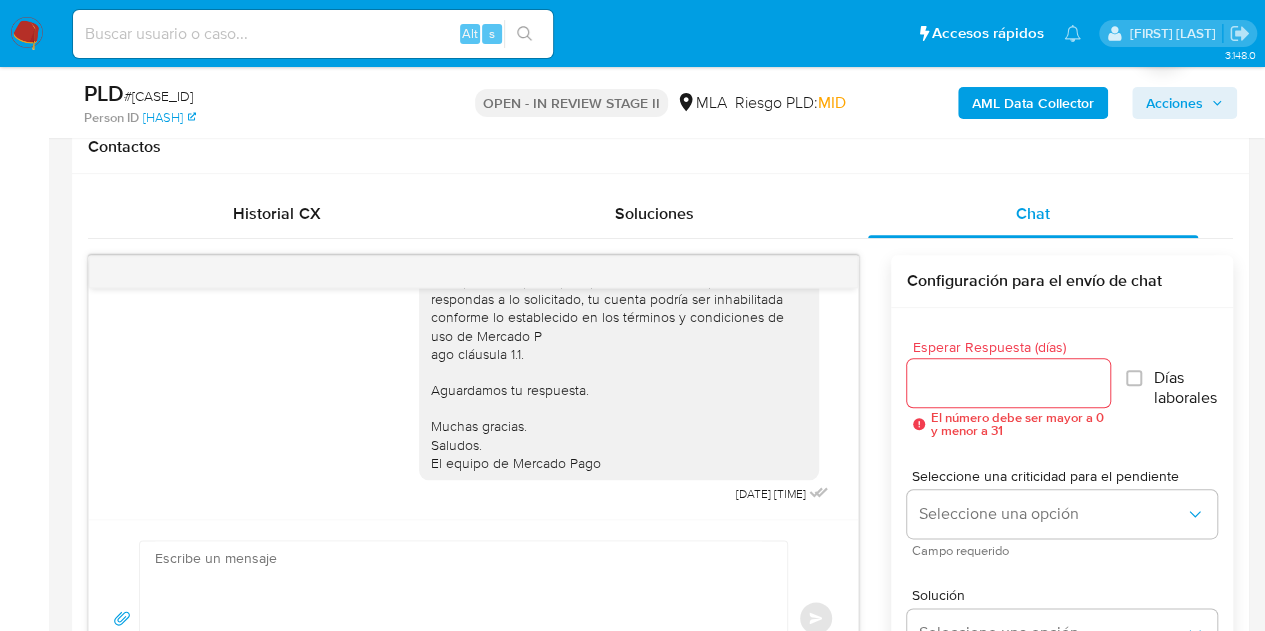 scroll, scrollTop: 992, scrollLeft: 0, axis: vertical 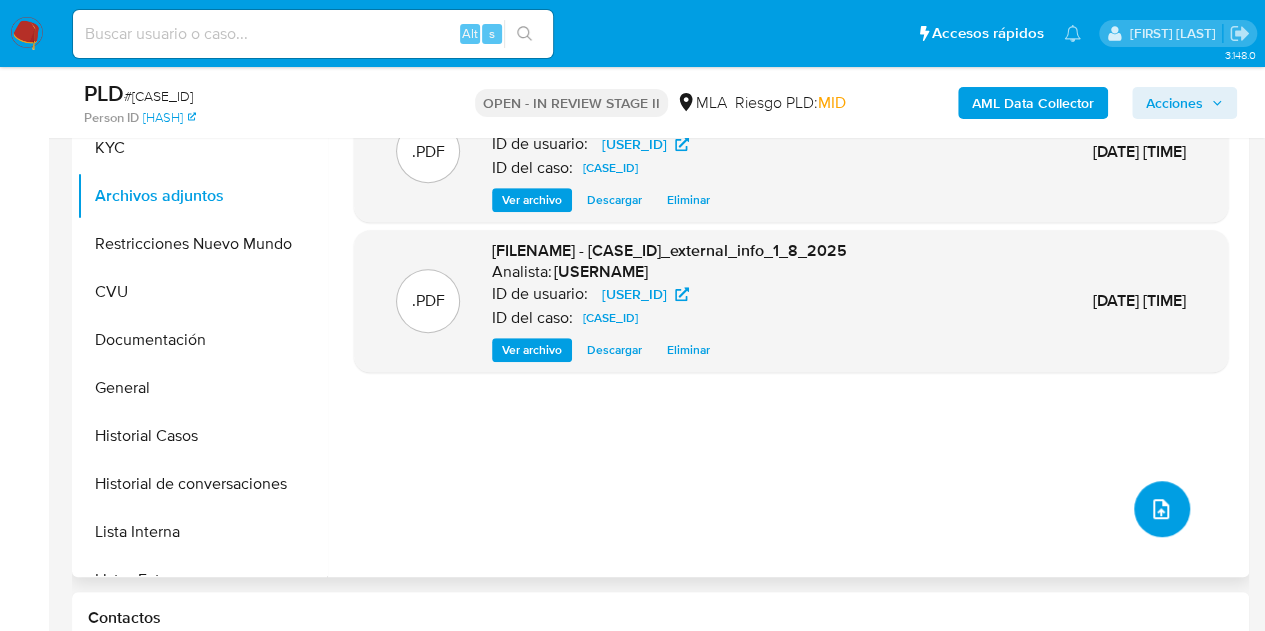 click 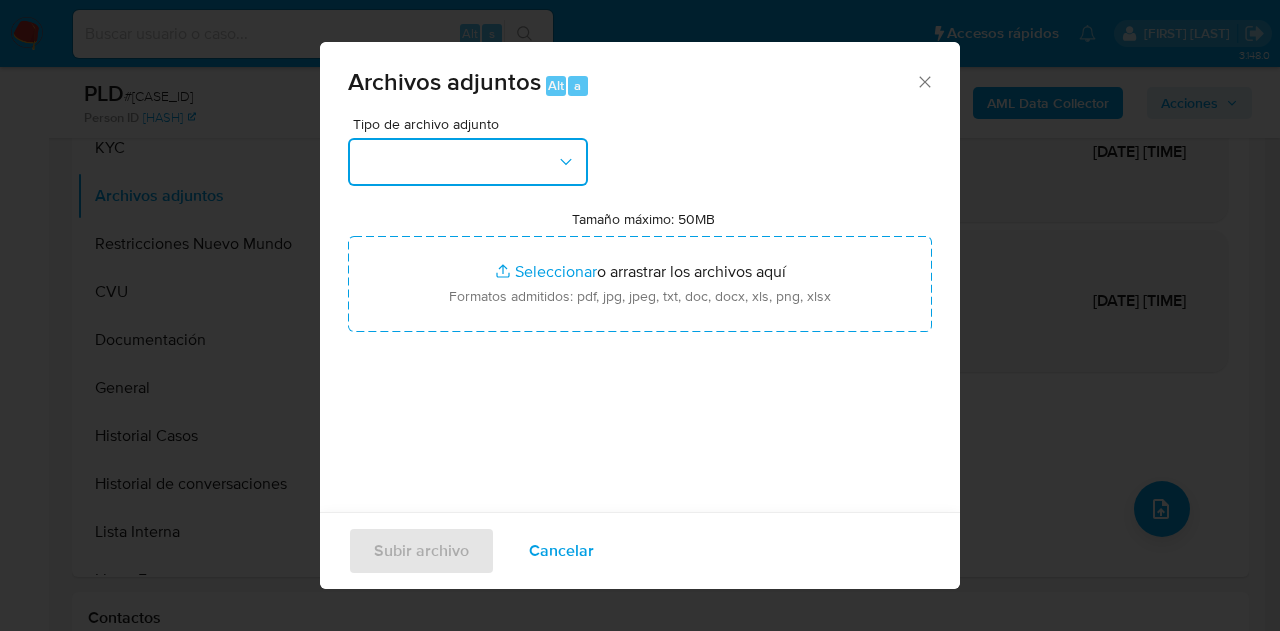 click 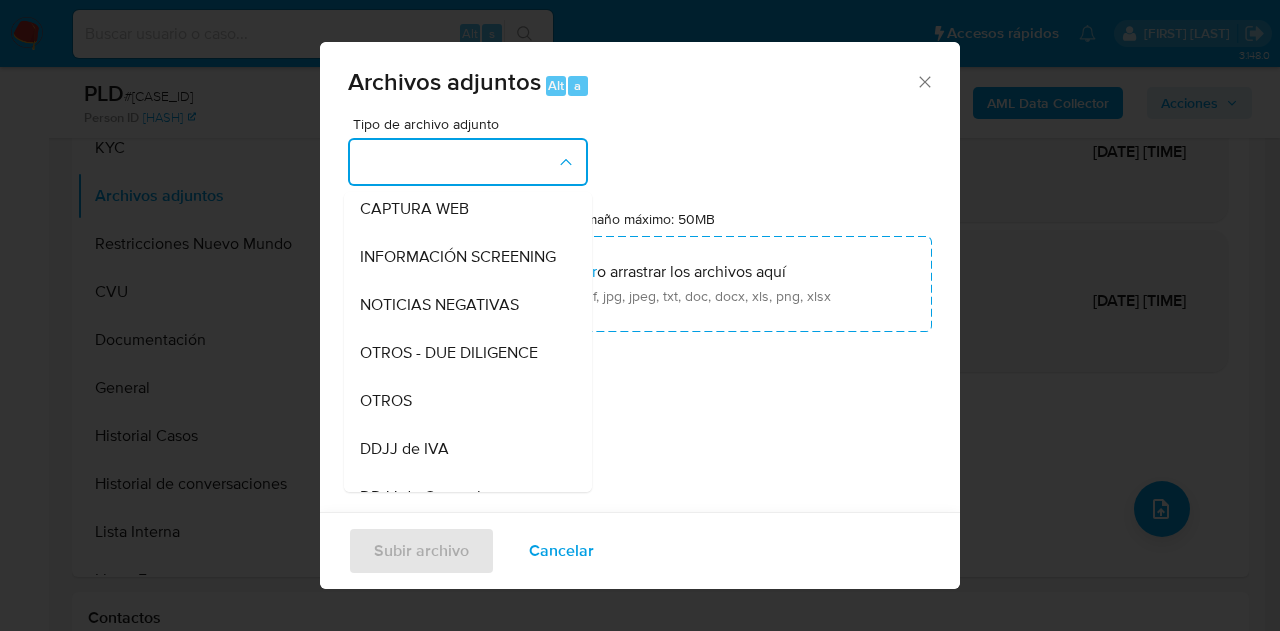 scroll, scrollTop: 284, scrollLeft: 0, axis: vertical 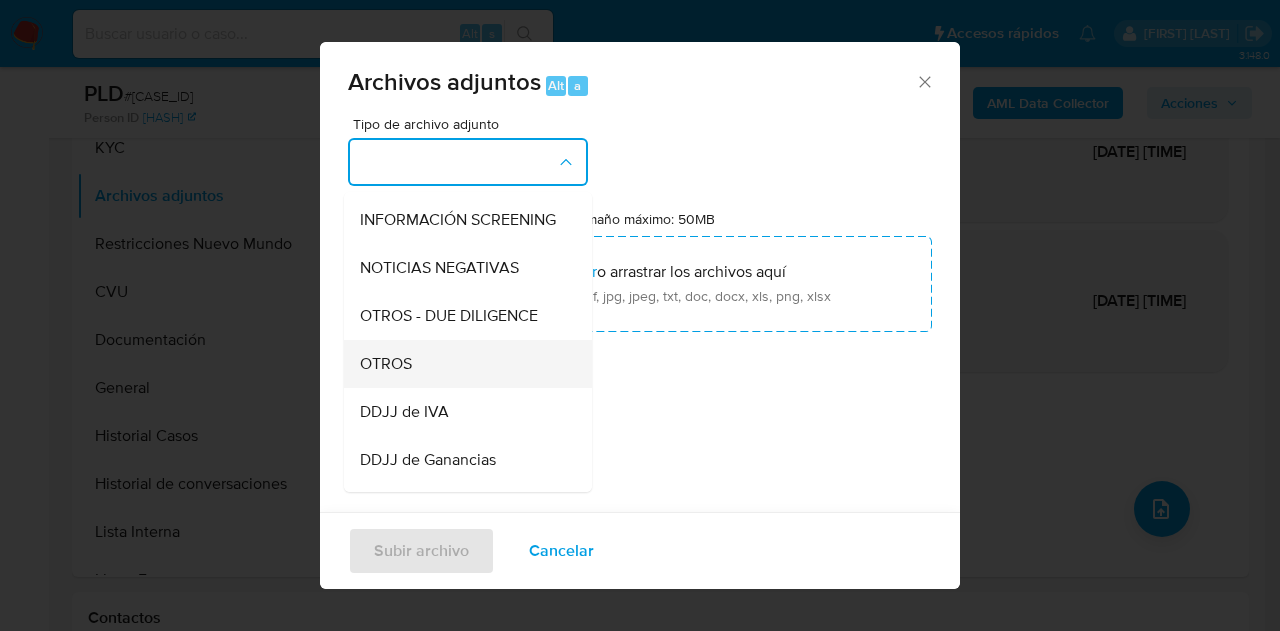 click on "OTROS" at bounding box center [462, 364] 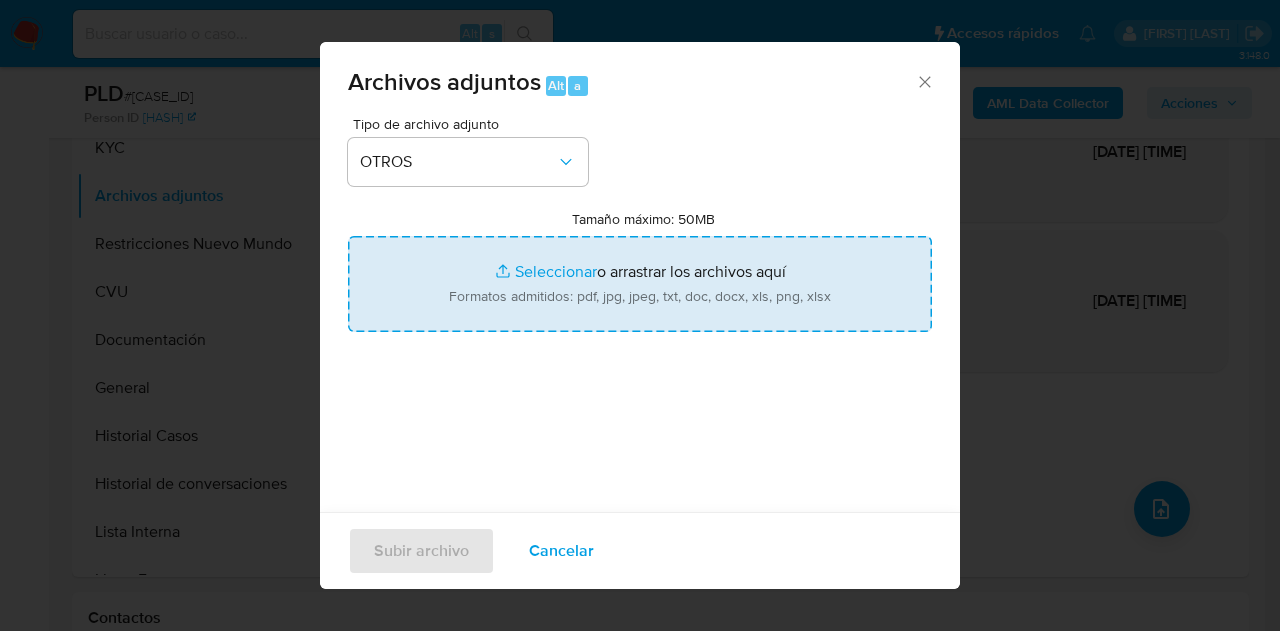 click on "Tamaño máximo: 50MB Seleccionar archivos" at bounding box center (640, 284) 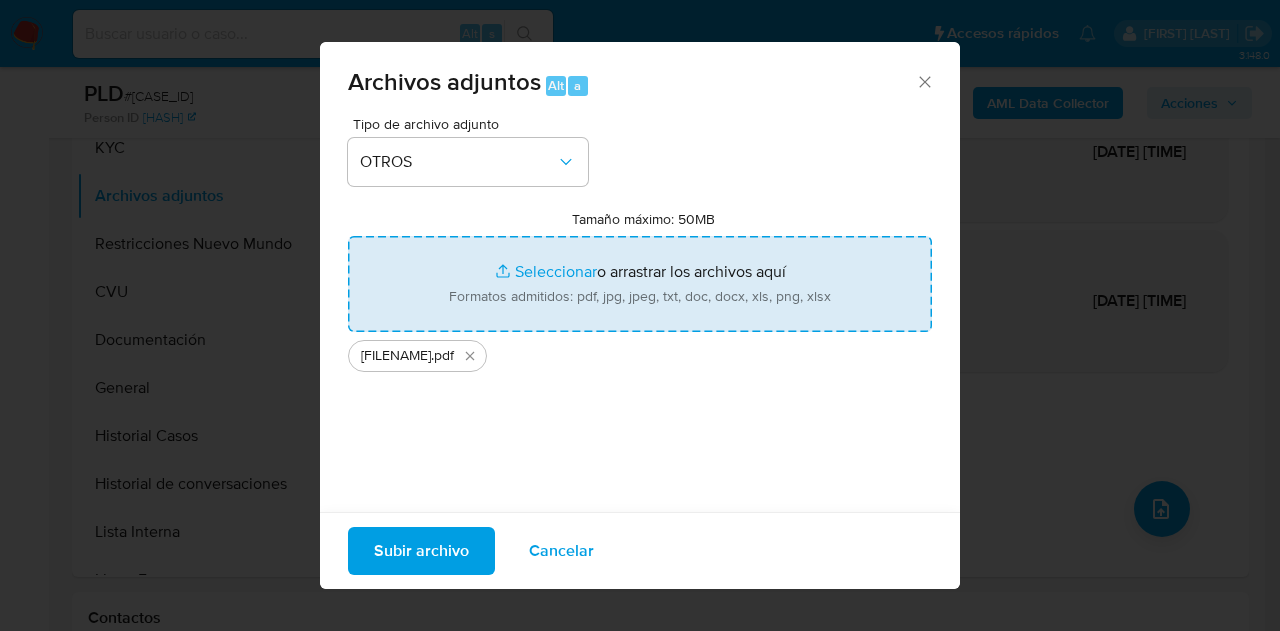click on "Subir archivo" at bounding box center [421, 551] 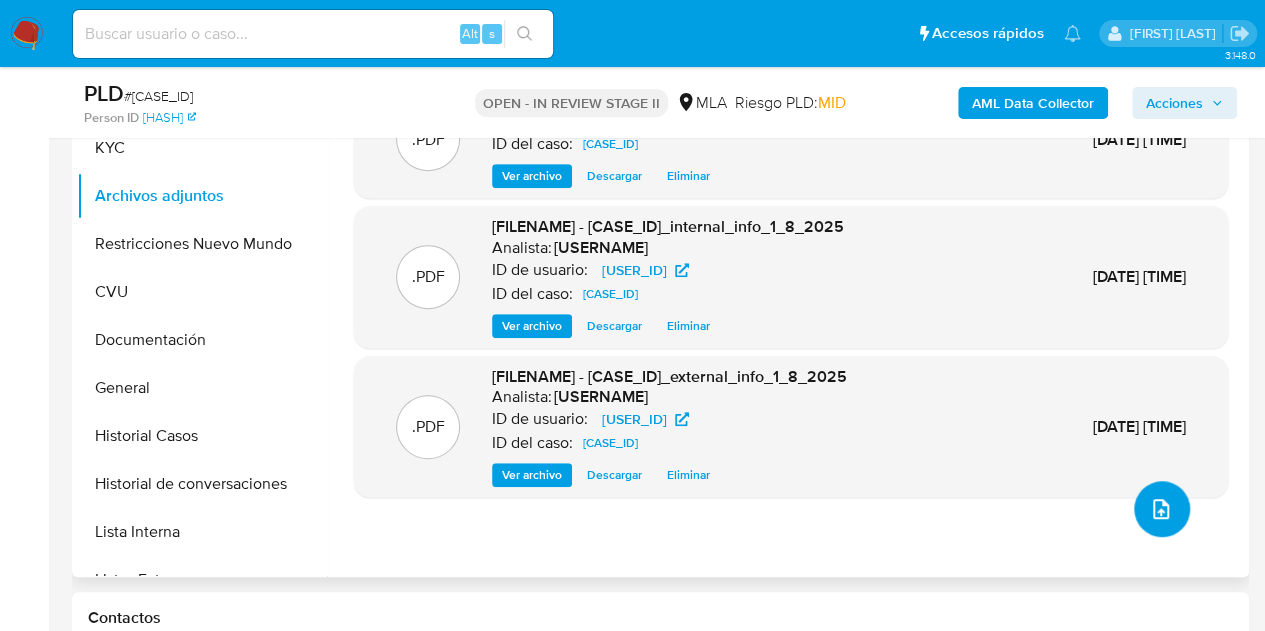 click 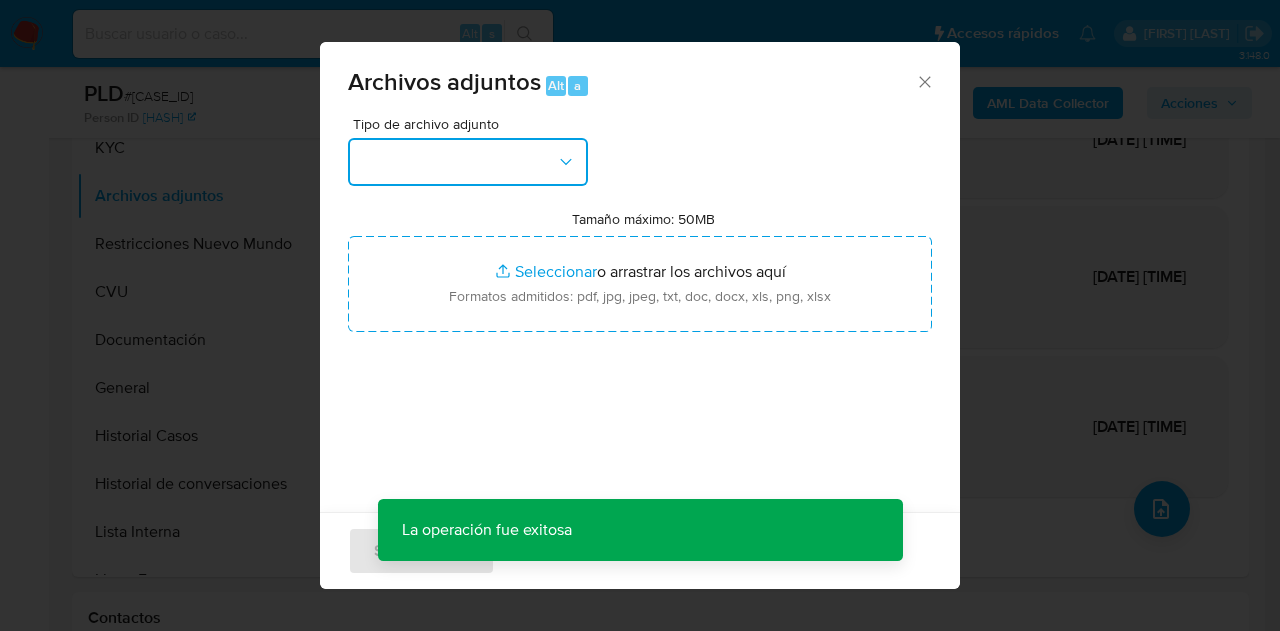click at bounding box center [468, 162] 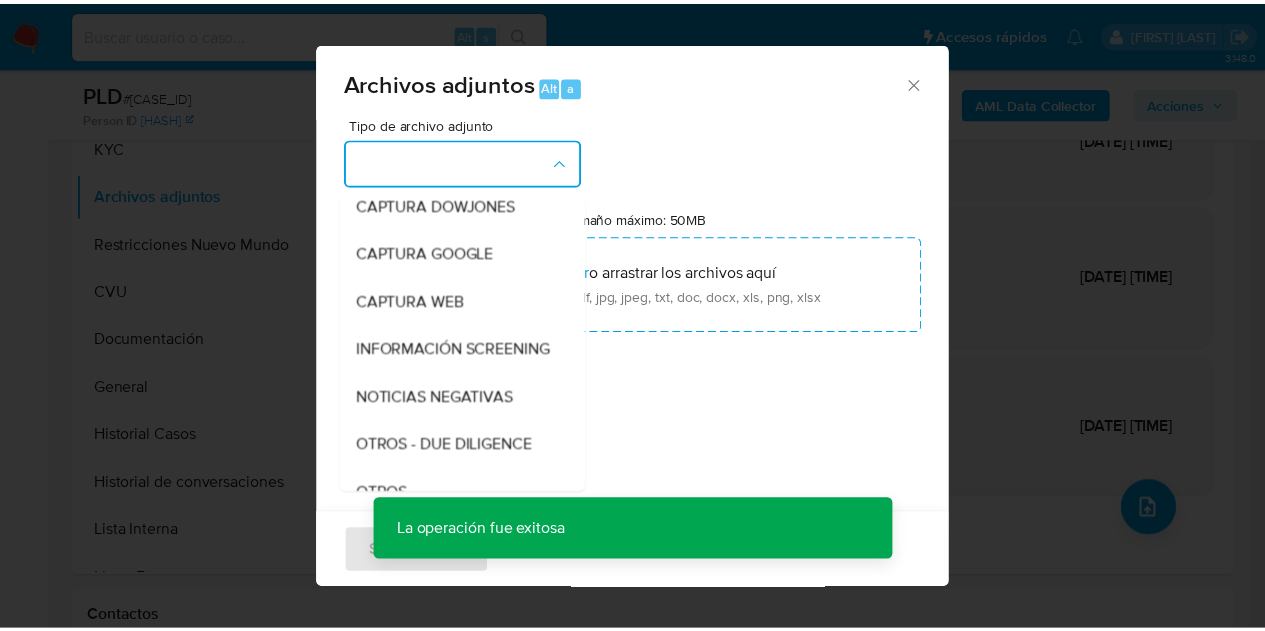 scroll, scrollTop: 208, scrollLeft: 0, axis: vertical 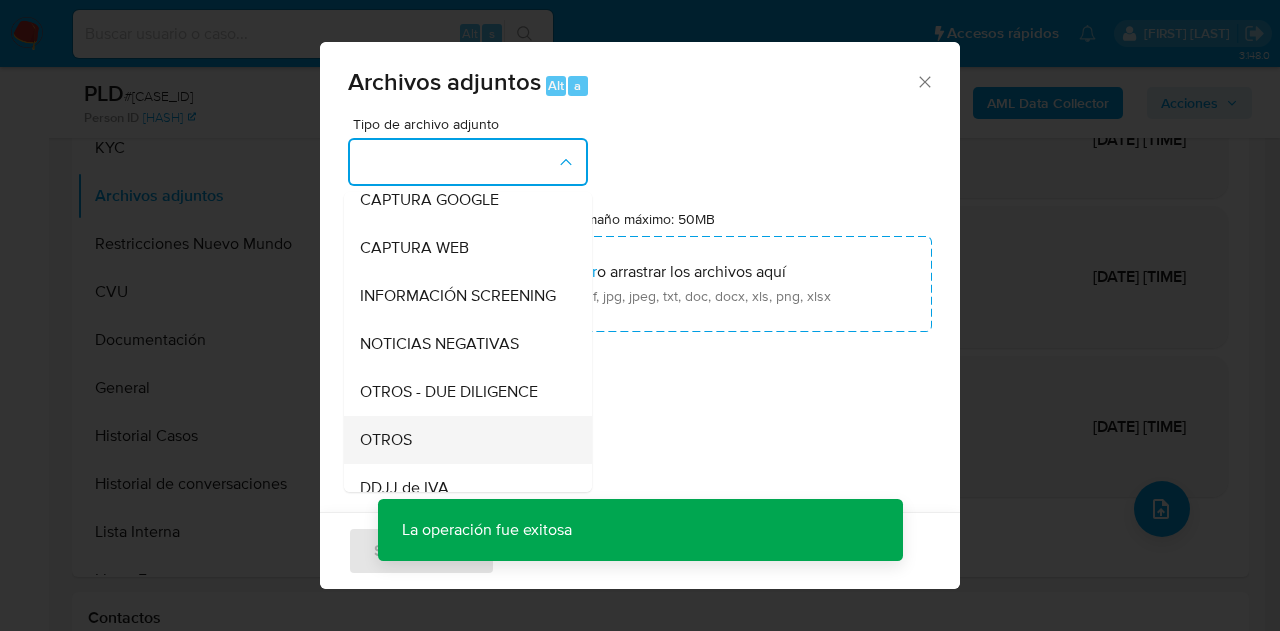 click on "OTROS" at bounding box center (462, 440) 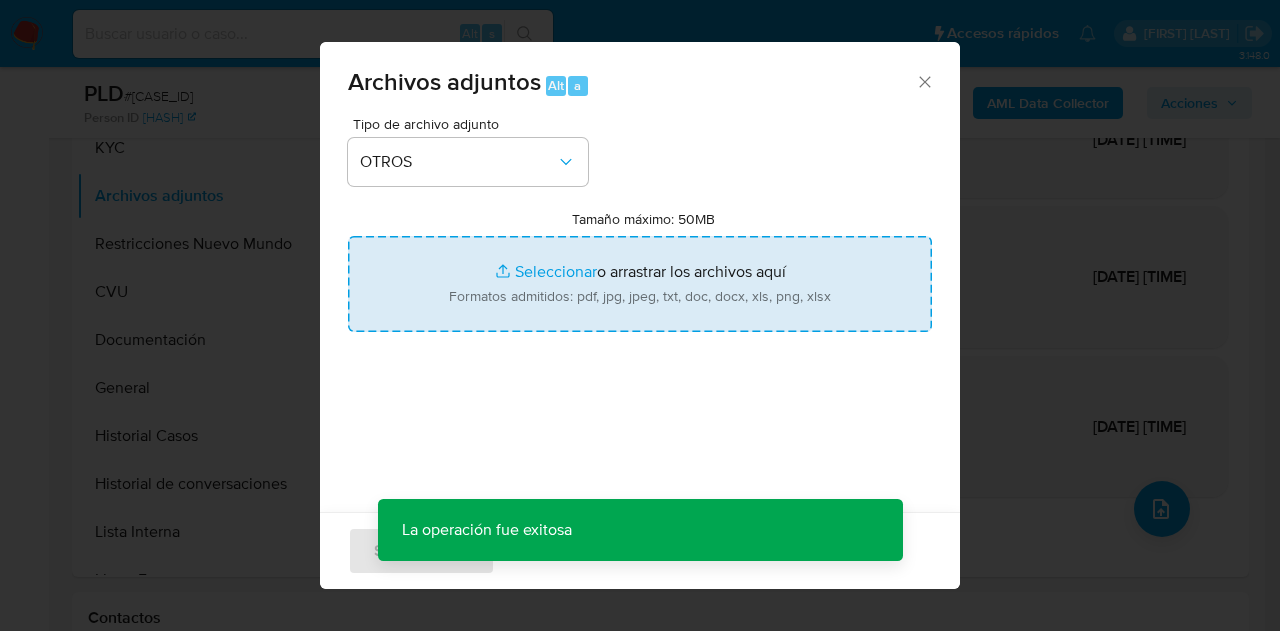 click on "Tamaño máximo: 50MB Seleccionar archivos" at bounding box center (640, 284) 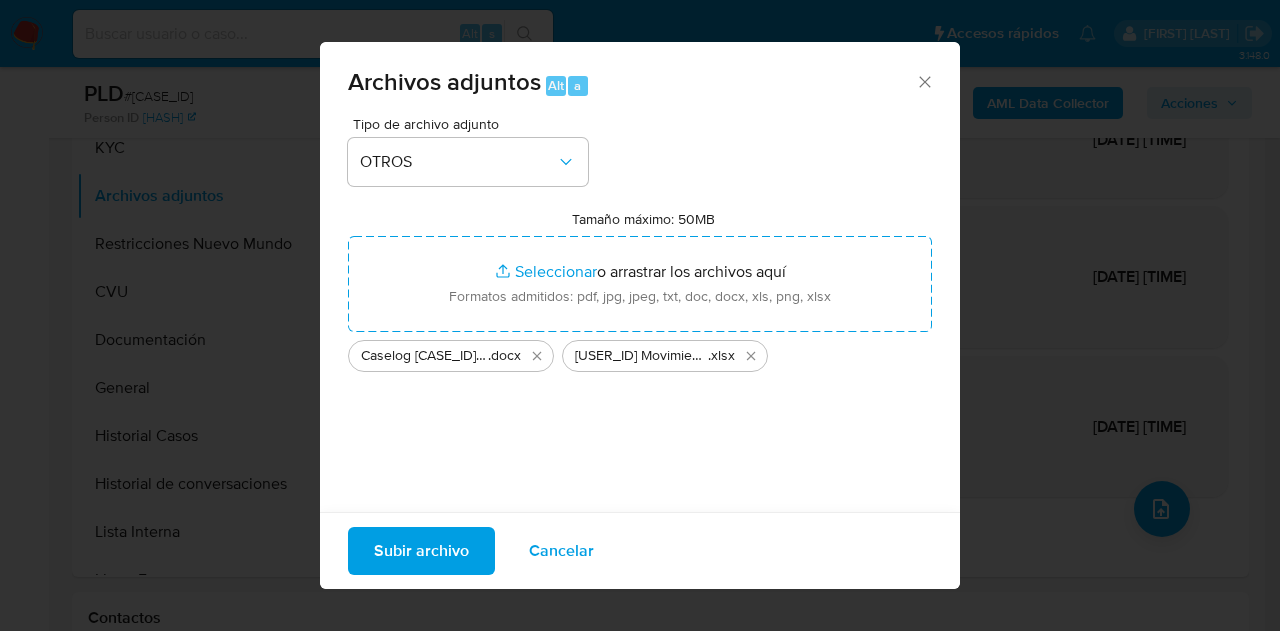 click on "Subir archivo" at bounding box center (421, 551) 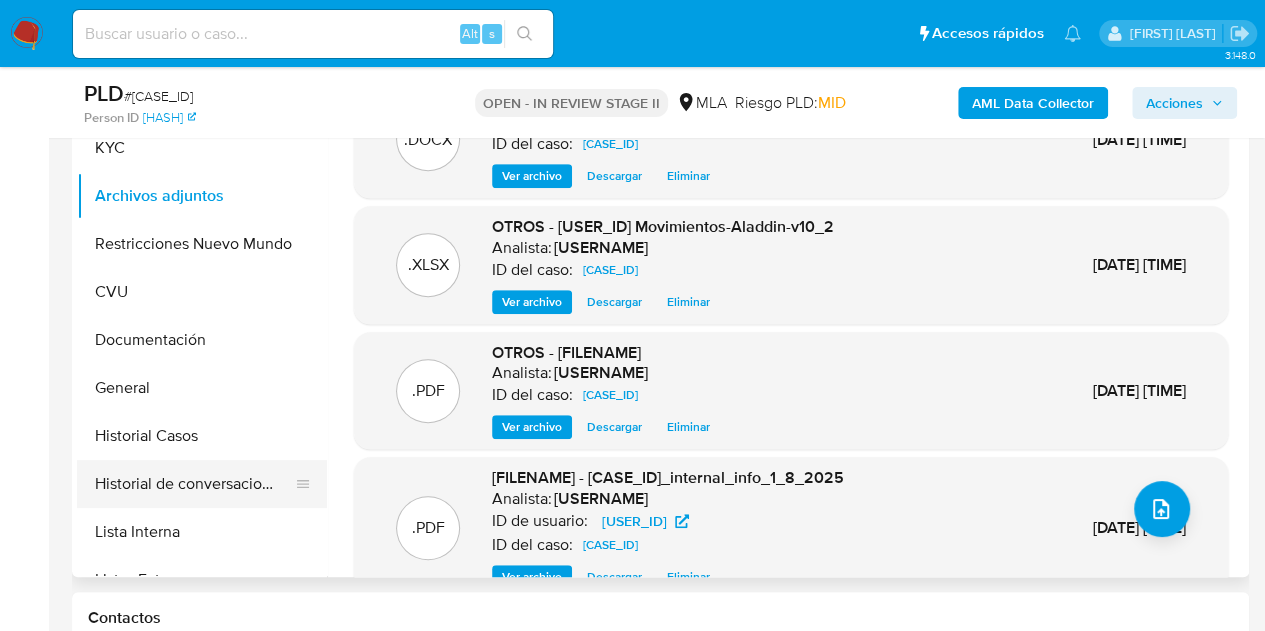 click on "Historial de conversaciones" at bounding box center (194, 484) 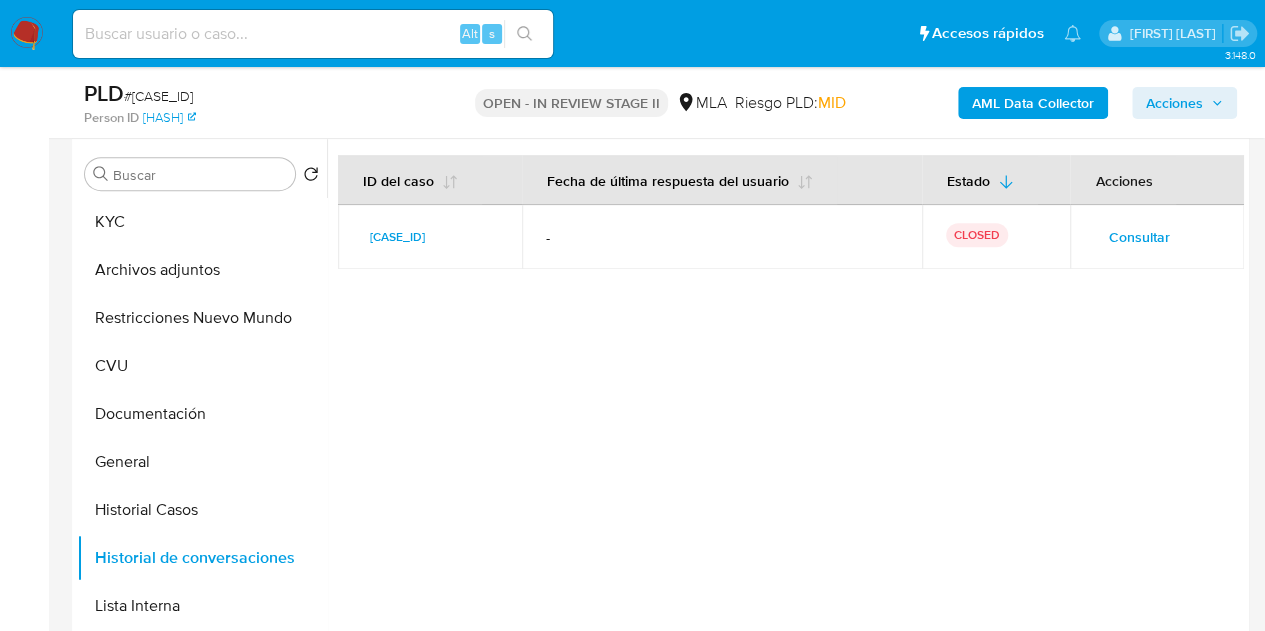 scroll, scrollTop: 352, scrollLeft: 0, axis: vertical 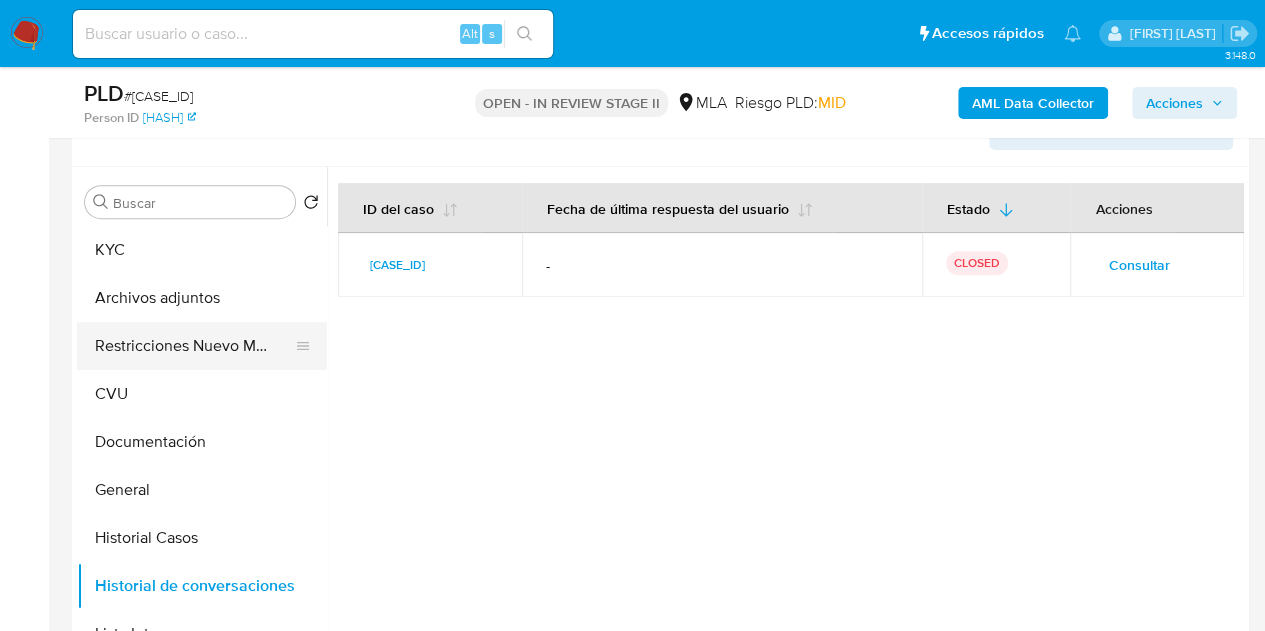 click on "Restricciones Nuevo Mundo" at bounding box center [194, 346] 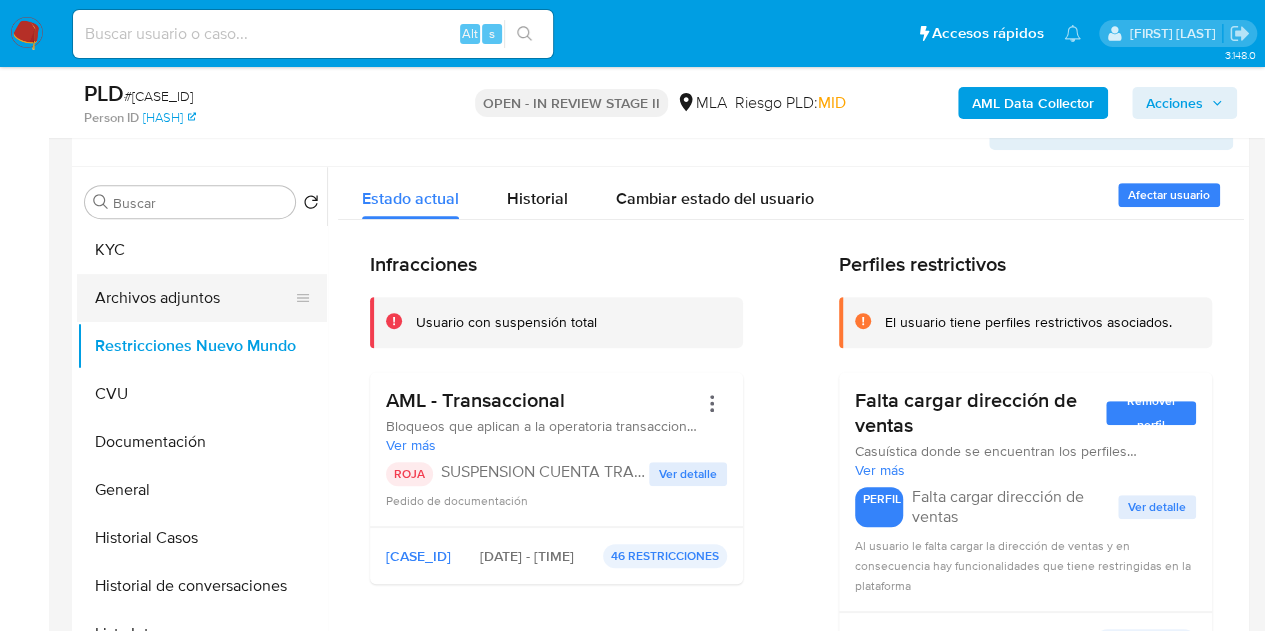 click on "Archivos adjuntos" at bounding box center (194, 298) 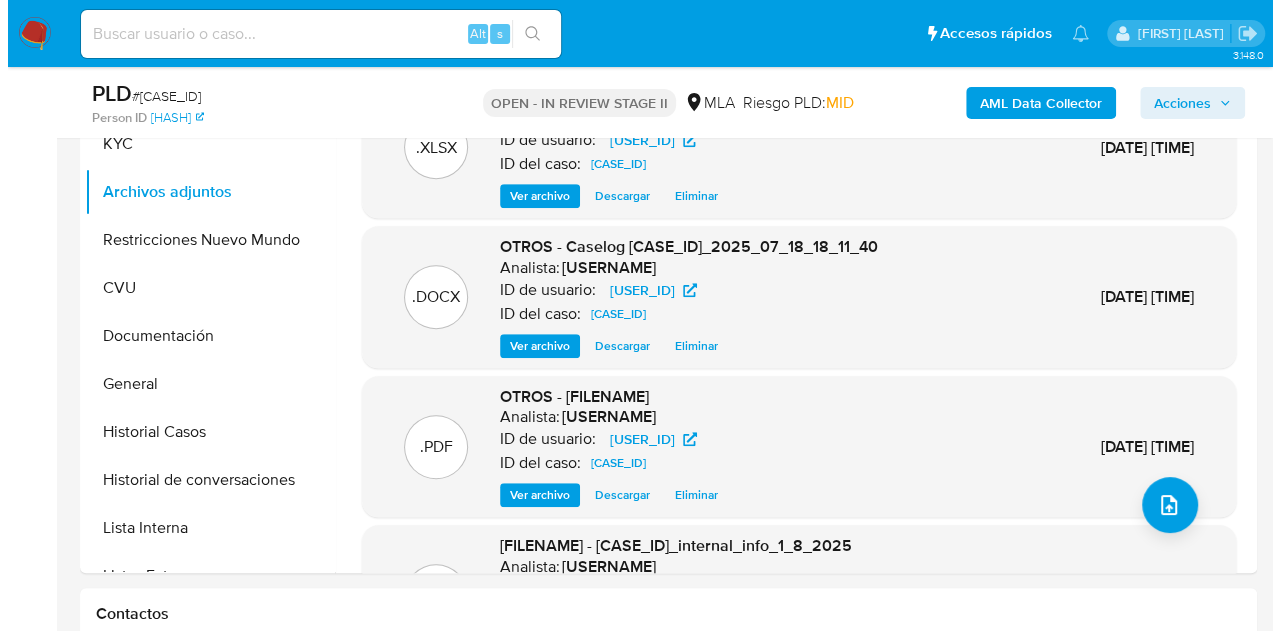 scroll, scrollTop: 344, scrollLeft: 0, axis: vertical 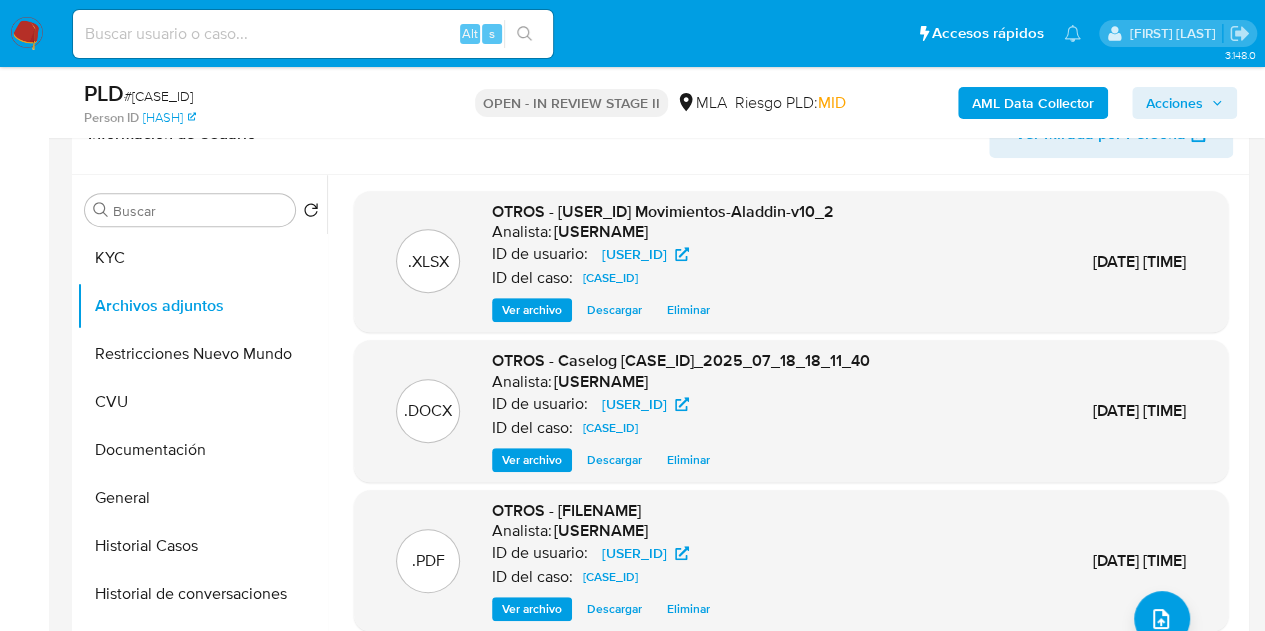 click on "OTROS - Caselog QhlkXqs0D2rkZE2EAFZ3kL5g_2025_07_18_18_11_40 Analista: nicfernandez ID de usuario: 2433384587 ID del caso: QhlkXqs0D2rkZE2EAFZ3kL5g Ver archivo Descargar Eliminar" at bounding box center (681, 411) 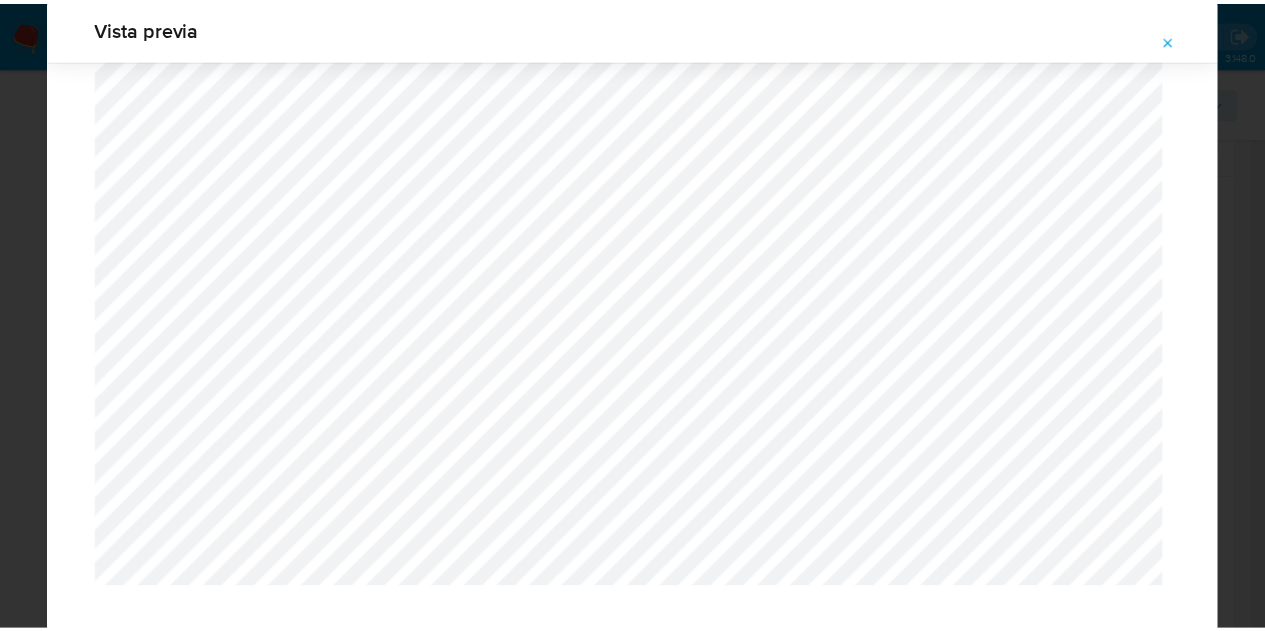 scroll, scrollTop: 38, scrollLeft: 0, axis: vertical 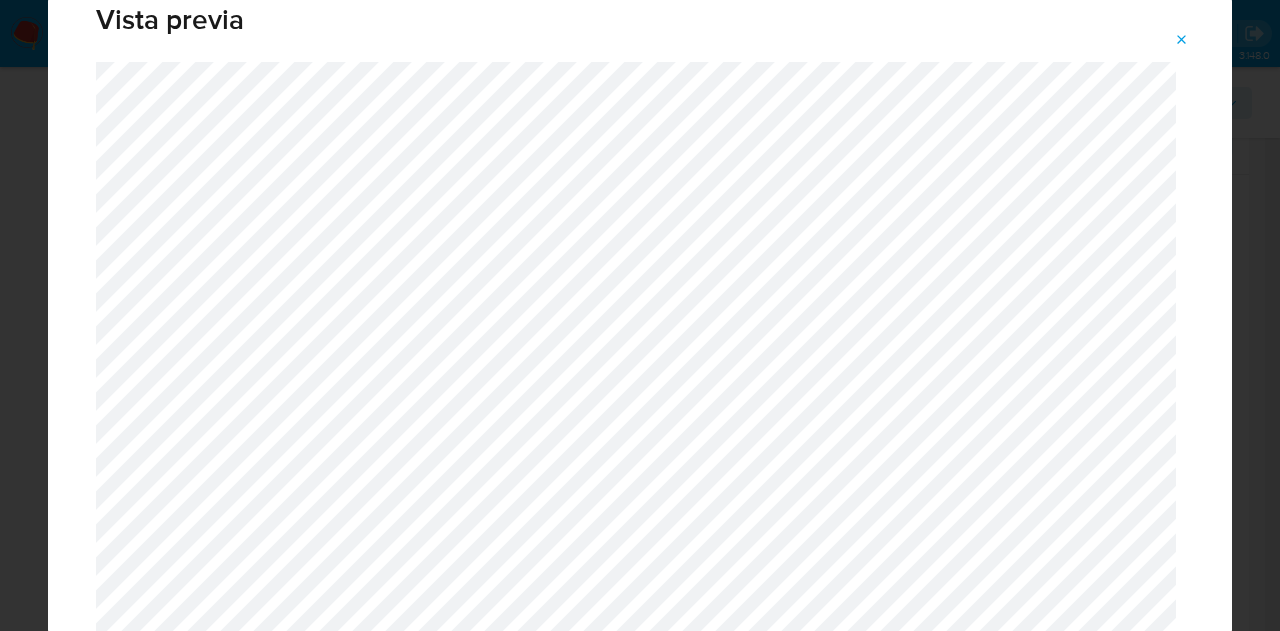 click at bounding box center [1182, 40] 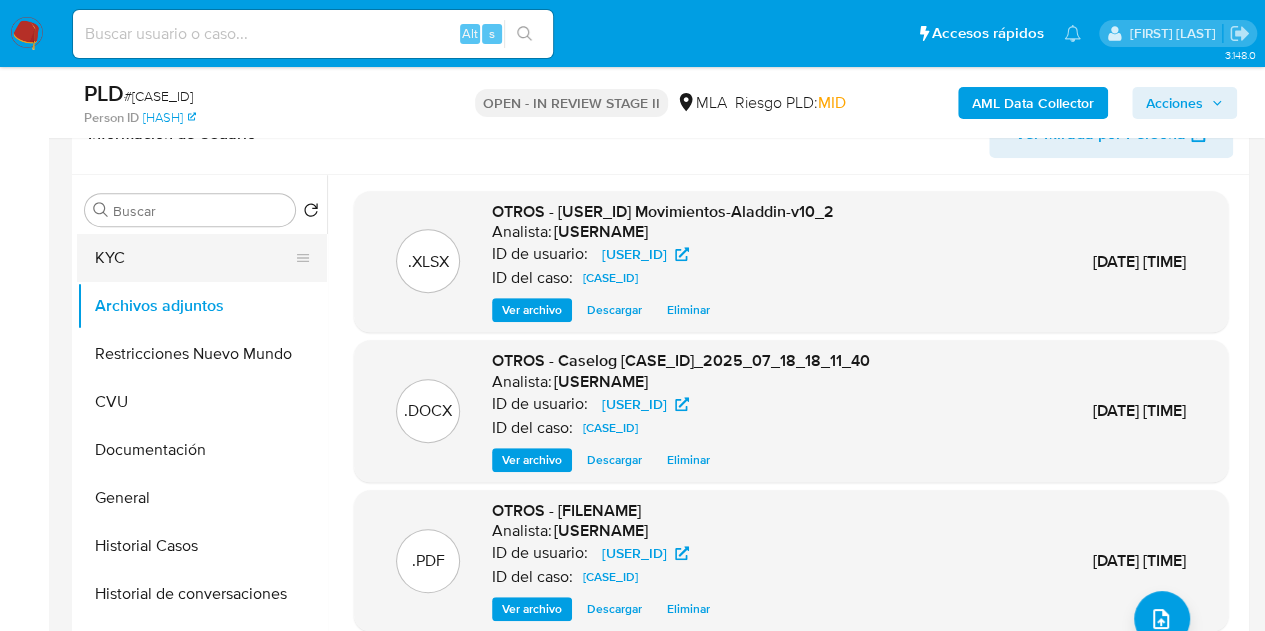 click on "KYC" at bounding box center (194, 258) 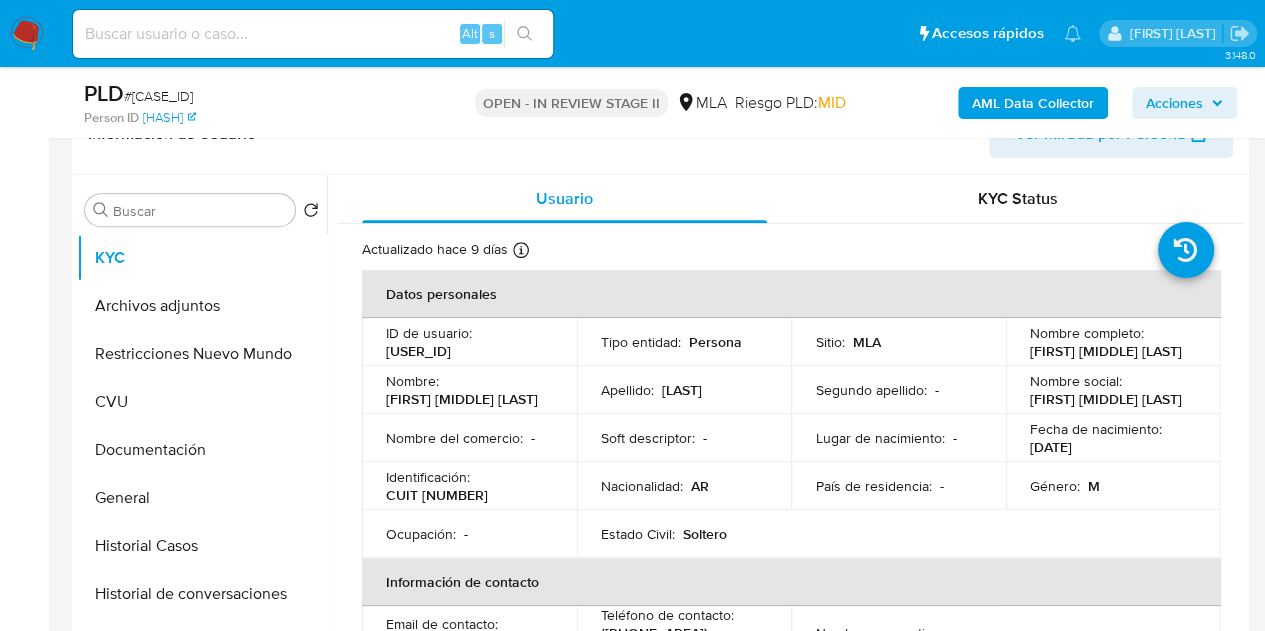 click on "Acciones" at bounding box center (1174, 103) 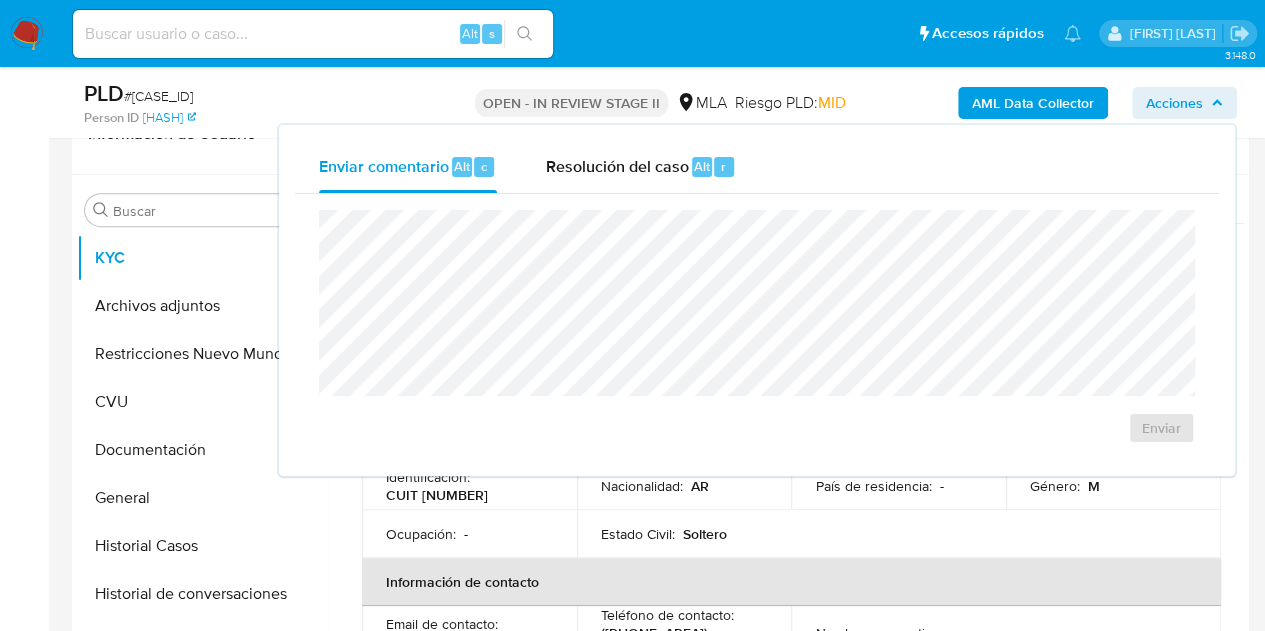 drag, startPoint x: 689, startPoint y: 166, endPoint x: 694, endPoint y: 207, distance: 41.303753 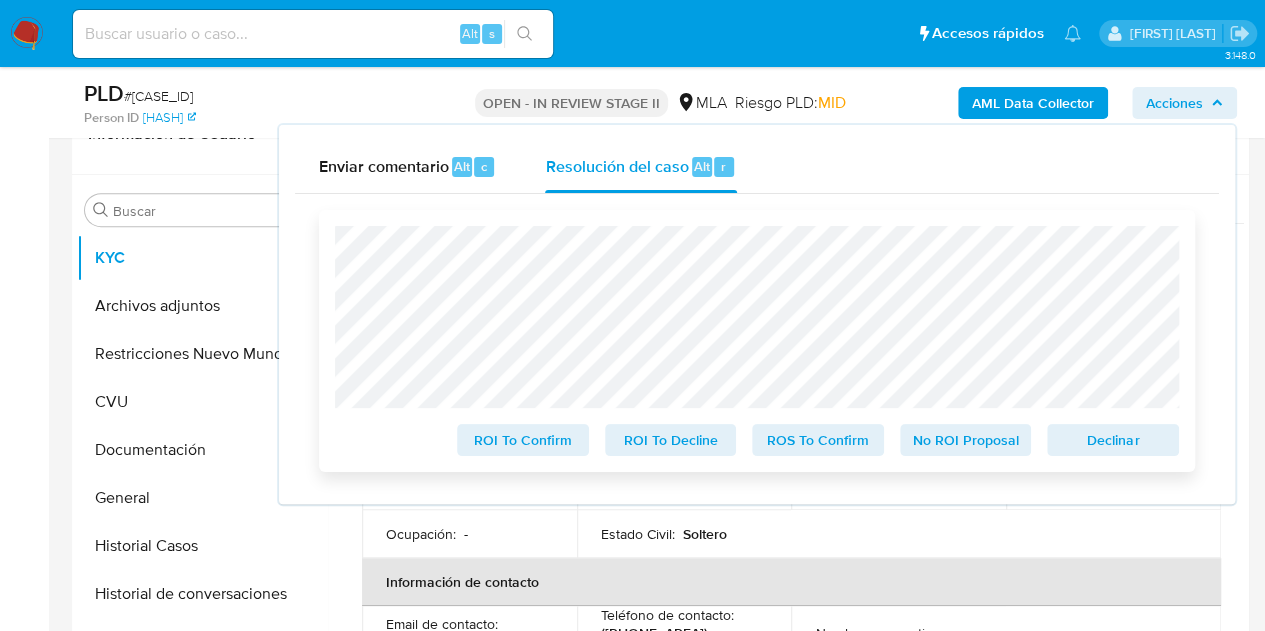 click on "Declinar" at bounding box center [1113, 440] 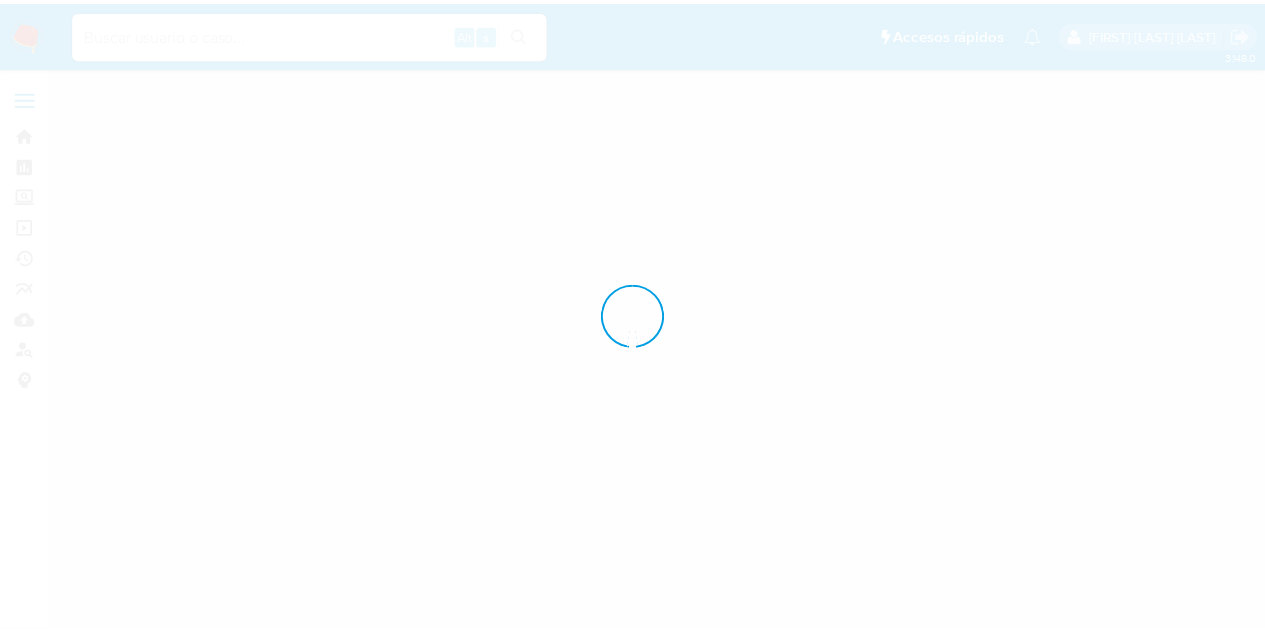 scroll, scrollTop: 0, scrollLeft: 0, axis: both 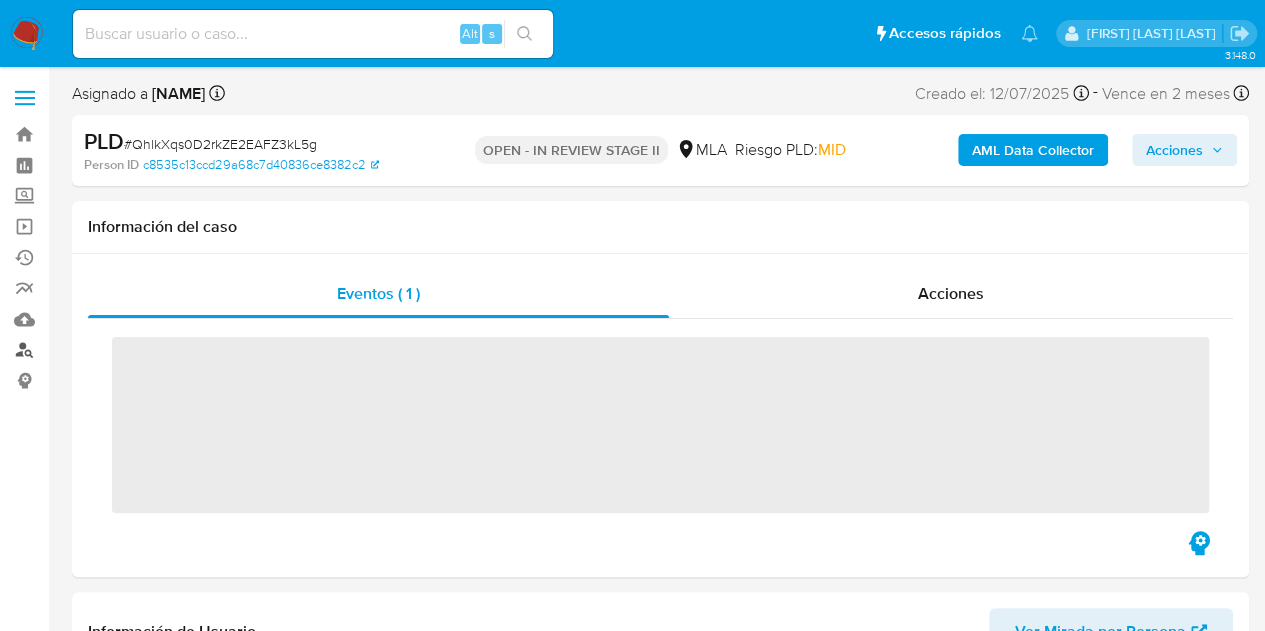 click on "Buscador de personas" at bounding box center [119, 350] 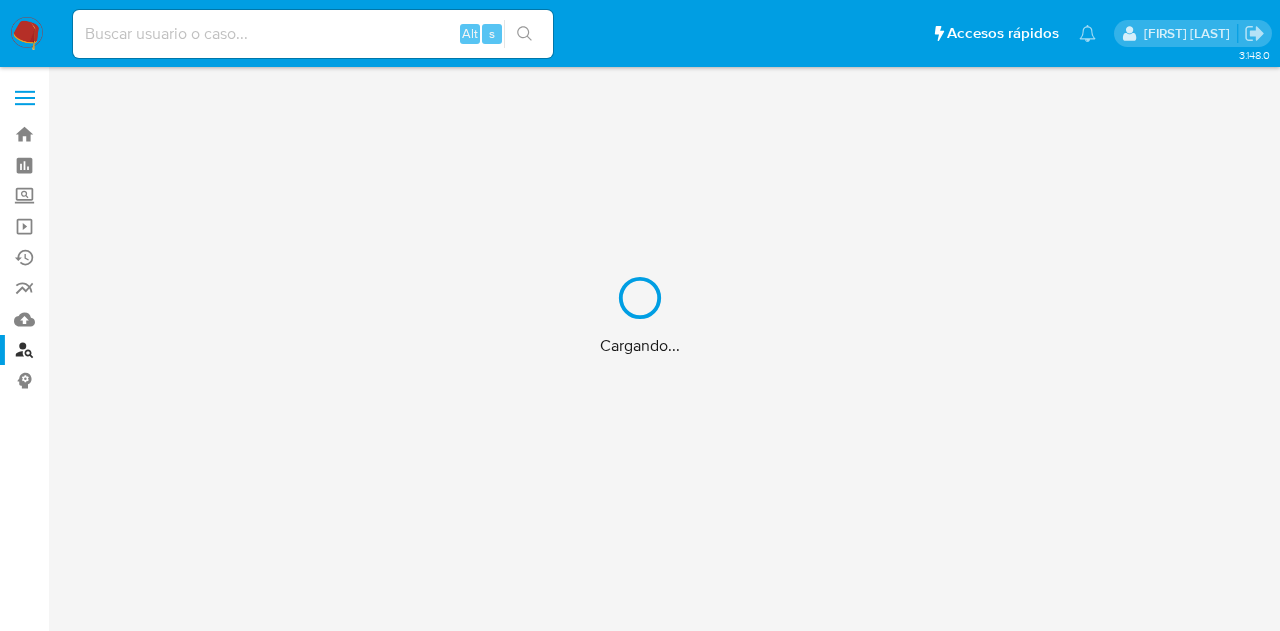 scroll, scrollTop: 0, scrollLeft: 0, axis: both 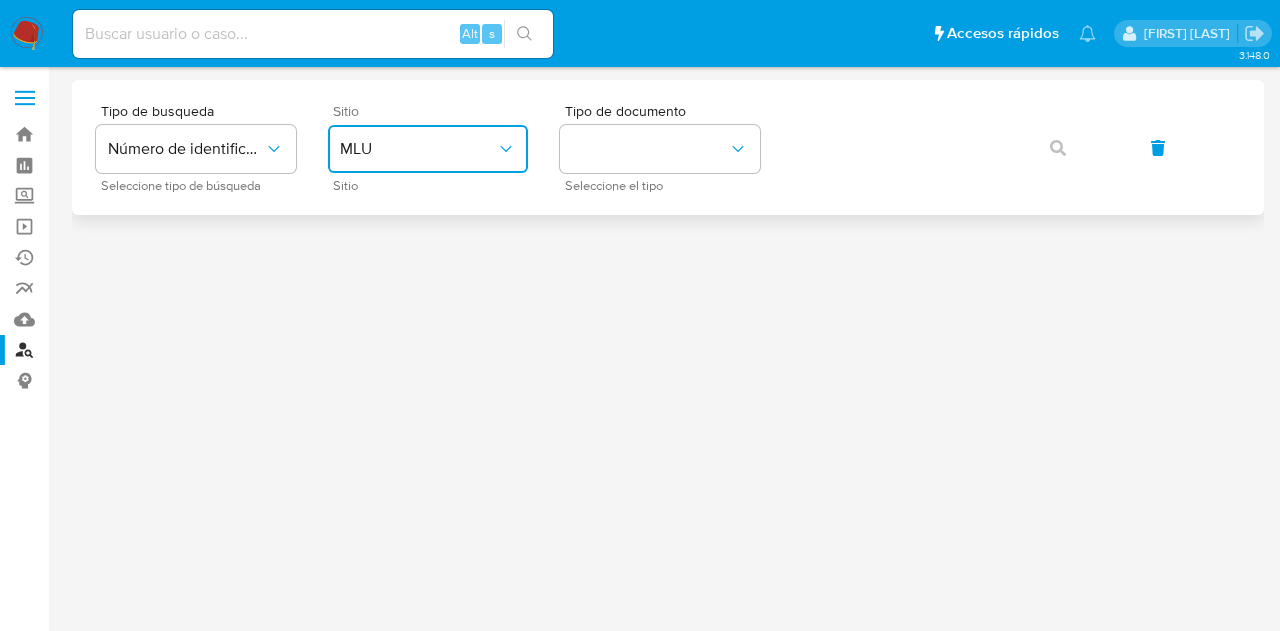 drag, startPoint x: 456, startPoint y: 159, endPoint x: 454, endPoint y: 169, distance: 10.198039 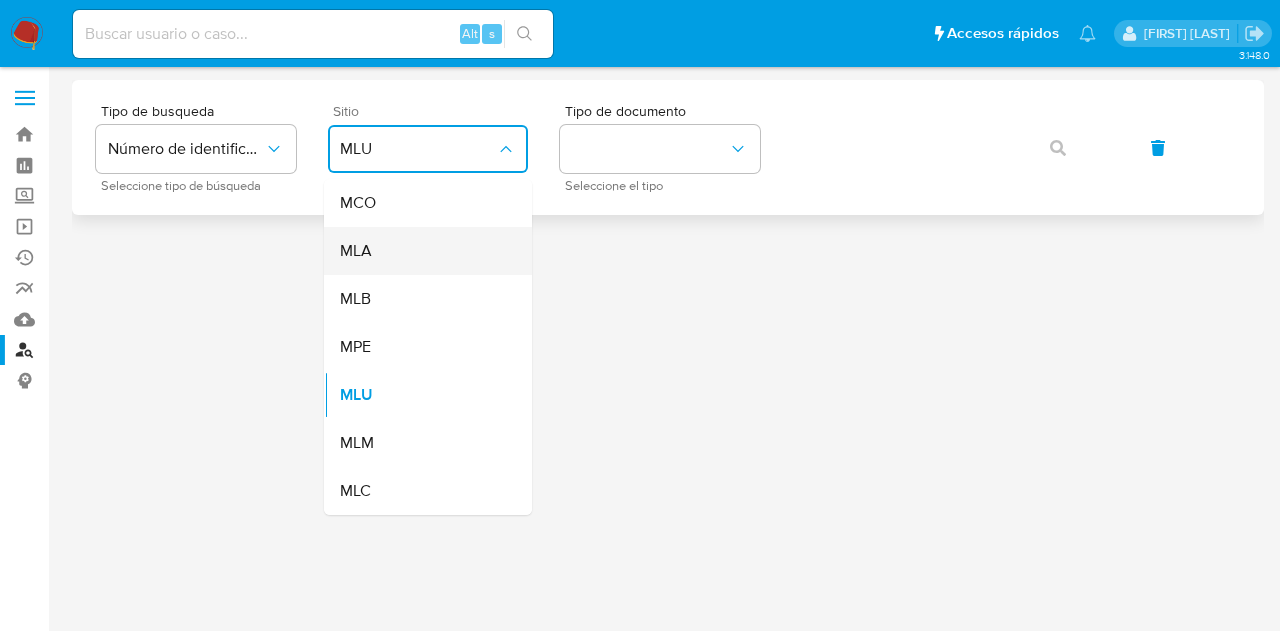 click on "MLA" at bounding box center [422, 251] 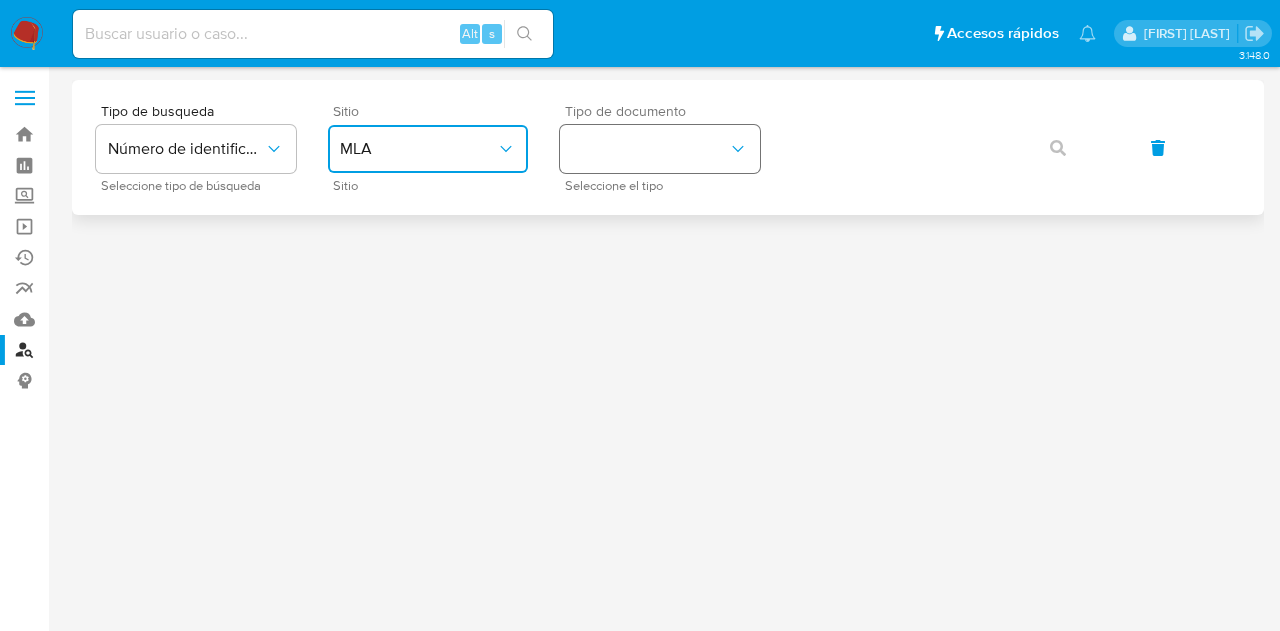 drag, startPoint x: 613, startPoint y: 159, endPoint x: 619, endPoint y: 171, distance: 13.416408 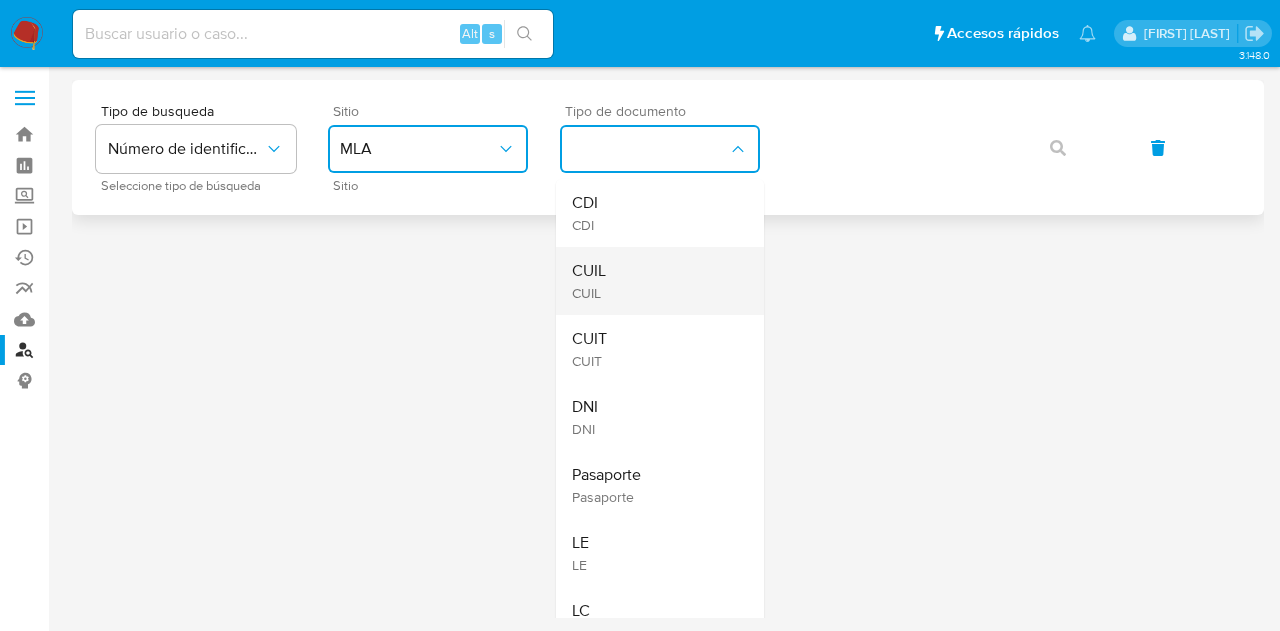 click on "CUIL CUIL" at bounding box center (654, 281) 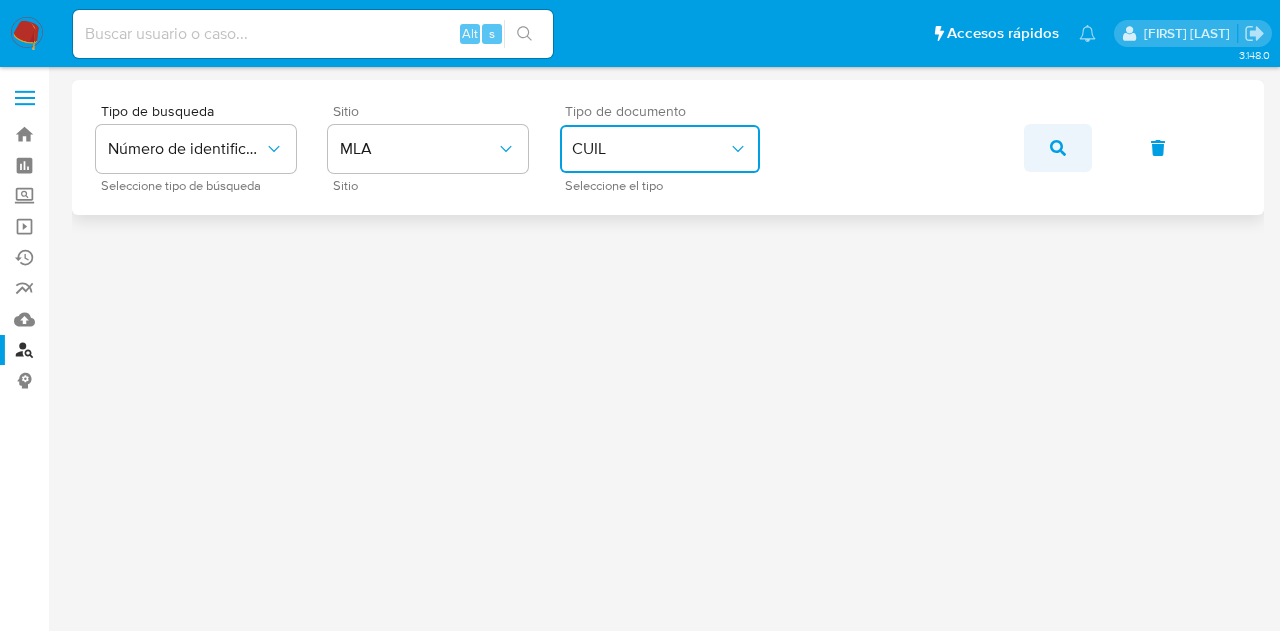 click 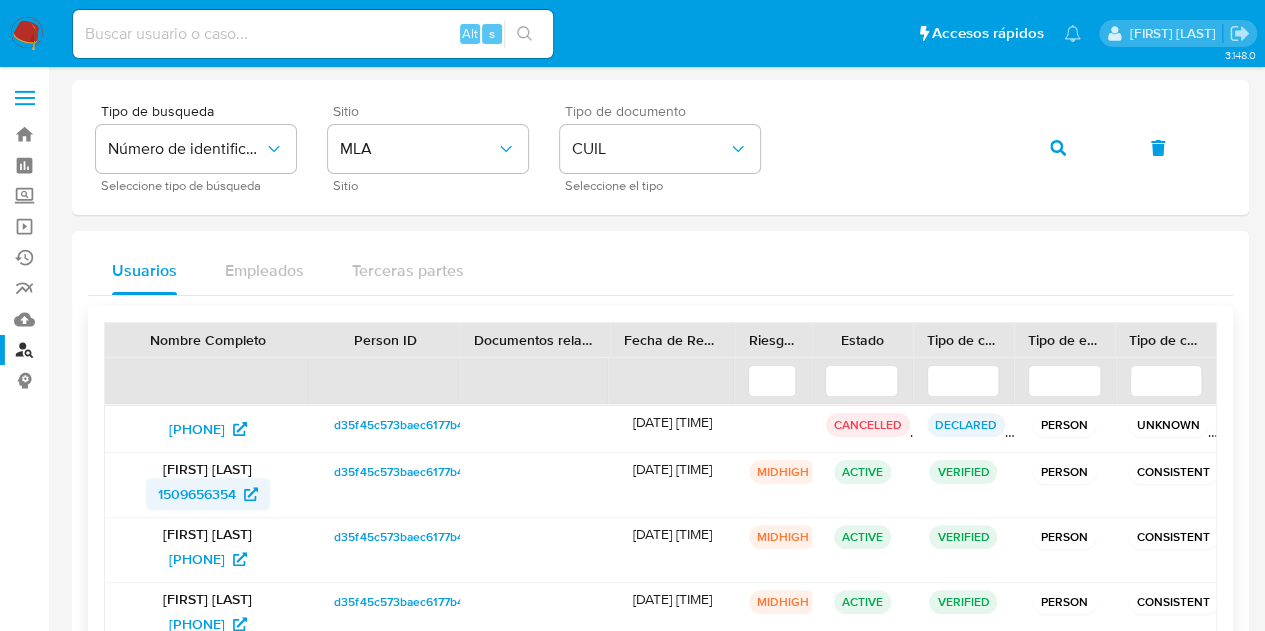 click on "1509656354" at bounding box center (197, 494) 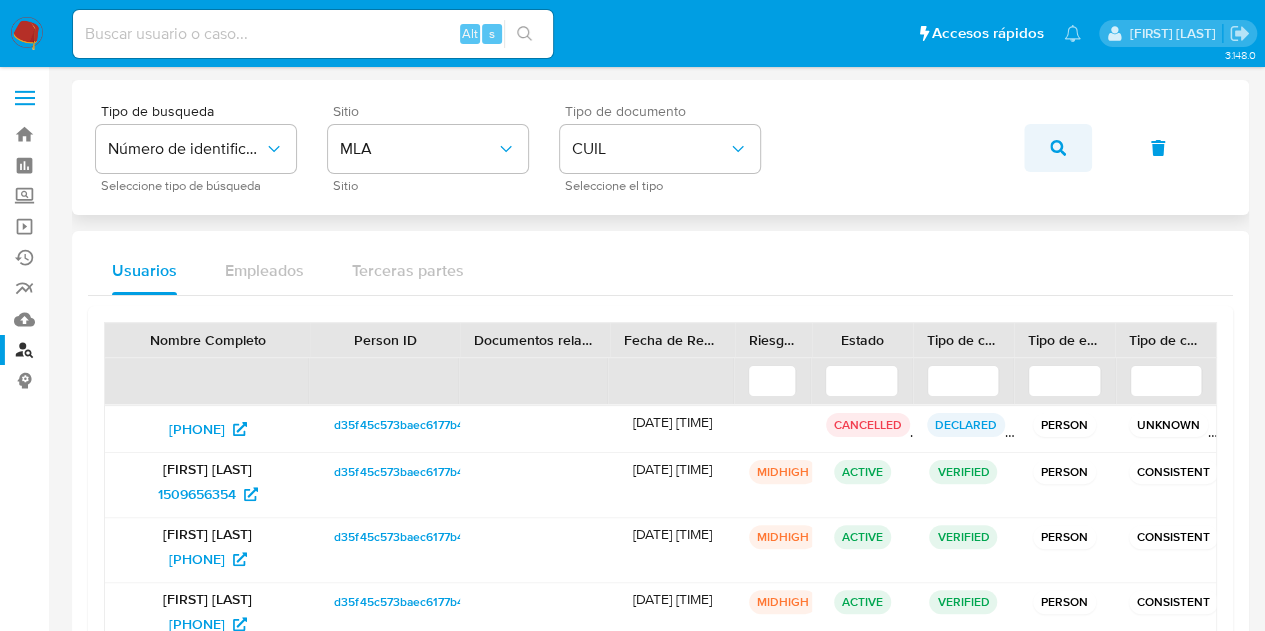 click at bounding box center [1058, 148] 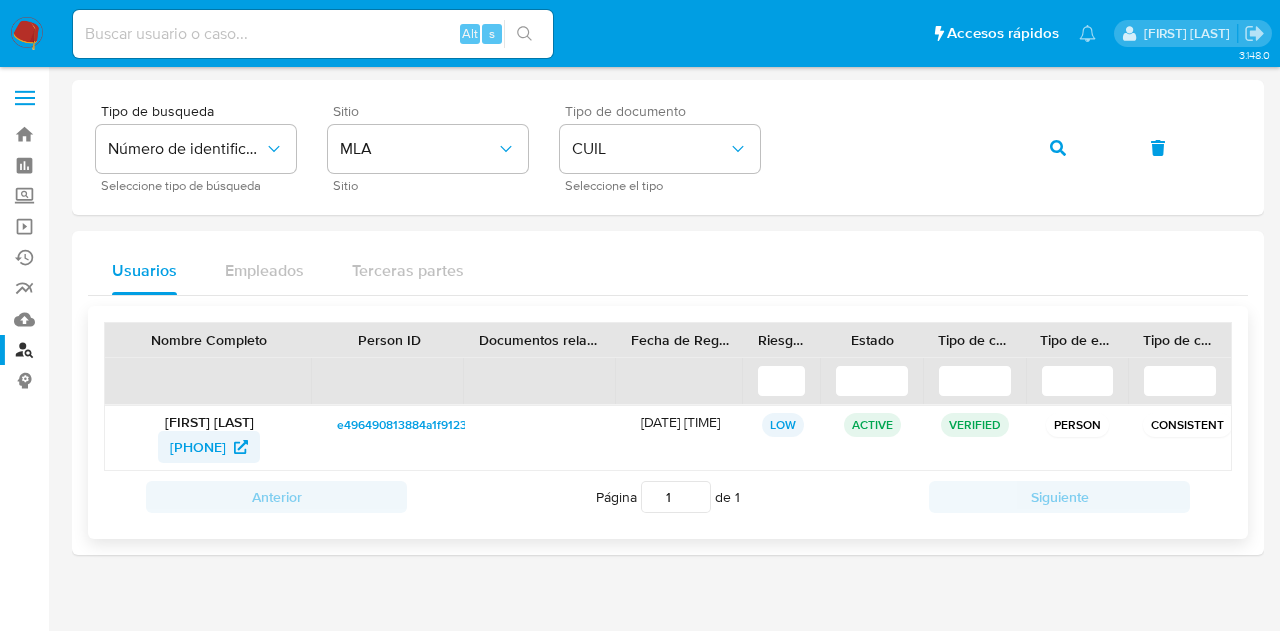 click on "[PHONE]" at bounding box center [198, 447] 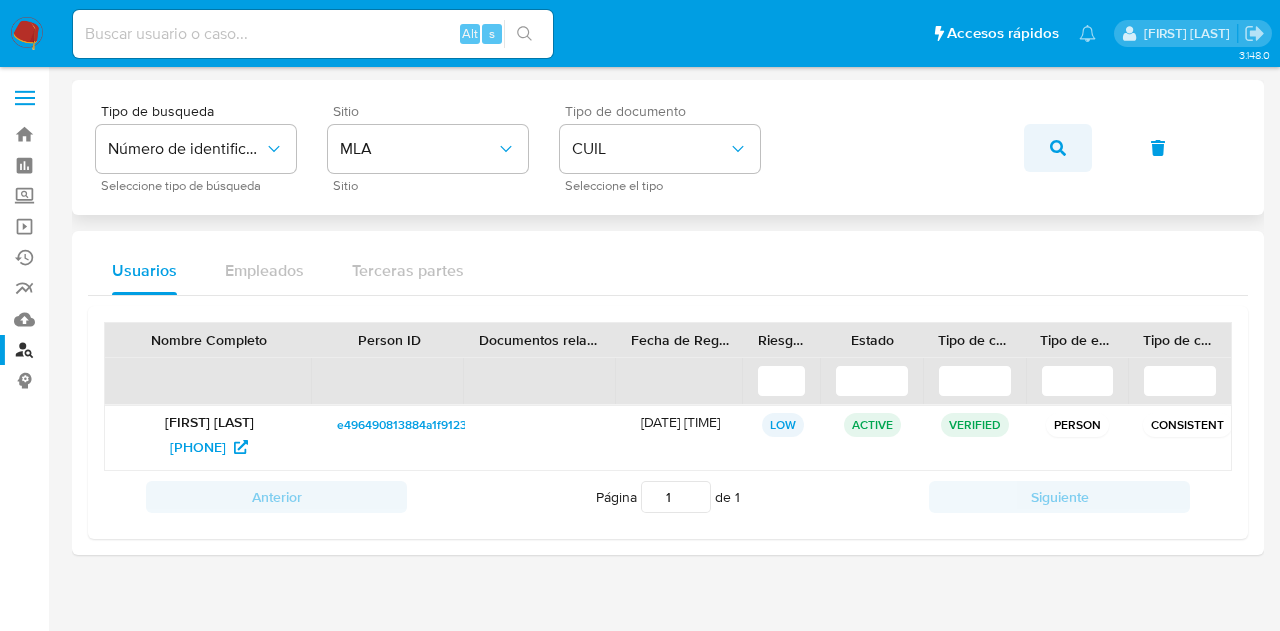 click 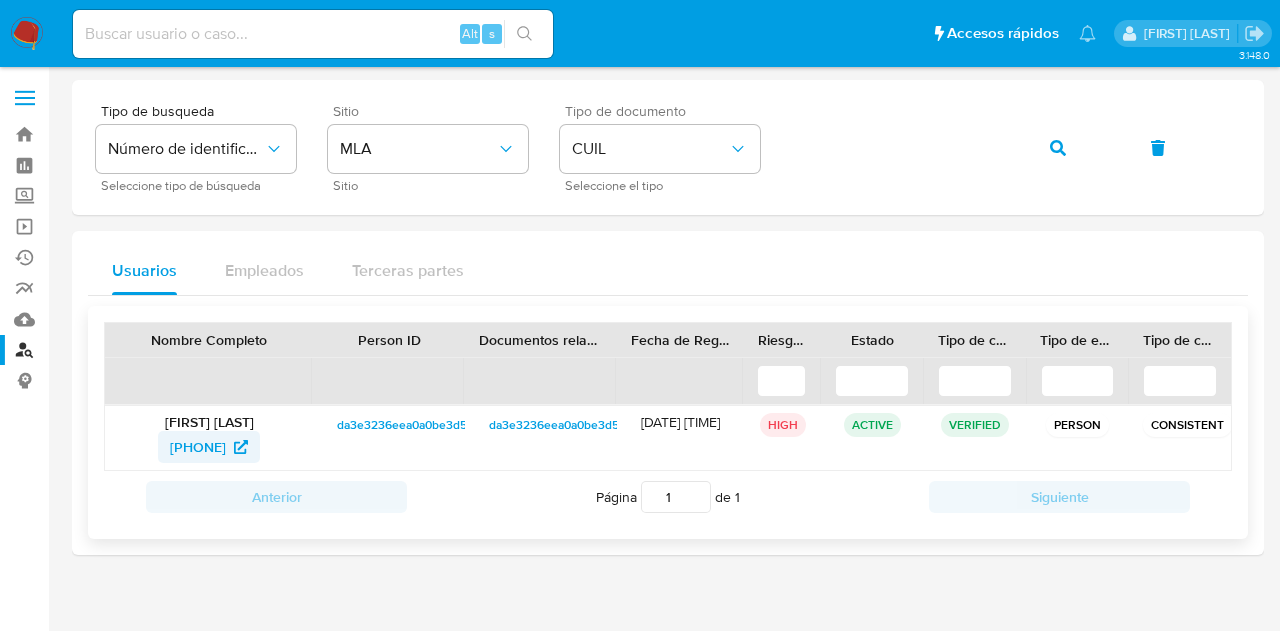 click on "[PHONE]" at bounding box center (198, 447) 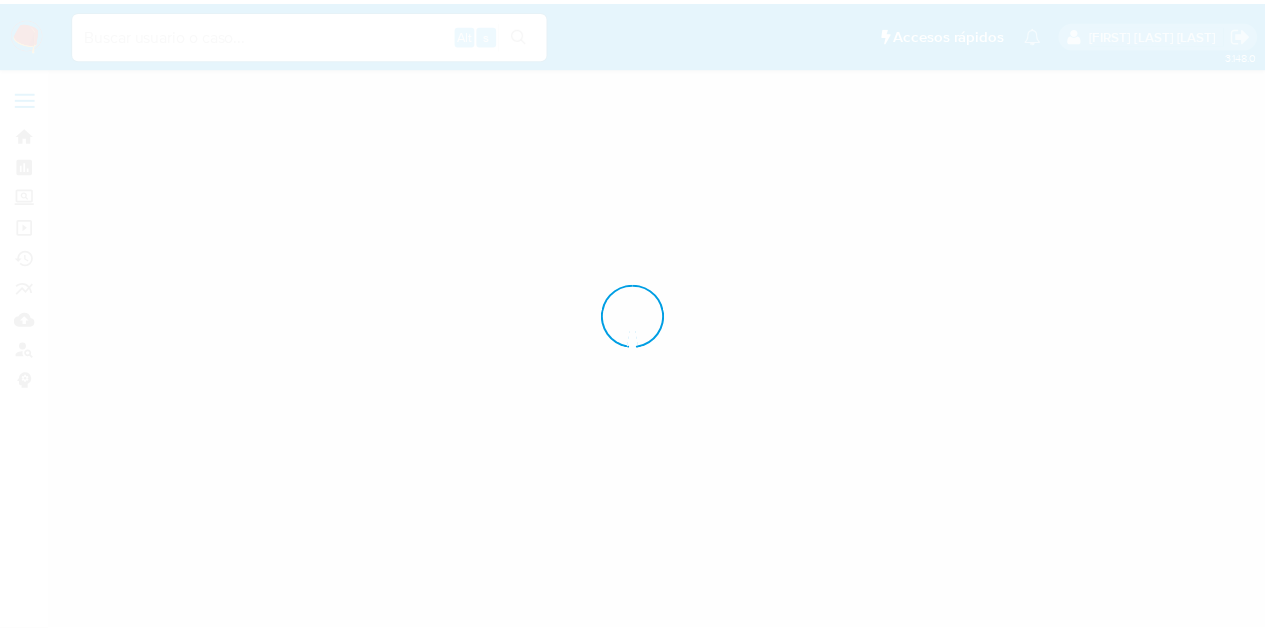 scroll, scrollTop: 0, scrollLeft: 0, axis: both 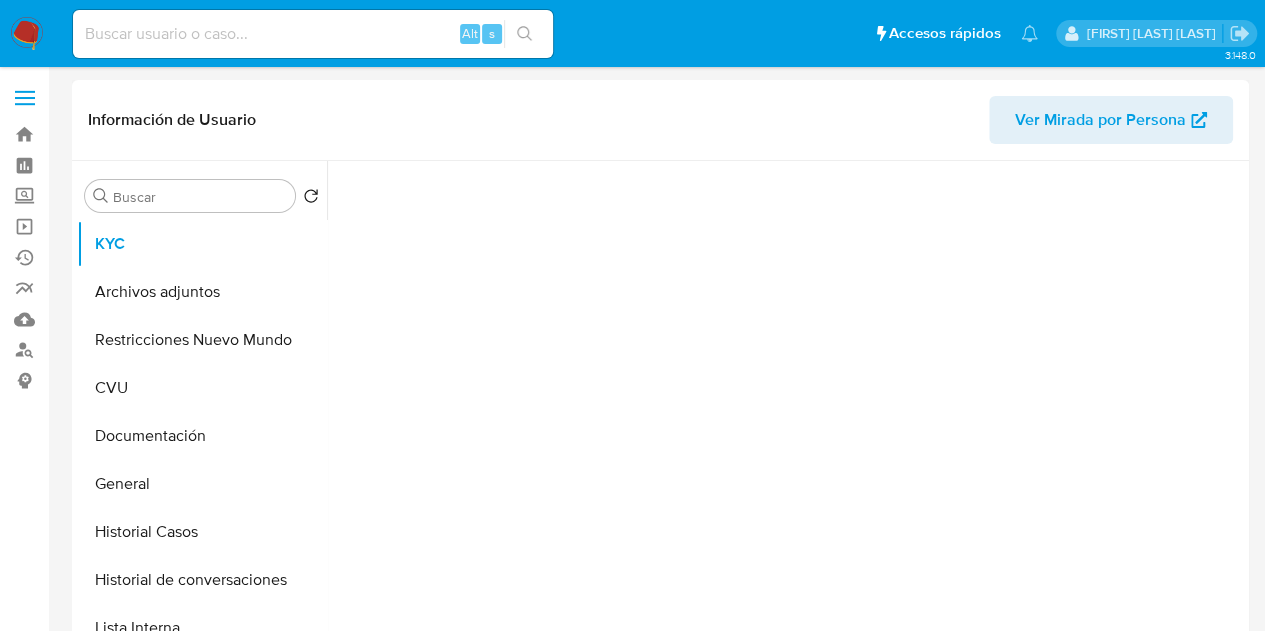click on "Ver Mirada por Persona" at bounding box center [1100, 120] 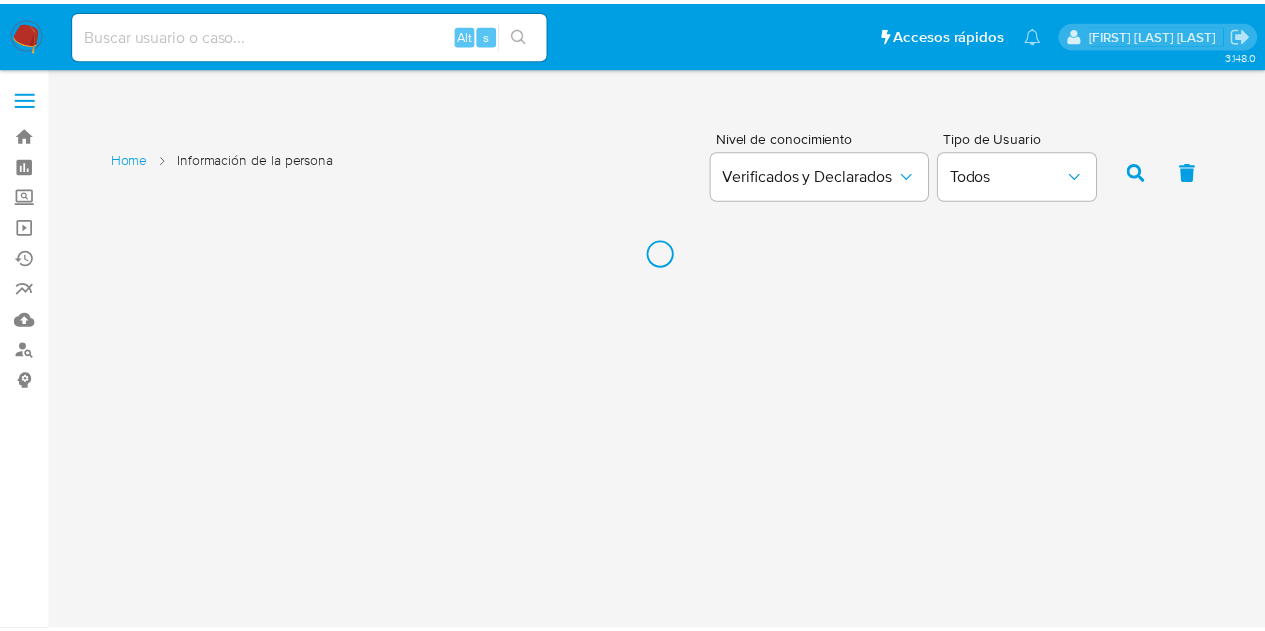 scroll, scrollTop: 0, scrollLeft: 0, axis: both 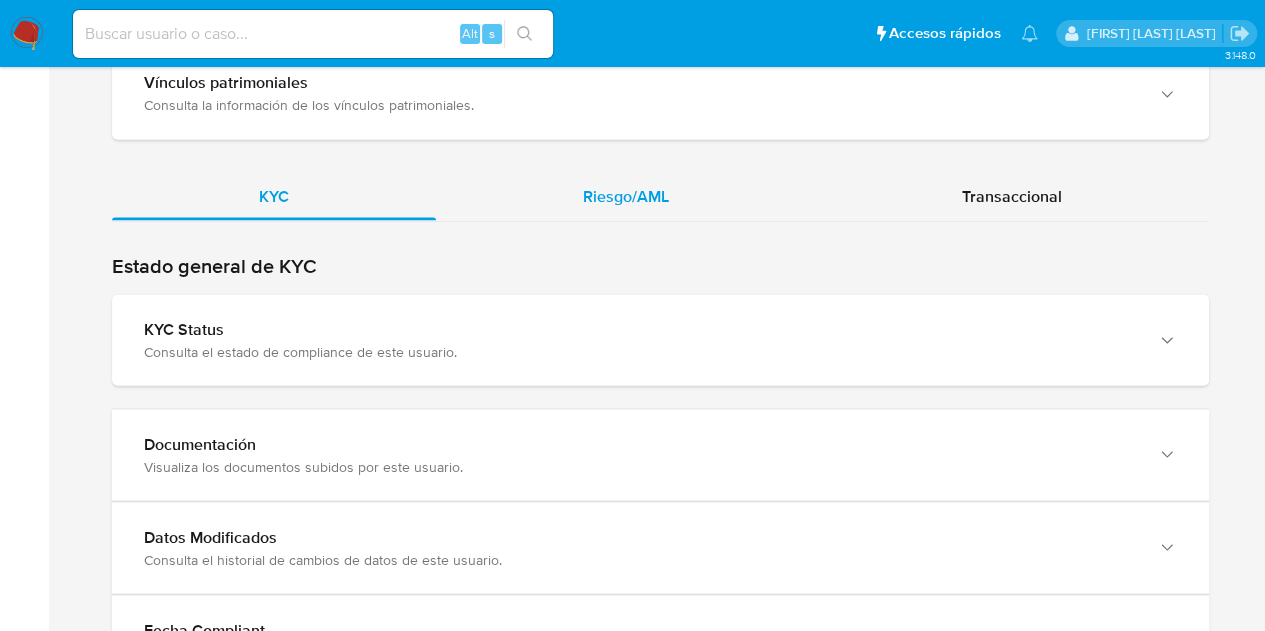 click on "Riesgo/AML" at bounding box center [626, 195] 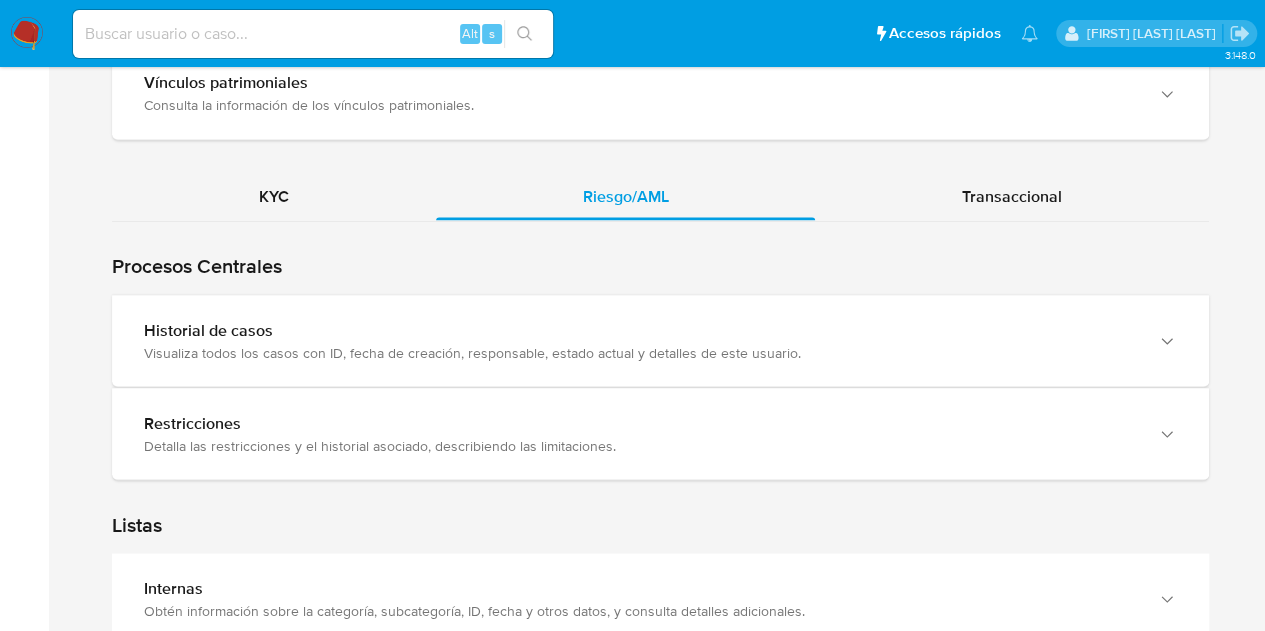click on "Historial de casos" at bounding box center [640, 330] 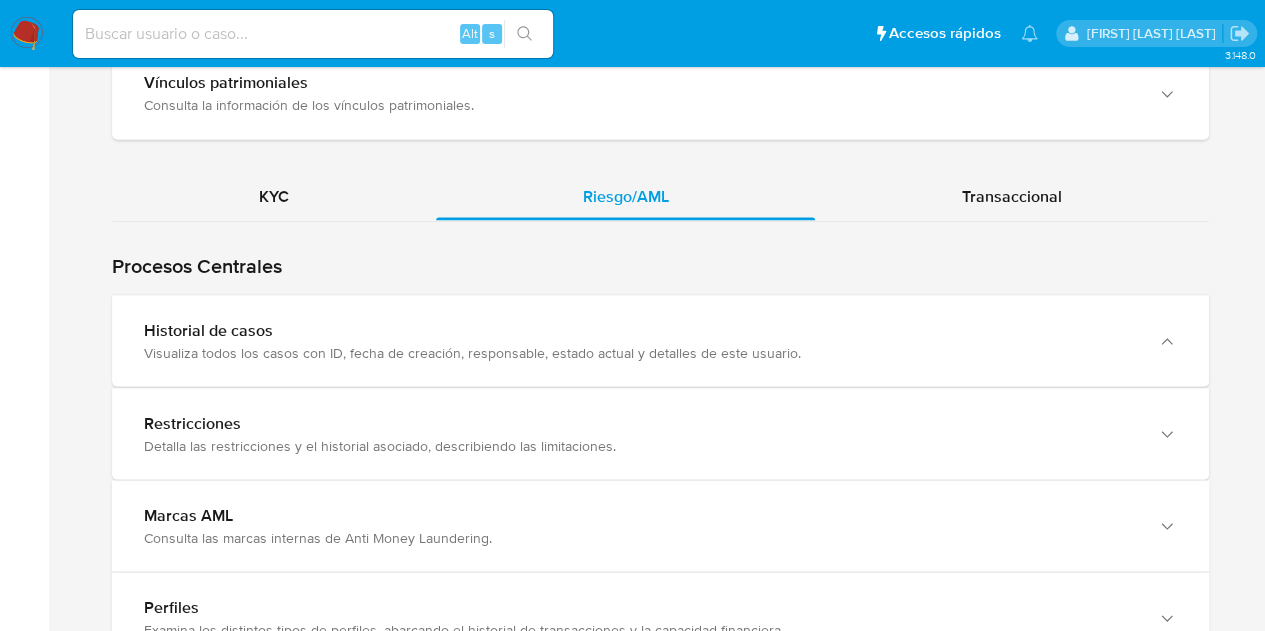 click on "Historial de casos" at bounding box center (640, 330) 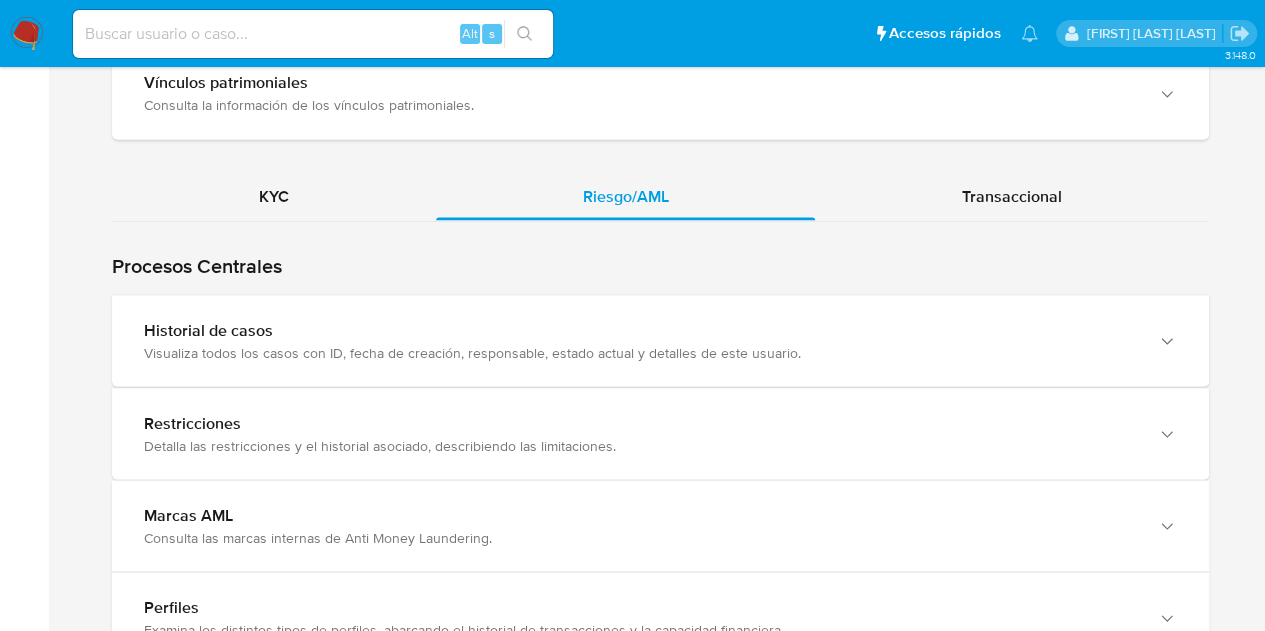 click on "Historial de casos" at bounding box center (640, 330) 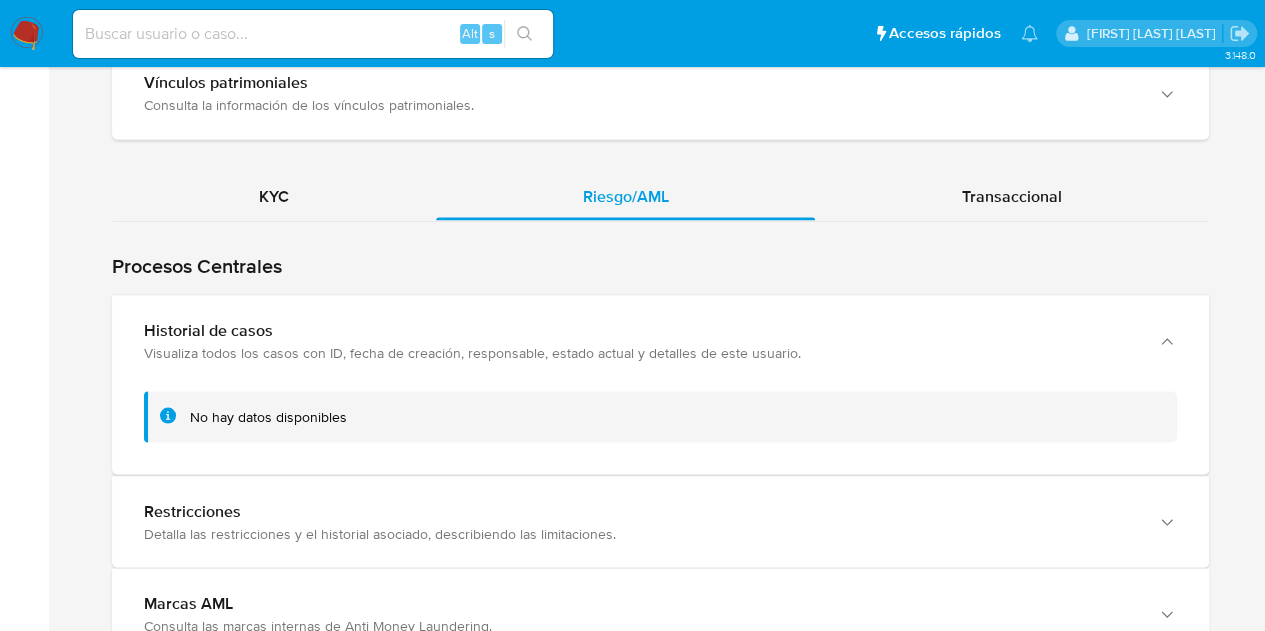 click on "Historial de casos" at bounding box center [640, 330] 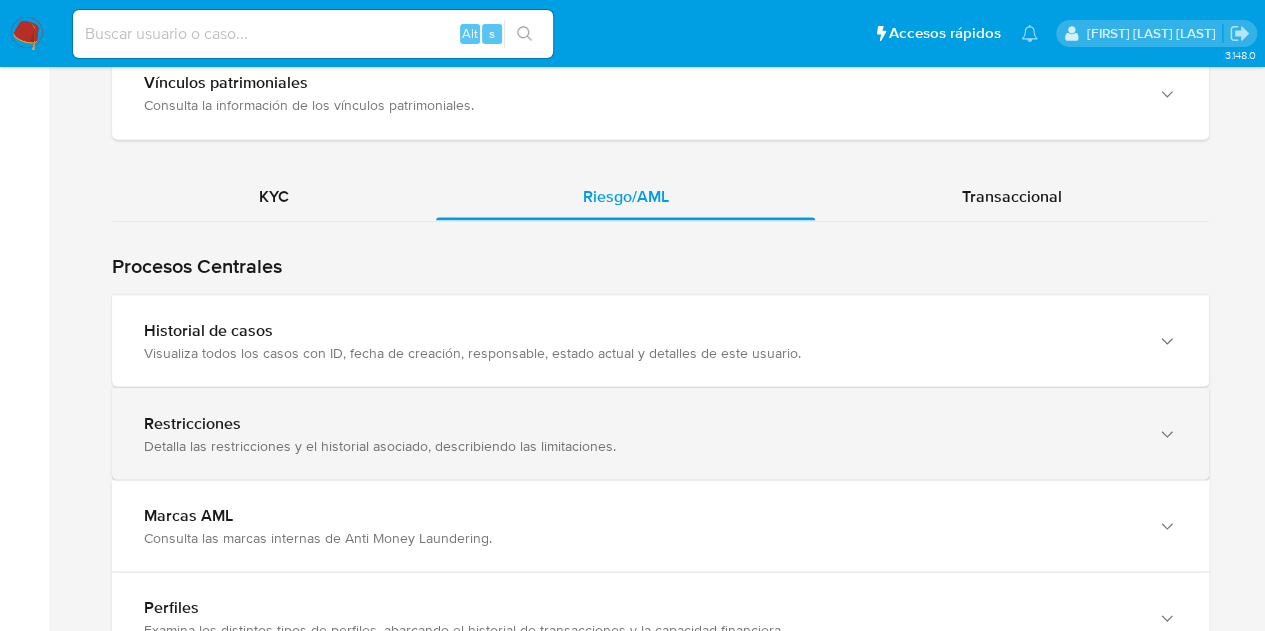 click on "Detalla las restricciones y el historial asociado, describiendo las limitaciones." at bounding box center [640, 445] 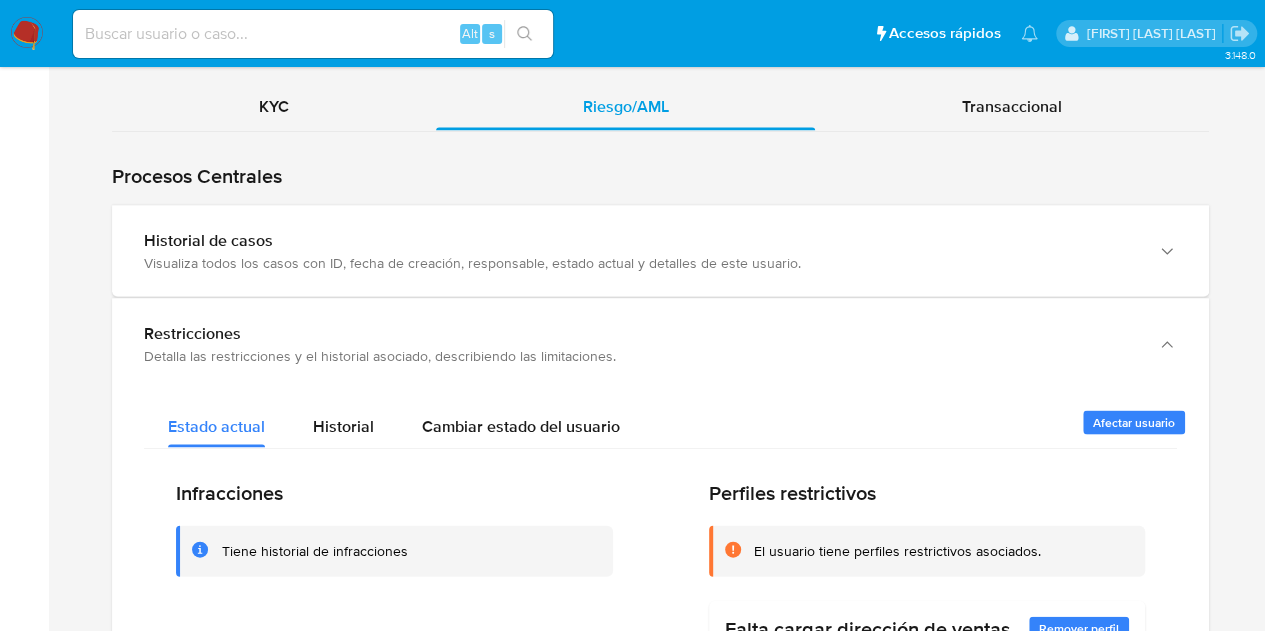 scroll, scrollTop: 1867, scrollLeft: 0, axis: vertical 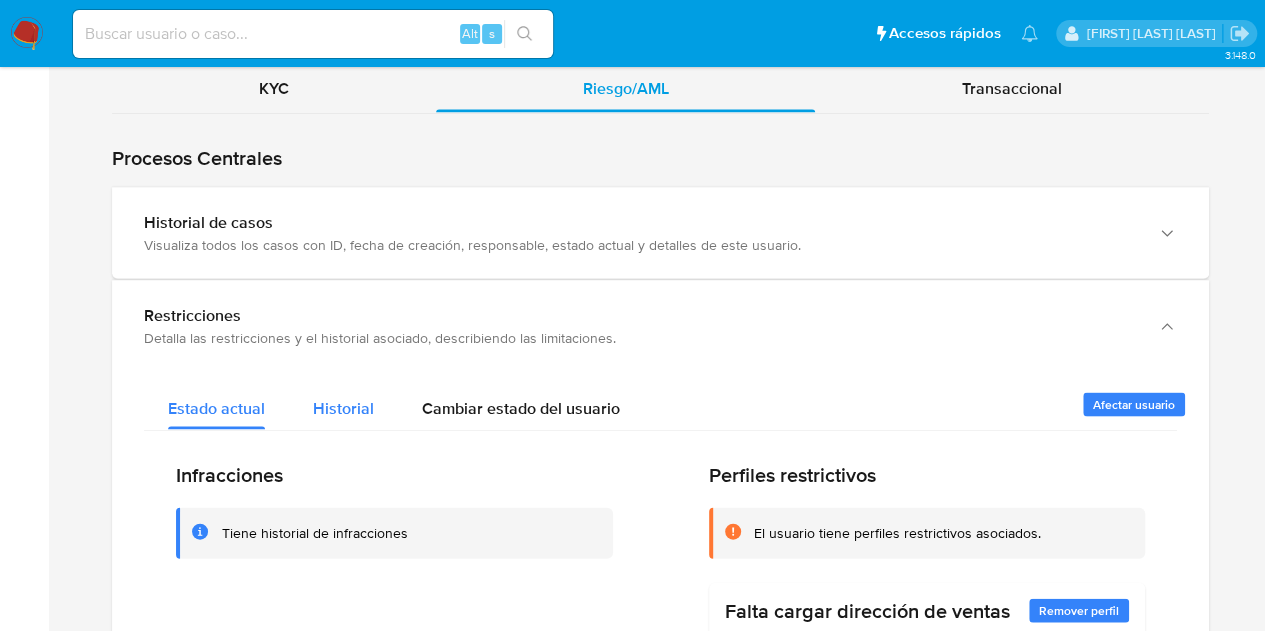 click on "Historial" at bounding box center (343, 407) 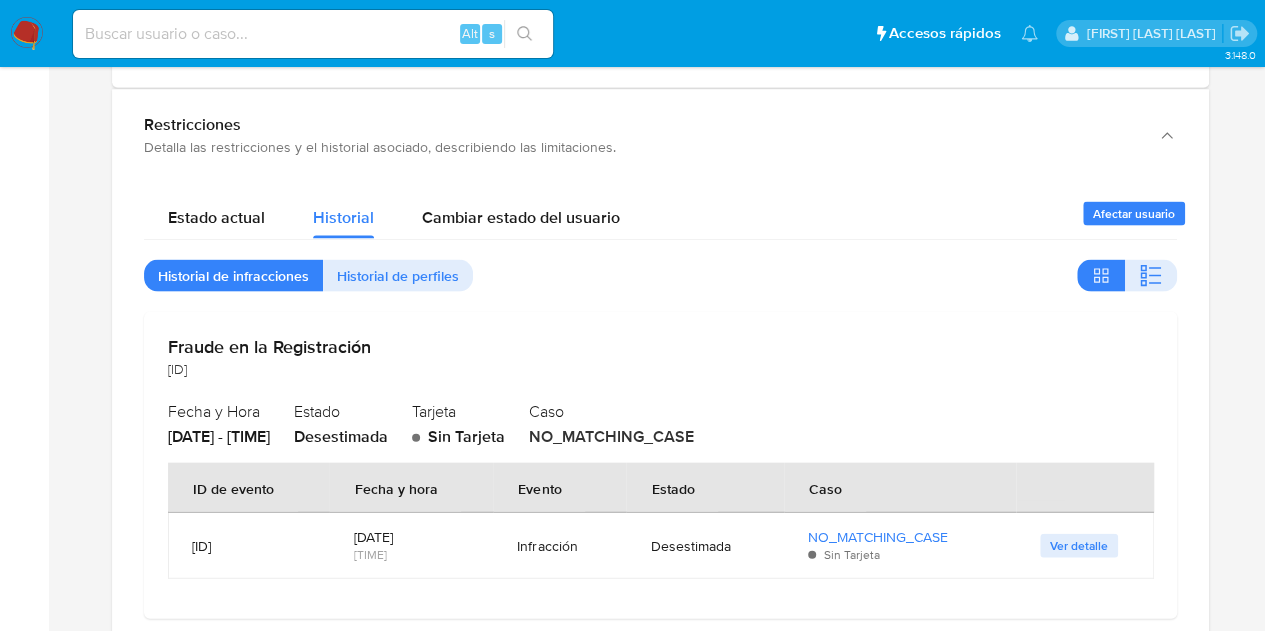 scroll, scrollTop: 2144, scrollLeft: 0, axis: vertical 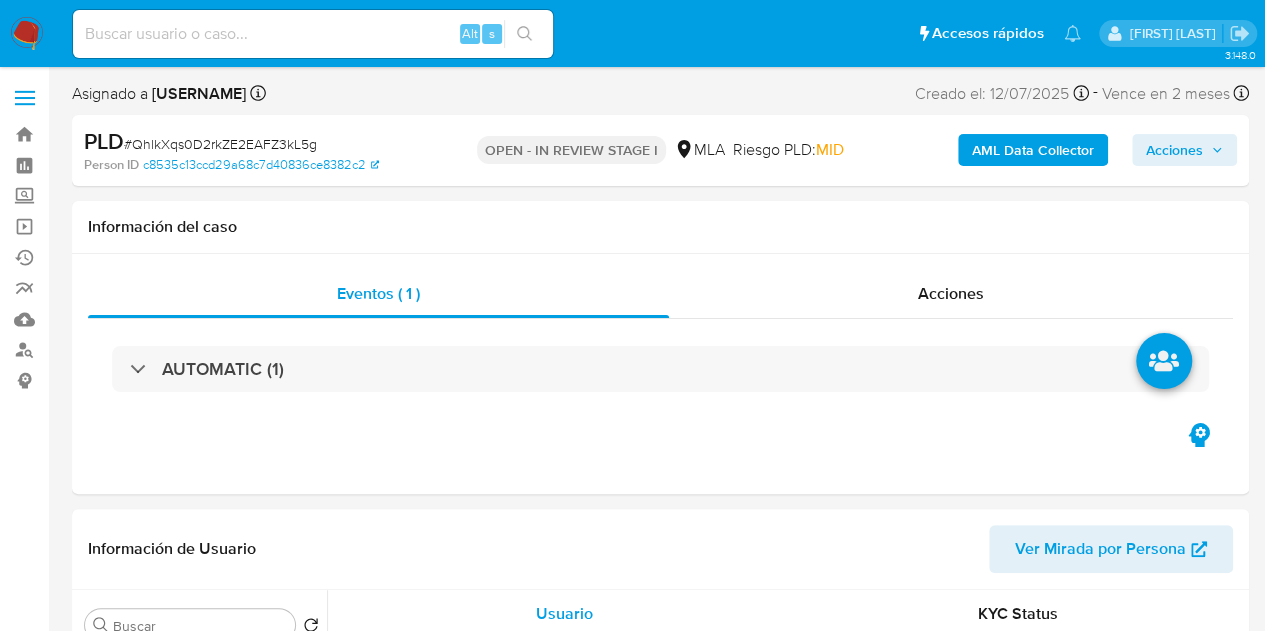 click on "Acciones" at bounding box center [1174, 150] 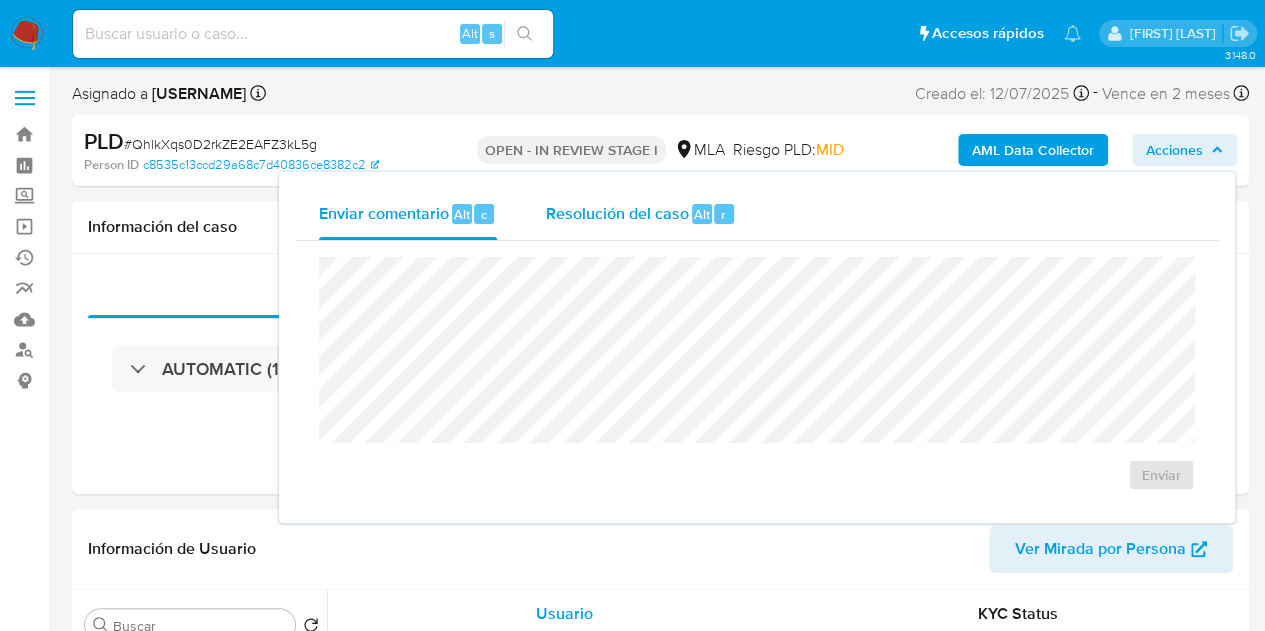 click on "Resolución del caso Alt r" at bounding box center [640, 214] 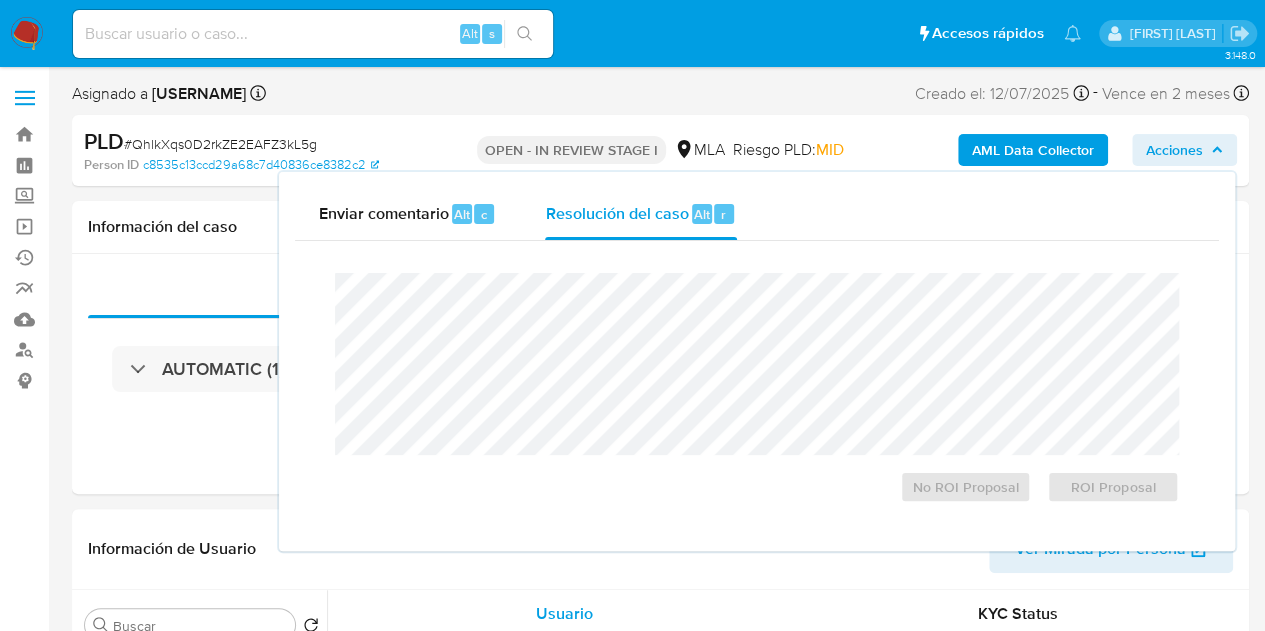 select on "10" 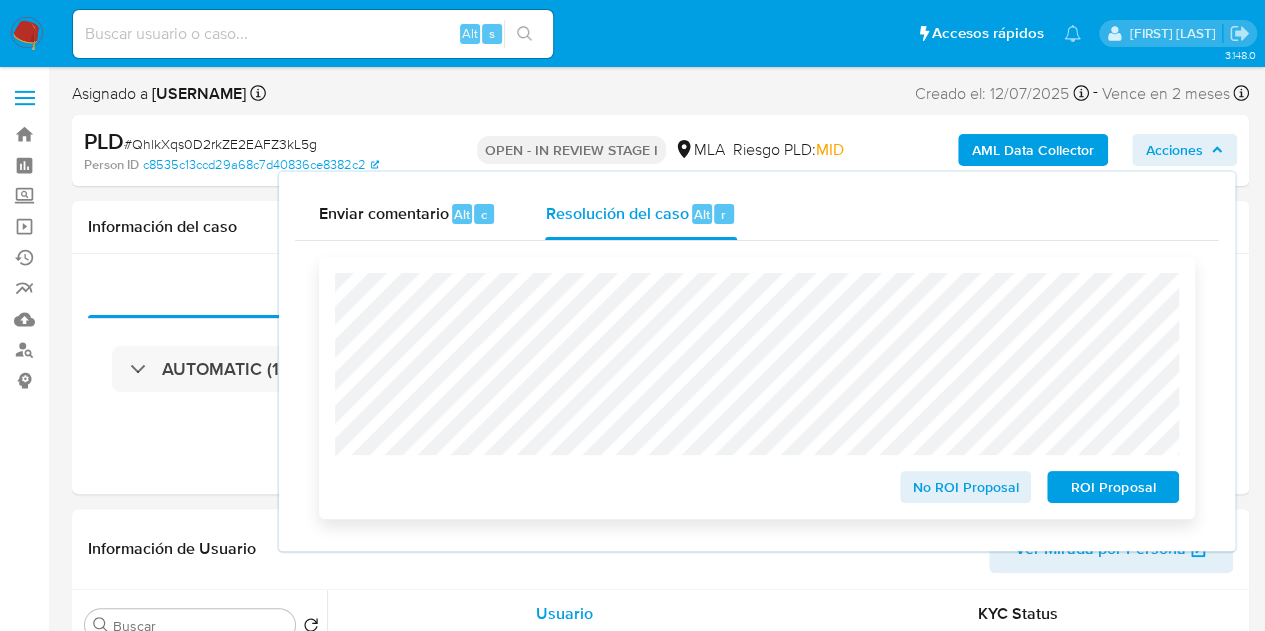 click on "ROI Proposal" at bounding box center [1113, 487] 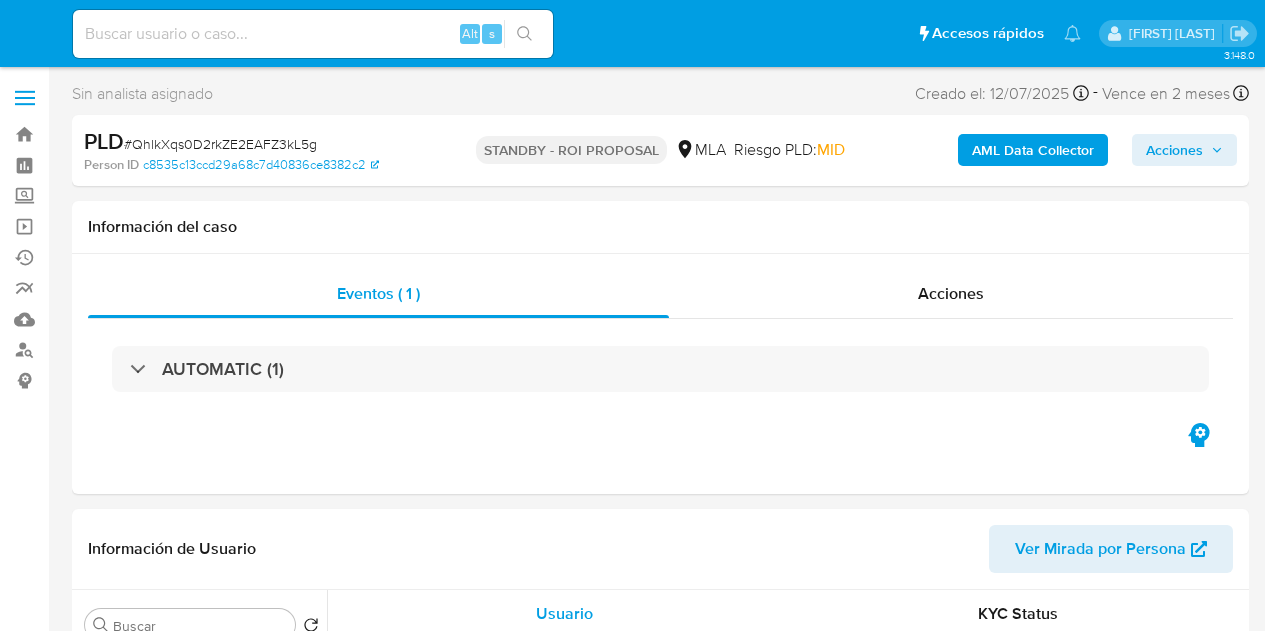 select on "10" 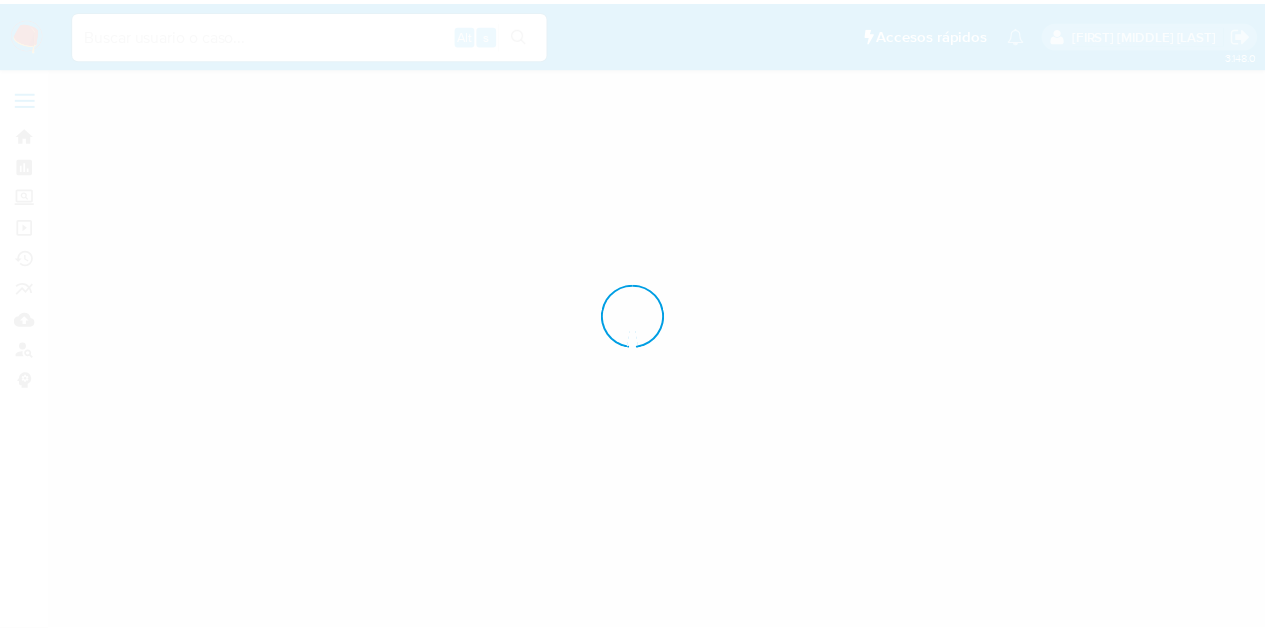 scroll, scrollTop: 0, scrollLeft: 0, axis: both 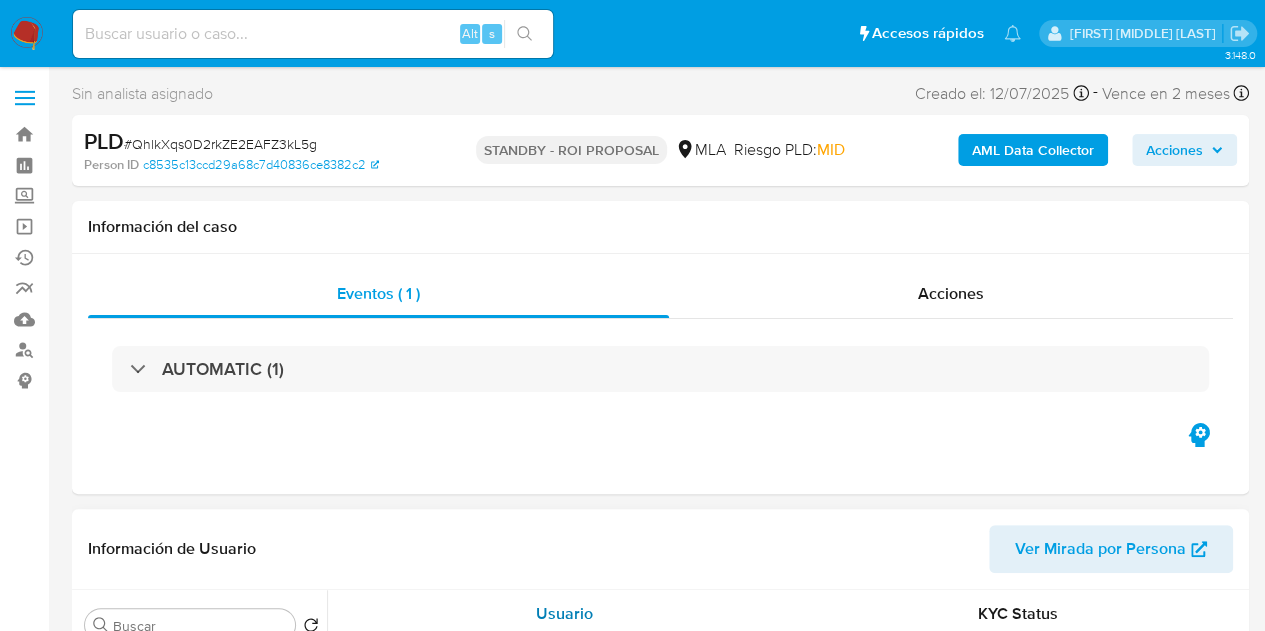 select on "10" 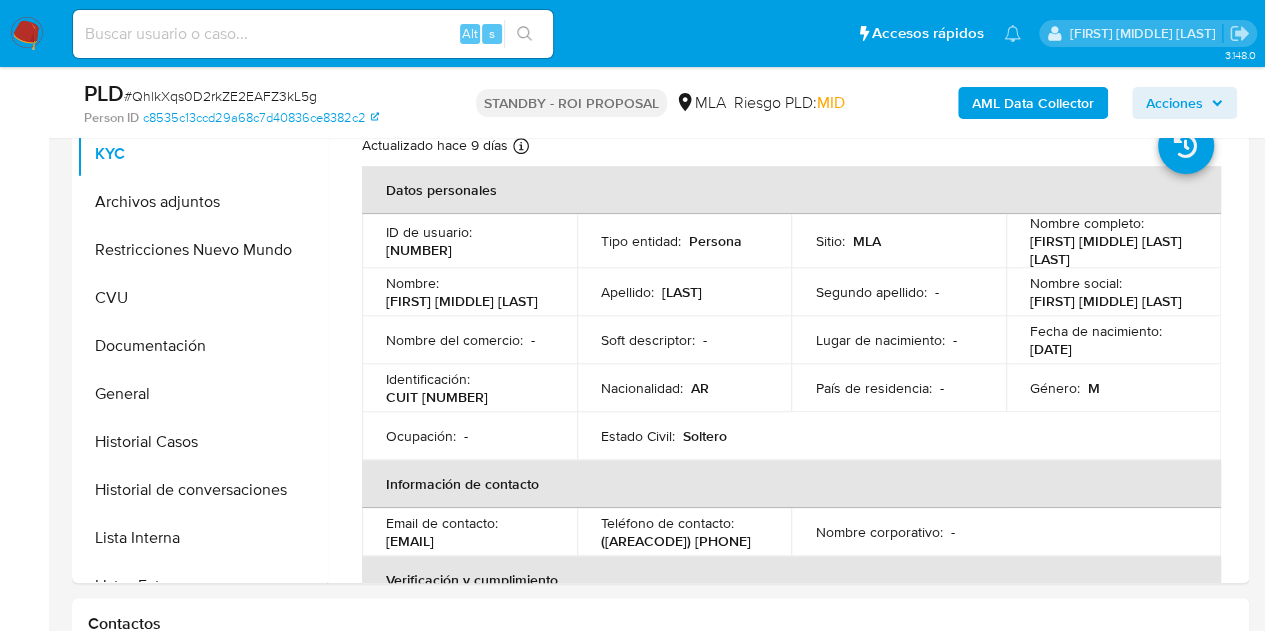 scroll, scrollTop: 404, scrollLeft: 0, axis: vertical 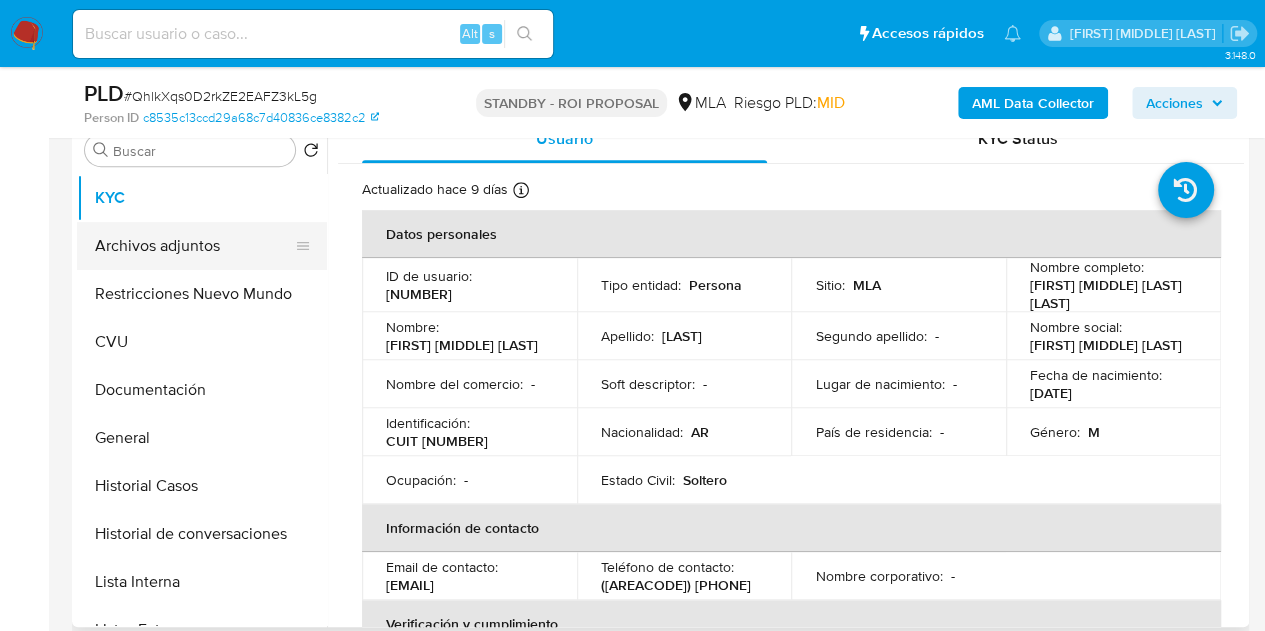 click on "Archivos adjuntos" at bounding box center [194, 246] 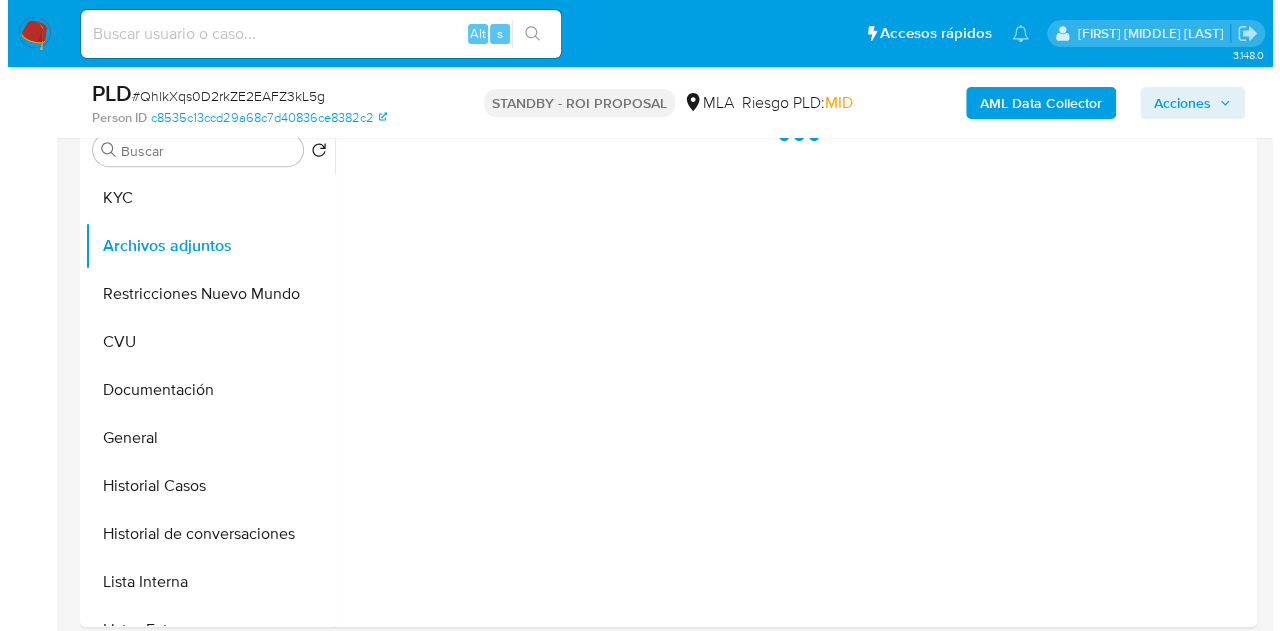 scroll, scrollTop: 347, scrollLeft: 0, axis: vertical 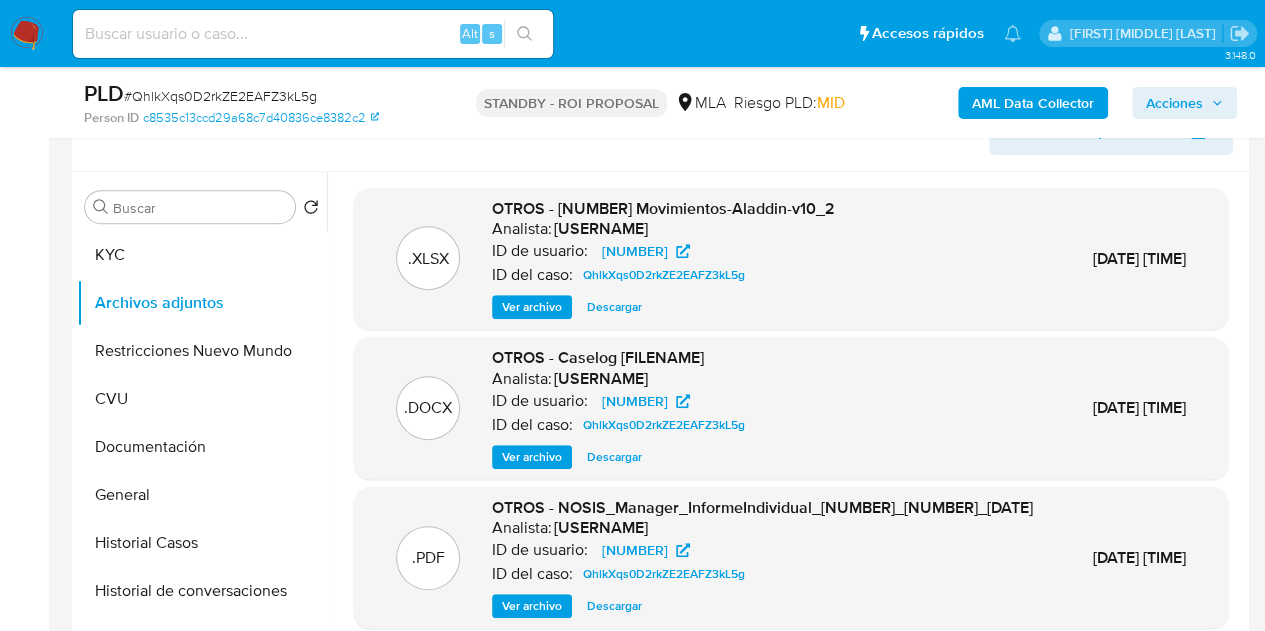 click on "Ver archivo" at bounding box center [532, 457] 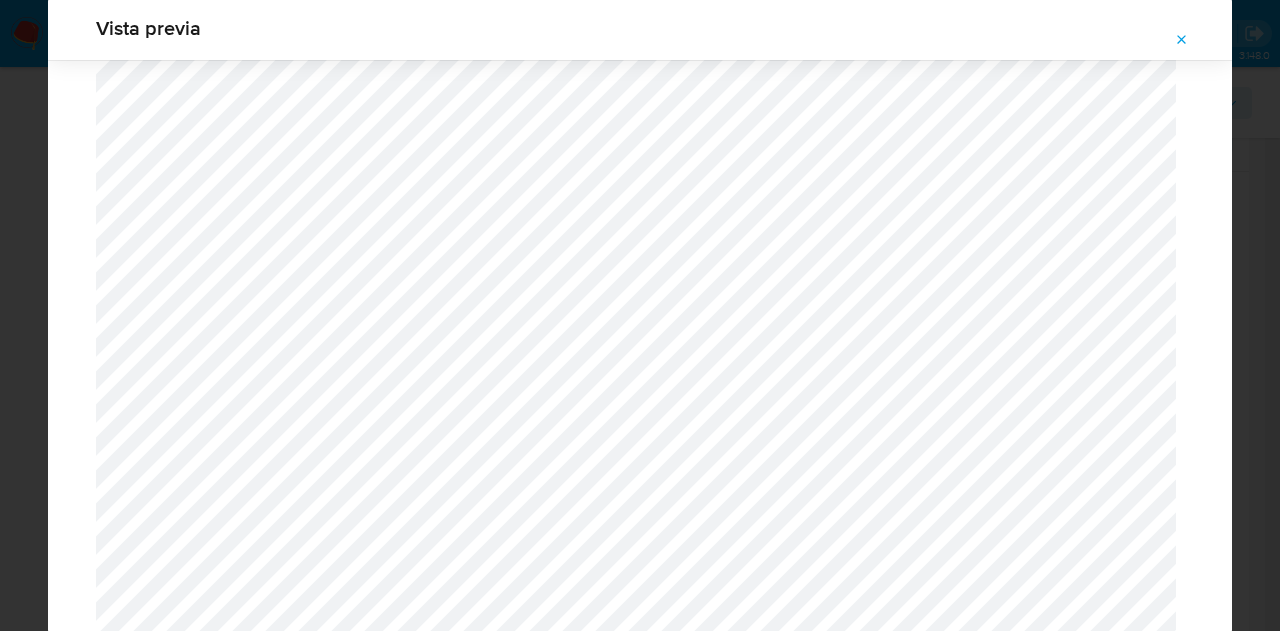 scroll, scrollTop: 693, scrollLeft: 0, axis: vertical 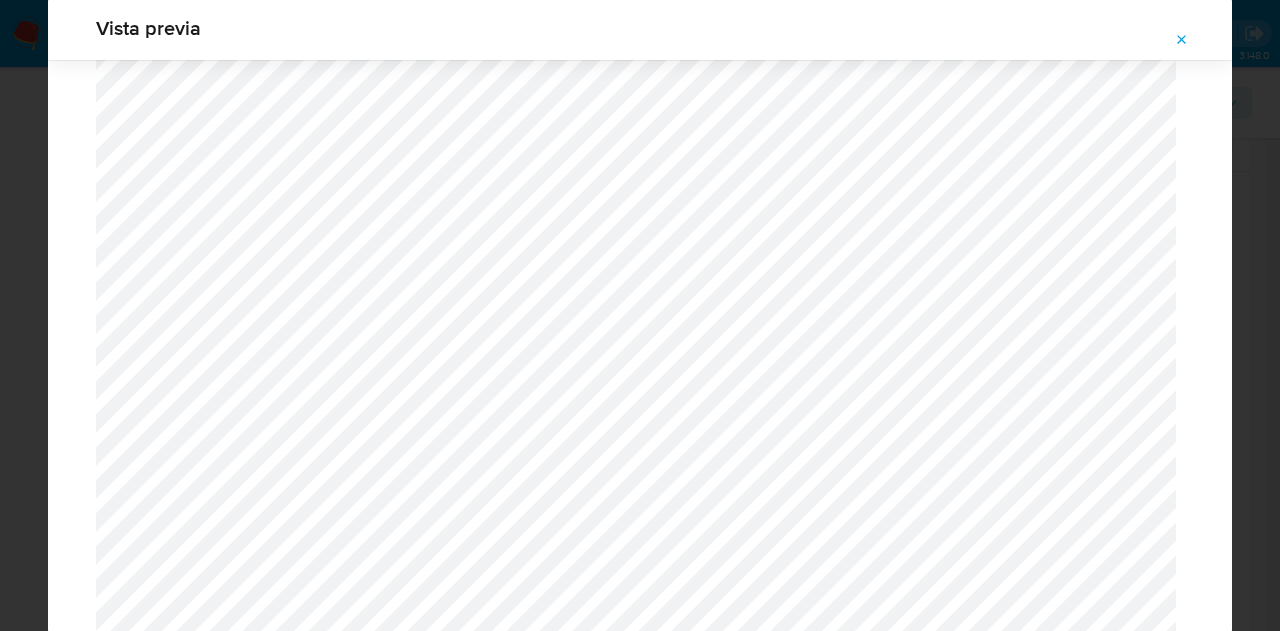 click 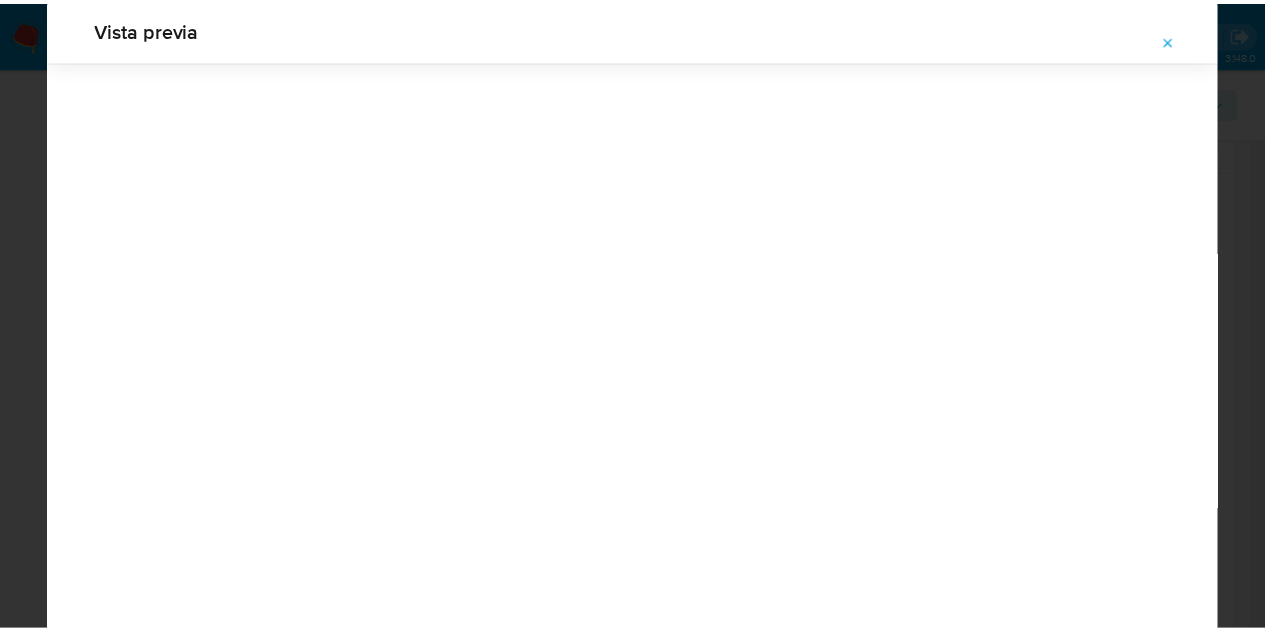 scroll, scrollTop: 64, scrollLeft: 0, axis: vertical 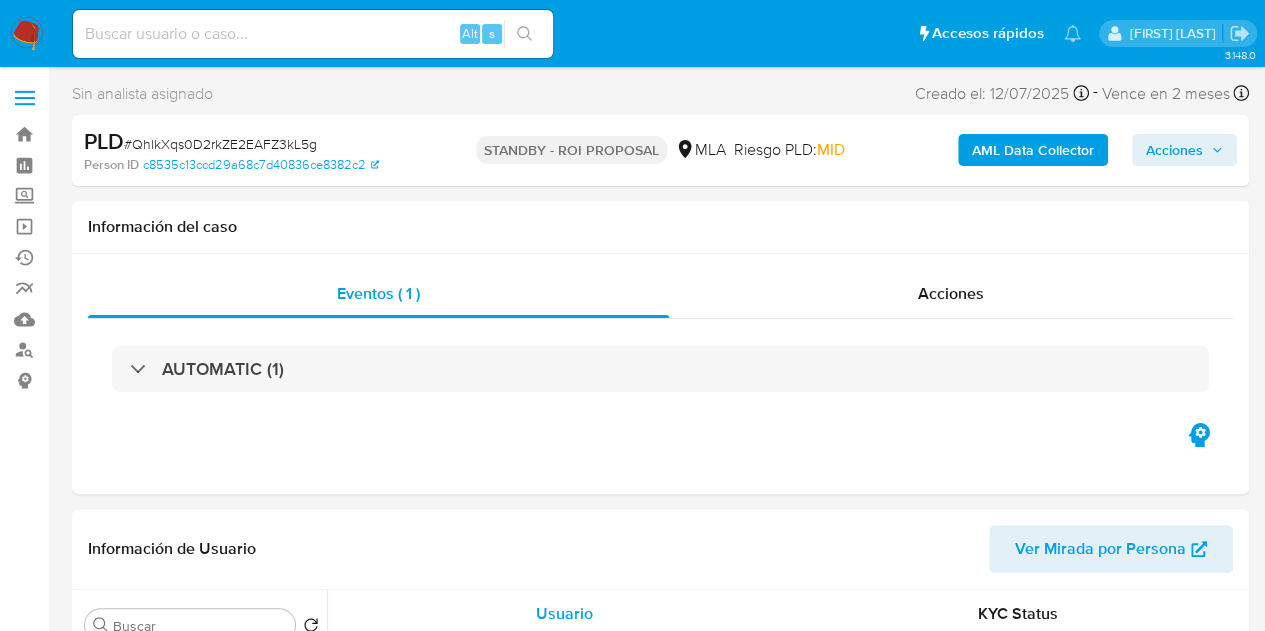 select on "10" 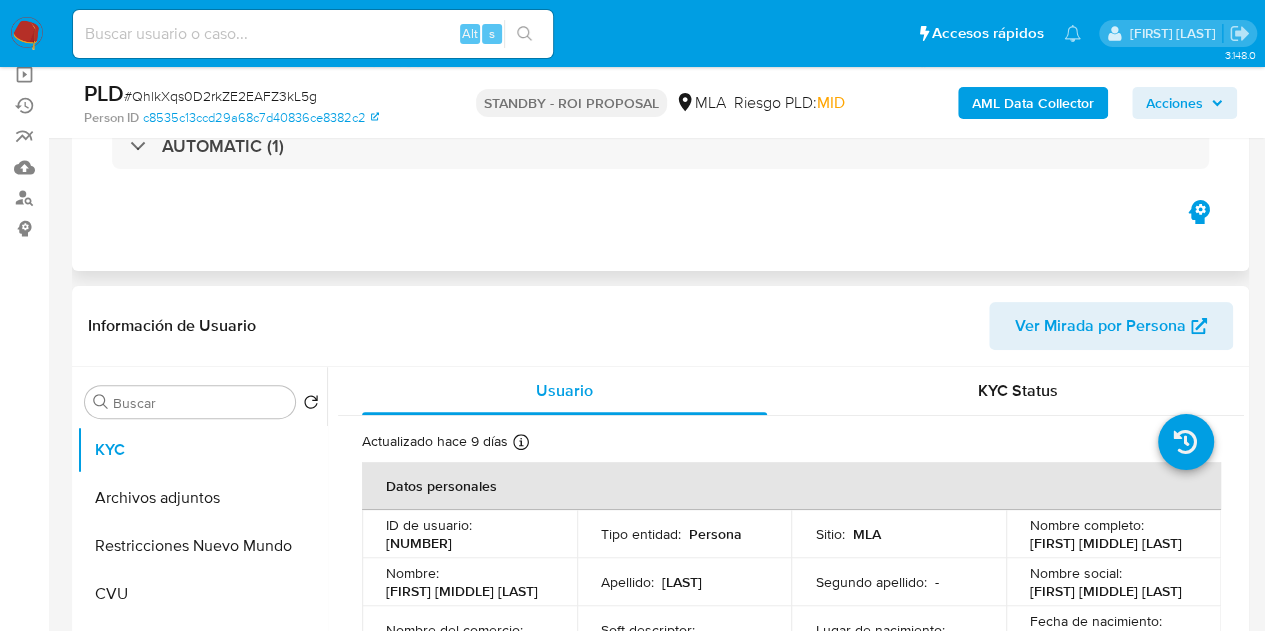 scroll, scrollTop: 164, scrollLeft: 0, axis: vertical 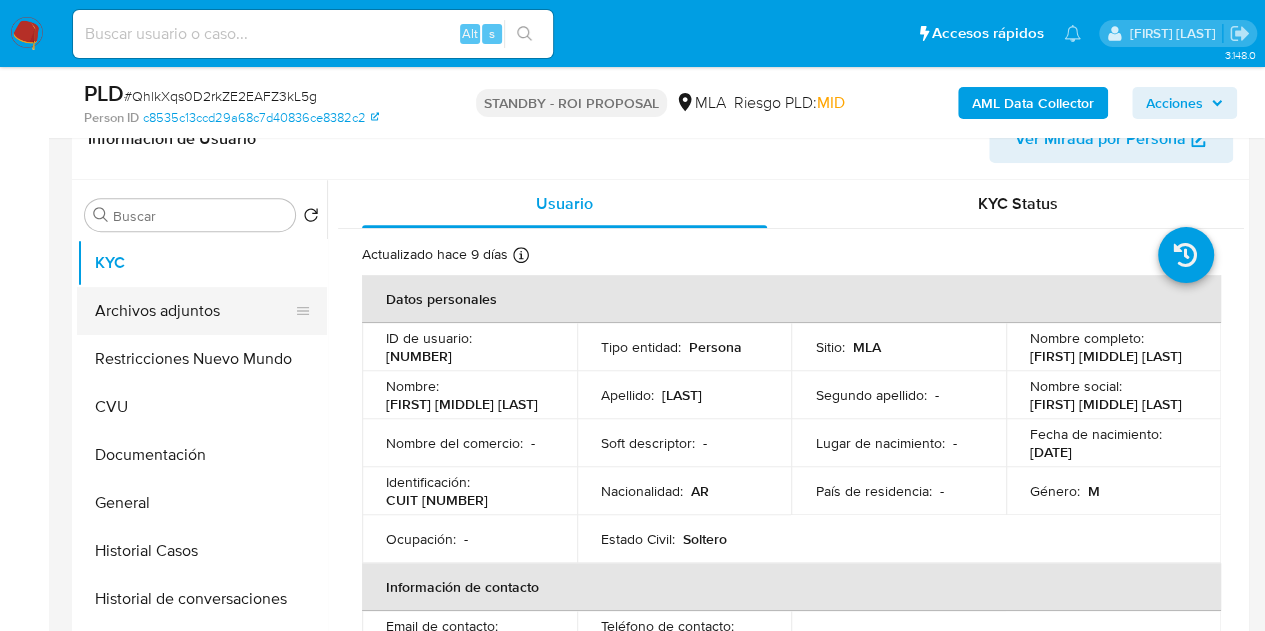 click on "Archivos adjuntos" at bounding box center [194, 311] 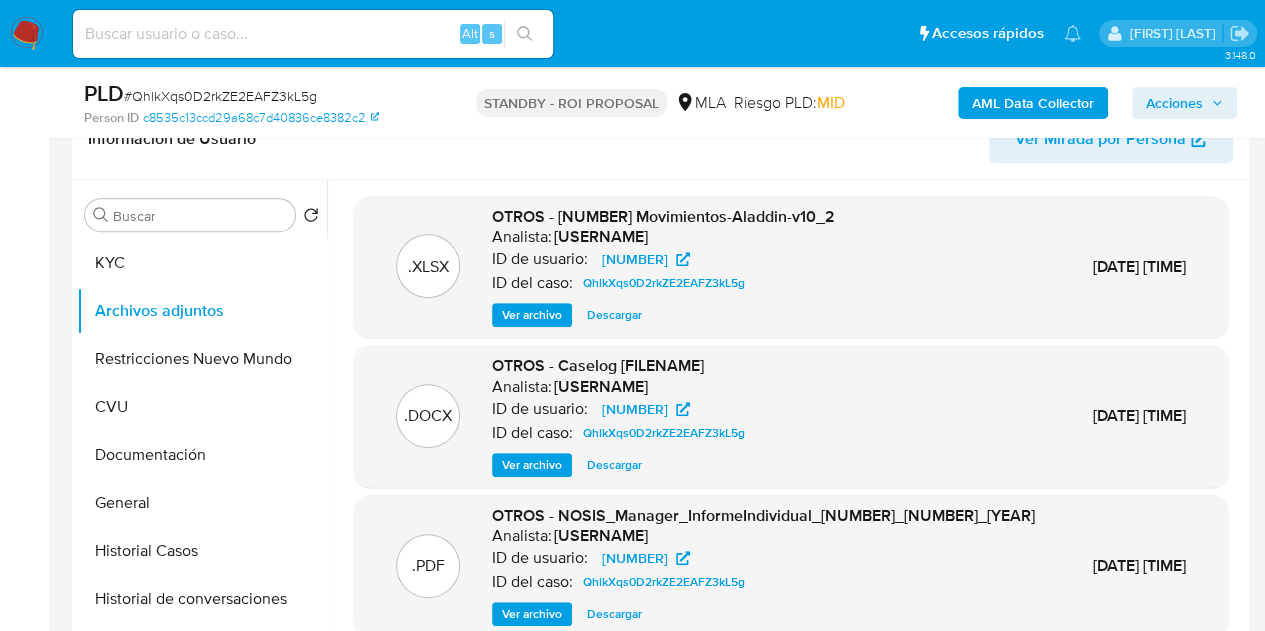 click on "Ver archivo" at bounding box center (532, 465) 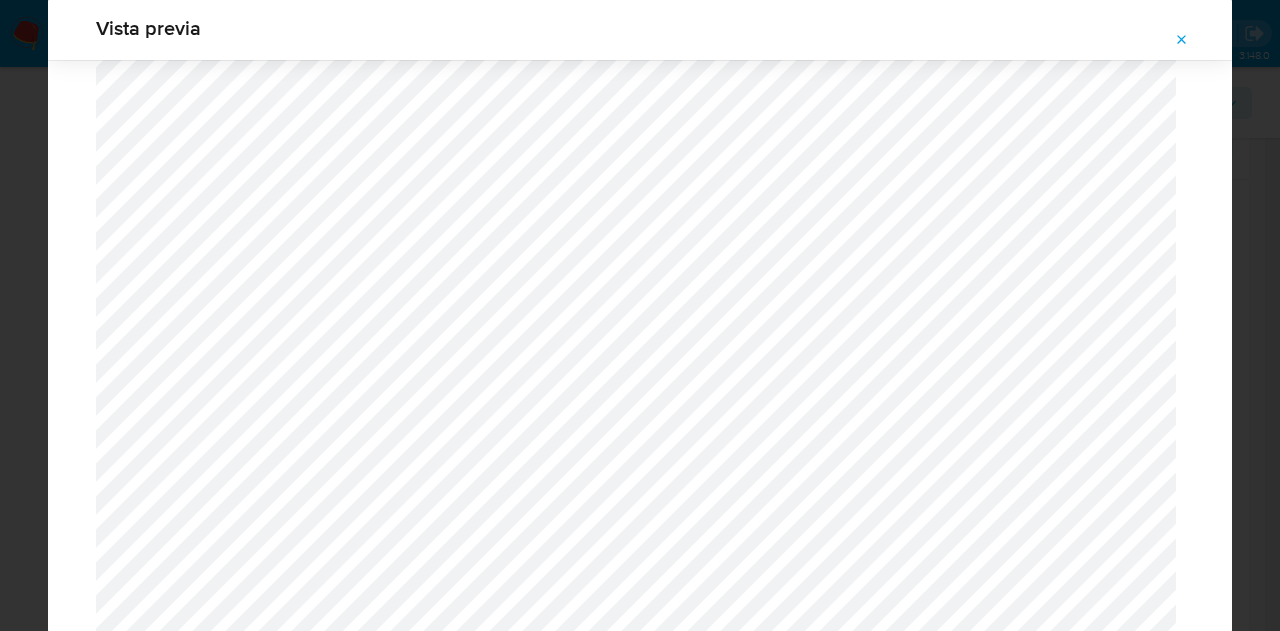 scroll, scrollTop: 752, scrollLeft: 0, axis: vertical 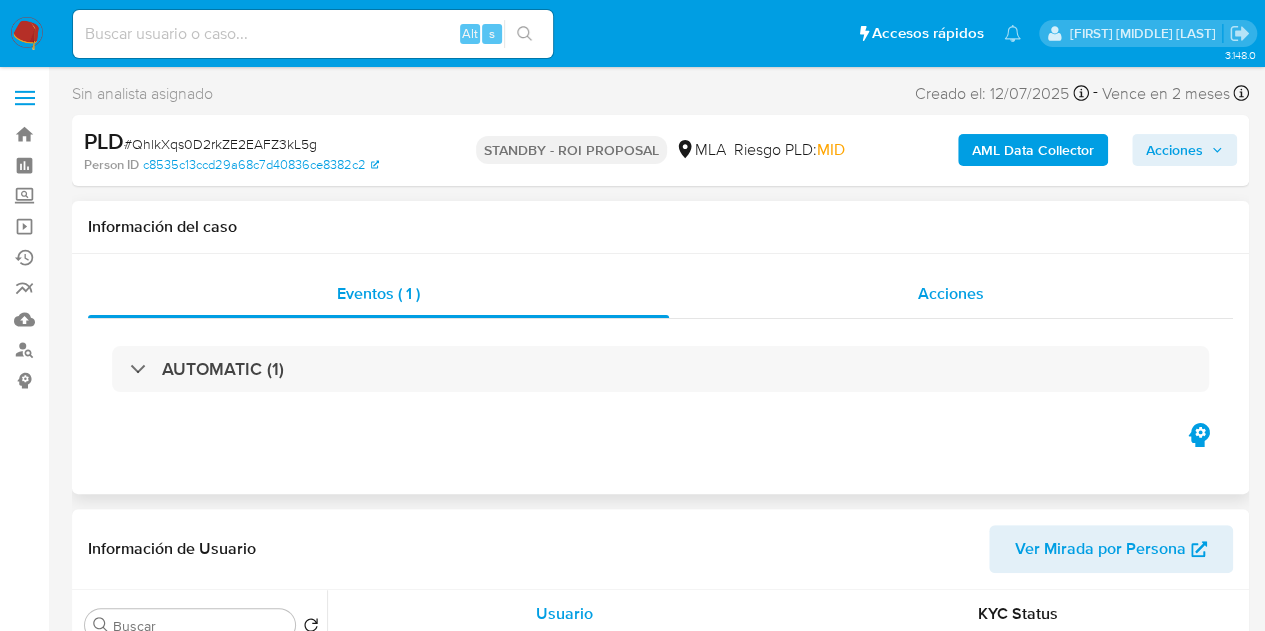 click on "Acciones" at bounding box center [951, 294] 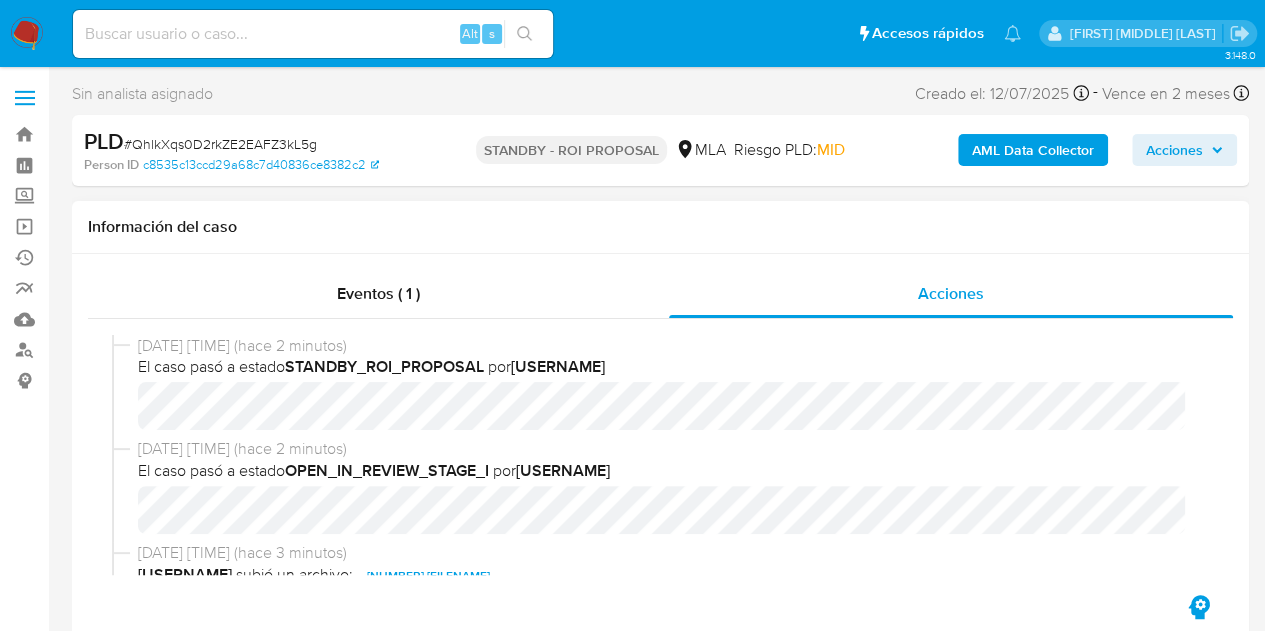 select on "10" 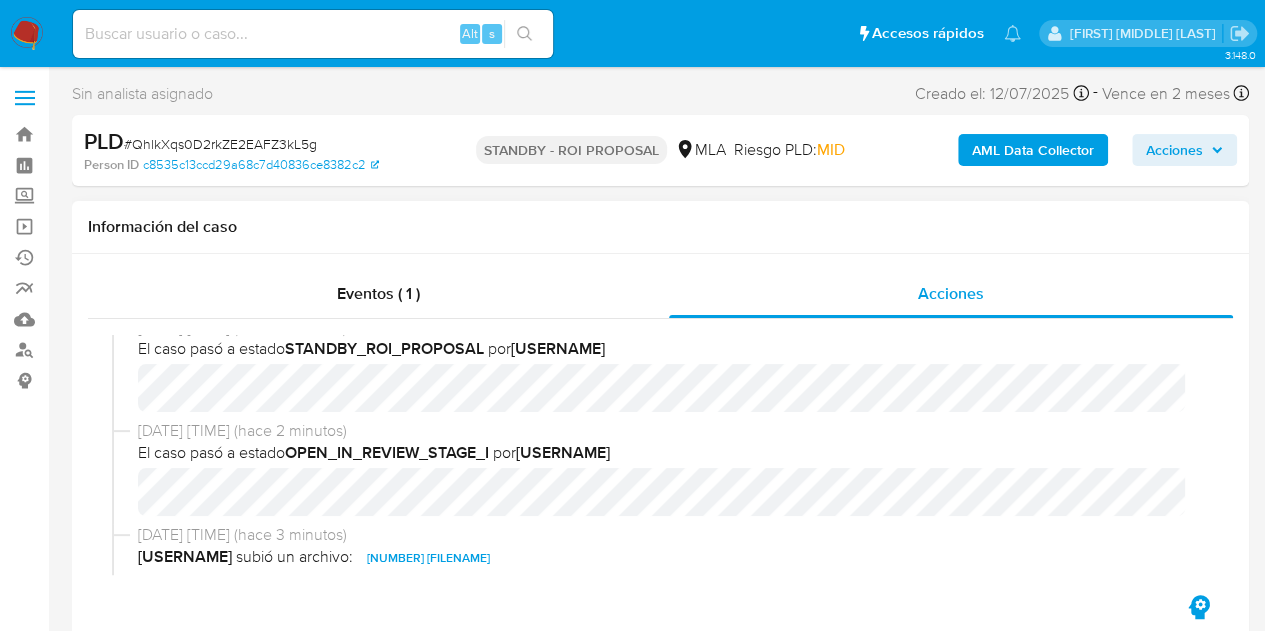 scroll, scrollTop: 0, scrollLeft: 0, axis: both 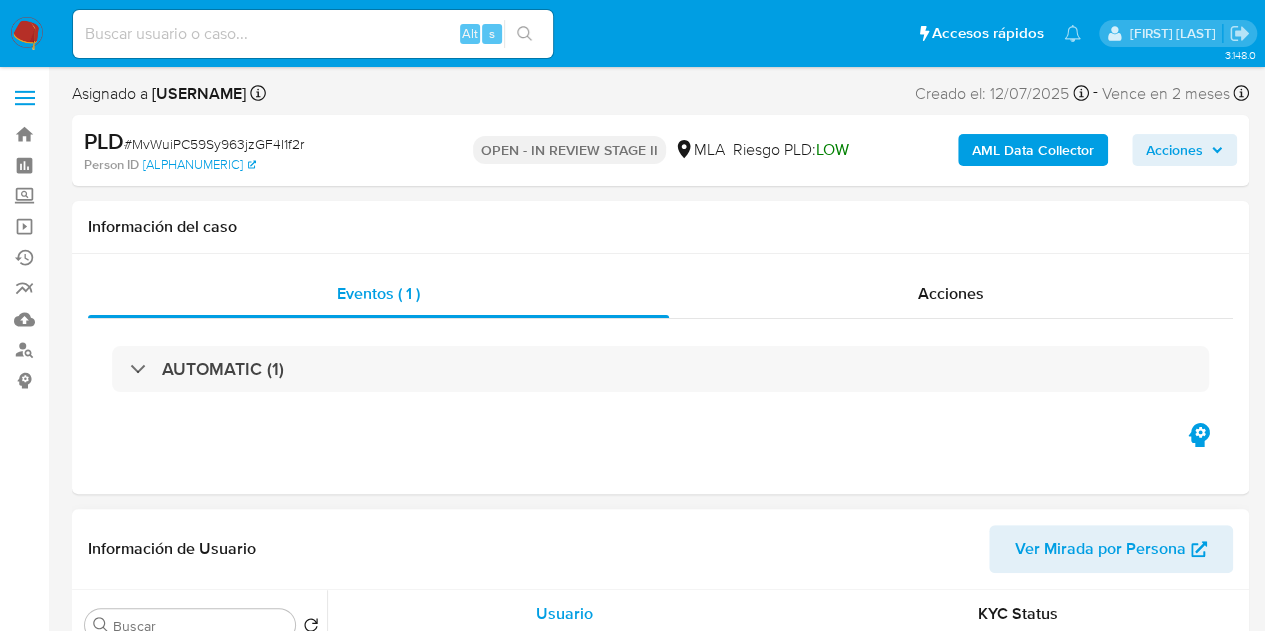 select on "10" 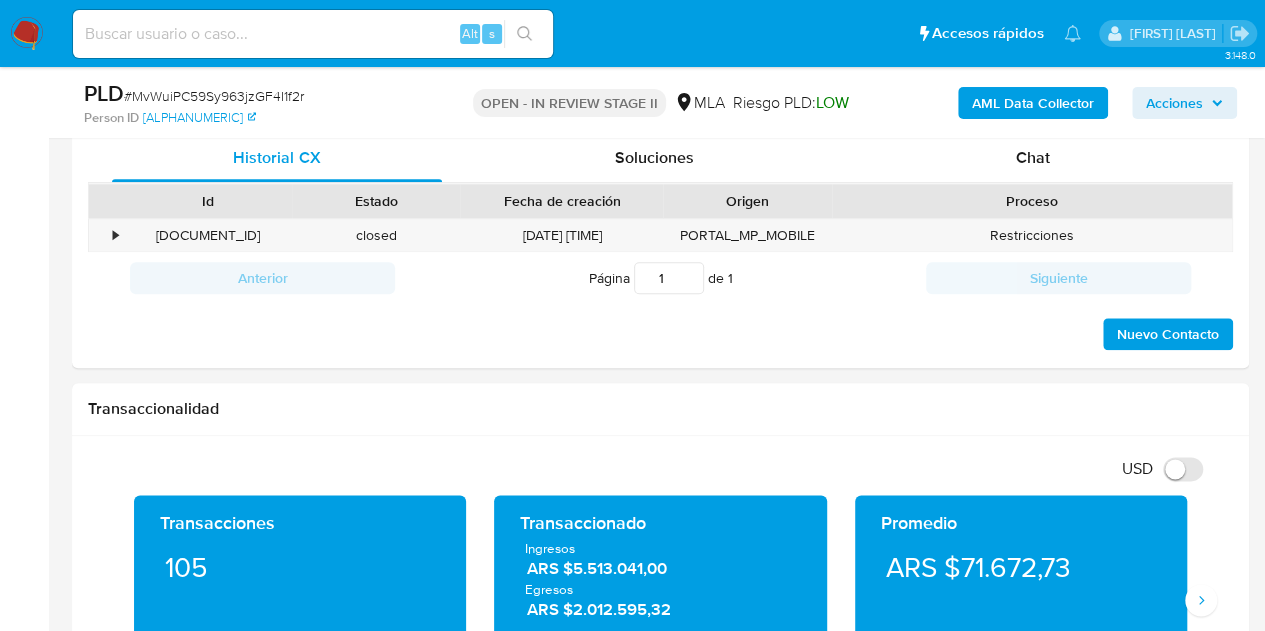 scroll, scrollTop: 916, scrollLeft: 0, axis: vertical 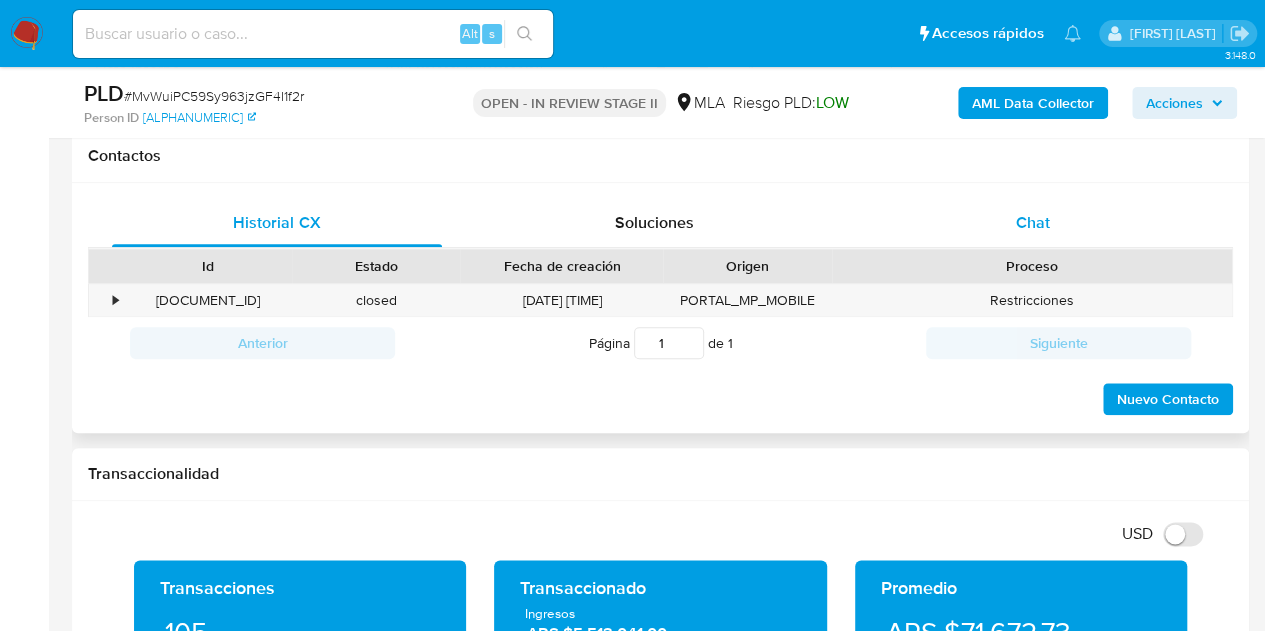 click on "Chat" at bounding box center [1033, 223] 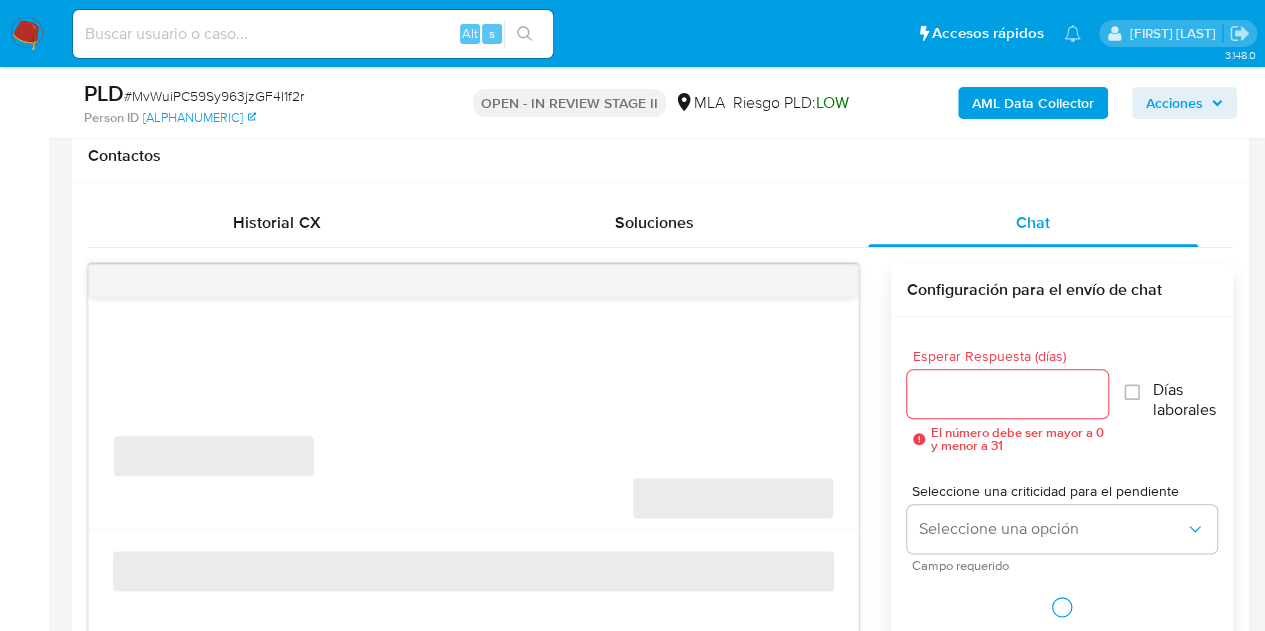 scroll, scrollTop: 920, scrollLeft: 0, axis: vertical 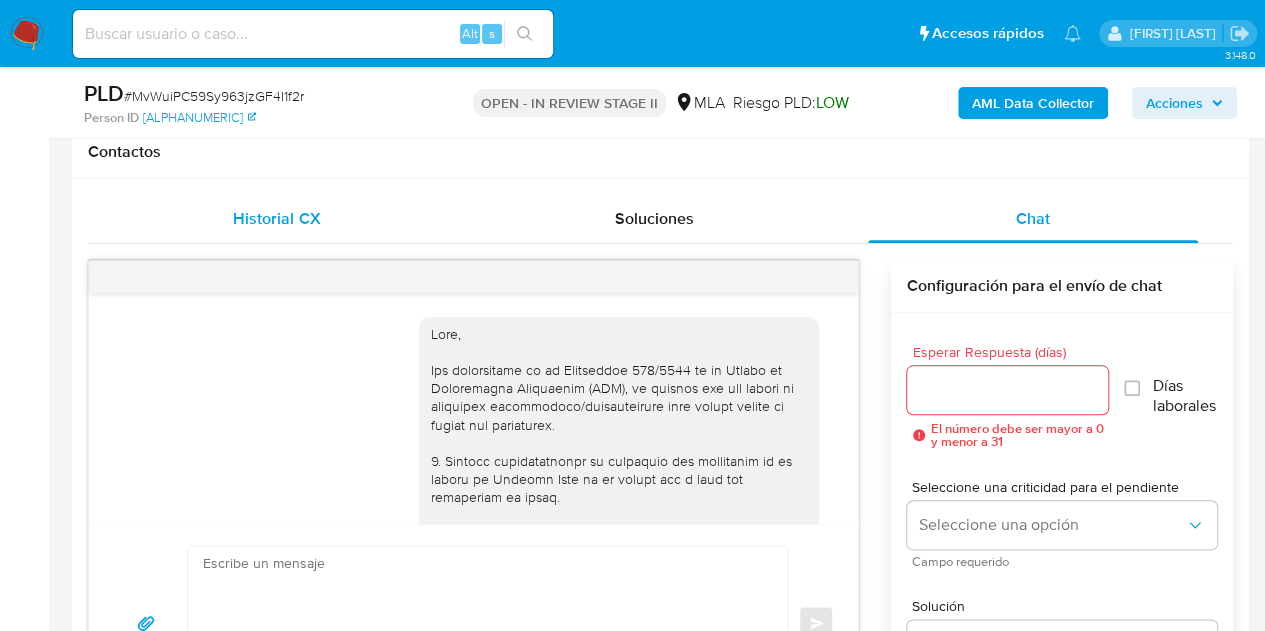 click on "Historial CX" at bounding box center (277, 219) 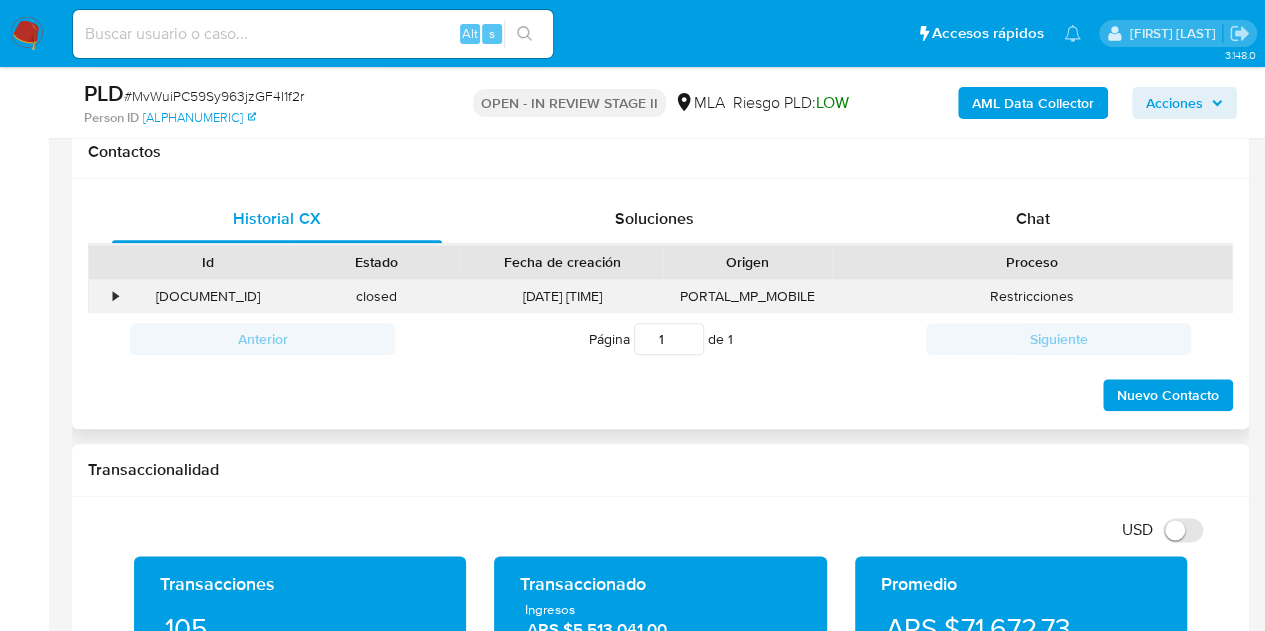 click on "397427618" at bounding box center (208, 296) 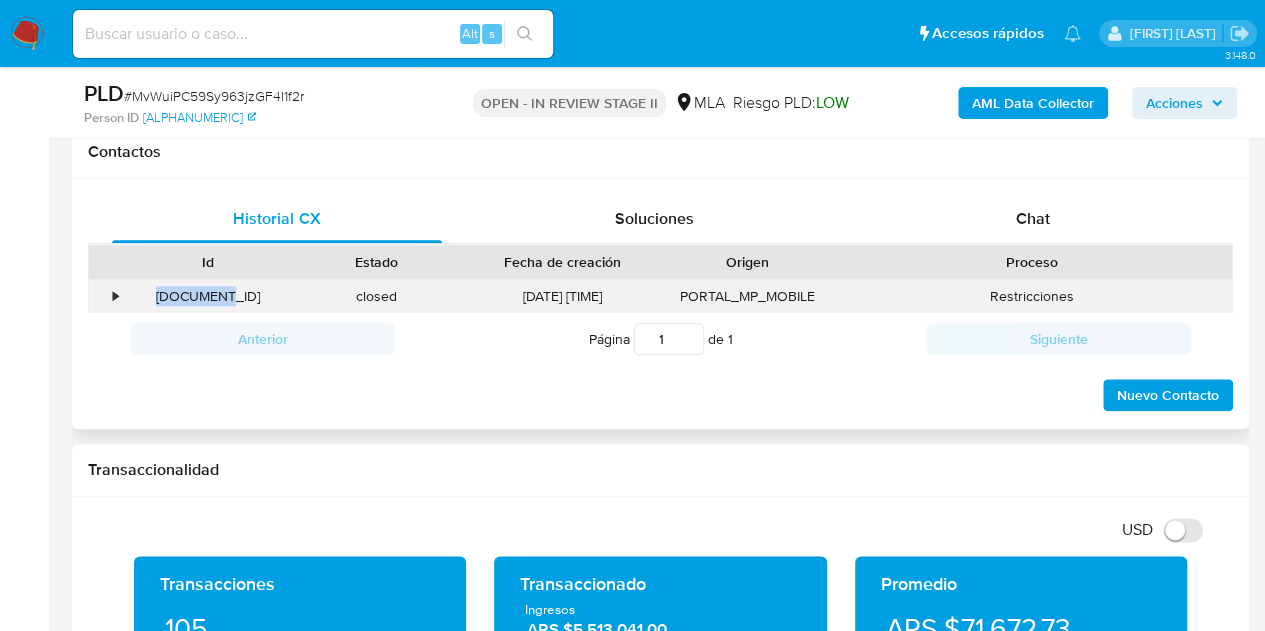 click on "397427618" at bounding box center [208, 296] 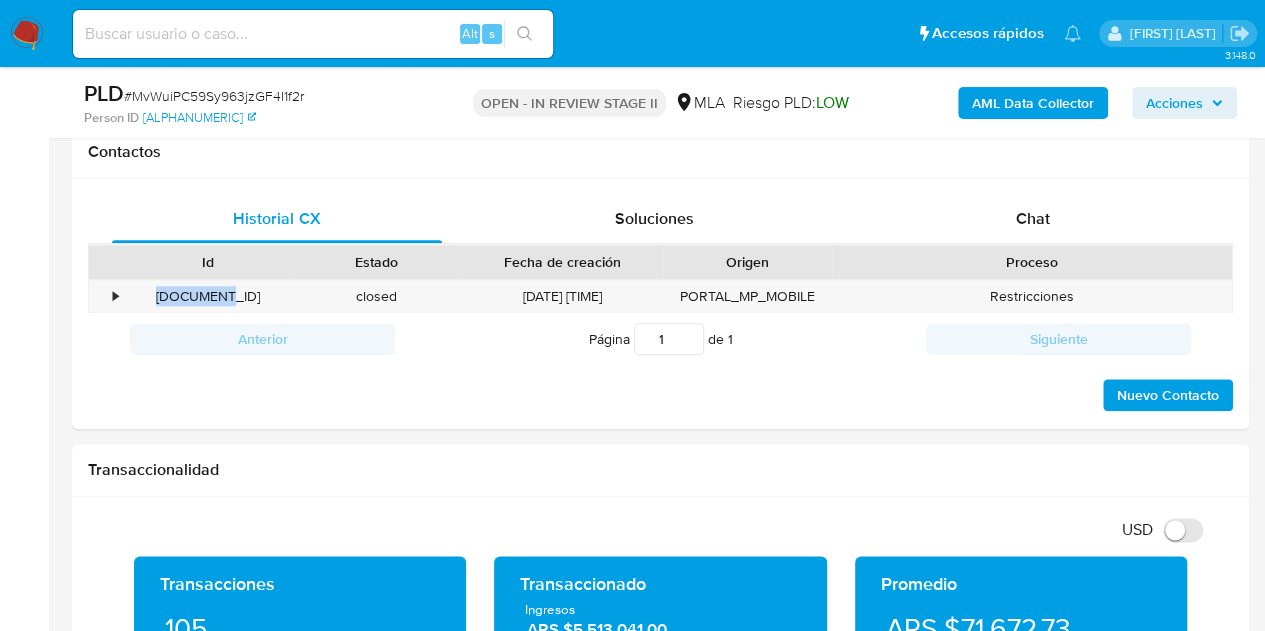 copy on "397427618" 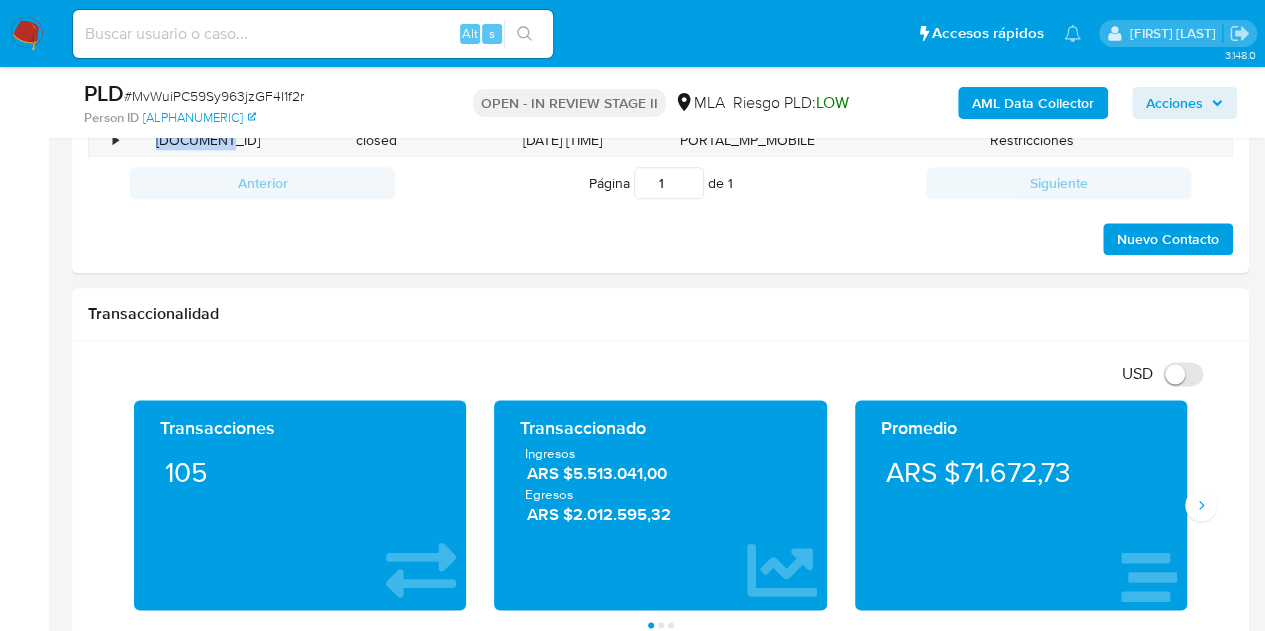 scroll, scrollTop: 1180, scrollLeft: 0, axis: vertical 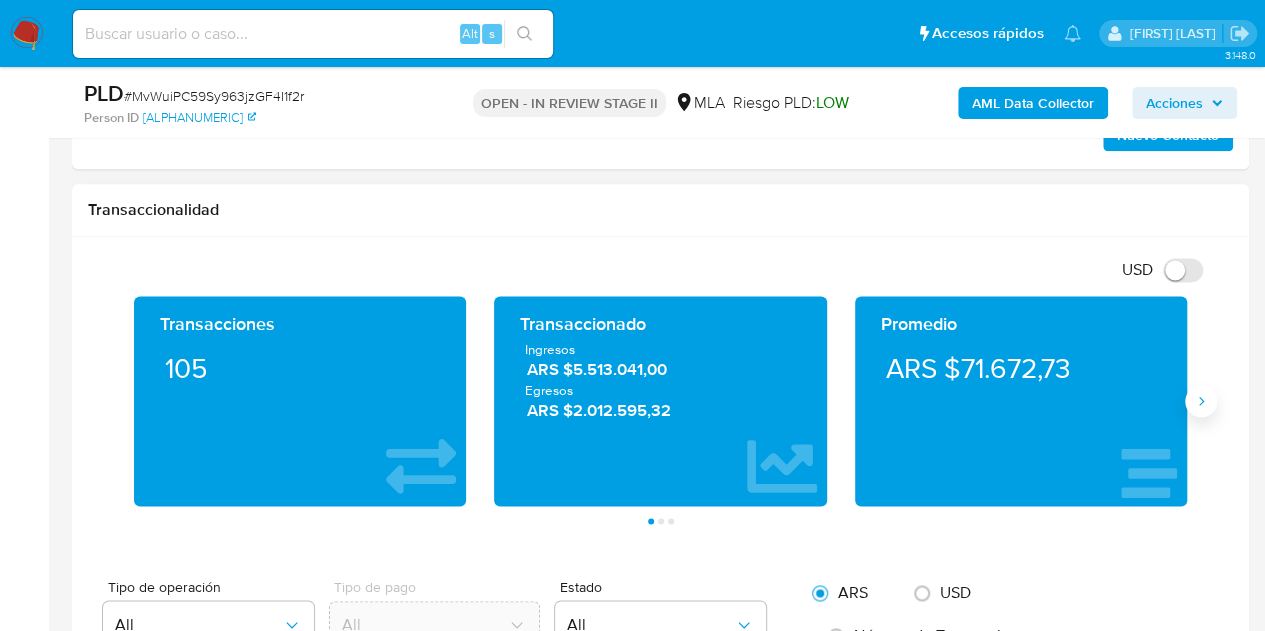 click 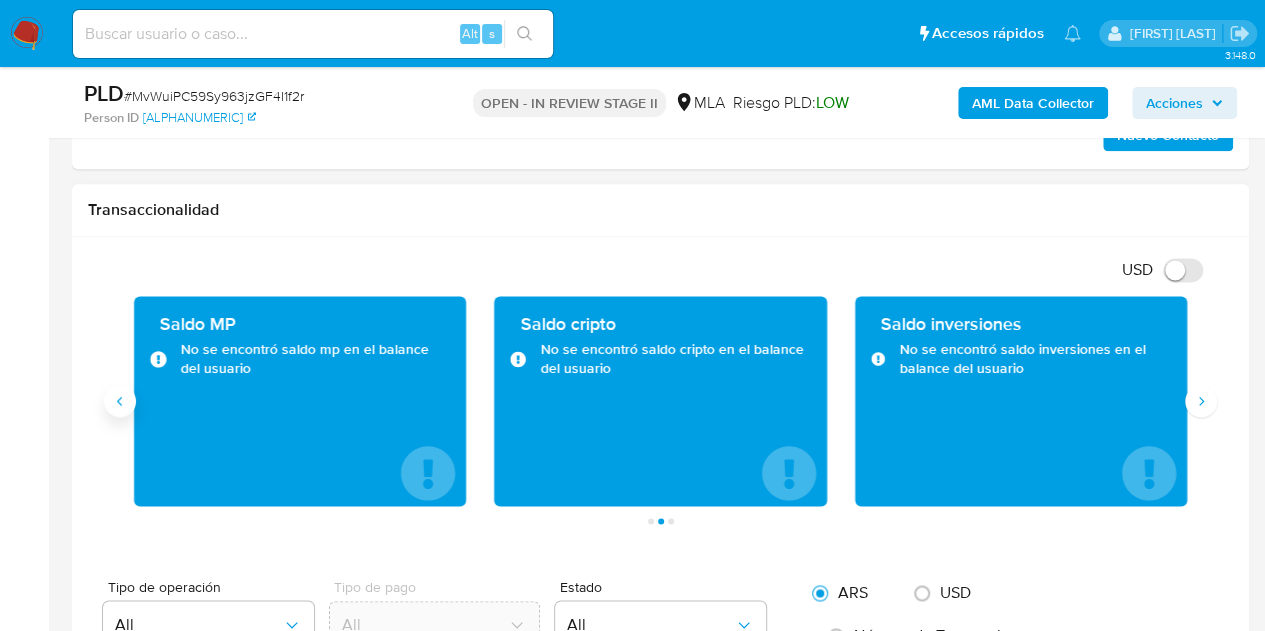 click at bounding box center [120, 401] 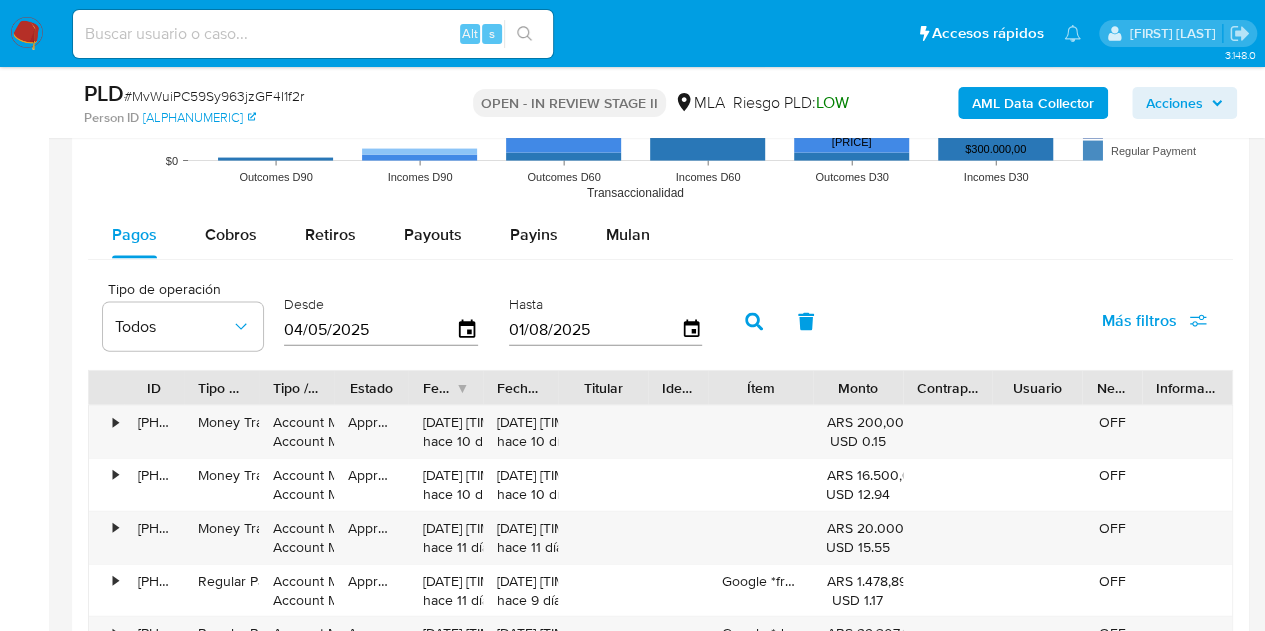 scroll, scrollTop: 2078, scrollLeft: 0, axis: vertical 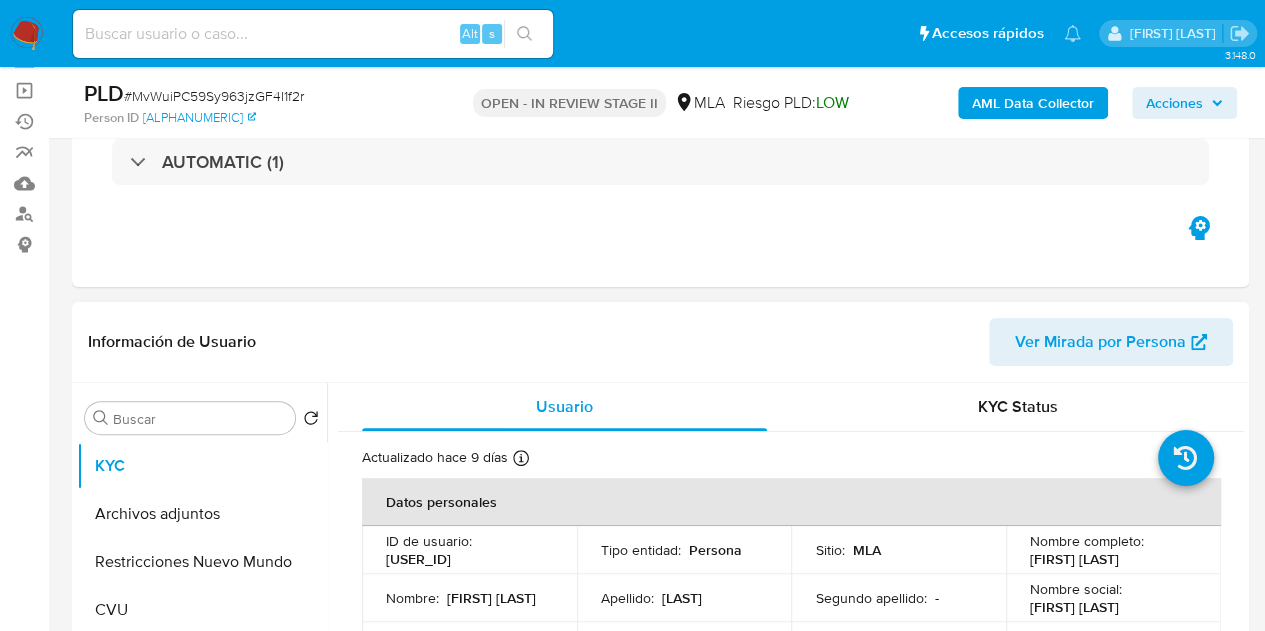 click on "Ver Mirada por Persona" at bounding box center [1100, 342] 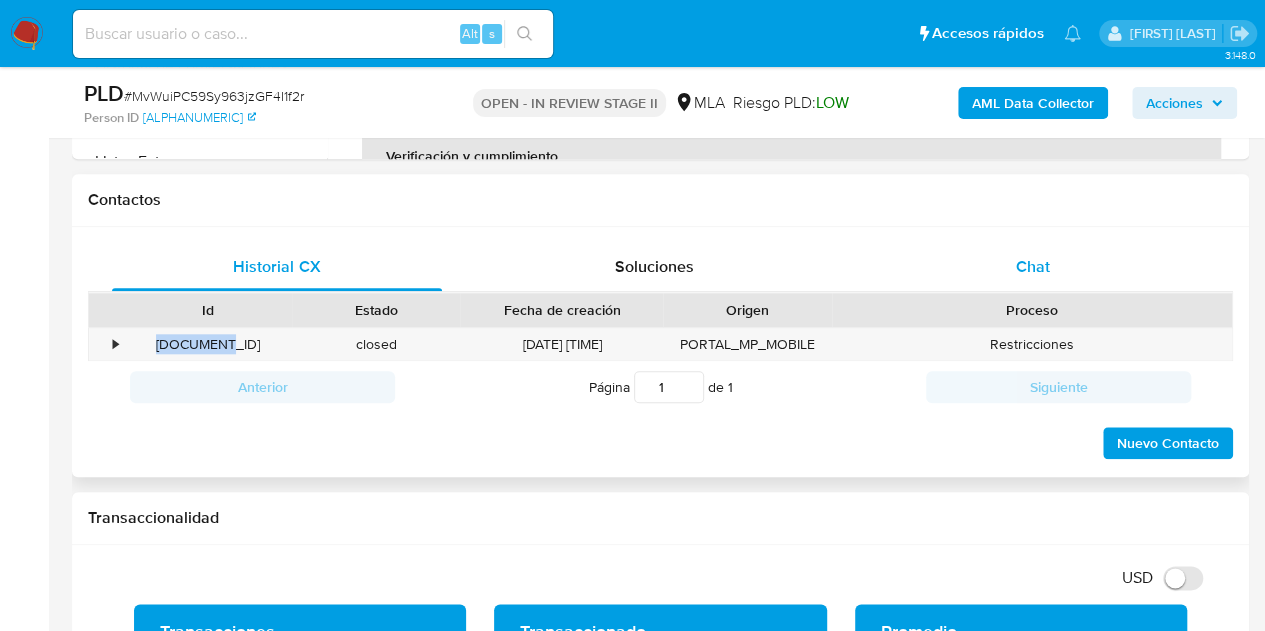 click on "Chat" at bounding box center (1033, 267) 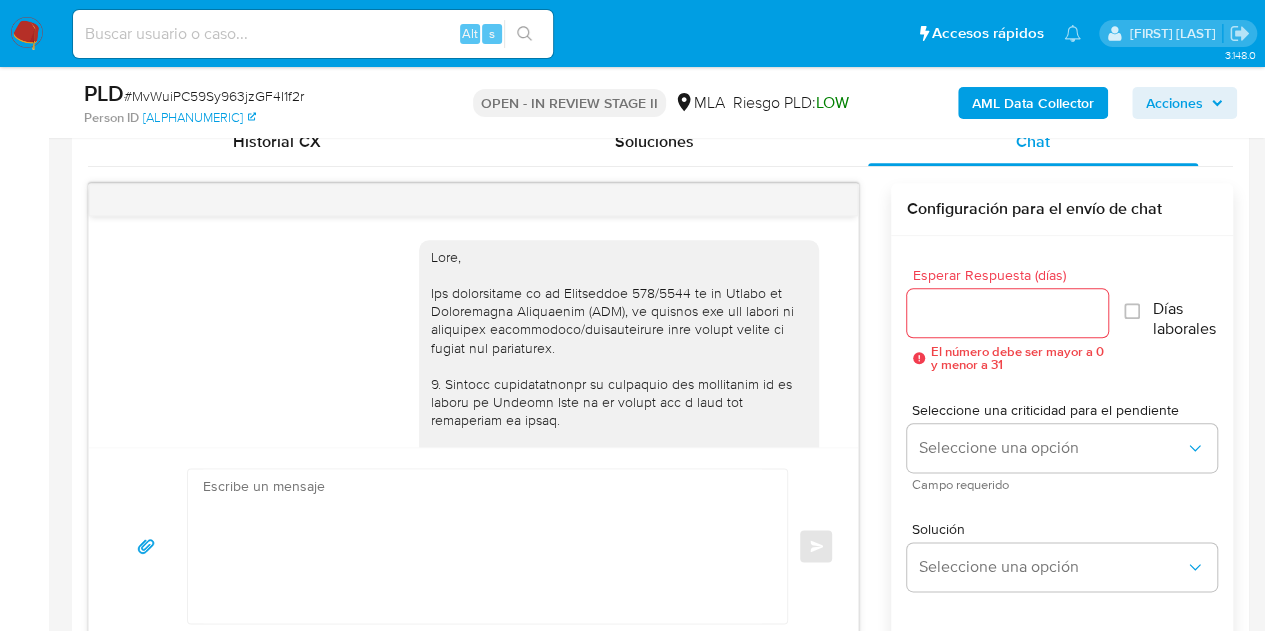 scroll, scrollTop: 1078, scrollLeft: 0, axis: vertical 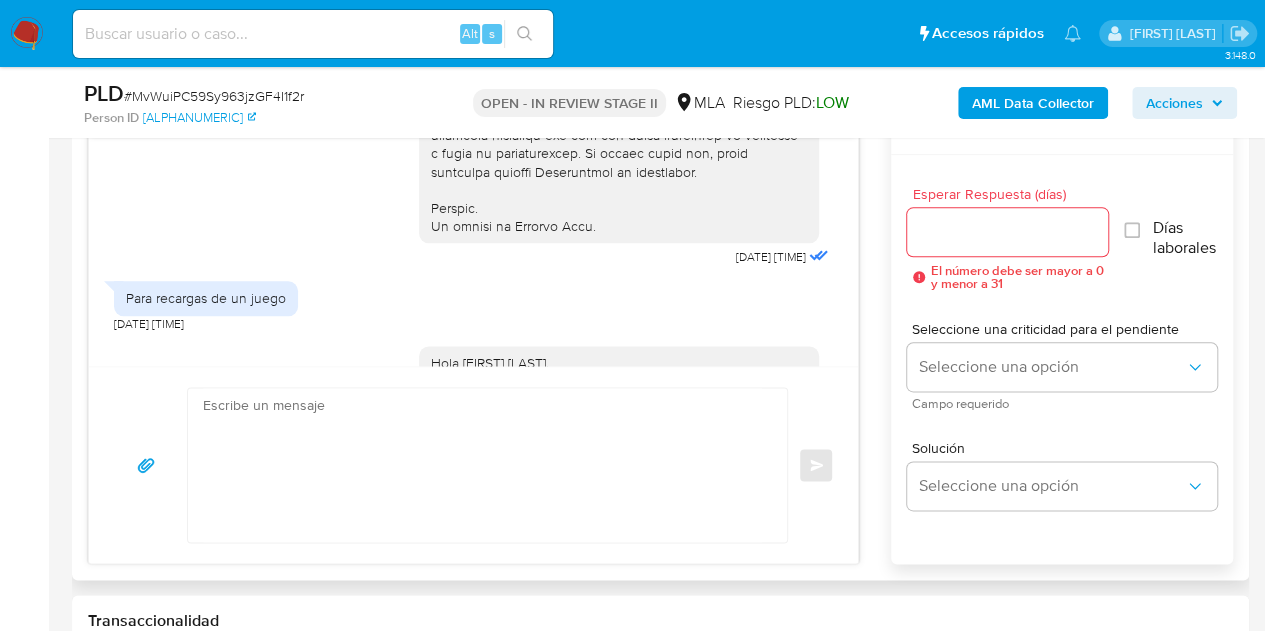 click on "Para recargas de un juego" at bounding box center (206, 298) 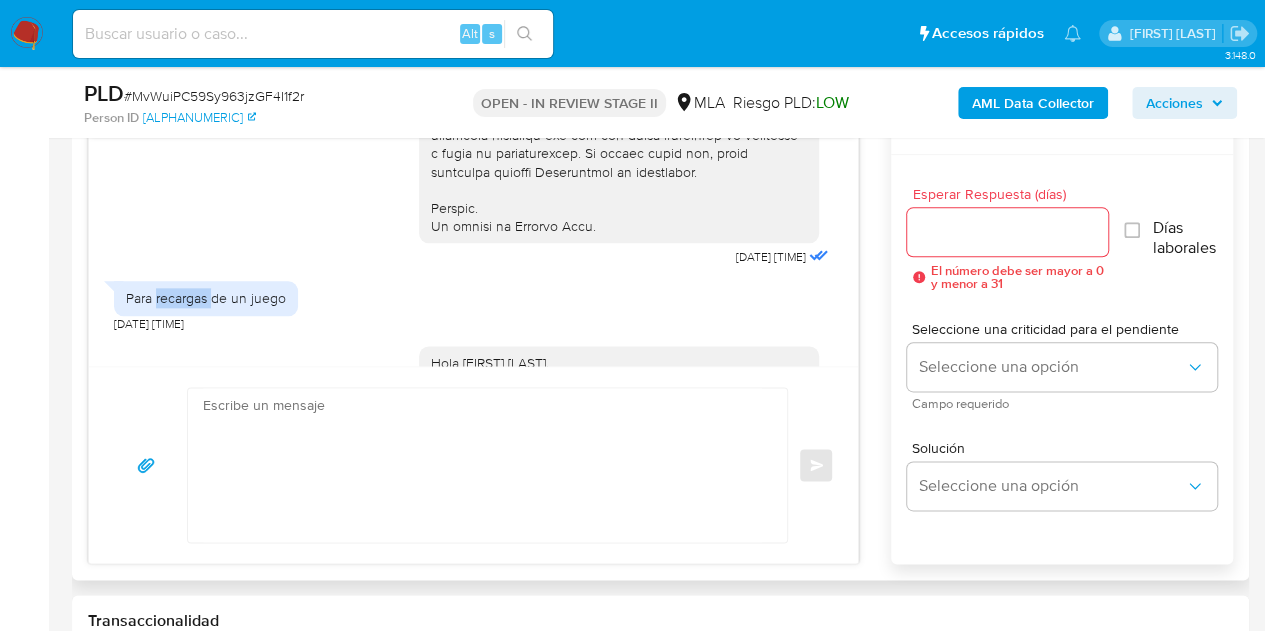 click on "Para recargas de un juego" at bounding box center (206, 298) 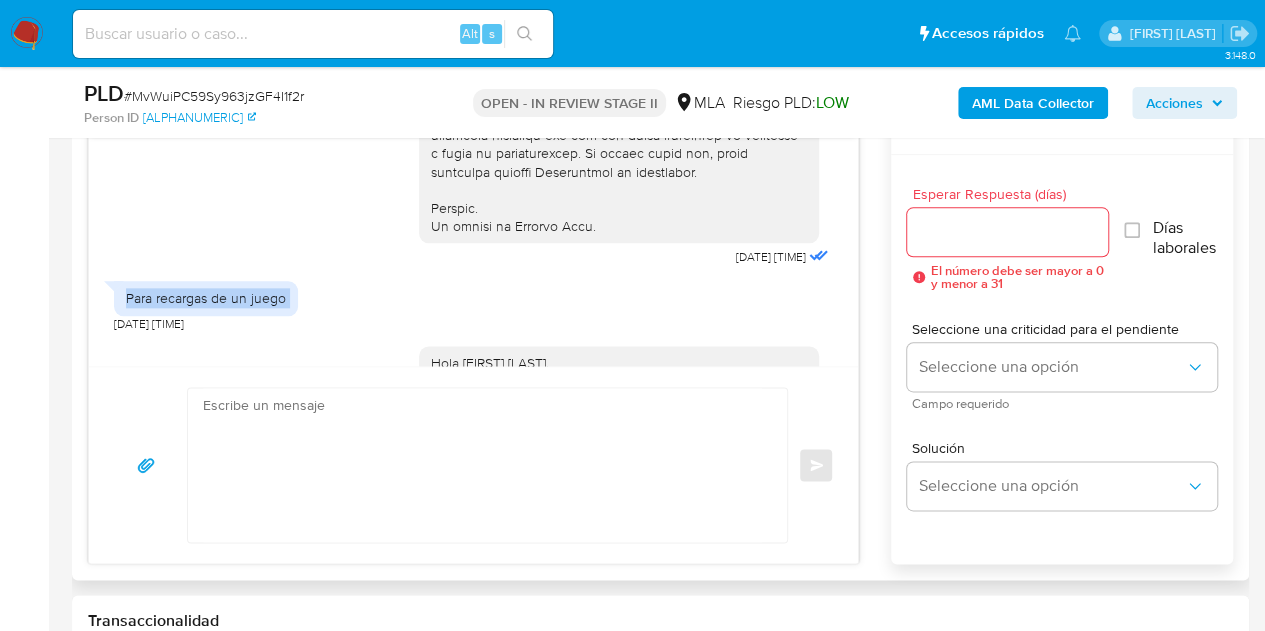 click on "Para recargas de un juego" at bounding box center [206, 298] 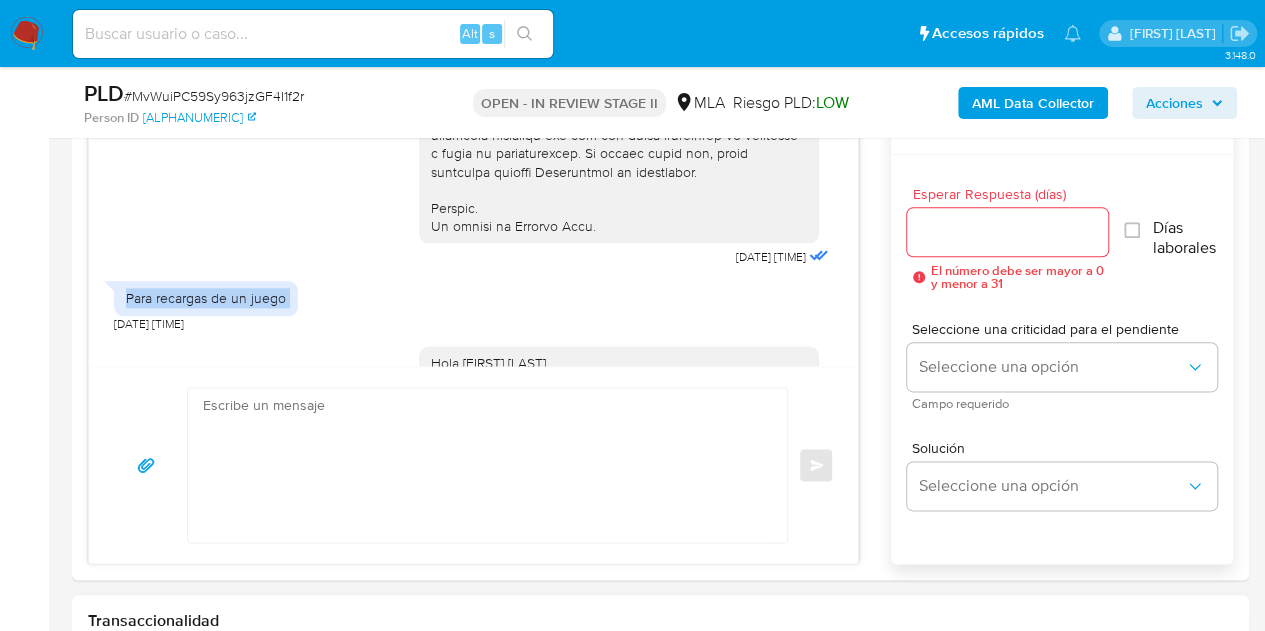 copy on "Para recargas de un juego" 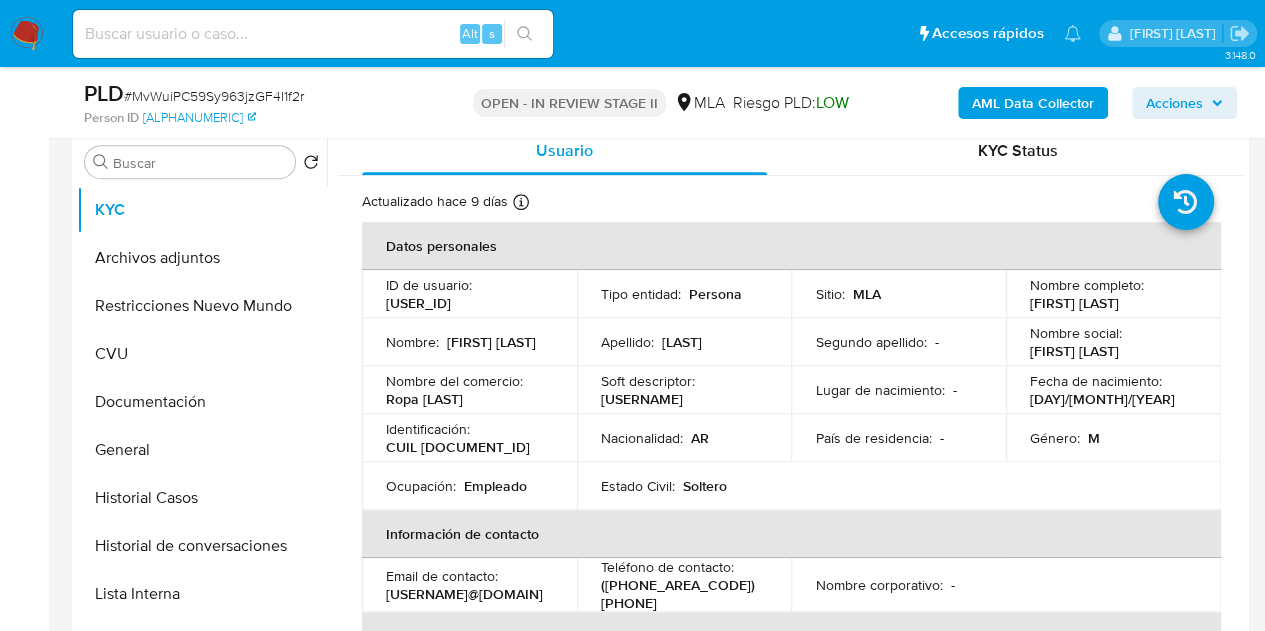 scroll, scrollTop: 330, scrollLeft: 0, axis: vertical 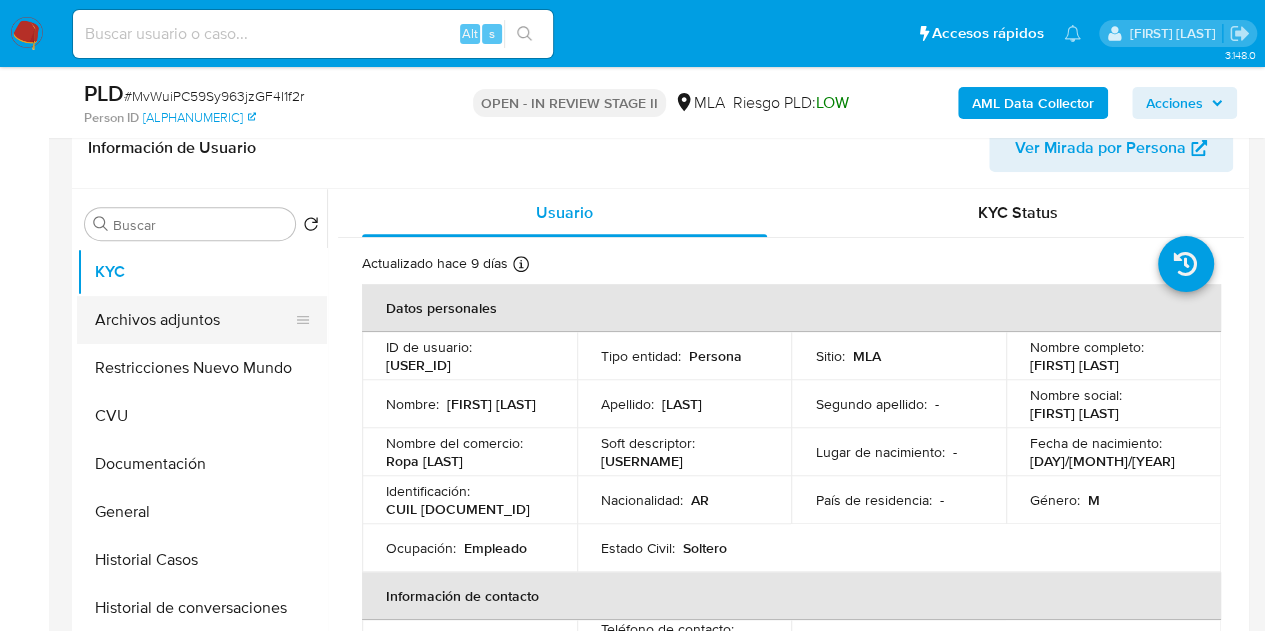 click on "Archivos adjuntos" at bounding box center [194, 320] 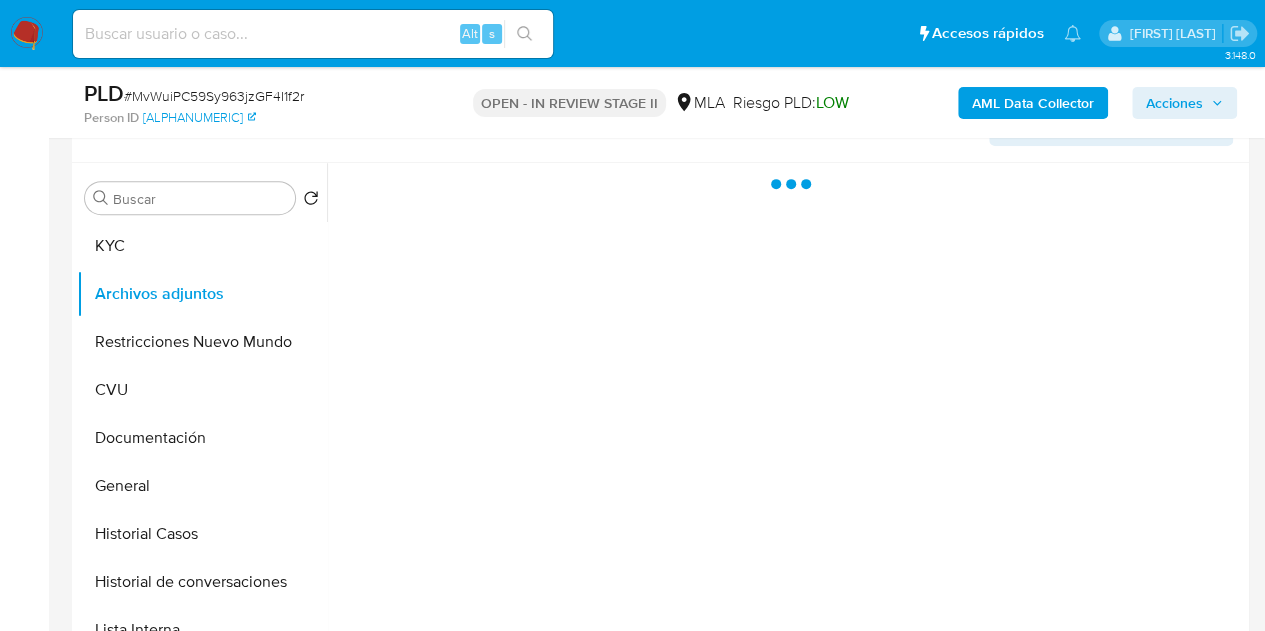 scroll, scrollTop: 375, scrollLeft: 0, axis: vertical 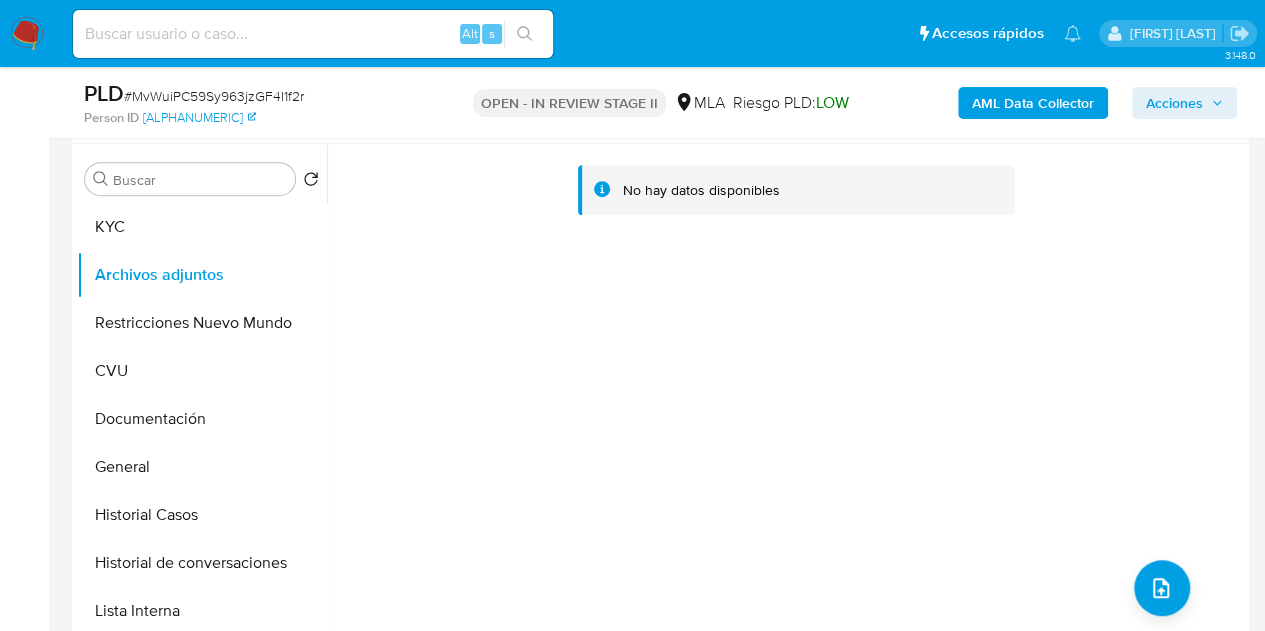 click on "No hay datos disponibles" at bounding box center (785, 400) 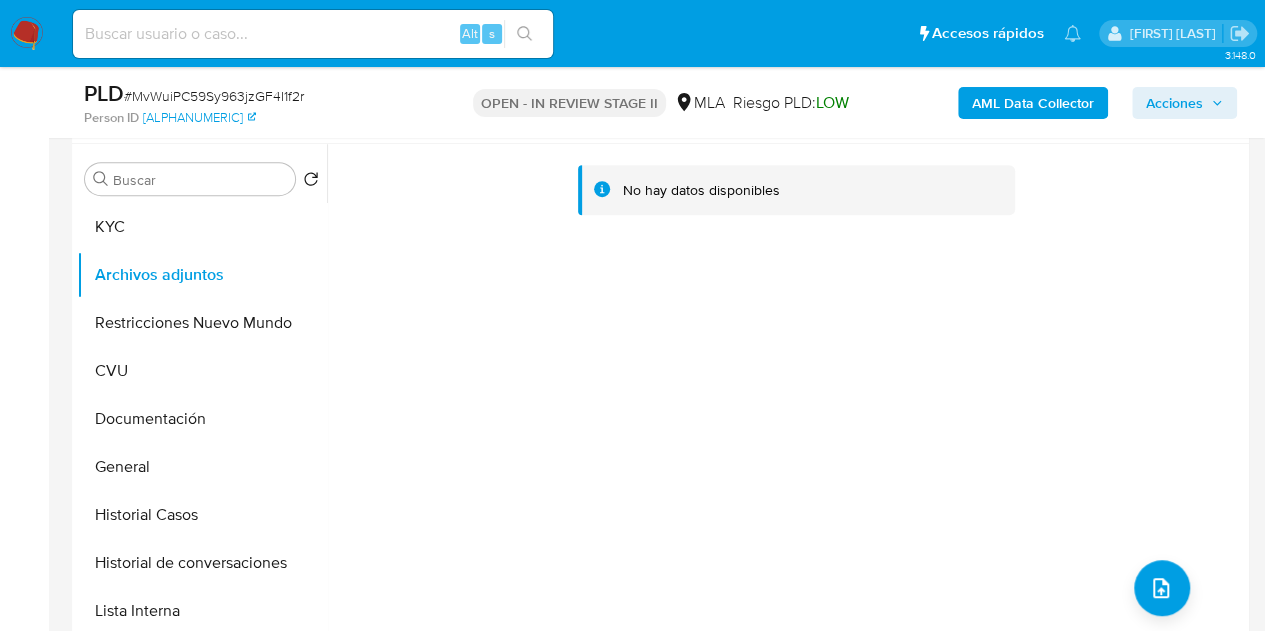 click on "AML Data Collector" at bounding box center [1033, 103] 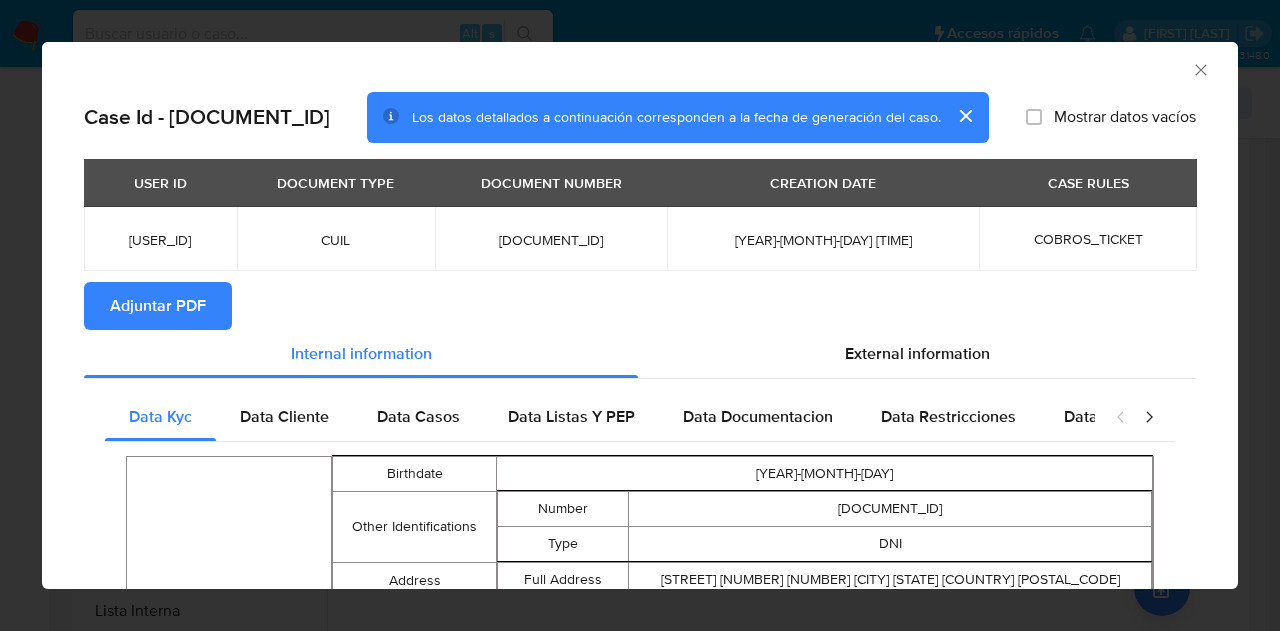 click on "Adjuntar PDF" at bounding box center [158, 306] 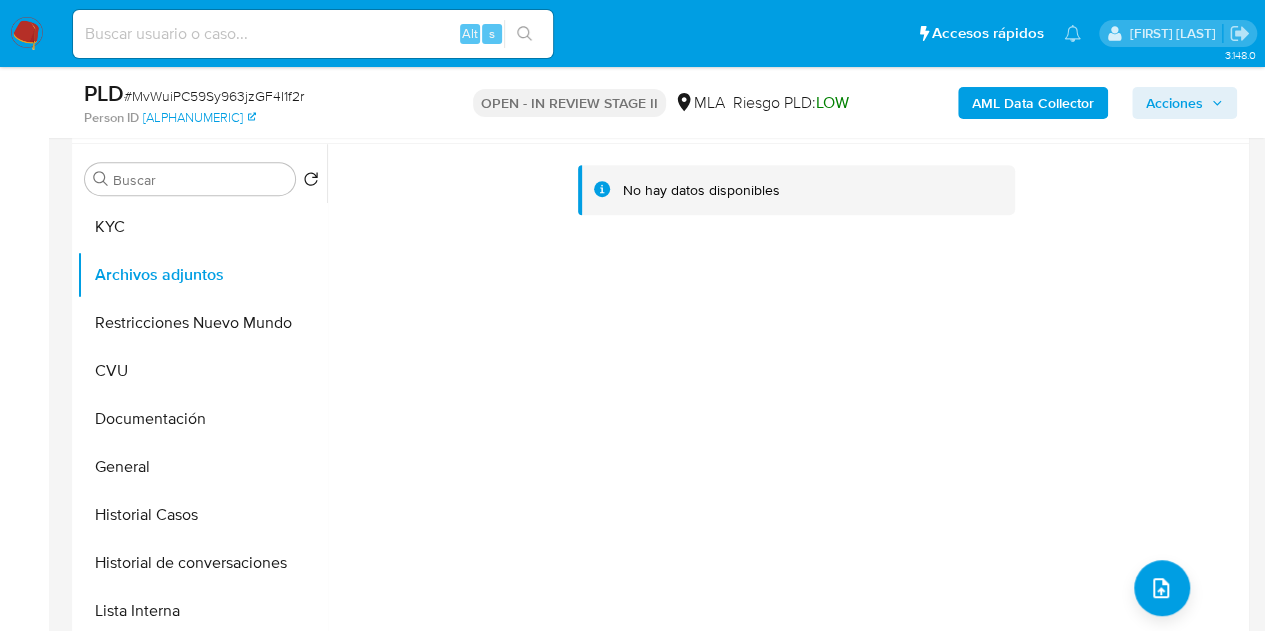 scroll, scrollTop: 401, scrollLeft: 0, axis: vertical 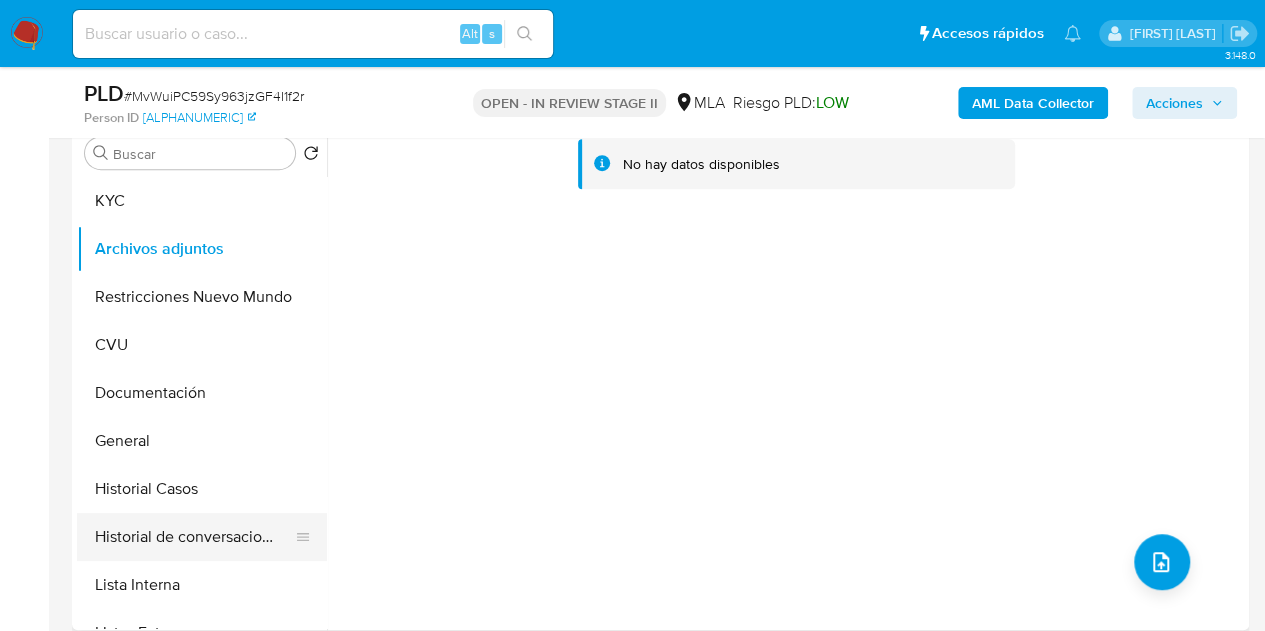 click on "Historial de conversaciones" at bounding box center [194, 537] 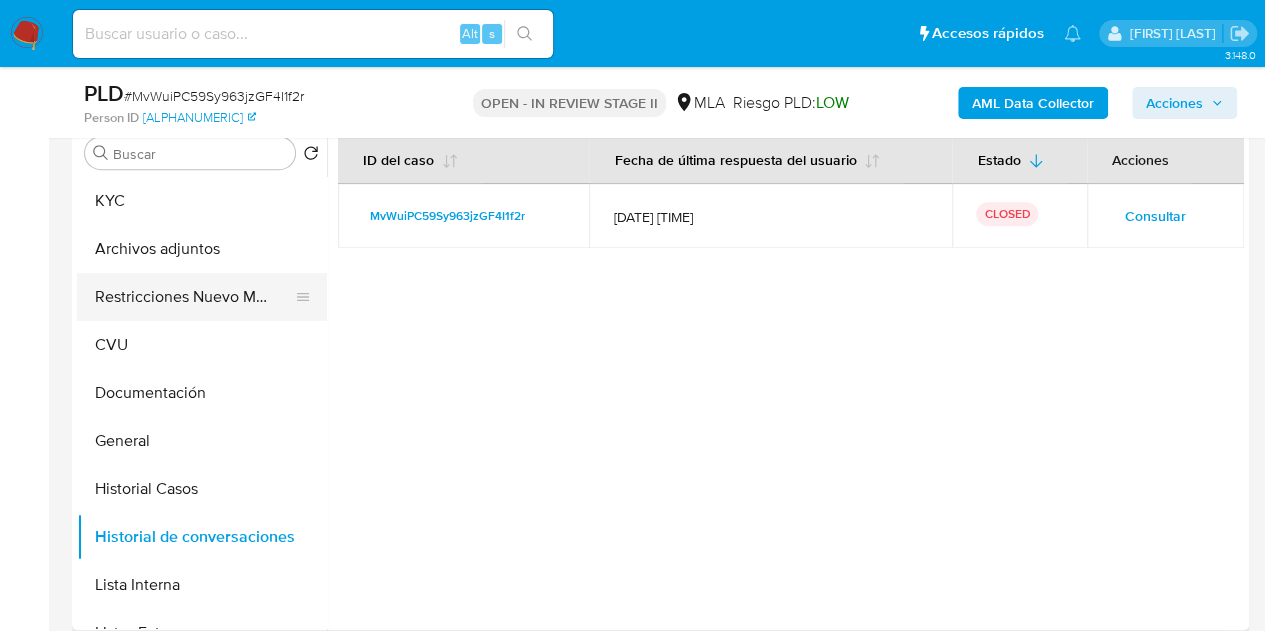 click on "Restricciones Nuevo Mundo" at bounding box center (194, 297) 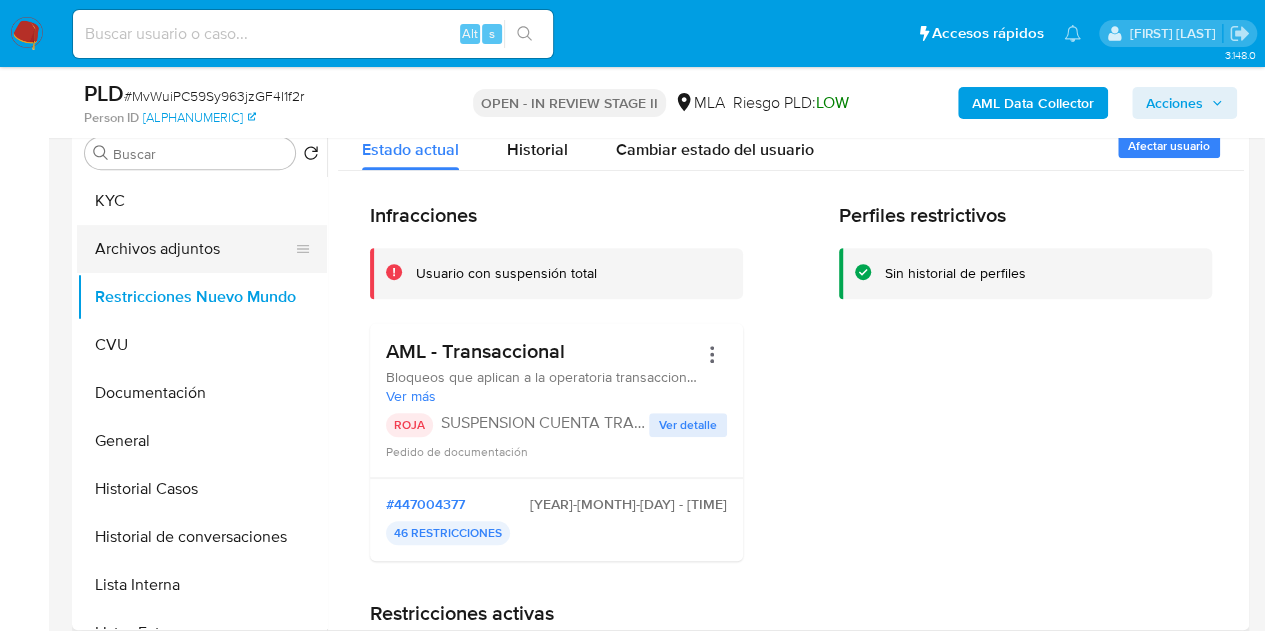 click on "Archivos adjuntos" at bounding box center (194, 249) 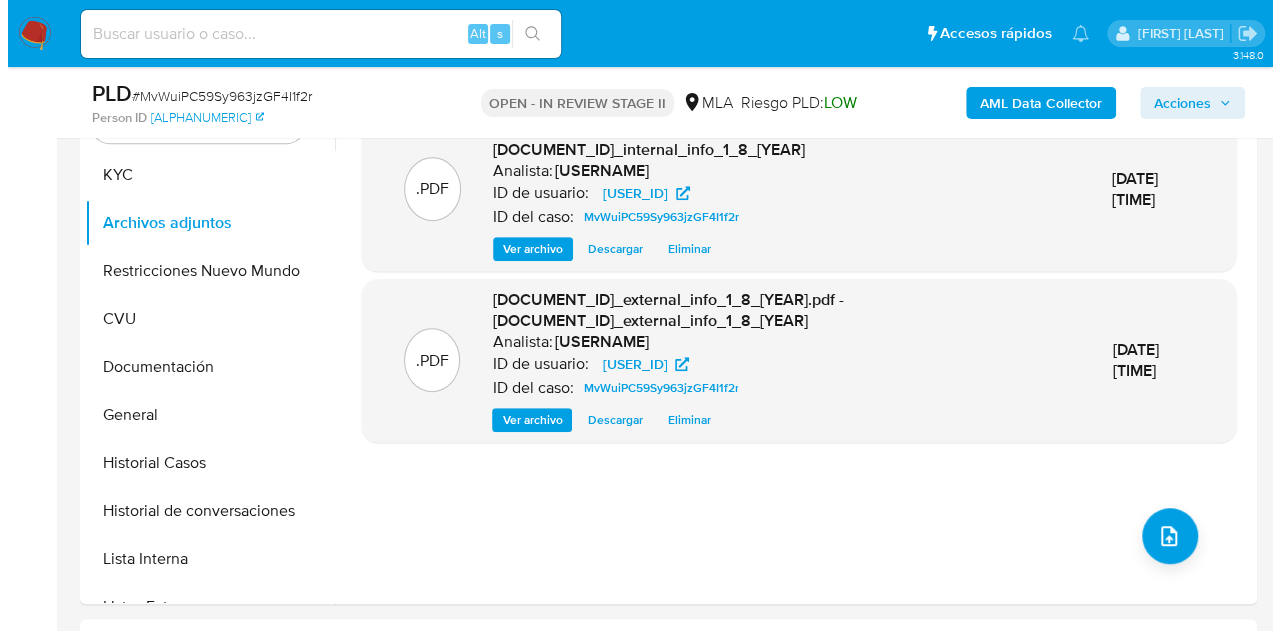 scroll, scrollTop: 398, scrollLeft: 0, axis: vertical 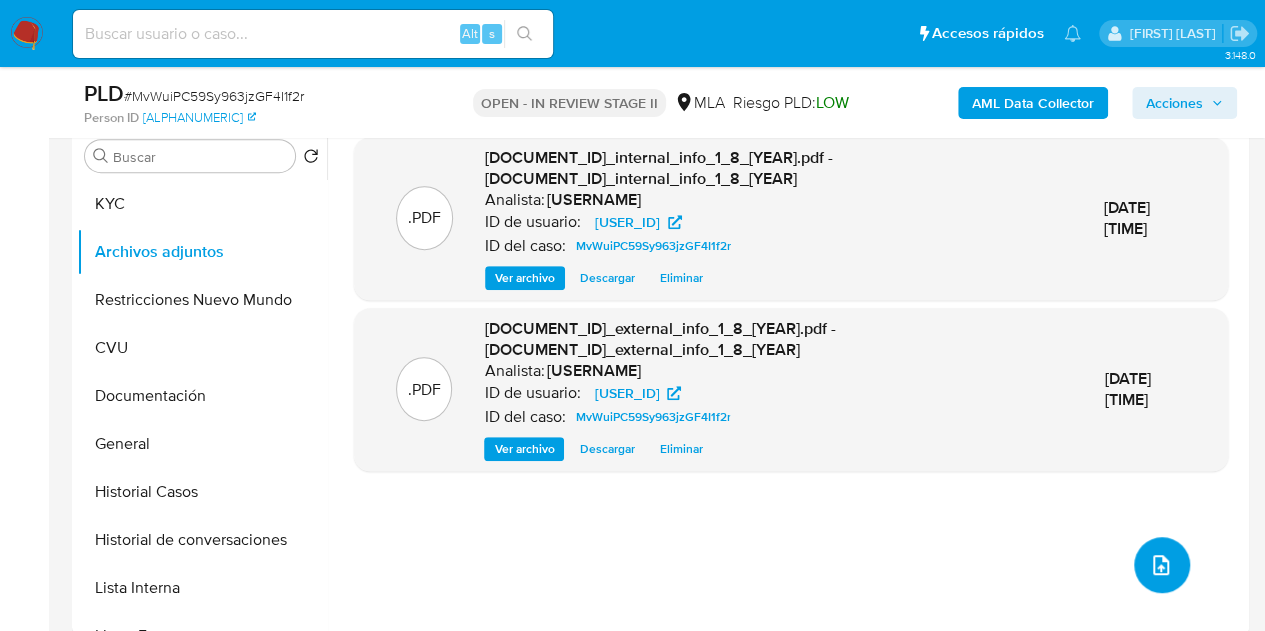 click at bounding box center (1162, 565) 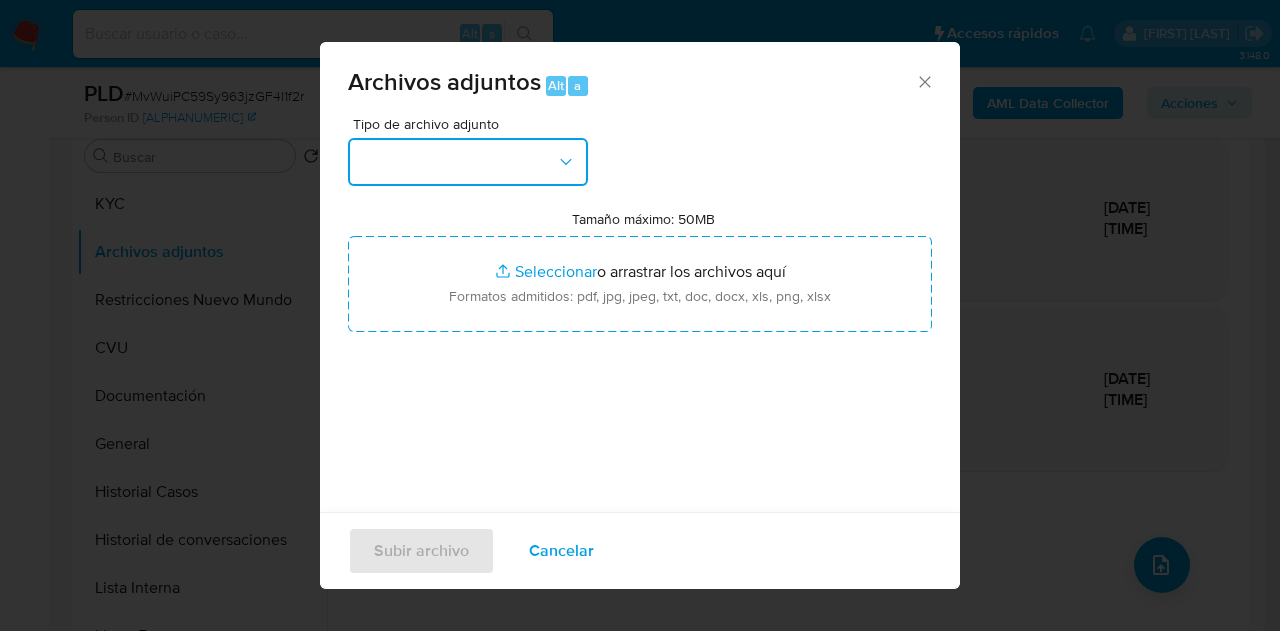 click at bounding box center (468, 162) 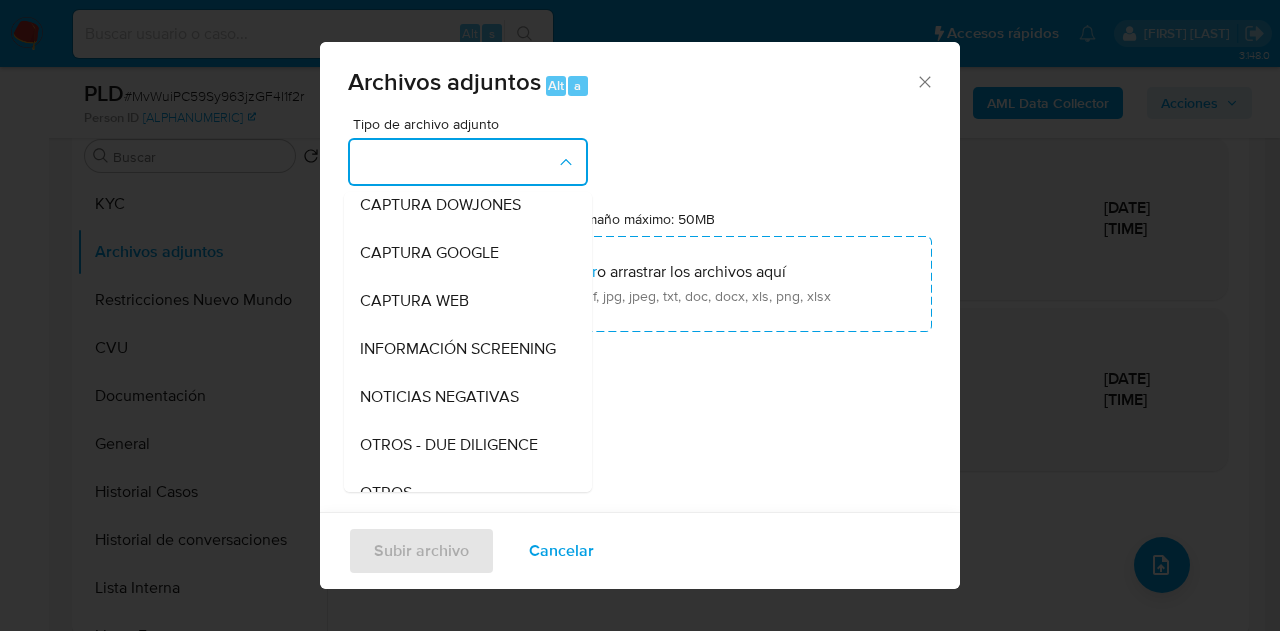 scroll, scrollTop: 228, scrollLeft: 0, axis: vertical 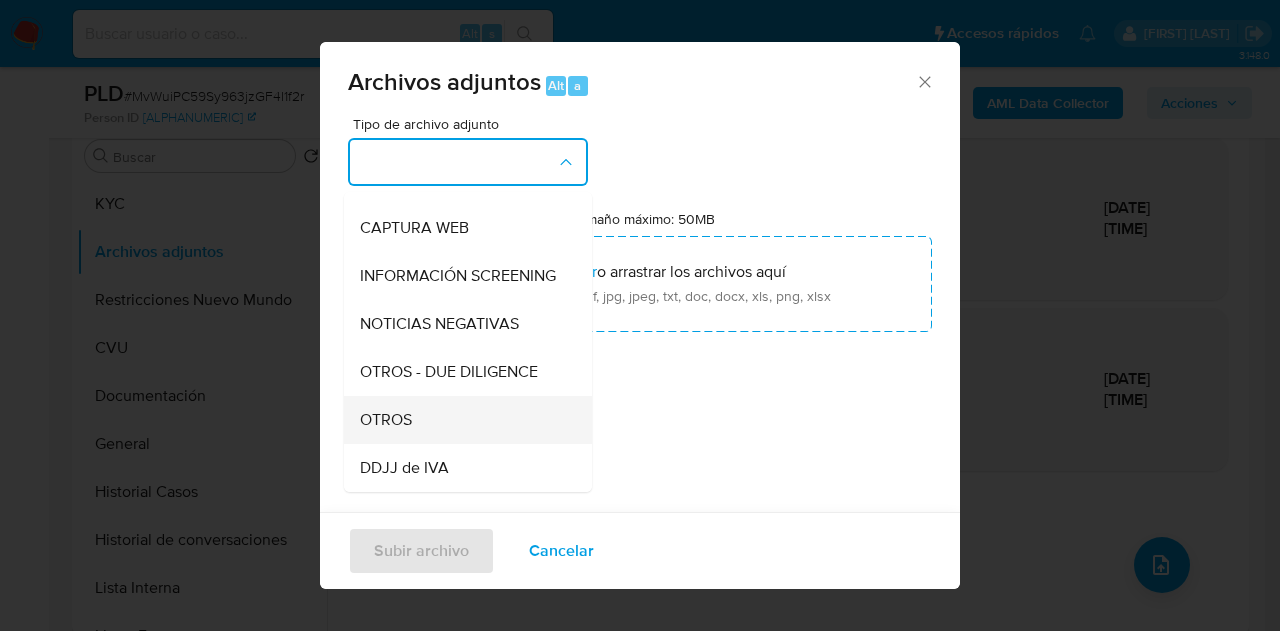 click on "OTROS" at bounding box center [462, 420] 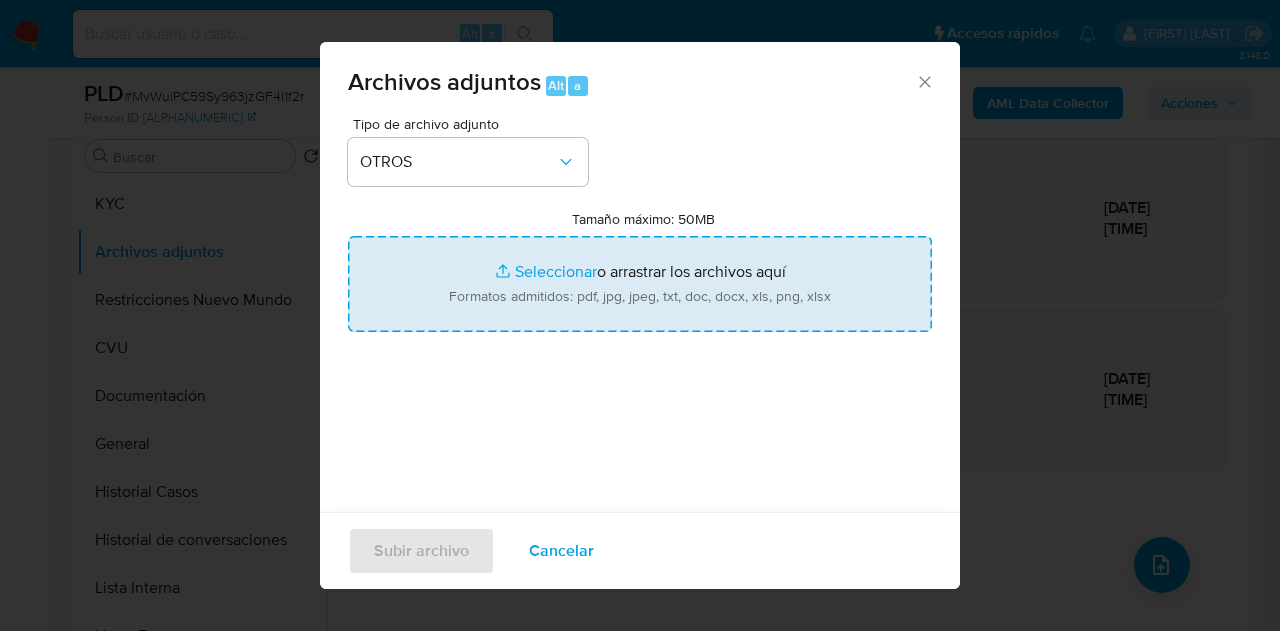 click on "Tamaño máximo: 50MB Seleccionar archivos" at bounding box center [640, 284] 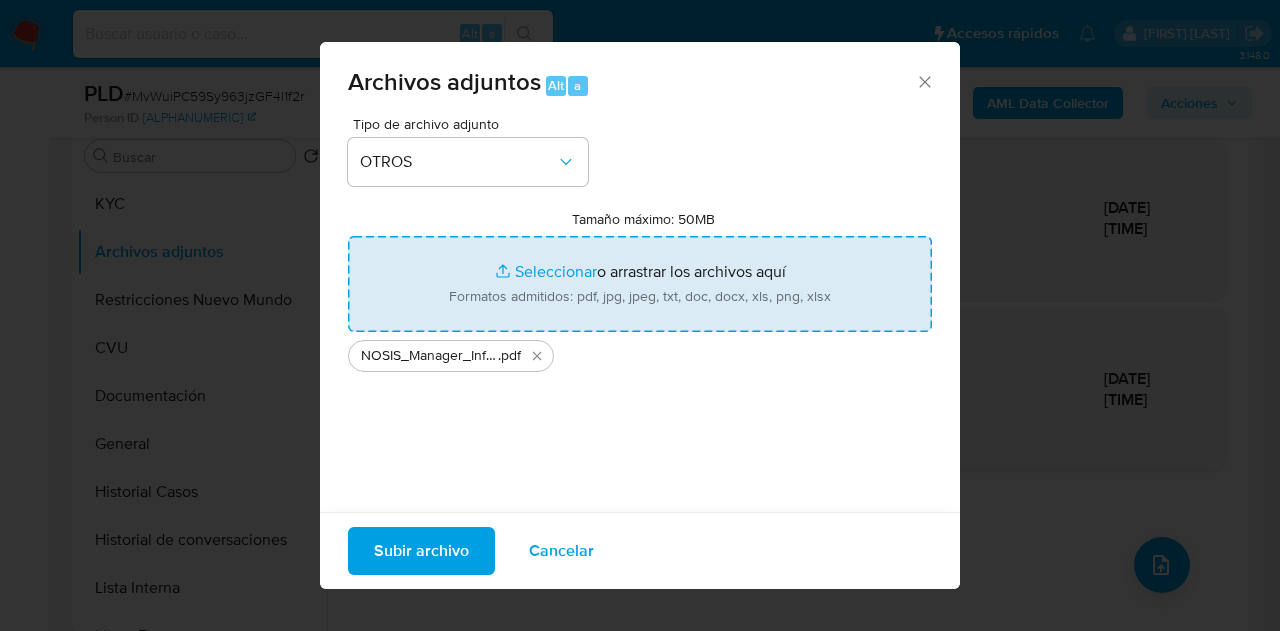 click on "Subir archivo" at bounding box center [421, 551] 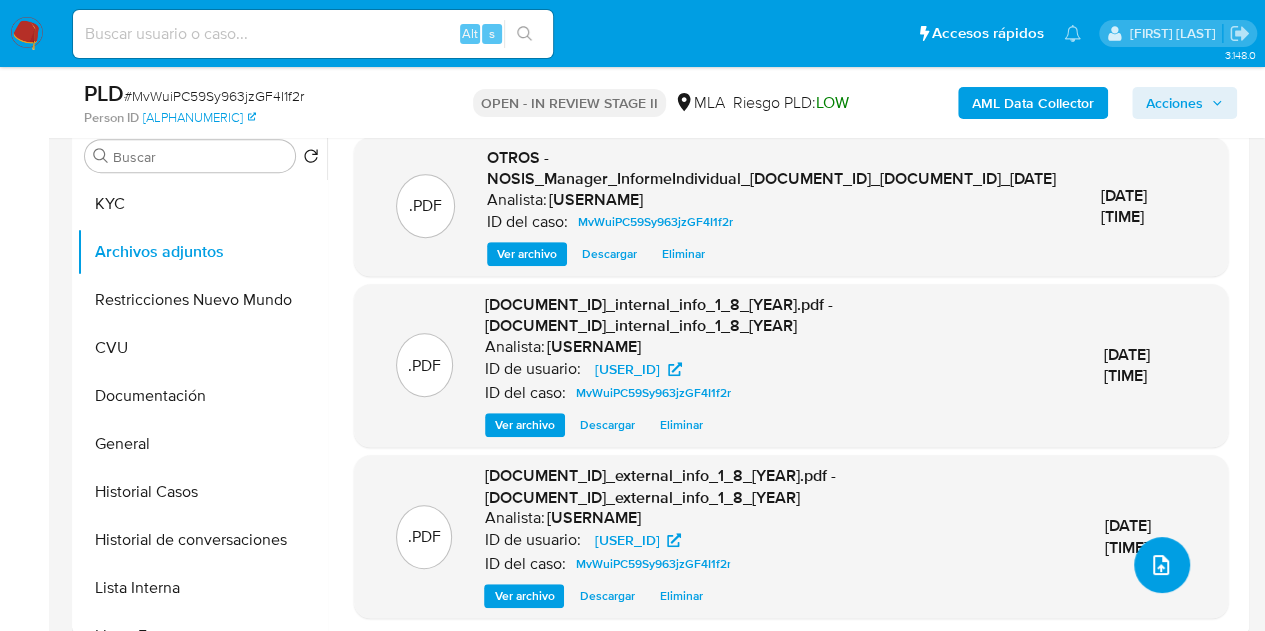 click 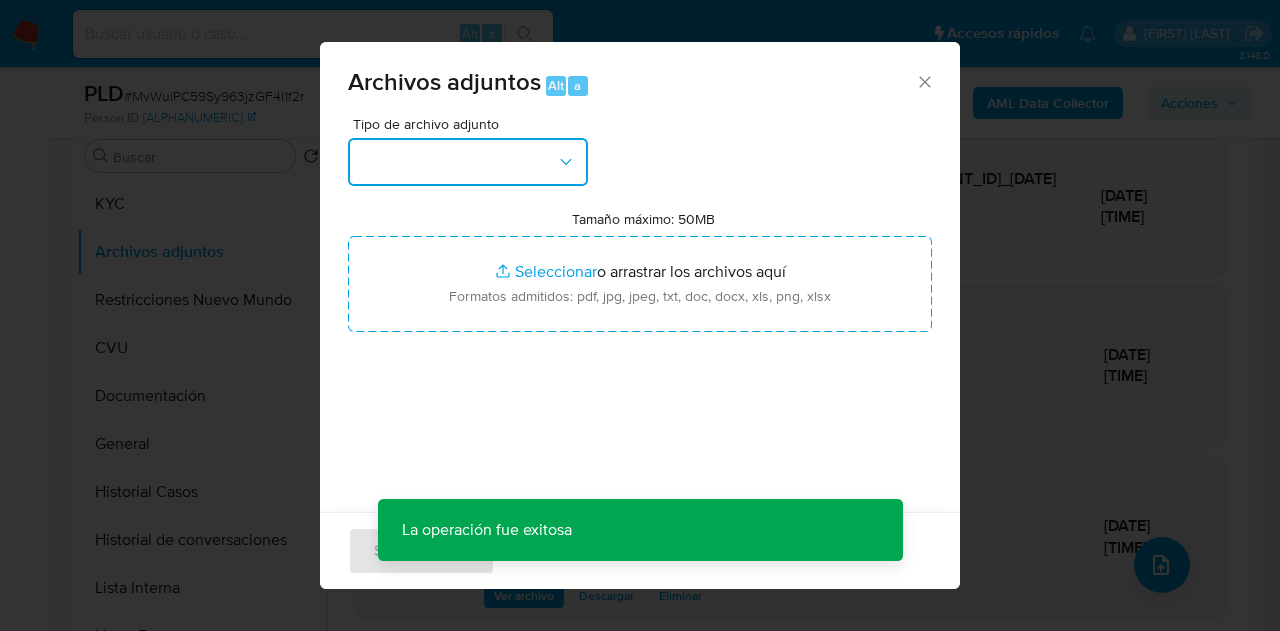 click at bounding box center [468, 162] 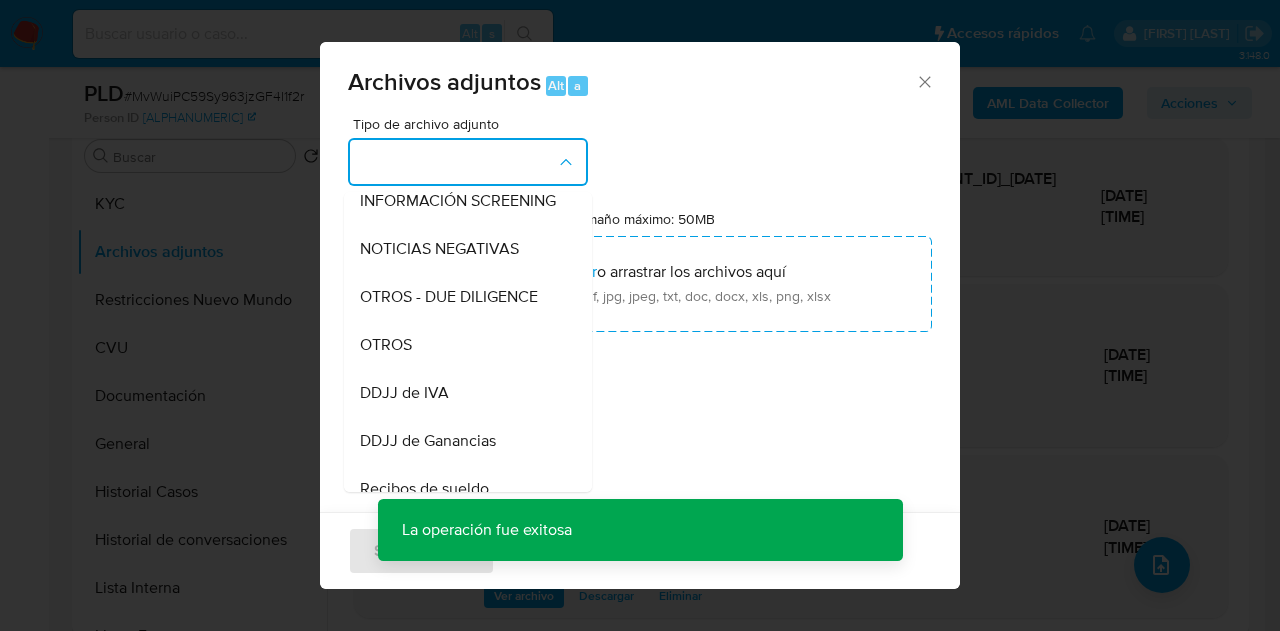 scroll, scrollTop: 356, scrollLeft: 0, axis: vertical 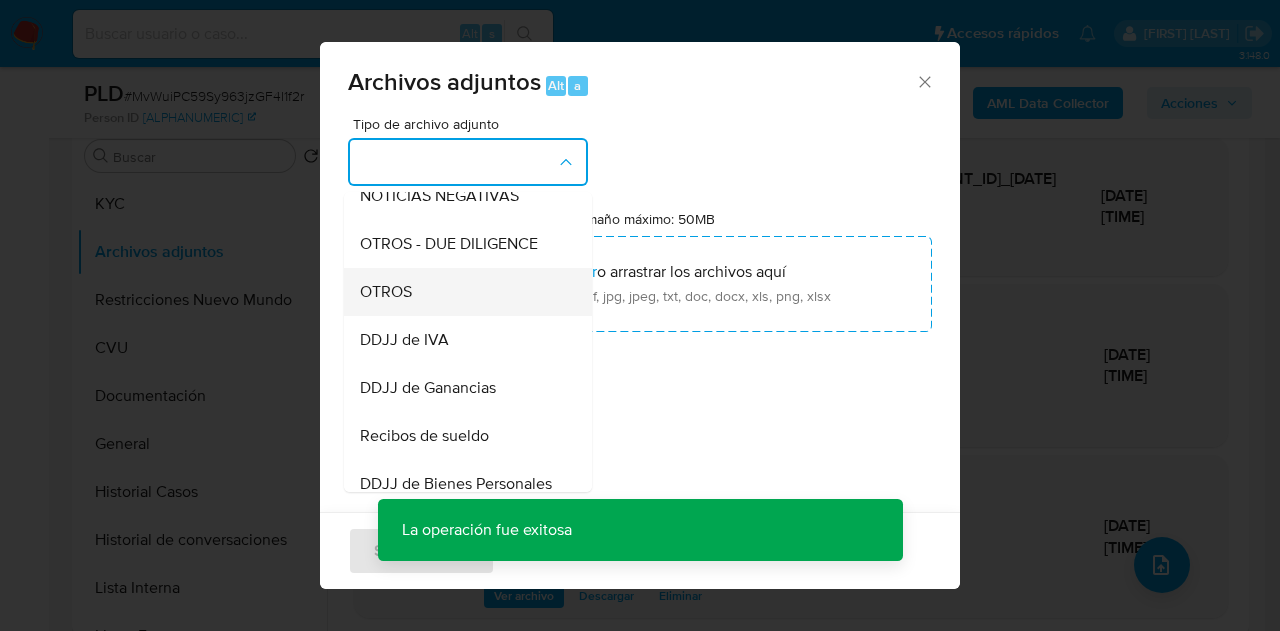 click on "OTROS" at bounding box center (462, 292) 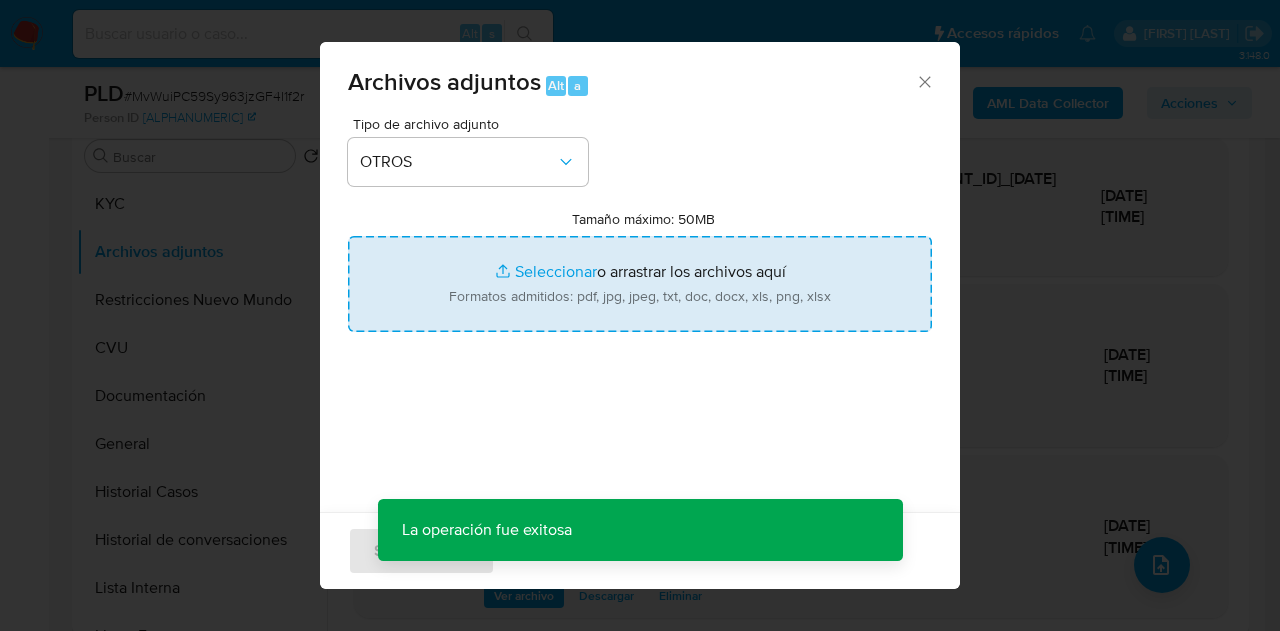 click on "Tamaño máximo: 50MB Seleccionar archivos" at bounding box center (640, 284) 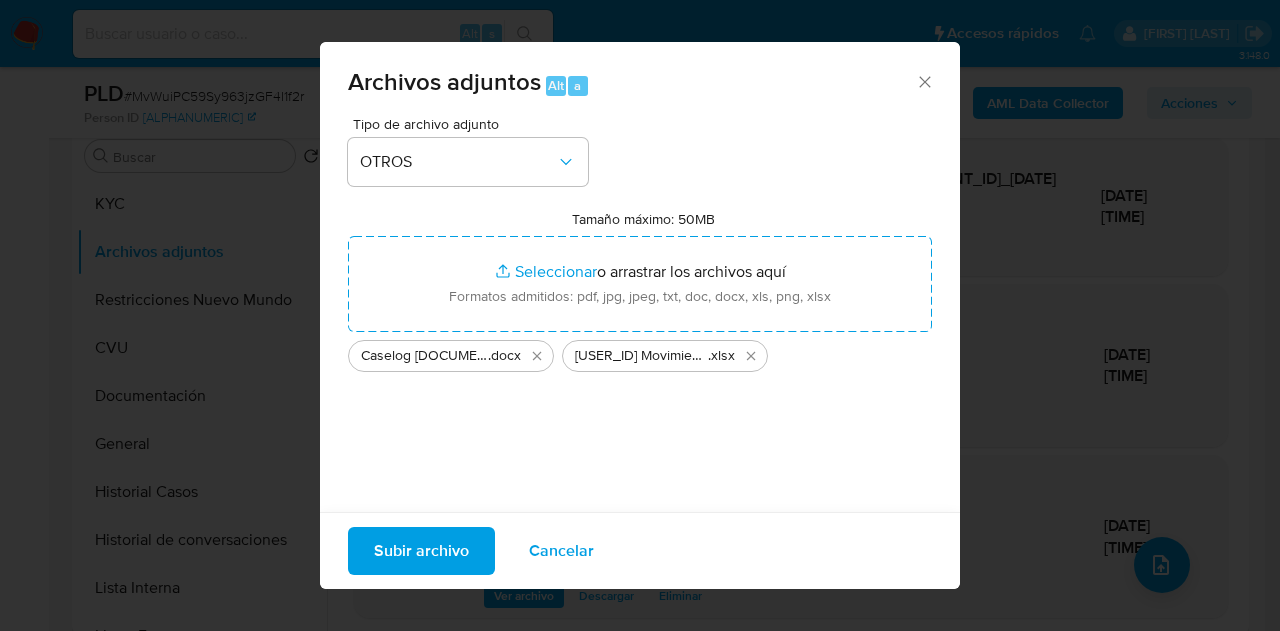 click on "Subir archivo" at bounding box center [421, 551] 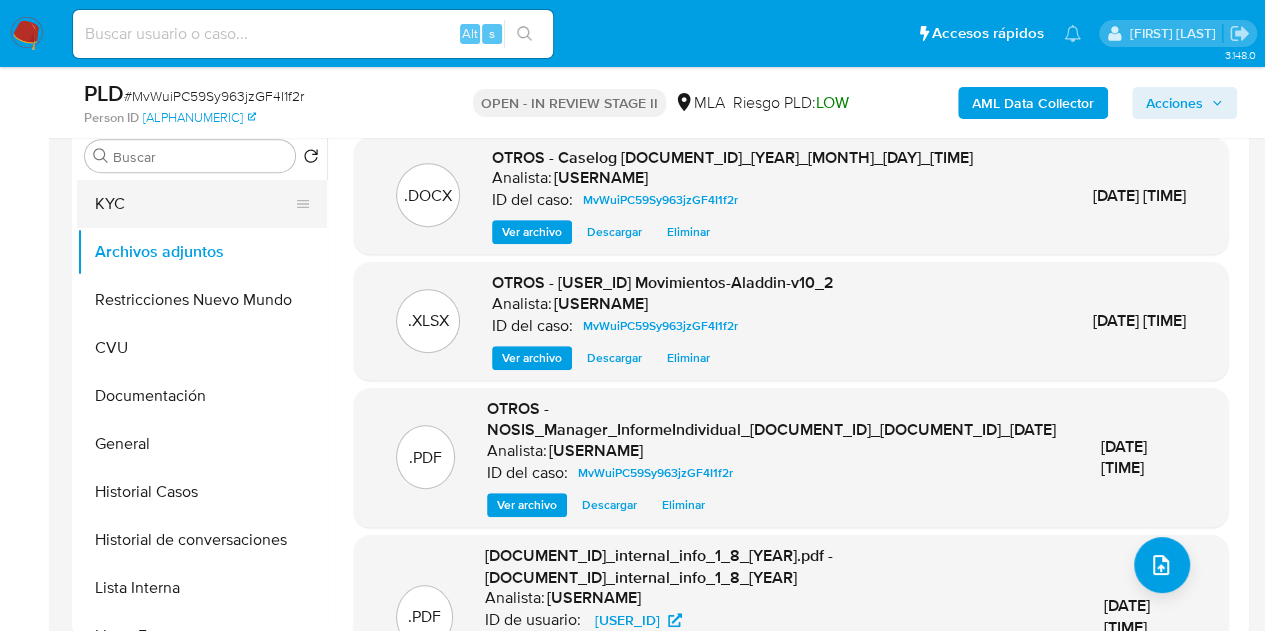 click on "KYC" at bounding box center [194, 204] 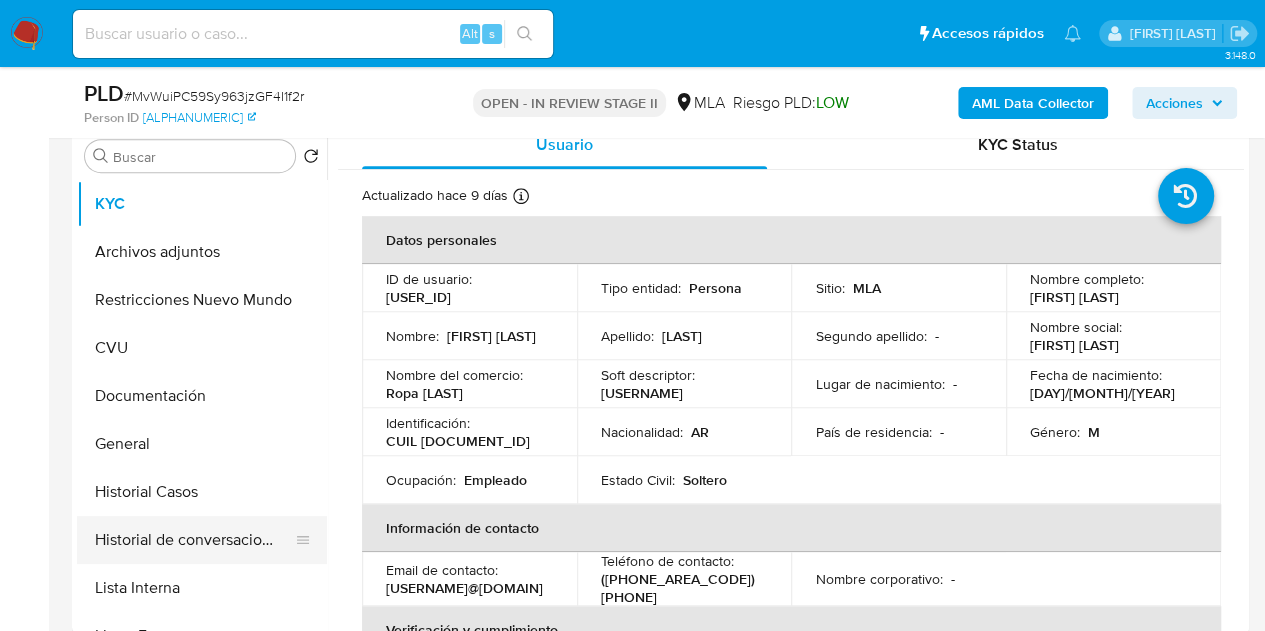 click on "Historial de conversaciones" at bounding box center (194, 540) 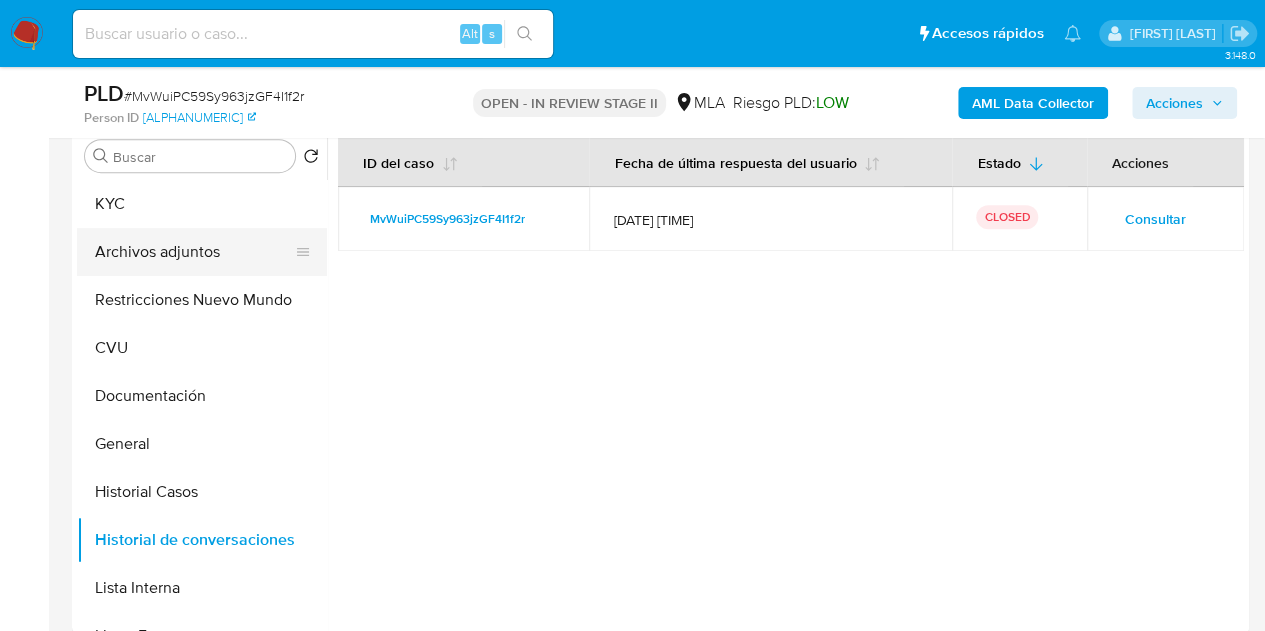 click on "Archivos adjuntos" at bounding box center (194, 252) 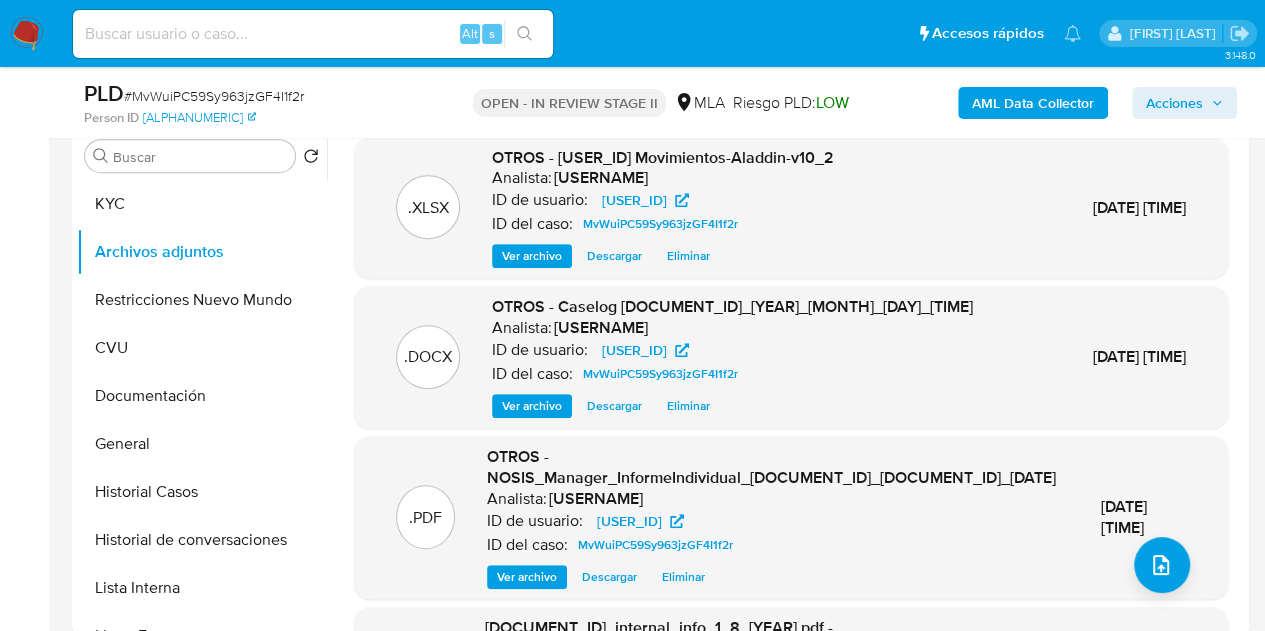 click on "Ver archivo" at bounding box center (532, 406) 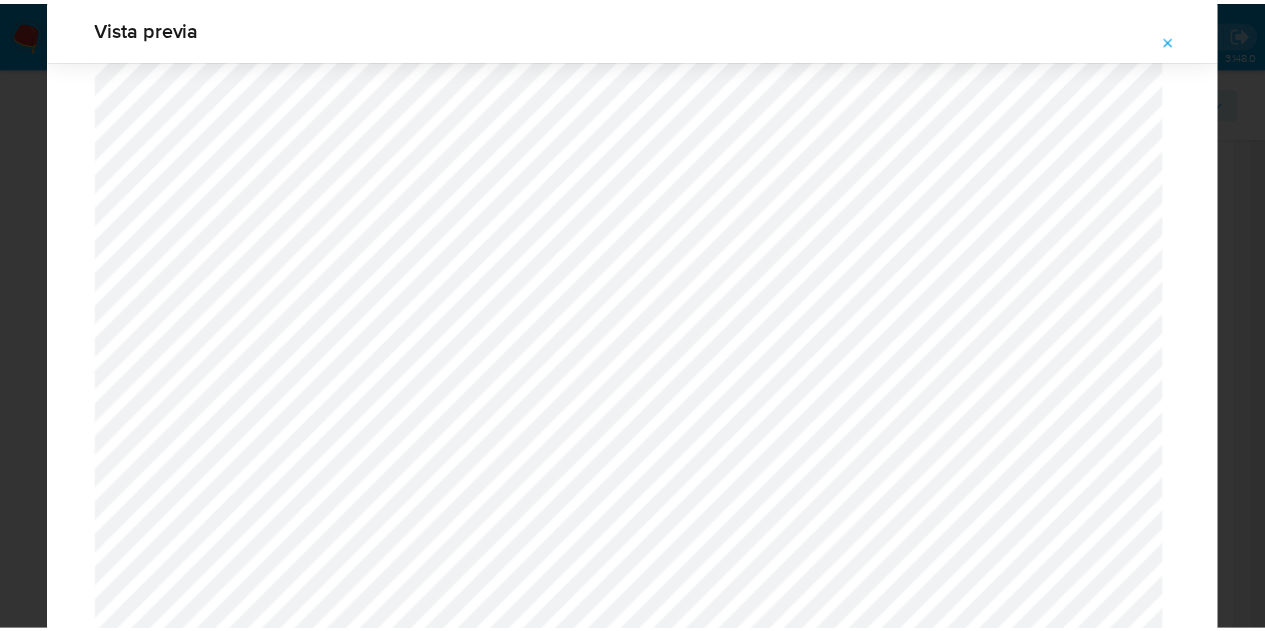 scroll, scrollTop: 0, scrollLeft: 0, axis: both 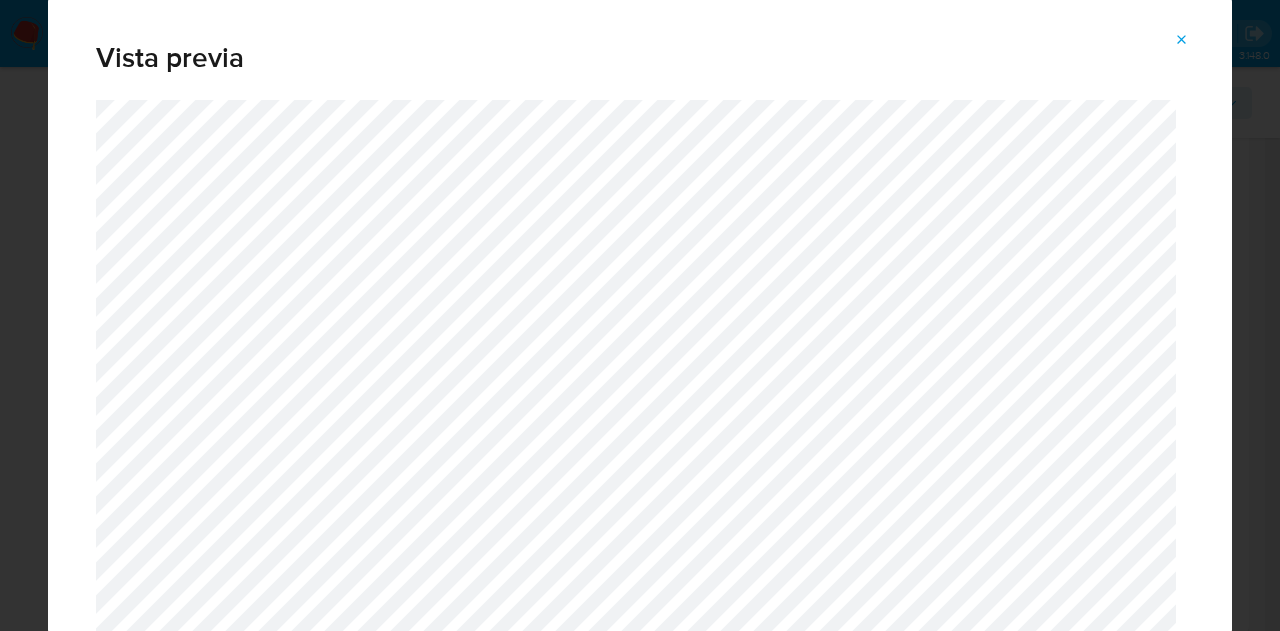 click 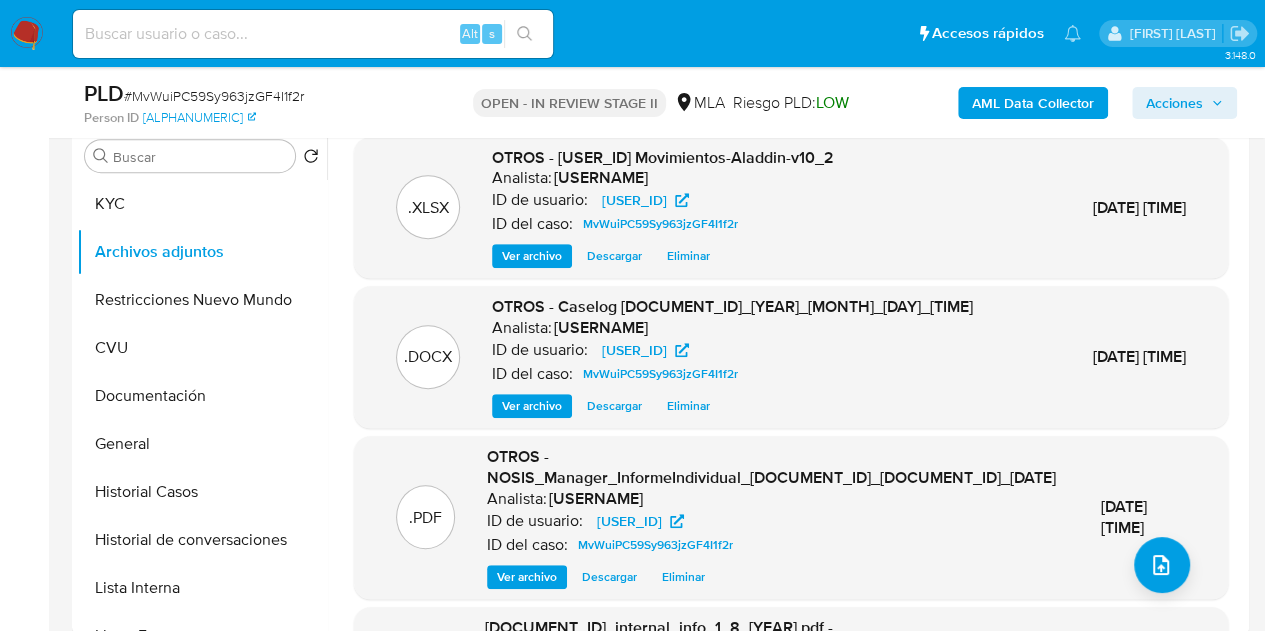 scroll, scrollTop: 264, scrollLeft: 0, axis: vertical 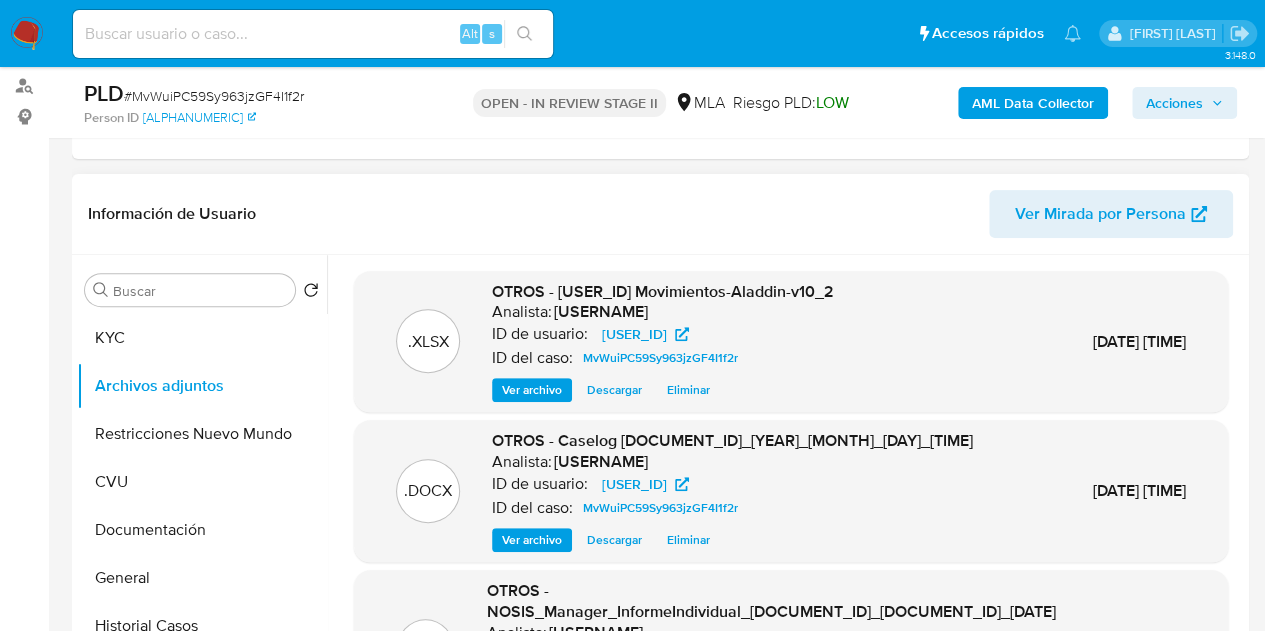 click on "Acciones" at bounding box center (1174, 103) 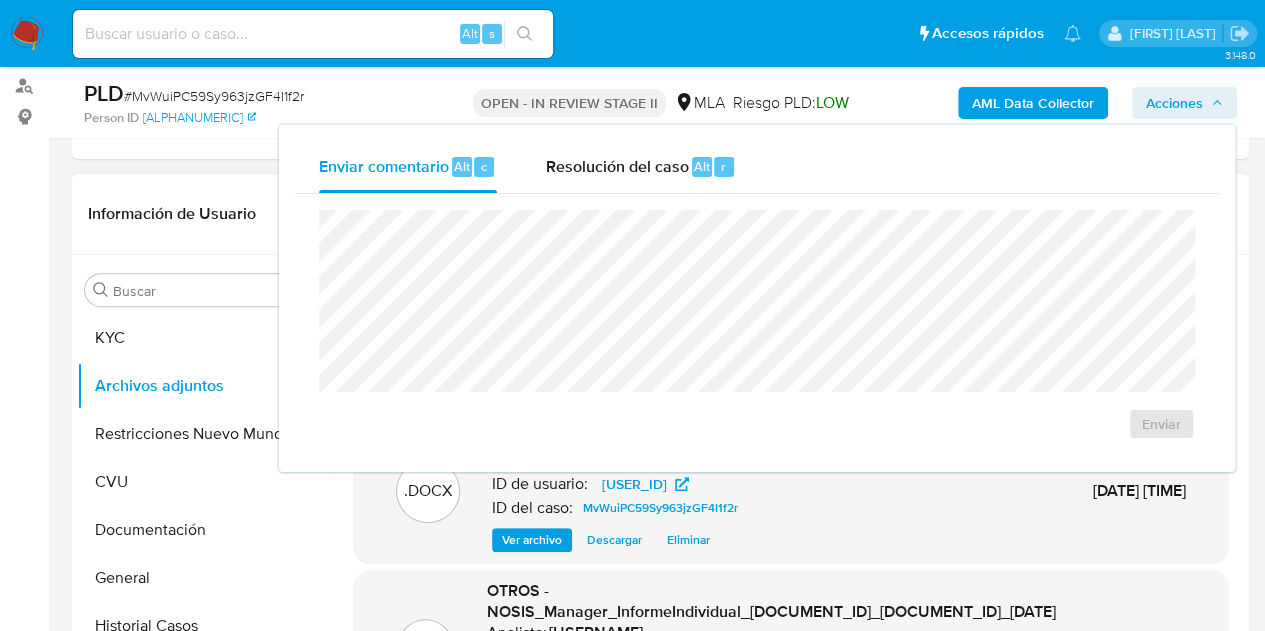 drag, startPoint x: 683, startPoint y: 169, endPoint x: 683, endPoint y: 199, distance: 30 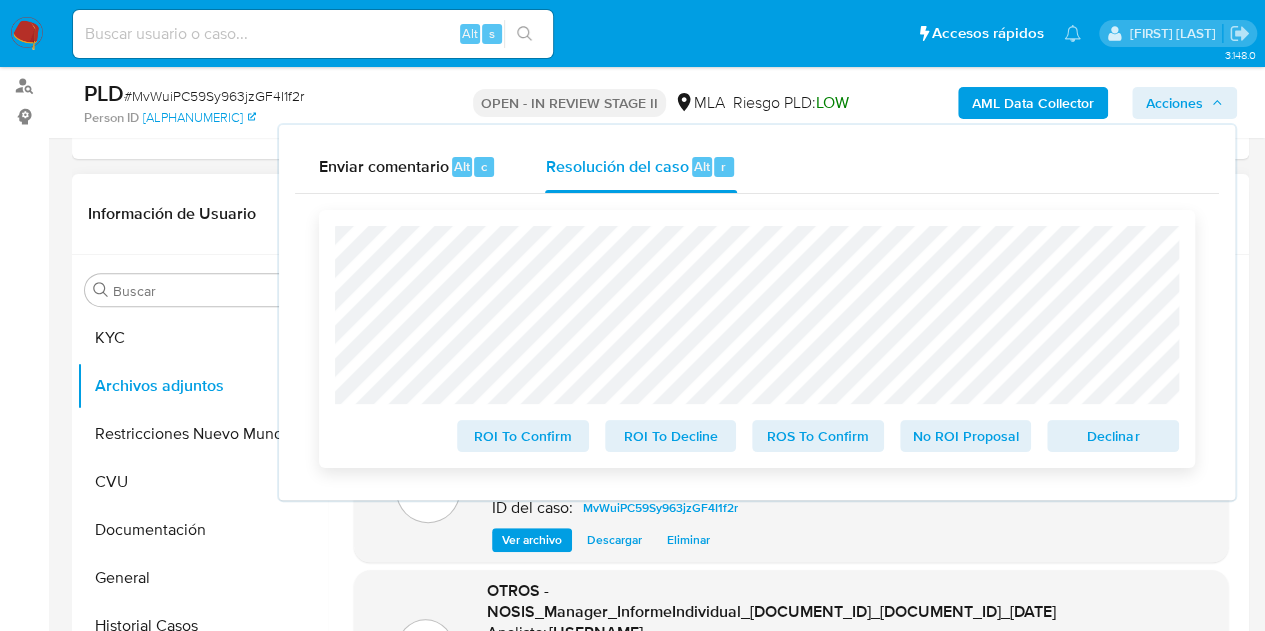 click on "Declinar" at bounding box center (1113, 436) 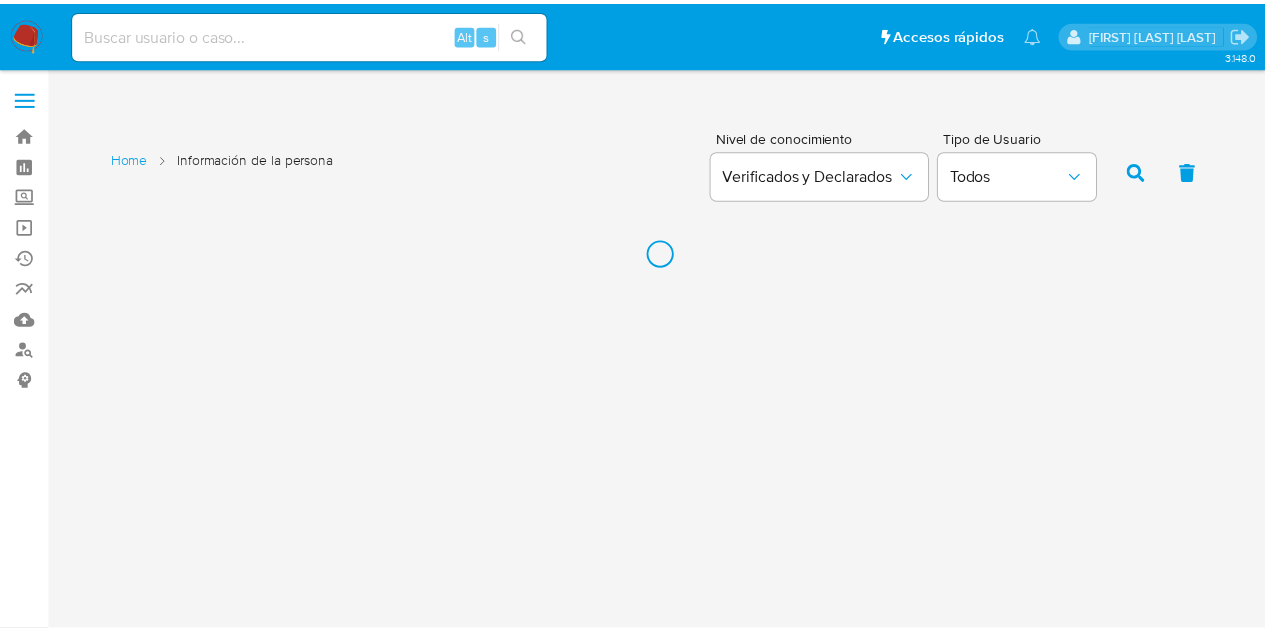 scroll, scrollTop: 0, scrollLeft: 0, axis: both 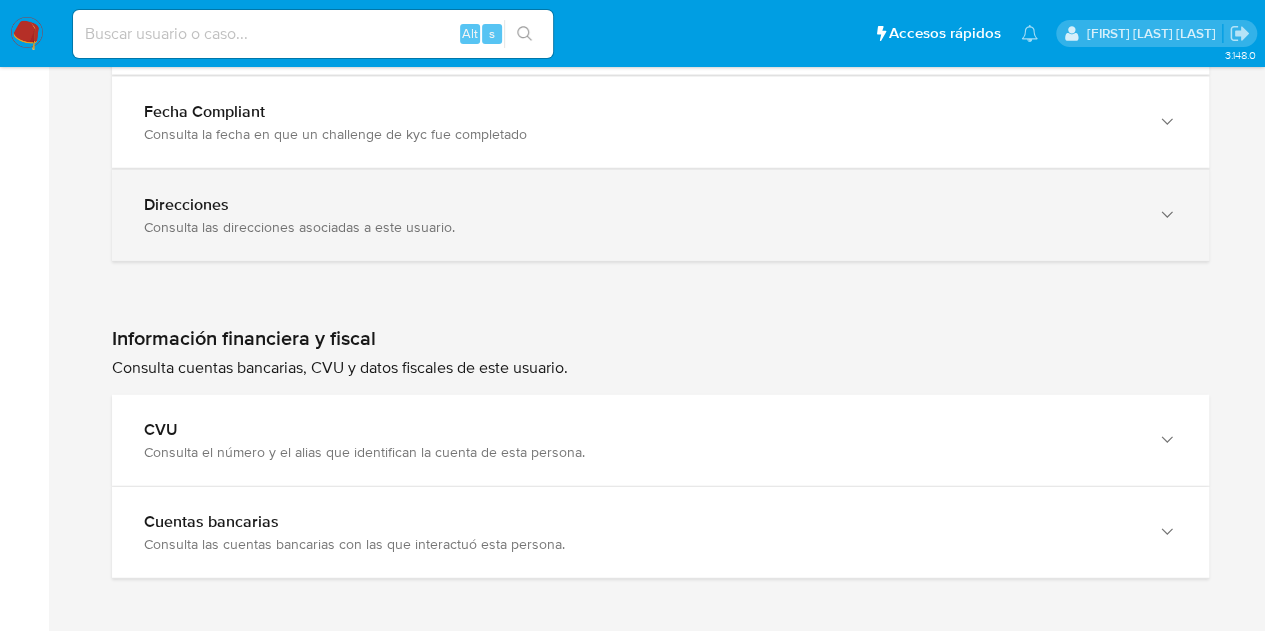 click on "Direcciones" at bounding box center (640, 205) 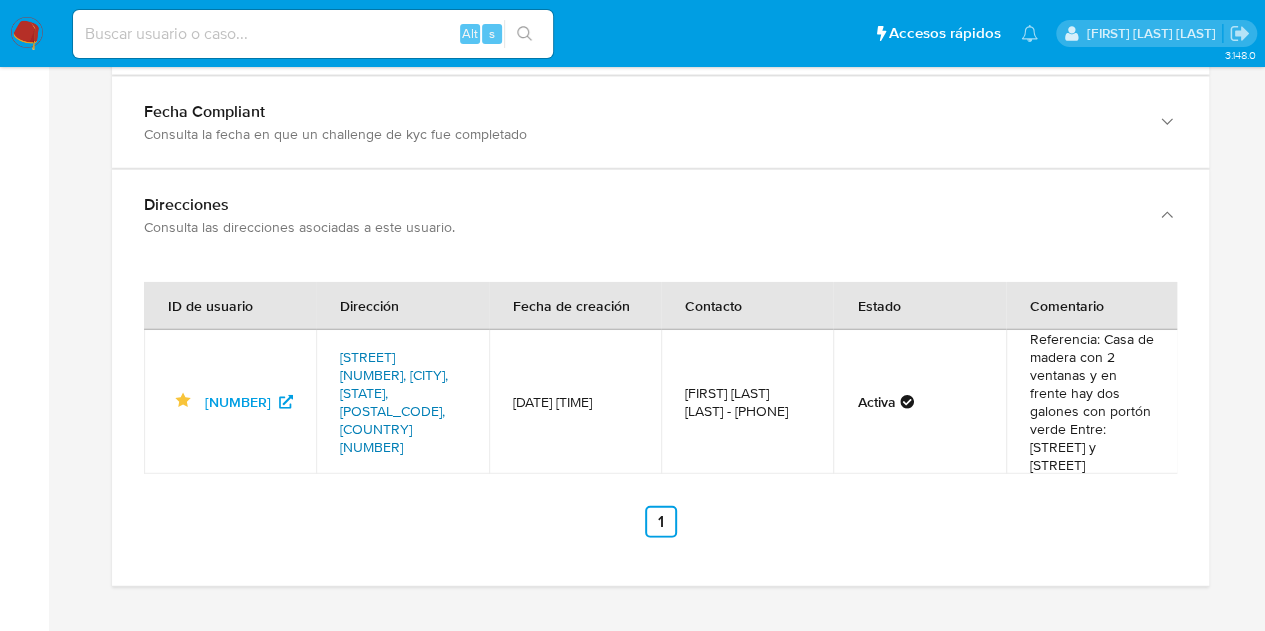 click on "[STREET] [NUMBER], [CITY], [STATE], [POSTAL_CODE], [COUNTRY] [NUMBER]" at bounding box center [394, 402] 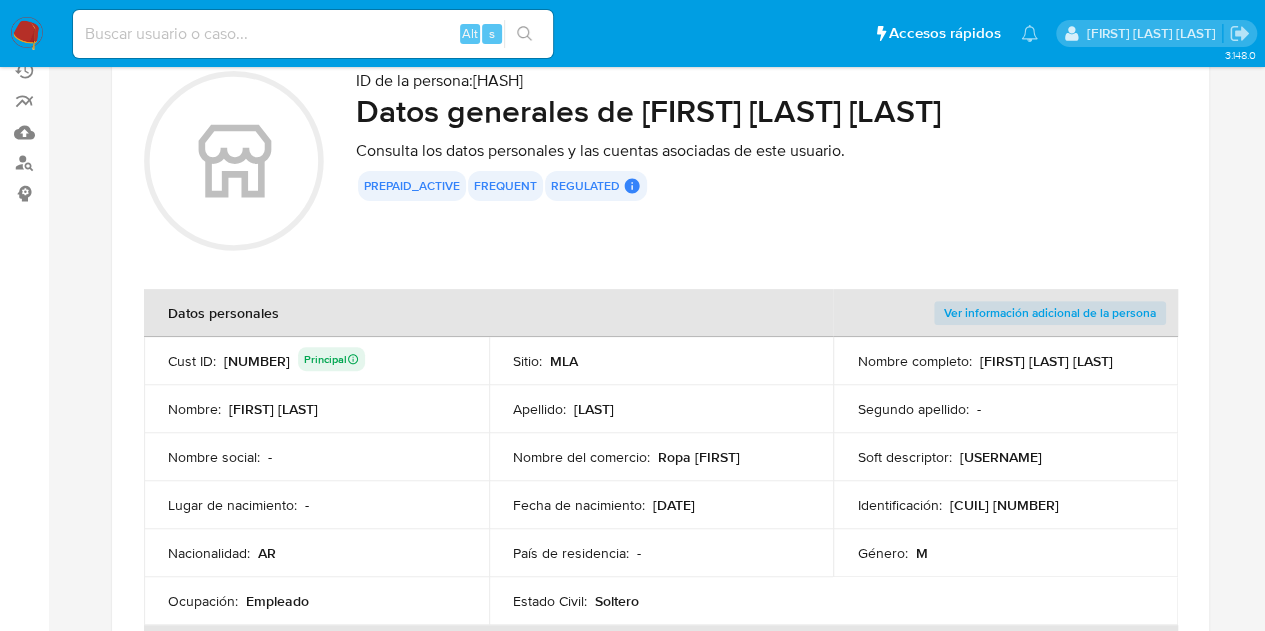 scroll, scrollTop: 93, scrollLeft: 0, axis: vertical 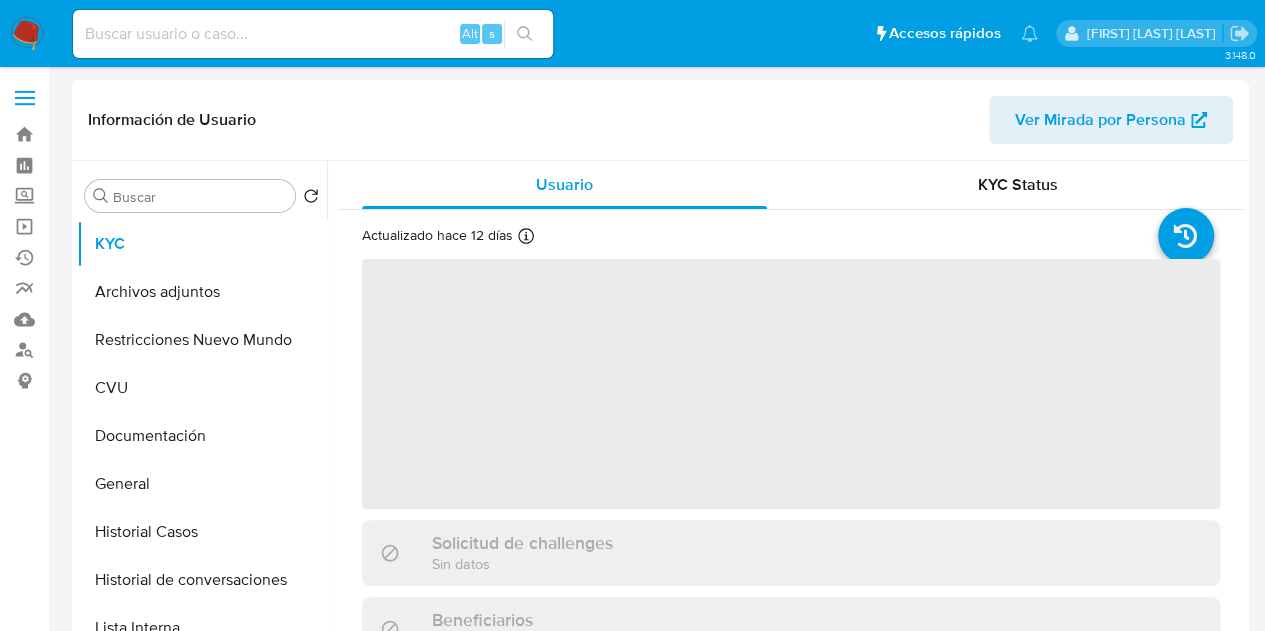 click on "Ver Mirada por Persona" at bounding box center (1100, 120) 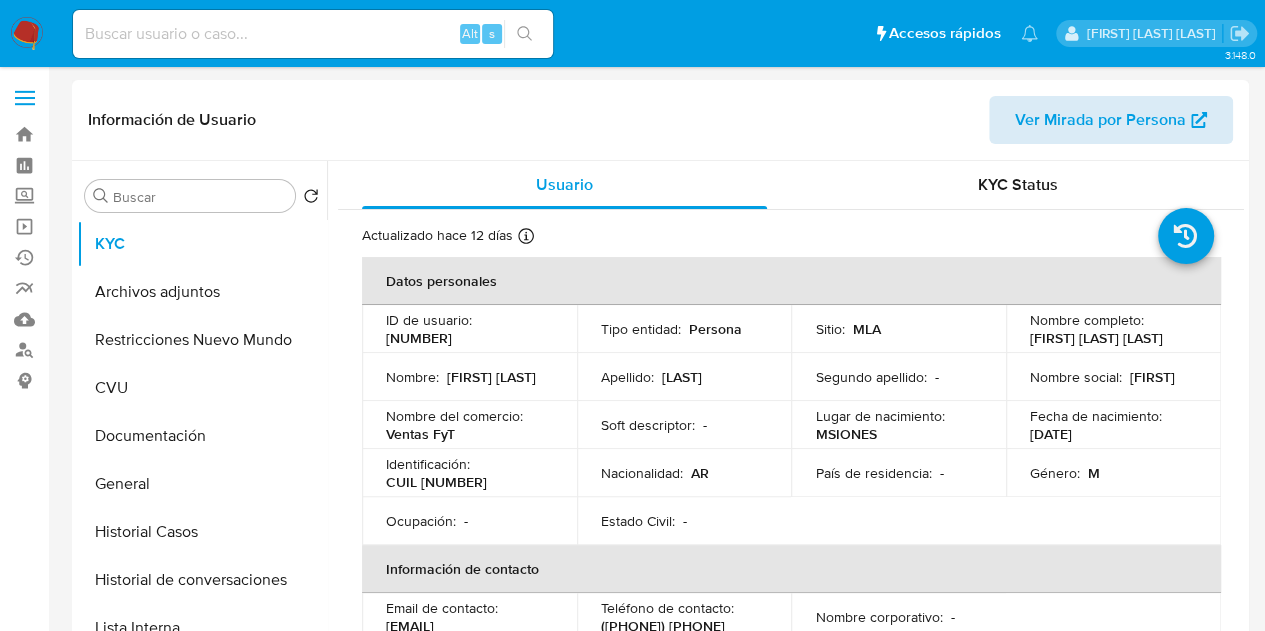 select on "10" 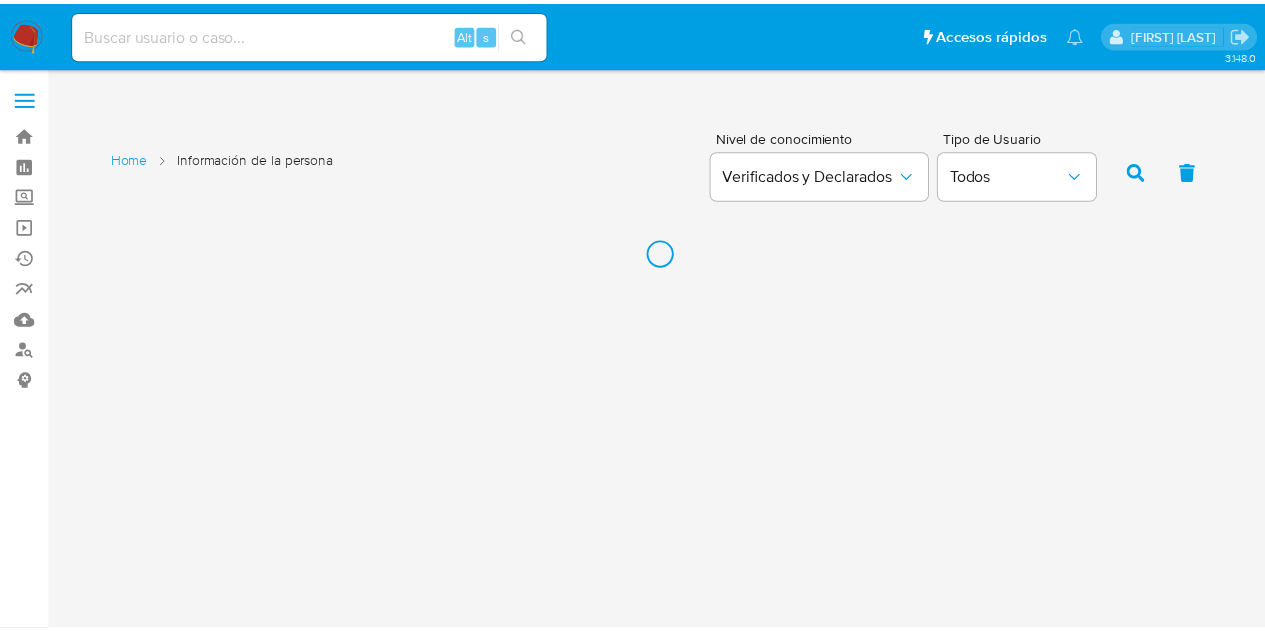 scroll, scrollTop: 0, scrollLeft: 0, axis: both 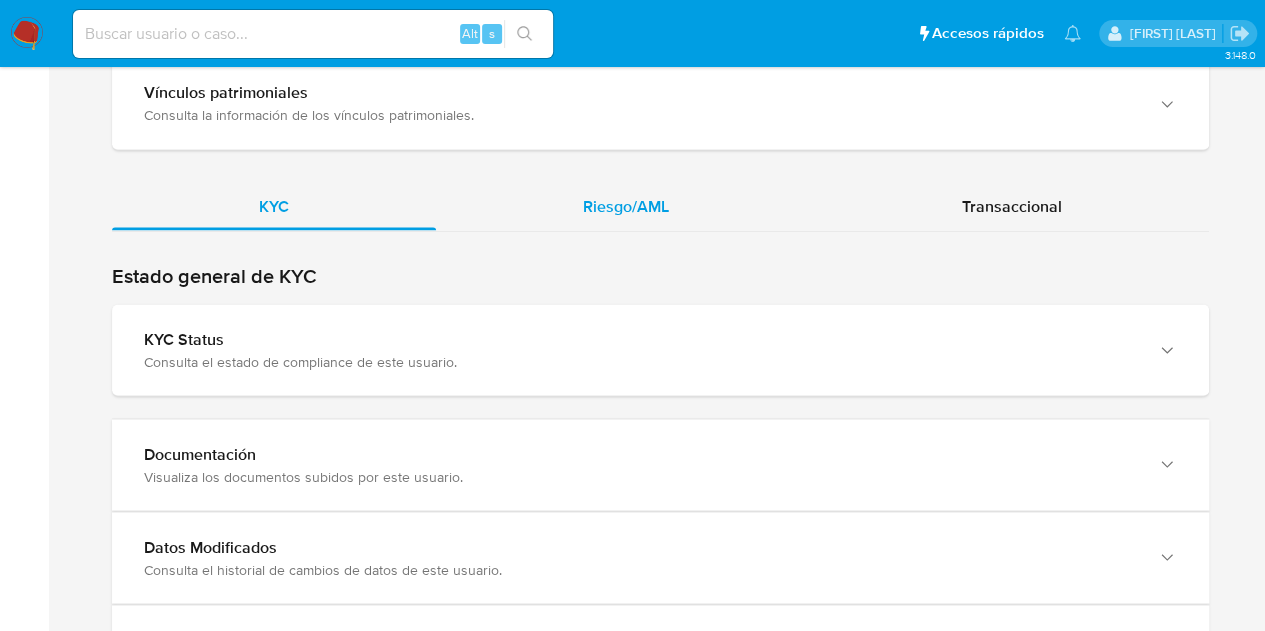 click on "Riesgo/AML" at bounding box center [626, 206] 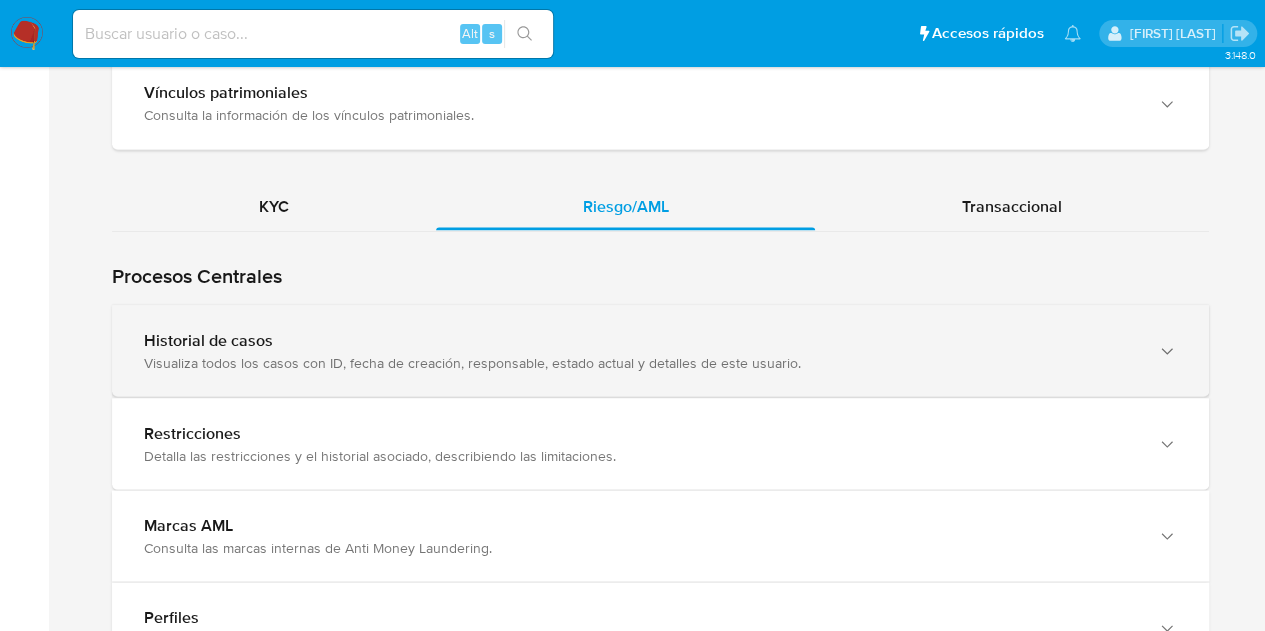click on "Historial de casos" at bounding box center [640, 340] 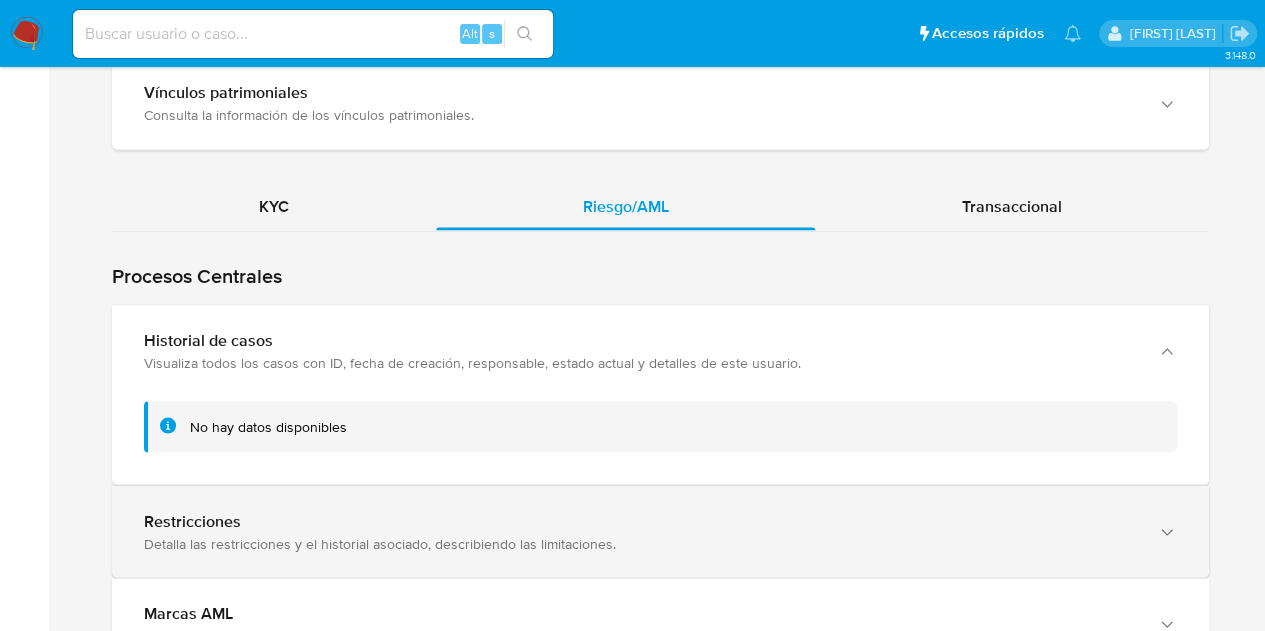 click on "Detalla las restricciones y el historial asociado, describiendo las limitaciones." at bounding box center [640, 543] 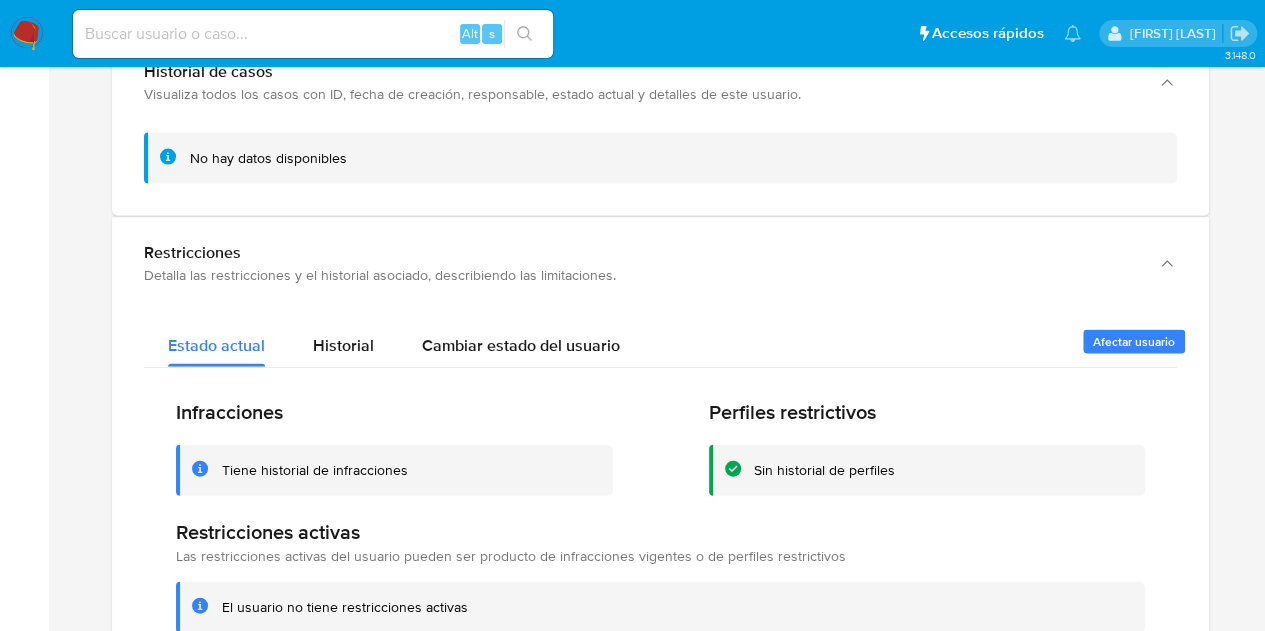 scroll, scrollTop: 2026, scrollLeft: 0, axis: vertical 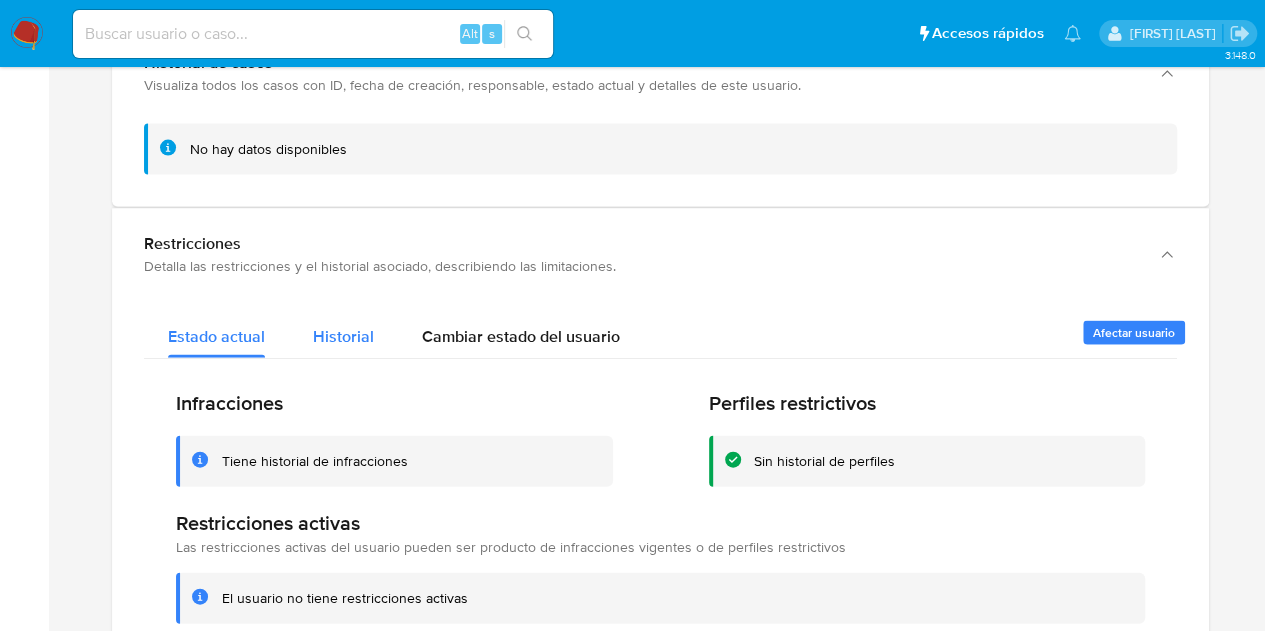 click on "Historial" at bounding box center [343, 331] 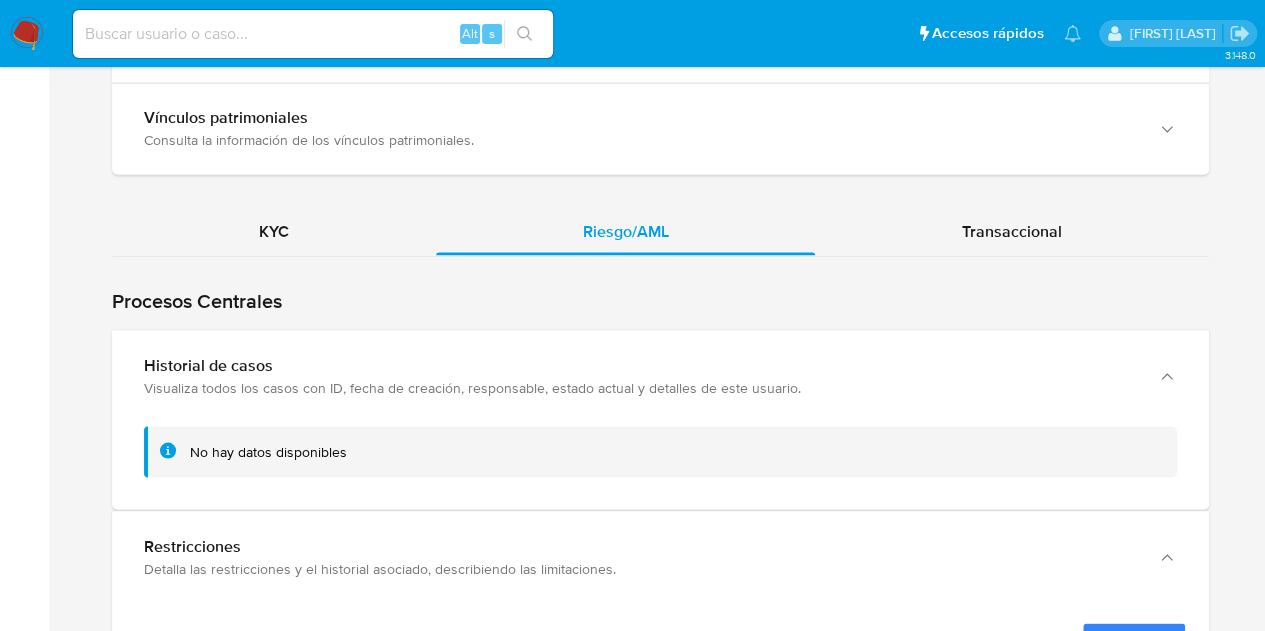 scroll, scrollTop: 1814, scrollLeft: 0, axis: vertical 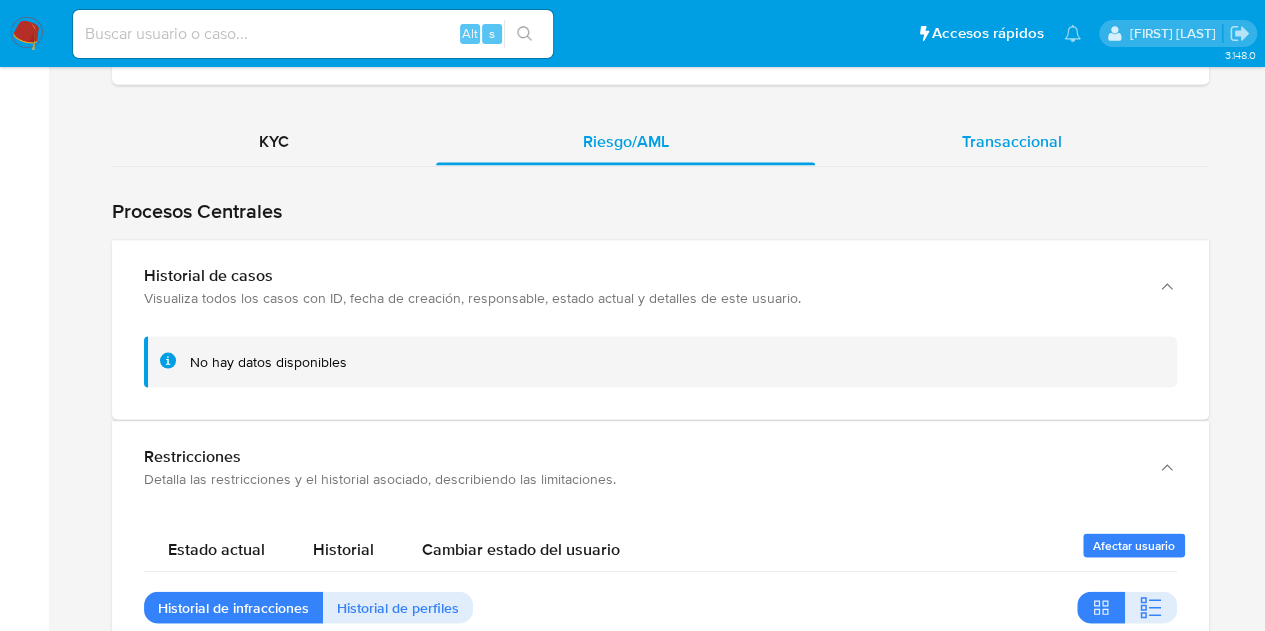 click on "Transaccional" at bounding box center [1012, 141] 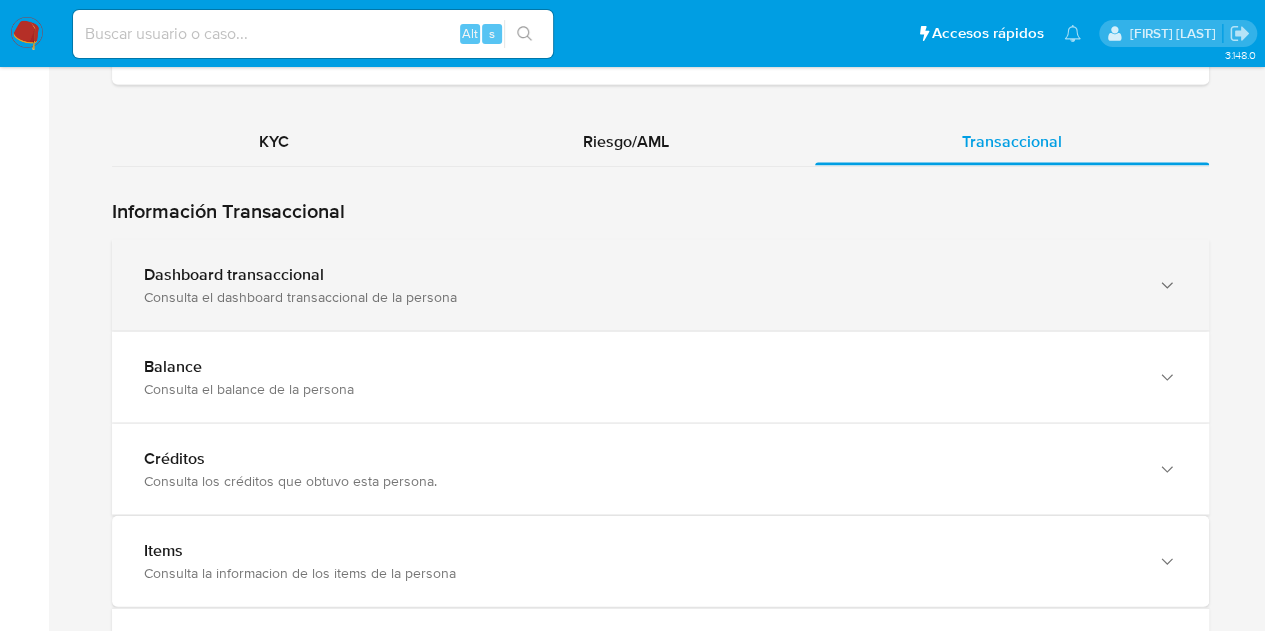 click on "Dashboard transaccional Consulta el dashboard transaccional de la persona" at bounding box center [660, 284] 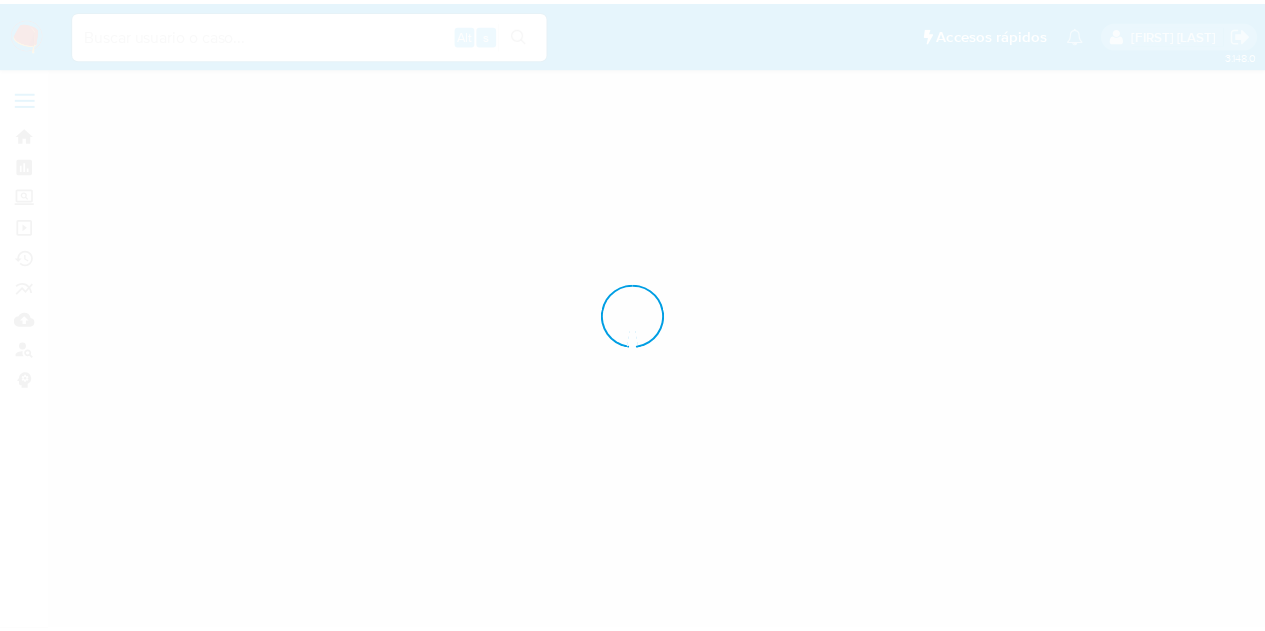 scroll, scrollTop: 0, scrollLeft: 0, axis: both 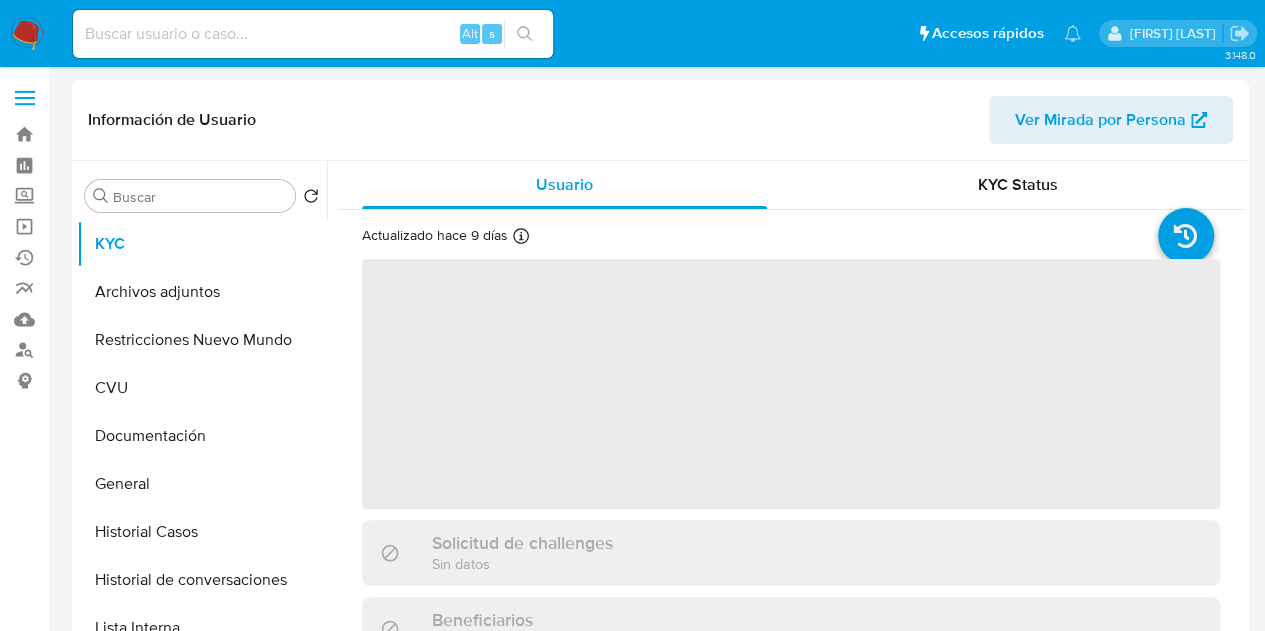 click on "Ver Mirada por Persona" at bounding box center (1100, 120) 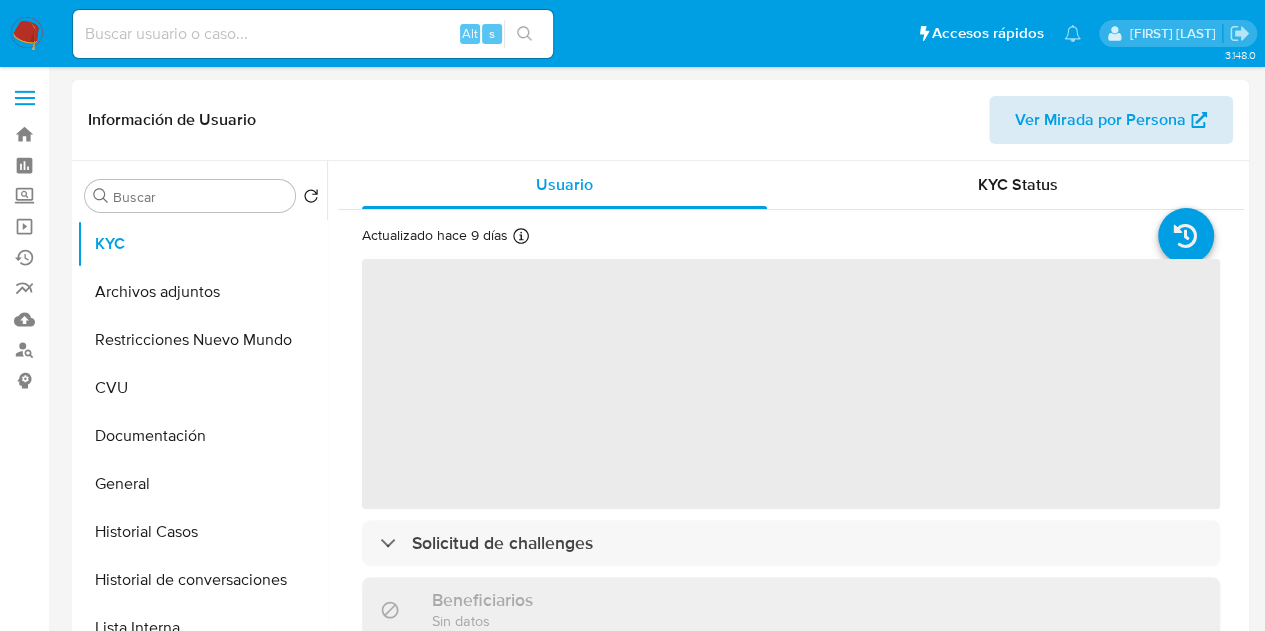 select on "10" 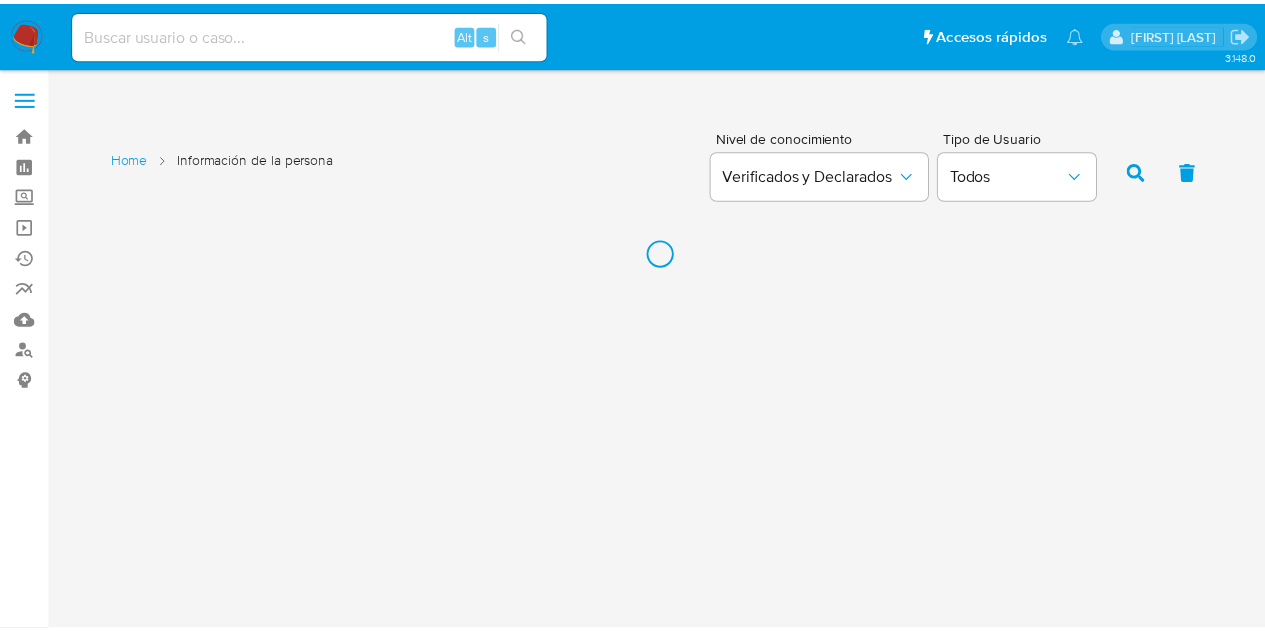 scroll, scrollTop: 0, scrollLeft: 0, axis: both 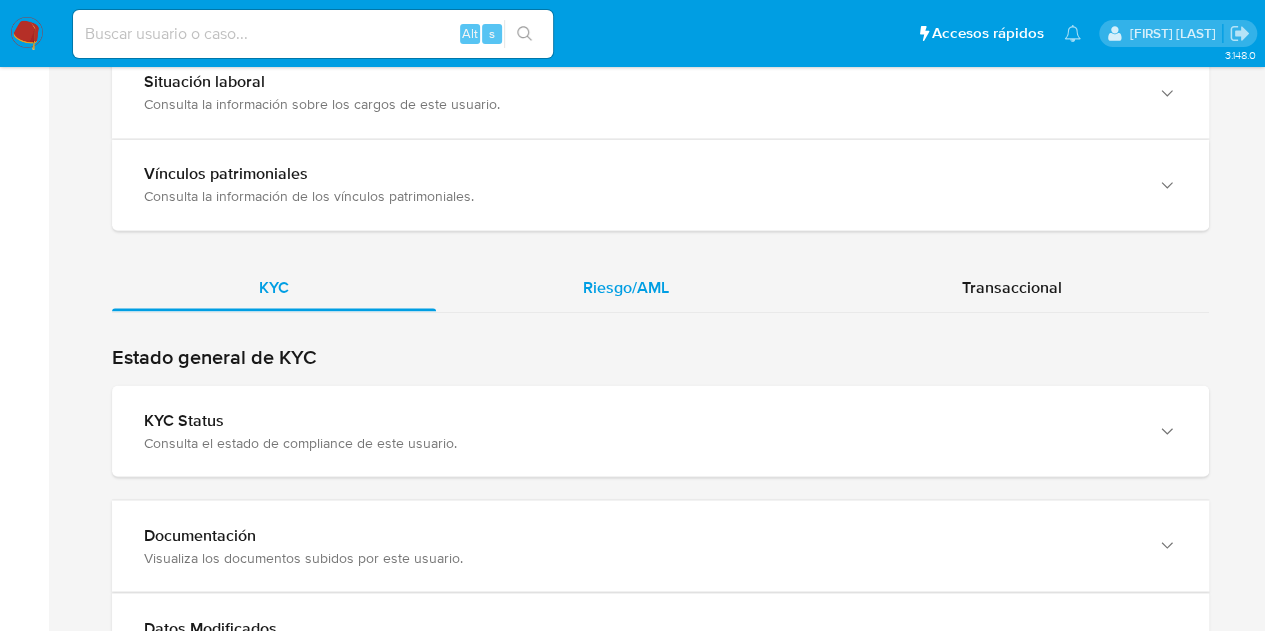 click on "Riesgo/AML" at bounding box center [626, 287] 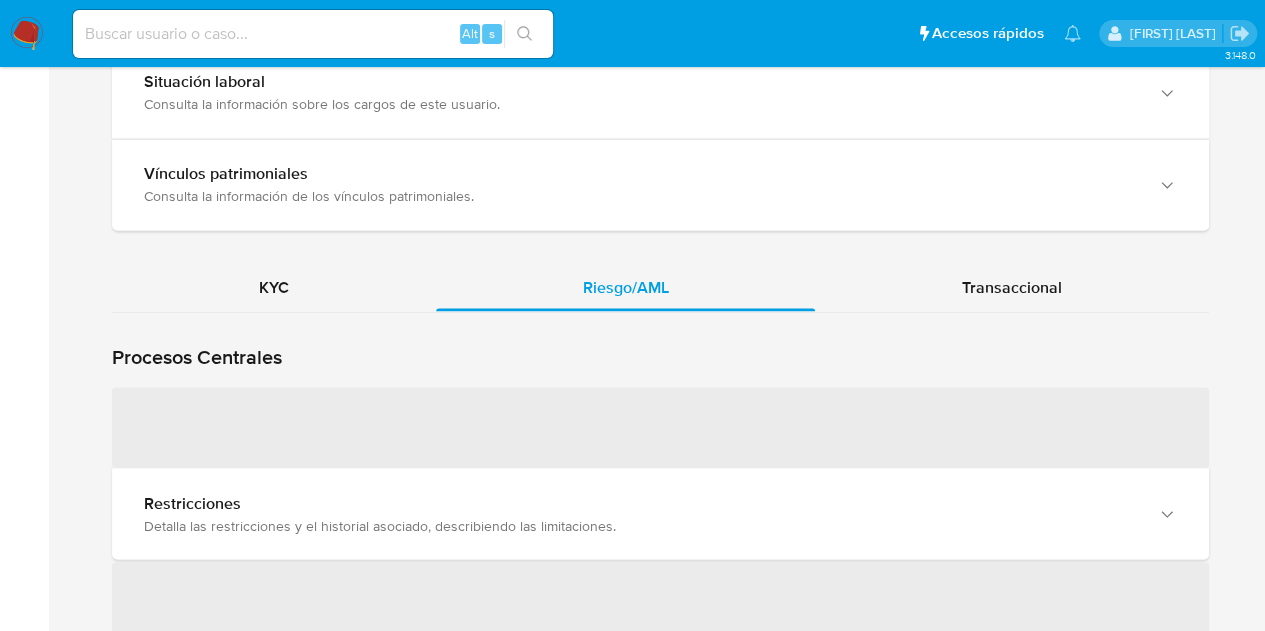 scroll, scrollTop: 1760, scrollLeft: 0, axis: vertical 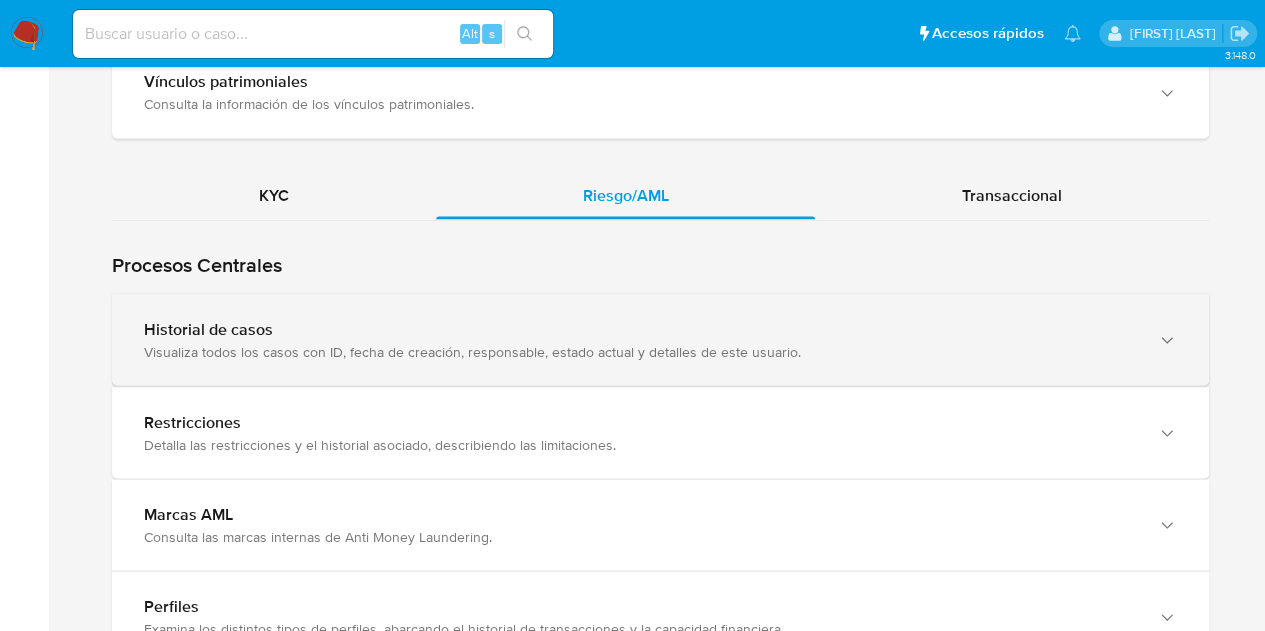 click on "Historial de casos" at bounding box center (640, 329) 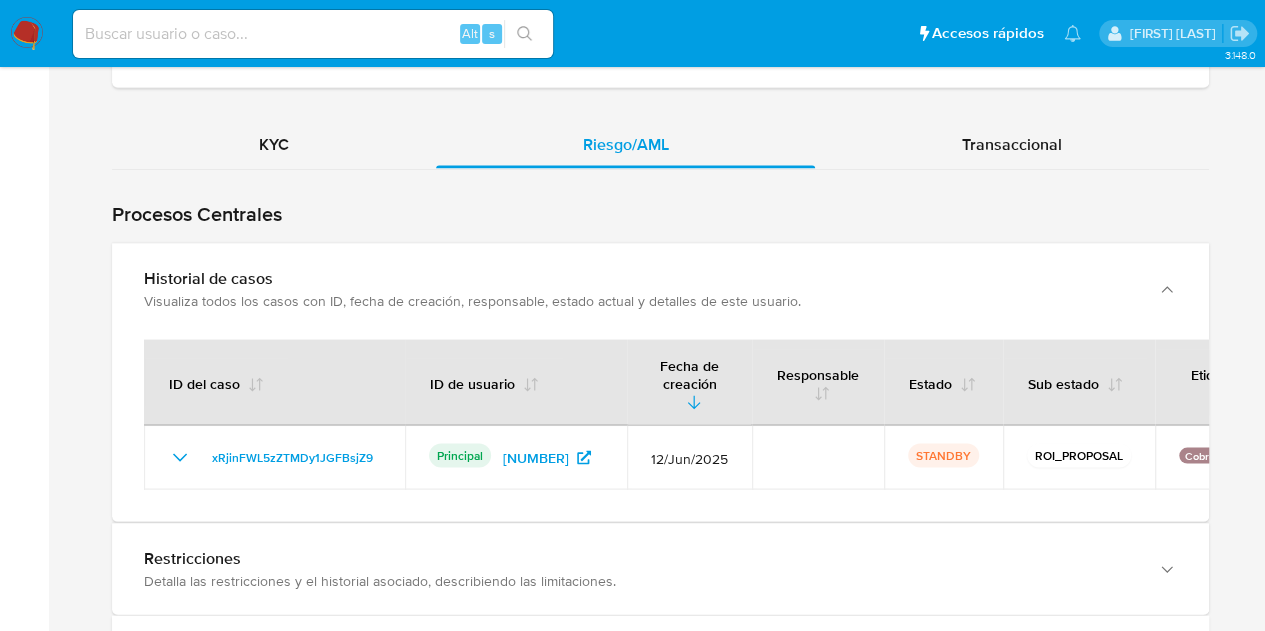 scroll, scrollTop: 1864, scrollLeft: 0, axis: vertical 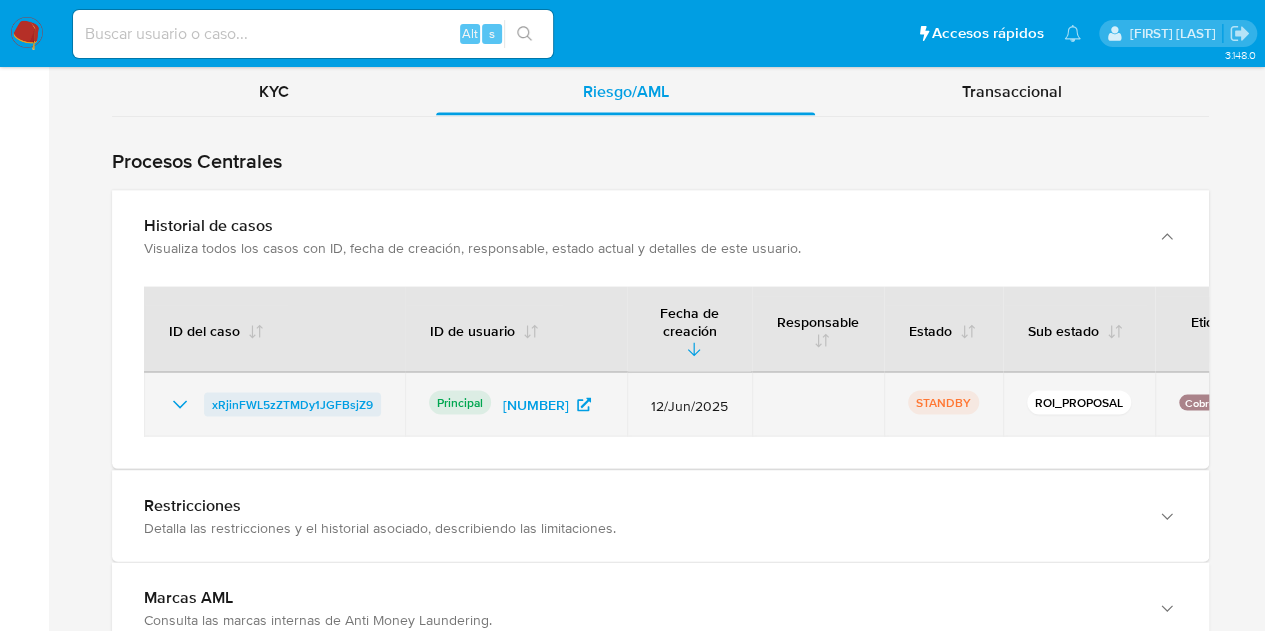 click on "xRjinFWL5zZTMDy1JGFBsjZ9" at bounding box center (292, 404) 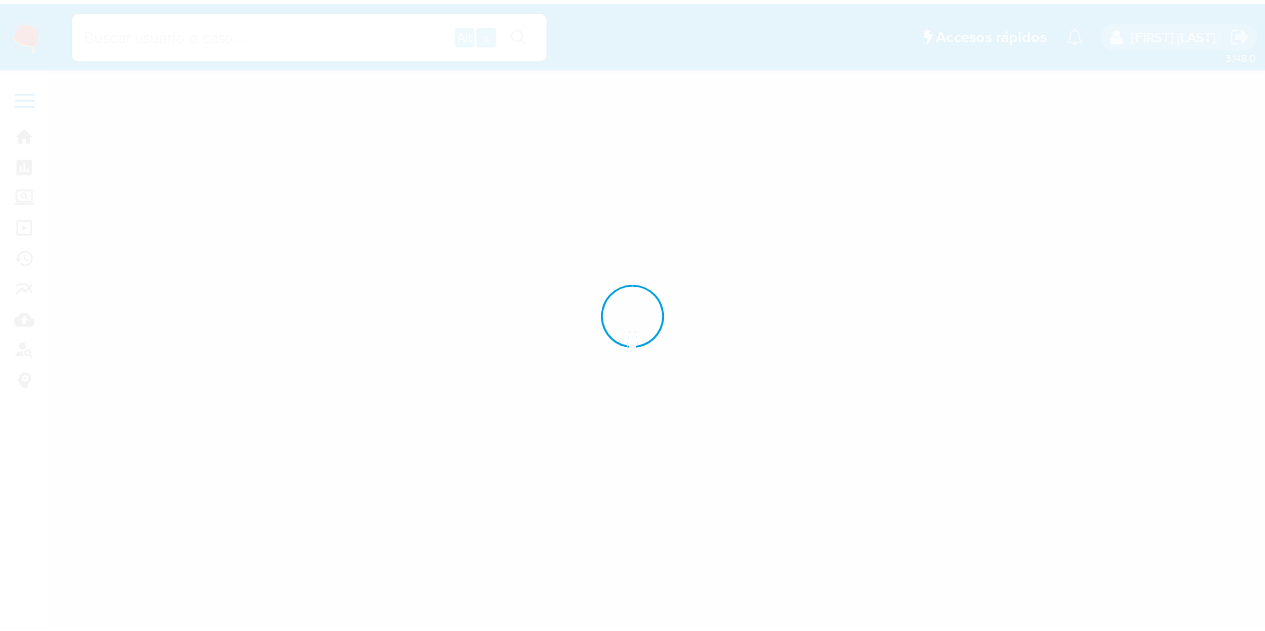 scroll, scrollTop: 0, scrollLeft: 0, axis: both 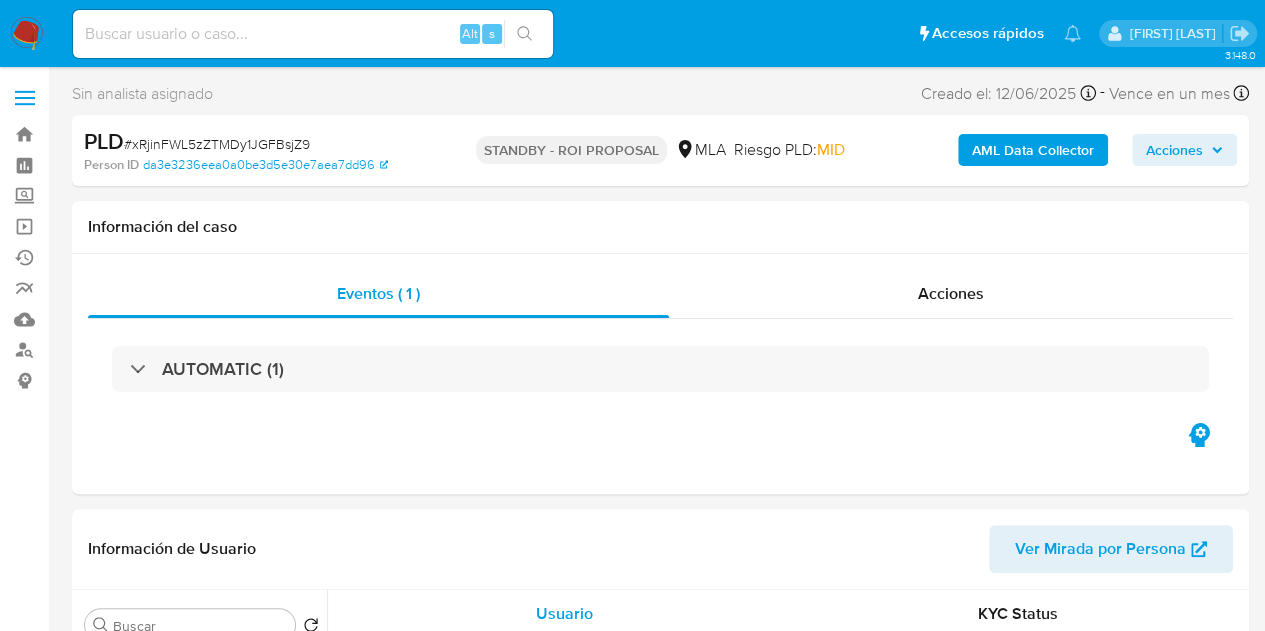select on "10" 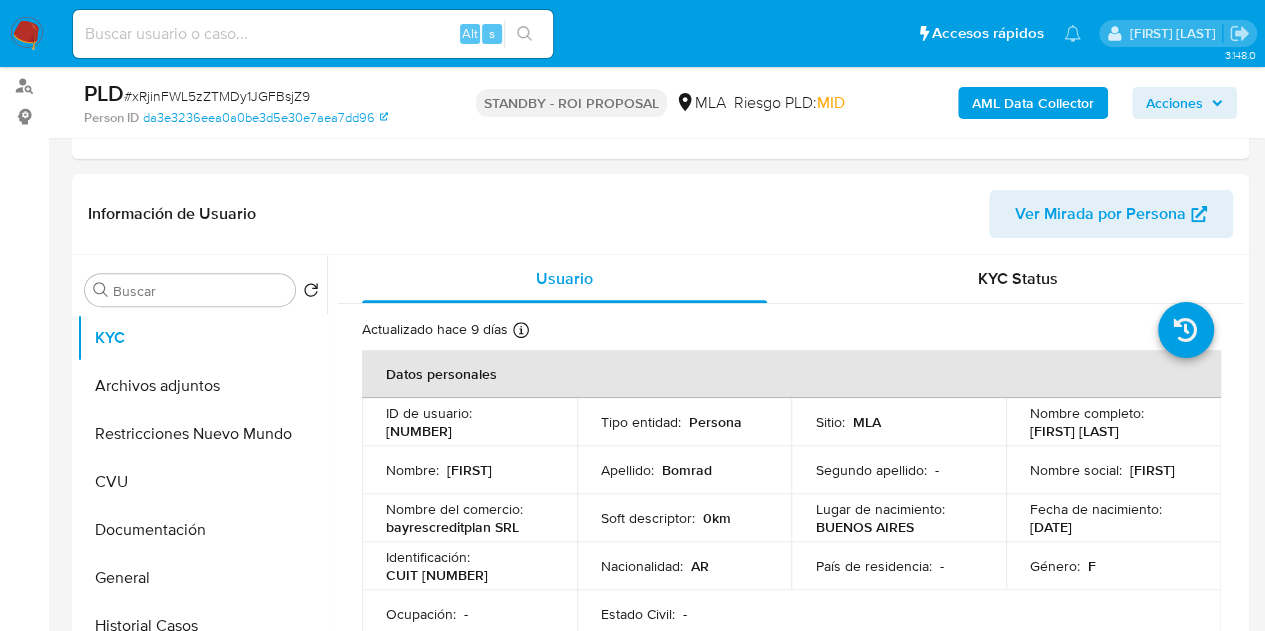 scroll, scrollTop: 330, scrollLeft: 0, axis: vertical 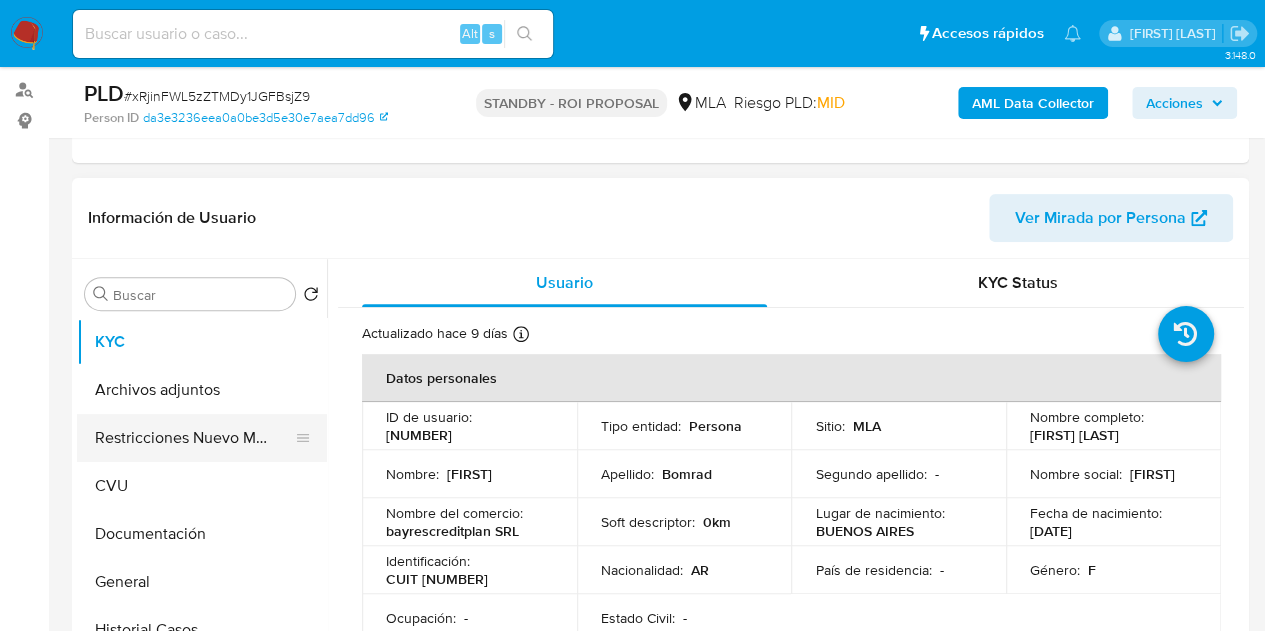 click on "Restricciones Nuevo Mundo" at bounding box center (194, 438) 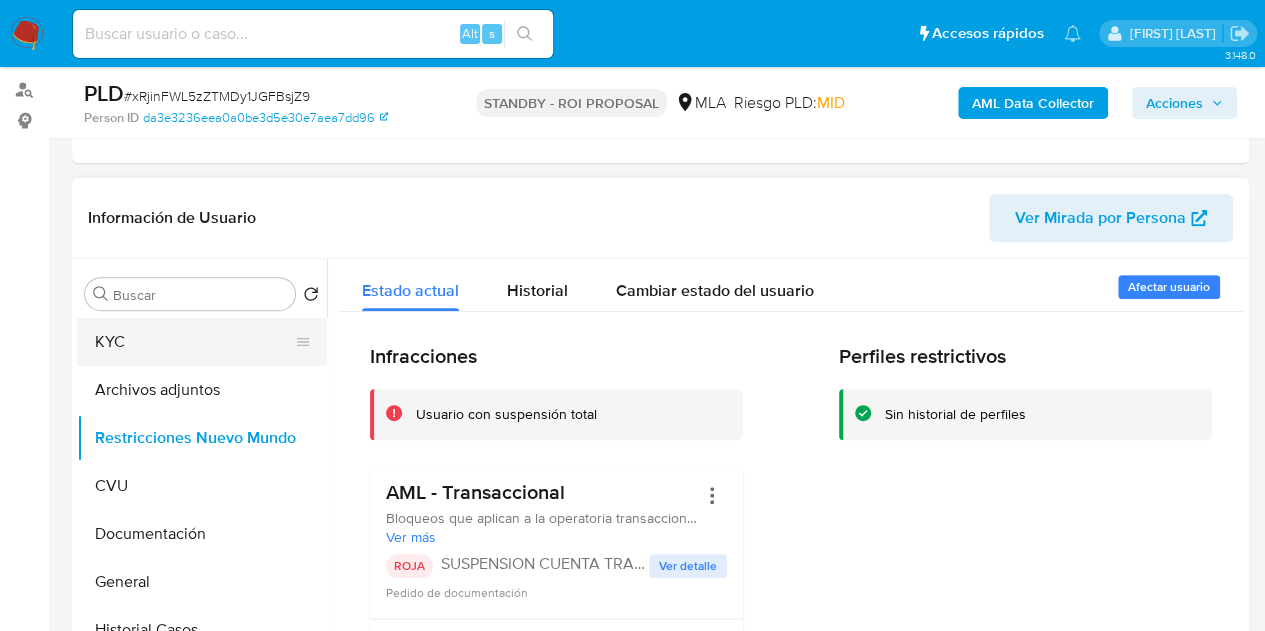click on "KYC" at bounding box center [194, 342] 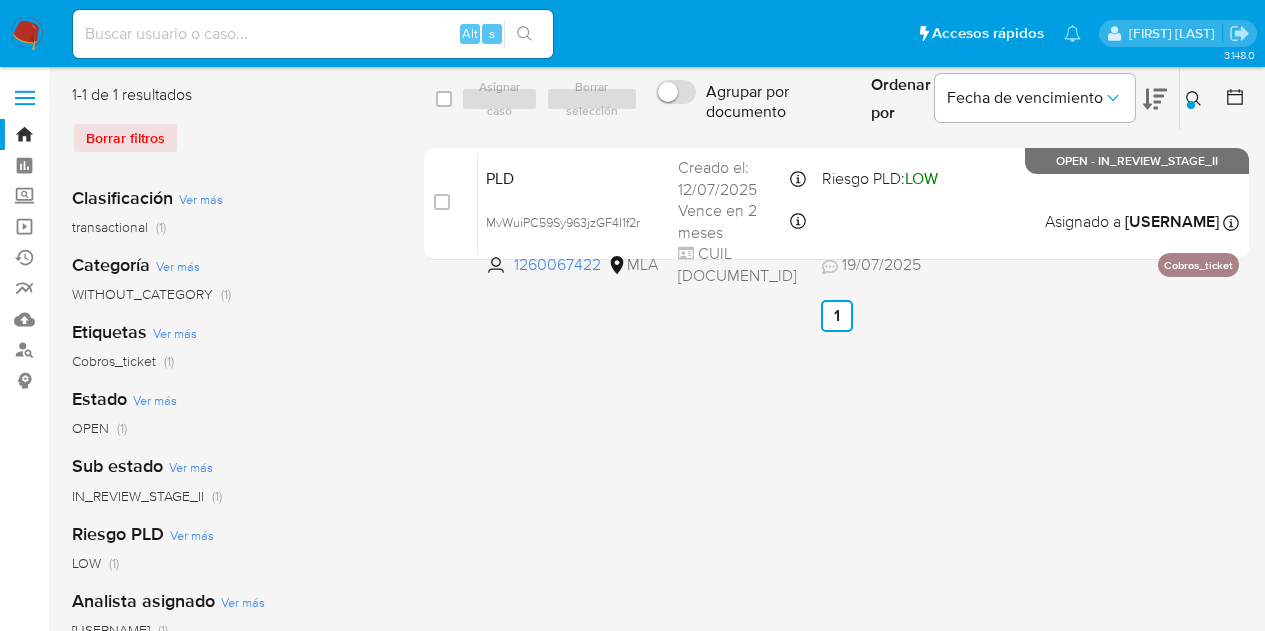 scroll, scrollTop: 0, scrollLeft: 0, axis: both 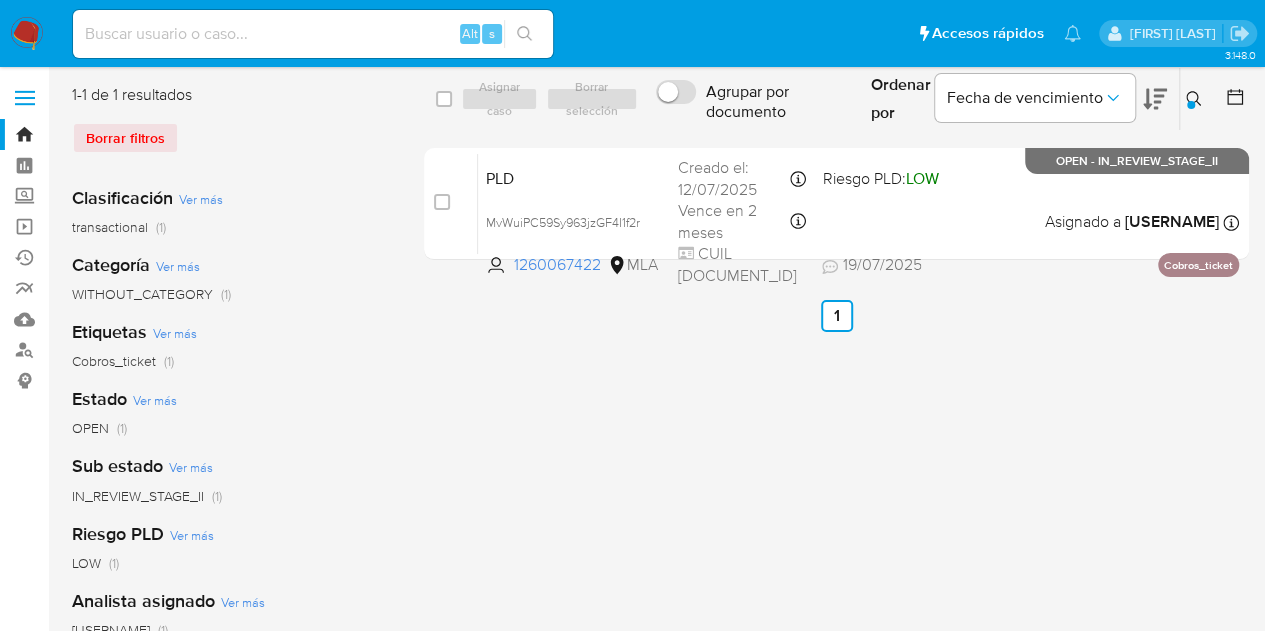 click at bounding box center (1196, 99) 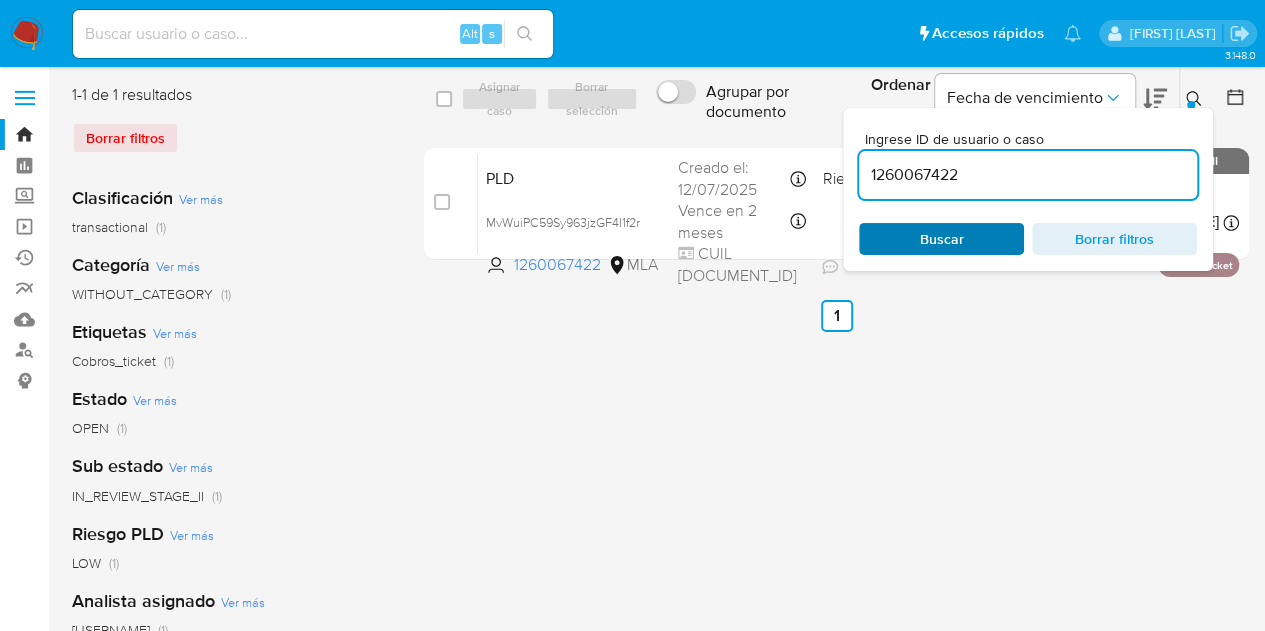 drag, startPoint x: 983, startPoint y: 231, endPoint x: 1159, endPoint y: 164, distance: 188.32153 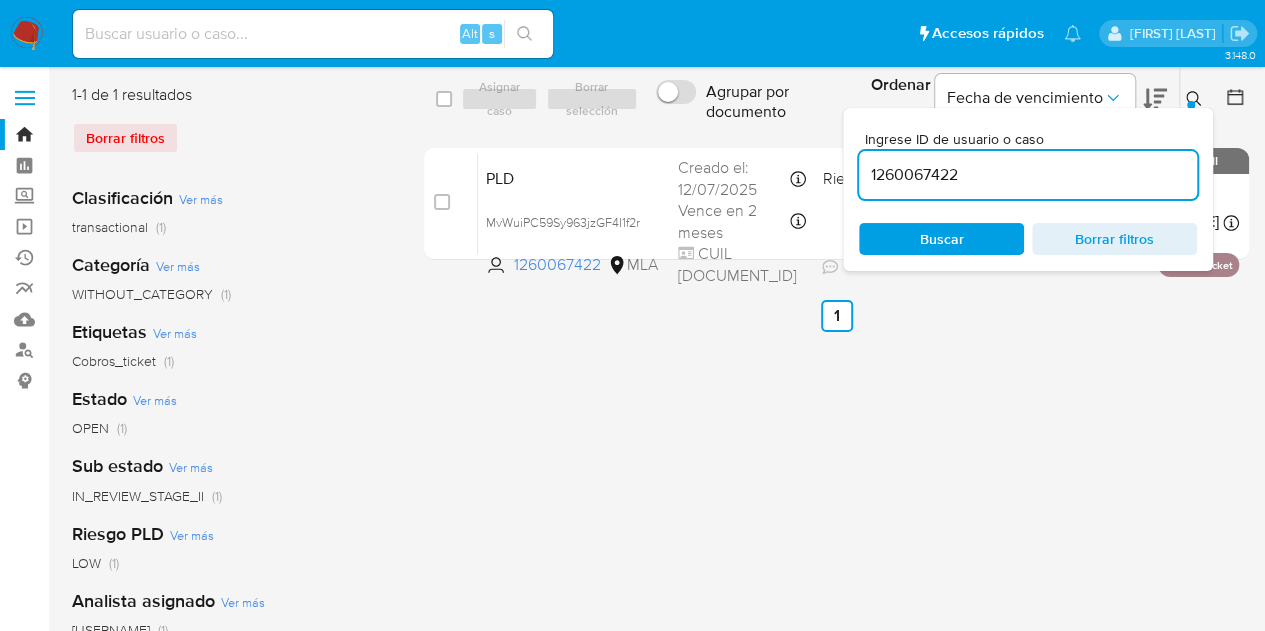 click on "Buscar" at bounding box center [941, 239] 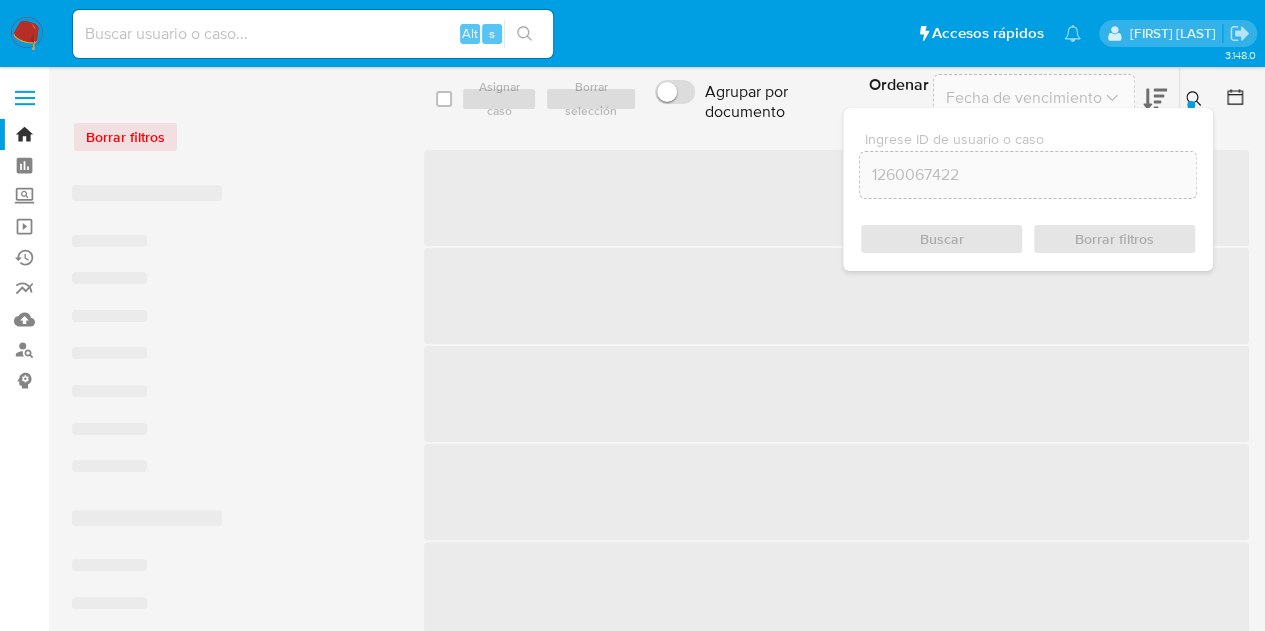 click at bounding box center (1196, 99) 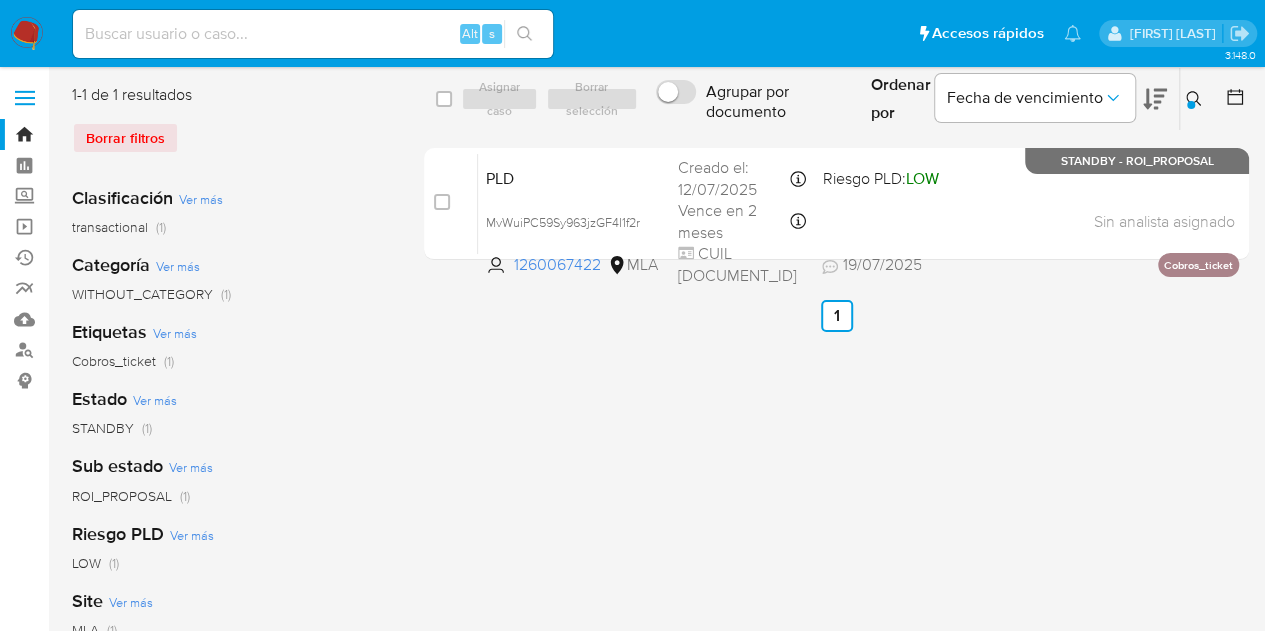 click 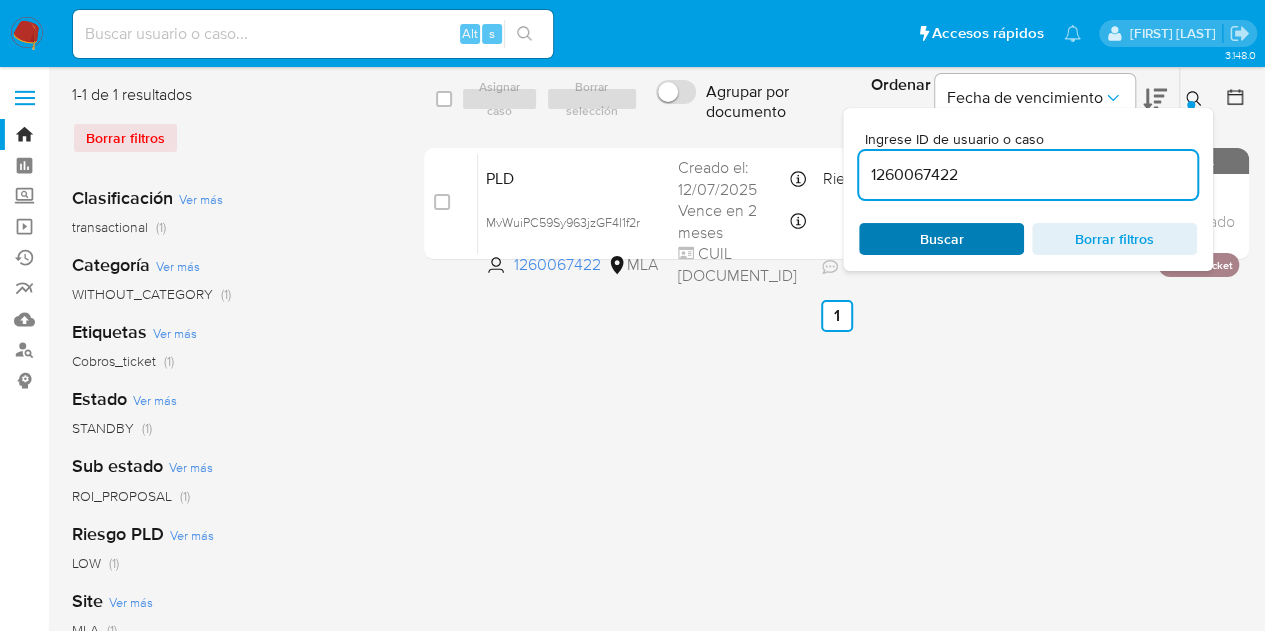click on "Buscar" at bounding box center (942, 239) 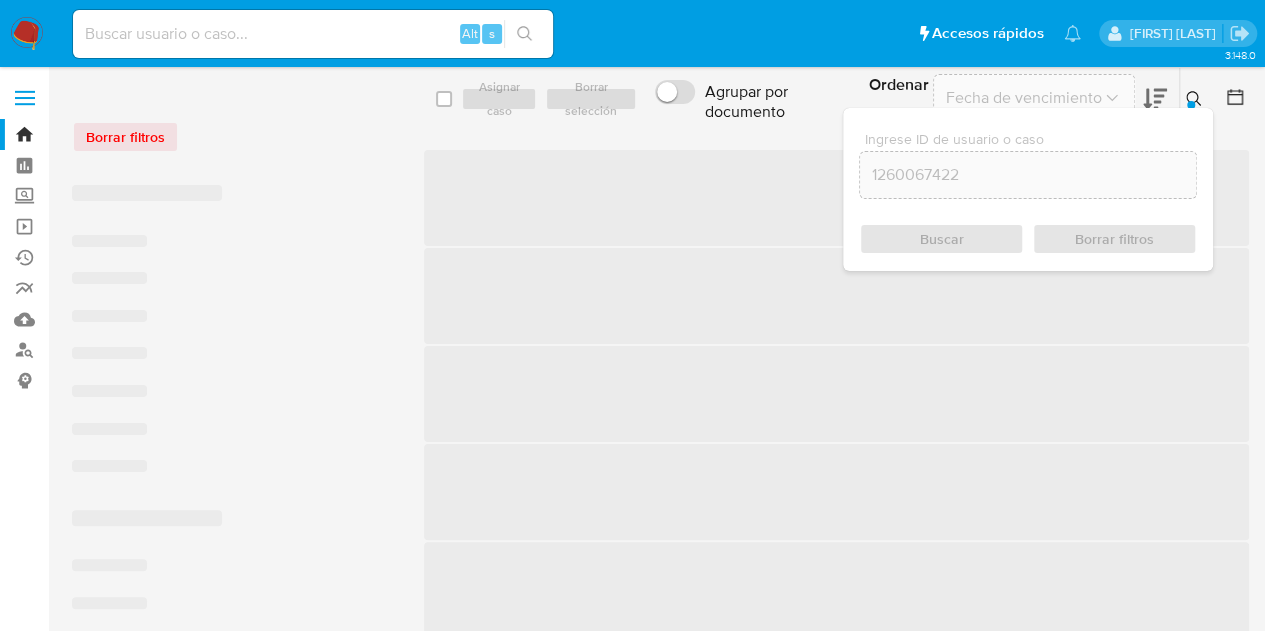click 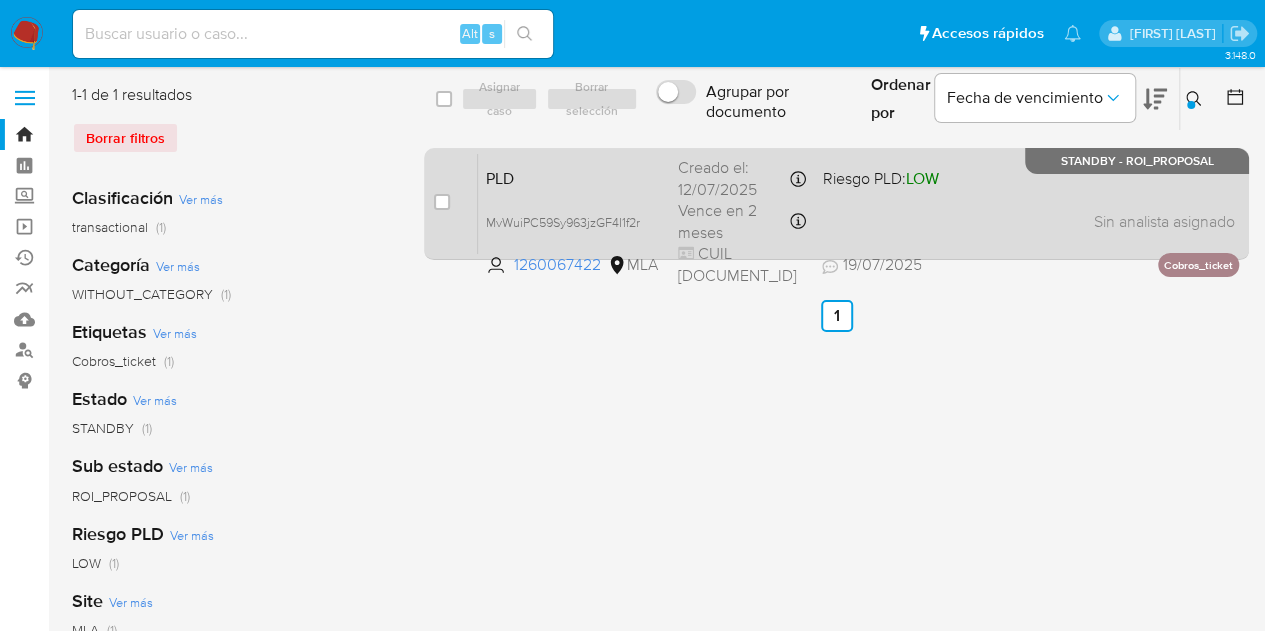 click on "PLD" at bounding box center (574, 177) 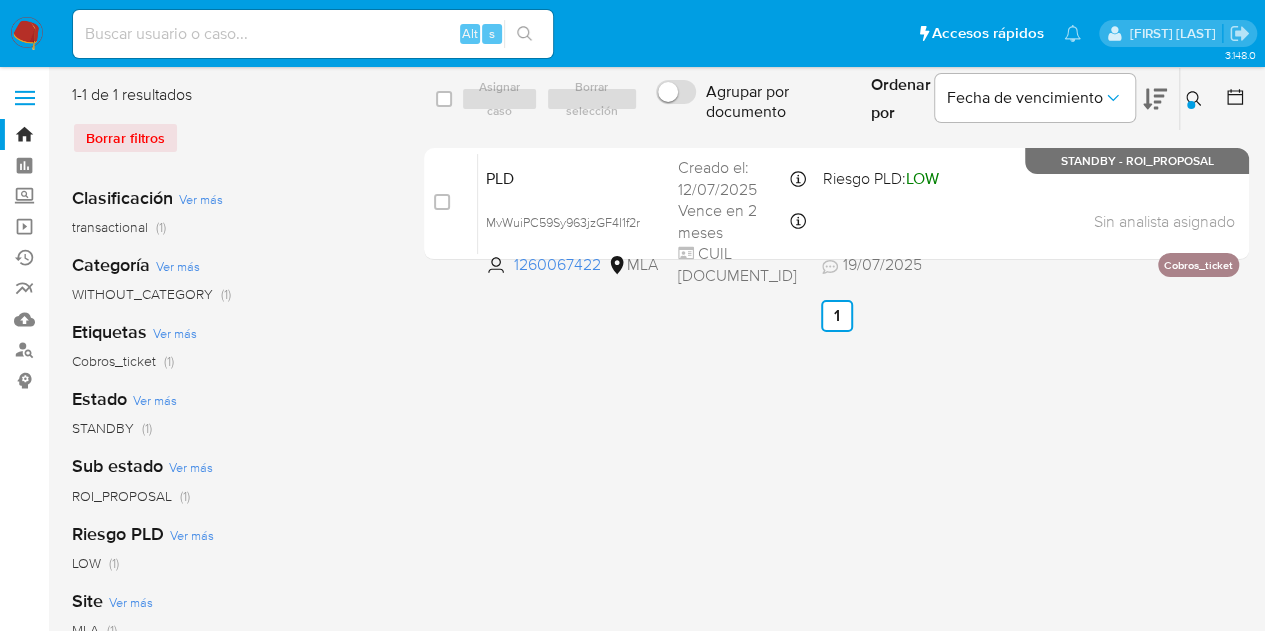 click 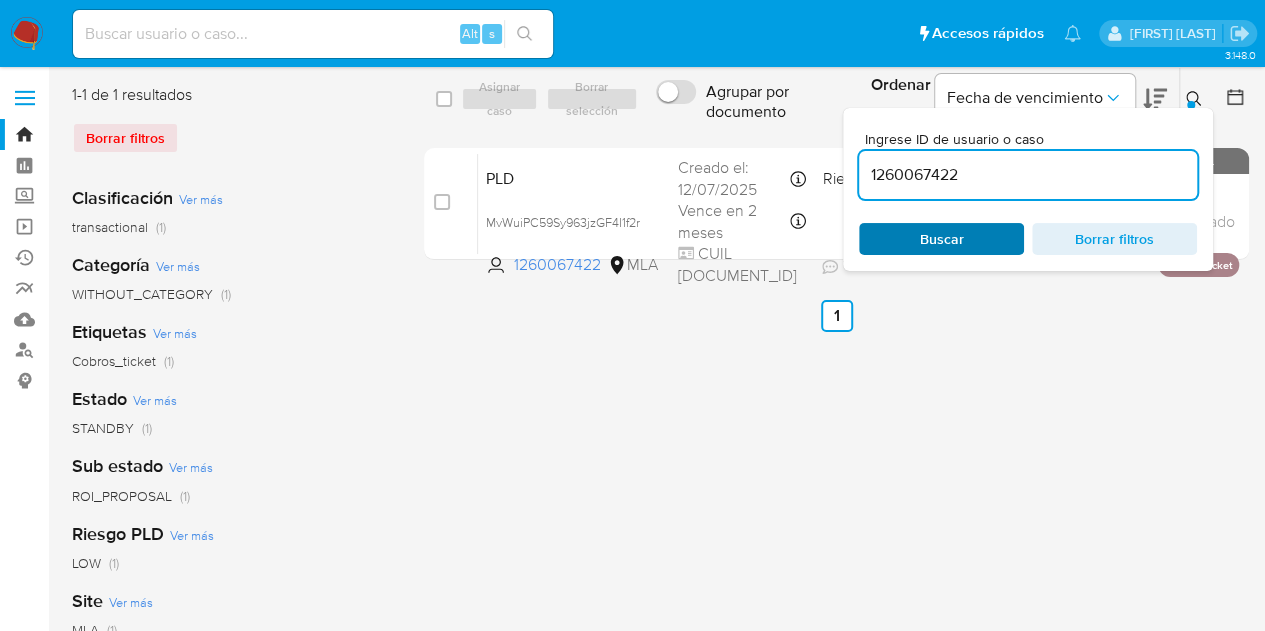 click on "Buscar" at bounding box center [941, 239] 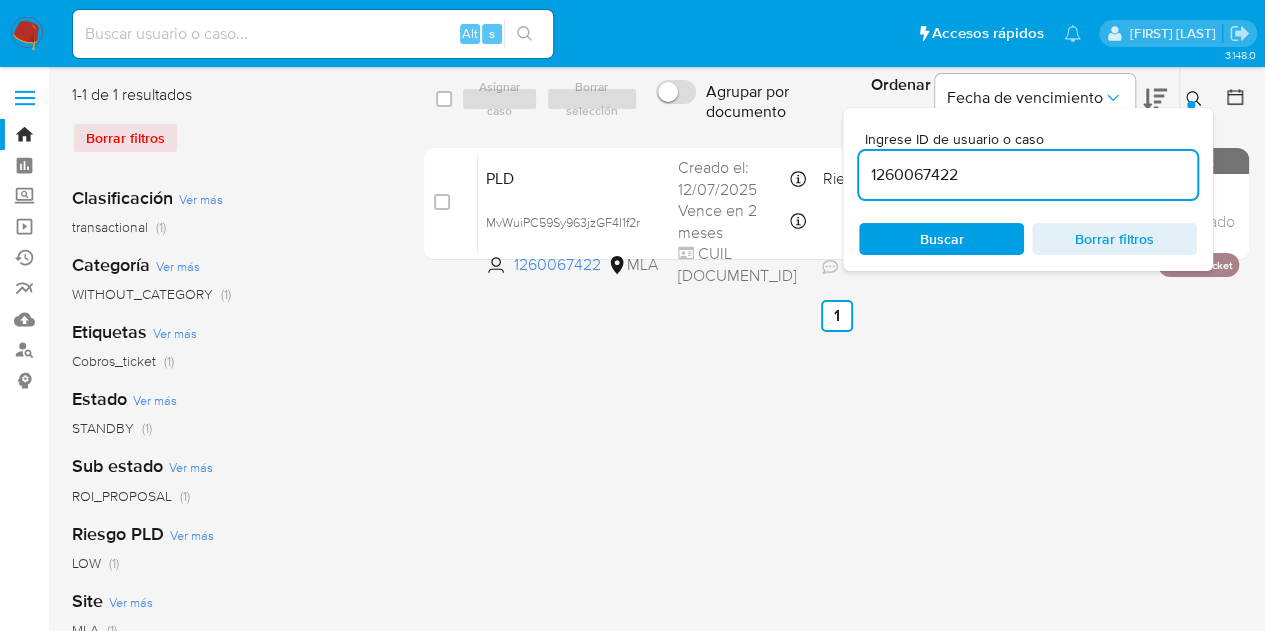 click 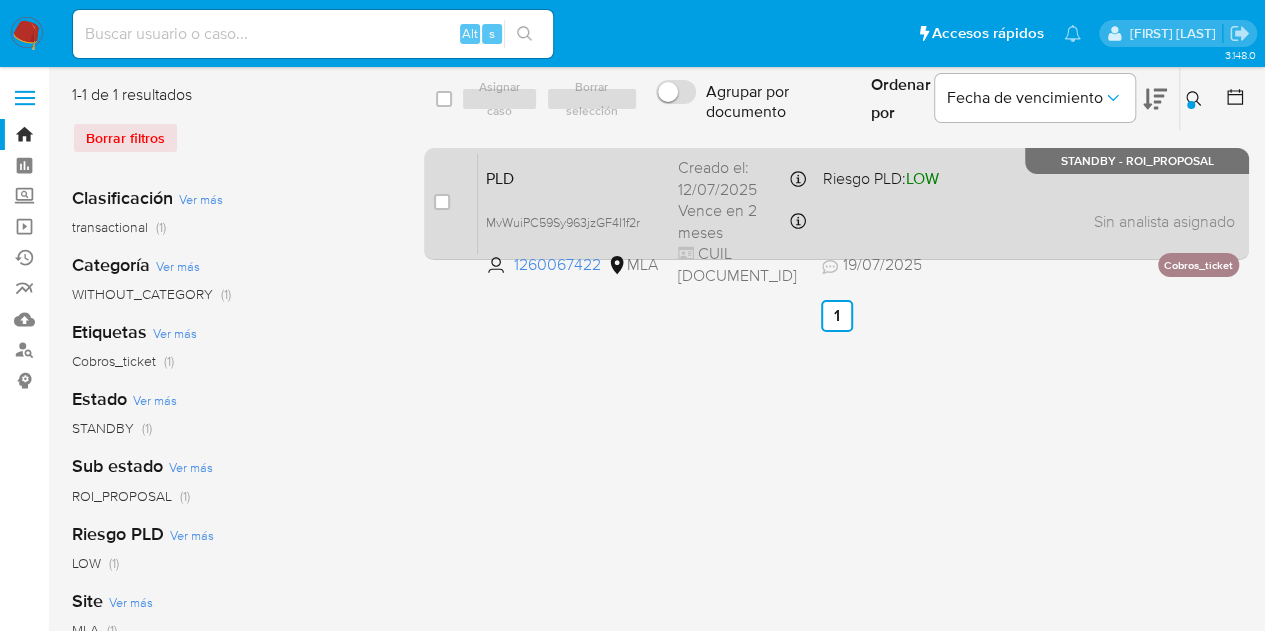 click on "PLD" at bounding box center [574, 177] 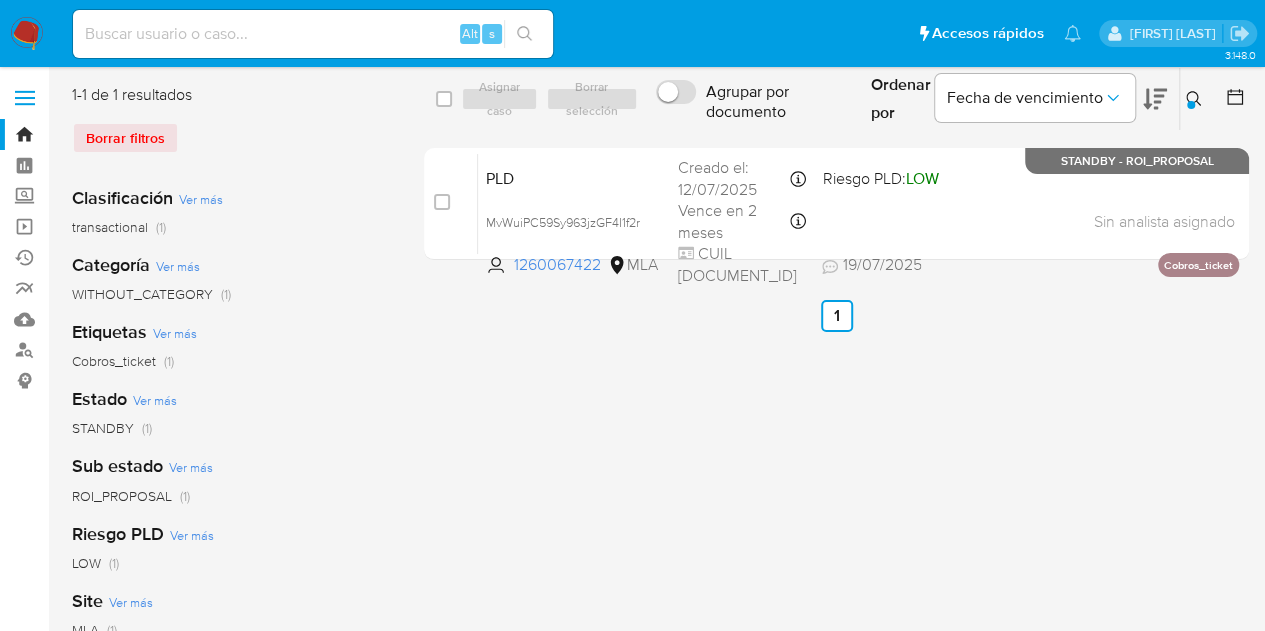 click 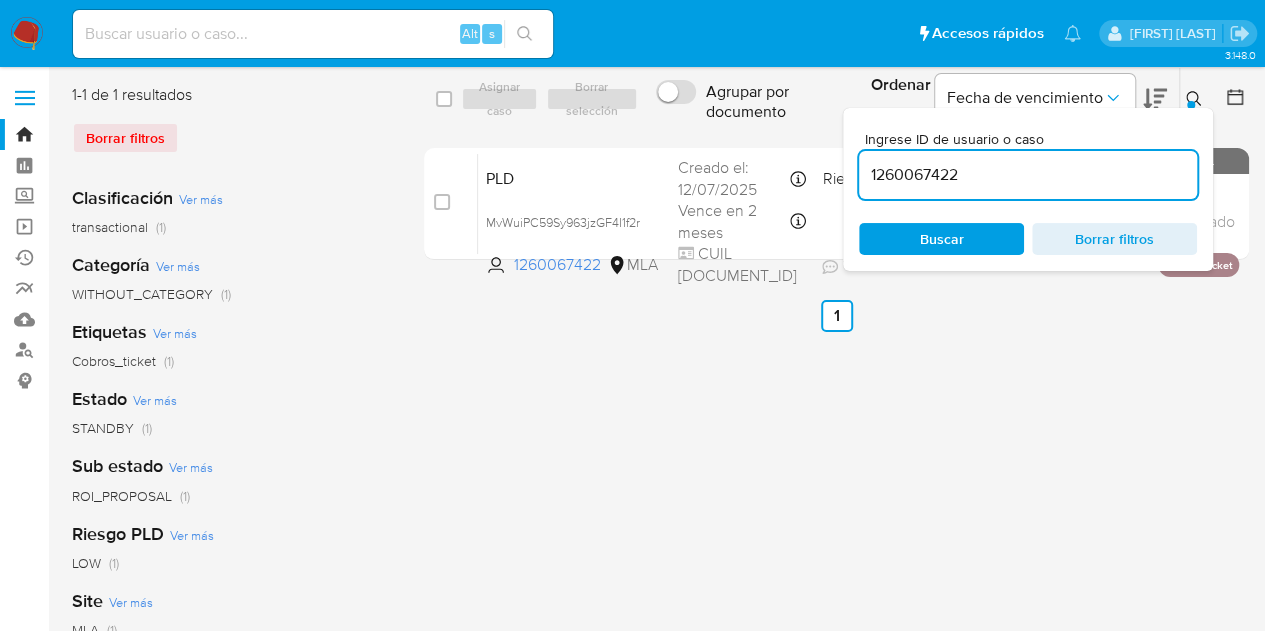 drag, startPoint x: 966, startPoint y: 164, endPoint x: 772, endPoint y: 130, distance: 196.95685 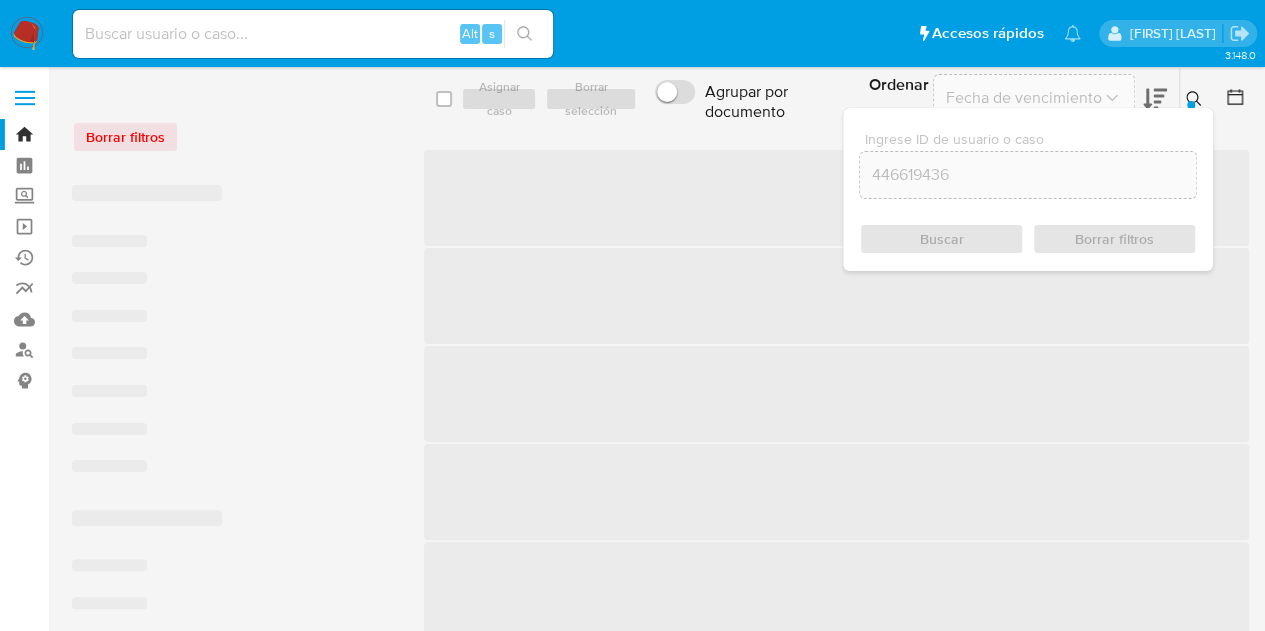 click 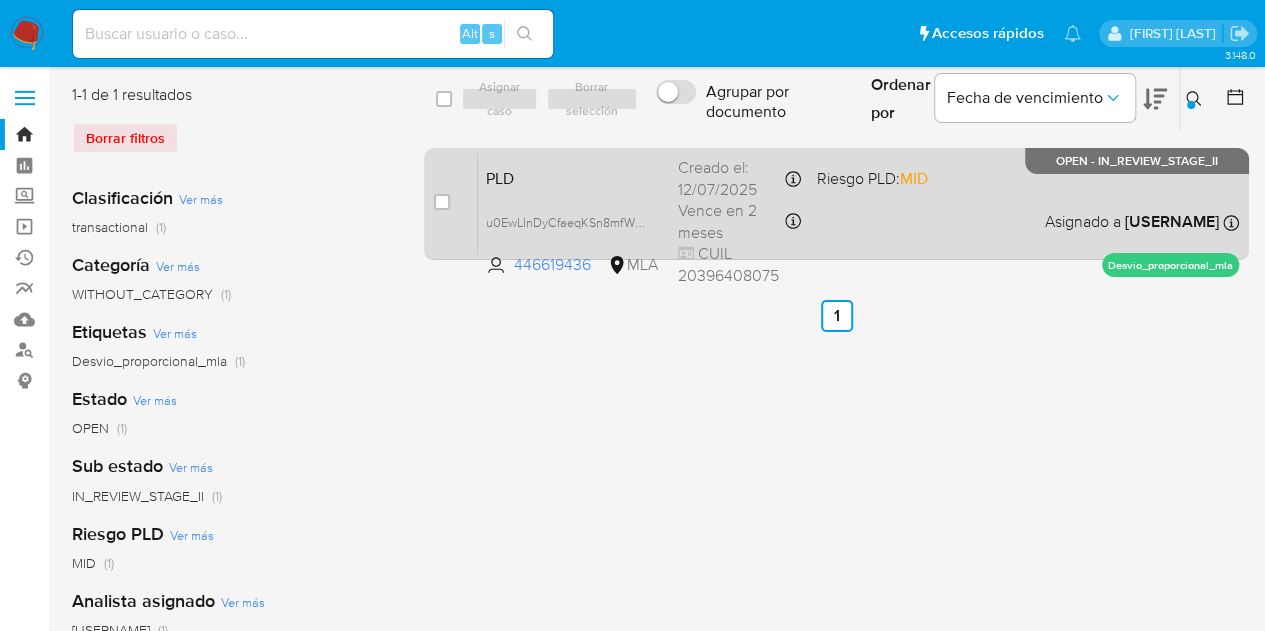 click on "PLD" at bounding box center [574, 177] 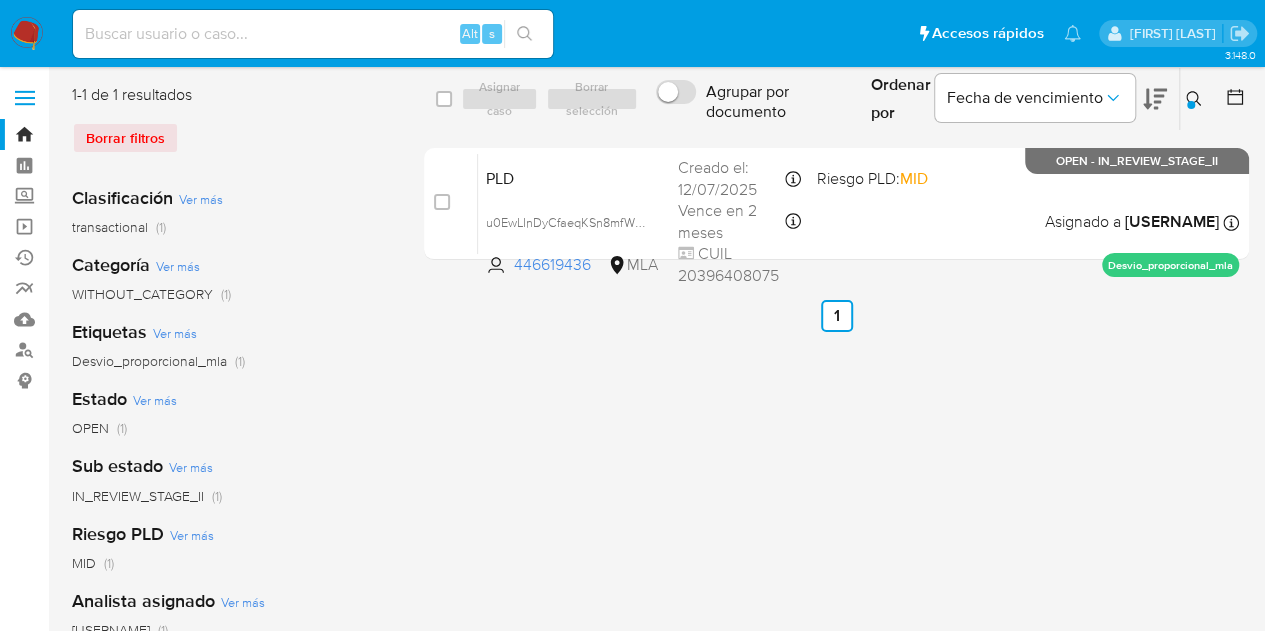 click 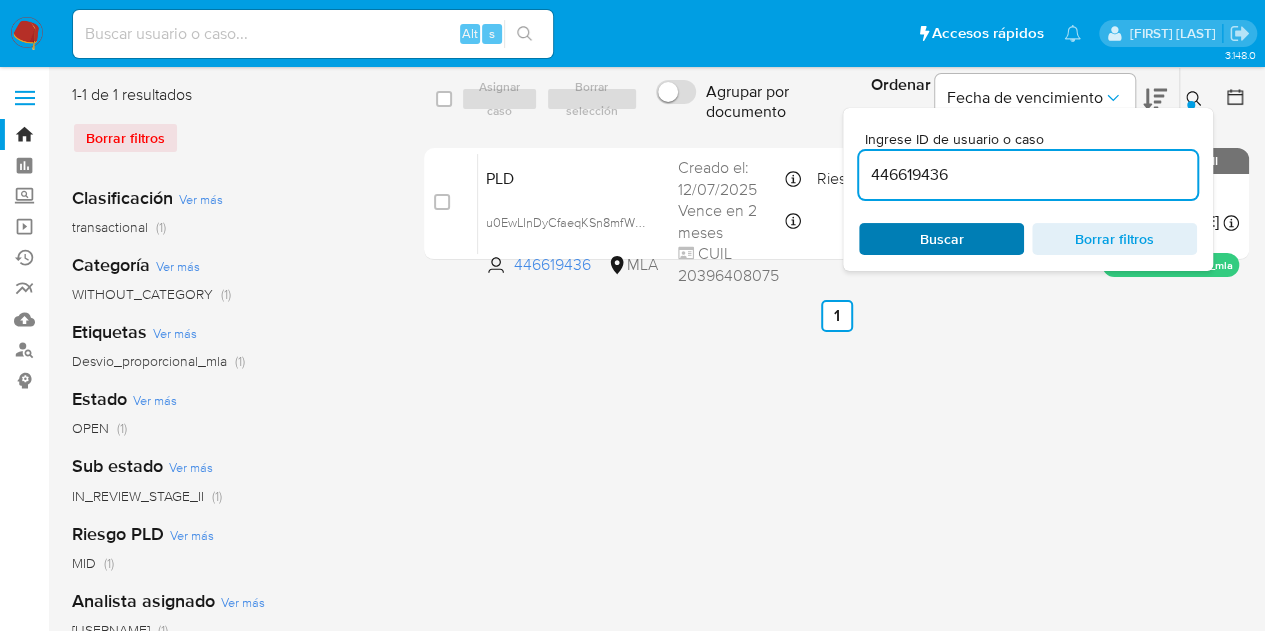 click on "Buscar" at bounding box center [941, 239] 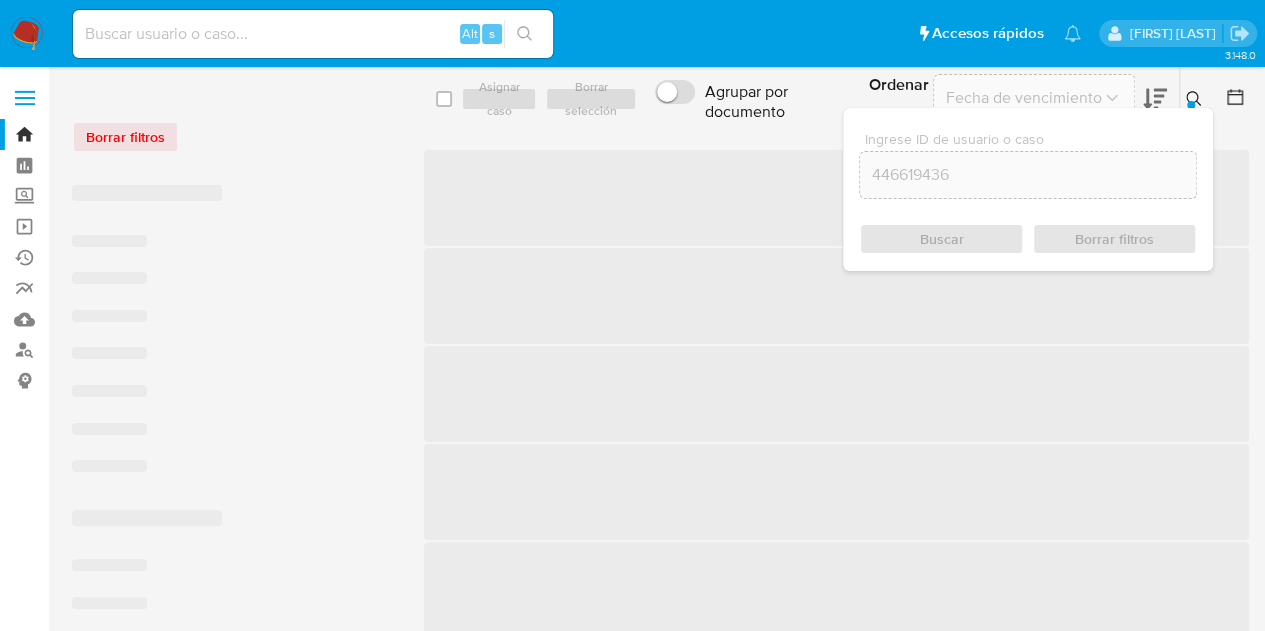 click 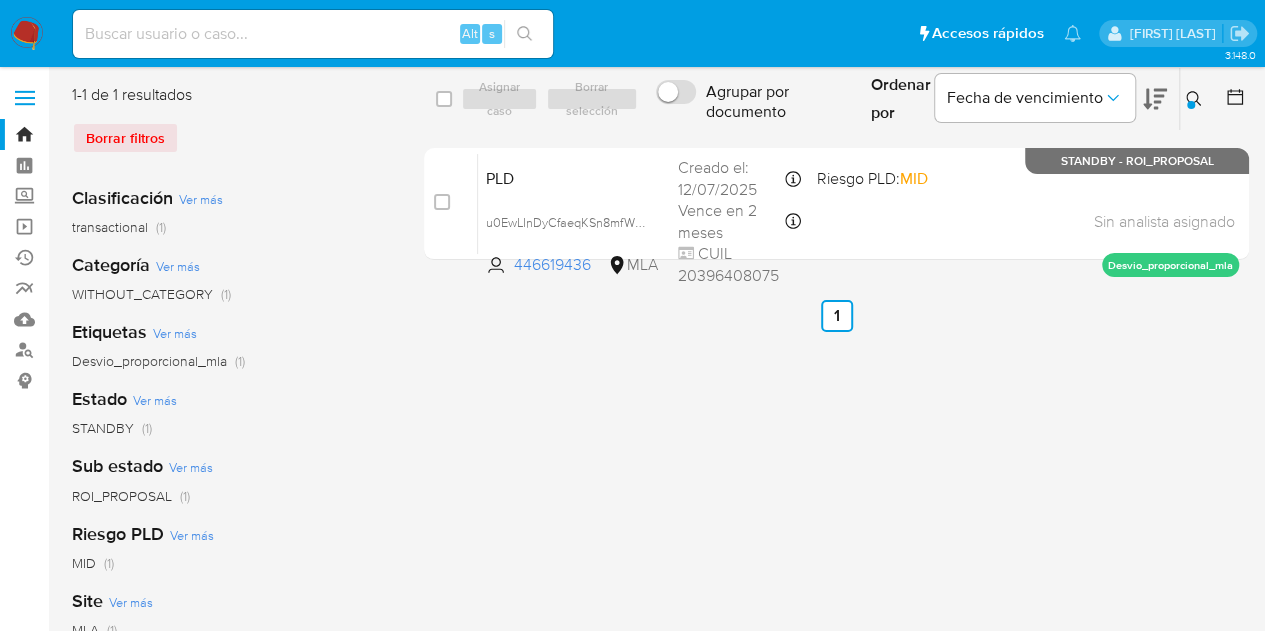 click at bounding box center (1196, 99) 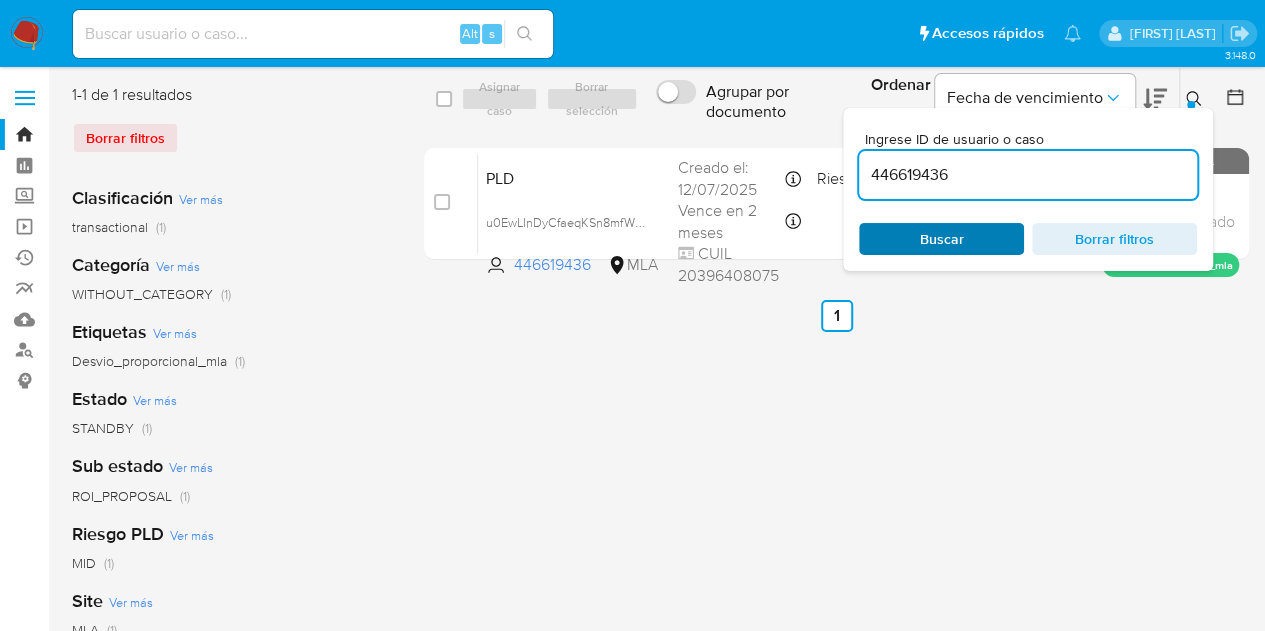 click on "Buscar" at bounding box center (941, 239) 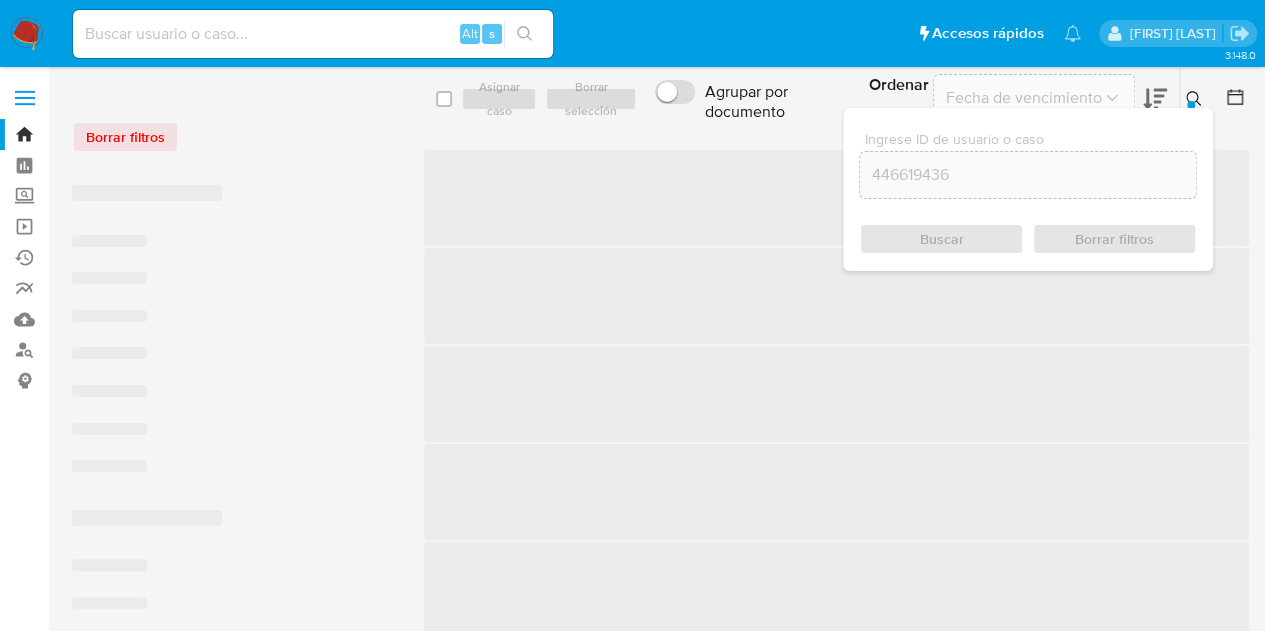 click 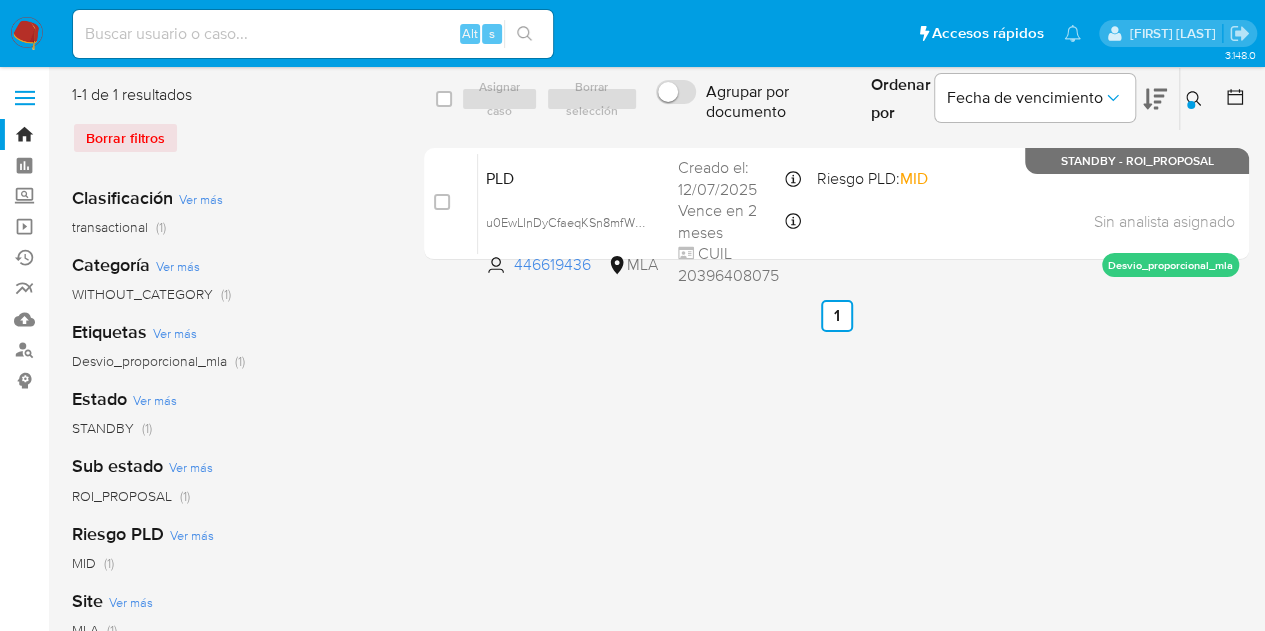 click 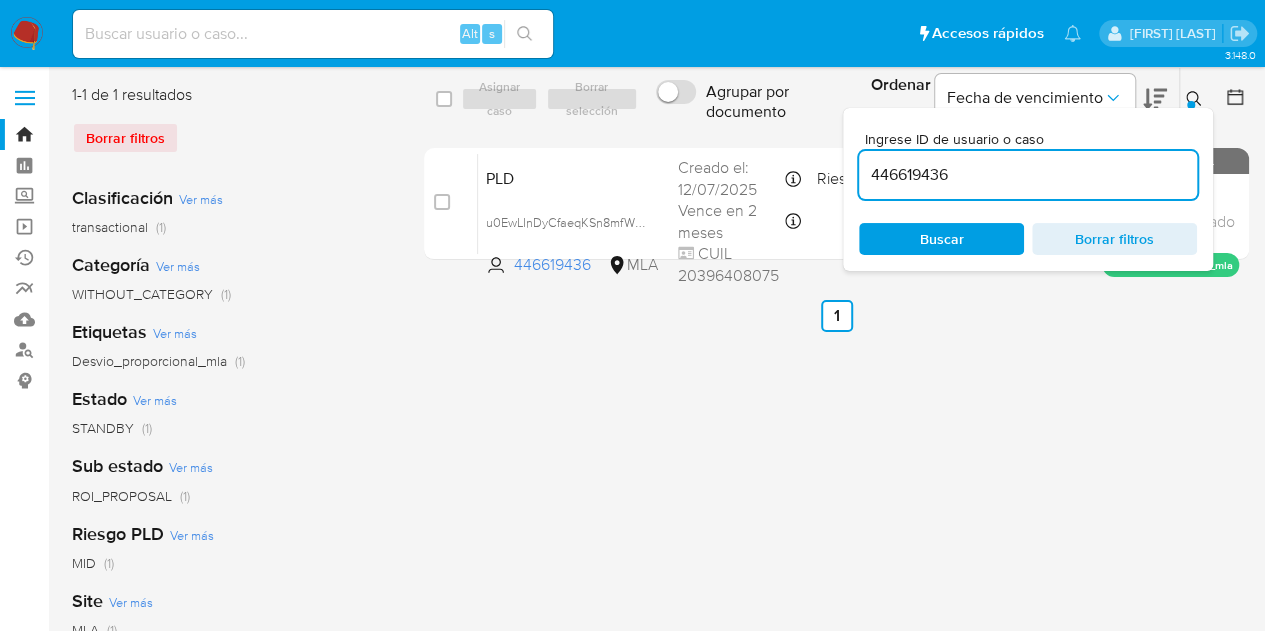 click on "Ingrese ID de usuario o caso 446619436 Buscar Borrar filtros" at bounding box center [1028, 189] 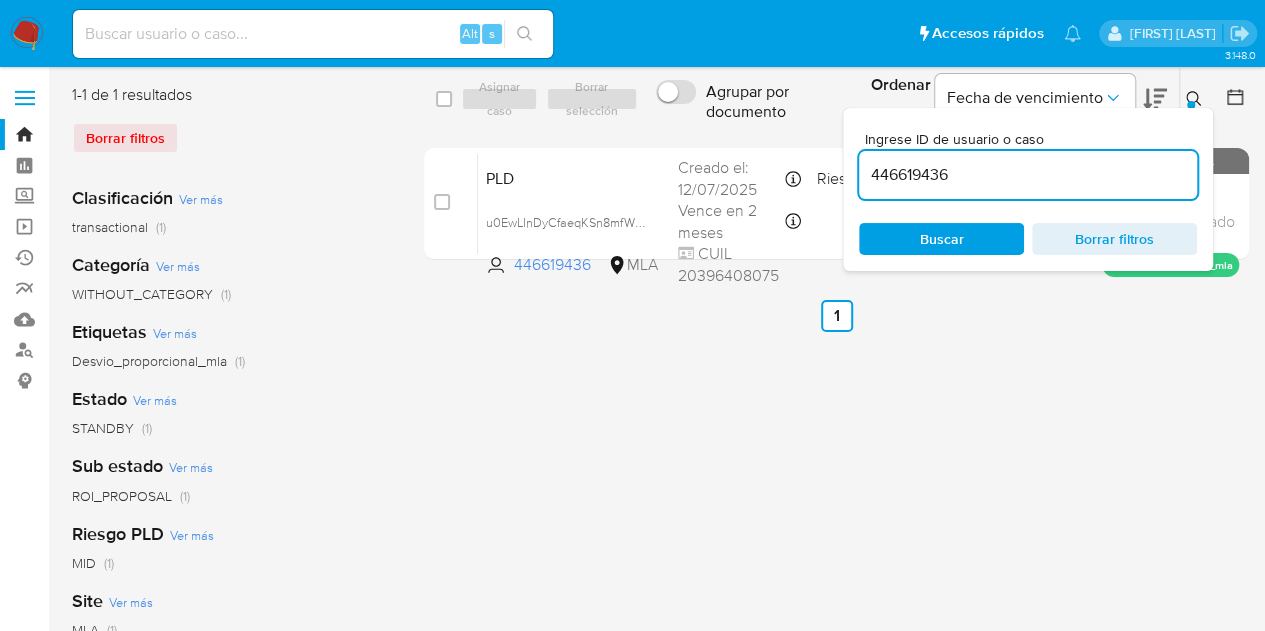 click on "Buscar" at bounding box center (941, 239) 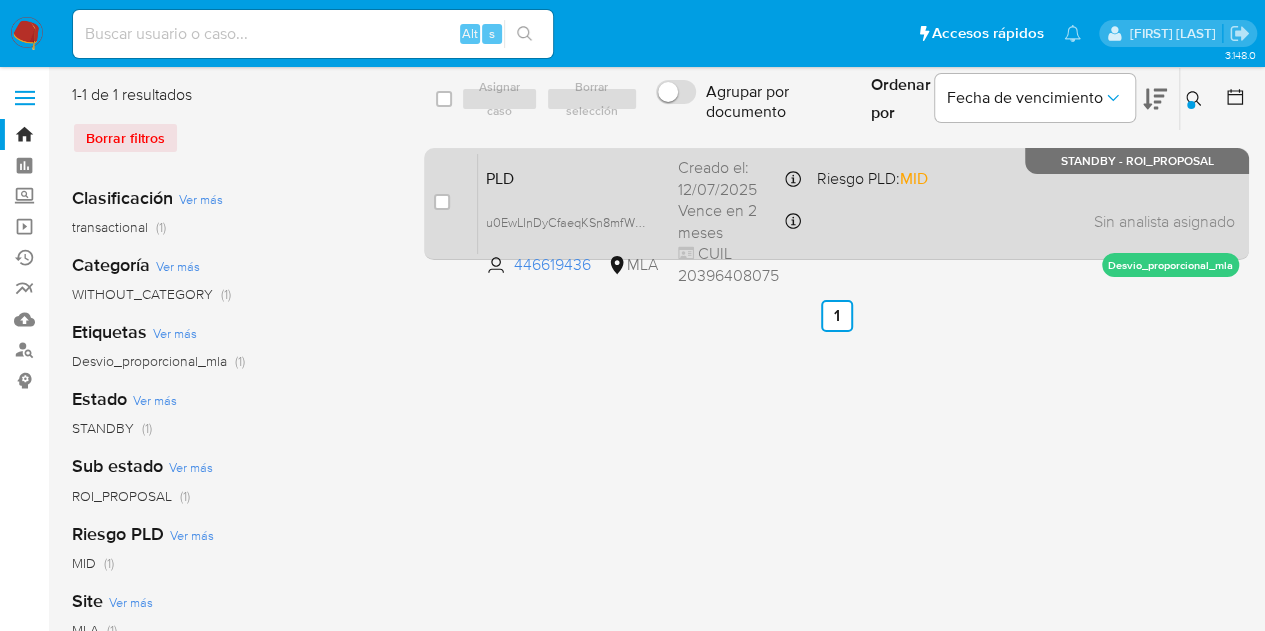 click on "PLD" at bounding box center (574, 177) 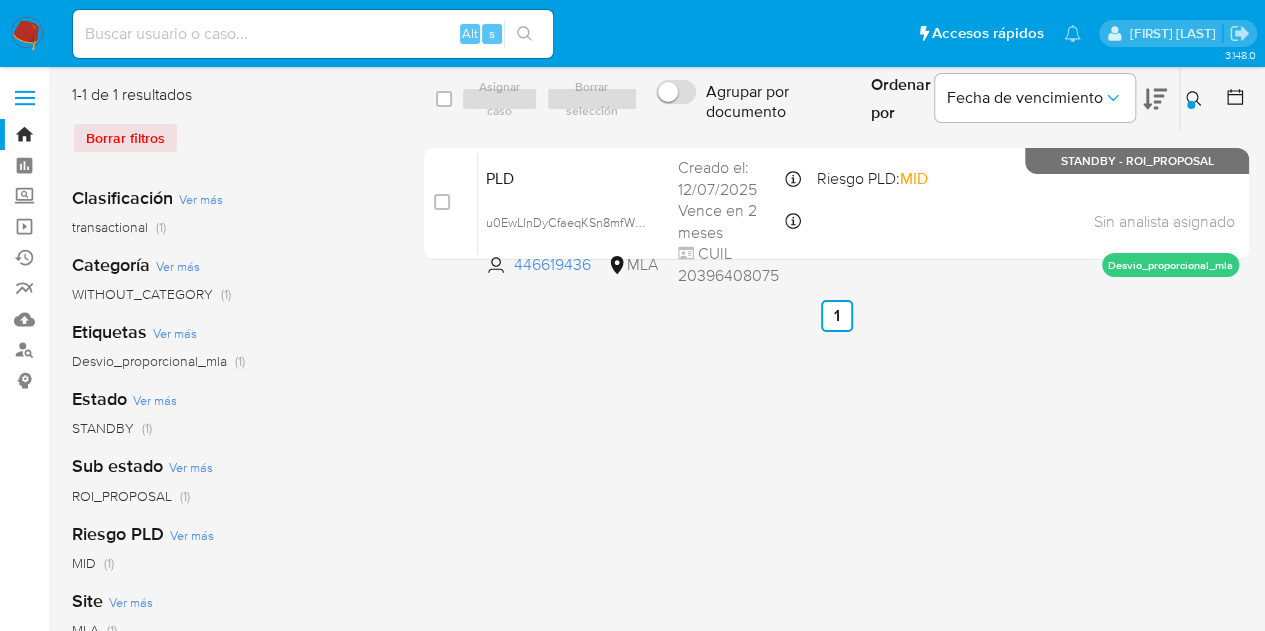 click at bounding box center [1191, 105] 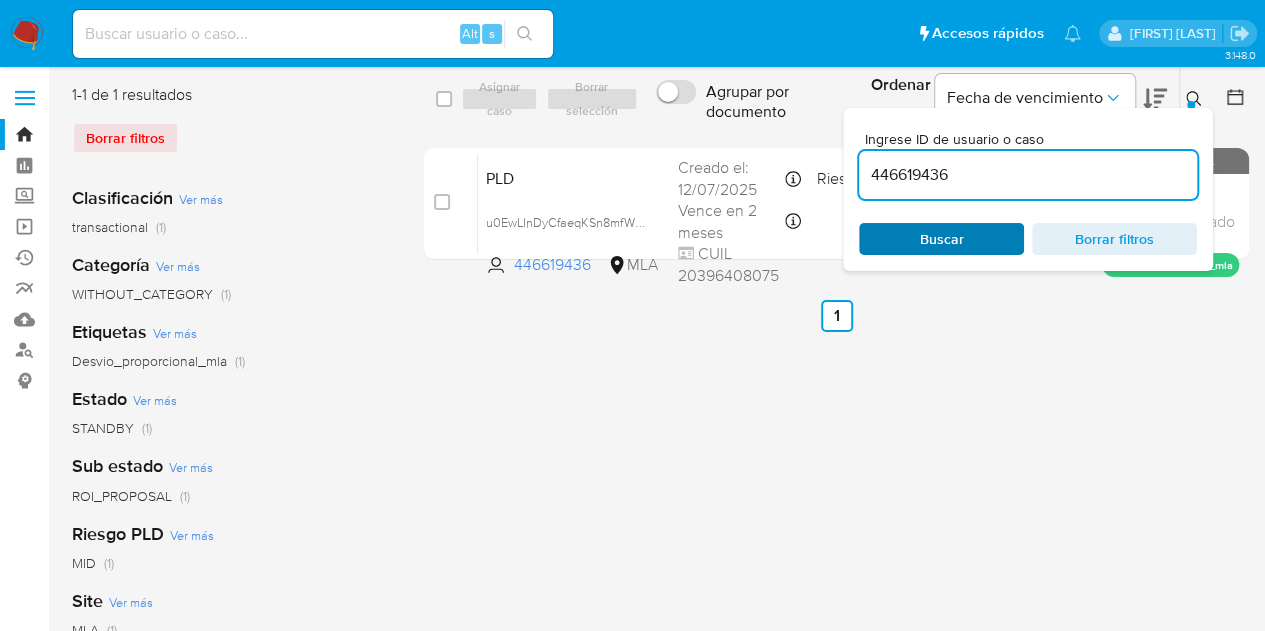 click on "Buscar" at bounding box center (942, 239) 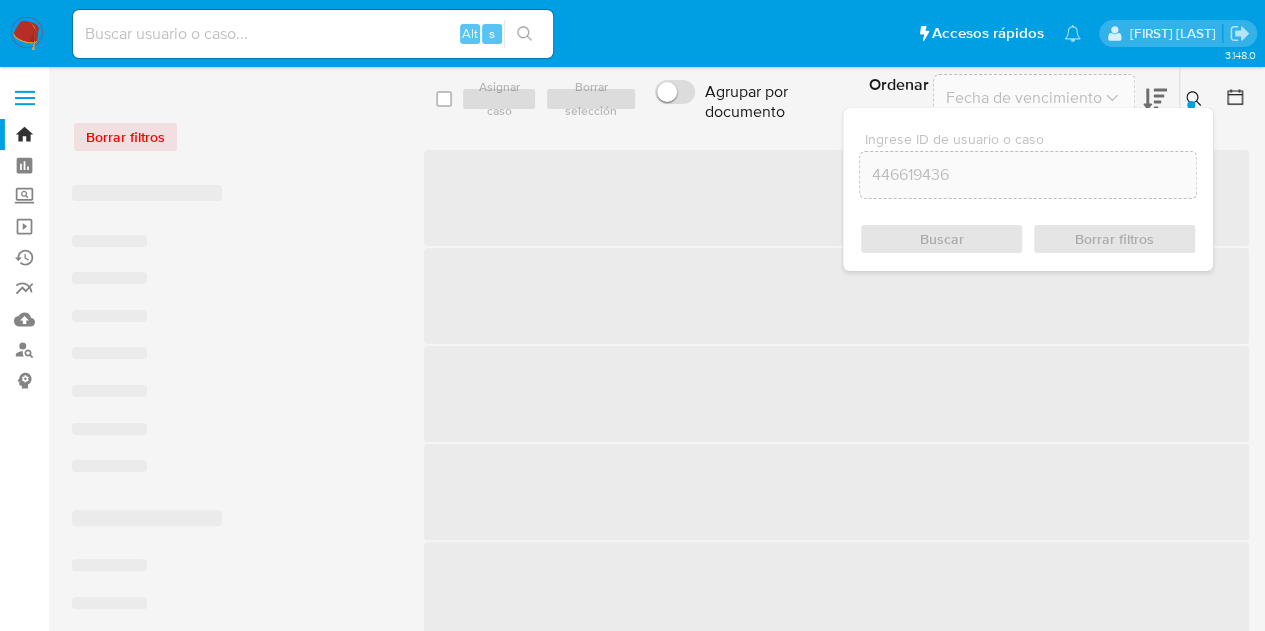 click 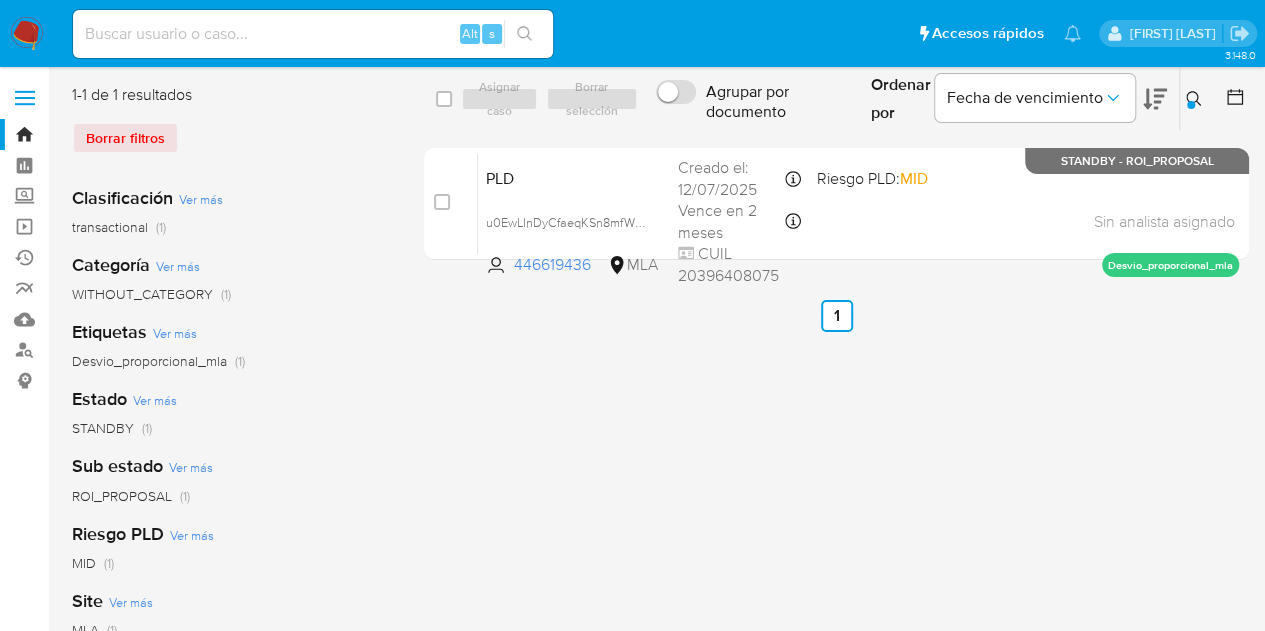 click on "select-all-cases-checkbox Asignar caso Borrar selección Agrupar por documento Ordenar por Fecha de vencimiento   No es posible ordenar los resultados mientras se encuentren agrupados. Ingrese ID de usuario o caso 446619436 Buscar Borrar filtros case-item-checkbox   No es posible asignar el caso PLD u0EwLInDyCfaeqKSn8mfWs37 446619436 MLA Riesgo PLD:  MID Creado el: 12/07/2025   Creado el: 12/07/2025 03:07:51 Vence en 2 meses   Vence el 10/10/2025 03:07:52 CUIL   20396408075 Sin analista asignado   Asignado el: 17/07/2025 16:35:08 Desvio_proporcional_mla STANDBY - ROI_PROPOSAL  Anterior 1 Siguiente" at bounding box center [836, 515] 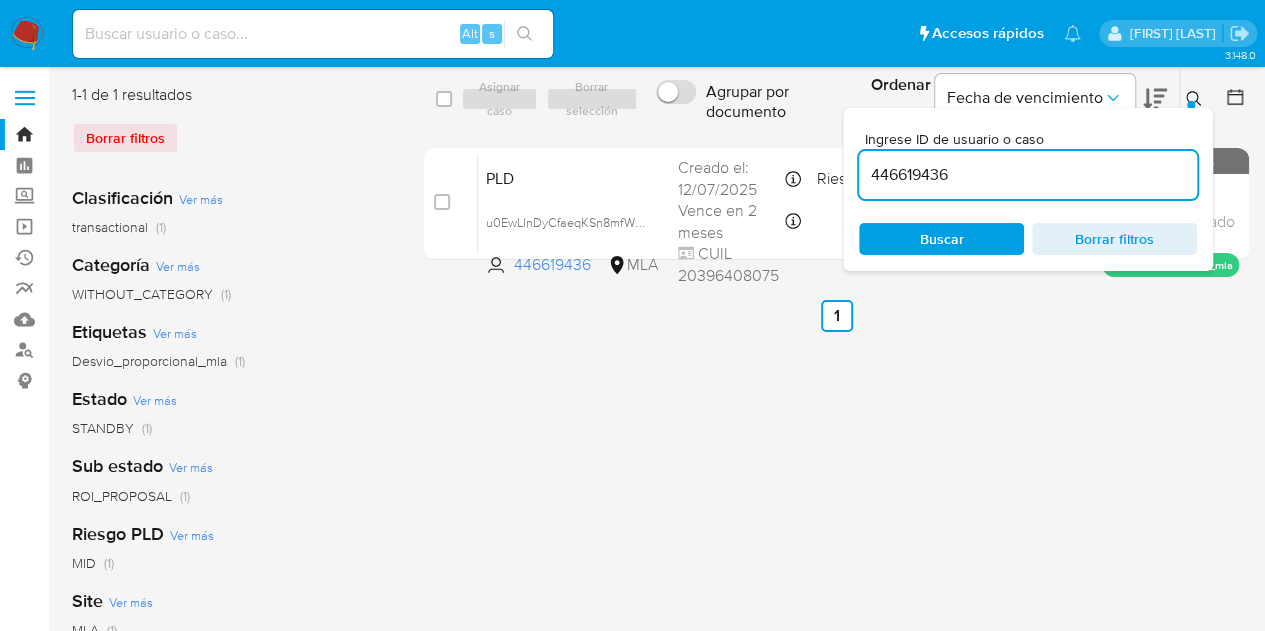 drag, startPoint x: 871, startPoint y: 153, endPoint x: 770, endPoint y: 141, distance: 101.71037 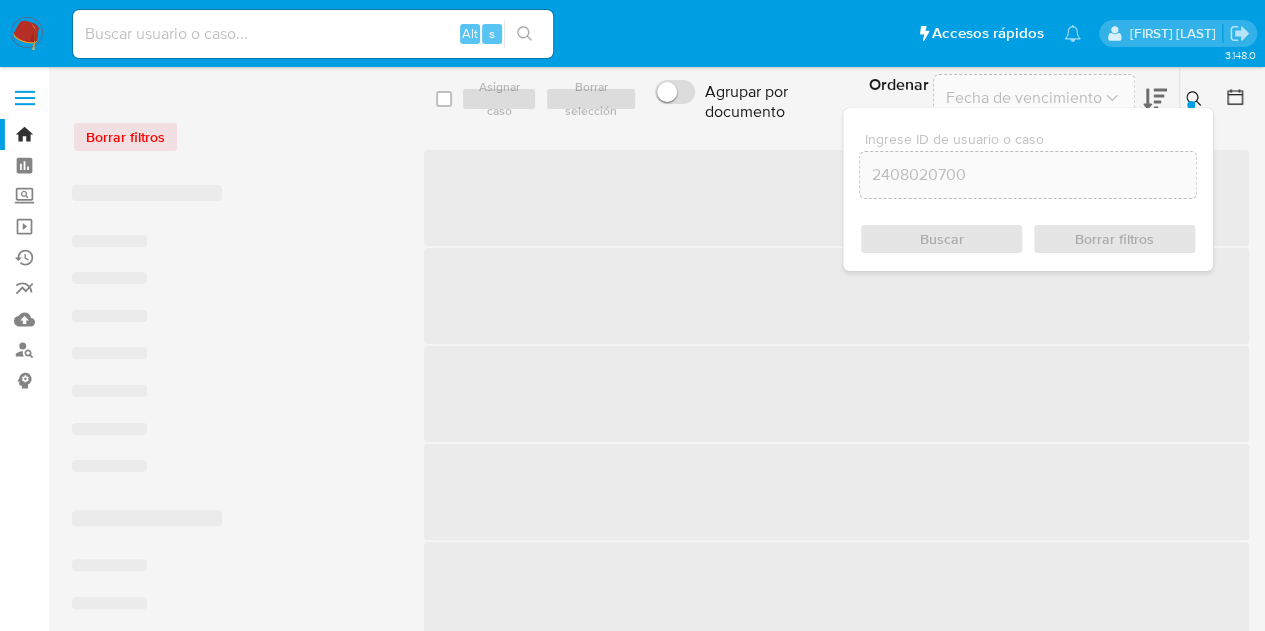 click 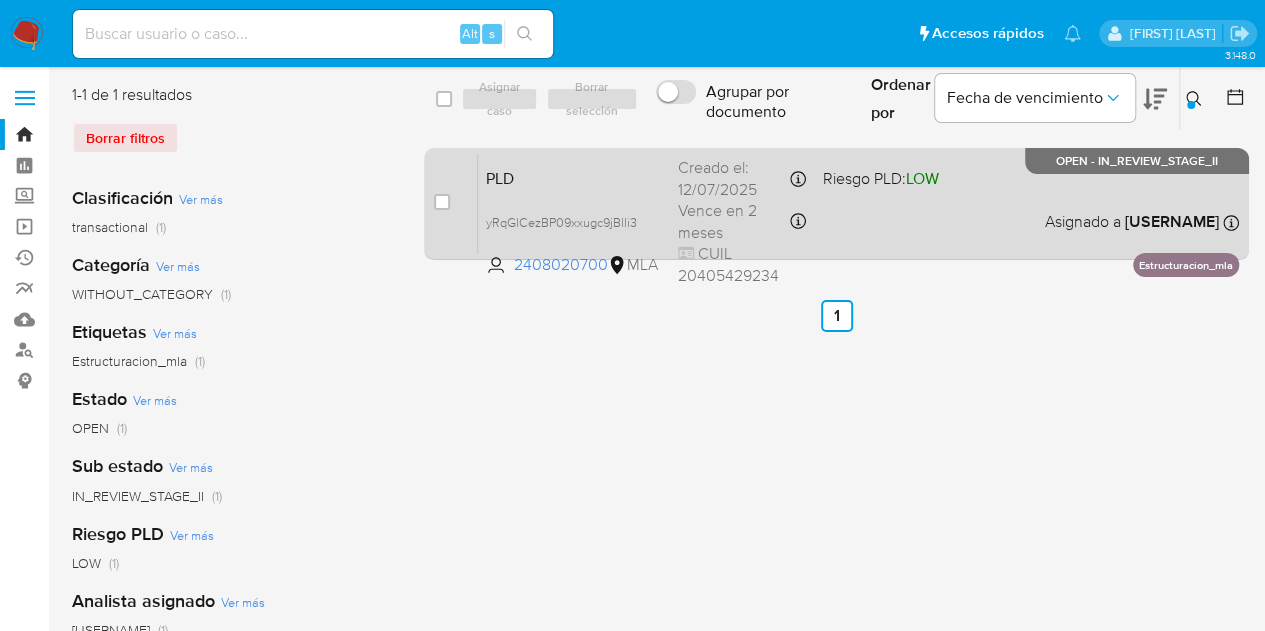 click on "PLD" at bounding box center (574, 177) 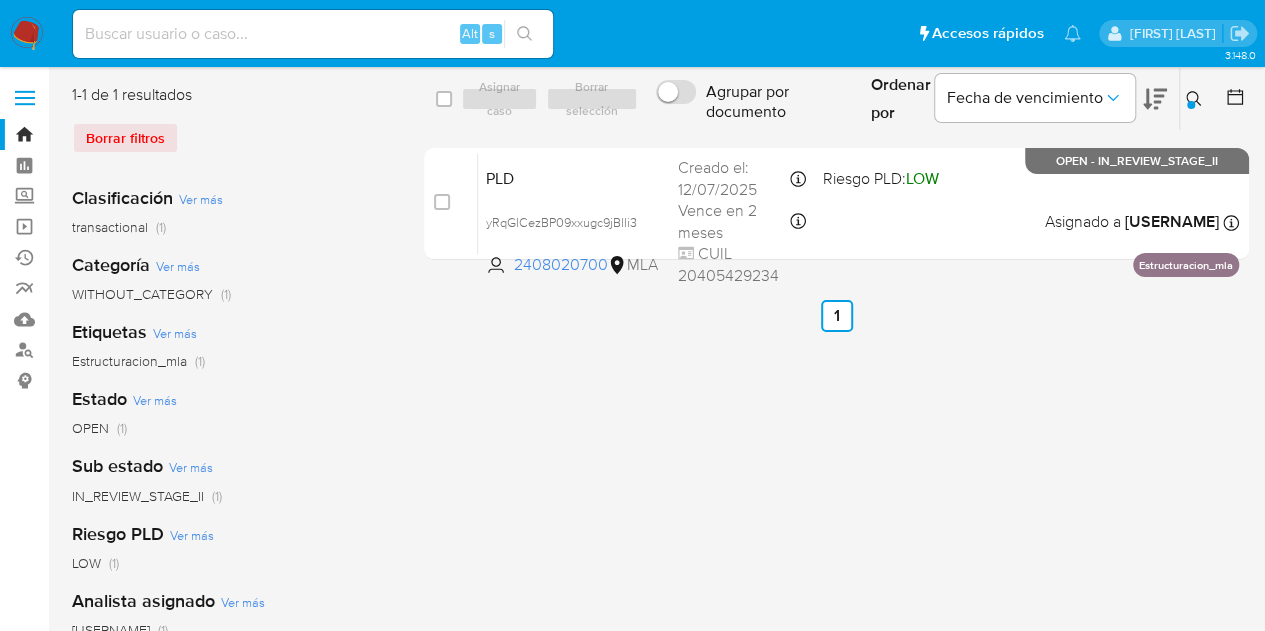 click at bounding box center [1191, 105] 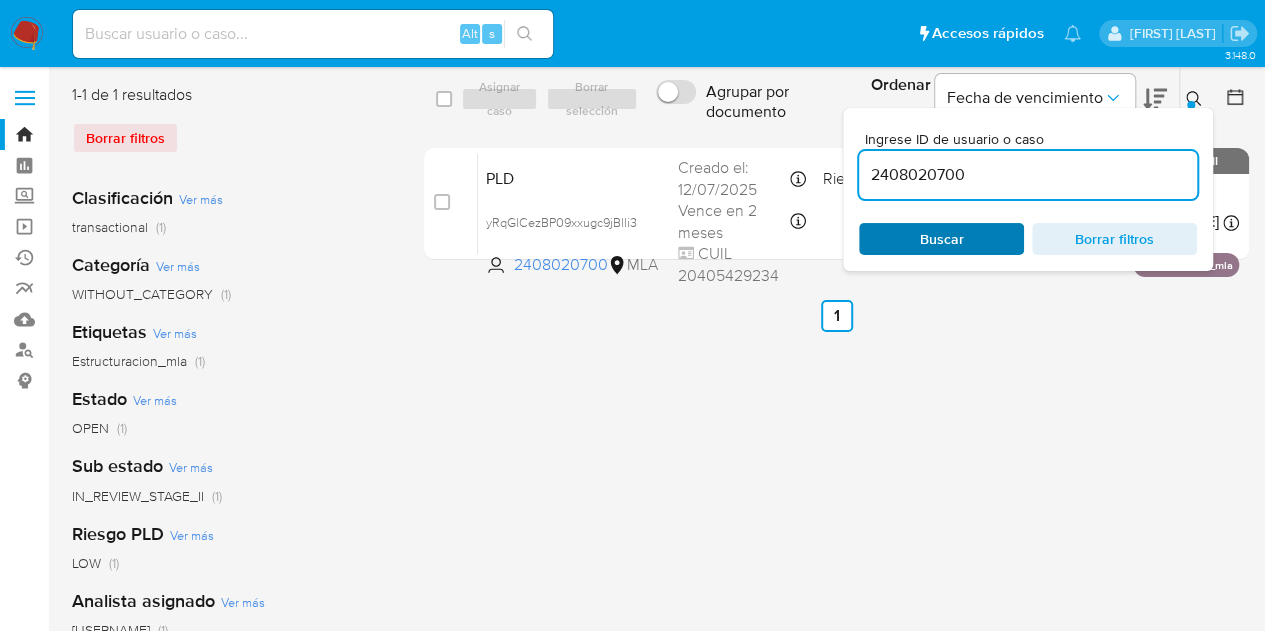 click on "Buscar" at bounding box center [941, 239] 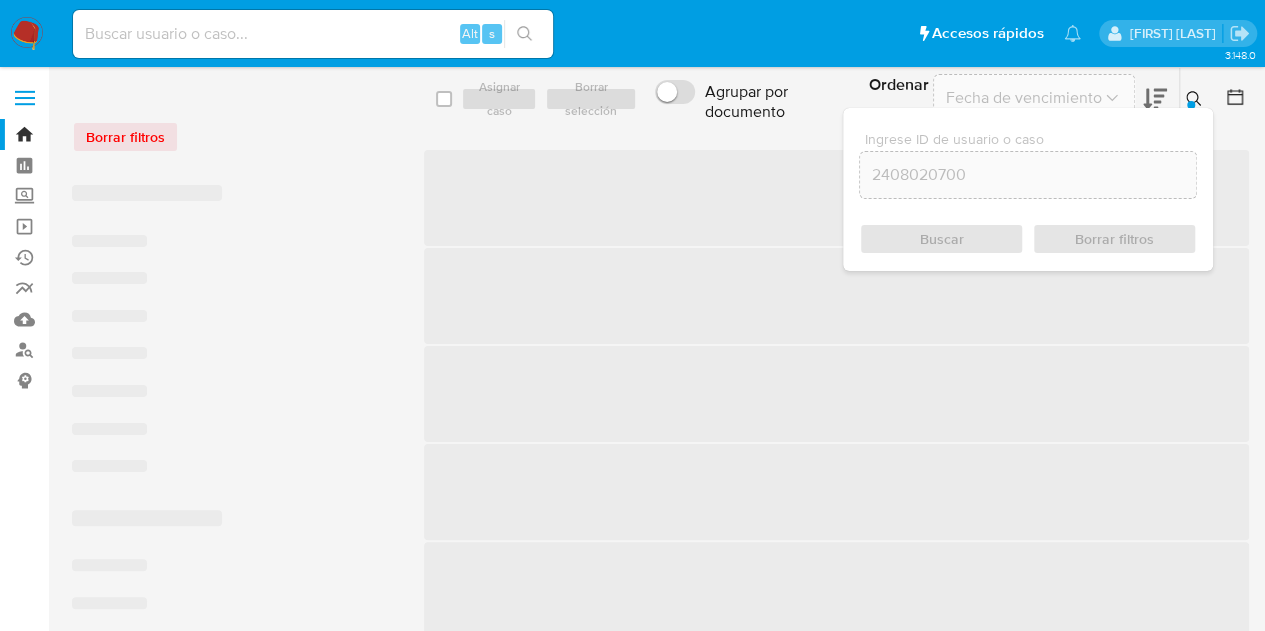 click at bounding box center [1196, 99] 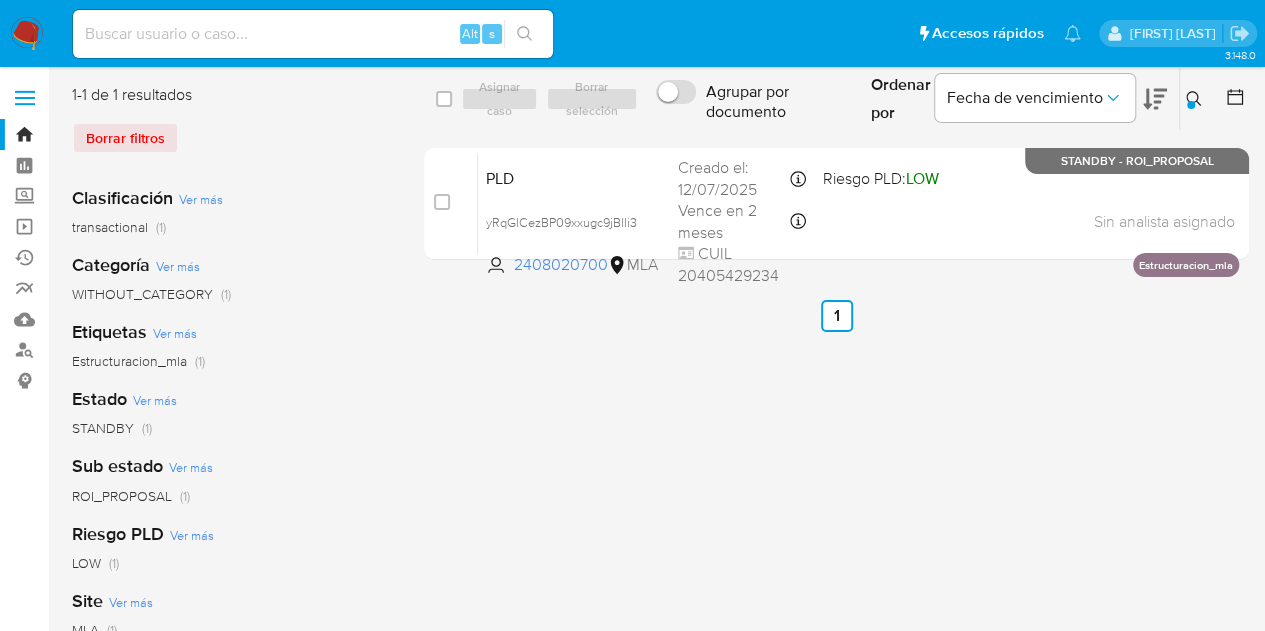 click on "select-all-cases-checkbox Asignar caso Borrar selección Agrupar por documento Ordenar por Fecha de vencimiento   No es posible ordenar los resultados mientras se encuentren agrupados. Ingrese ID de usuario o caso 2408020700 Buscar Borrar filtros case-item-checkbox   No es posible asignar el caso PLD yRqGlCezBP09xxugc9jBlli3 2408020700 MLA Riesgo PLD:  LOW Creado el: 12/07/2025   Creado el: 12/07/2025 03:10:11 Vence en 2 meses   Vence el 10/10/2025 03:10:11 CUIL   20405429234 Sin analista asignado   Asignado el: 17/07/2025 16:35:01 Estructuracion_mla STANDBY - ROI_PROPOSAL  Anterior 1 Siguiente" at bounding box center [836, 515] 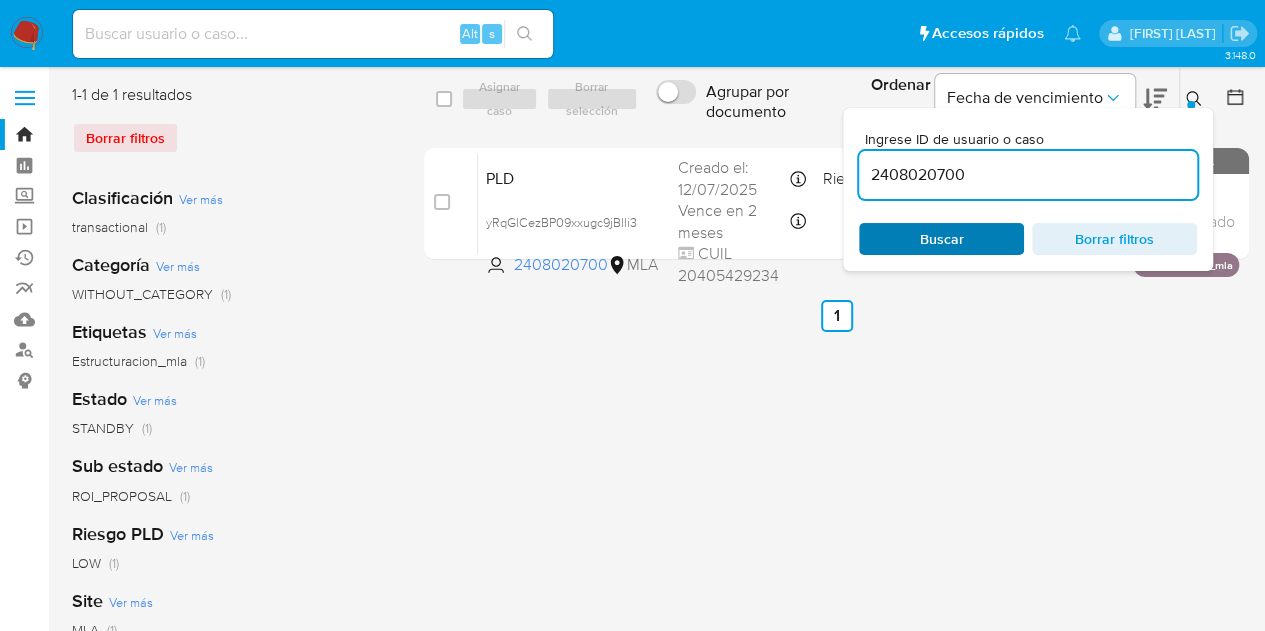 click on "Buscar" at bounding box center [942, 239] 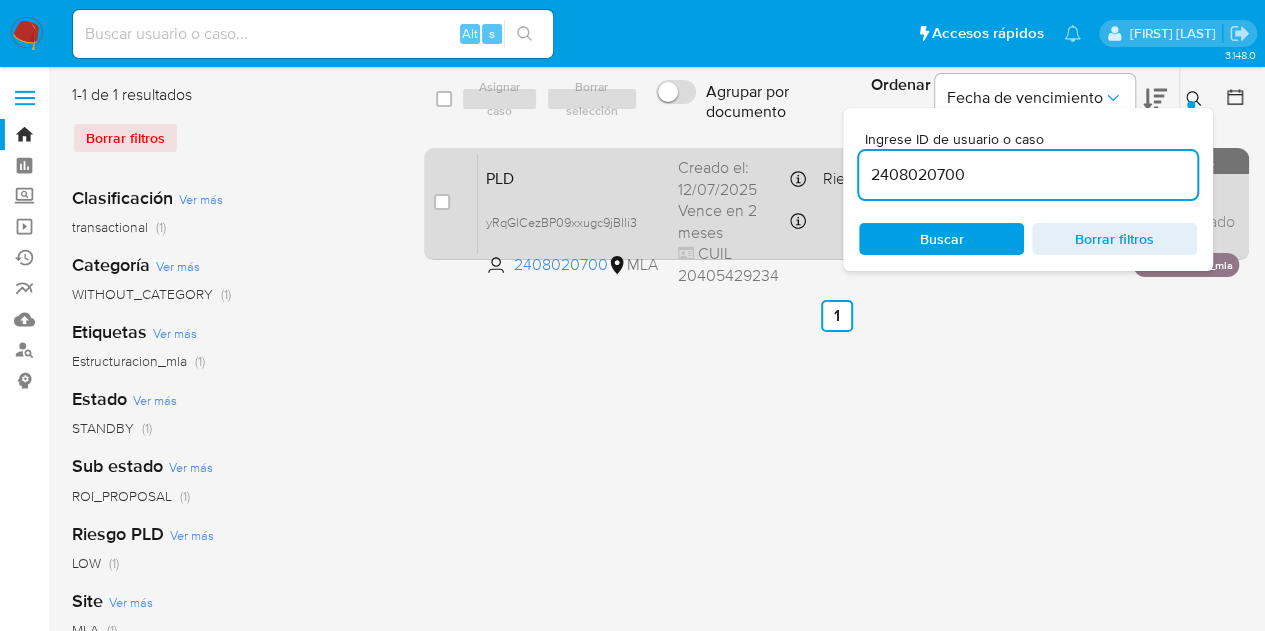 click on "PLD" at bounding box center (574, 177) 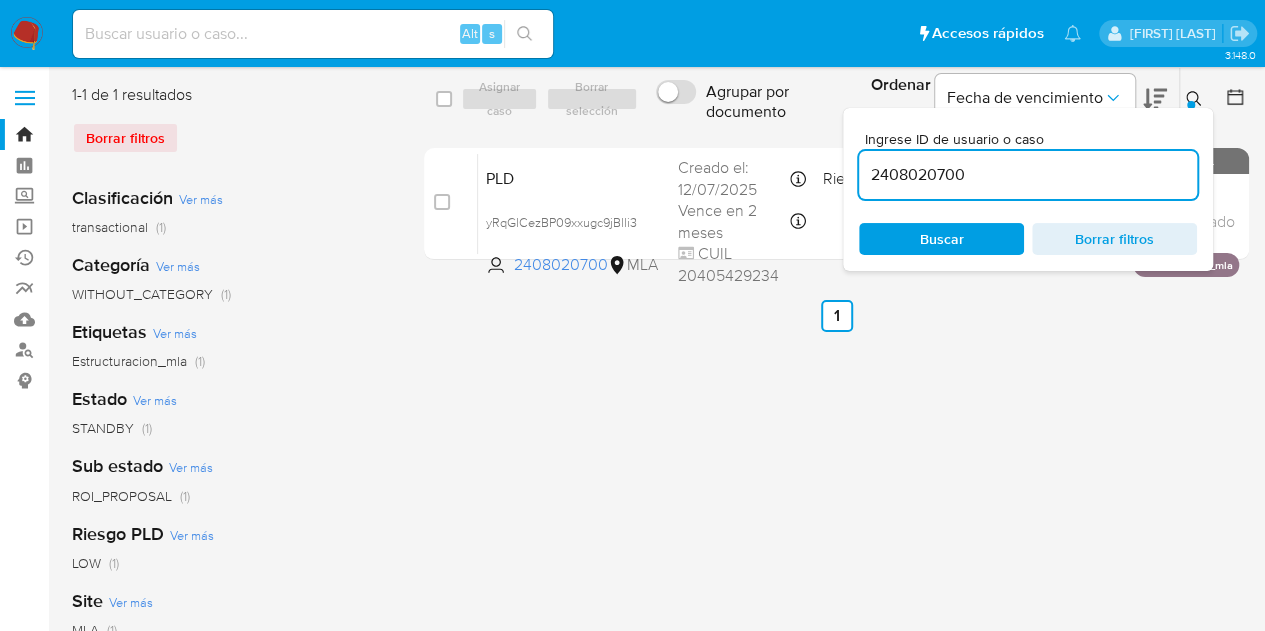 click 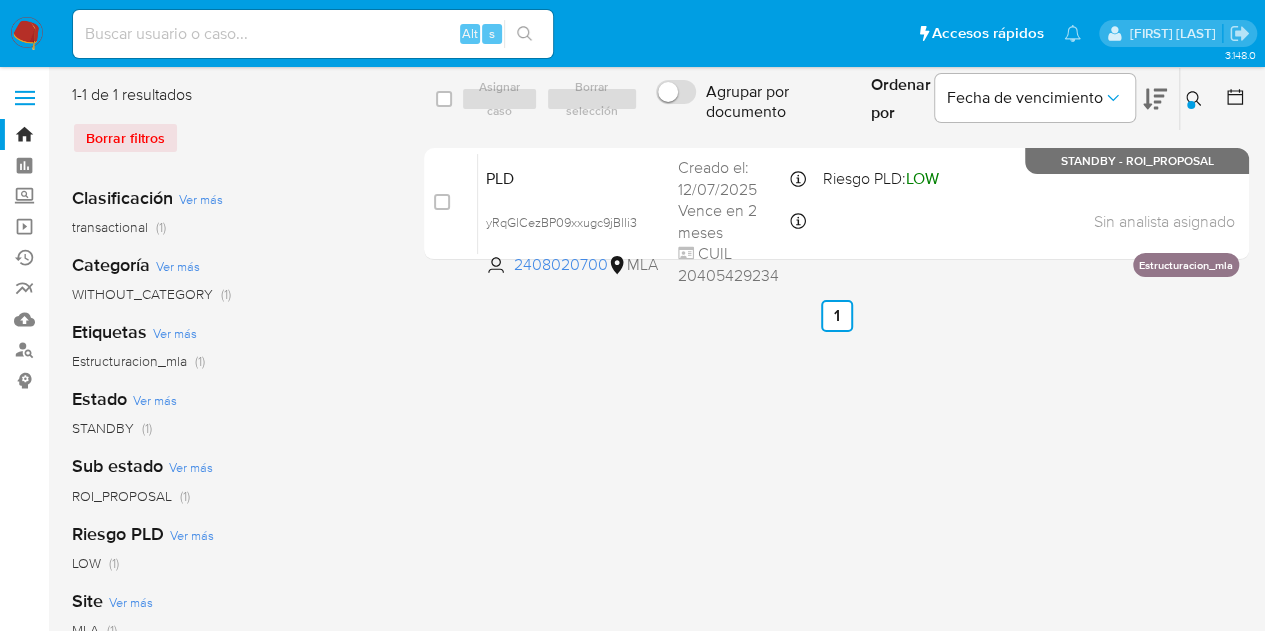 click at bounding box center [1191, 105] 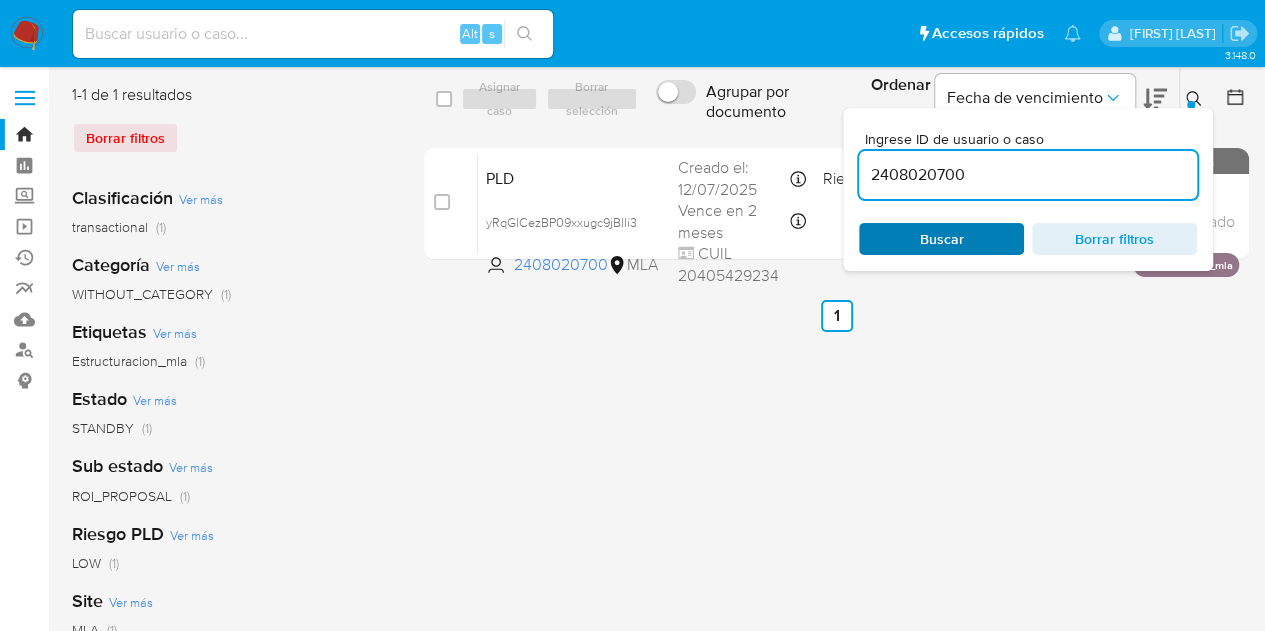 click on "Buscar" at bounding box center (941, 239) 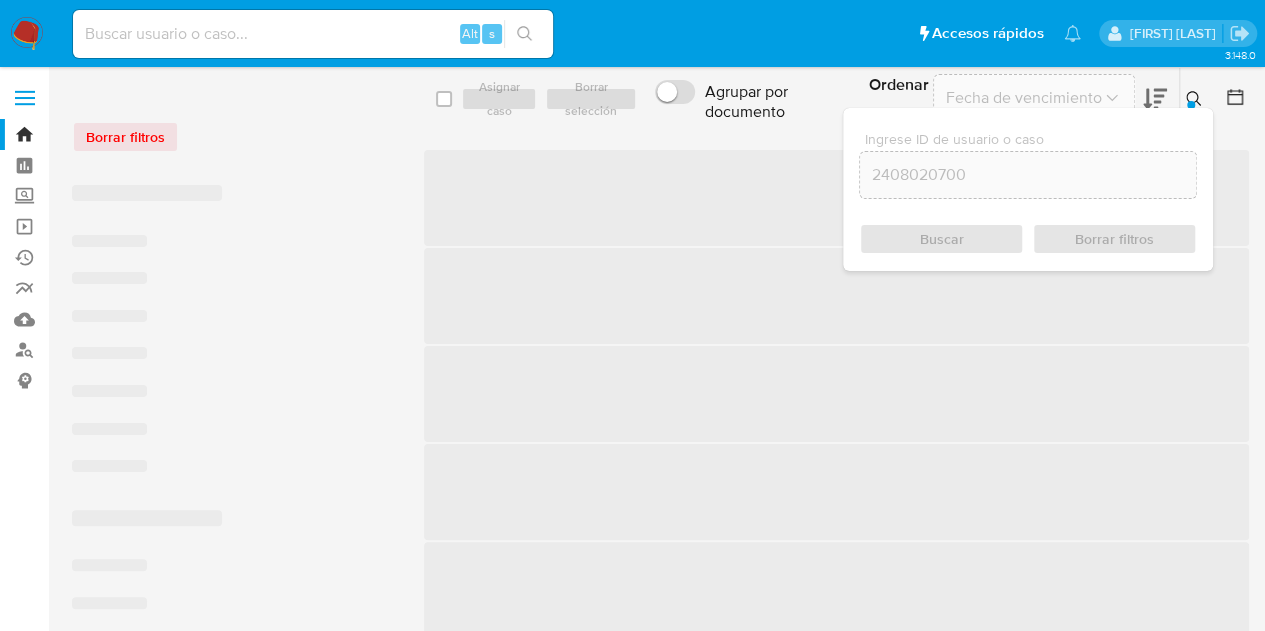 click at bounding box center [1191, 105] 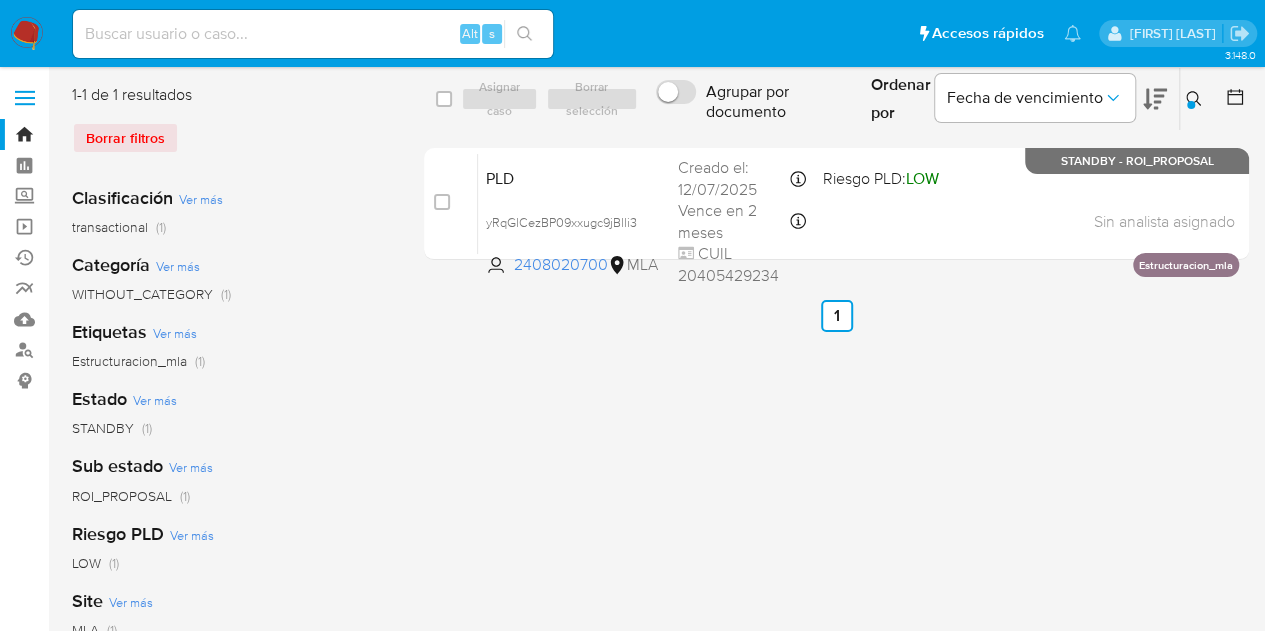 click at bounding box center [1191, 105] 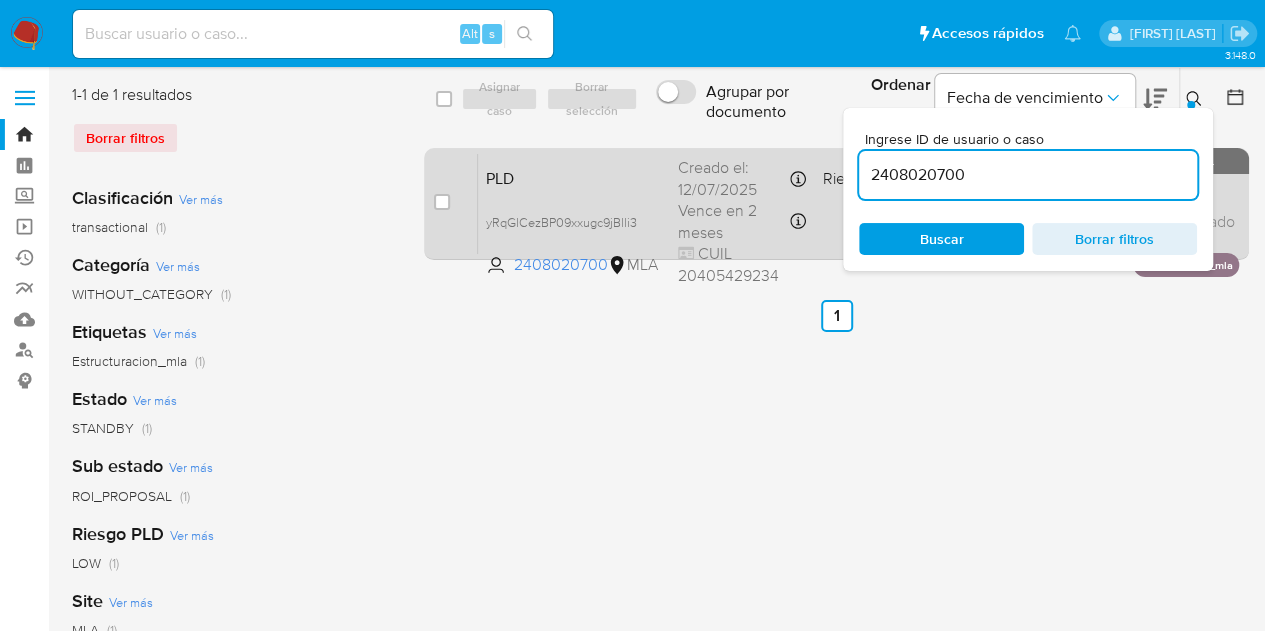 drag, startPoint x: 901, startPoint y: 157, endPoint x: 740, endPoint y: 150, distance: 161.1521 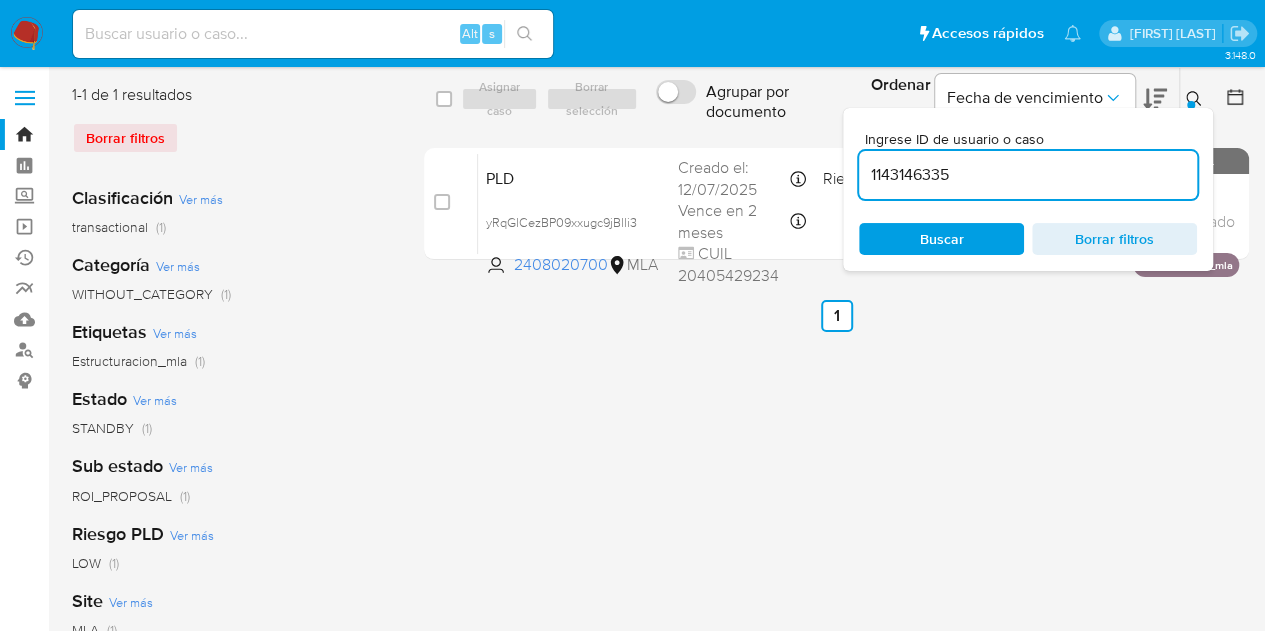 type on "1143146335" 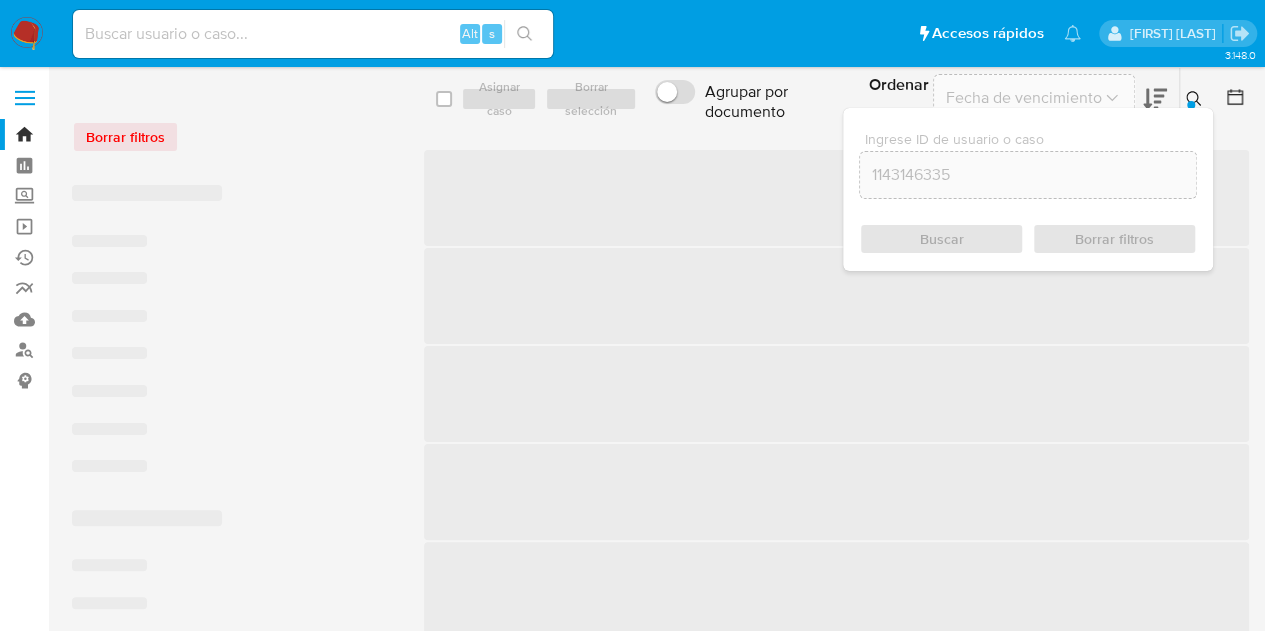 click at bounding box center (1196, 99) 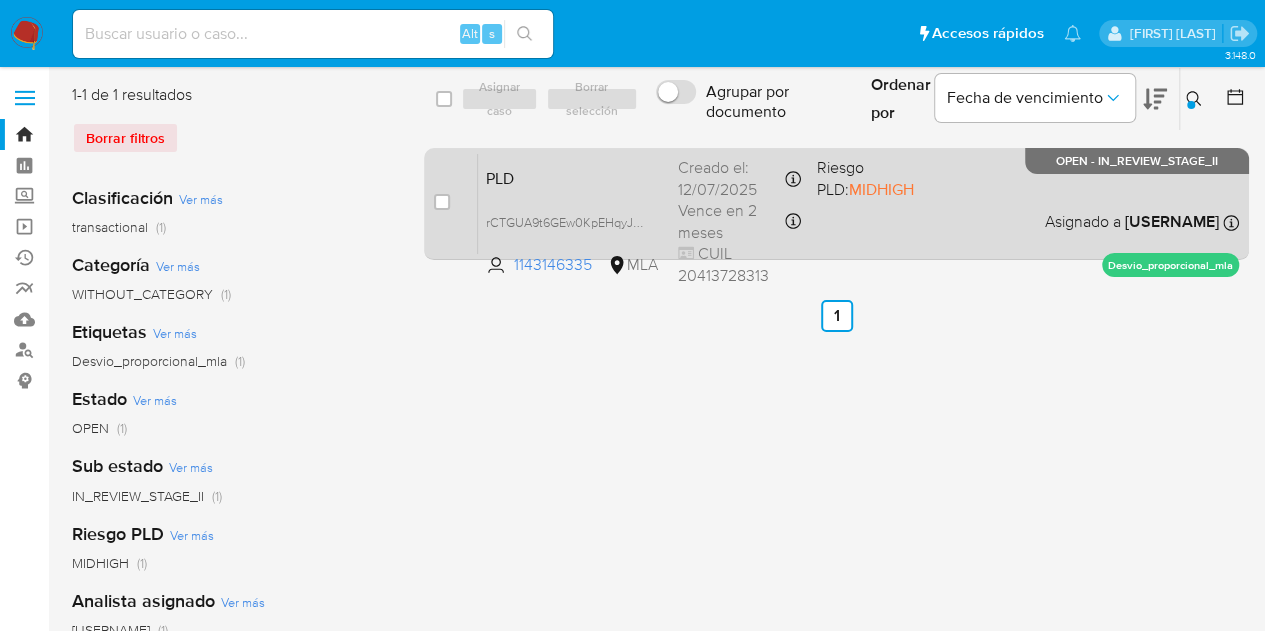 click on "PLD rCTGUA9t6GEw0KpEHqyJ2ZRx 1143146335 MLA Riesgo PLD:  MIDHIGH Creado el: 12/07/2025   Creado el: 12/07/2025 03:39:36 Vence en 2 meses   Vence el 10/10/2025 03:39:37 CUIL   20413728313 Asignado a   nicfernandez   Asignado el: 17/07/2025 16:34:56 Desvio_proporcional_mla OPEN - IN_REVIEW_STAGE_II" at bounding box center [858, 203] 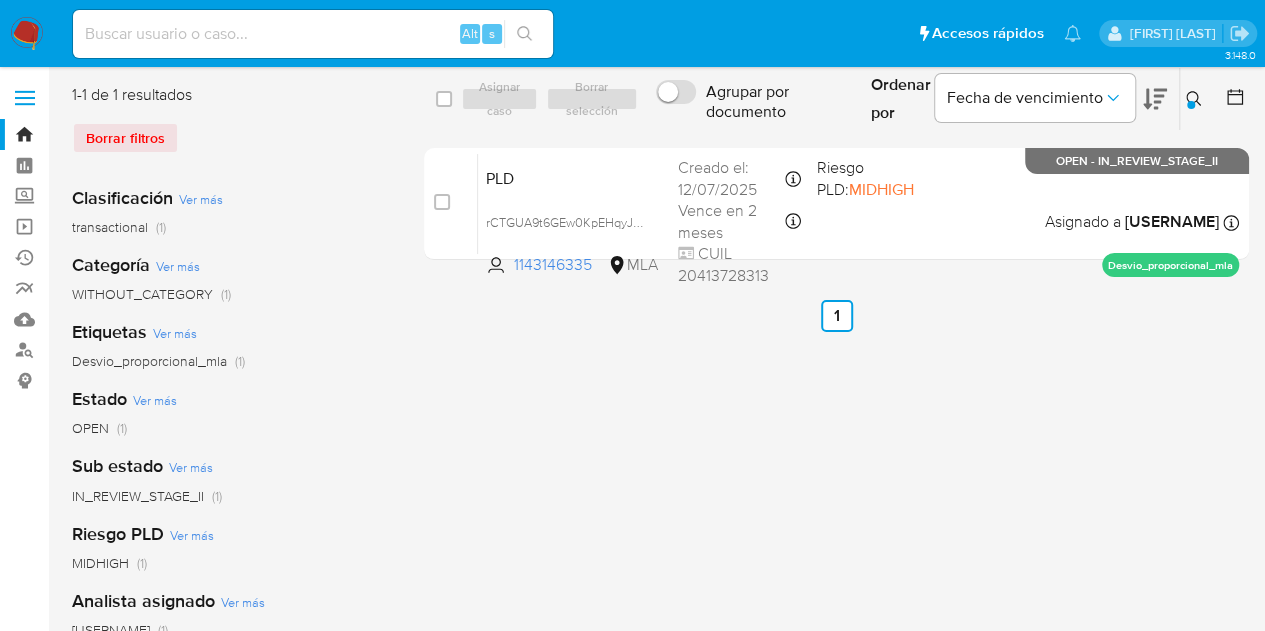 click 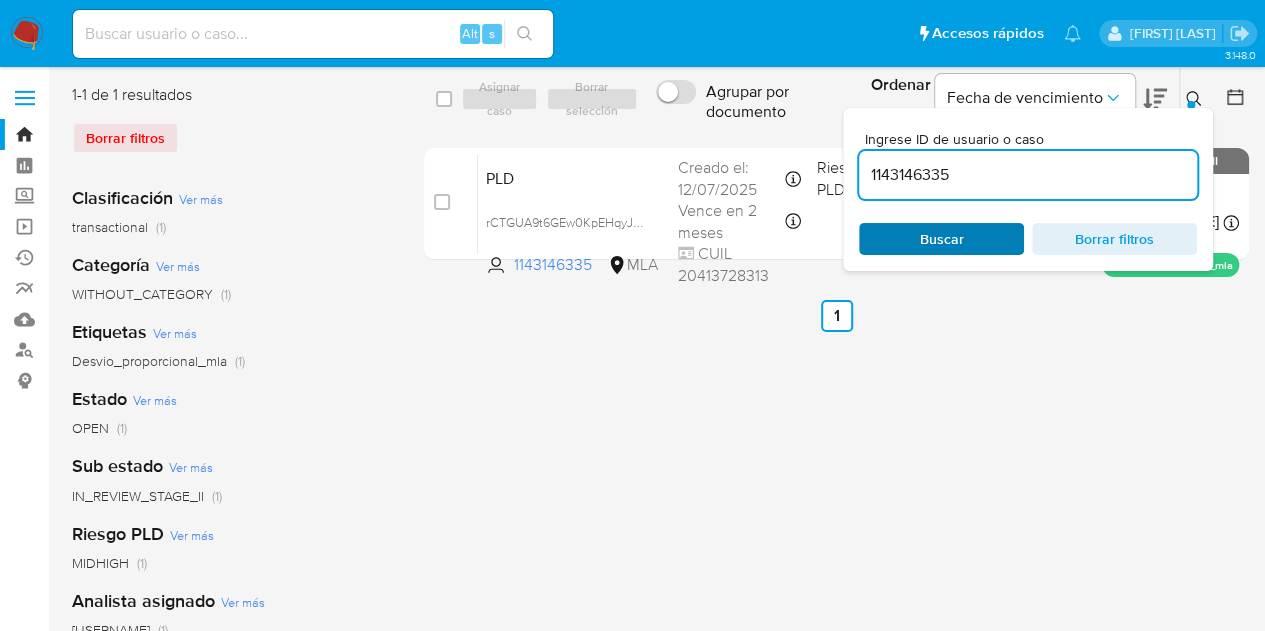click on "Buscar" at bounding box center (941, 239) 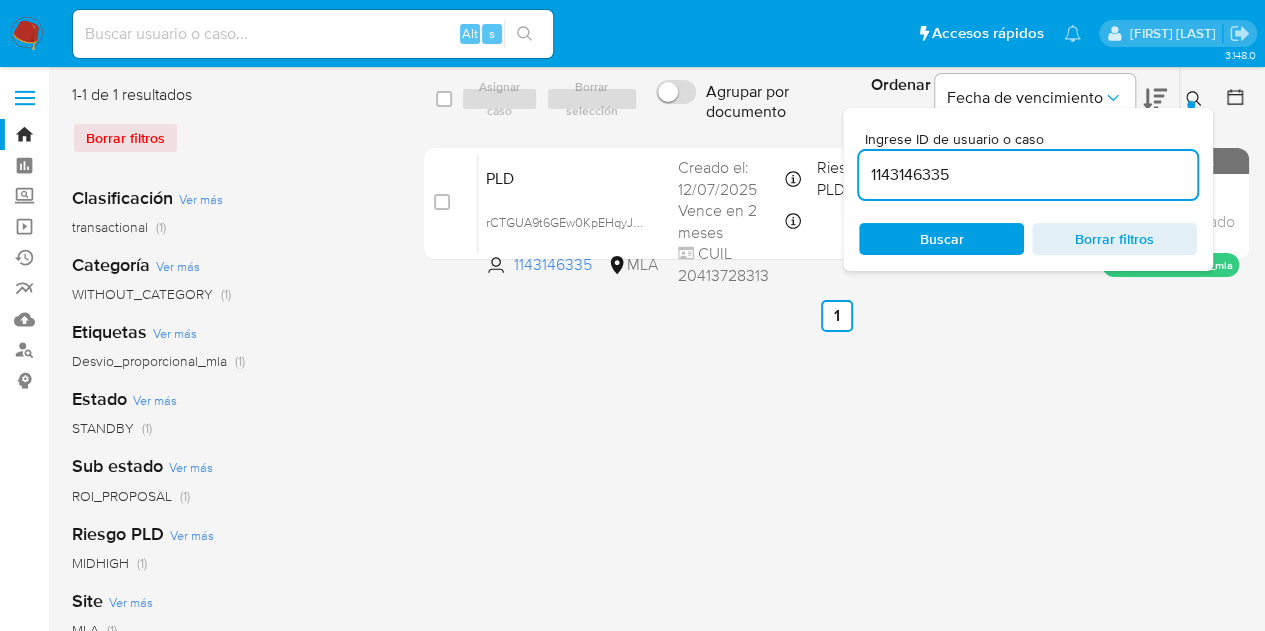 click at bounding box center (1196, 99) 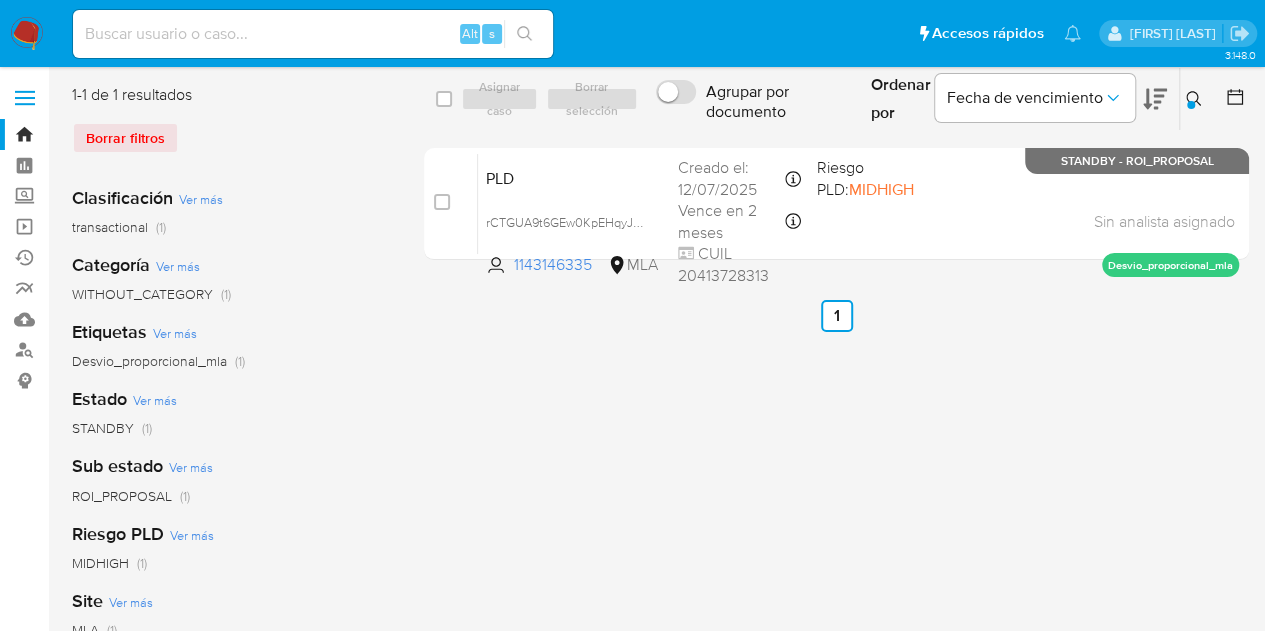 click 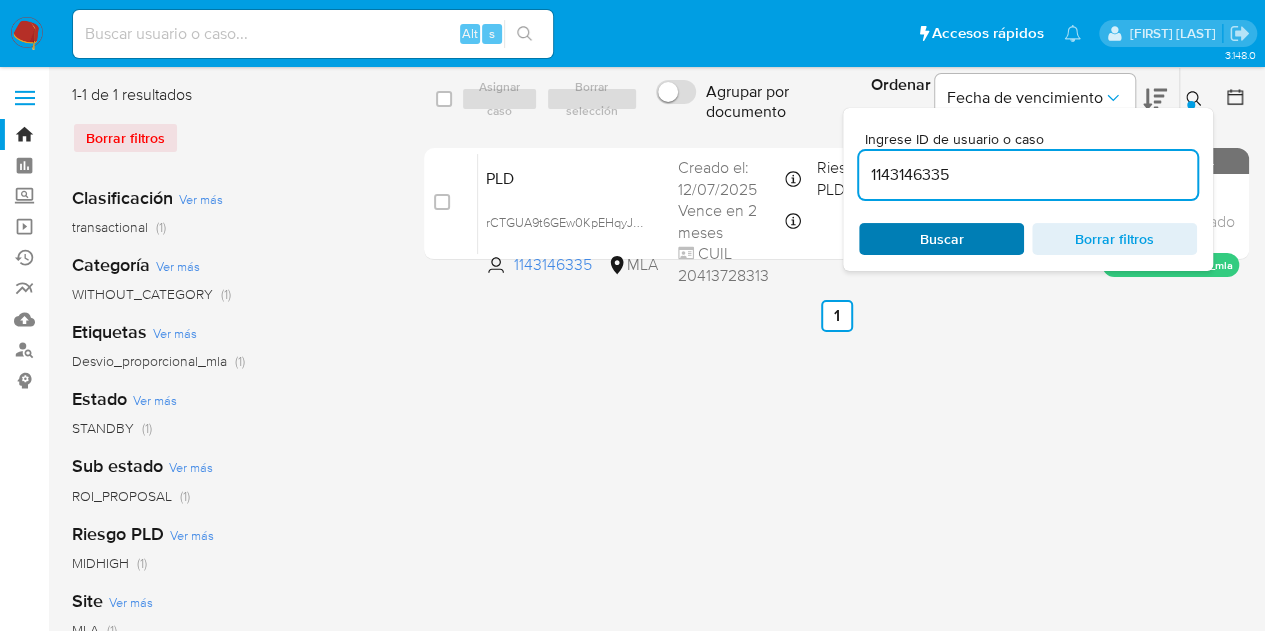 click on "Buscar" at bounding box center [941, 239] 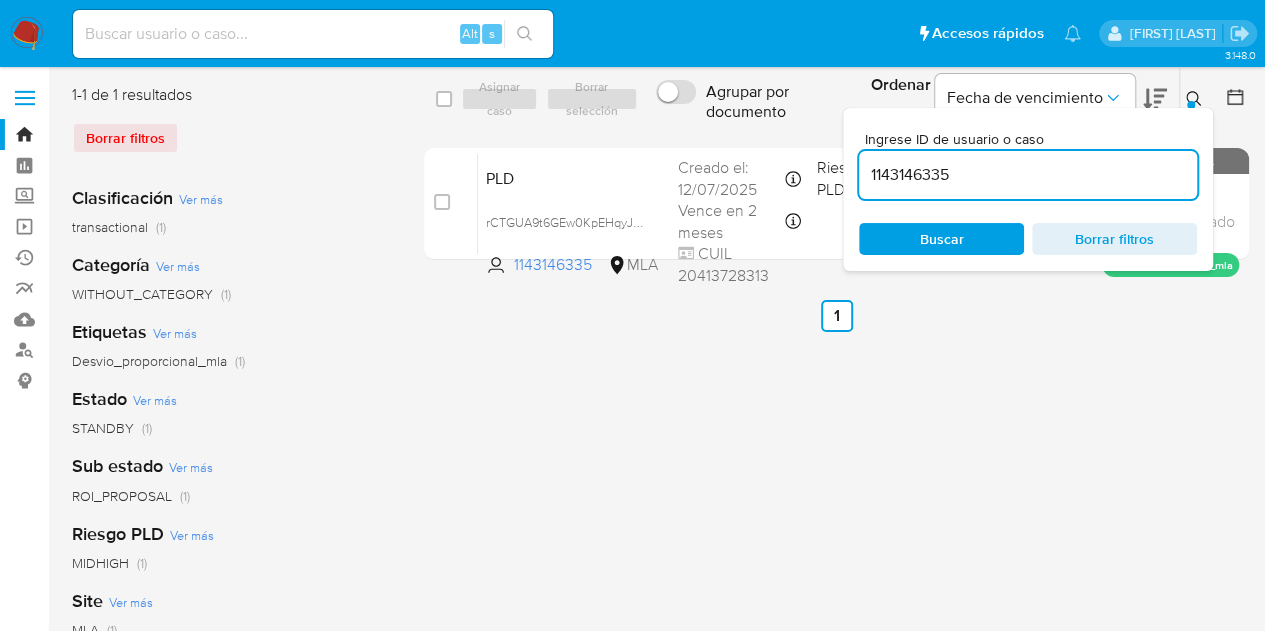 click at bounding box center [1191, 105] 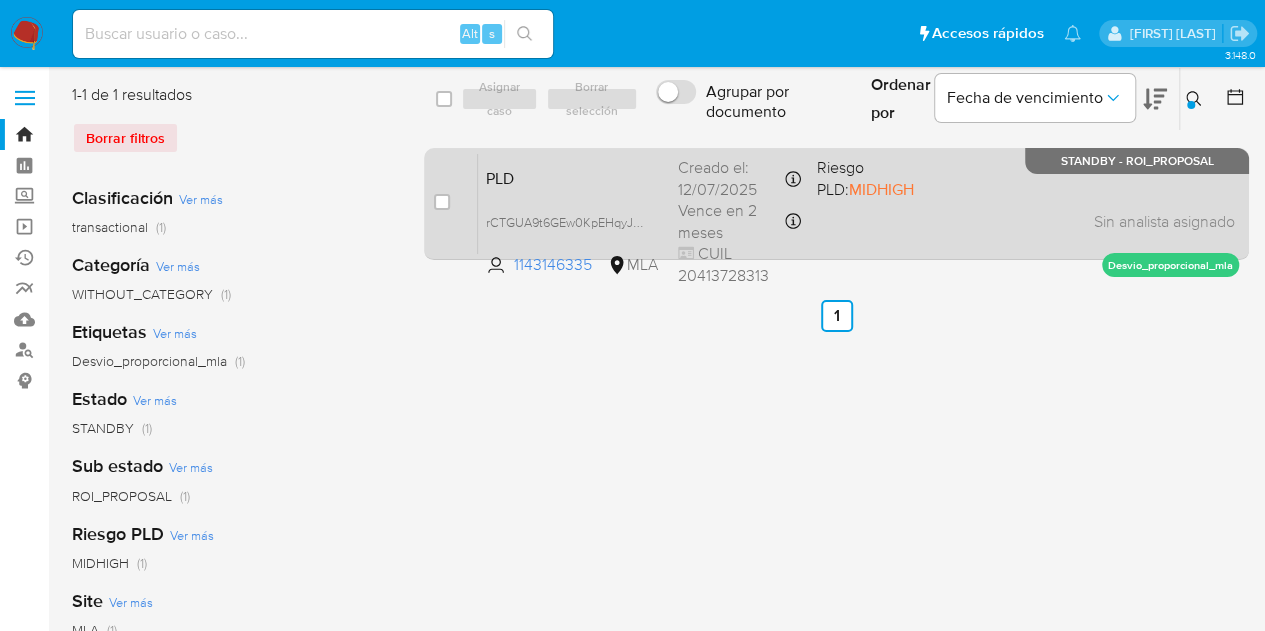 click on "PLD" at bounding box center [574, 177] 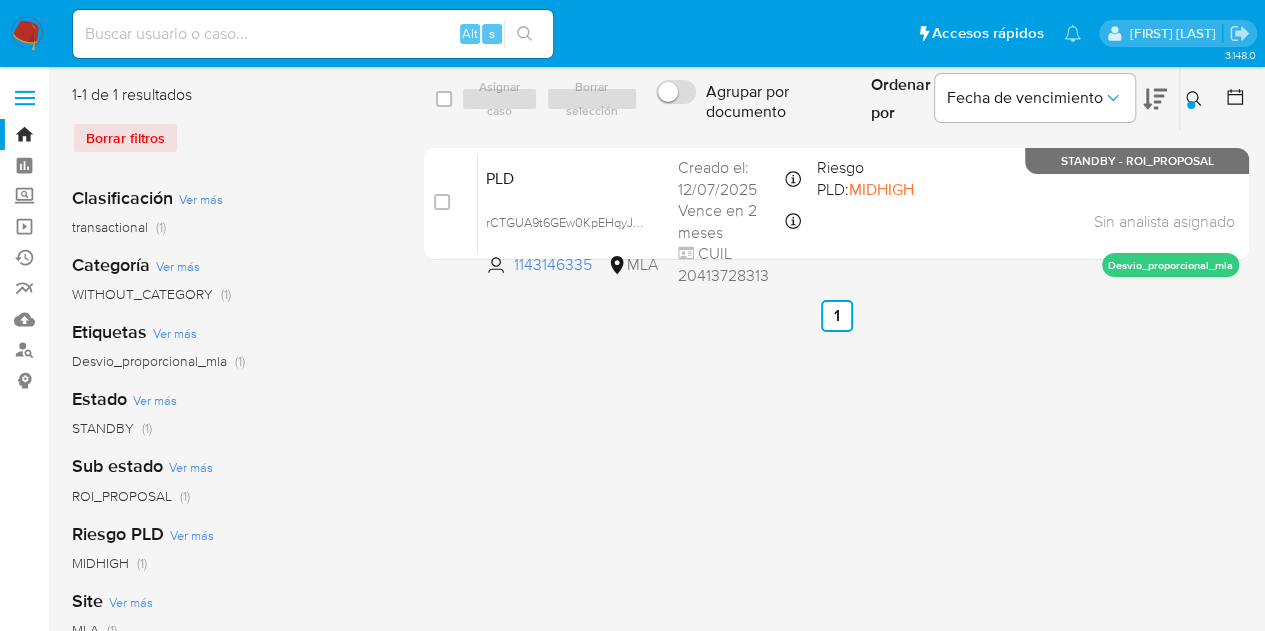 click at bounding box center [1191, 105] 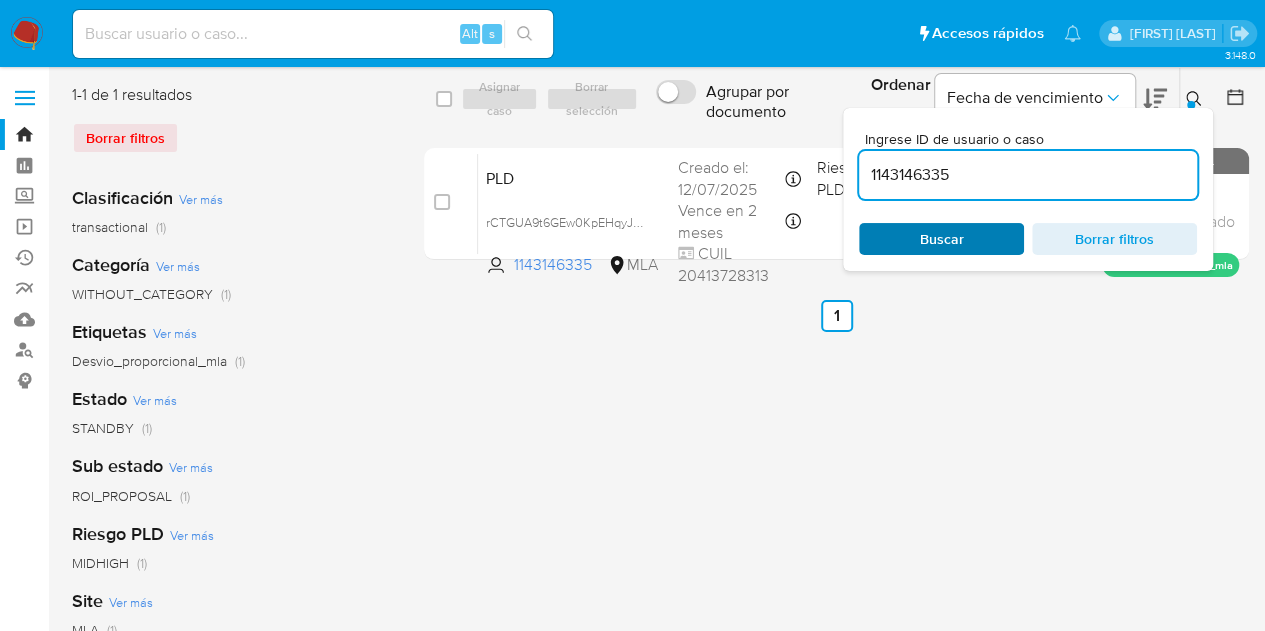 click on "Buscar" at bounding box center [941, 239] 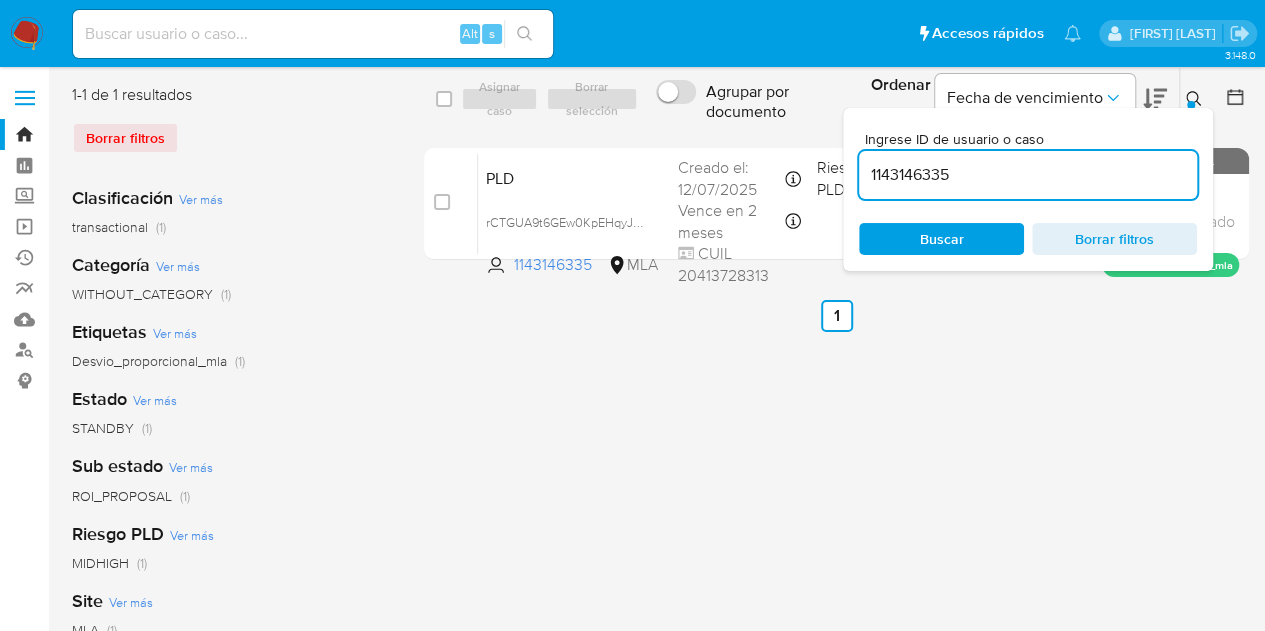 click 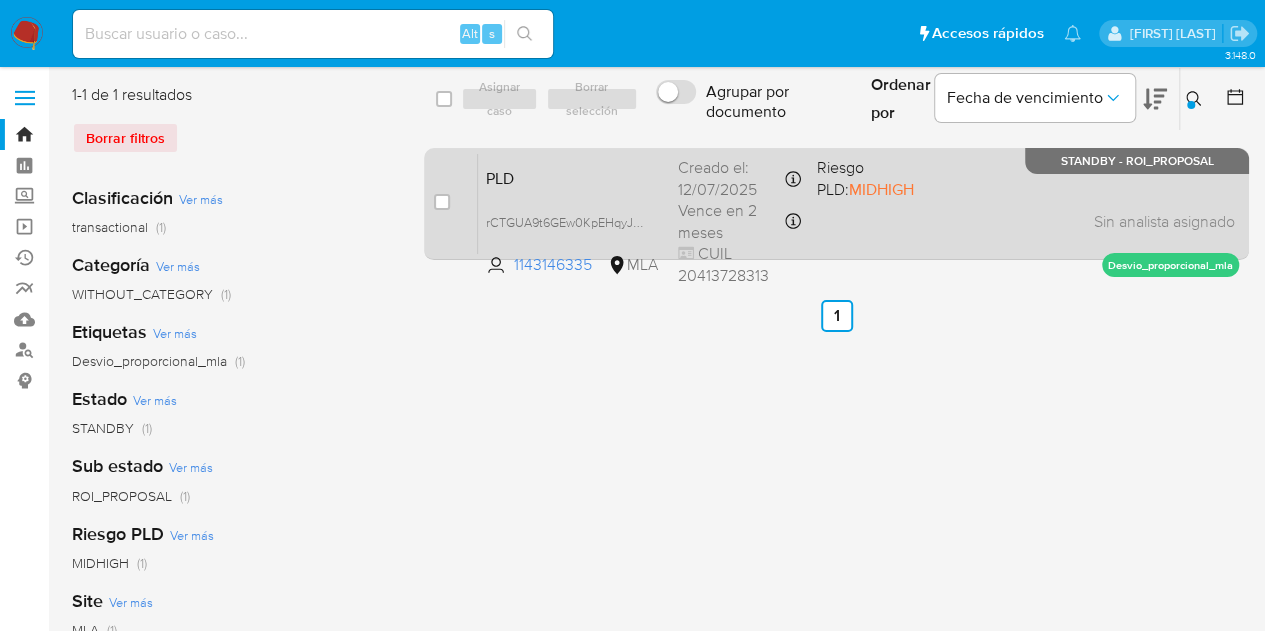 click on "PLD" at bounding box center [574, 177] 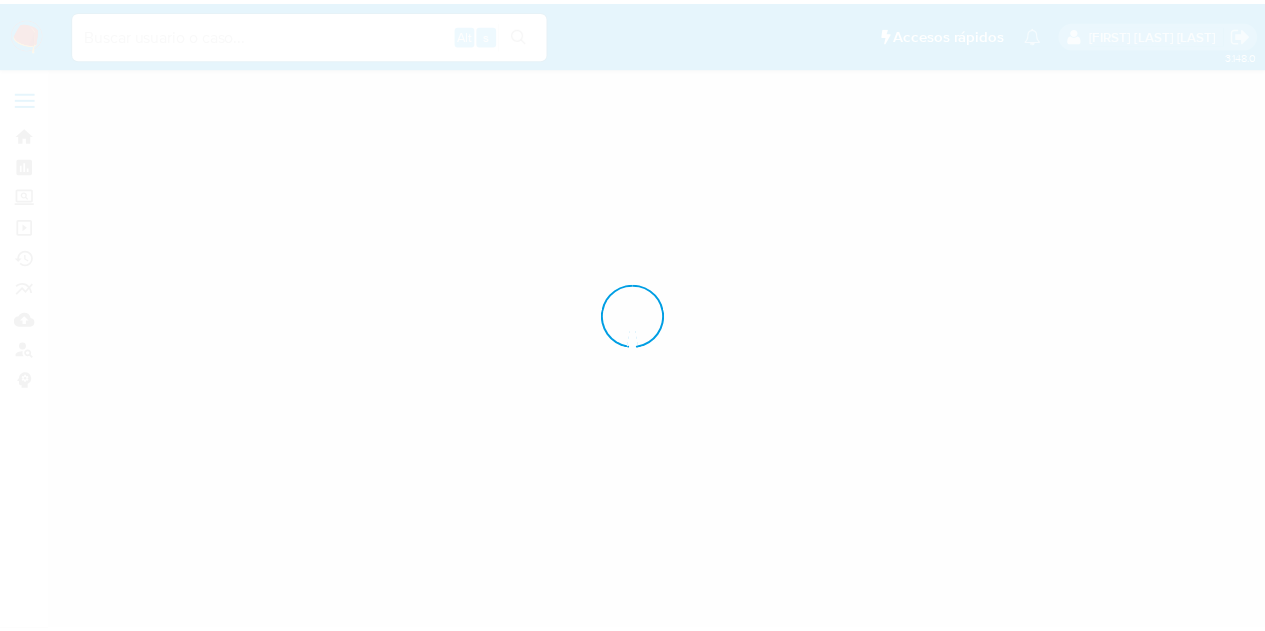 scroll, scrollTop: 0, scrollLeft: 0, axis: both 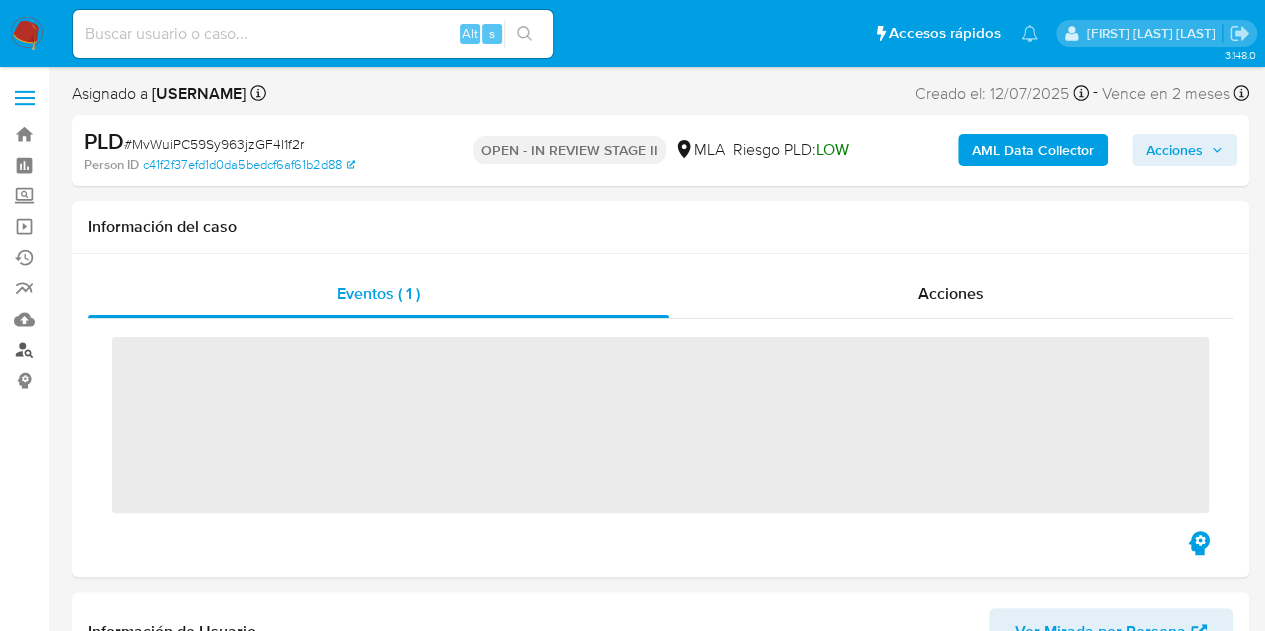 click on "Buscador de personas" at bounding box center (119, 350) 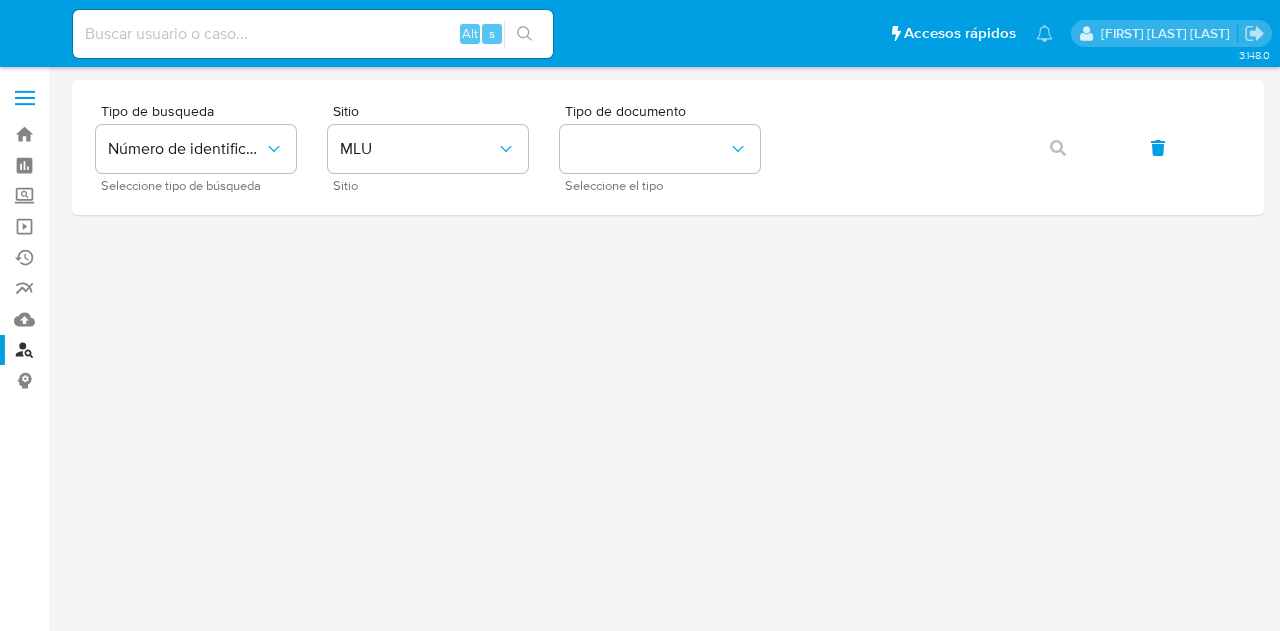 scroll, scrollTop: 0, scrollLeft: 0, axis: both 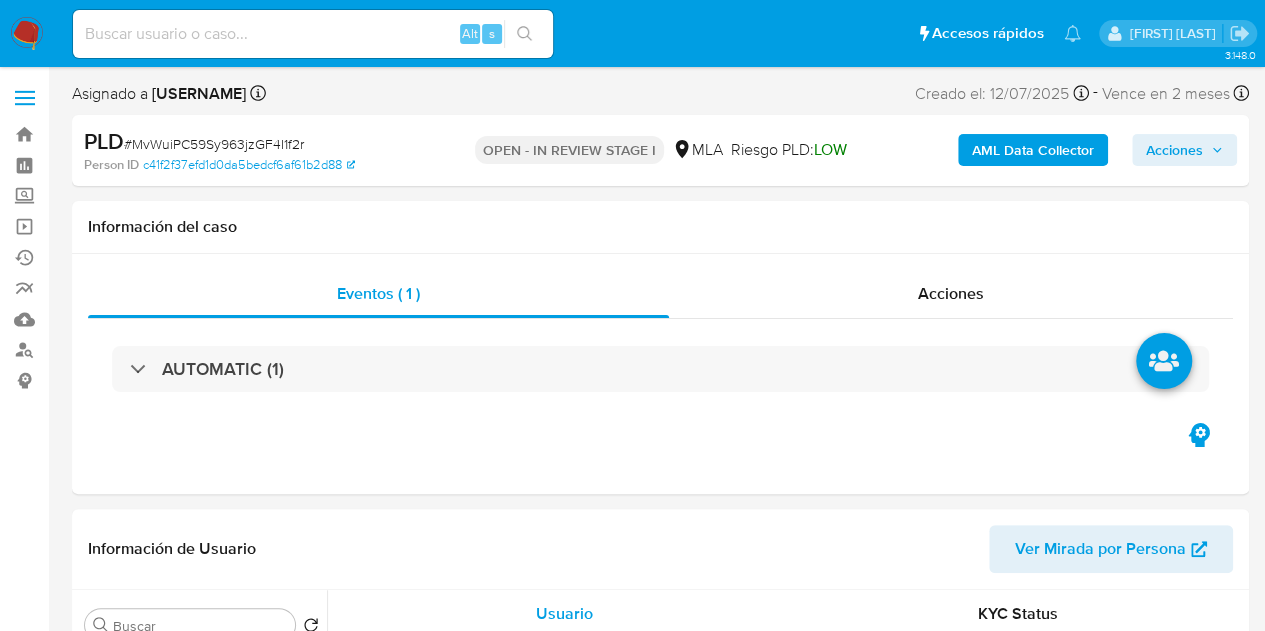 drag, startPoint x: 390, startPoint y: 175, endPoint x: 434, endPoint y: 181, distance: 44.407207 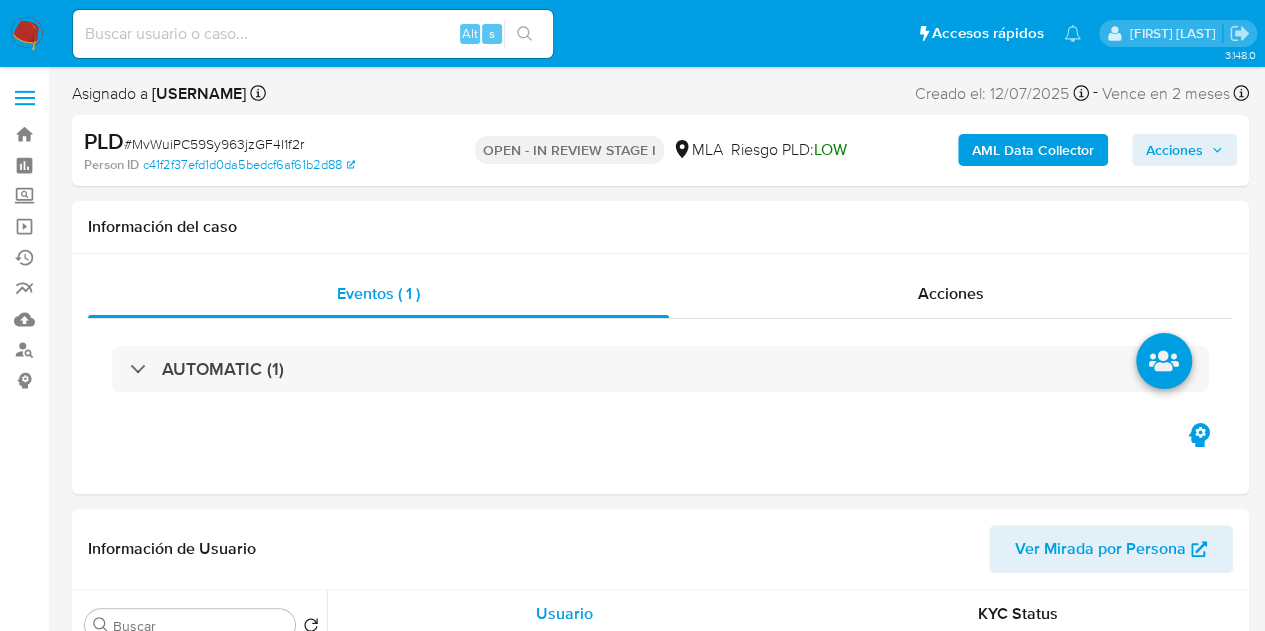 click on "Acciones" at bounding box center [1174, 150] 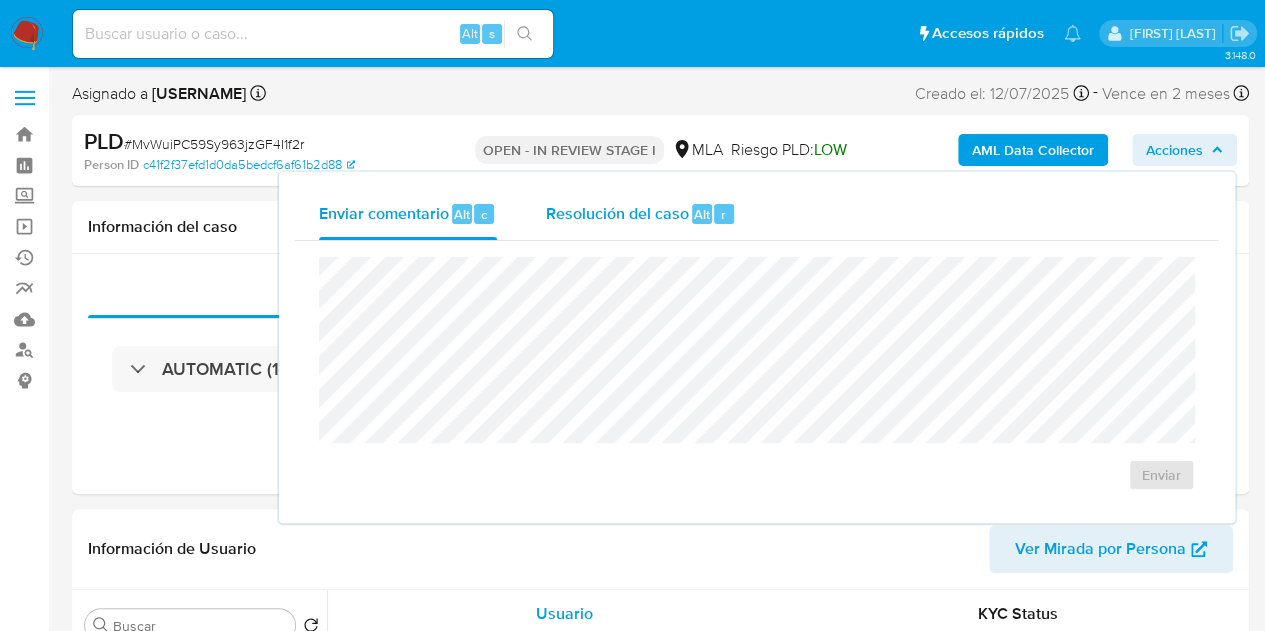 click on "Resolución del caso Alt r" at bounding box center (640, 214) 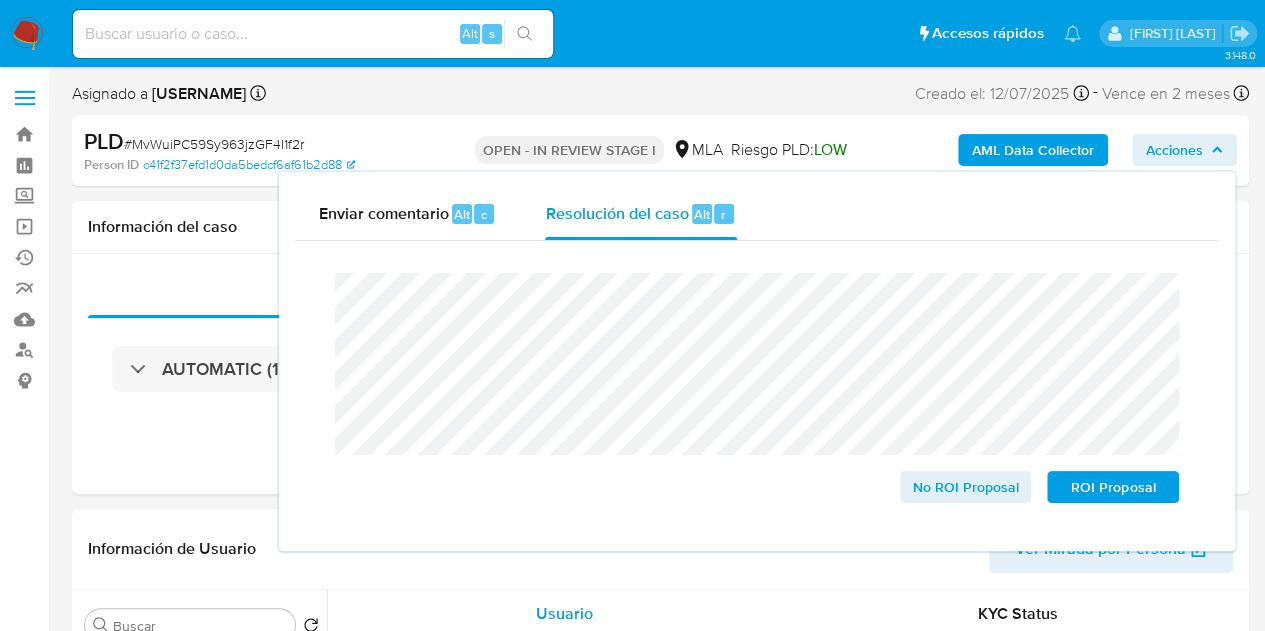select on "10" 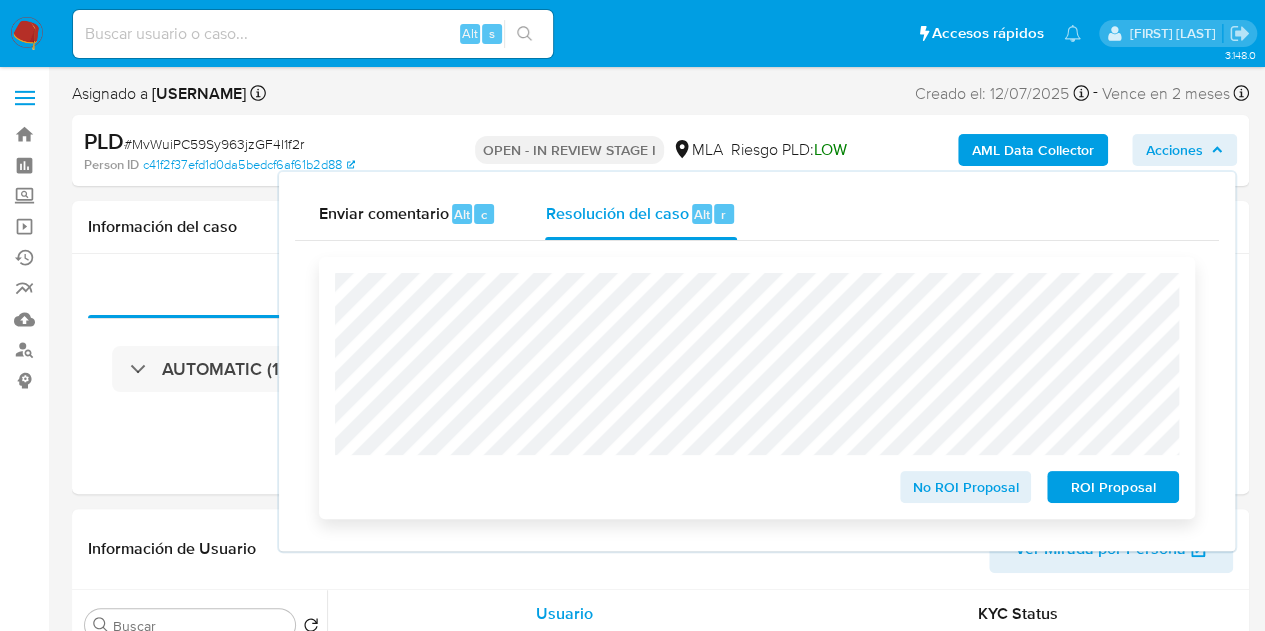 click on "ROI Proposal" at bounding box center [1113, 487] 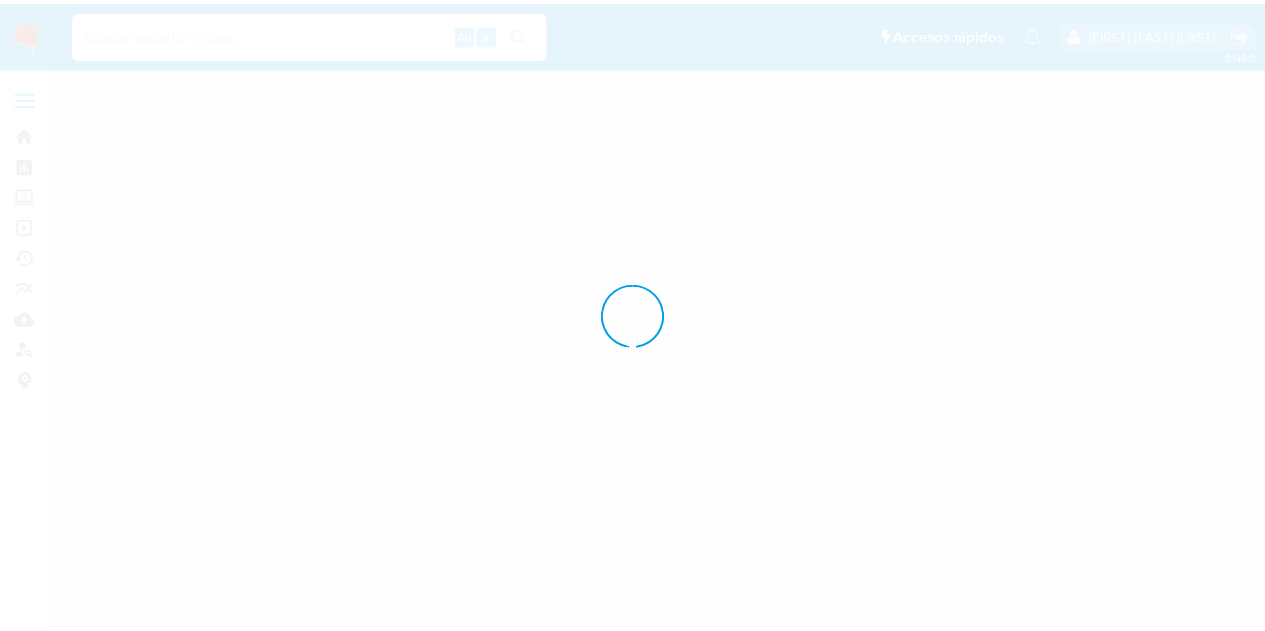 scroll, scrollTop: 0, scrollLeft: 0, axis: both 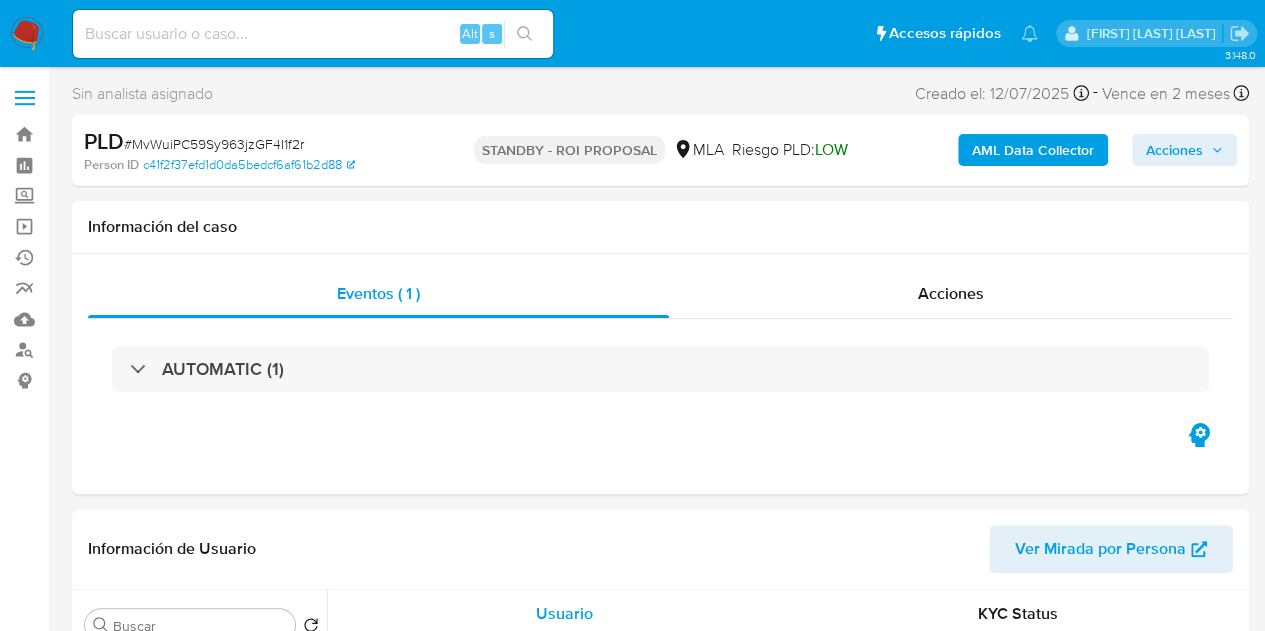 select on "10" 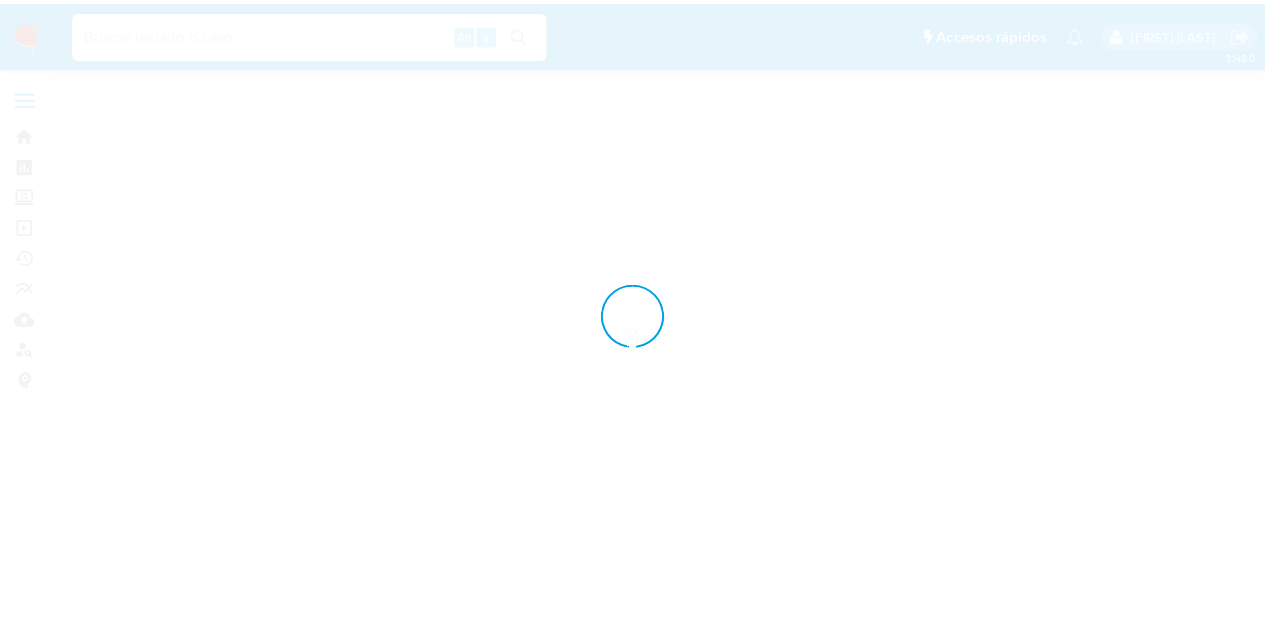 scroll, scrollTop: 0, scrollLeft: 0, axis: both 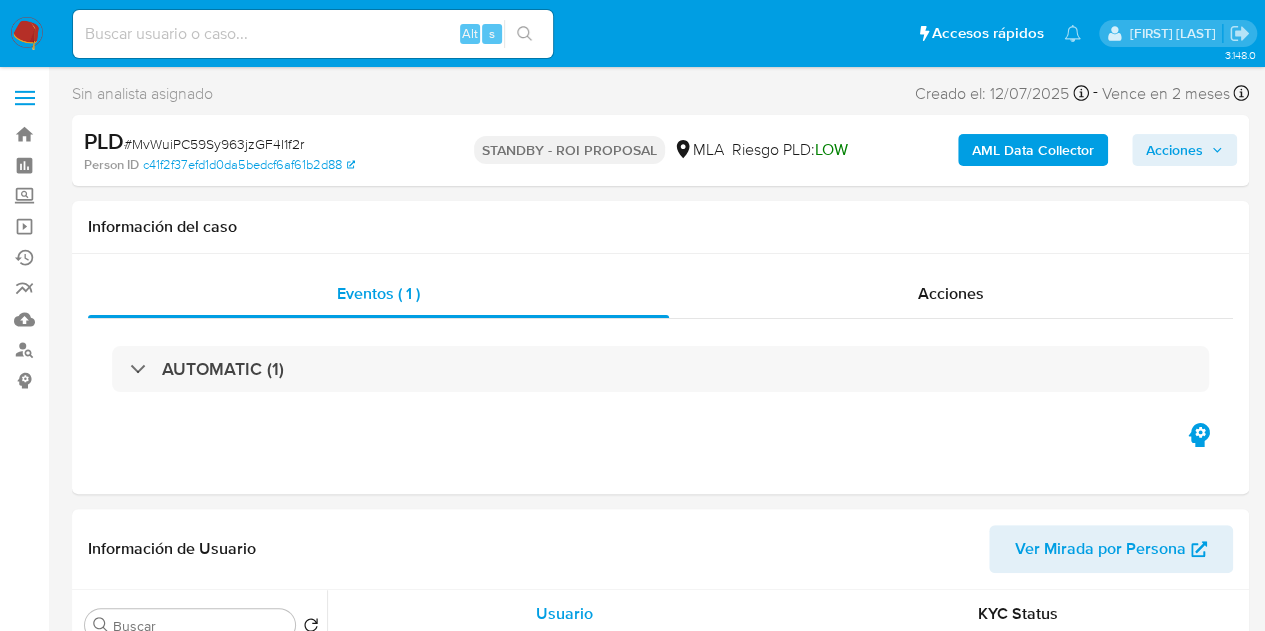 select on "10" 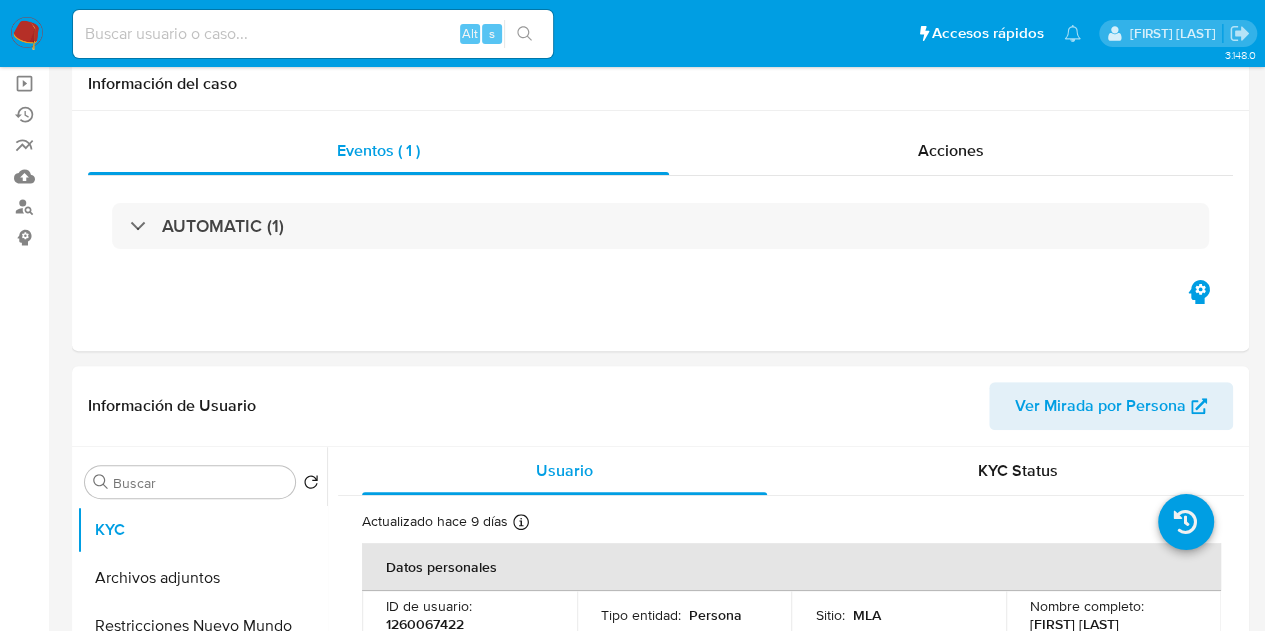 scroll, scrollTop: 349, scrollLeft: 0, axis: vertical 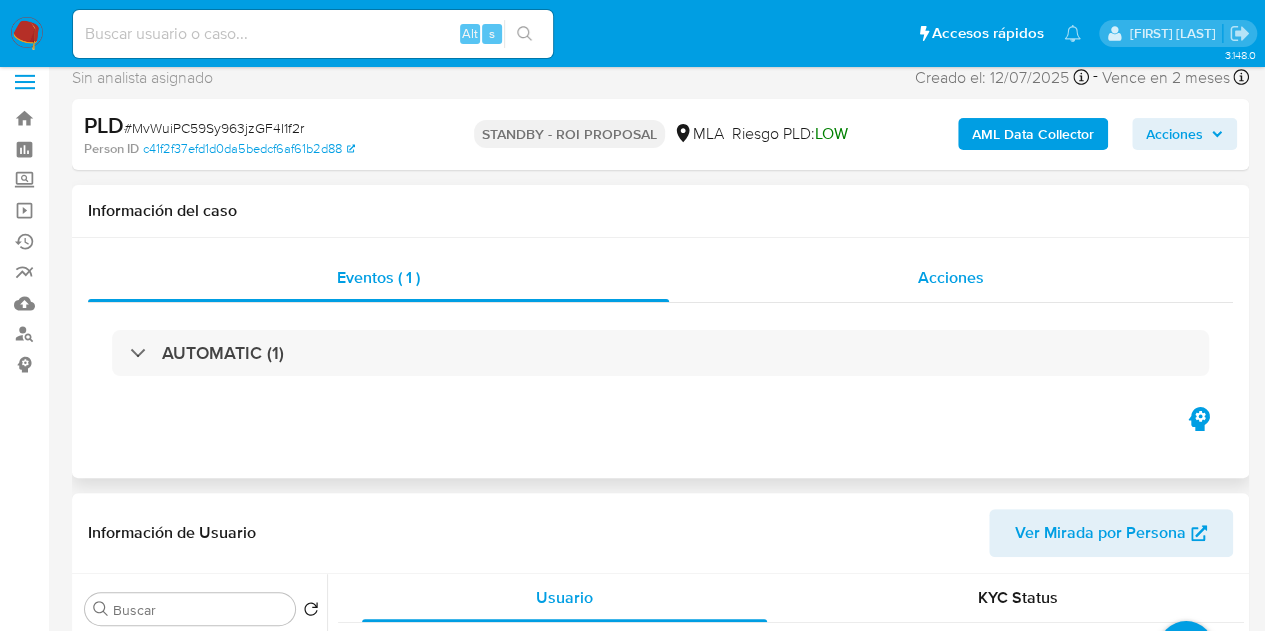 click on "Acciones" at bounding box center [951, 278] 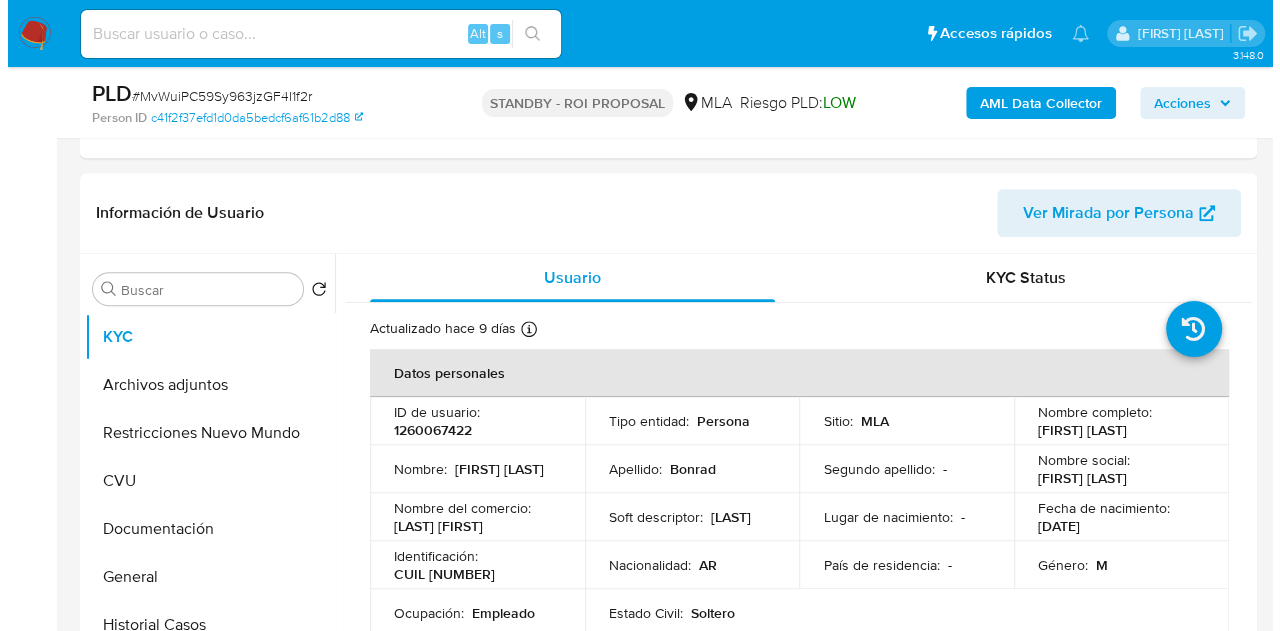 scroll, scrollTop: 482, scrollLeft: 0, axis: vertical 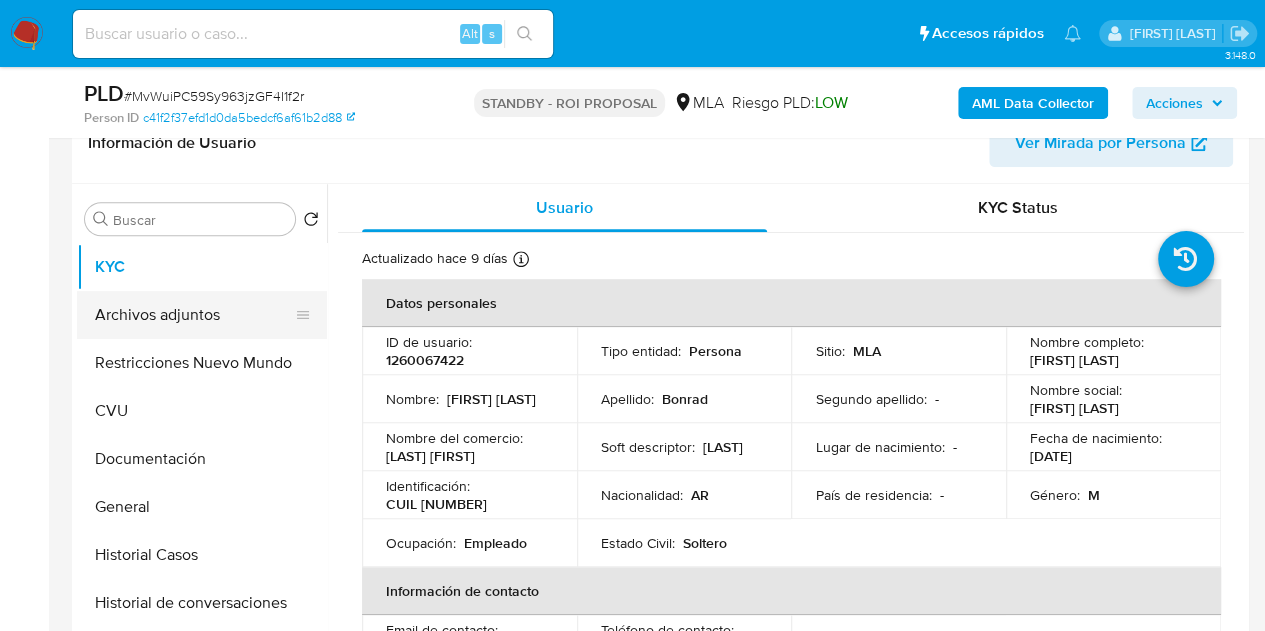 click on "Archivos adjuntos" at bounding box center [194, 315] 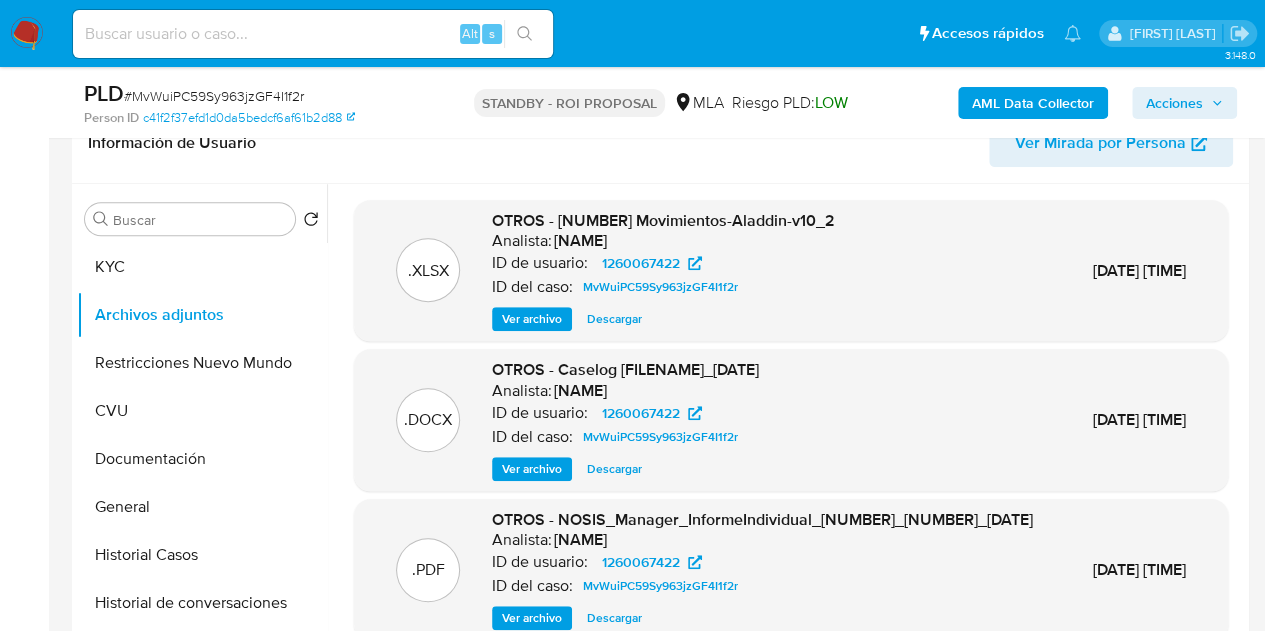 click on "Ver archivo" at bounding box center [532, 469] 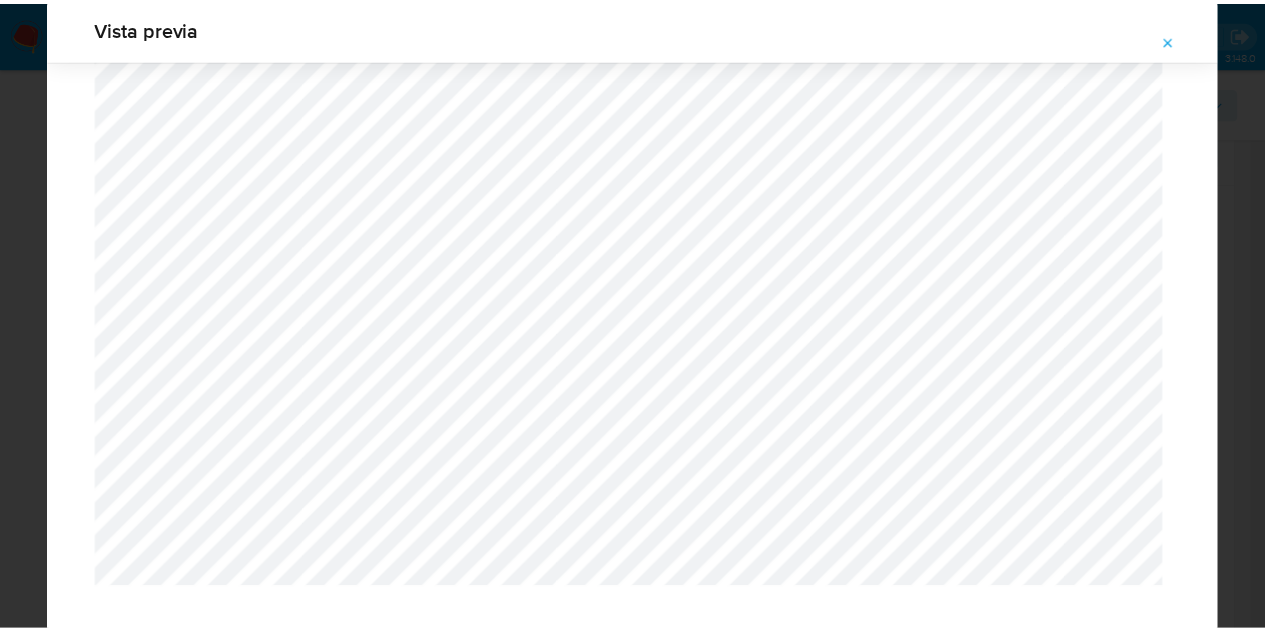 scroll, scrollTop: 63, scrollLeft: 0, axis: vertical 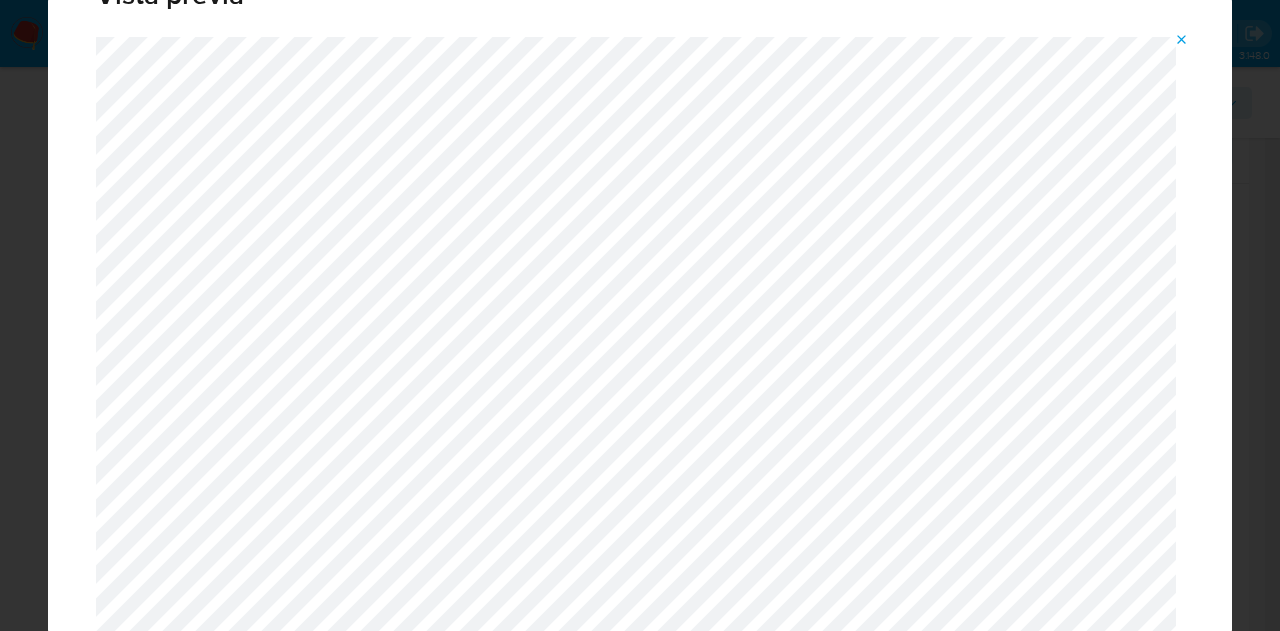 click 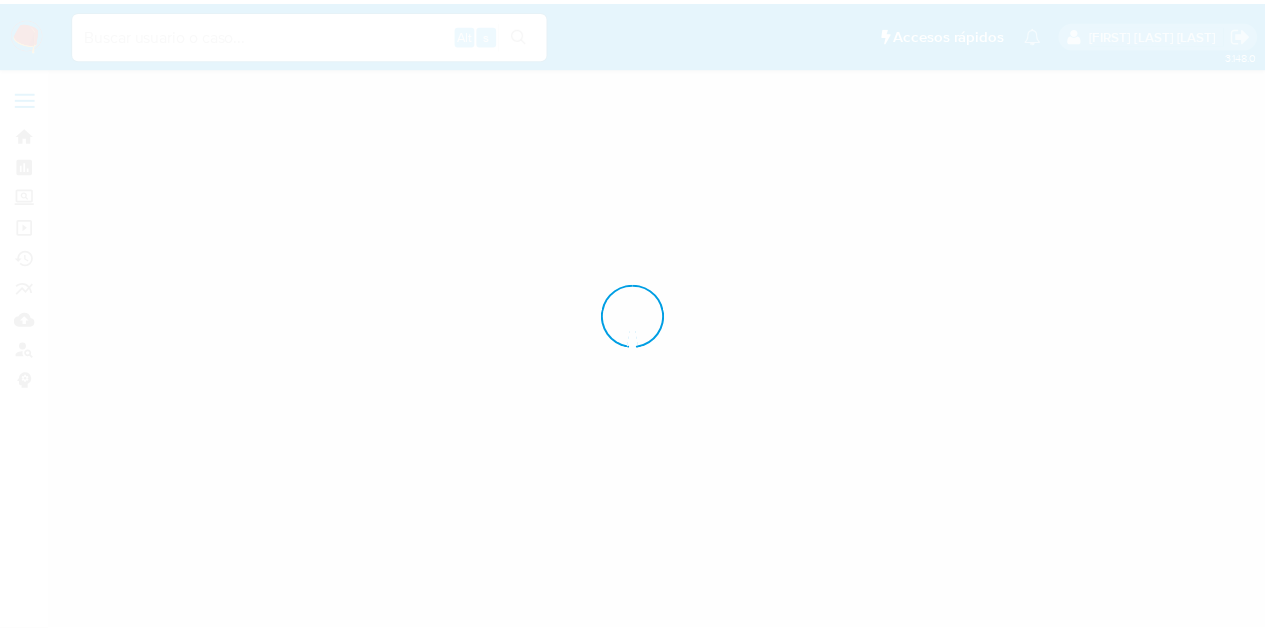 scroll, scrollTop: 0, scrollLeft: 0, axis: both 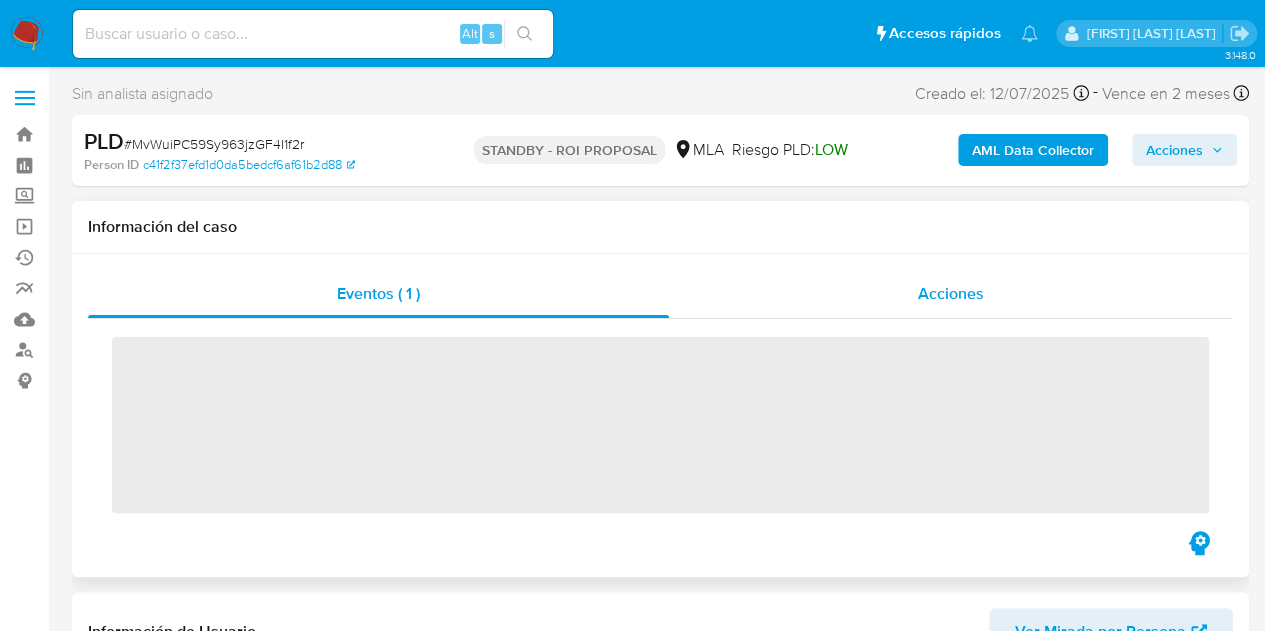click on "Acciones" at bounding box center [951, 294] 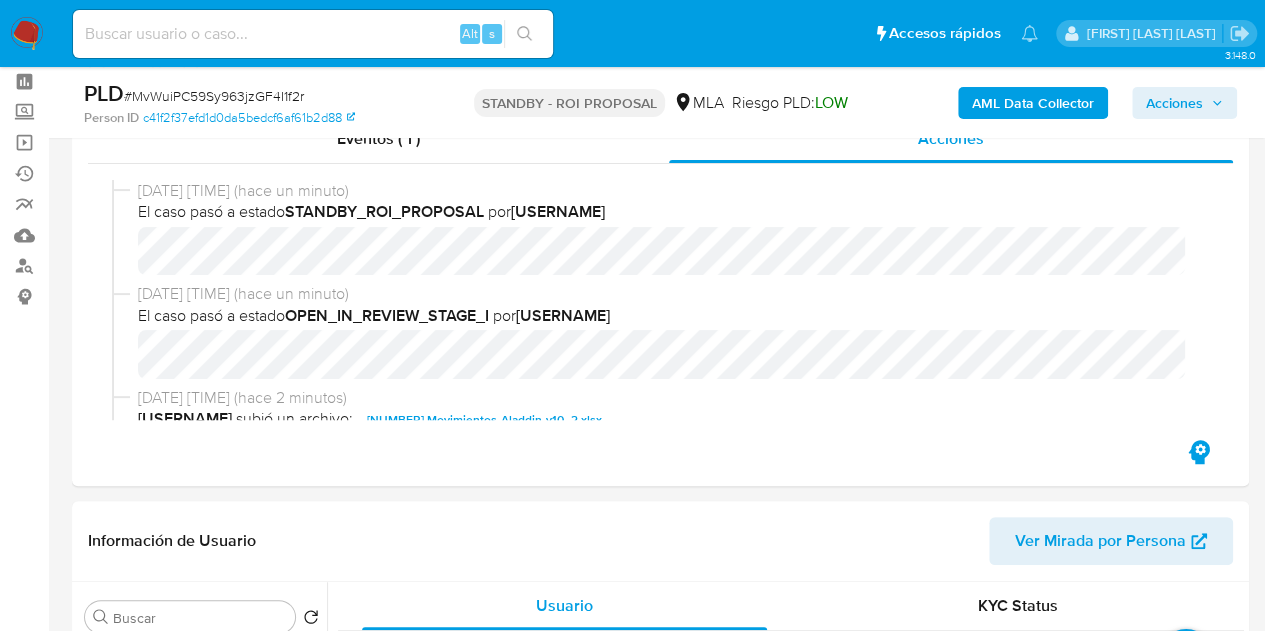 scroll, scrollTop: 118, scrollLeft: 0, axis: vertical 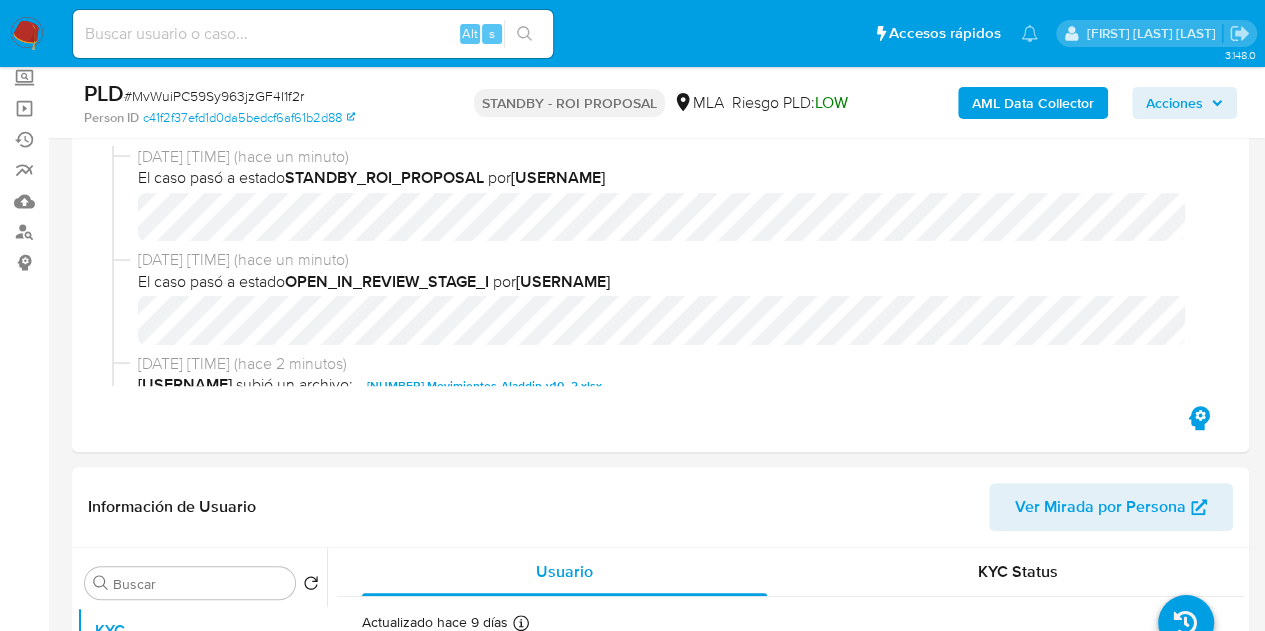 select on "10" 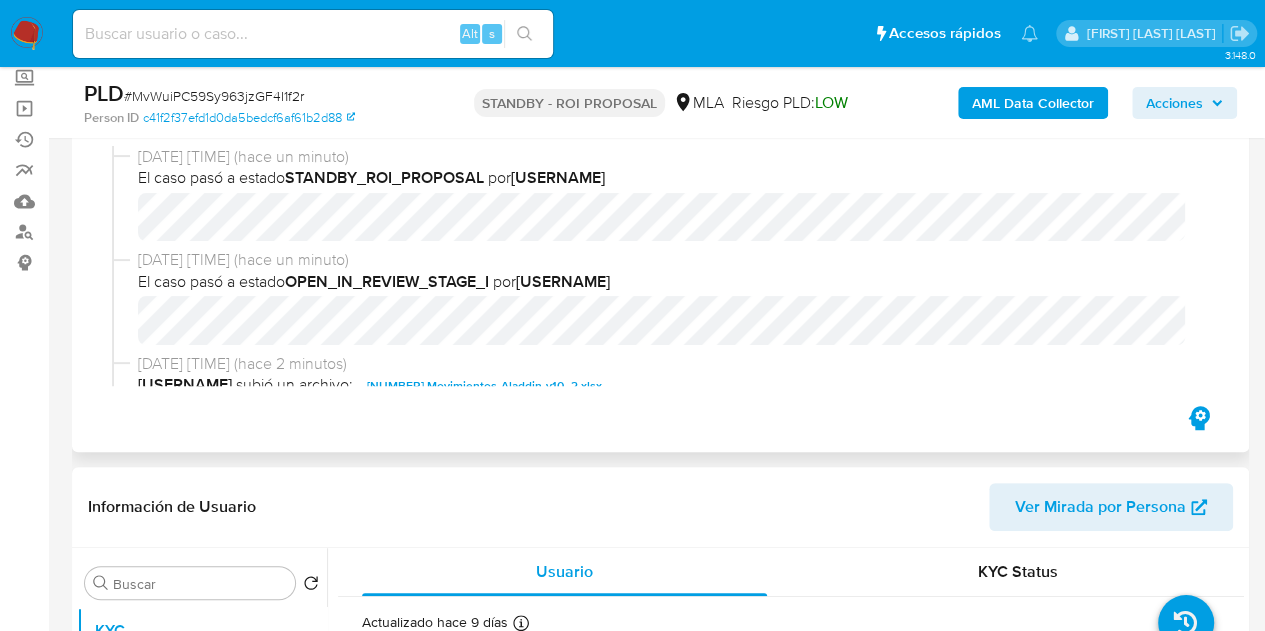scroll, scrollTop: 130, scrollLeft: 0, axis: vertical 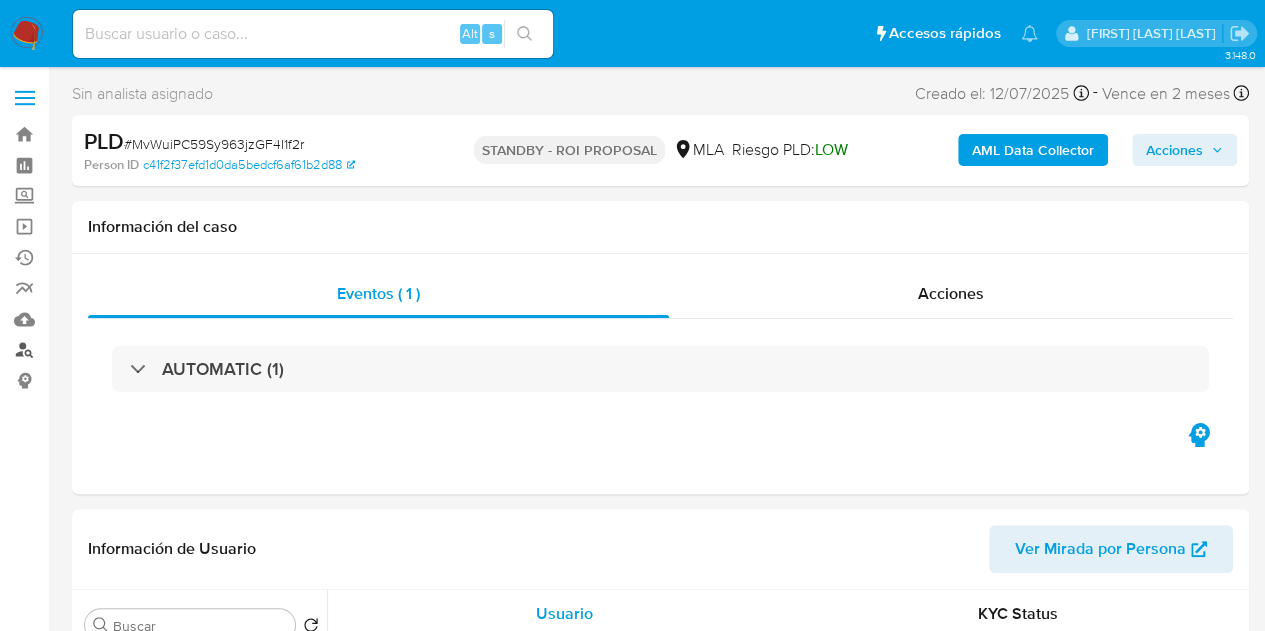 click on "Buscador de personas" at bounding box center [119, 350] 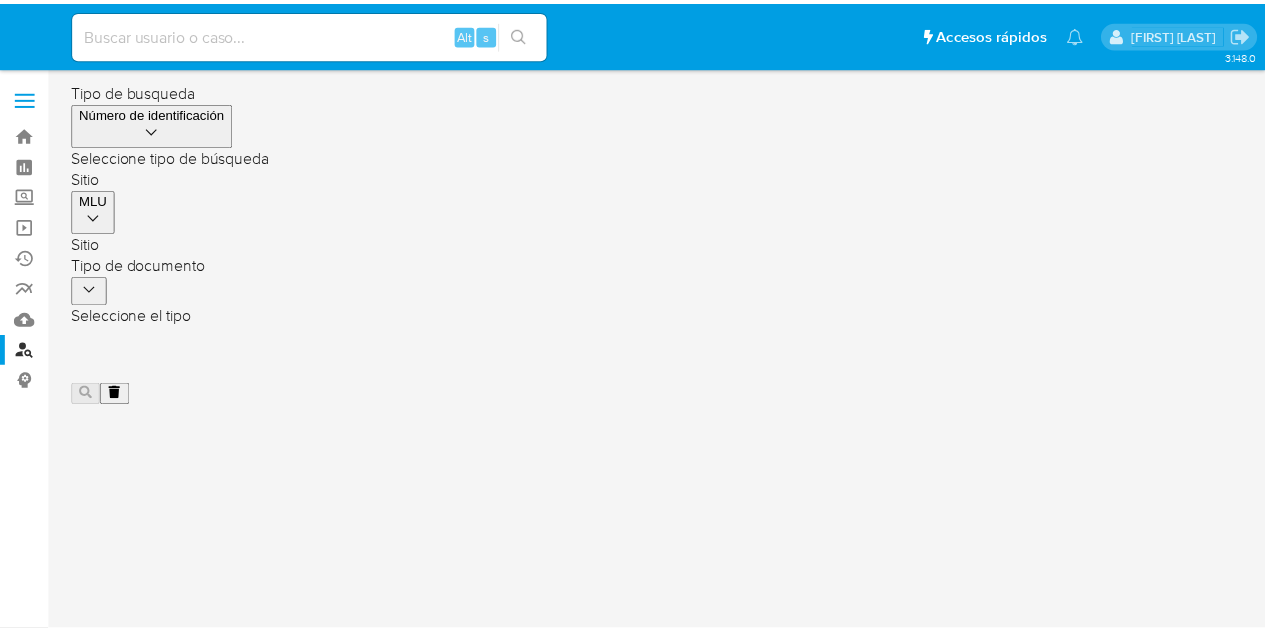 scroll, scrollTop: 0, scrollLeft: 0, axis: both 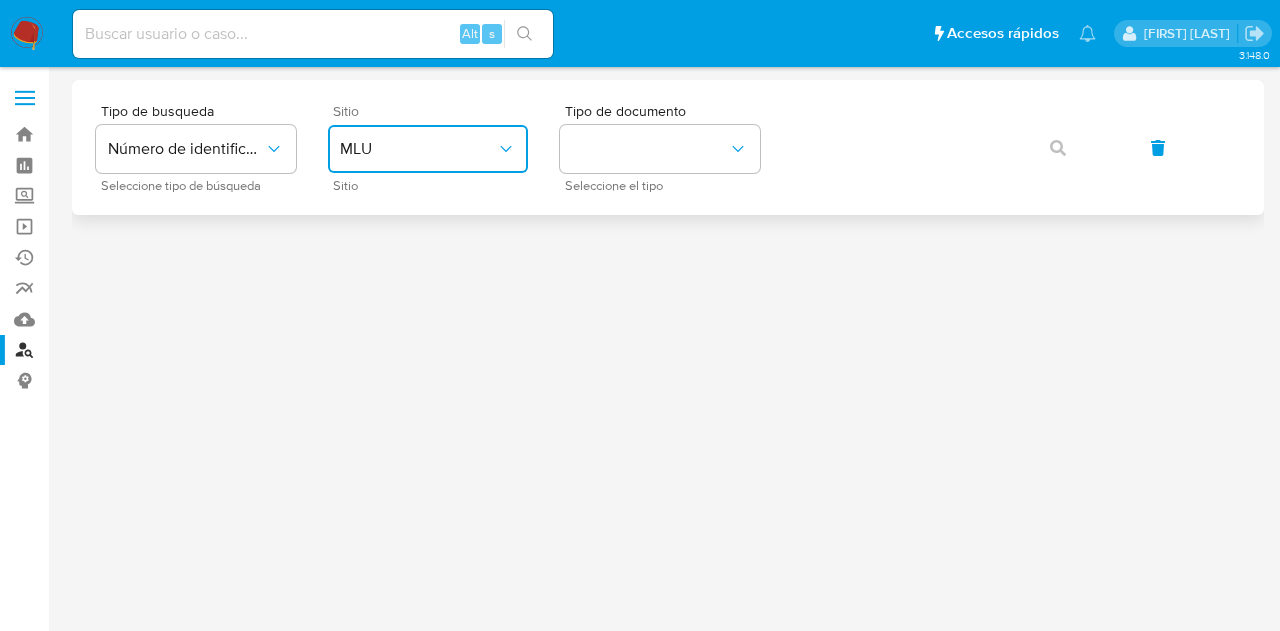 click on "MLU" at bounding box center (428, 149) 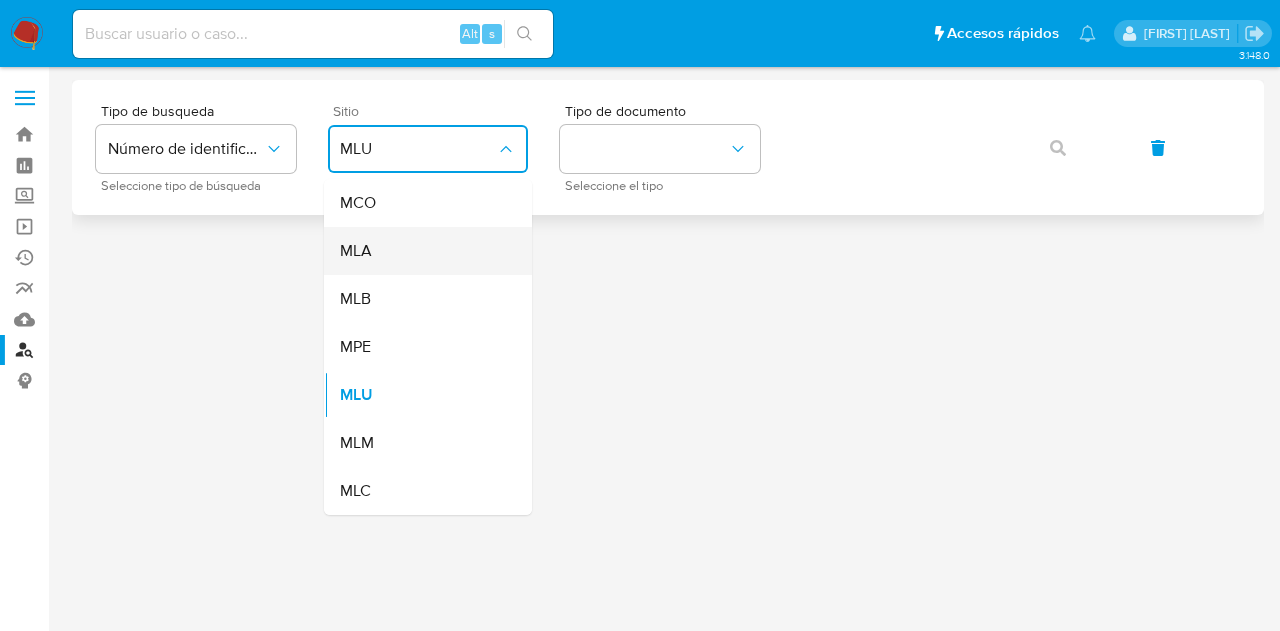 click on "MLA" at bounding box center [422, 251] 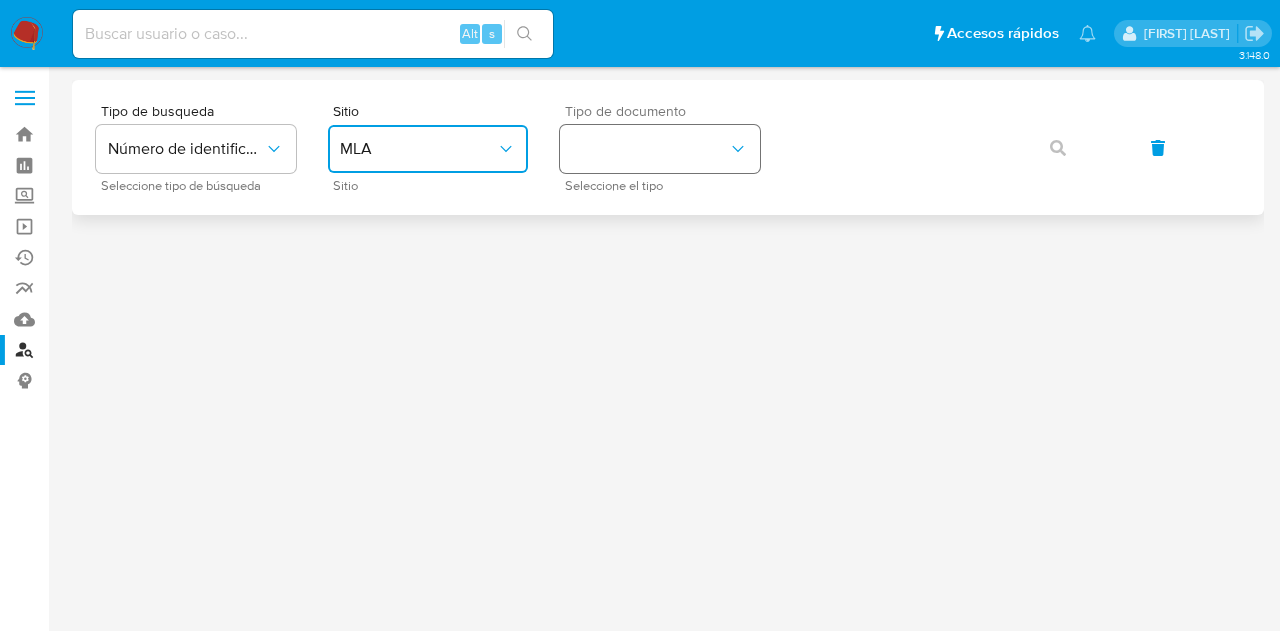 drag, startPoint x: 672, startPoint y: 157, endPoint x: 675, endPoint y: 168, distance: 11.401754 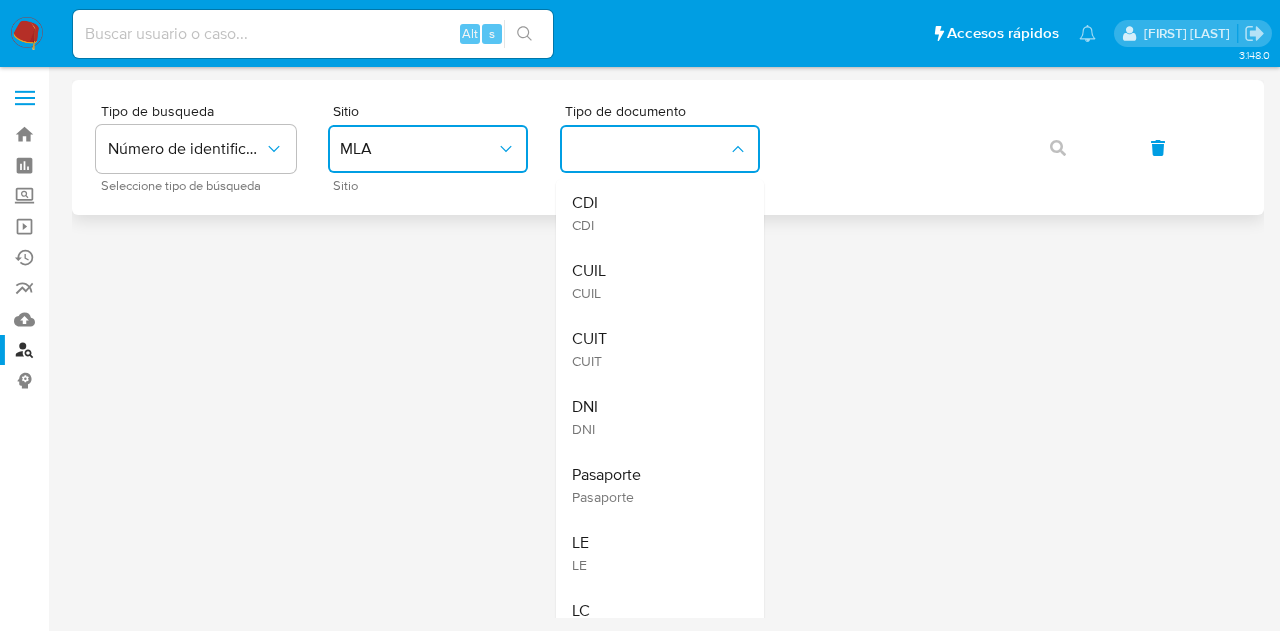 drag, startPoint x: 664, startPoint y: 276, endPoint x: 800, endPoint y: 184, distance: 164.195 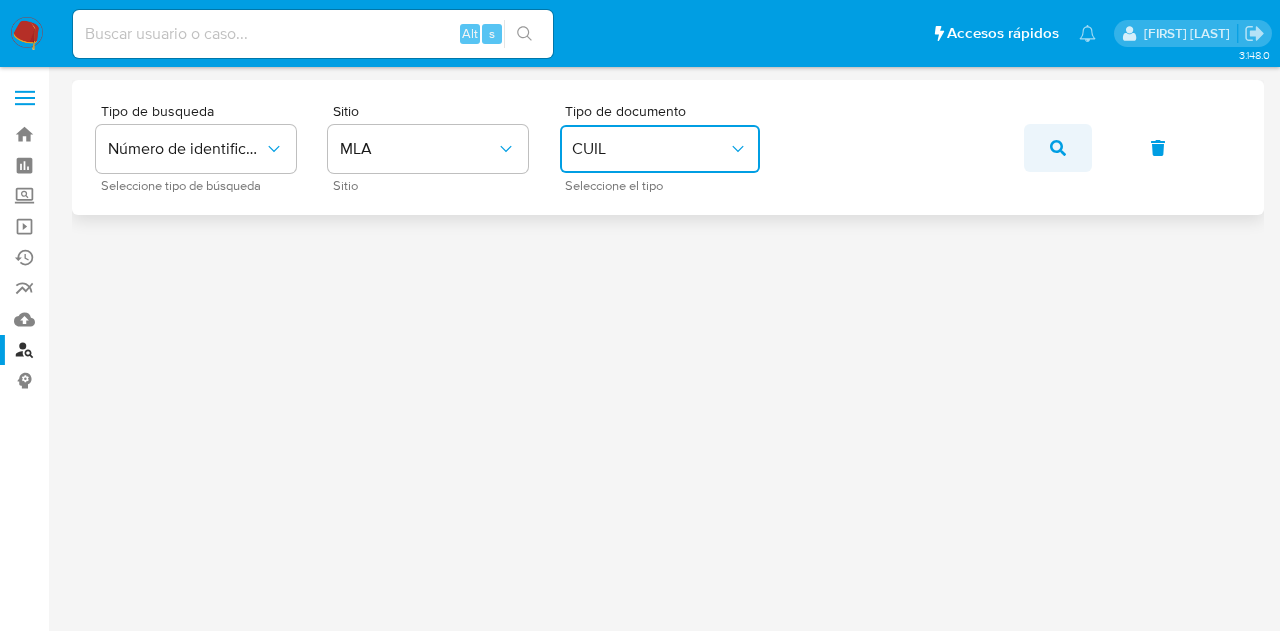 click at bounding box center (1058, 148) 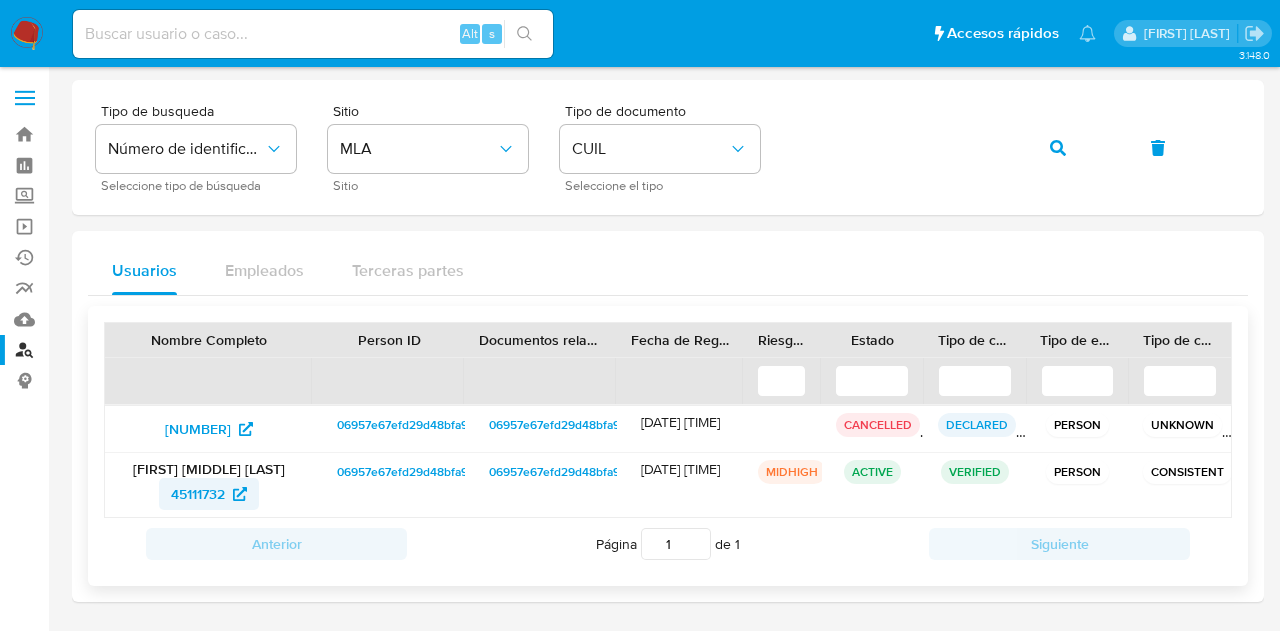 click on "45111732" at bounding box center (198, 494) 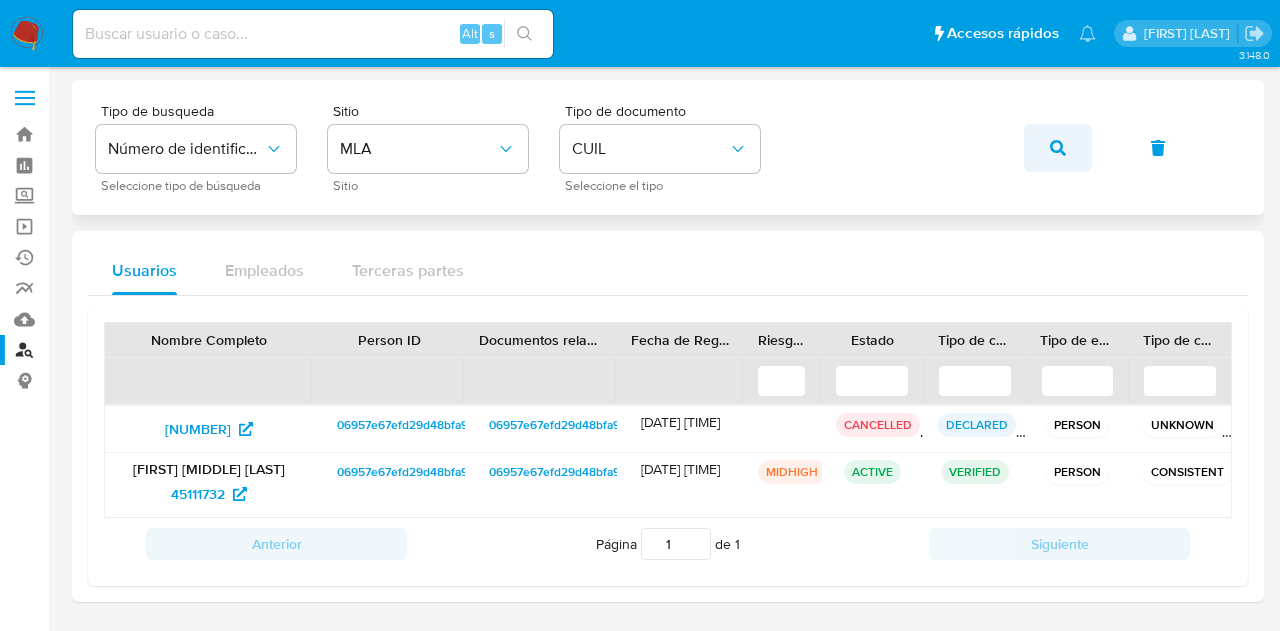 click at bounding box center (1058, 148) 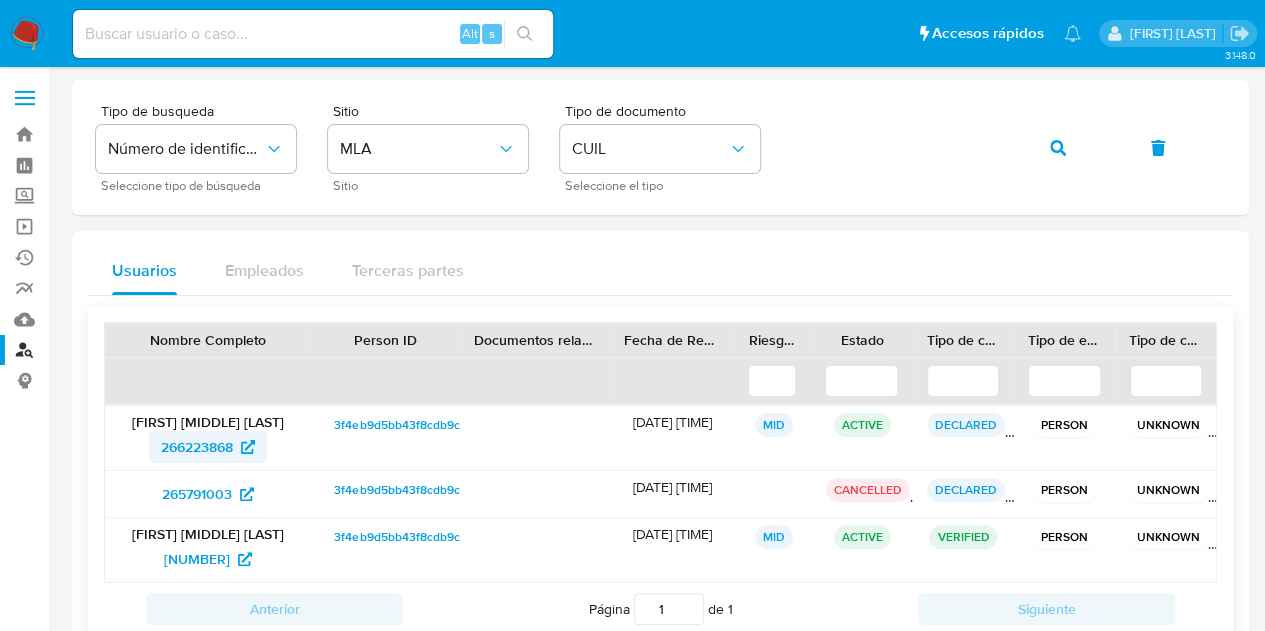 click on "266223868" at bounding box center [197, 447] 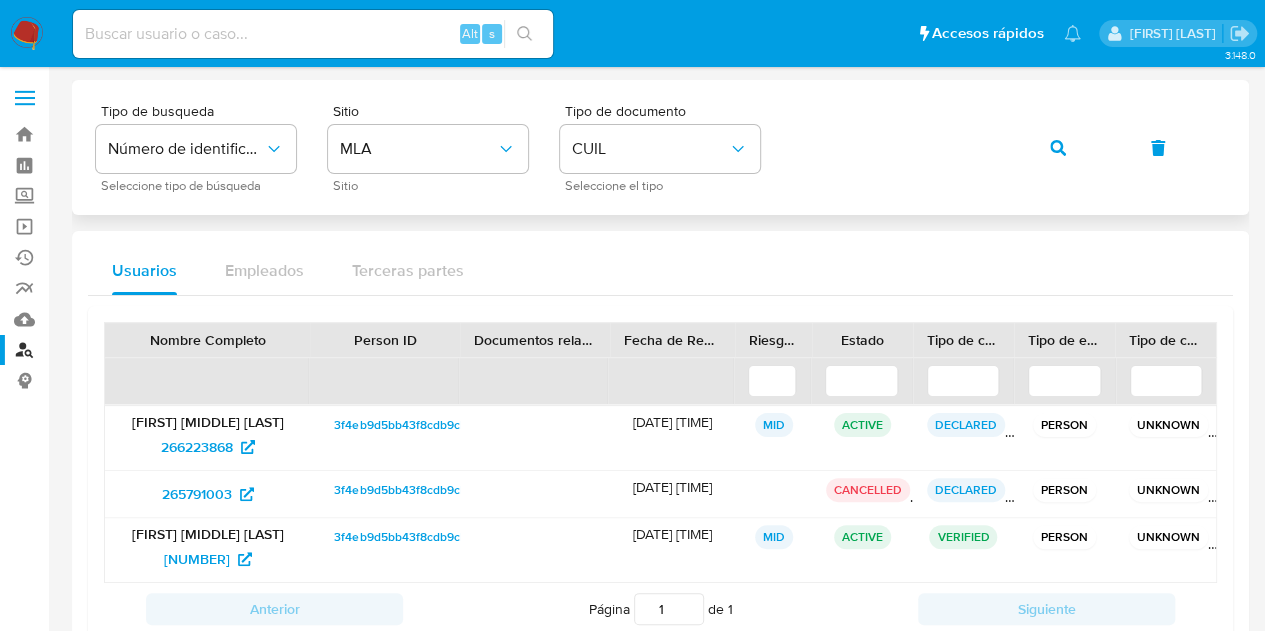 click 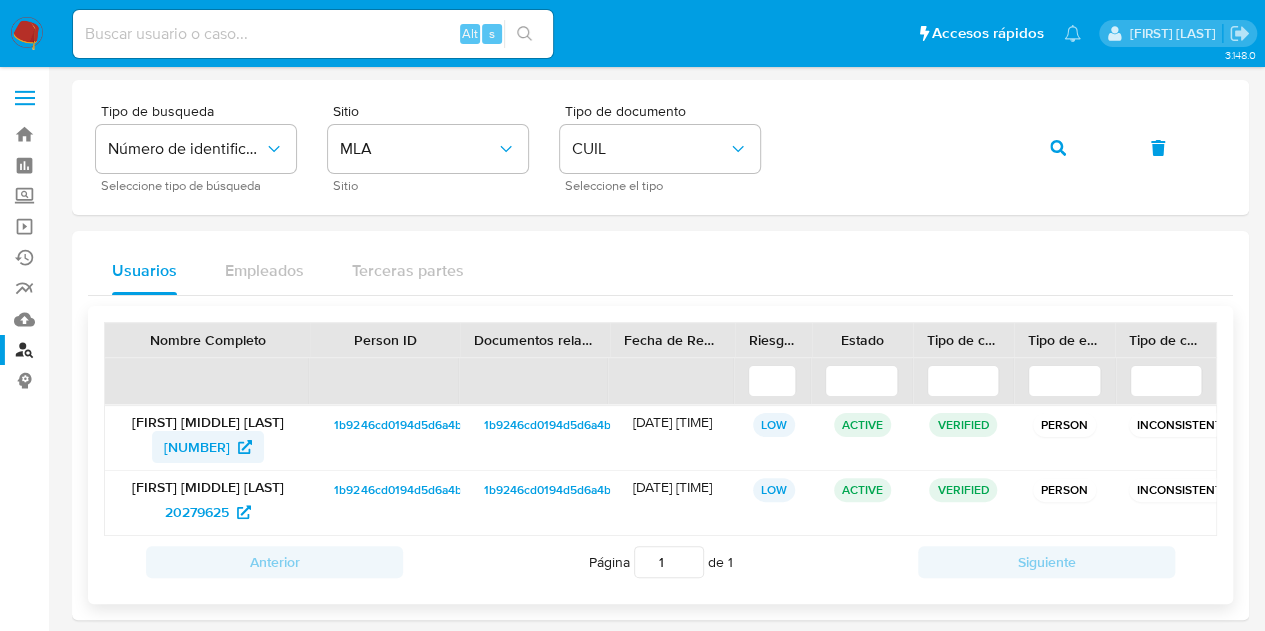 click on "252287146" at bounding box center (197, 447) 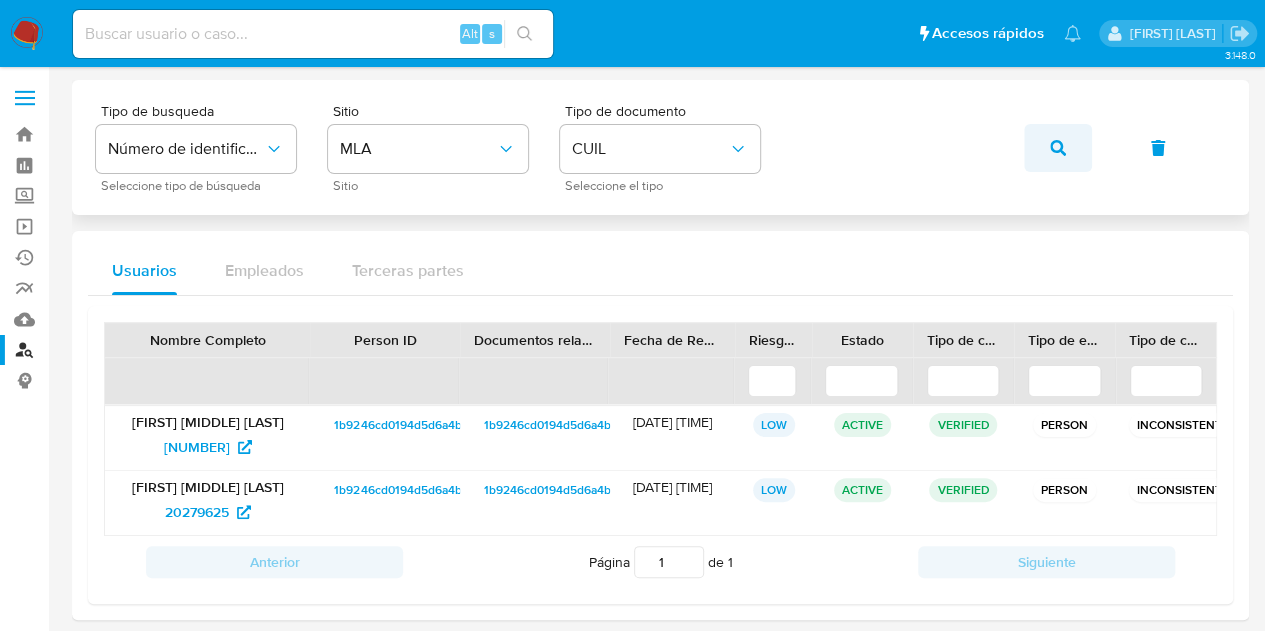 click 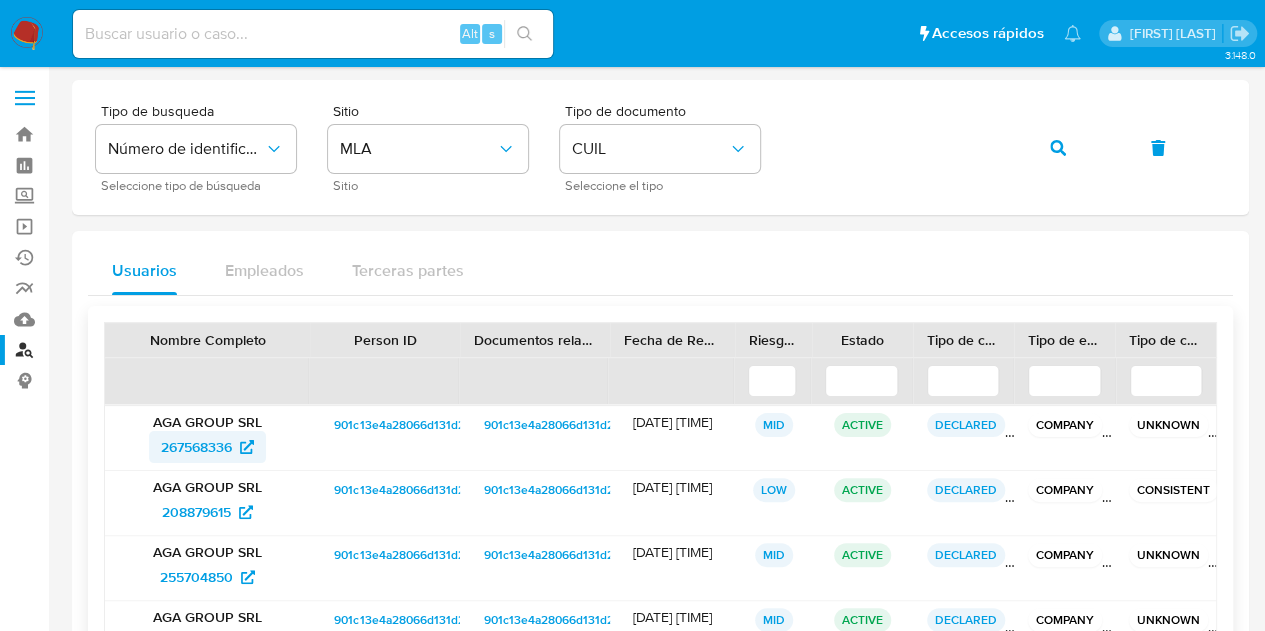 click on "267568336" at bounding box center (196, 447) 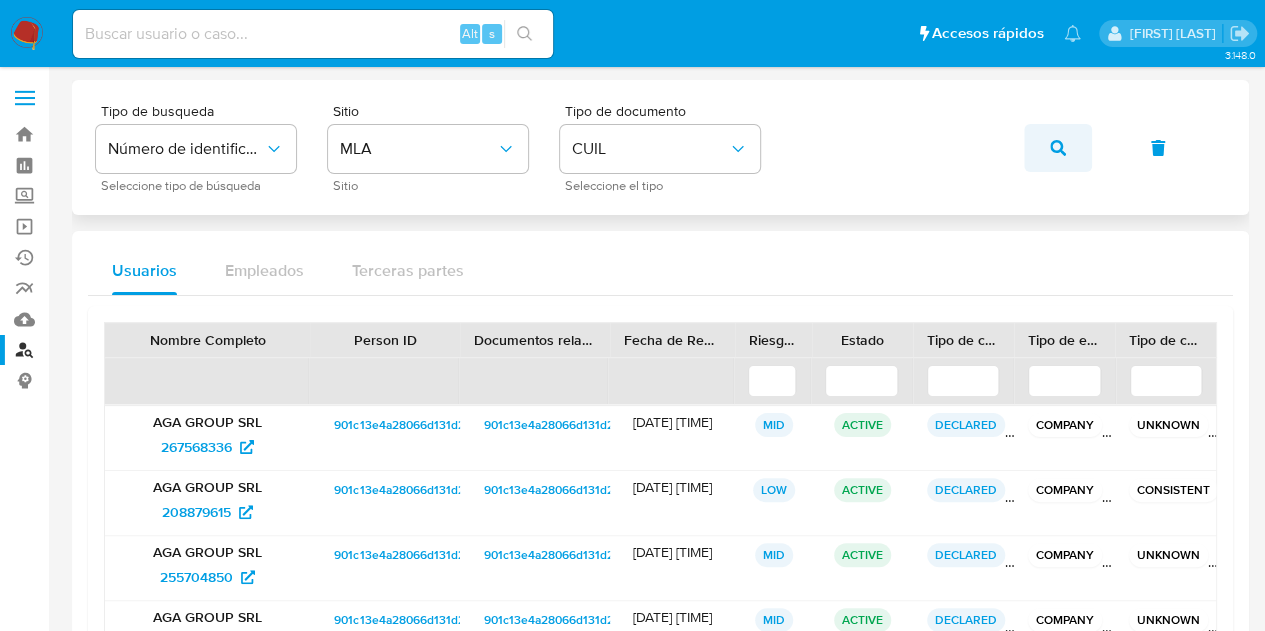 click 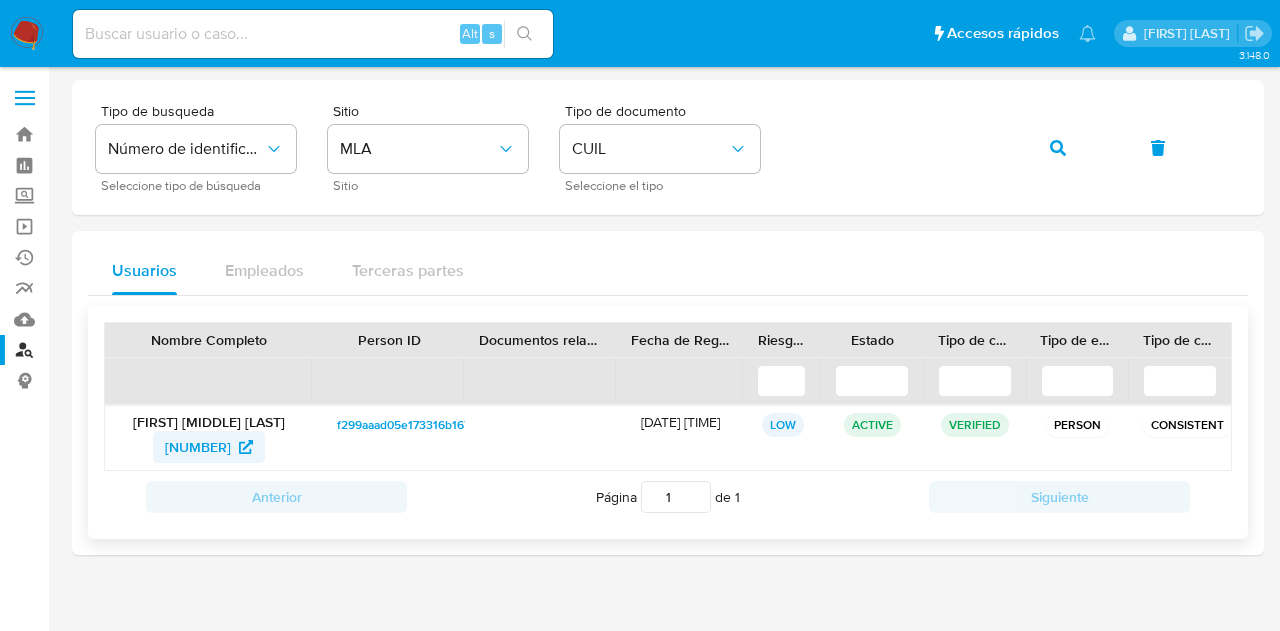 click on "2560742440" at bounding box center (198, 447) 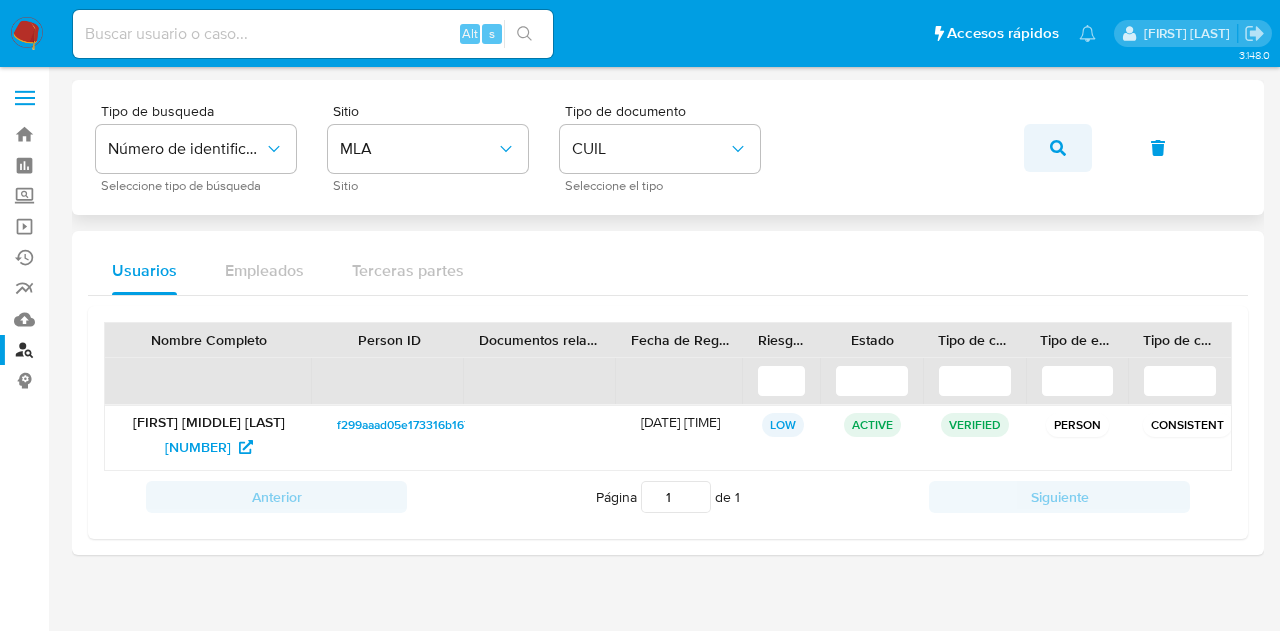 click 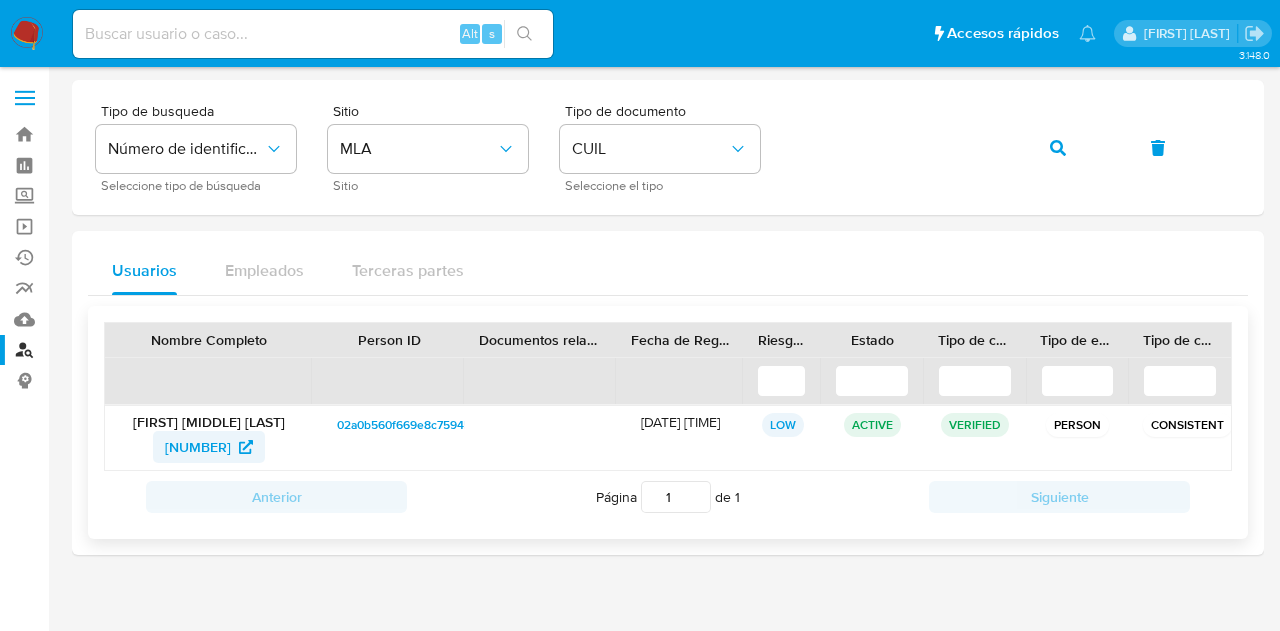 click on "1992426402" at bounding box center [198, 447] 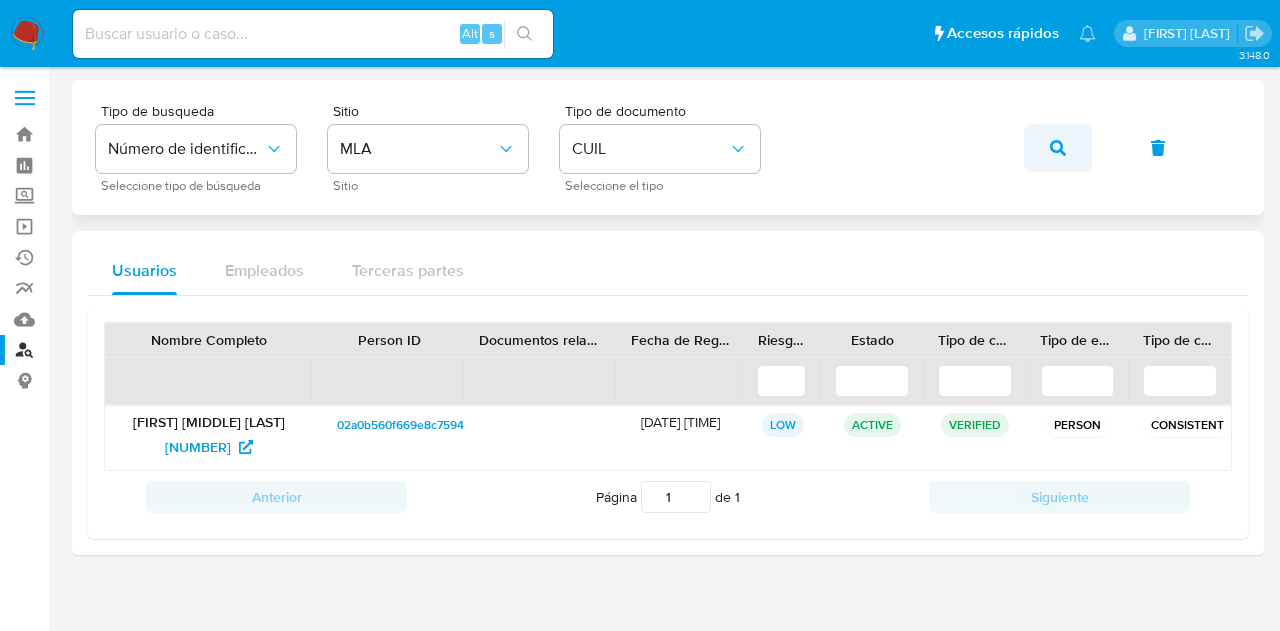 click at bounding box center [1058, 148] 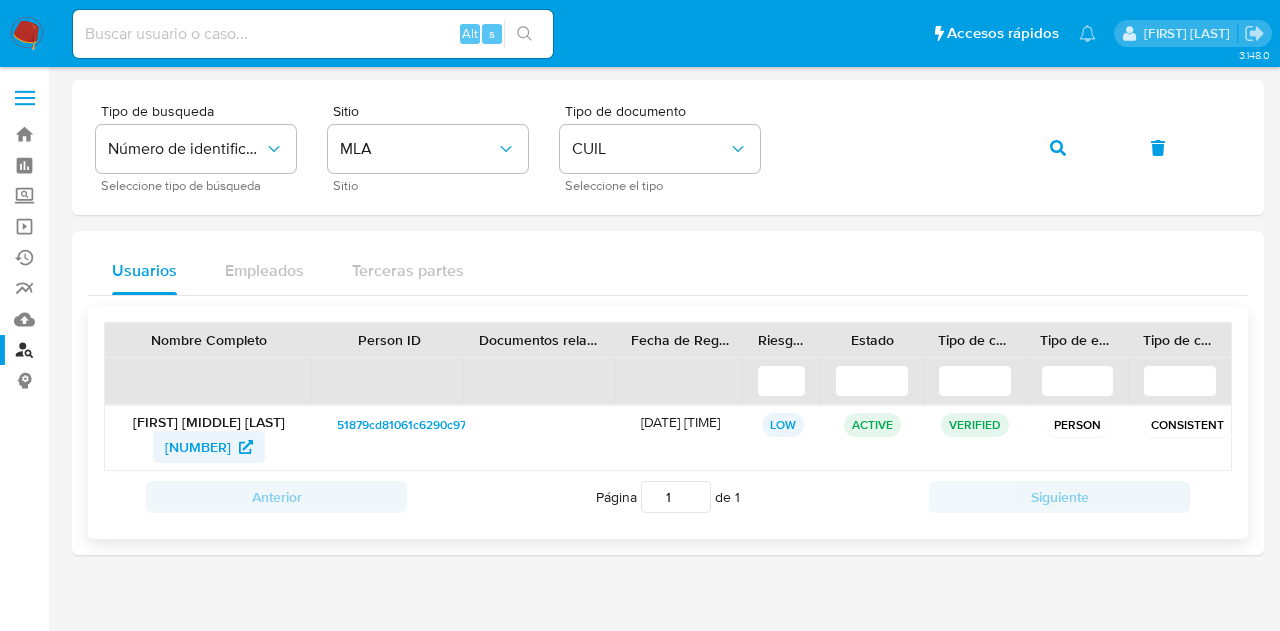 click on "156920152" at bounding box center (198, 447) 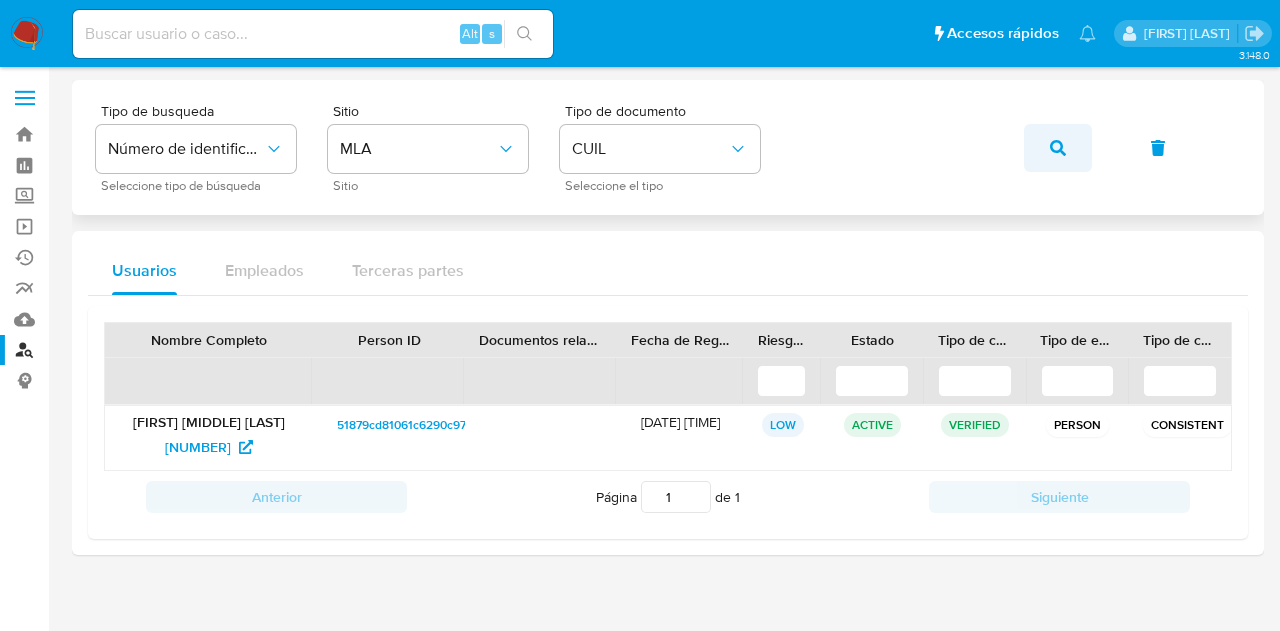 click at bounding box center (1058, 148) 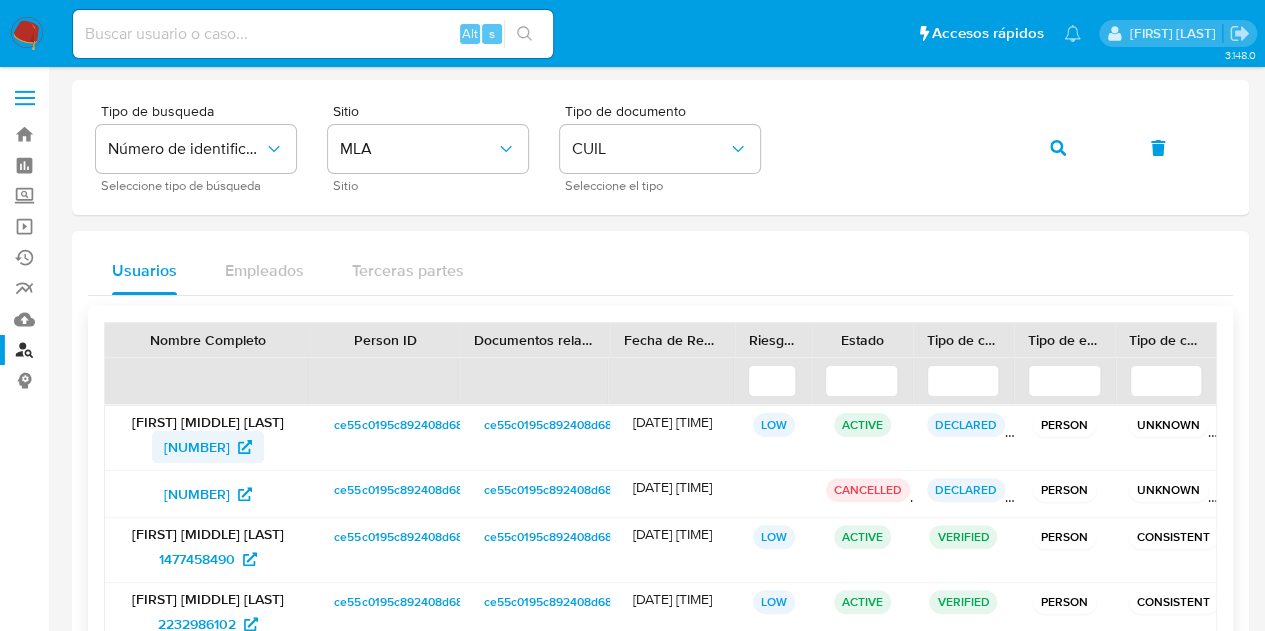 click on "461484928" at bounding box center (197, 447) 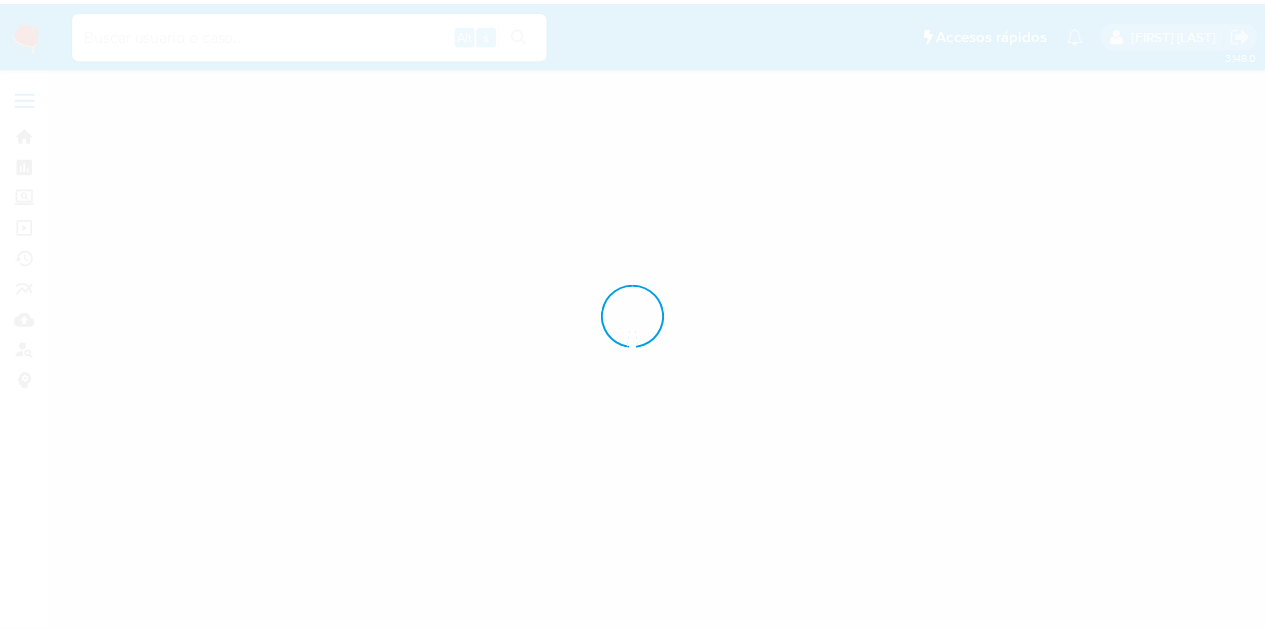 scroll, scrollTop: 0, scrollLeft: 0, axis: both 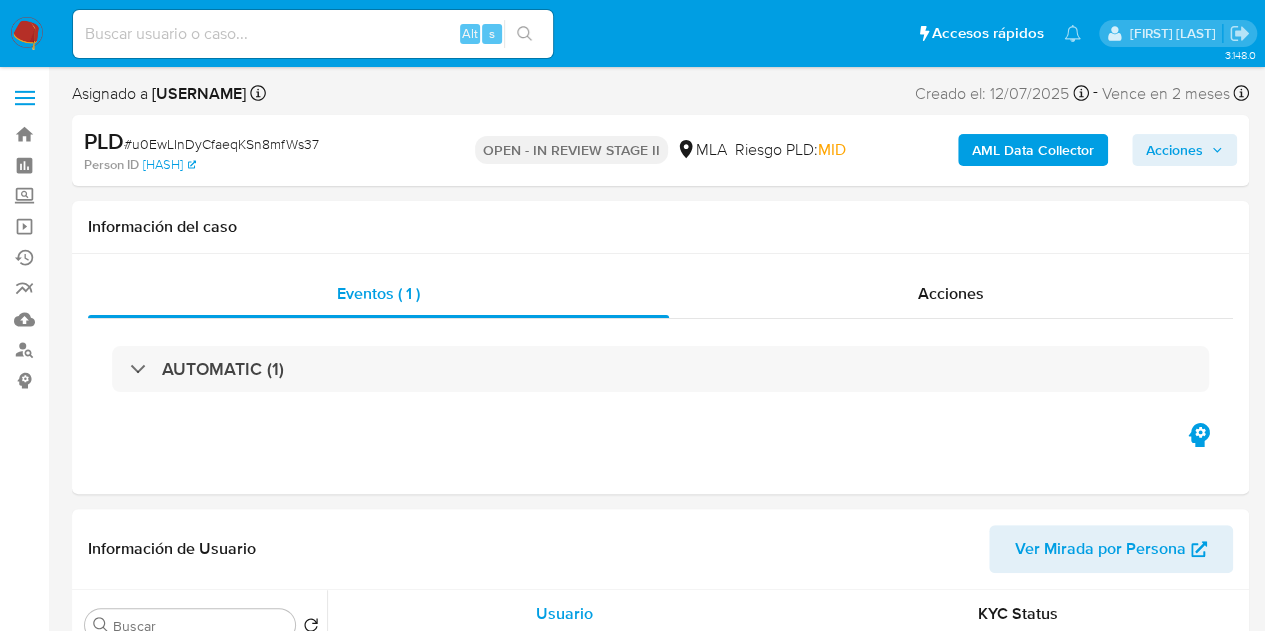 select on "10" 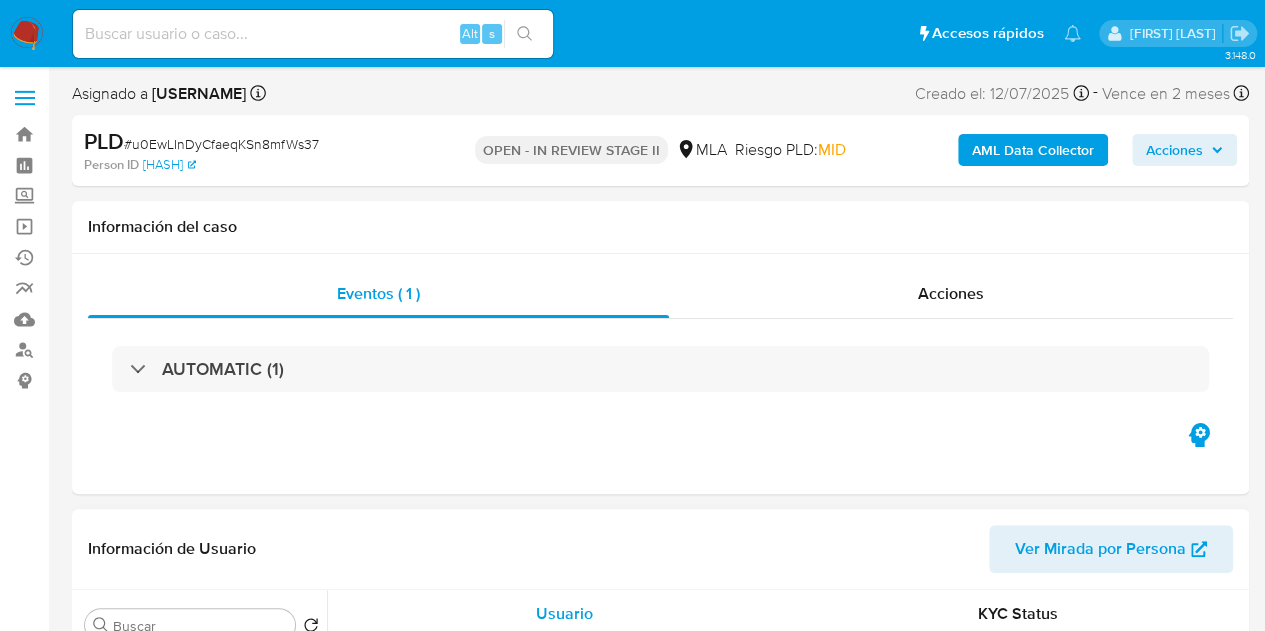 click on "Ver Mirada por Persona" at bounding box center [1100, 549] 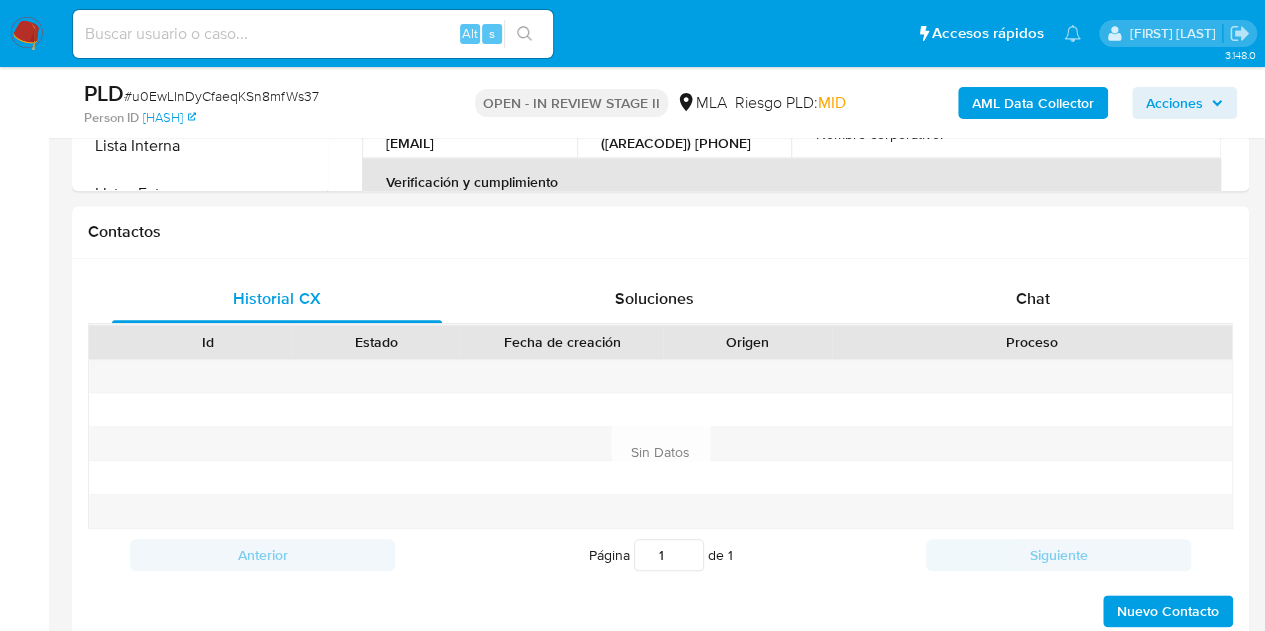 scroll, scrollTop: 955, scrollLeft: 0, axis: vertical 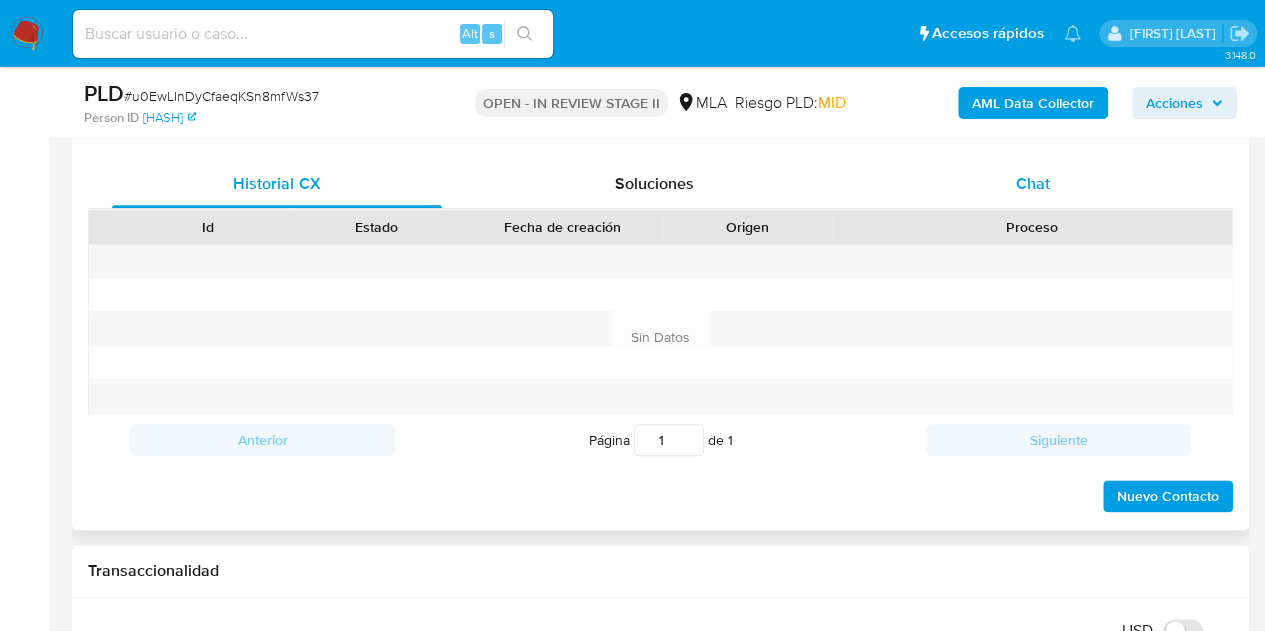 click on "Chat" at bounding box center [1033, 184] 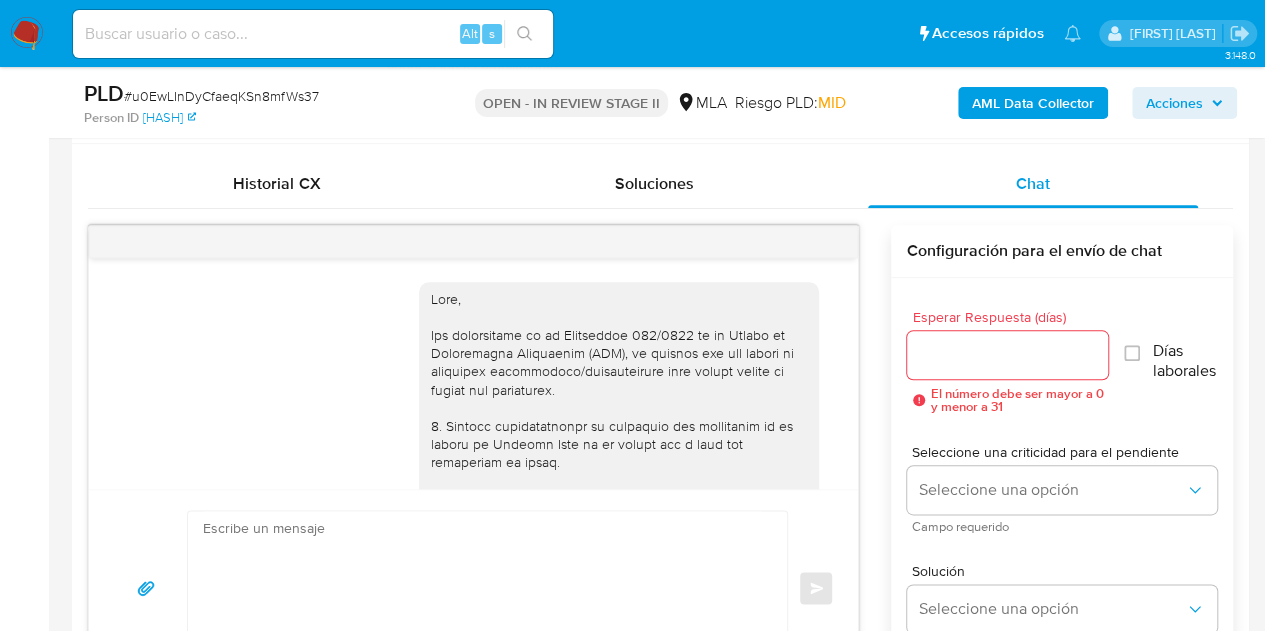 scroll, scrollTop: 1342, scrollLeft: 0, axis: vertical 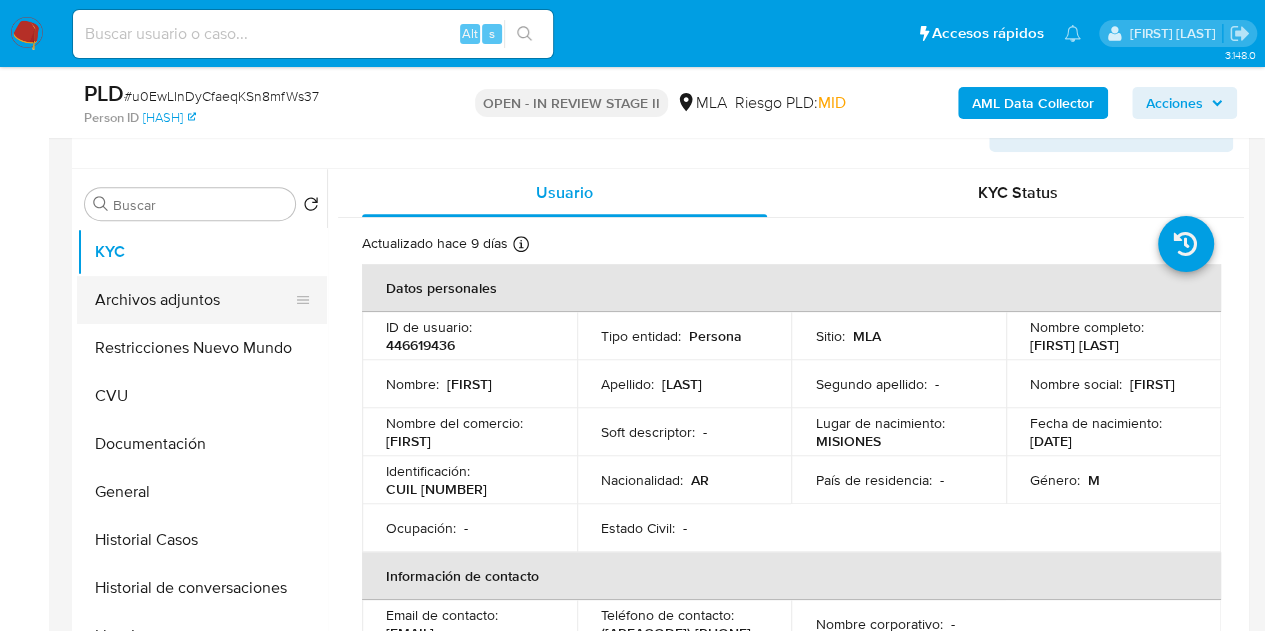 click on "Archivos adjuntos" at bounding box center (194, 300) 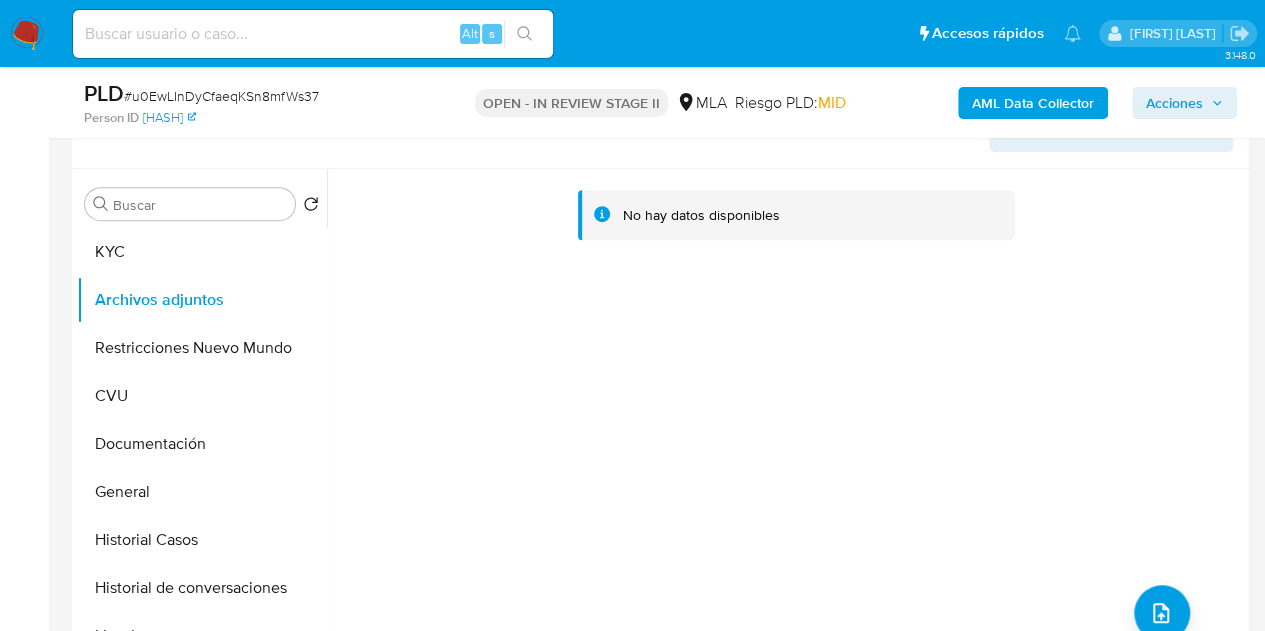click on "AML Data Collector" at bounding box center (1033, 103) 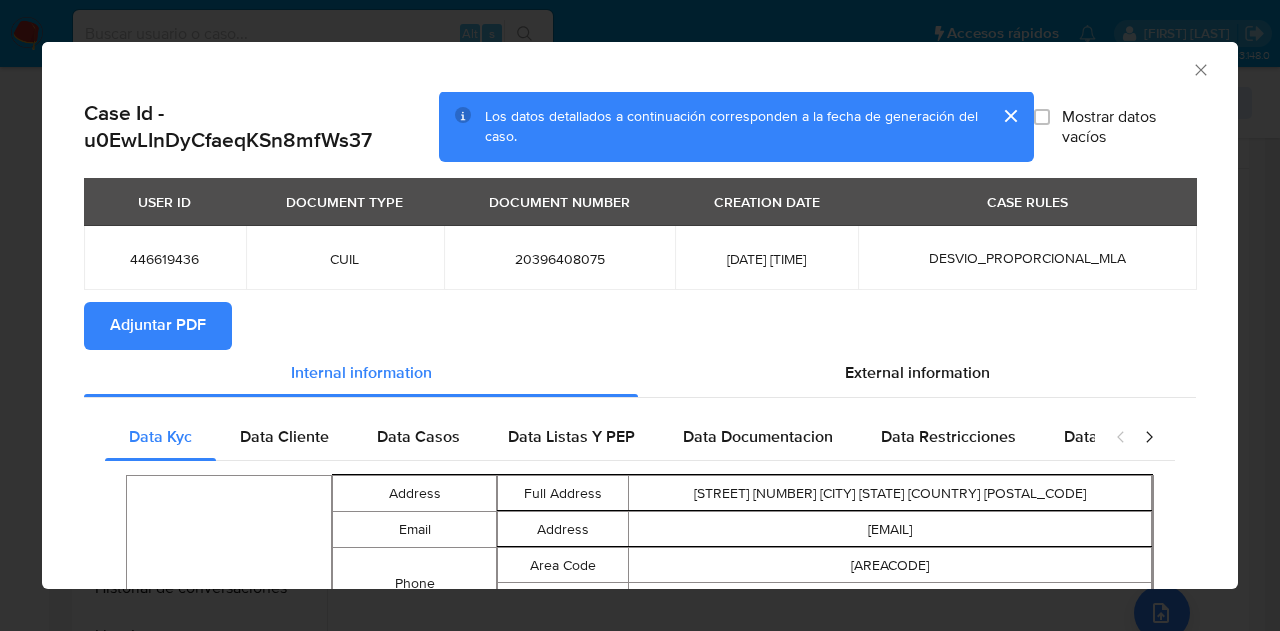click on "Adjuntar PDF" at bounding box center (158, 326) 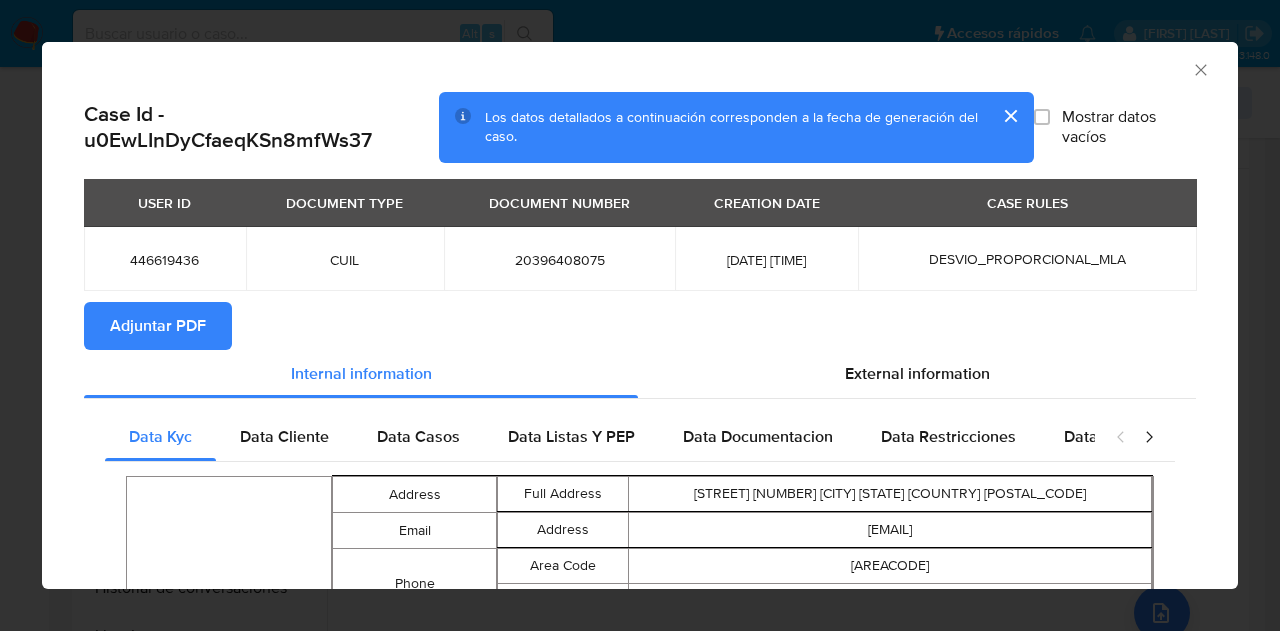 click 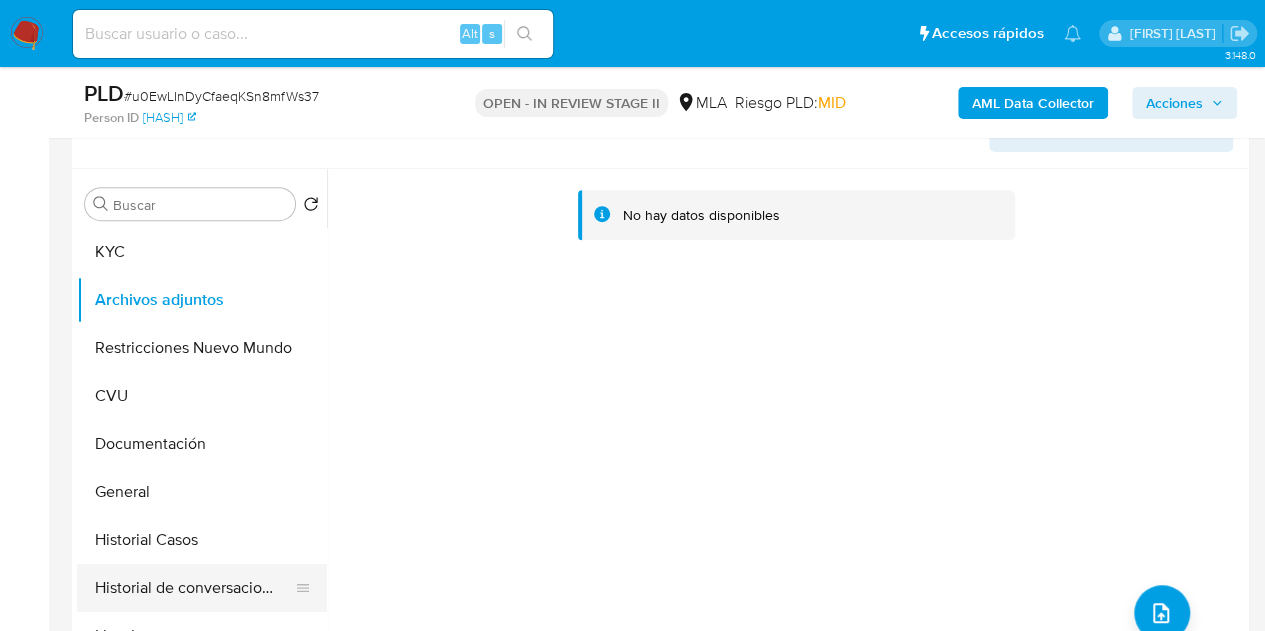 click on "Historial de conversaciones" at bounding box center (194, 588) 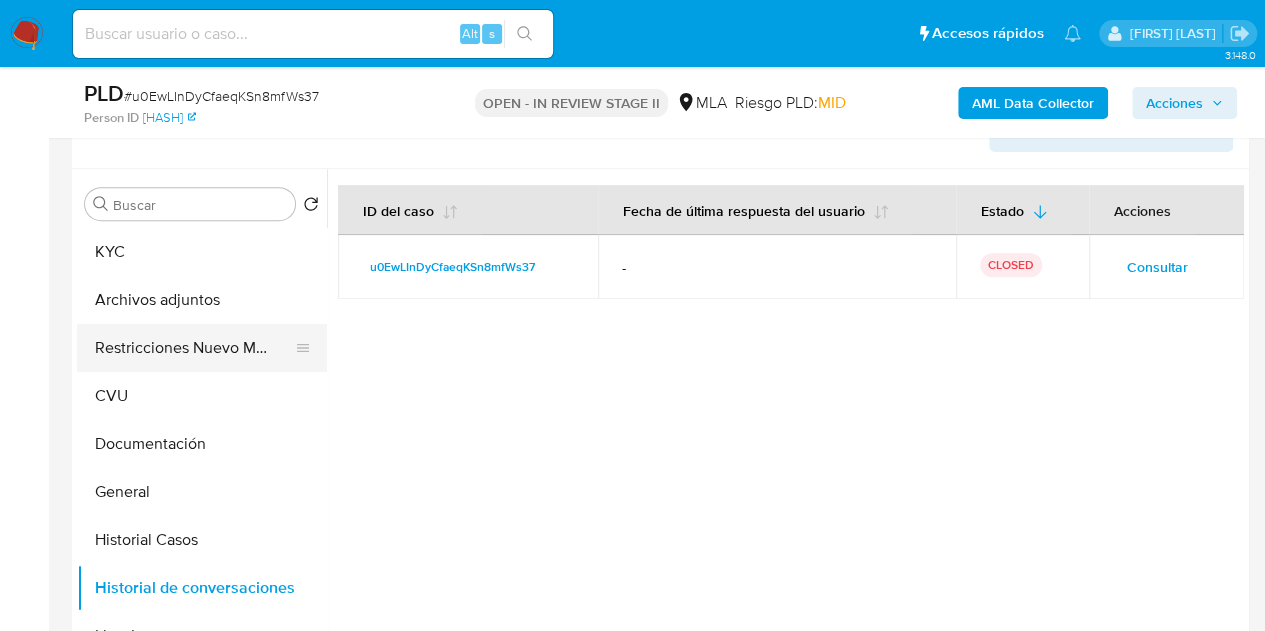 click on "Restricciones Nuevo Mundo" at bounding box center [194, 348] 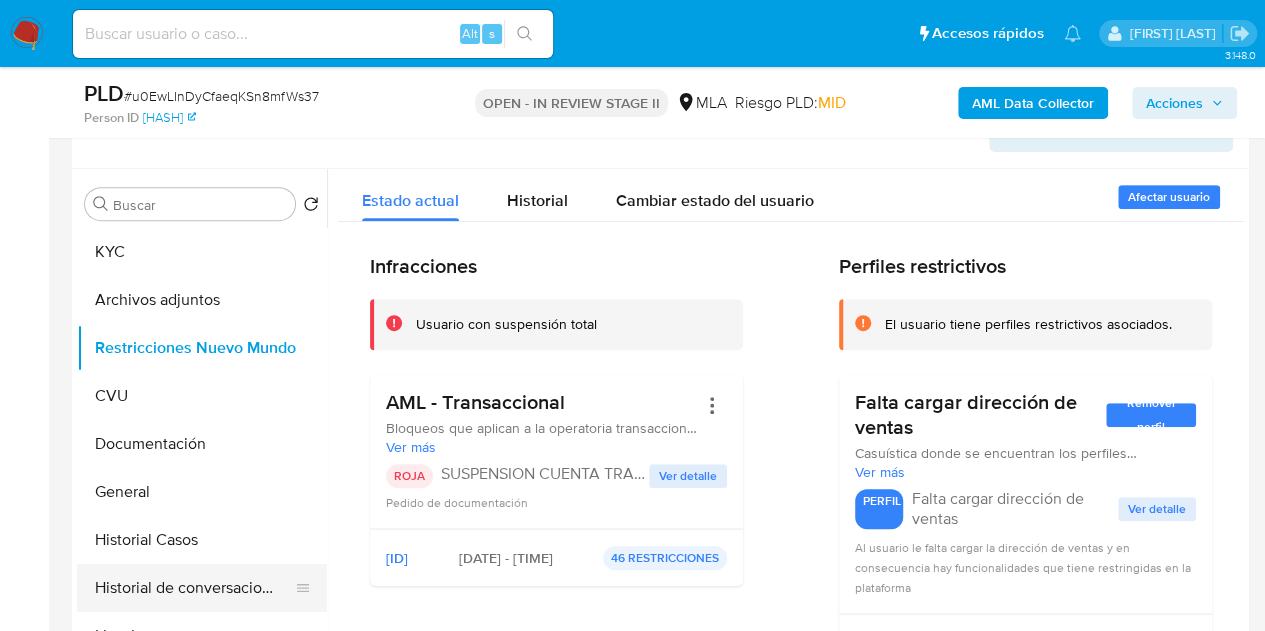 click on "Historial de conversaciones" at bounding box center (194, 588) 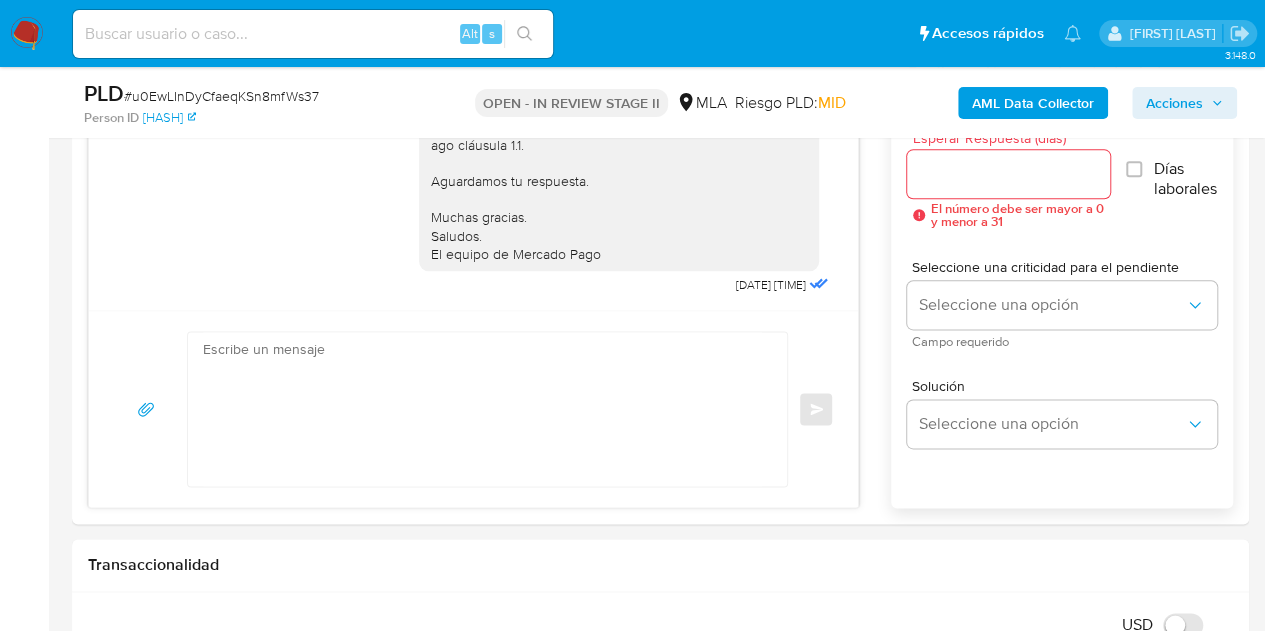scroll, scrollTop: 940, scrollLeft: 0, axis: vertical 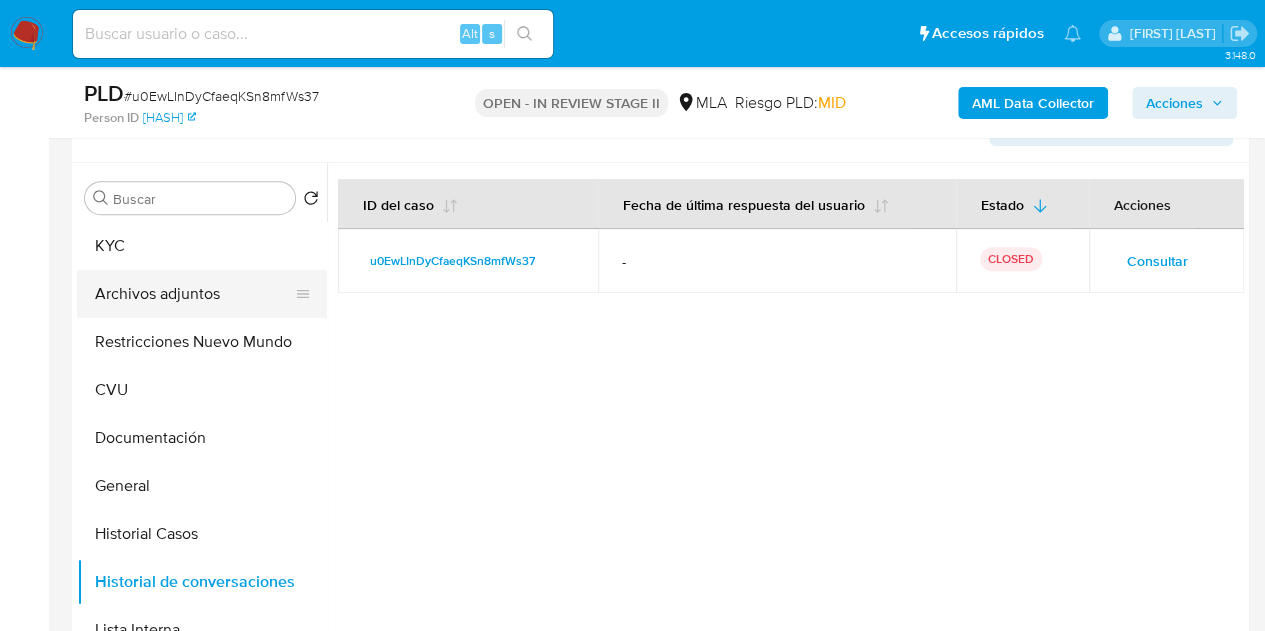 click on "Archivos adjuntos" at bounding box center (194, 294) 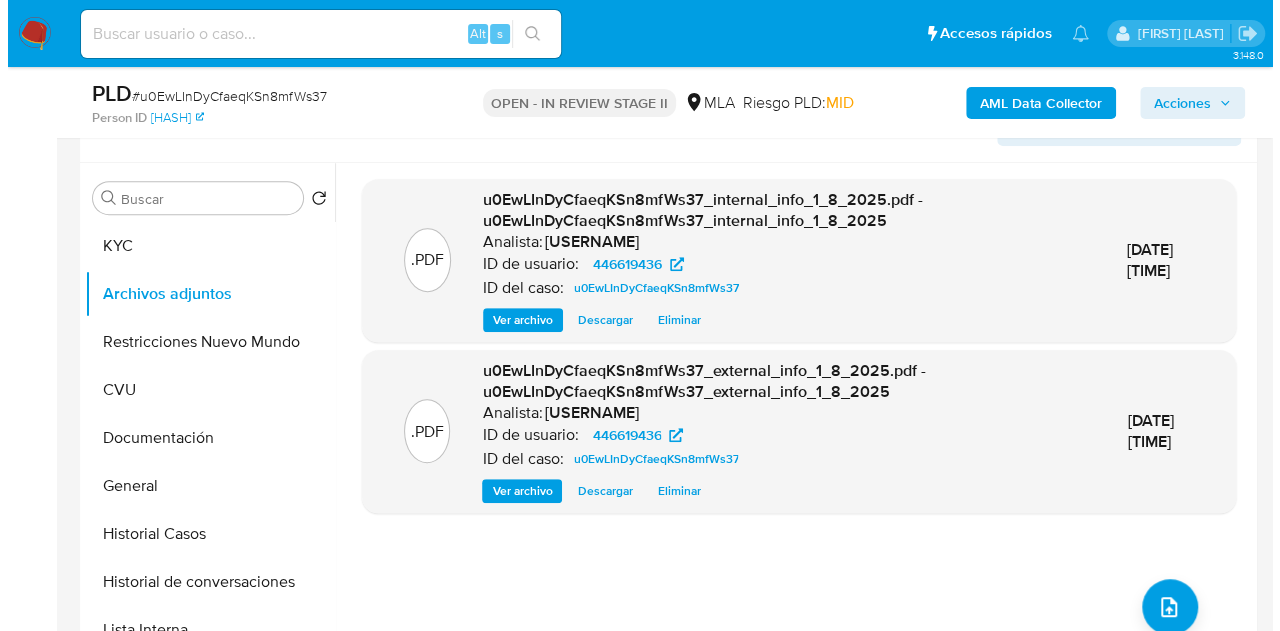 scroll, scrollTop: 411, scrollLeft: 0, axis: vertical 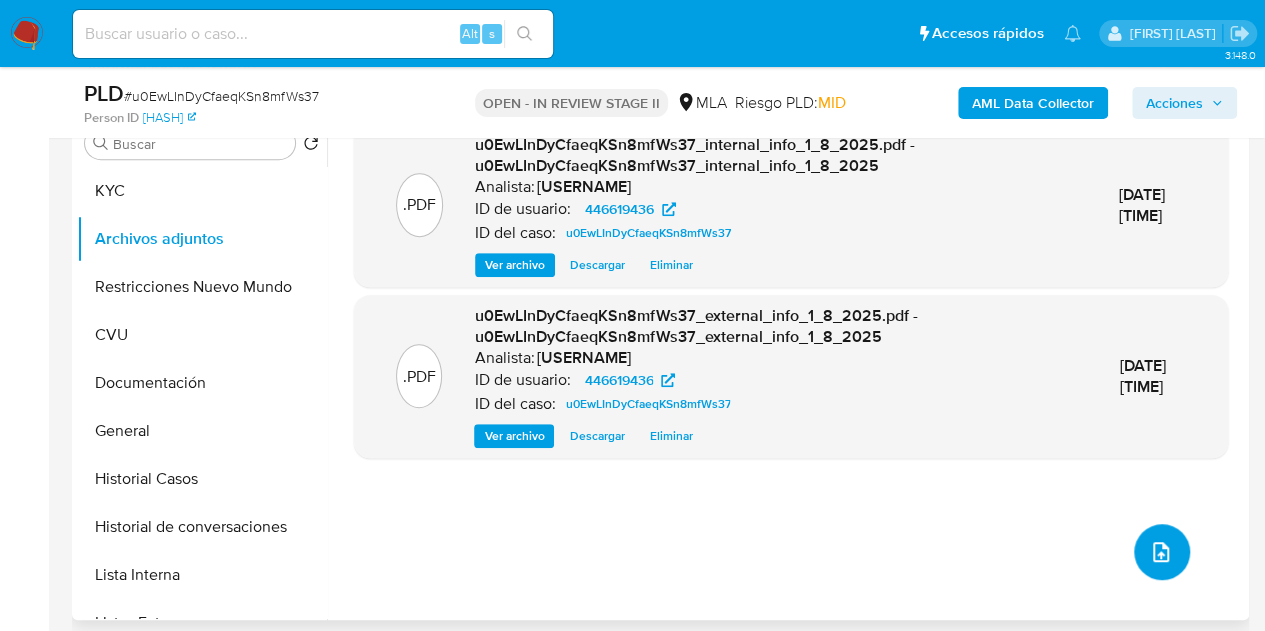 click at bounding box center (1162, 552) 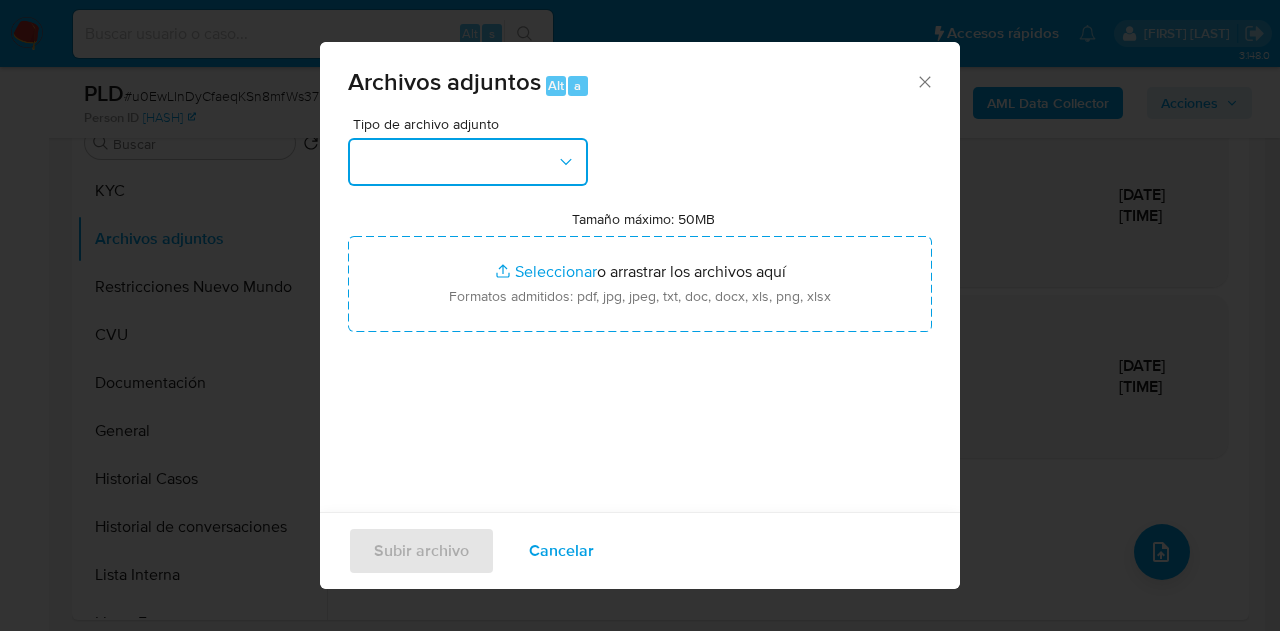 click at bounding box center [468, 162] 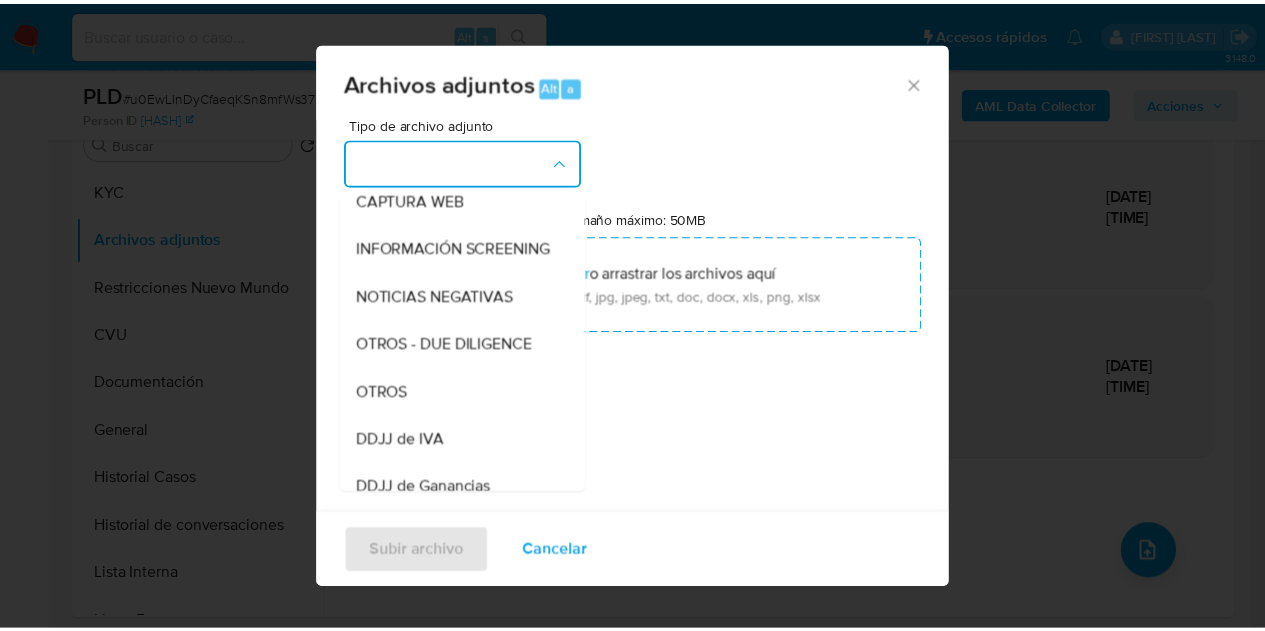 scroll, scrollTop: 275, scrollLeft: 0, axis: vertical 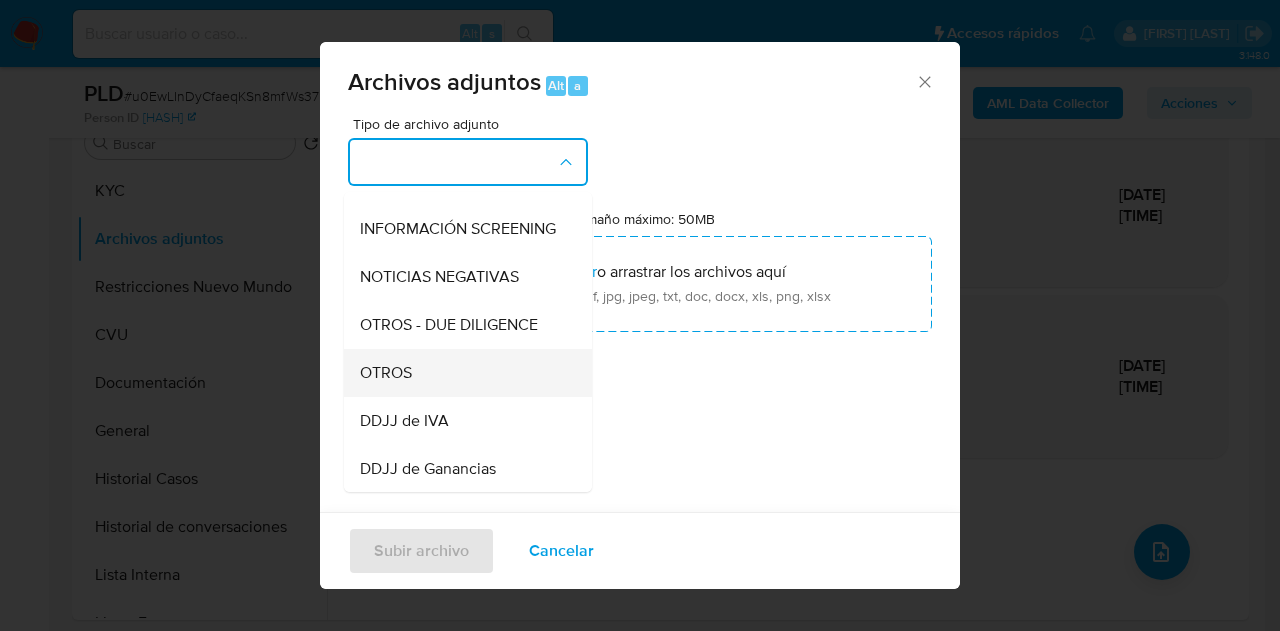 click on "OTROS" at bounding box center (462, 373) 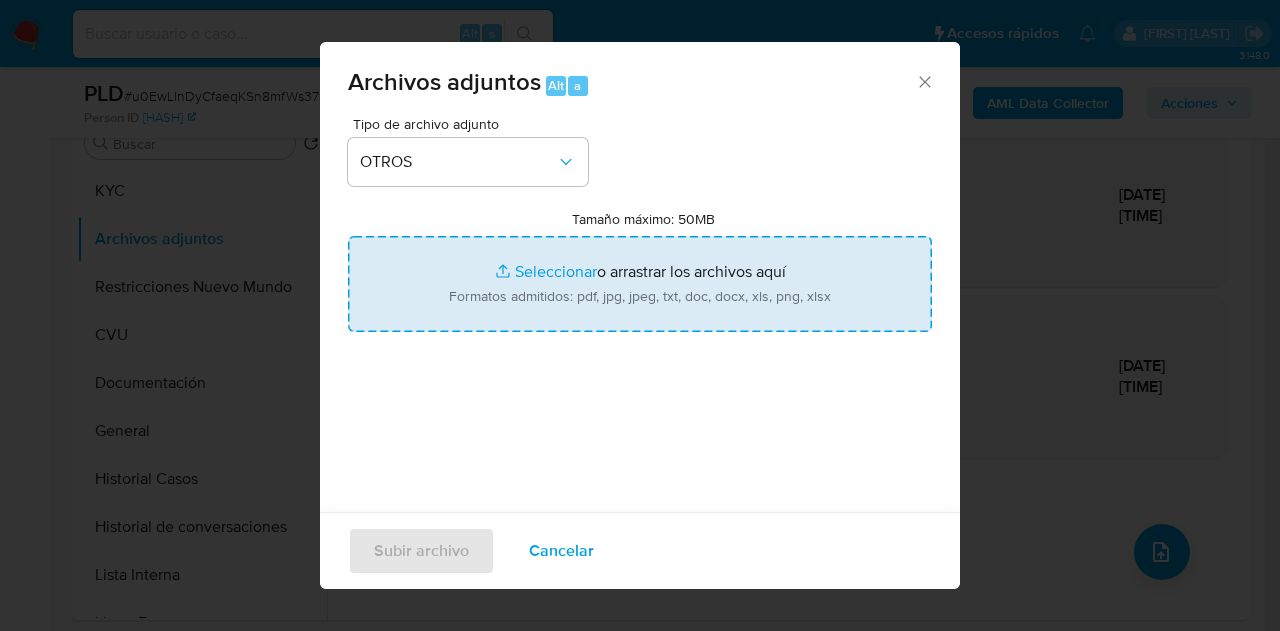 click on "Tamaño máximo: 50MB Seleccionar archivos" at bounding box center [640, 284] 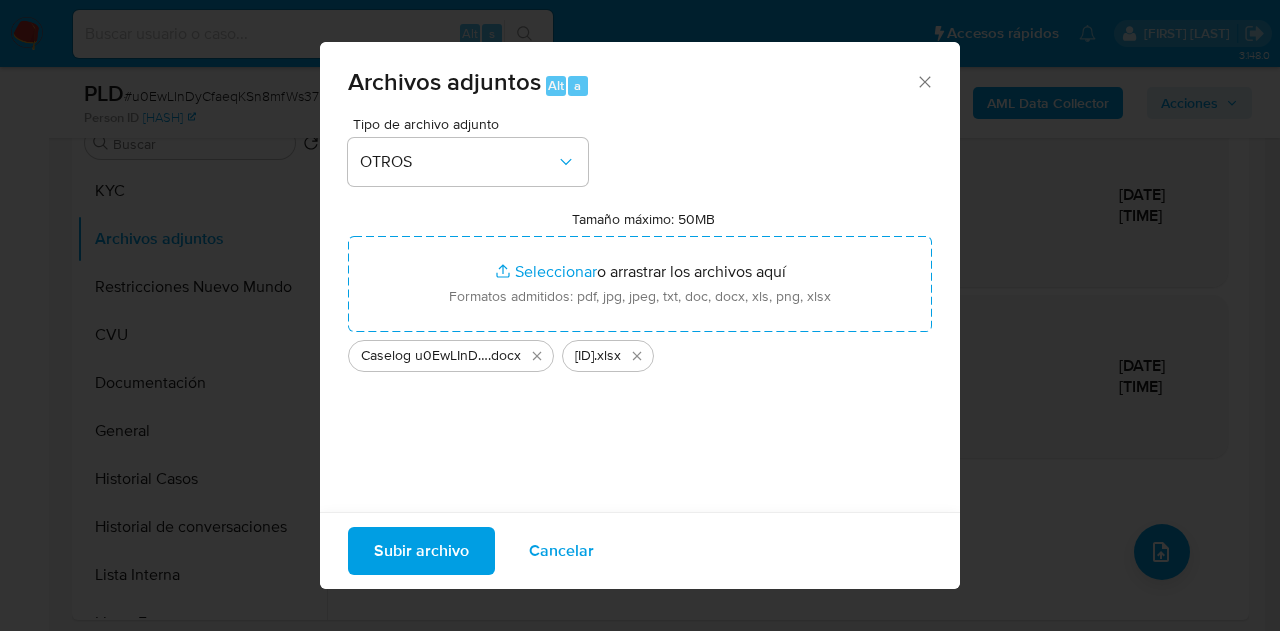 click on "Subir archivo" at bounding box center [421, 551] 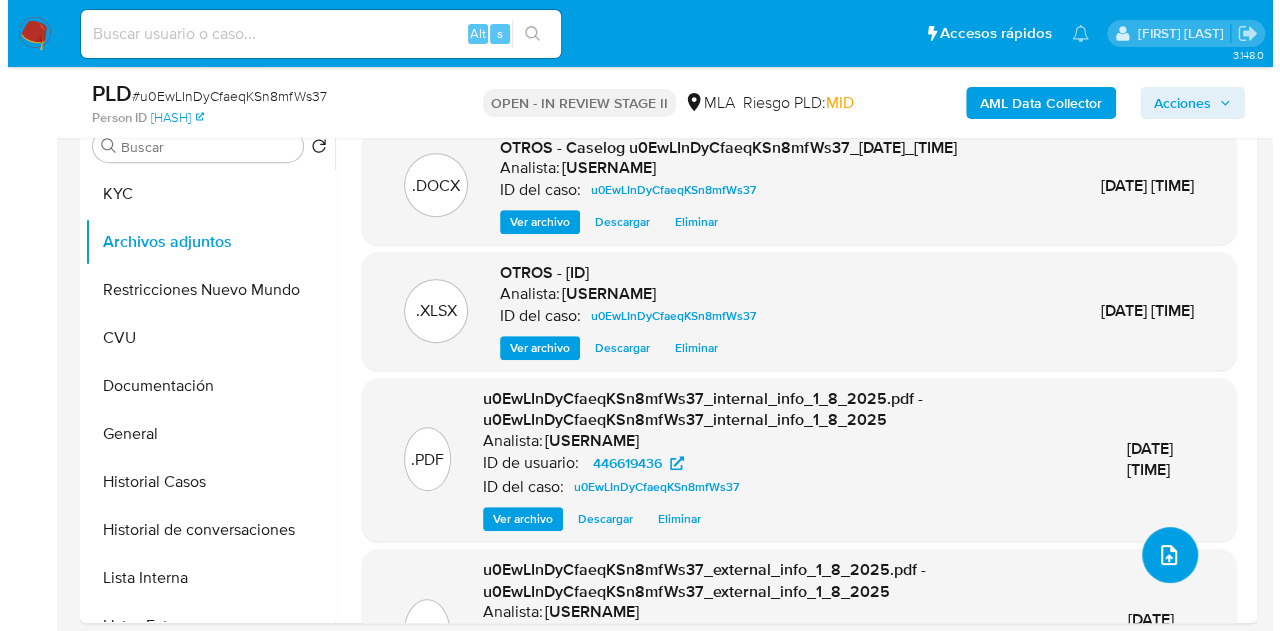 scroll, scrollTop: 336, scrollLeft: 0, axis: vertical 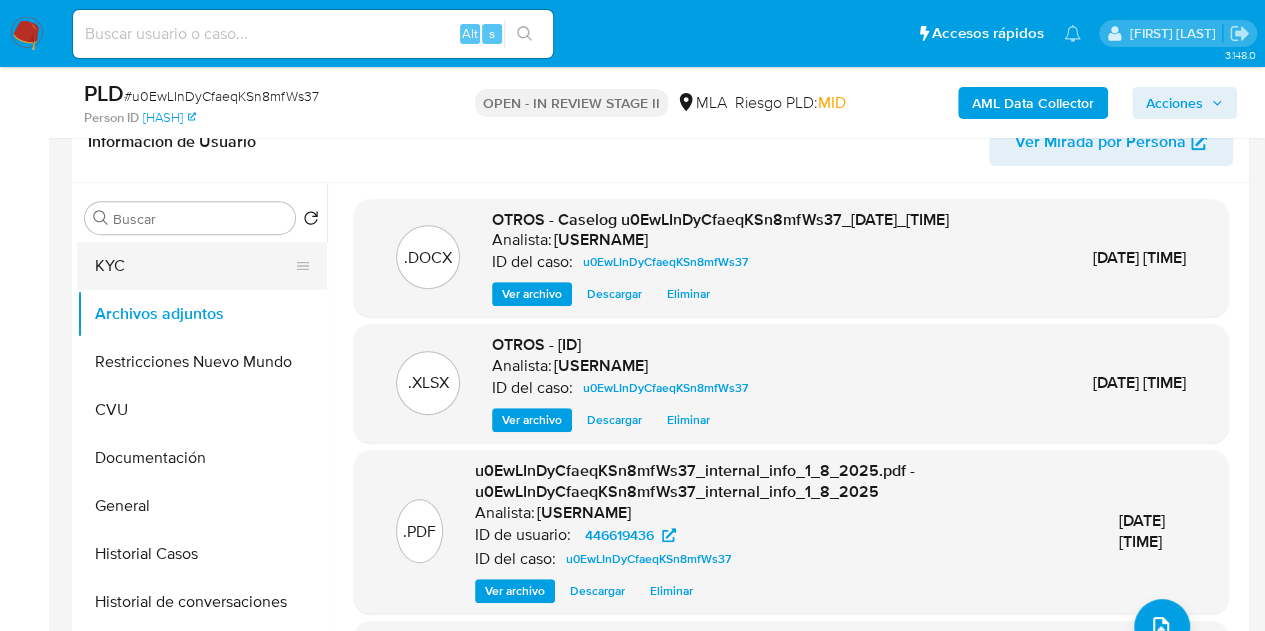 click on "KYC" at bounding box center (194, 266) 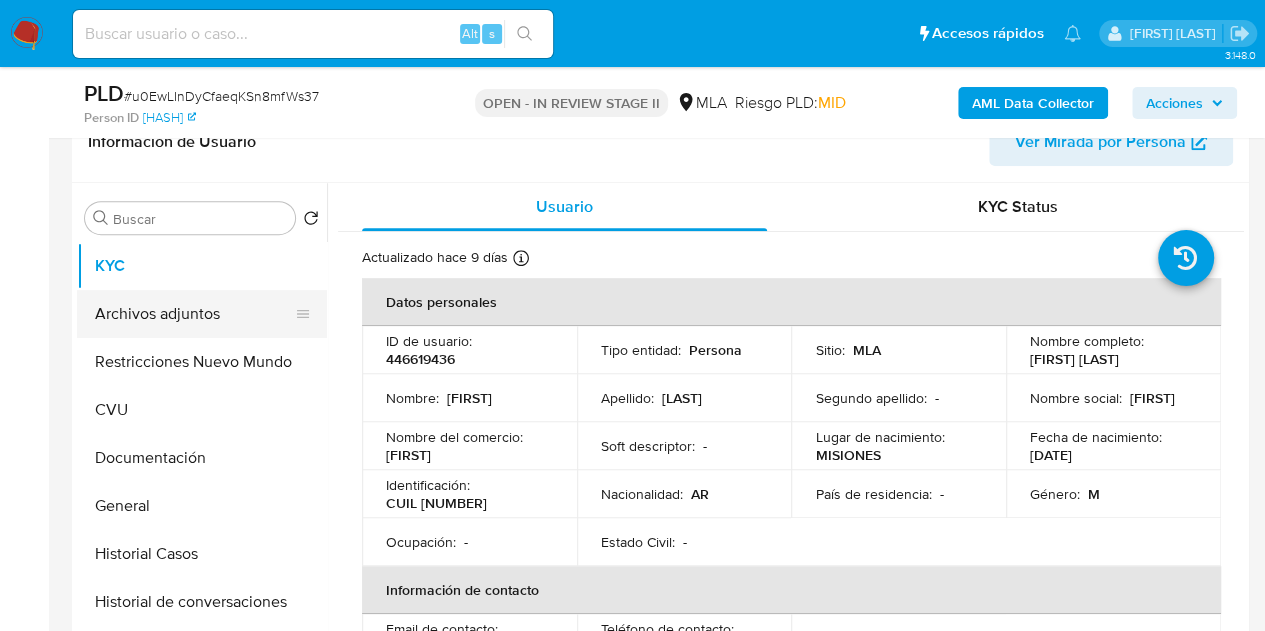 click on "Archivos adjuntos" at bounding box center (194, 314) 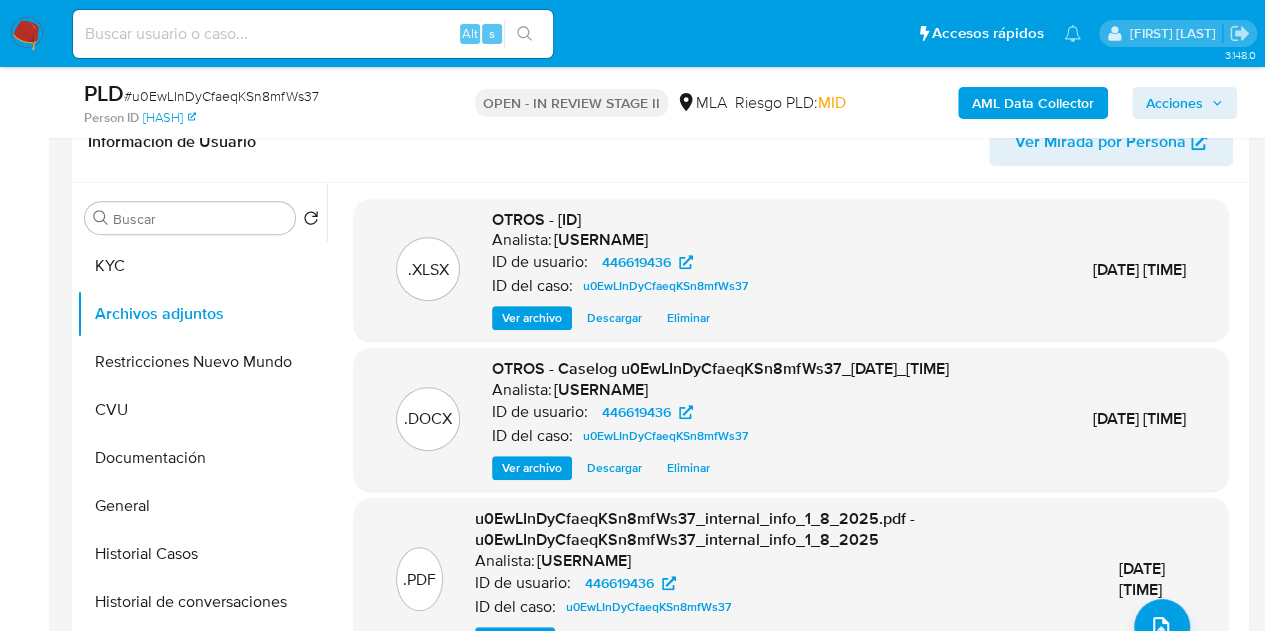 click on "Ver archivo" at bounding box center (532, 468) 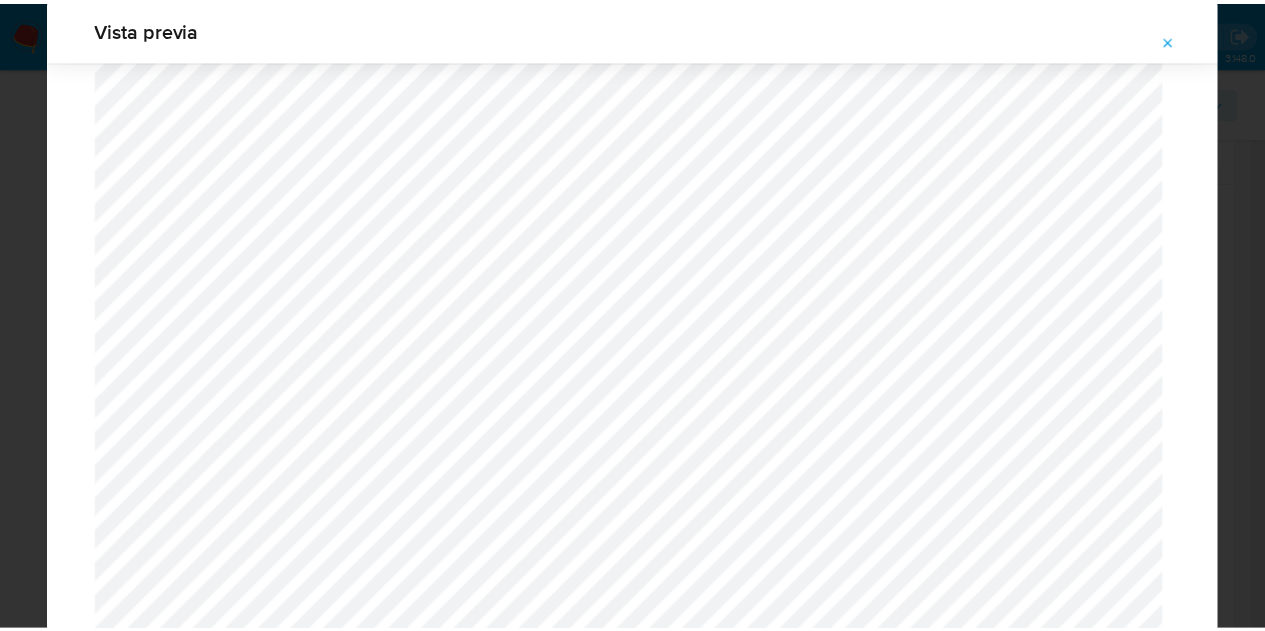 scroll, scrollTop: 0, scrollLeft: 0, axis: both 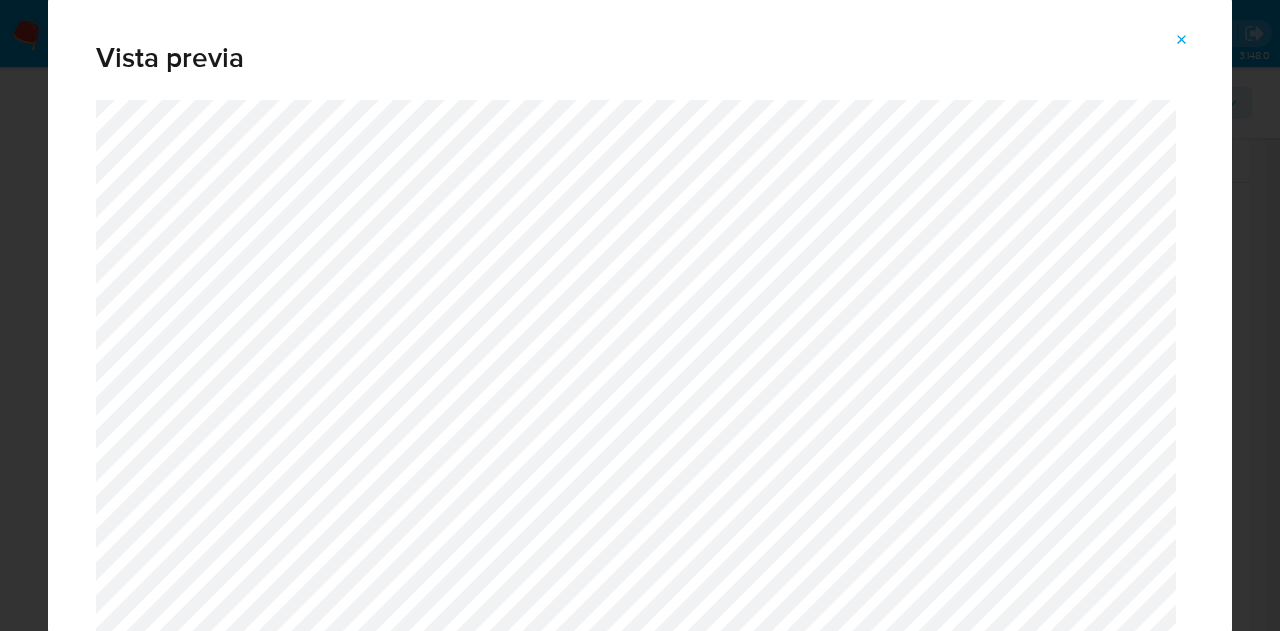 click 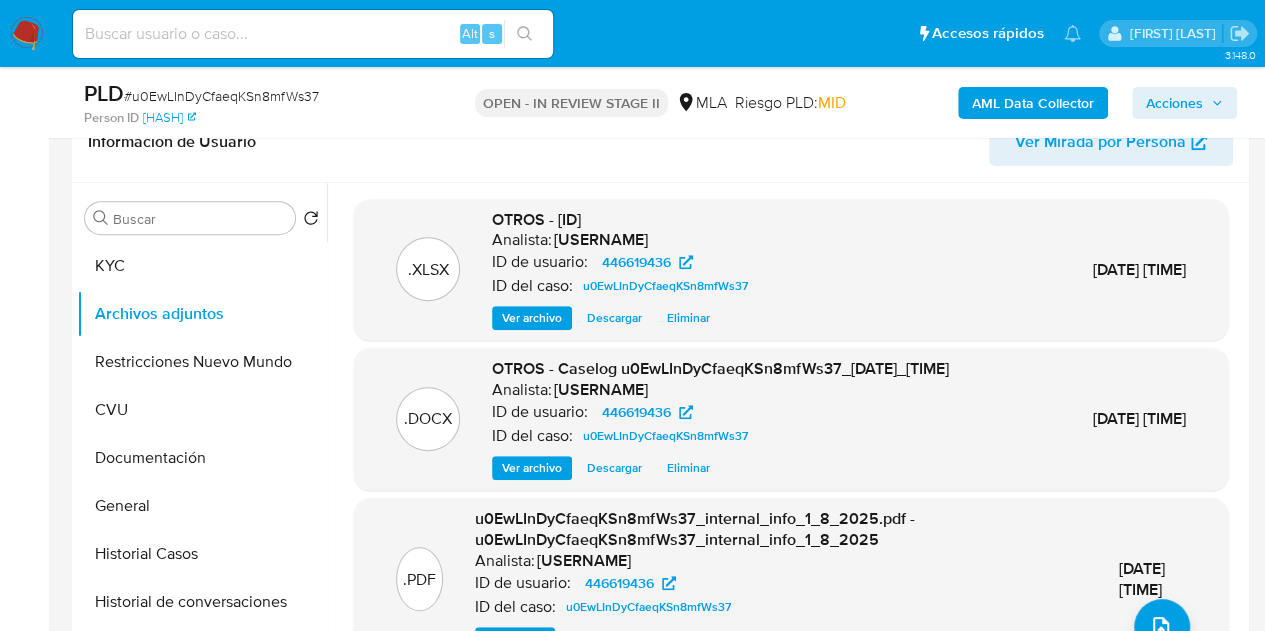 scroll, scrollTop: 262, scrollLeft: 0, axis: vertical 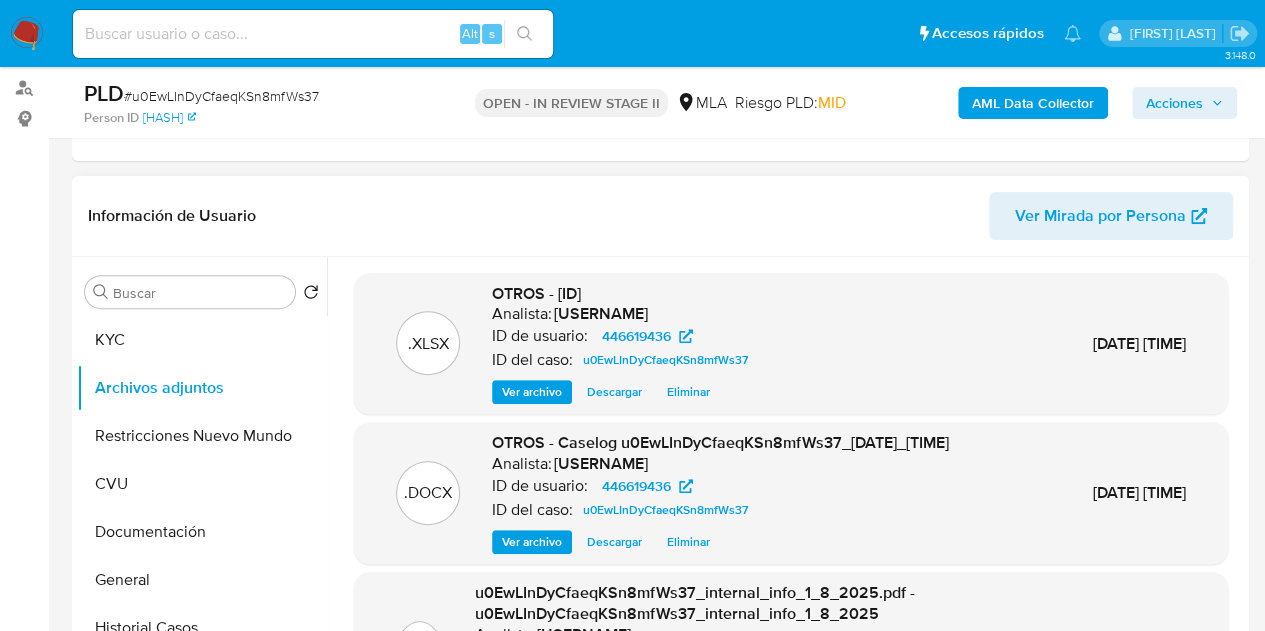 click on "Acciones" at bounding box center (1174, 103) 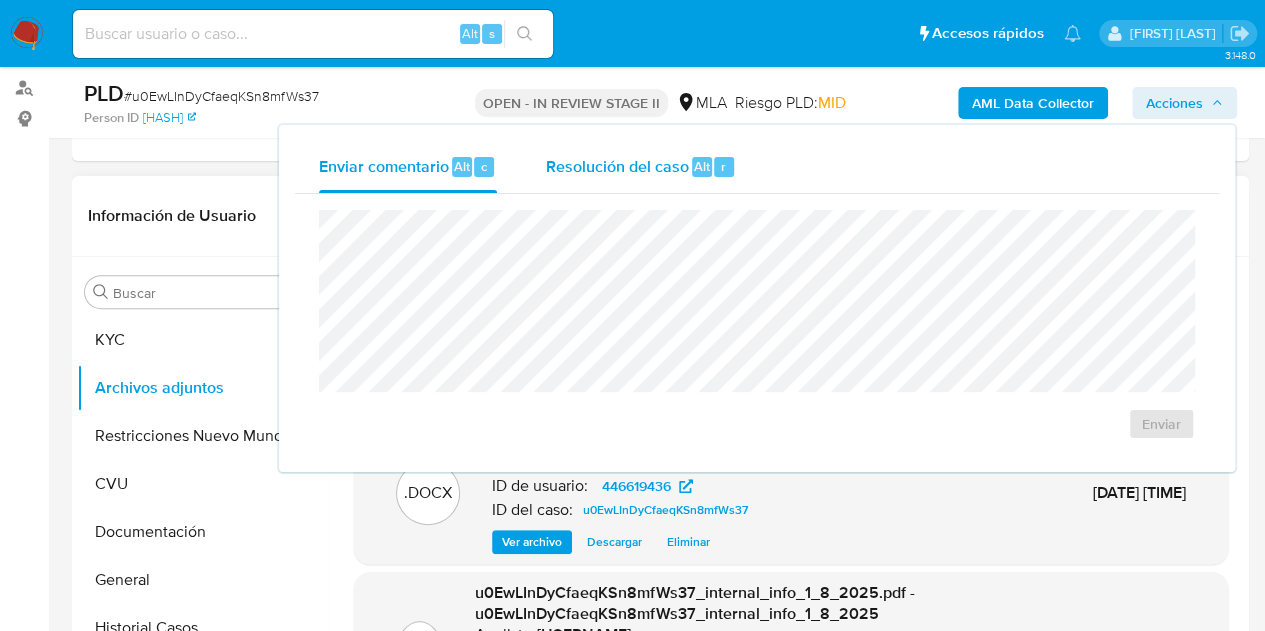 click on "Resolución del caso" at bounding box center (616, 165) 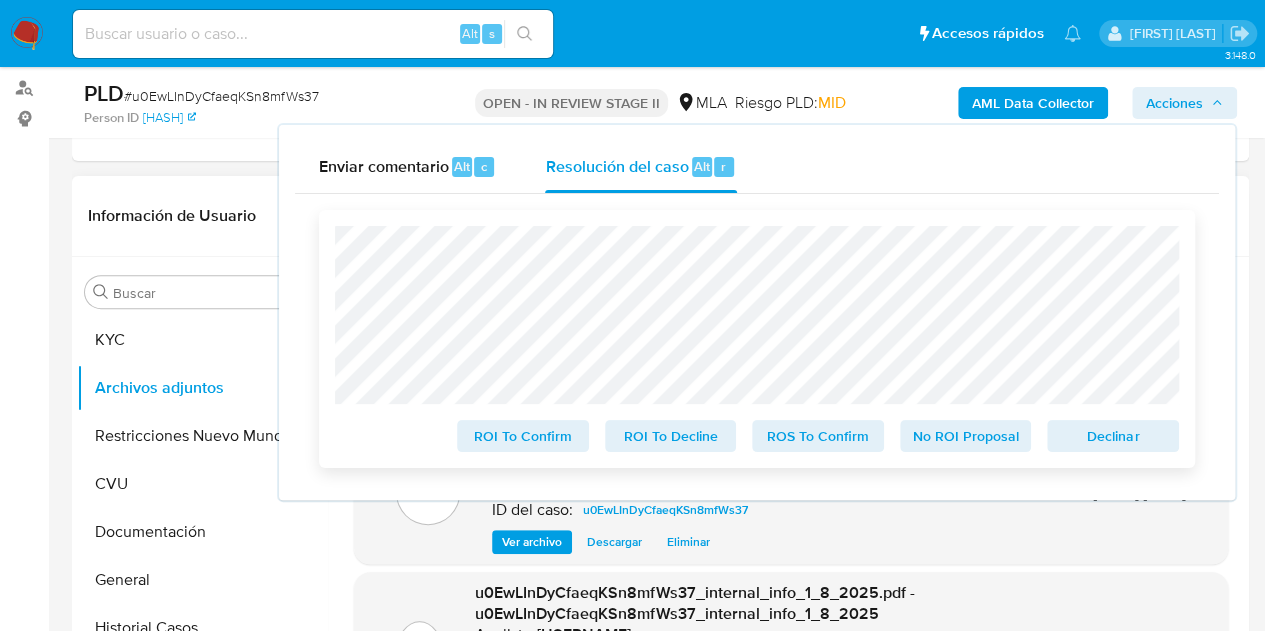 click on "Declinar" at bounding box center (1113, 436) 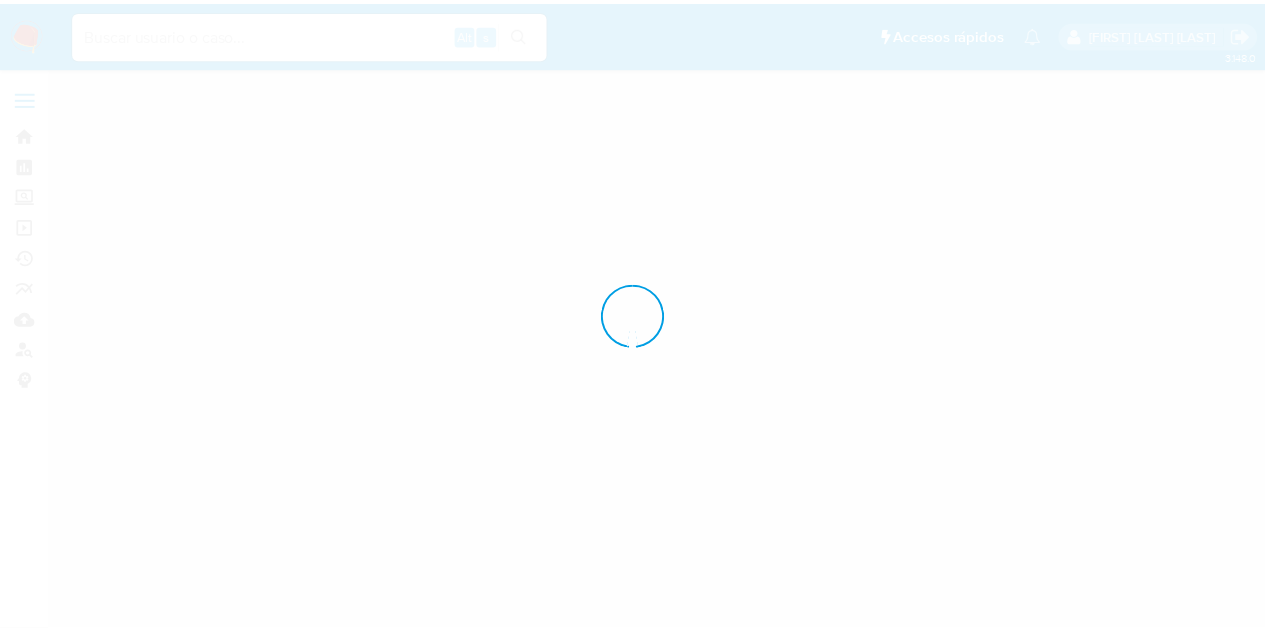 scroll, scrollTop: 0, scrollLeft: 0, axis: both 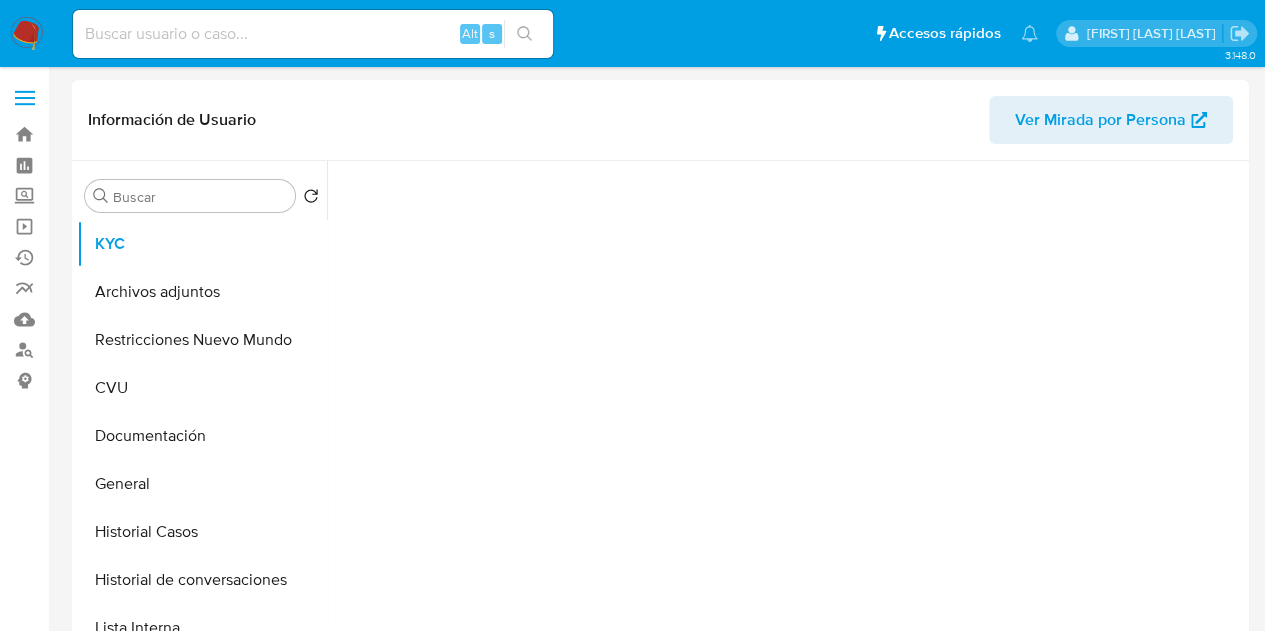 click on "Ver Mirada por Persona" at bounding box center [1100, 120] 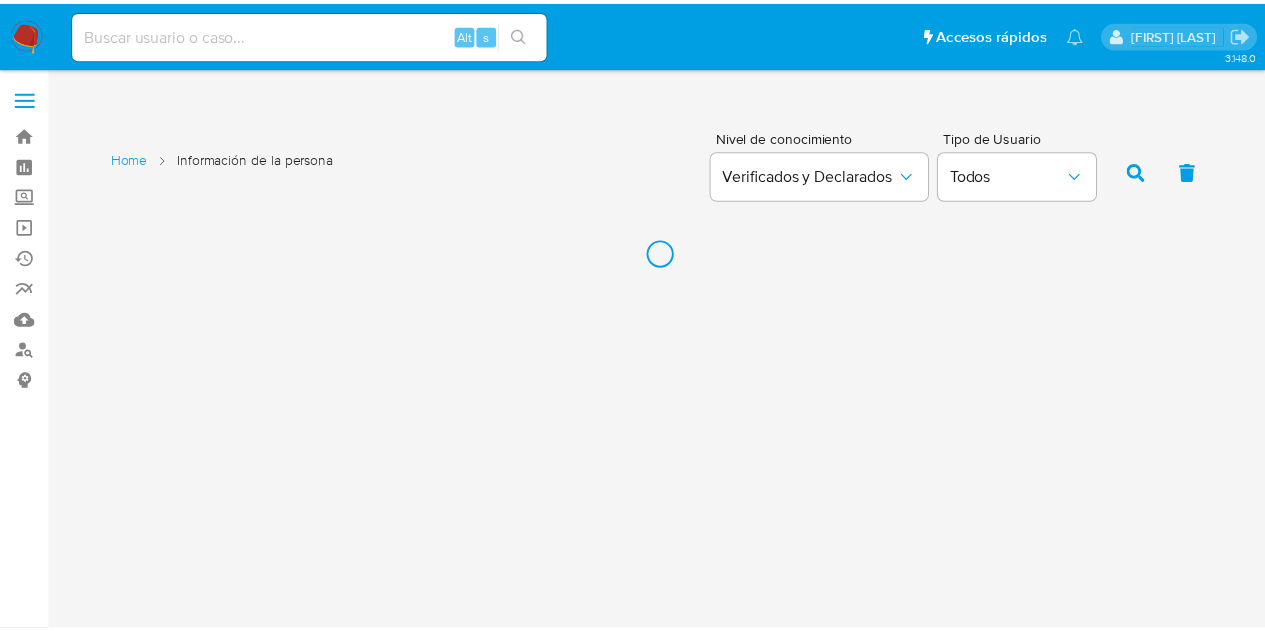 scroll, scrollTop: 0, scrollLeft: 0, axis: both 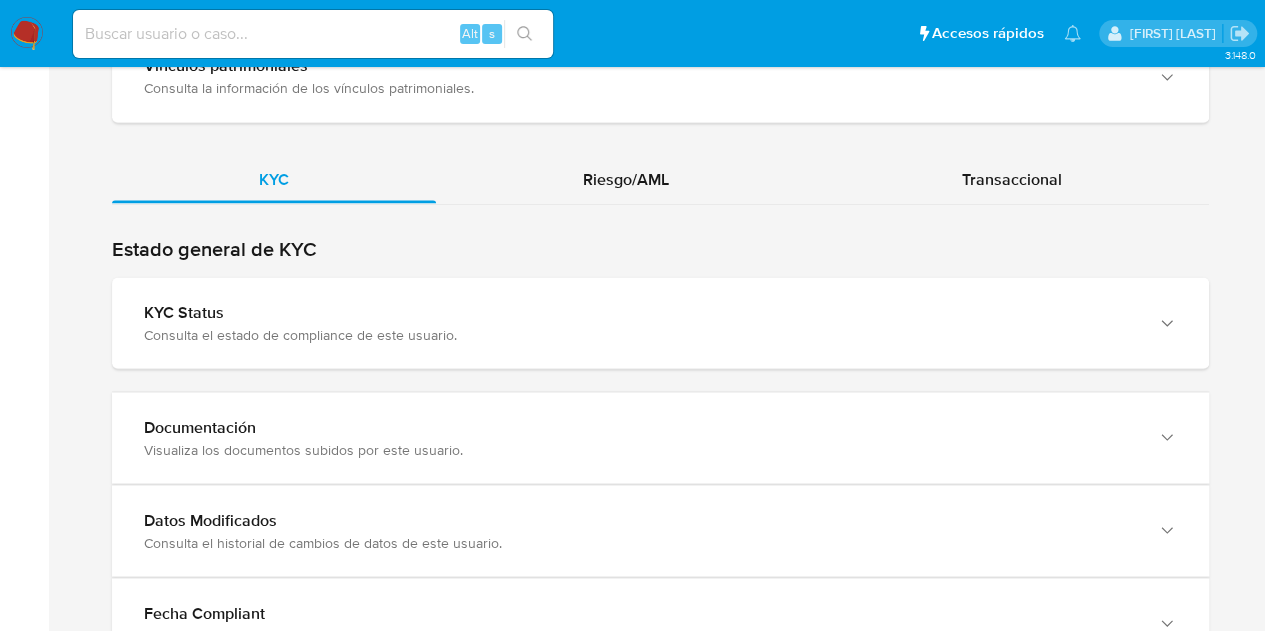 click on "KYC Riesgo/AML Transaccional Información financiera y fiscal Consulta cuentas bancarias, CVU y datos fiscales de este usuario." at bounding box center [660, 617] 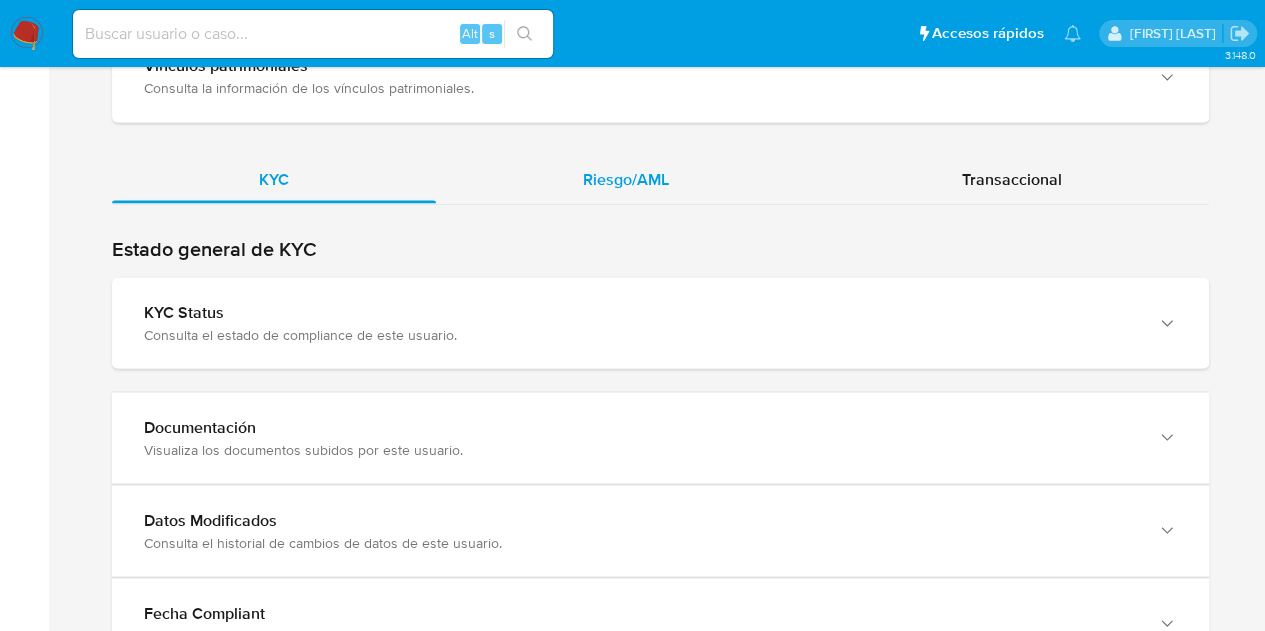 click on "Riesgo/AML" at bounding box center (626, 179) 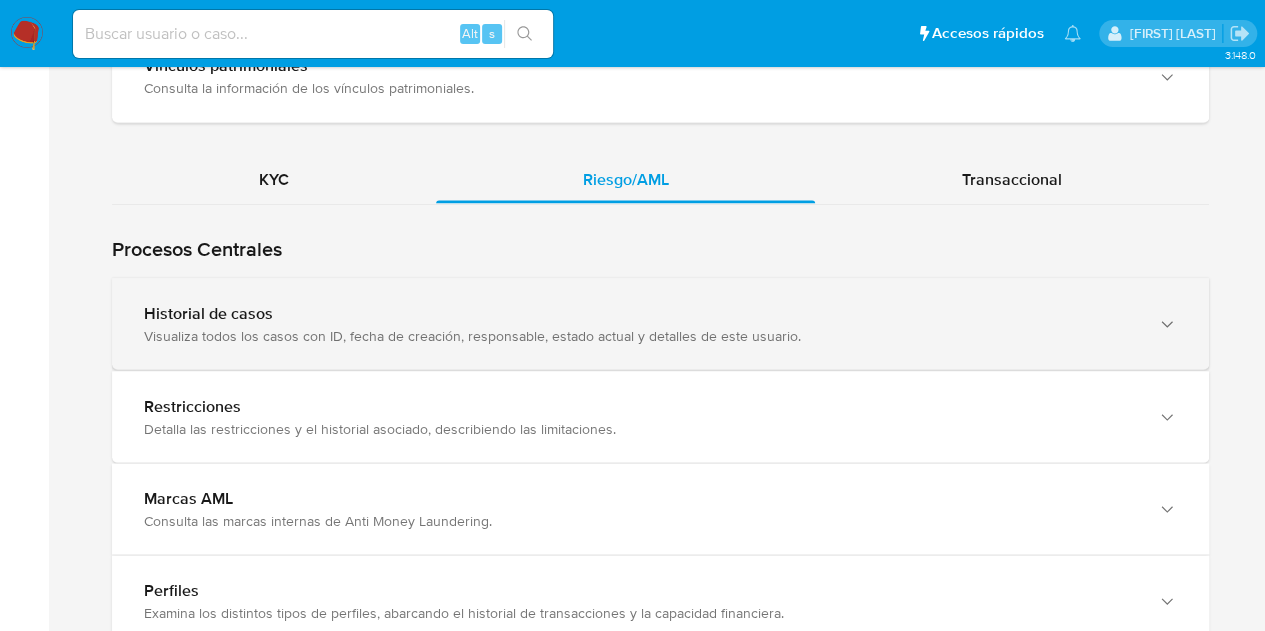 click on "Historial de casos" at bounding box center (640, 313) 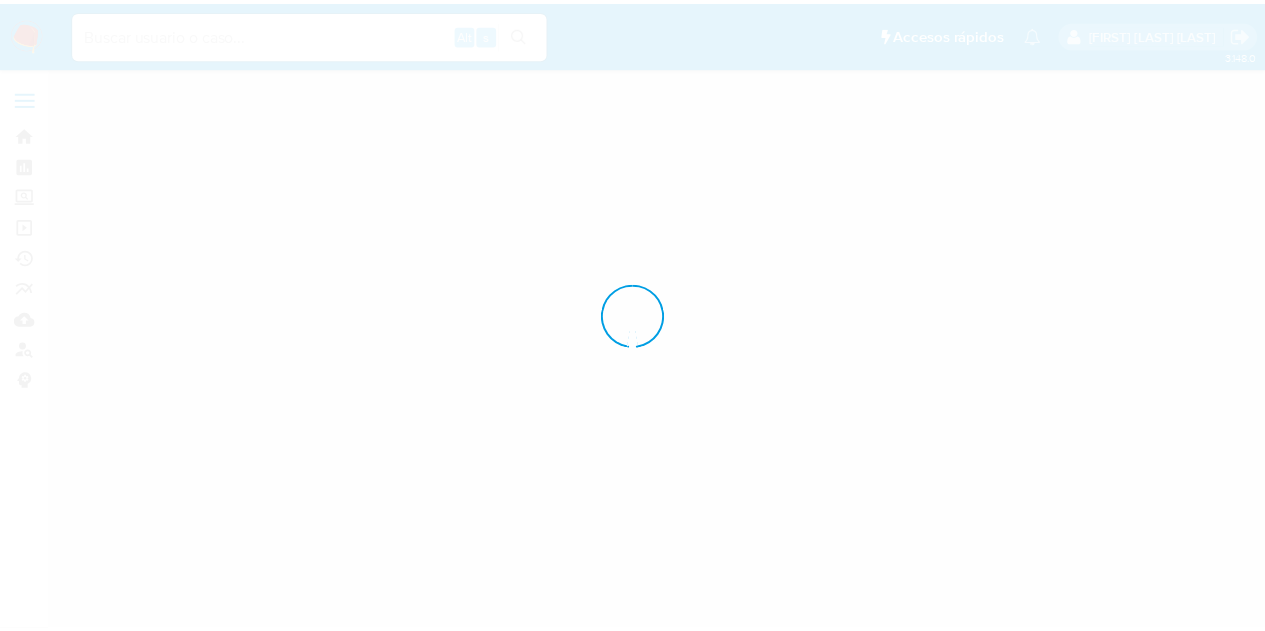 scroll, scrollTop: 0, scrollLeft: 0, axis: both 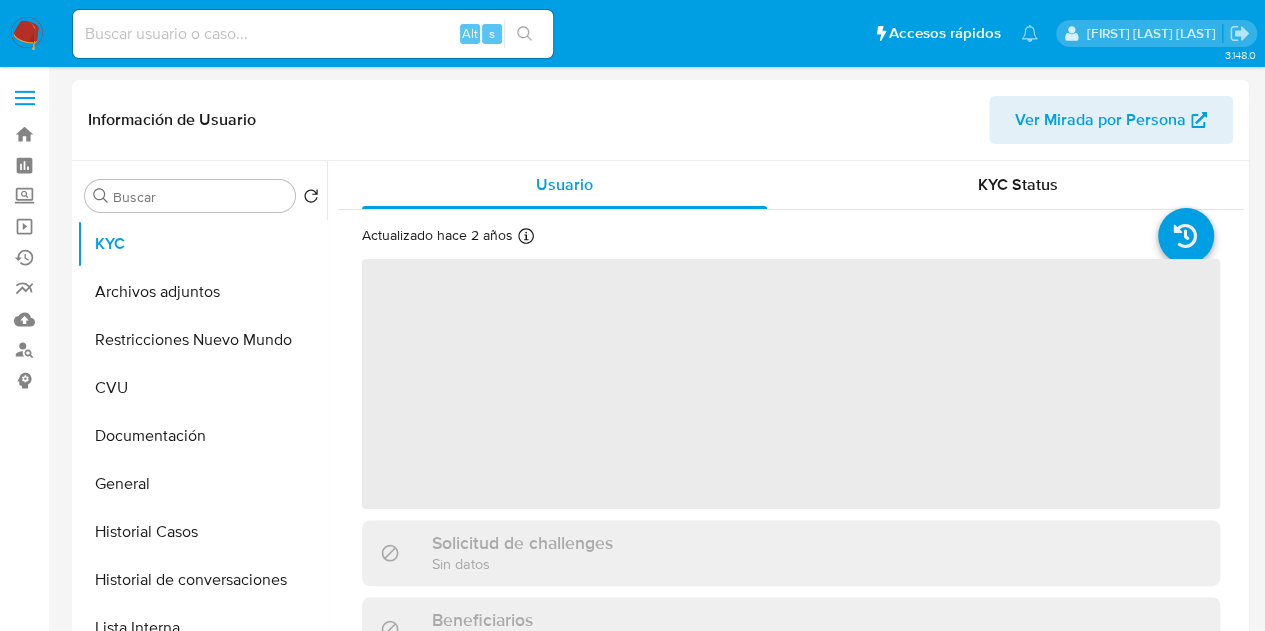 click on "Ver Mirada por Persona" at bounding box center (1100, 120) 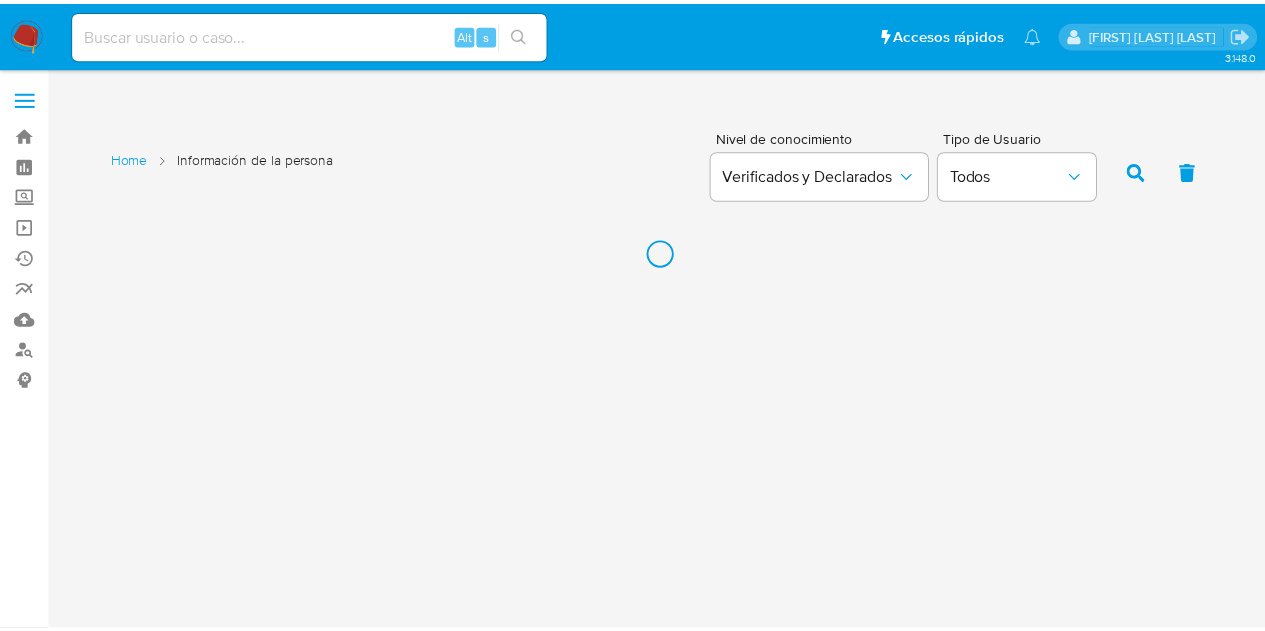 scroll, scrollTop: 0, scrollLeft: 0, axis: both 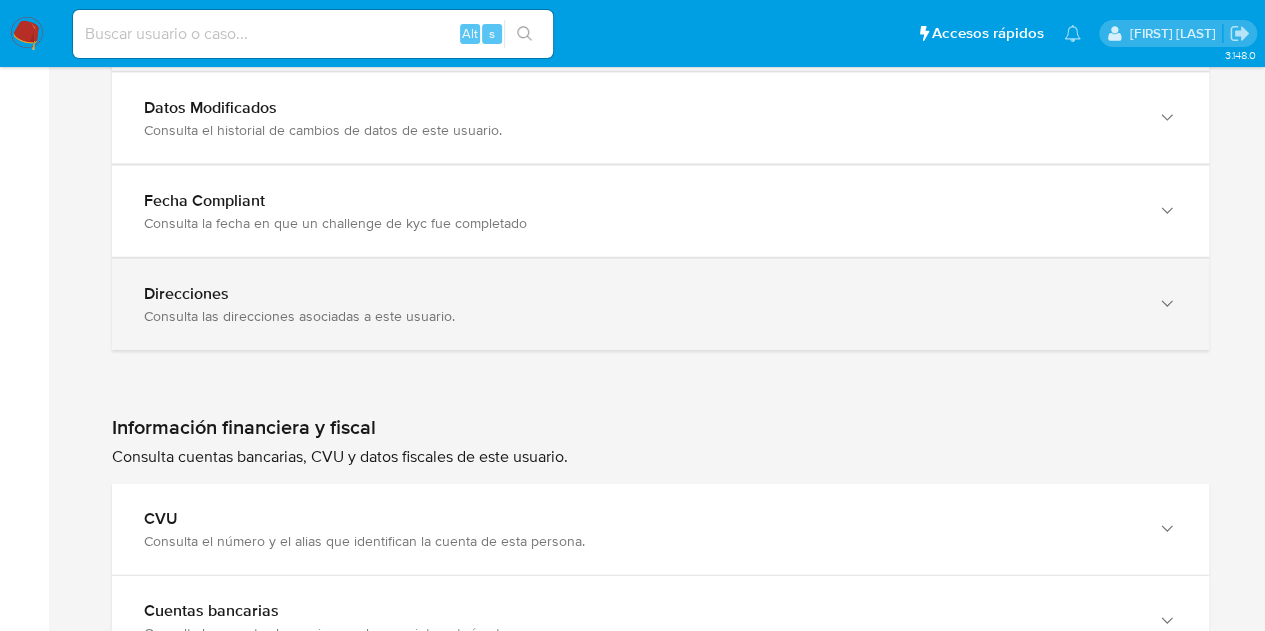 click on "Direcciones Consulta las direcciones asociadas a este usuario." at bounding box center [660, 304] 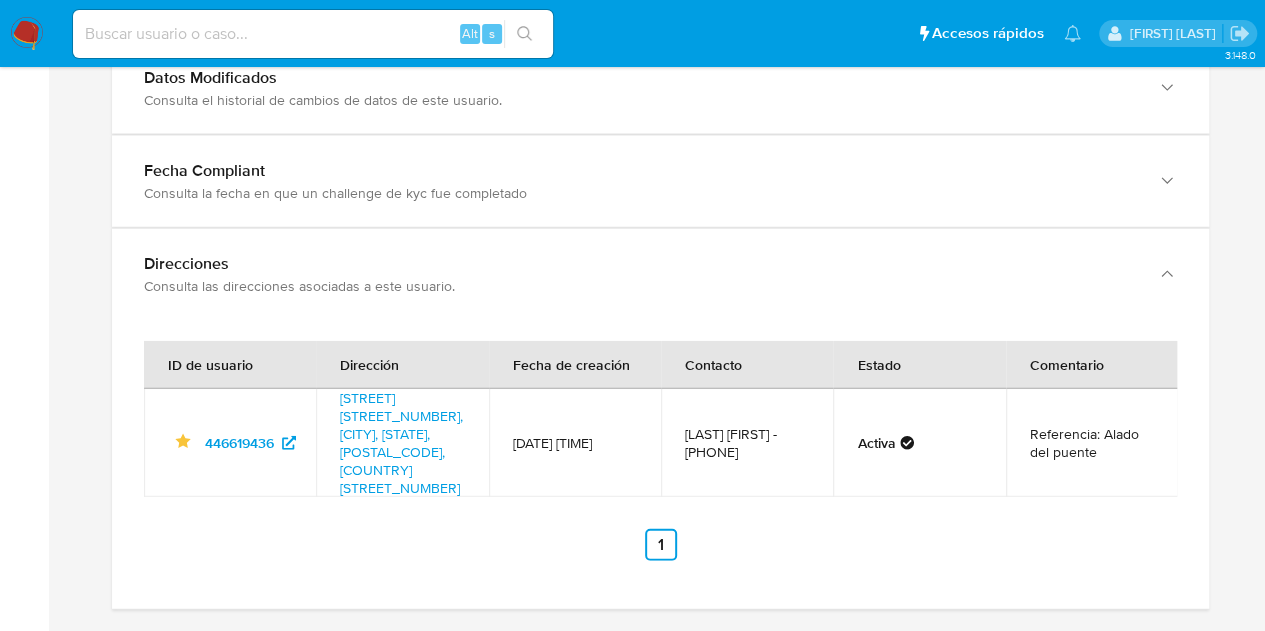 scroll, scrollTop: 2189, scrollLeft: 0, axis: vertical 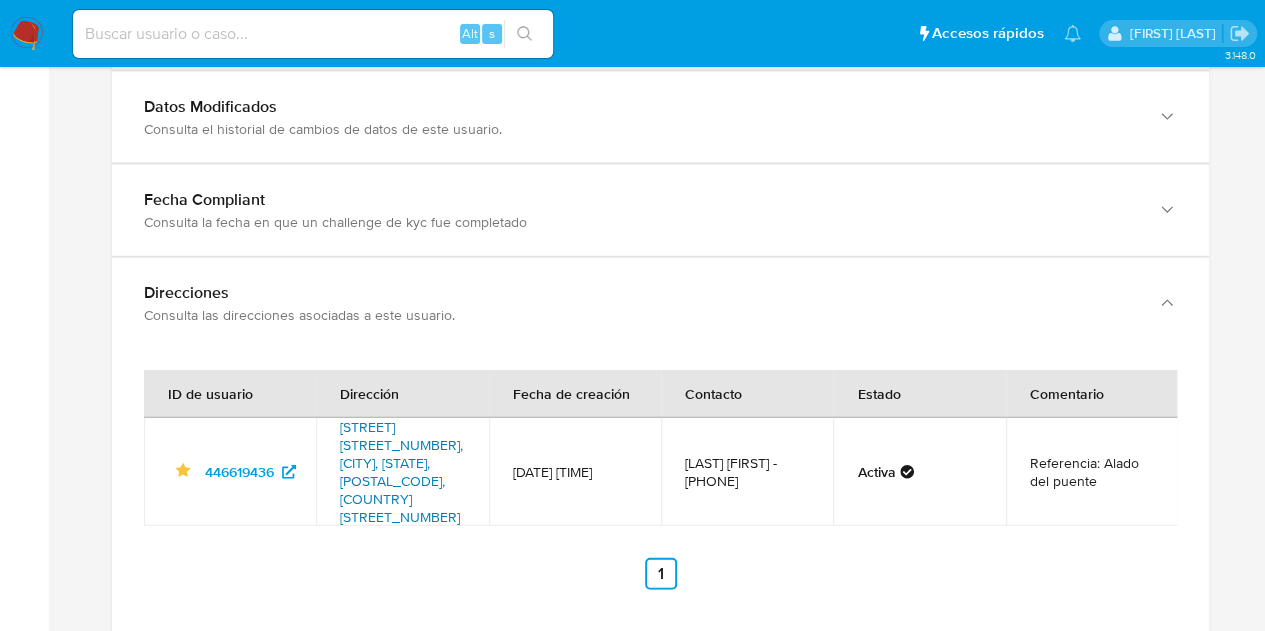 click on "Colibri Y Juan Alfonzo Barrio Malvinas Alado Del Puente Sn, Puerto Iguazu, Misiones, 3370, Argentina SN" at bounding box center [401, 472] 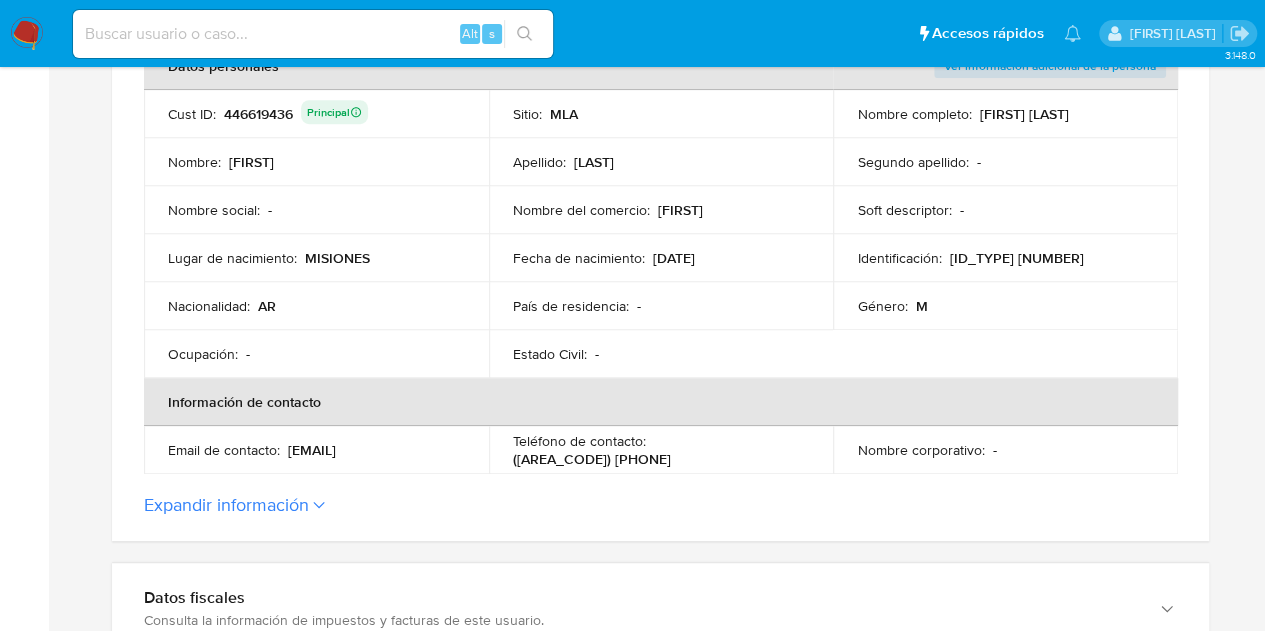 scroll, scrollTop: 355, scrollLeft: 0, axis: vertical 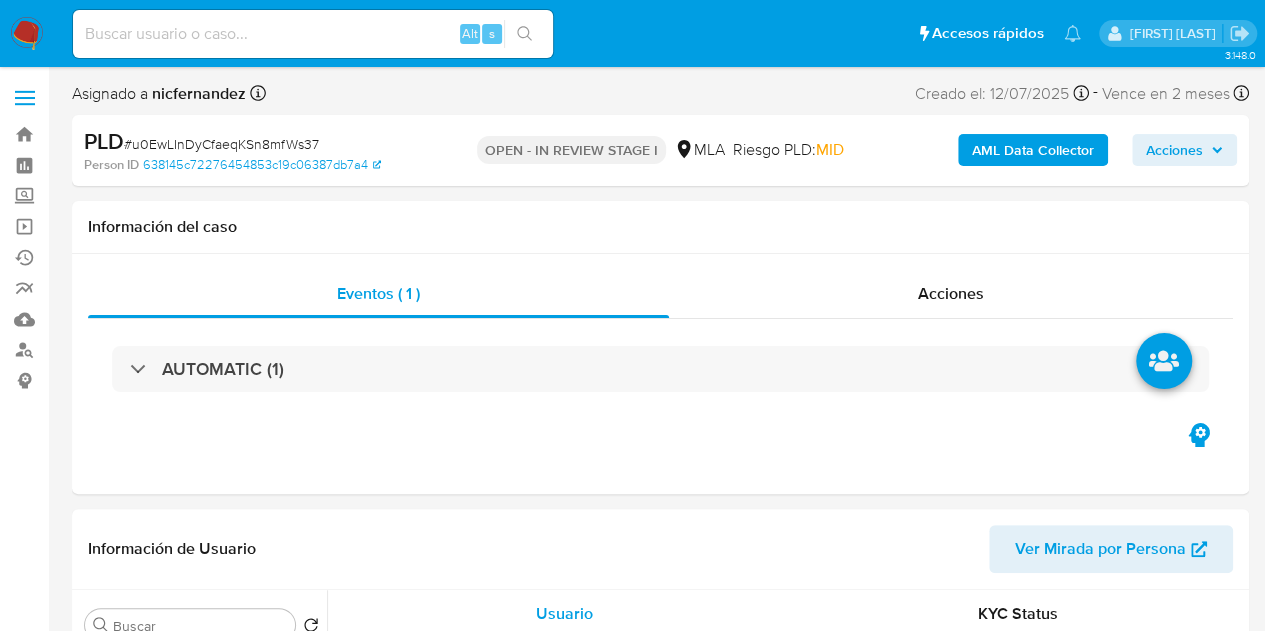 click on "Acciones" at bounding box center [1174, 150] 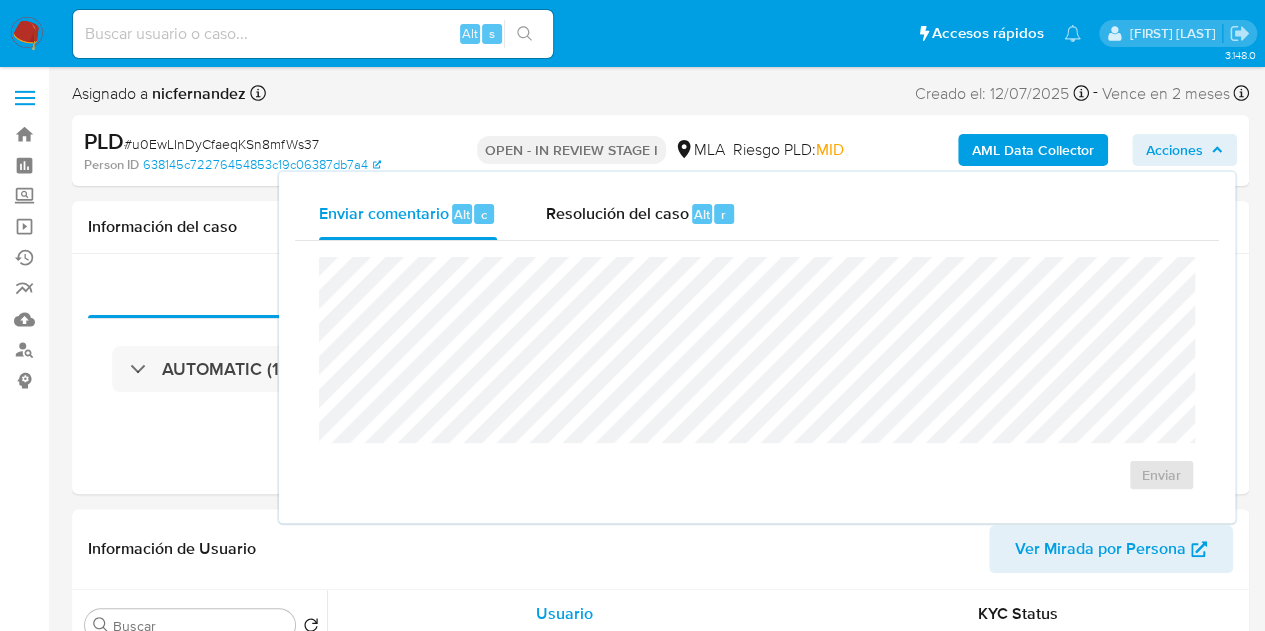 select on "10" 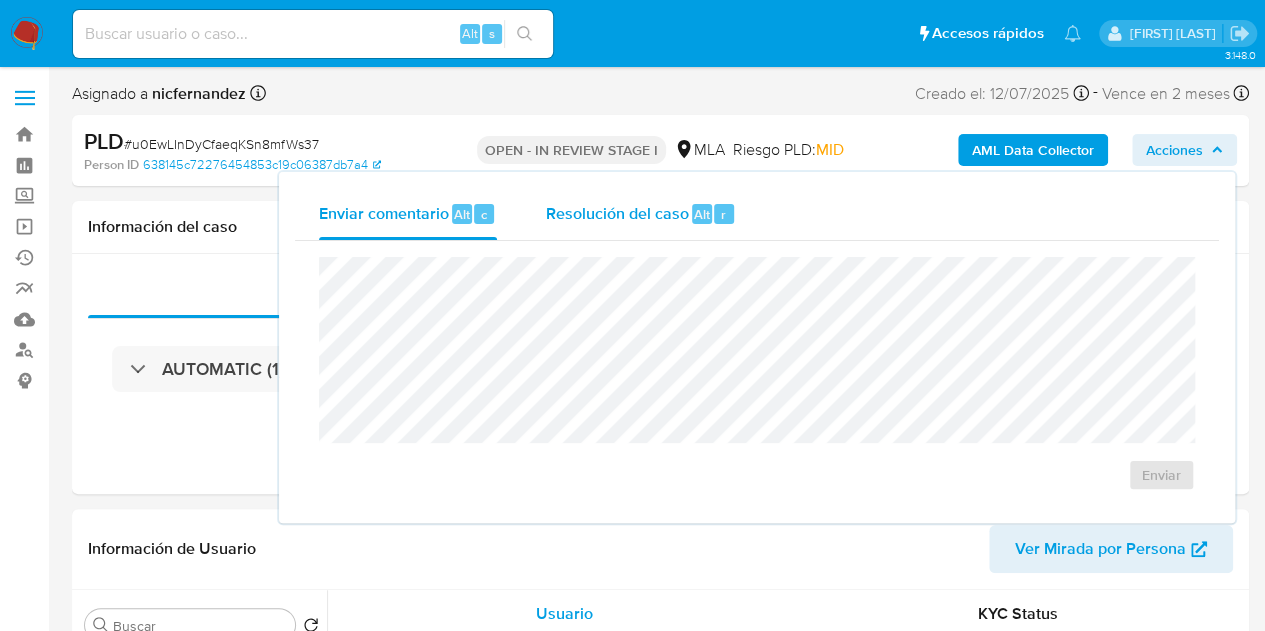 drag, startPoint x: 613, startPoint y: 211, endPoint x: 624, endPoint y: 236, distance: 27.313 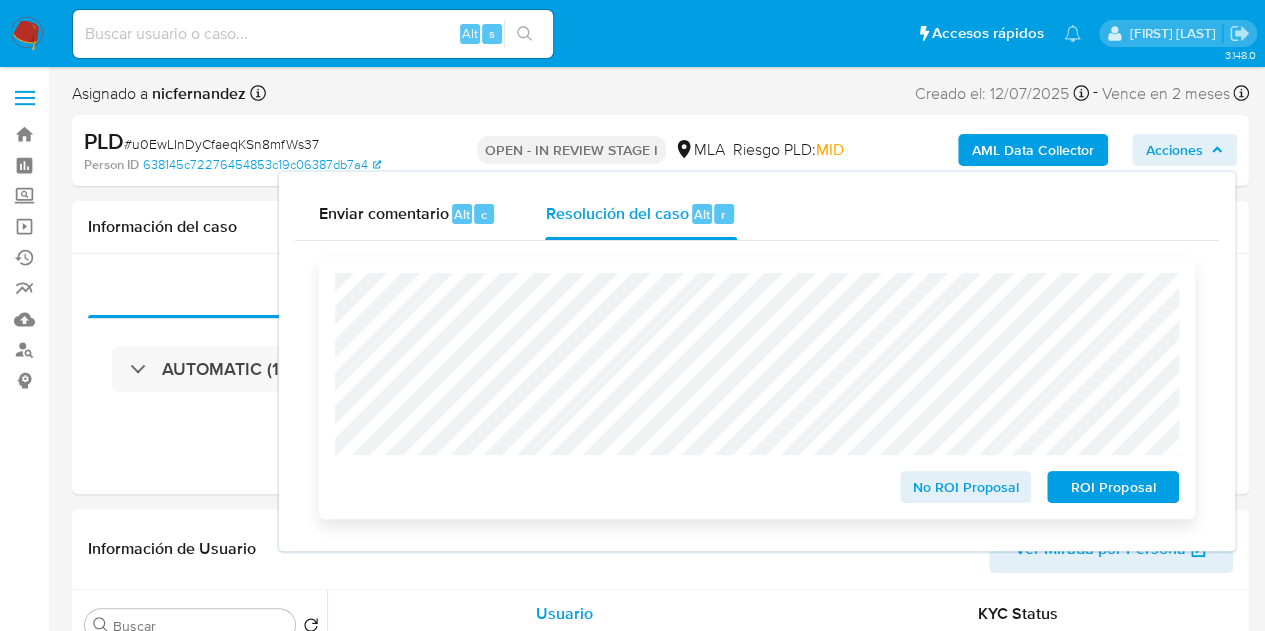 click on "ROI Proposal" at bounding box center (1113, 487) 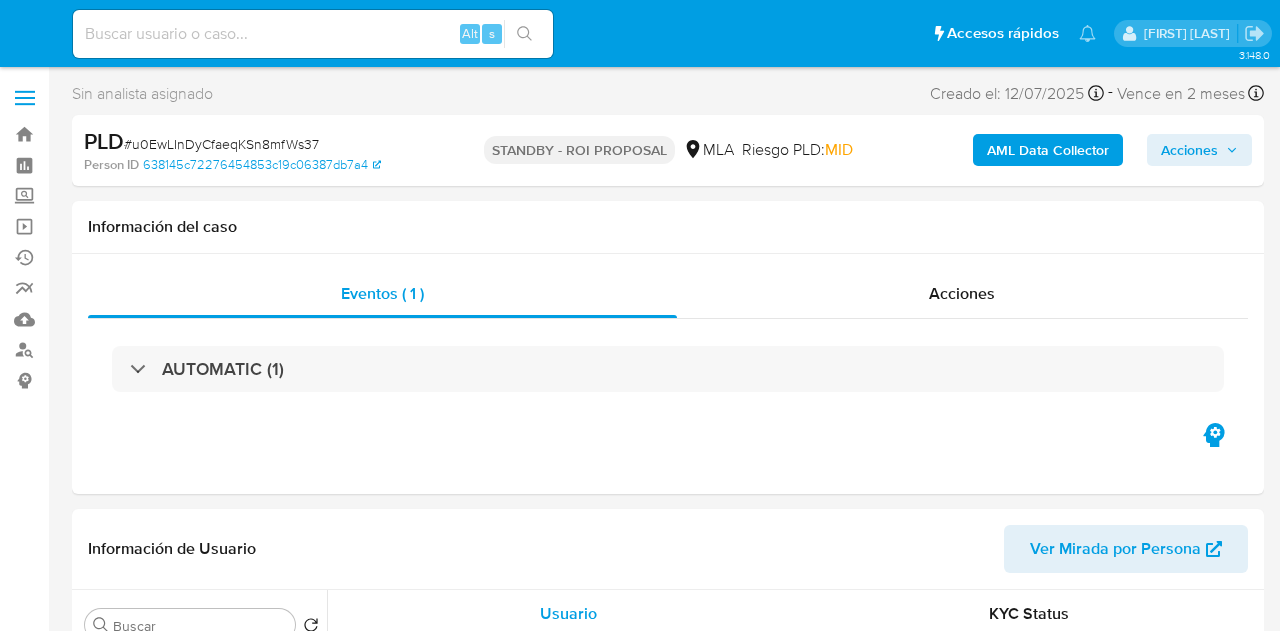 select on "10" 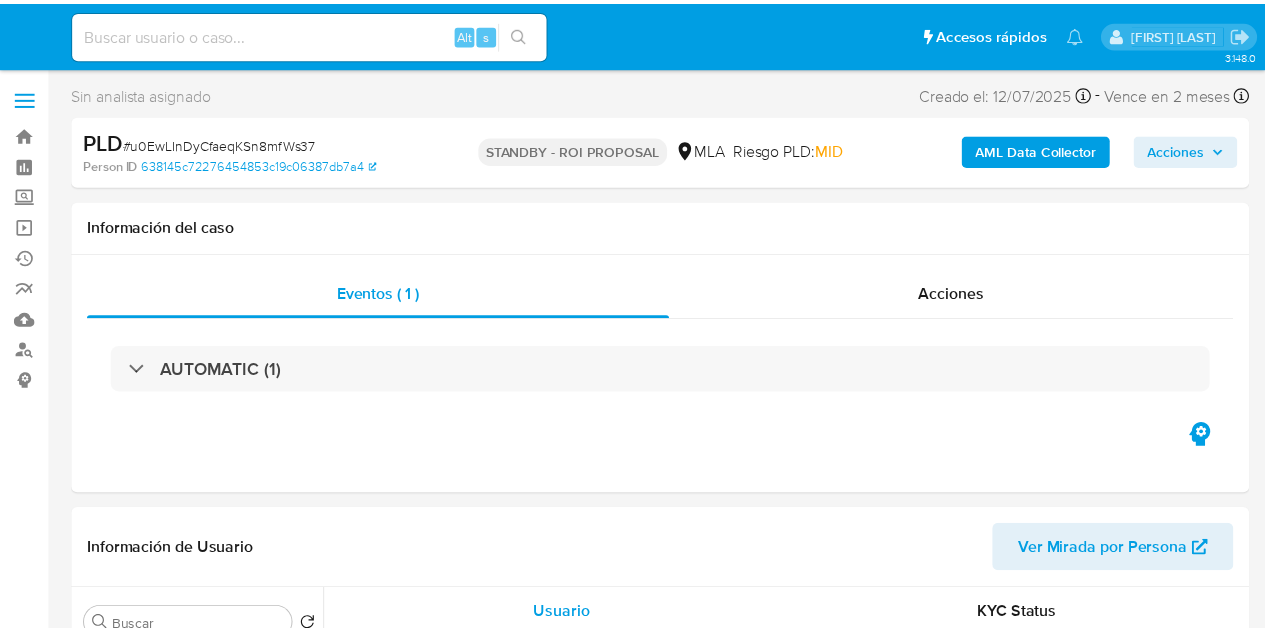scroll, scrollTop: 0, scrollLeft: 0, axis: both 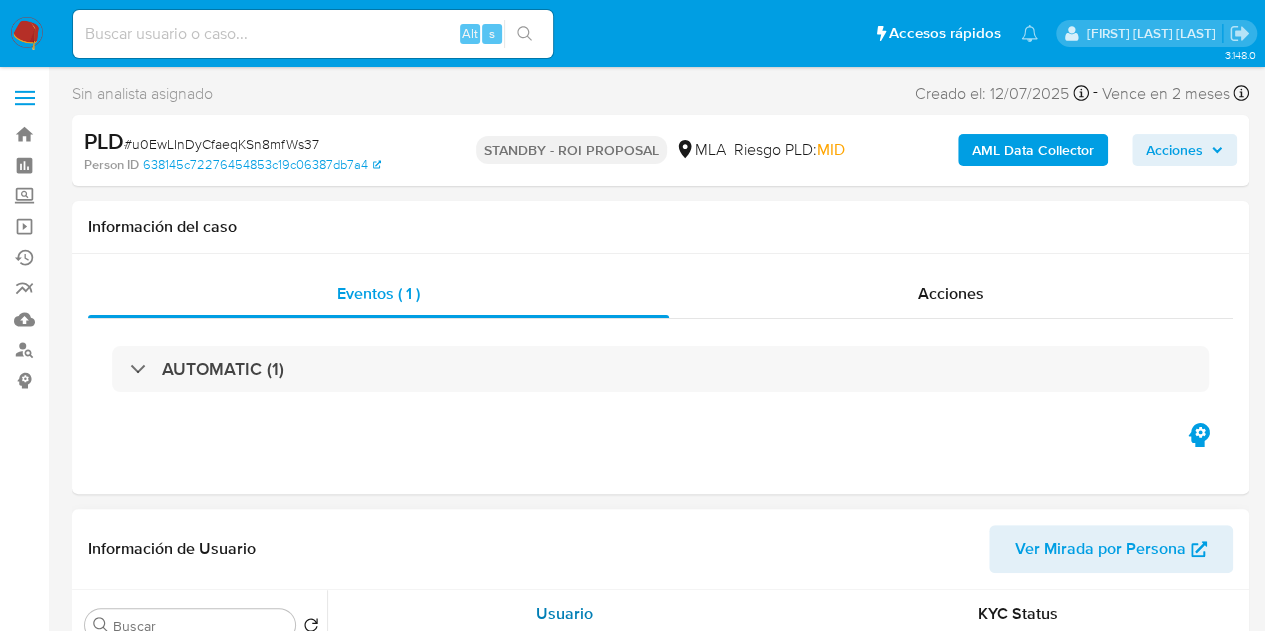 select on "10" 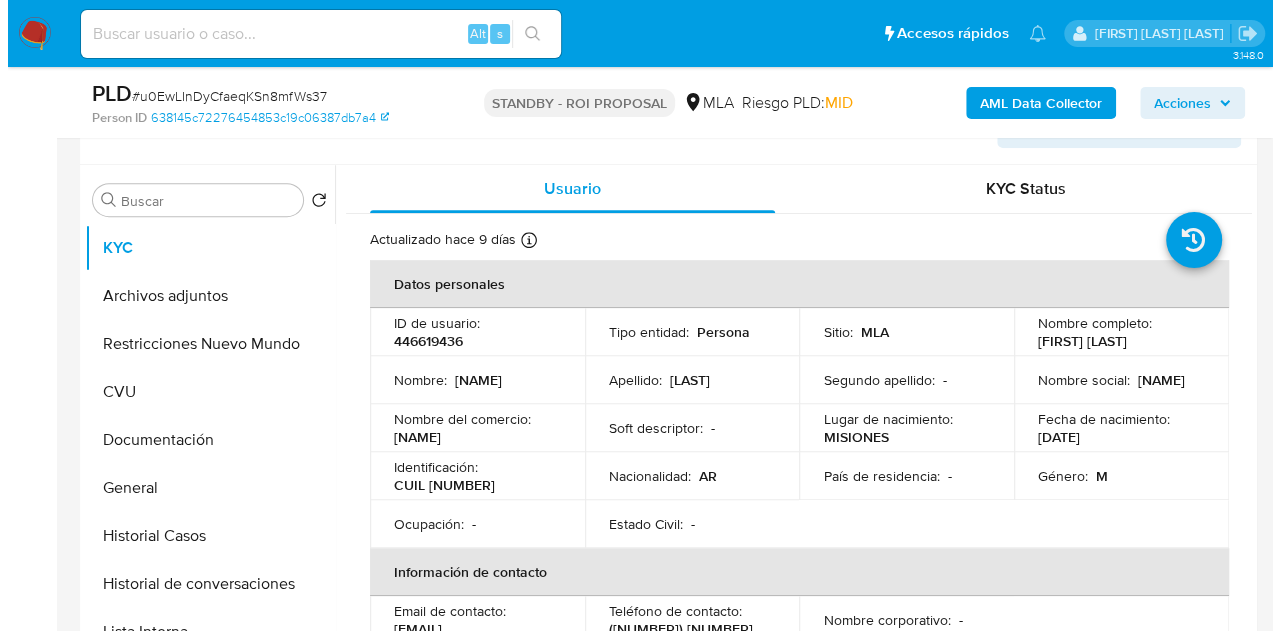 scroll, scrollTop: 398, scrollLeft: 0, axis: vertical 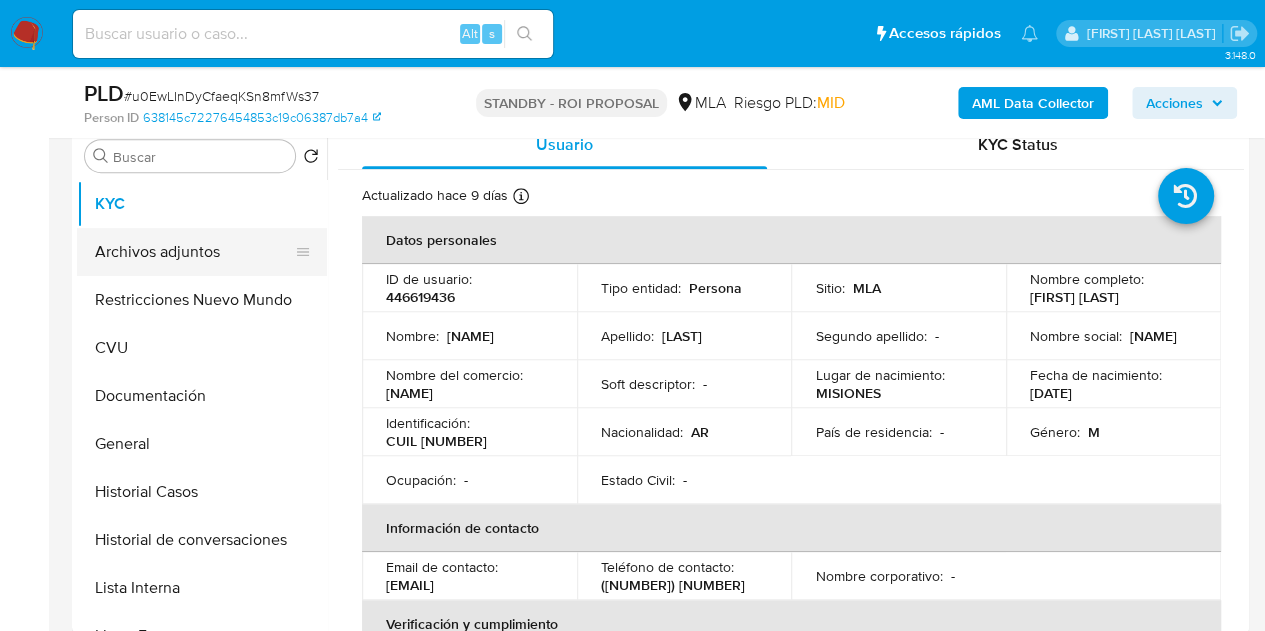 click on "Archivos adjuntos" at bounding box center (194, 252) 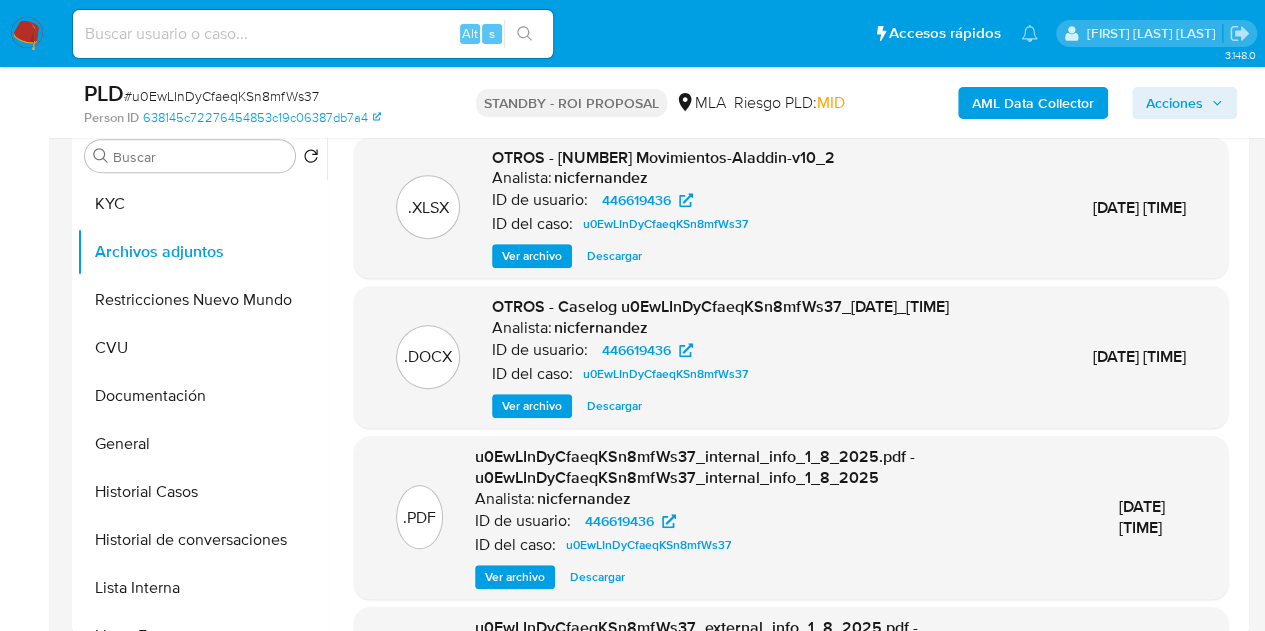 click on "01/Ago/2025 10:53:10" at bounding box center [1139, 357] 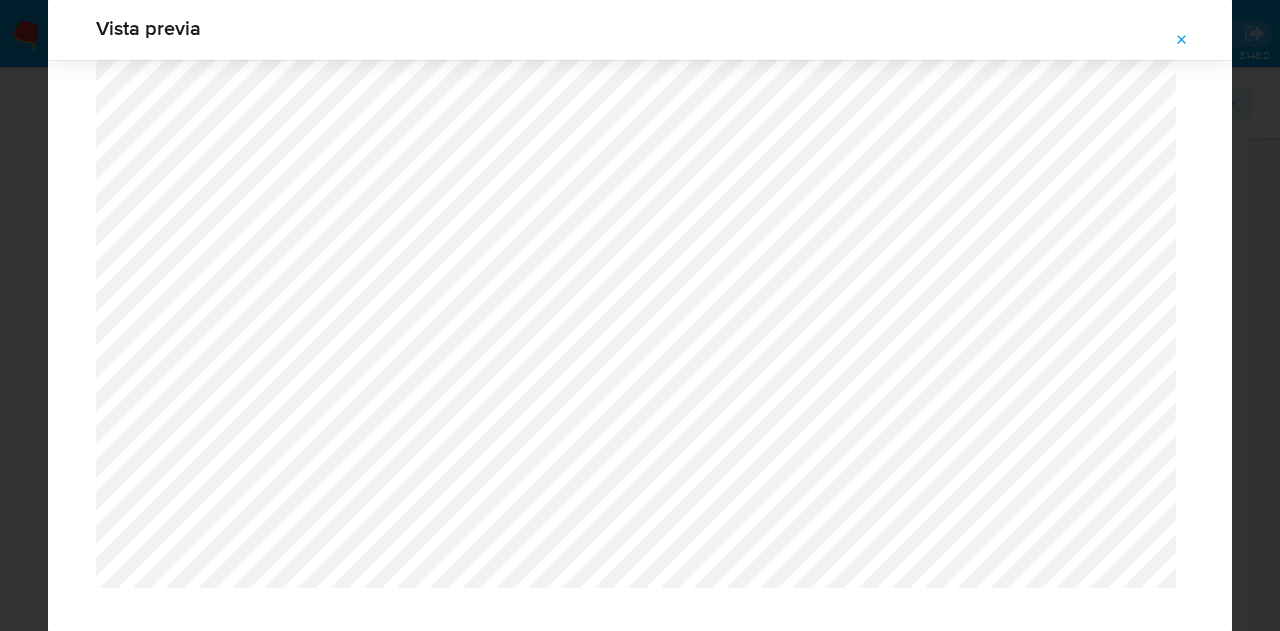 scroll, scrollTop: 286, scrollLeft: 0, axis: vertical 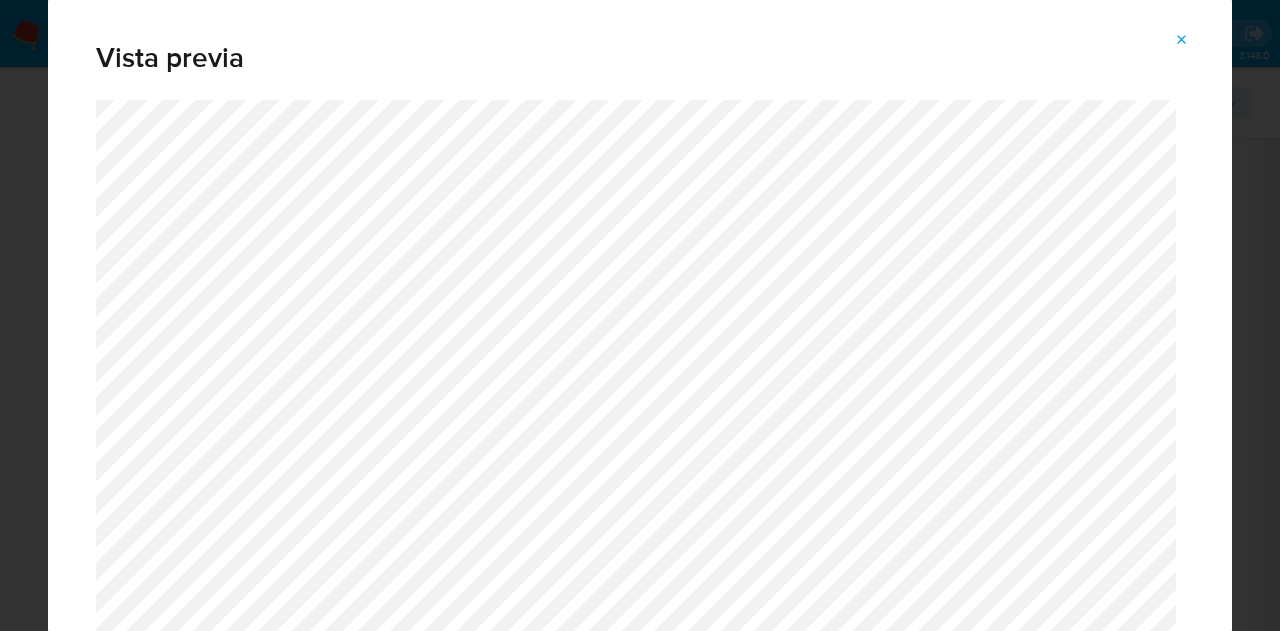 click 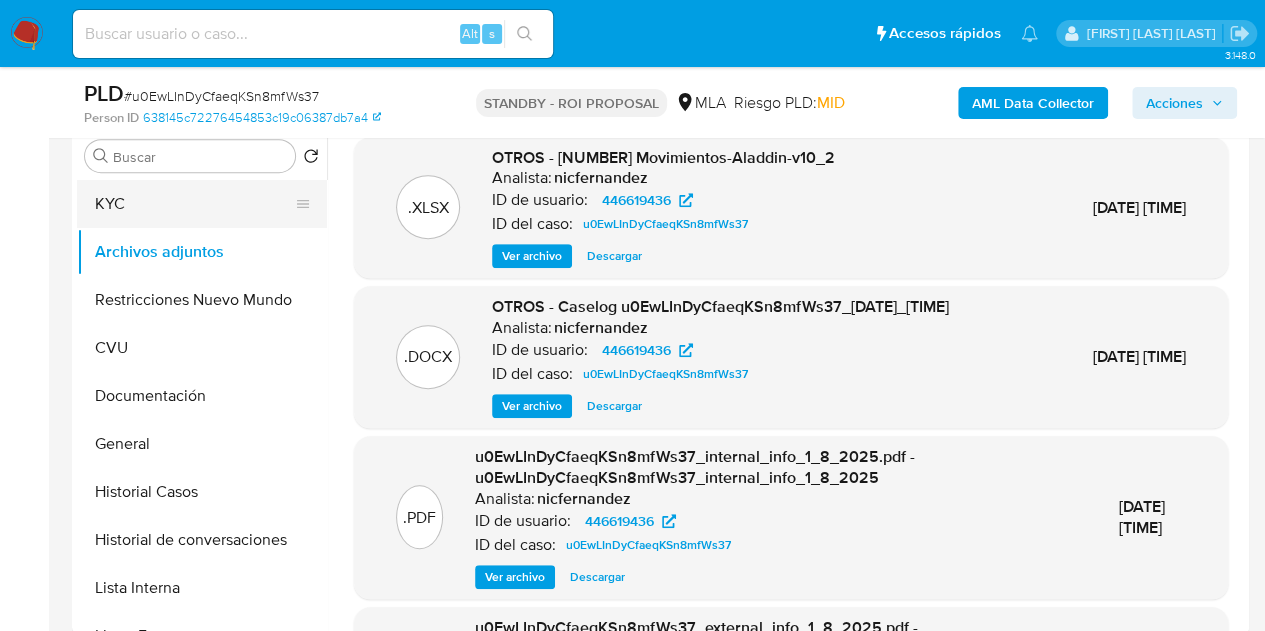 click on "KYC" at bounding box center (194, 204) 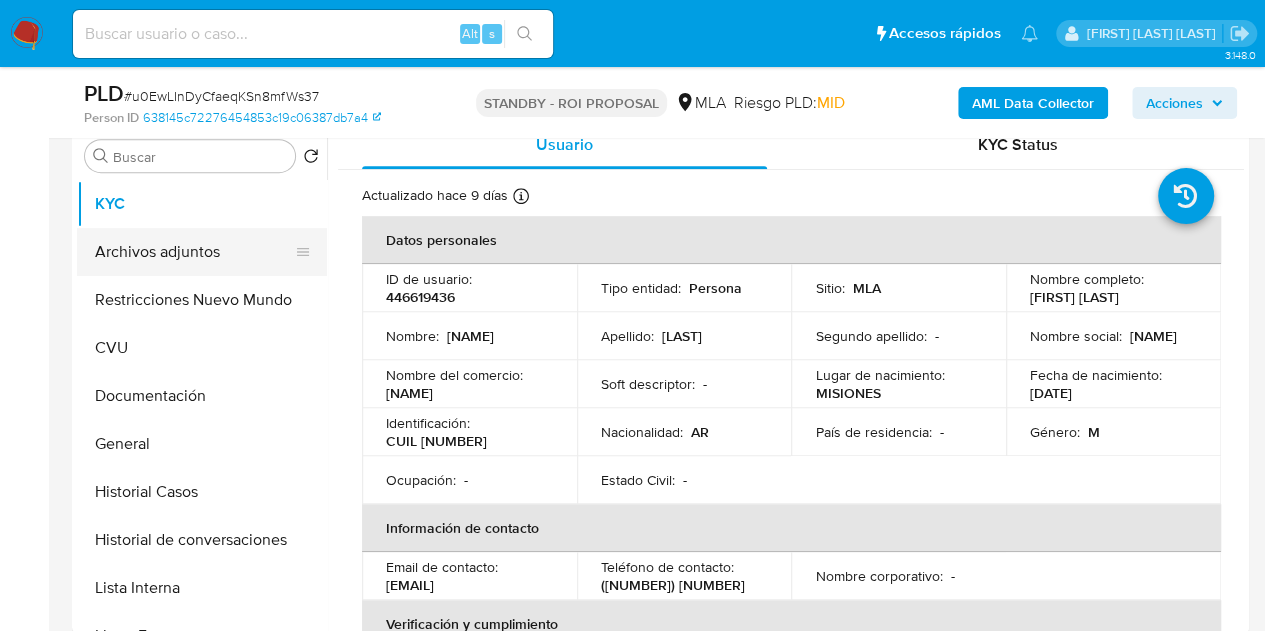 click on "Archivos adjuntos" at bounding box center [194, 252] 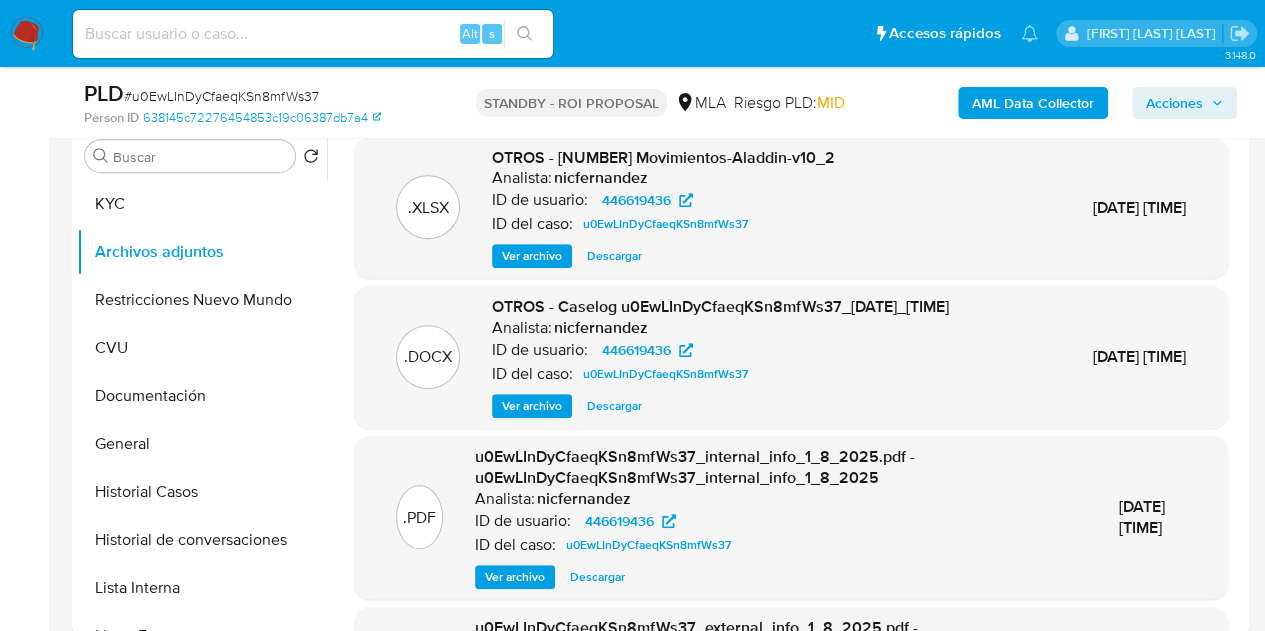 click on "Ver archivo" at bounding box center [532, 406] 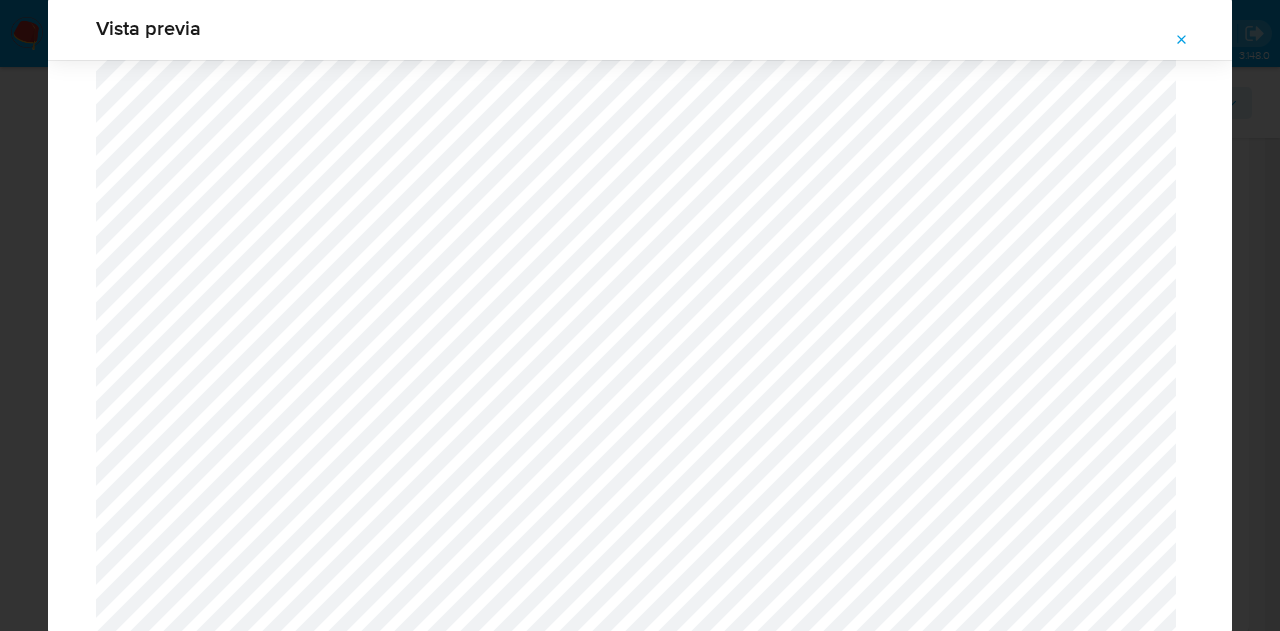 scroll, scrollTop: 92, scrollLeft: 0, axis: vertical 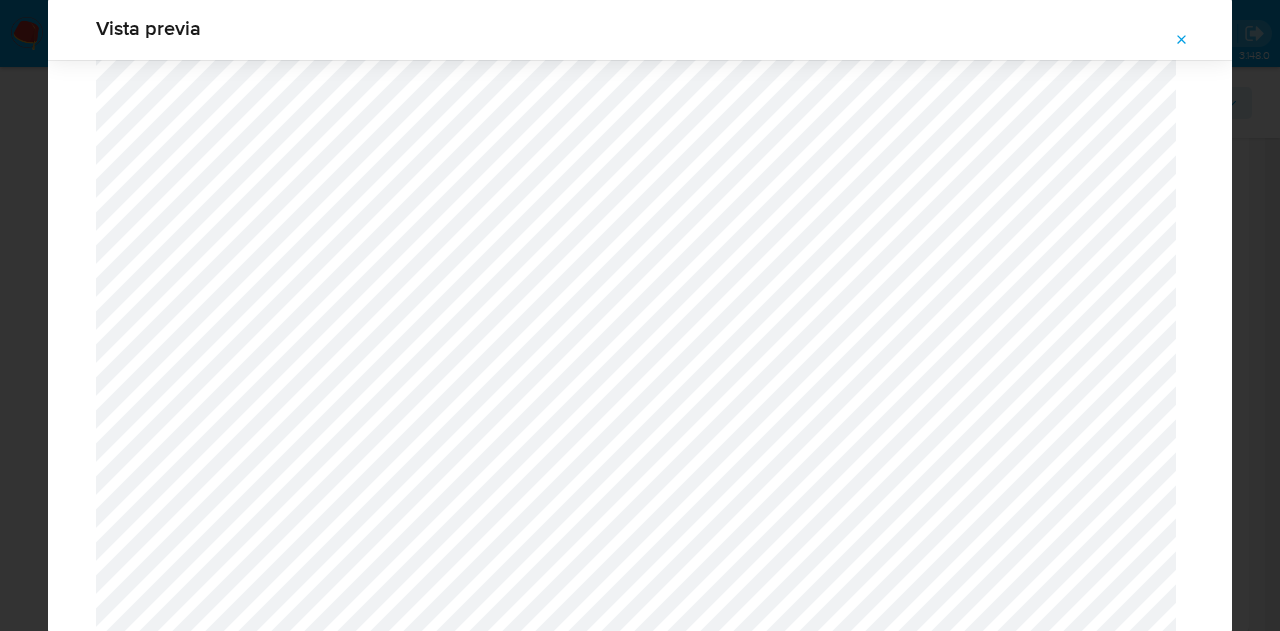 click at bounding box center (1182, 40) 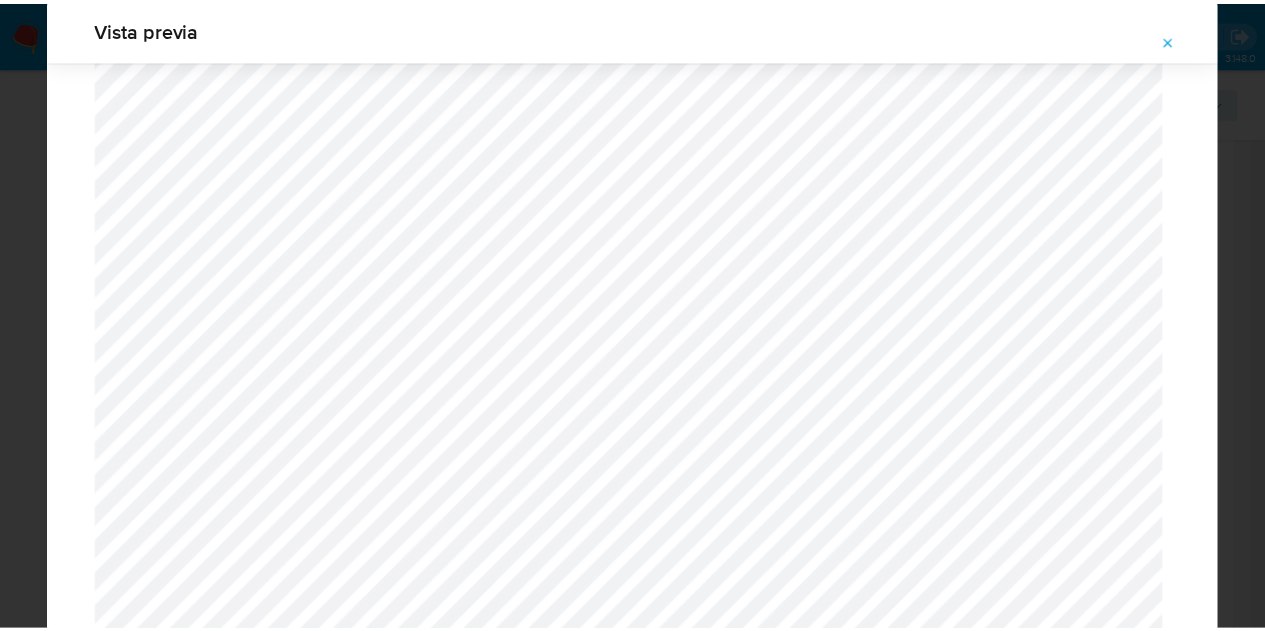 scroll, scrollTop: 64, scrollLeft: 0, axis: vertical 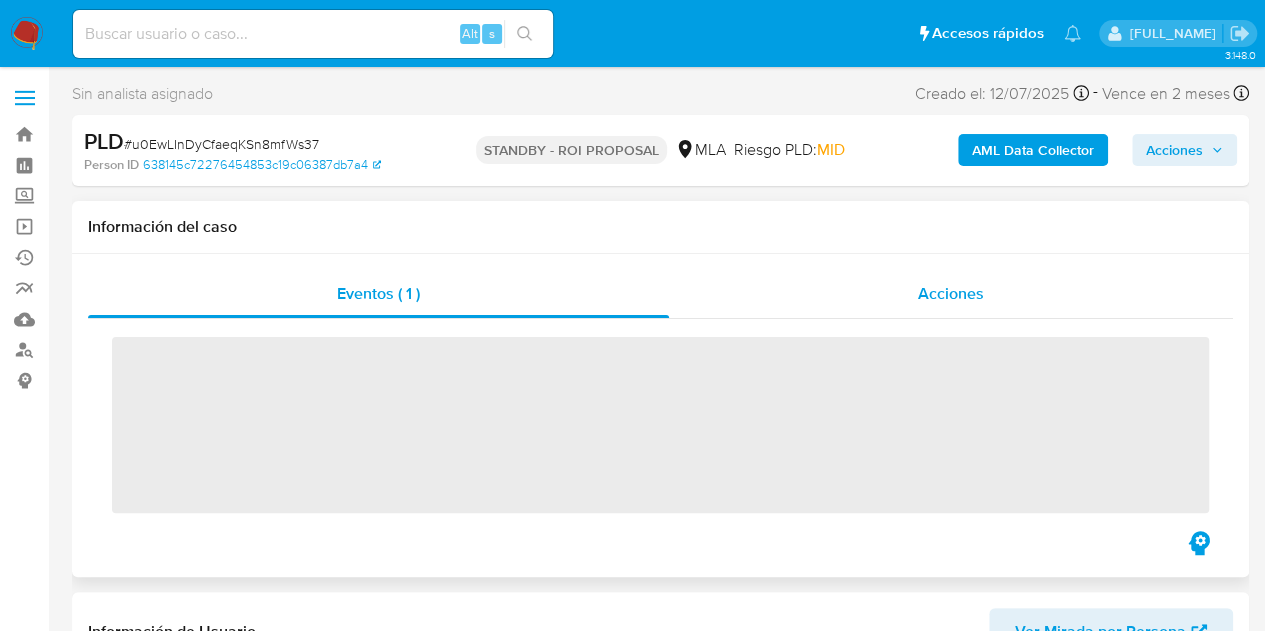 click on "Acciones" at bounding box center (951, 294) 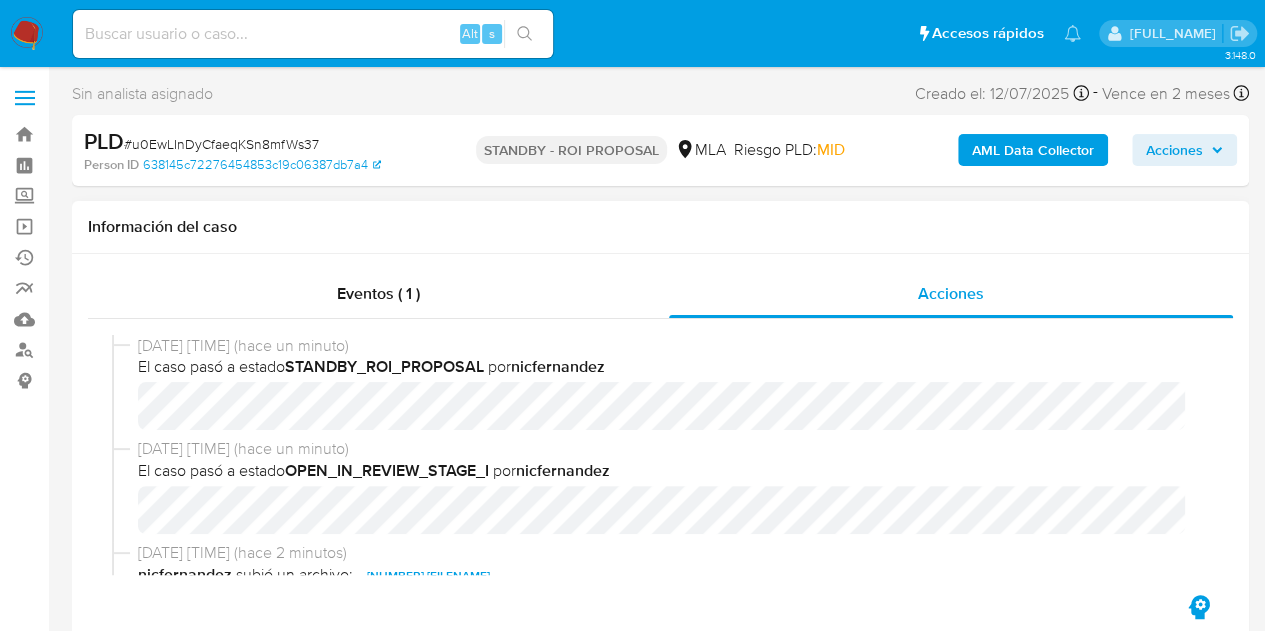 select on "10" 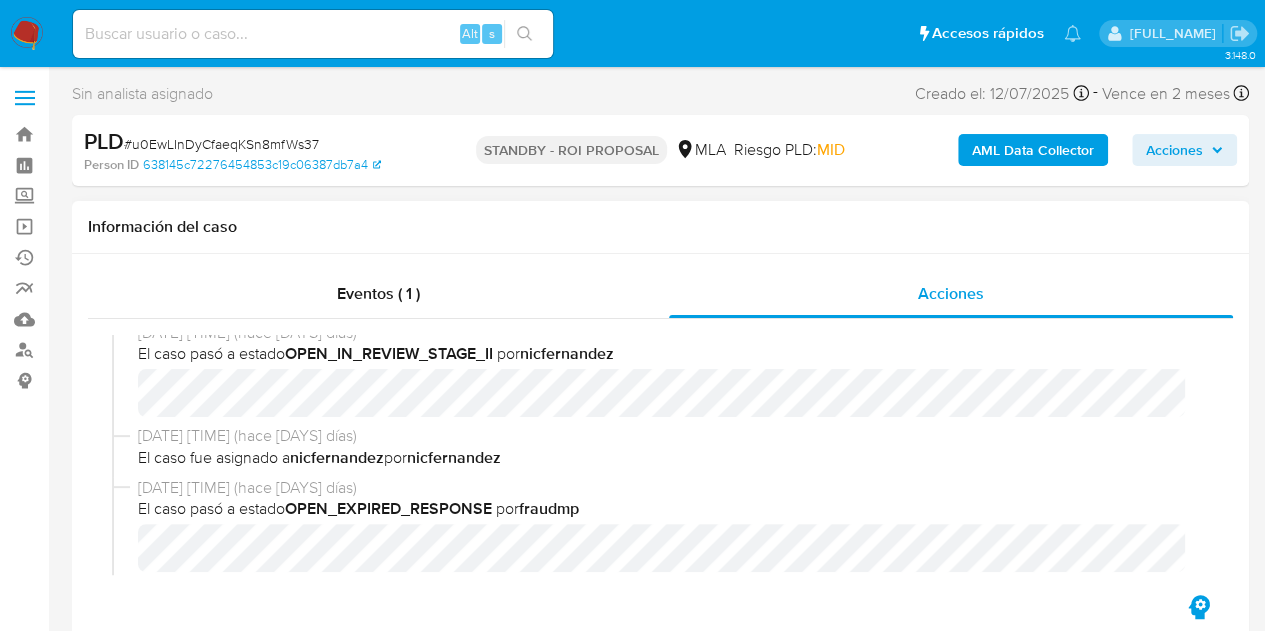 scroll, scrollTop: 0, scrollLeft: 0, axis: both 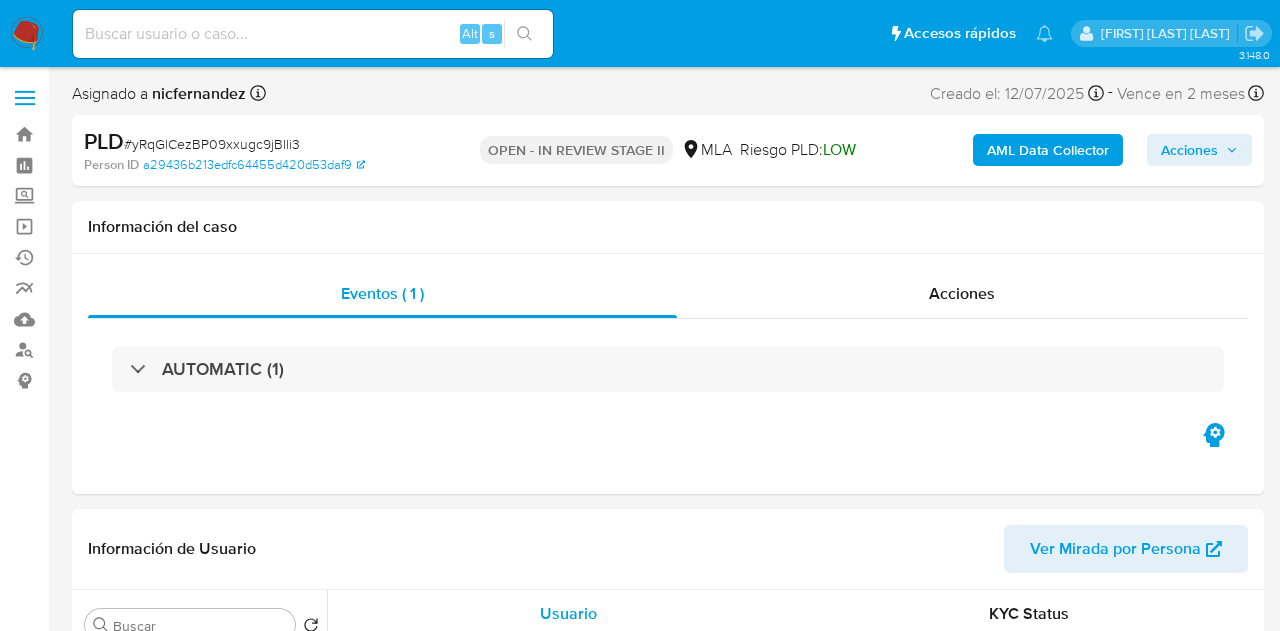 select on "10" 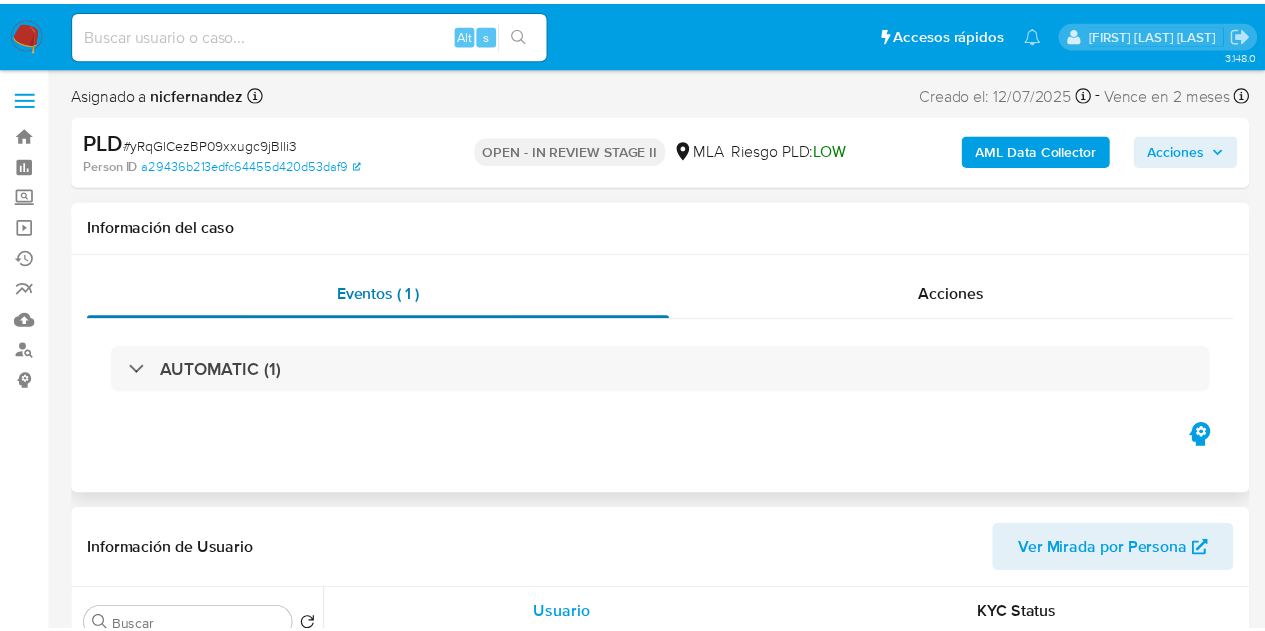 scroll, scrollTop: 0, scrollLeft: 0, axis: both 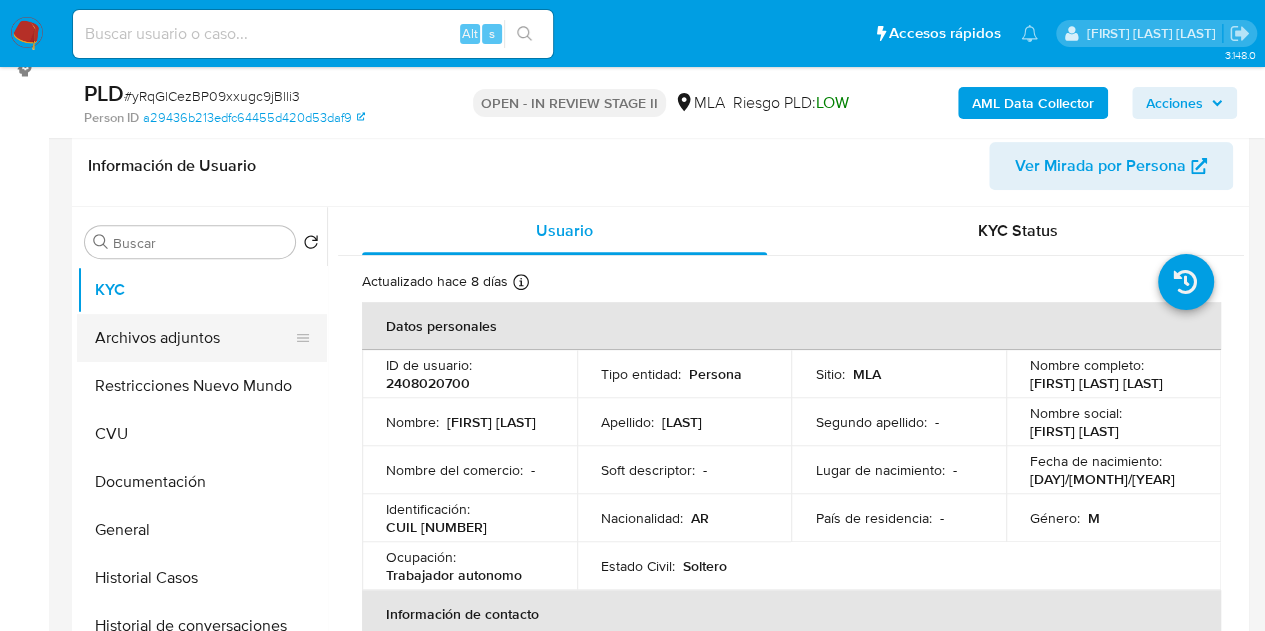 click on "Archivos adjuntos" at bounding box center (194, 338) 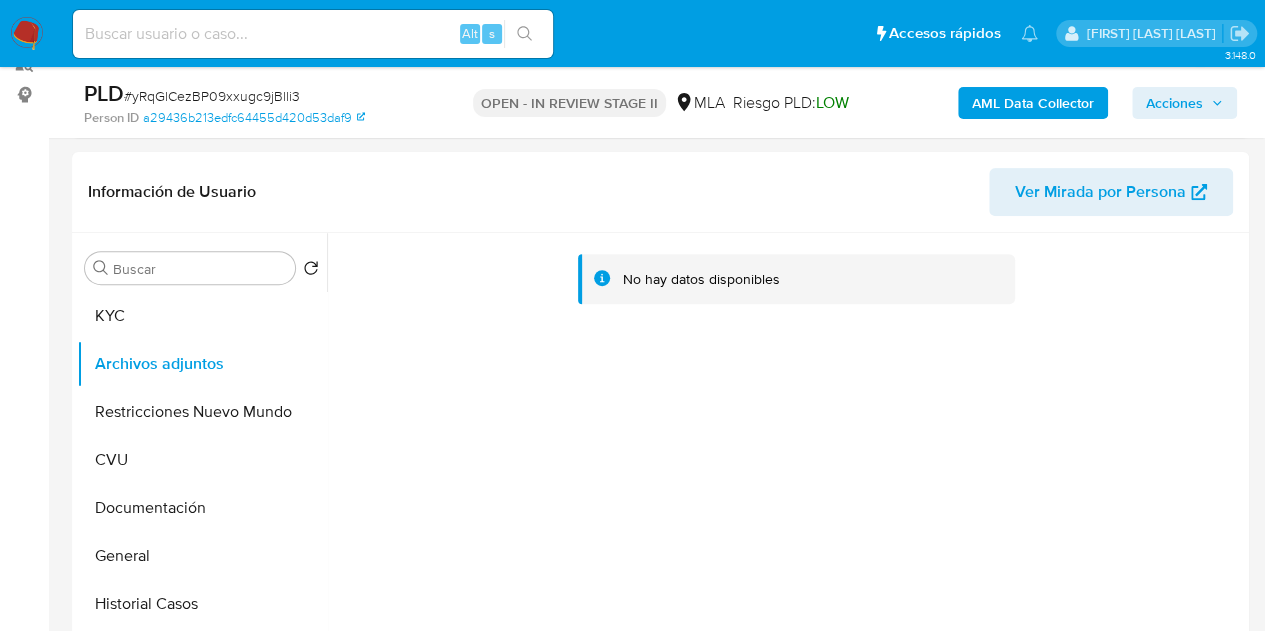 scroll, scrollTop: 254, scrollLeft: 0, axis: vertical 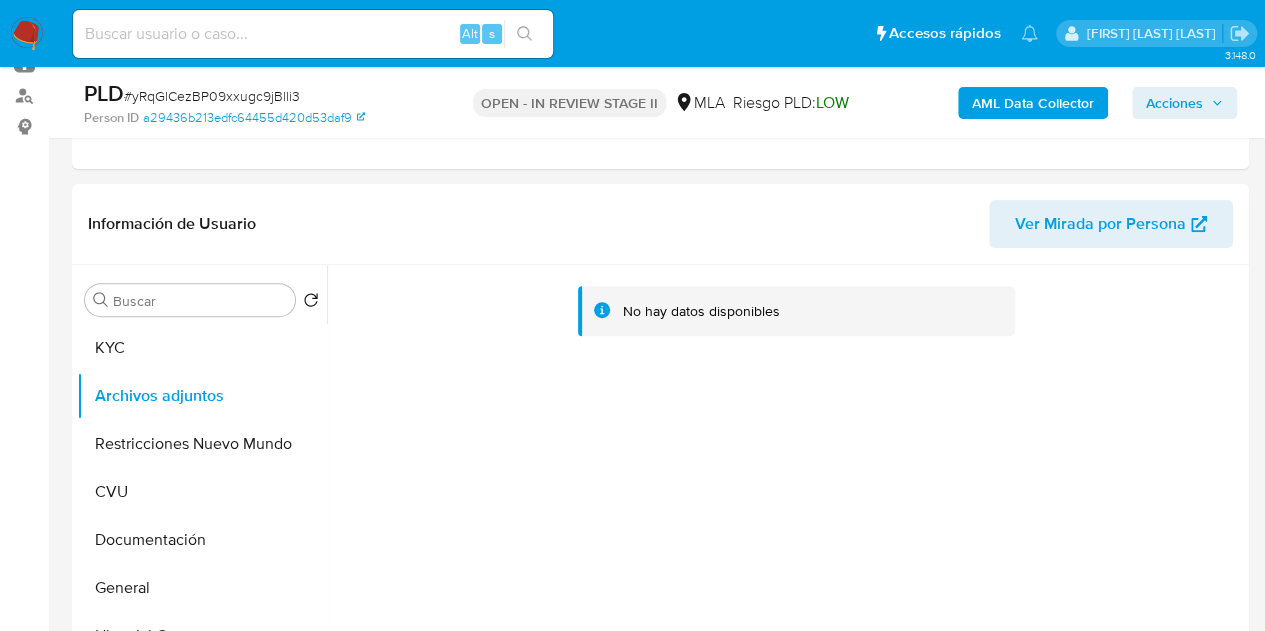click on "AML Data Collector" at bounding box center [1033, 103] 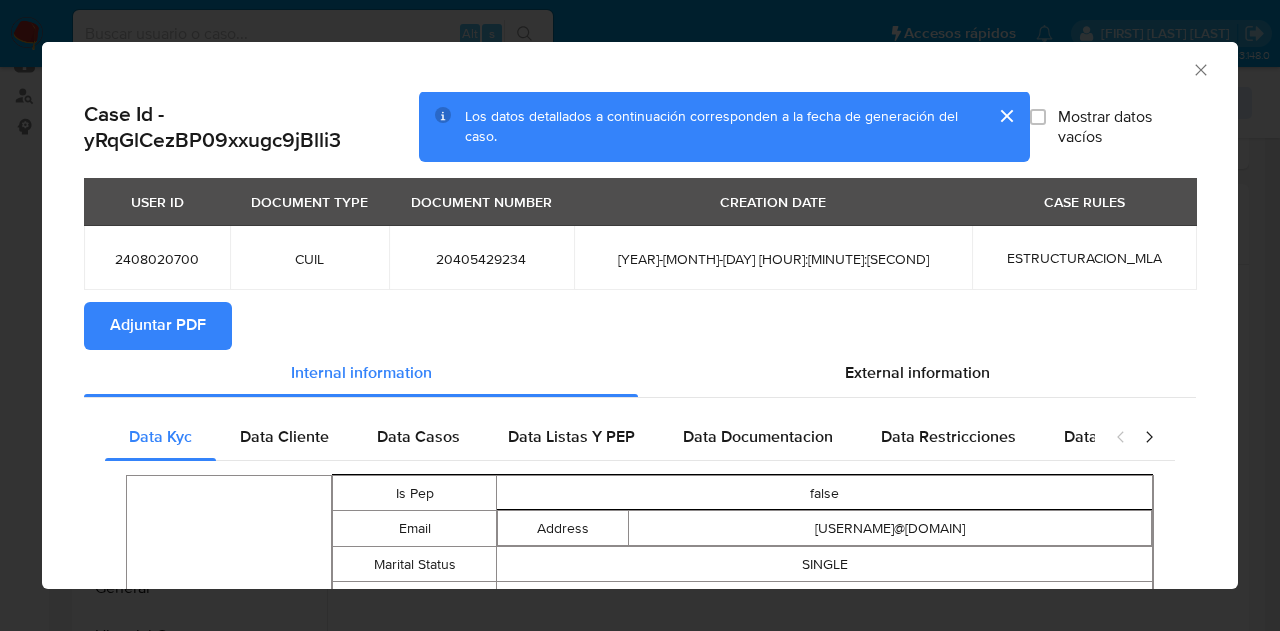 click on "Adjuntar PDF" at bounding box center [158, 326] 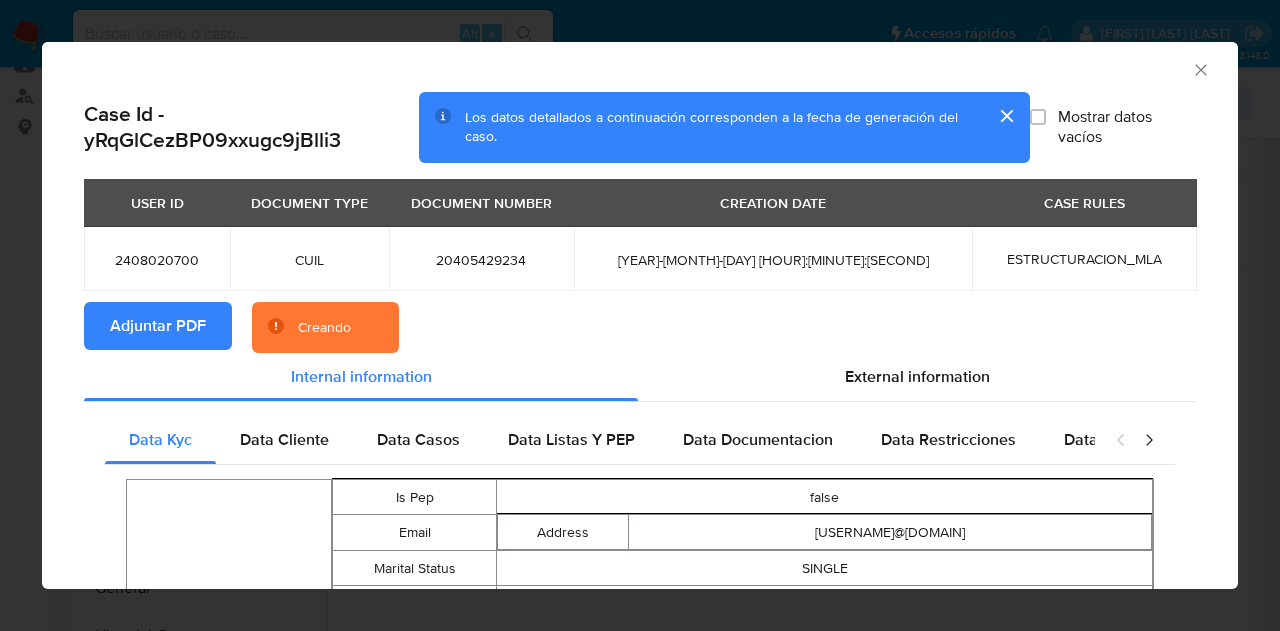 click at bounding box center [1006, 116] 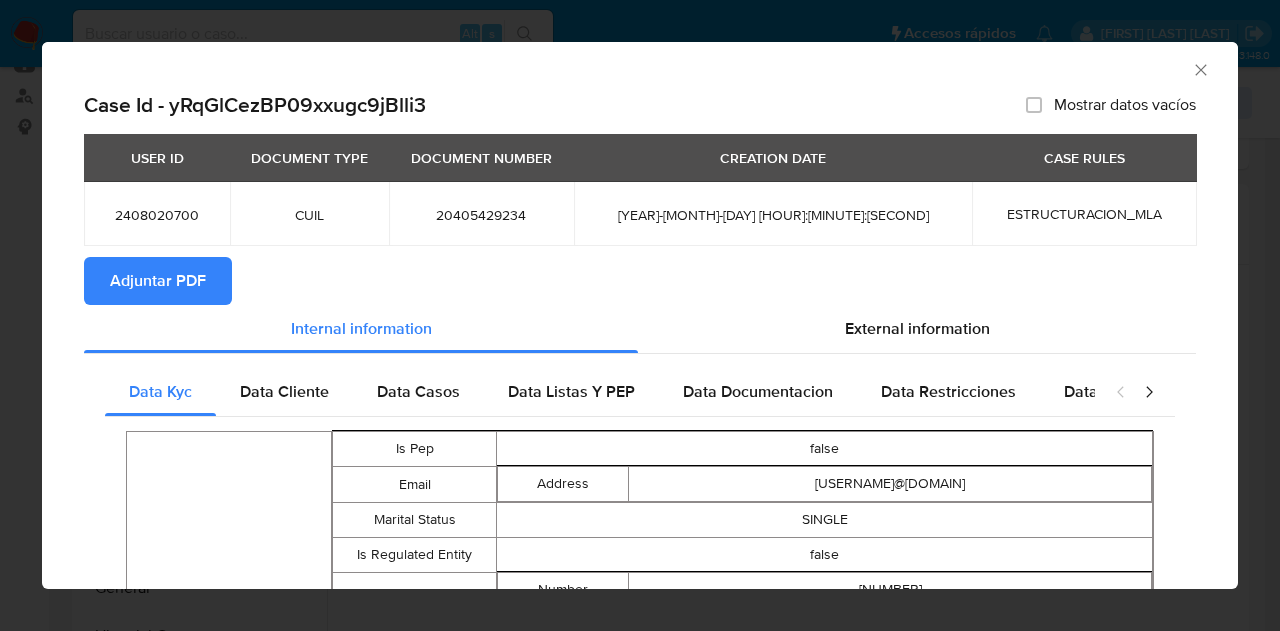 click 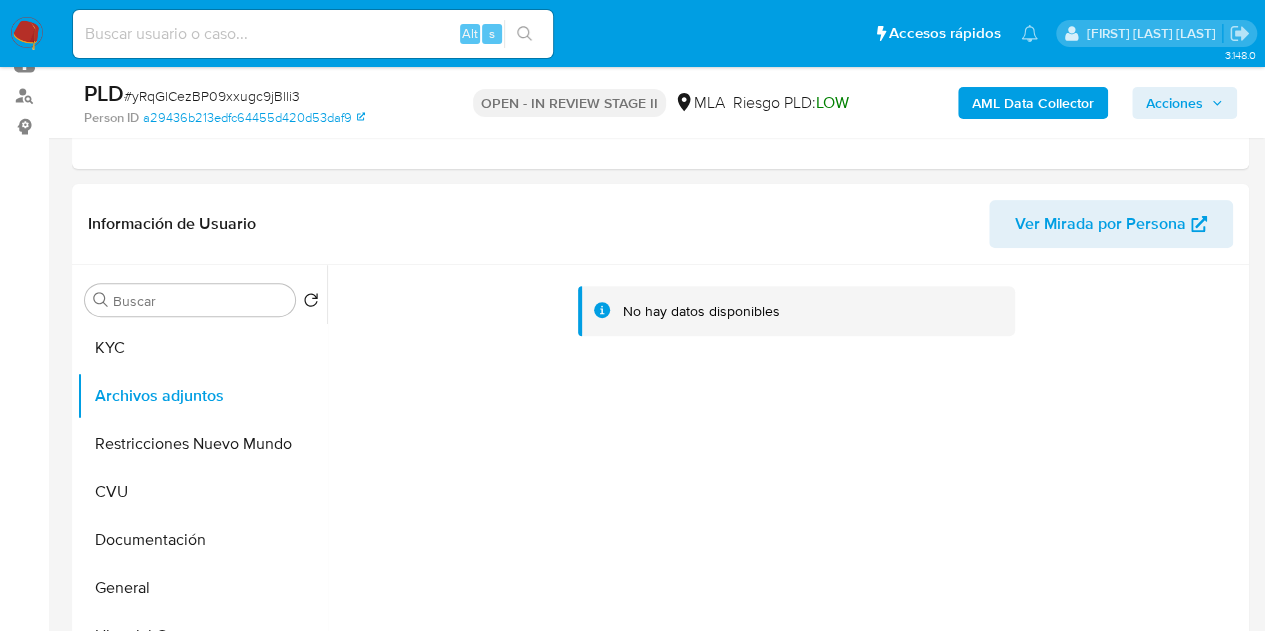 scroll, scrollTop: 522, scrollLeft: 0, axis: vertical 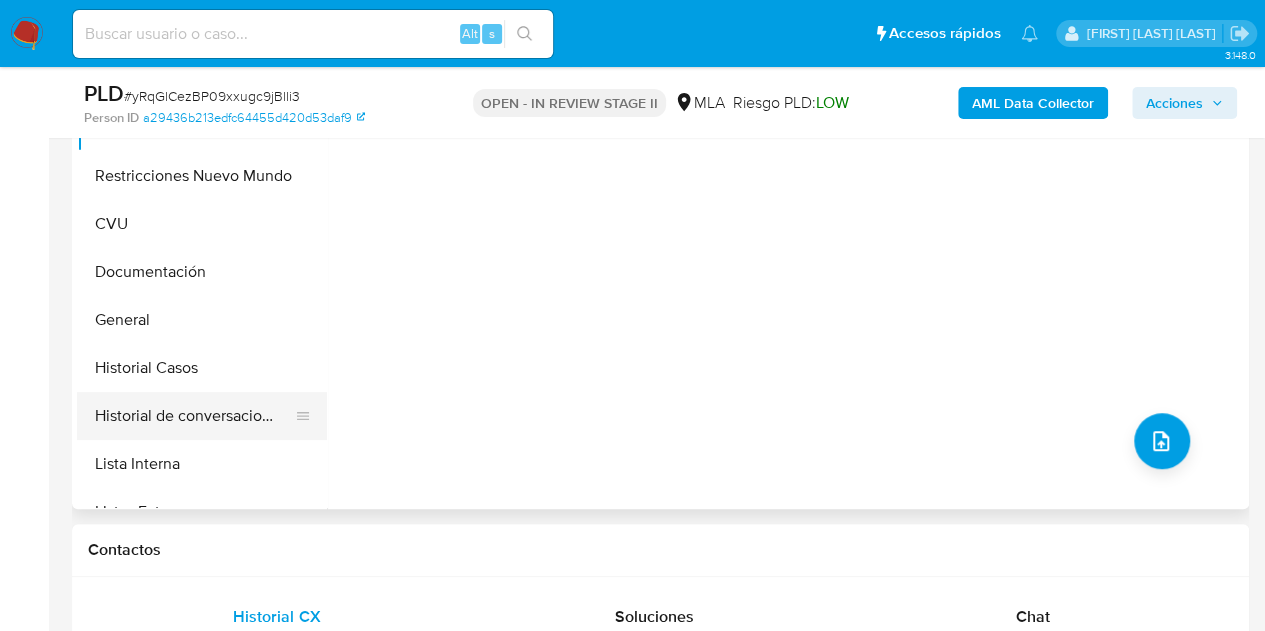 click on "Historial de conversaciones" at bounding box center (194, 416) 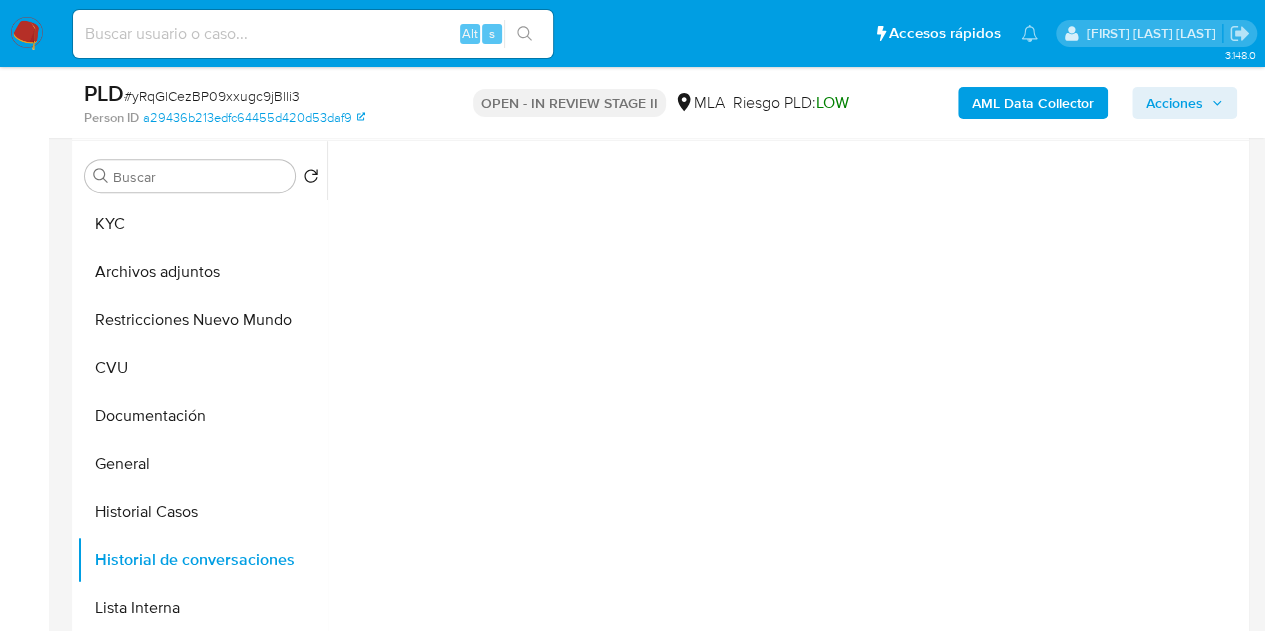 scroll, scrollTop: 351, scrollLeft: 0, axis: vertical 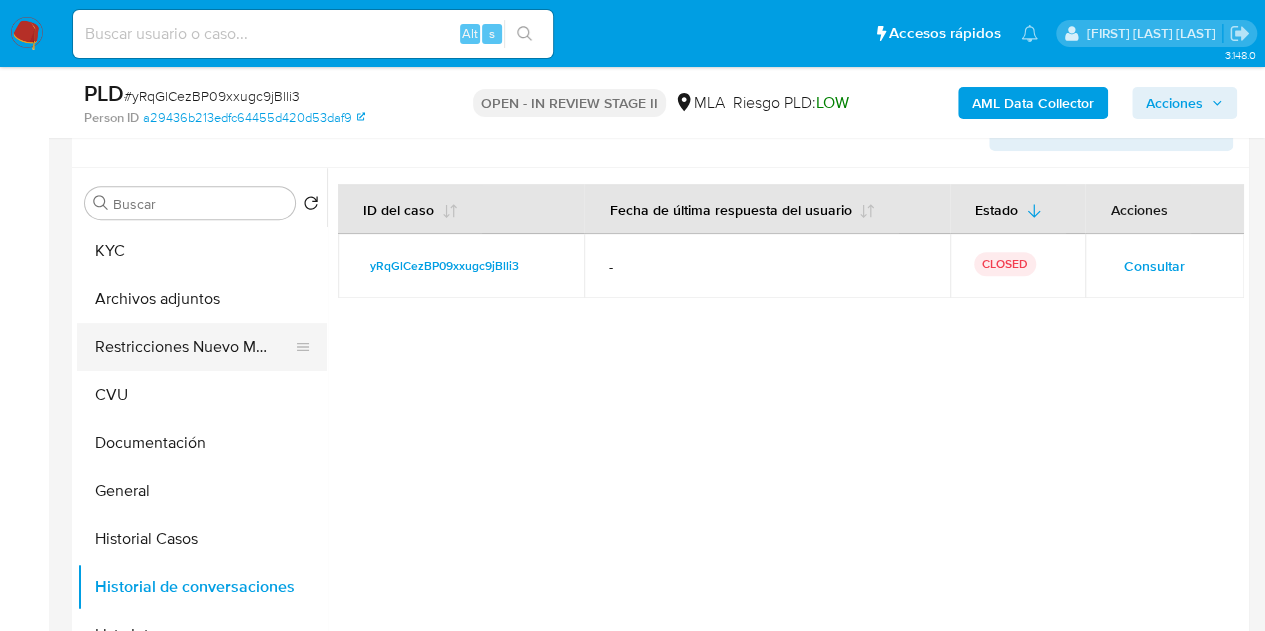 click on "Restricciones Nuevo Mundo" at bounding box center [194, 347] 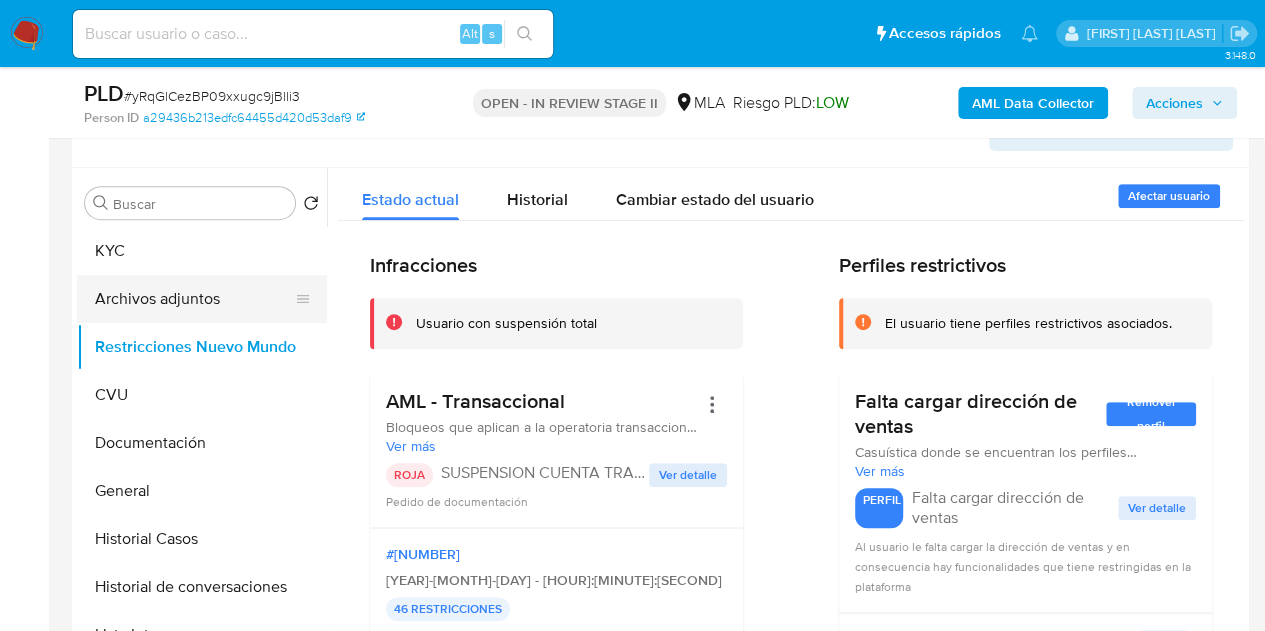 click on "Archivos adjuntos" at bounding box center [194, 299] 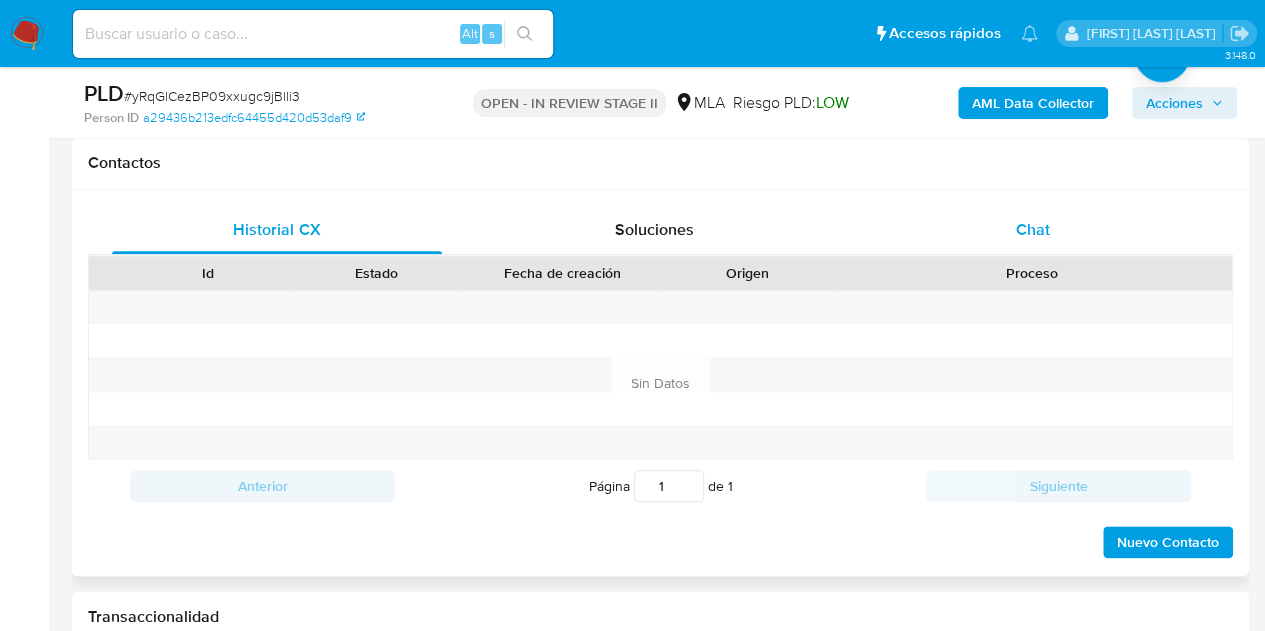 scroll, scrollTop: 900, scrollLeft: 0, axis: vertical 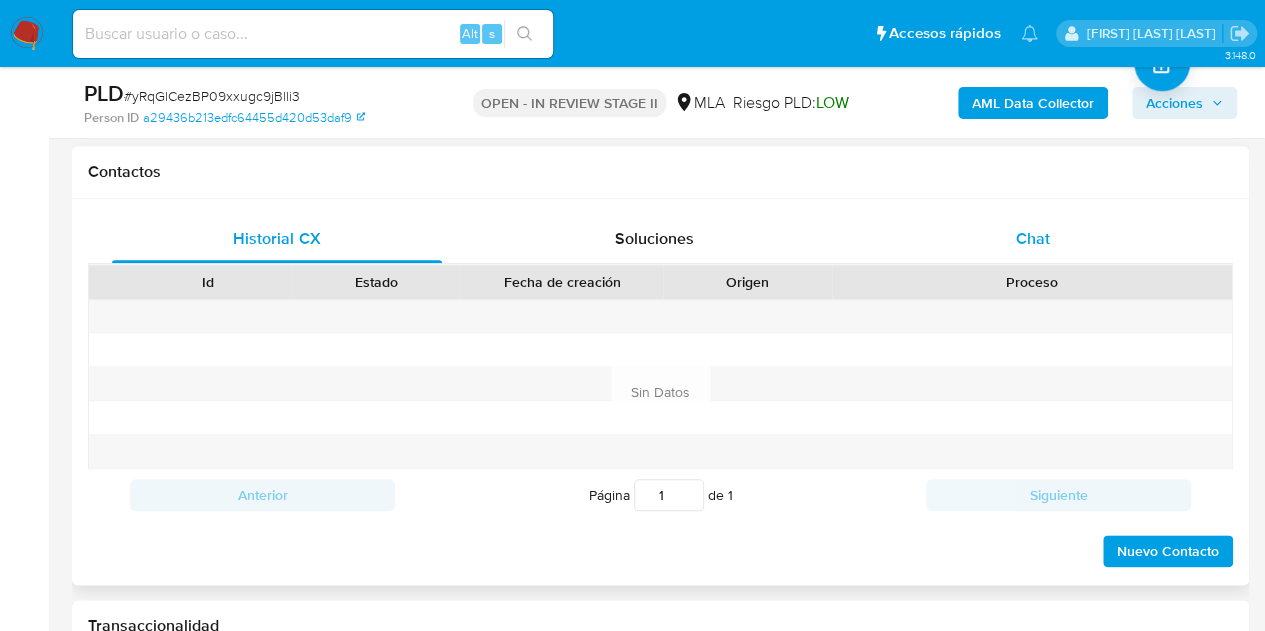 click on "Chat" at bounding box center [1033, 239] 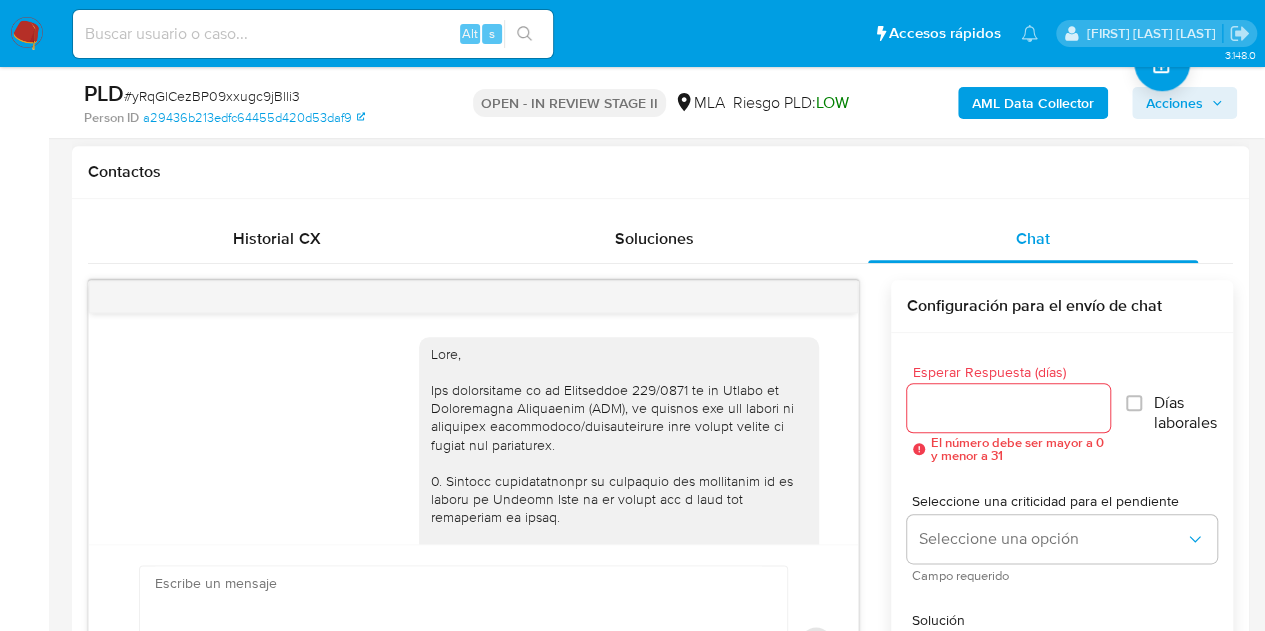 scroll, scrollTop: 1342, scrollLeft: 0, axis: vertical 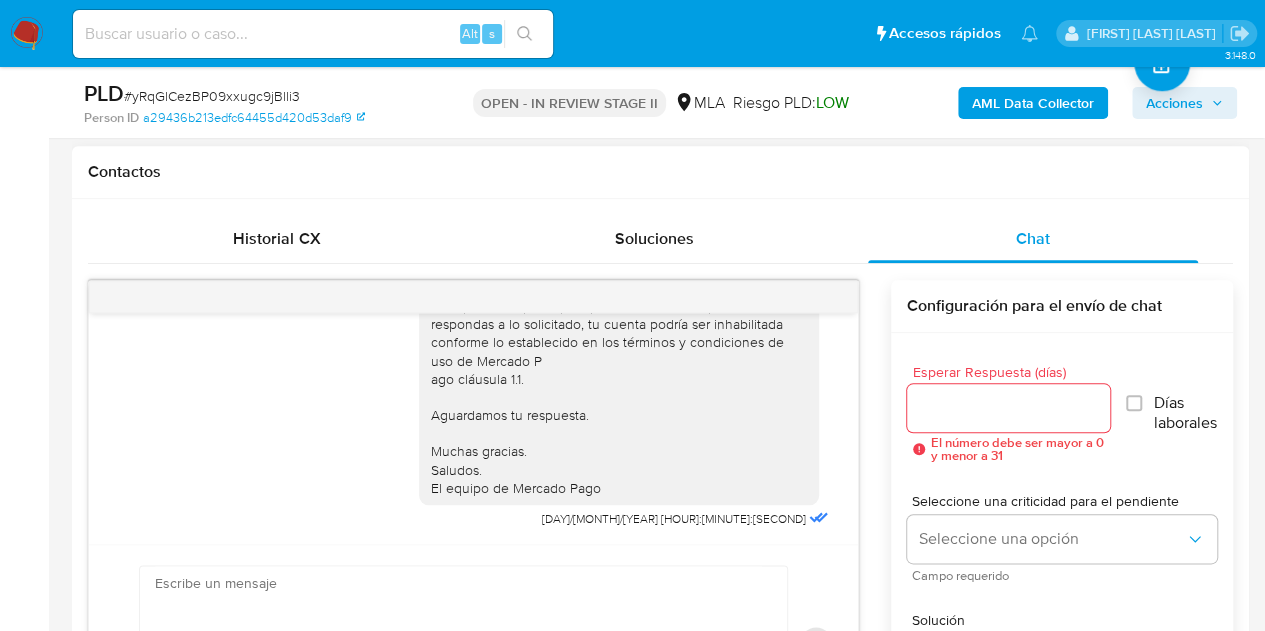 drag, startPoint x: 493, startPoint y: 435, endPoint x: 632, endPoint y: 453, distance: 140.16063 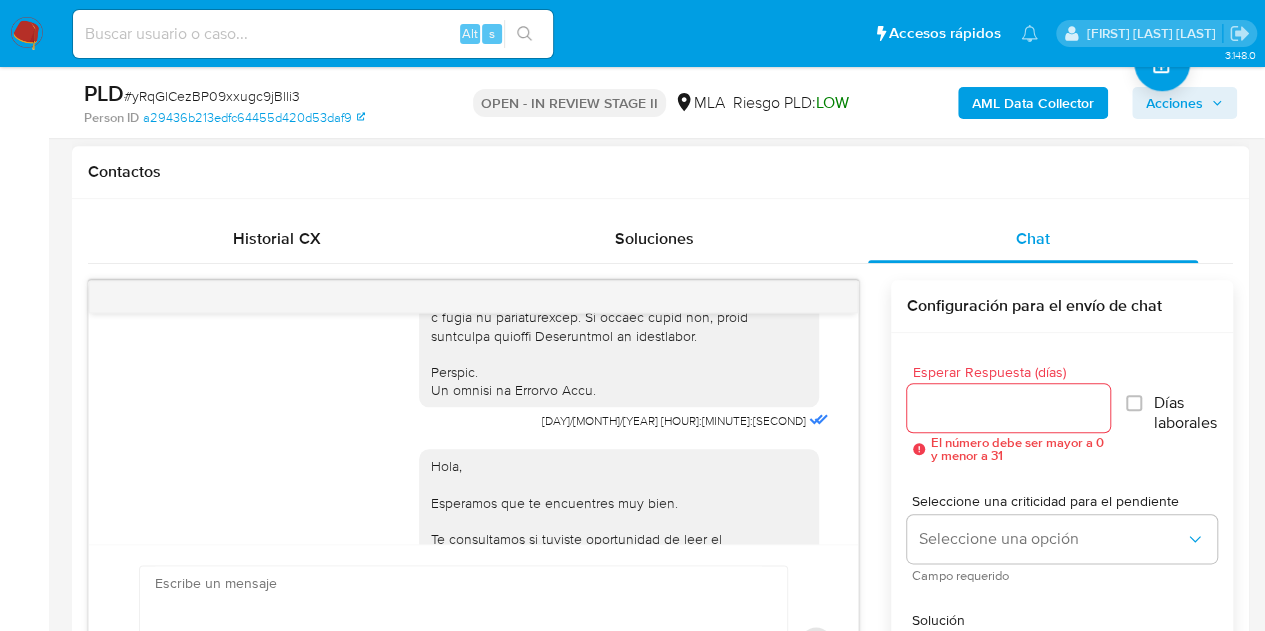 scroll, scrollTop: 1342, scrollLeft: 0, axis: vertical 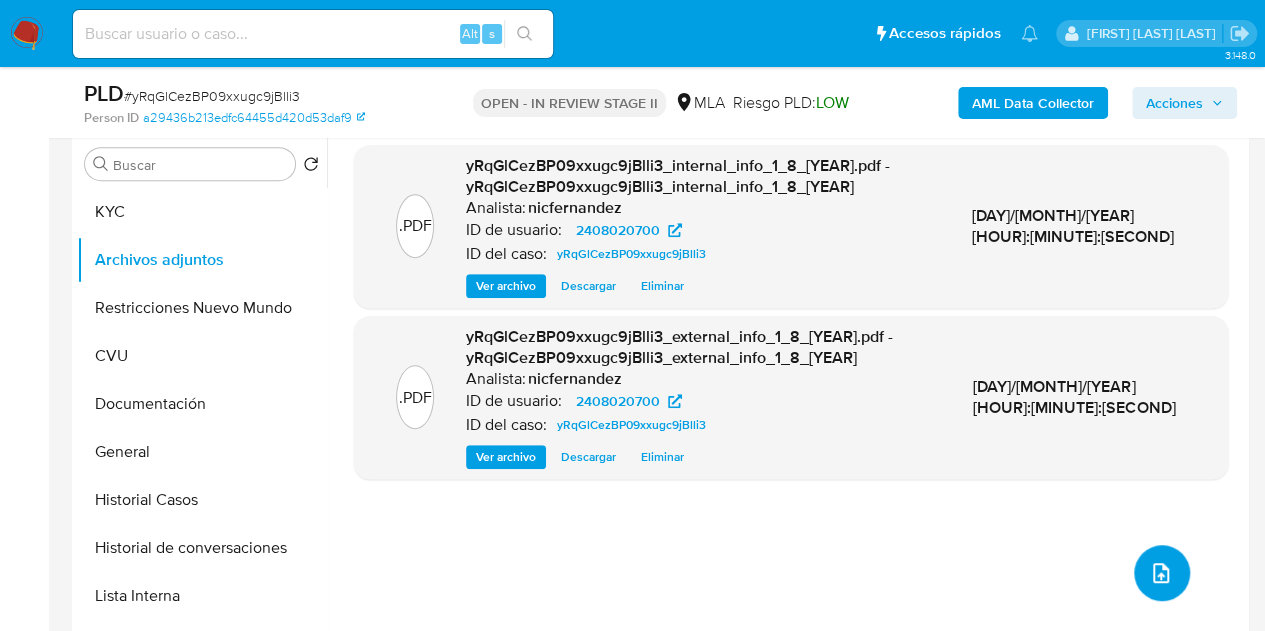 click at bounding box center (1162, 573) 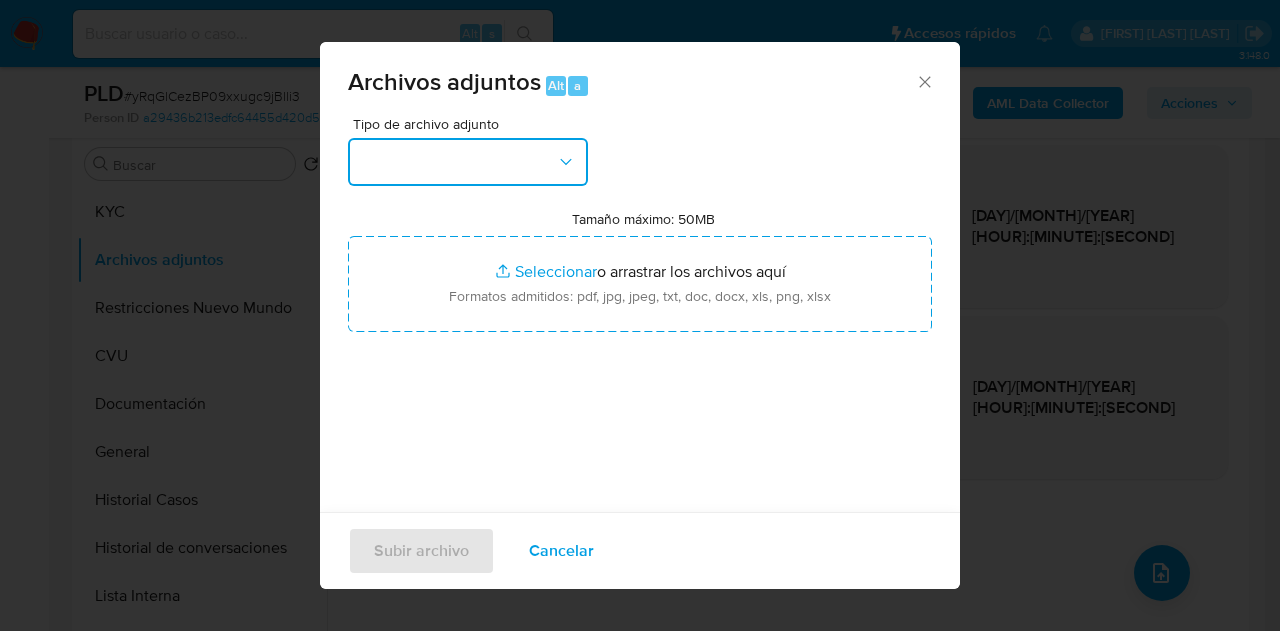 click at bounding box center (468, 162) 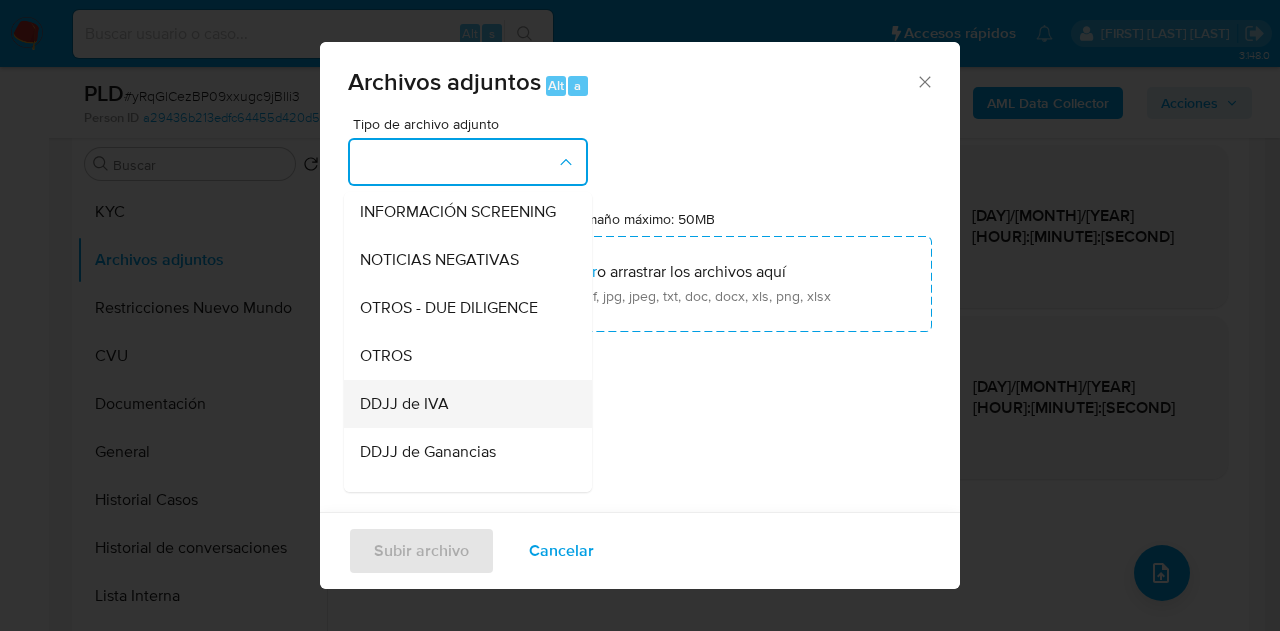 scroll, scrollTop: 298, scrollLeft: 0, axis: vertical 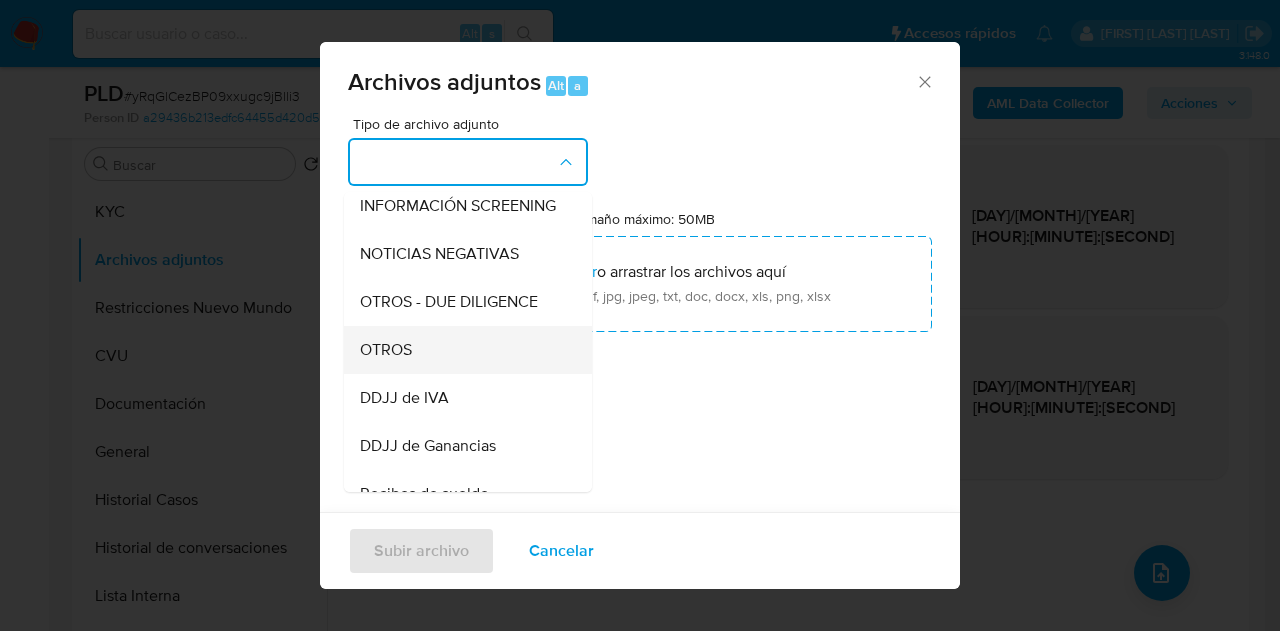 click on "OTROS" at bounding box center [462, 350] 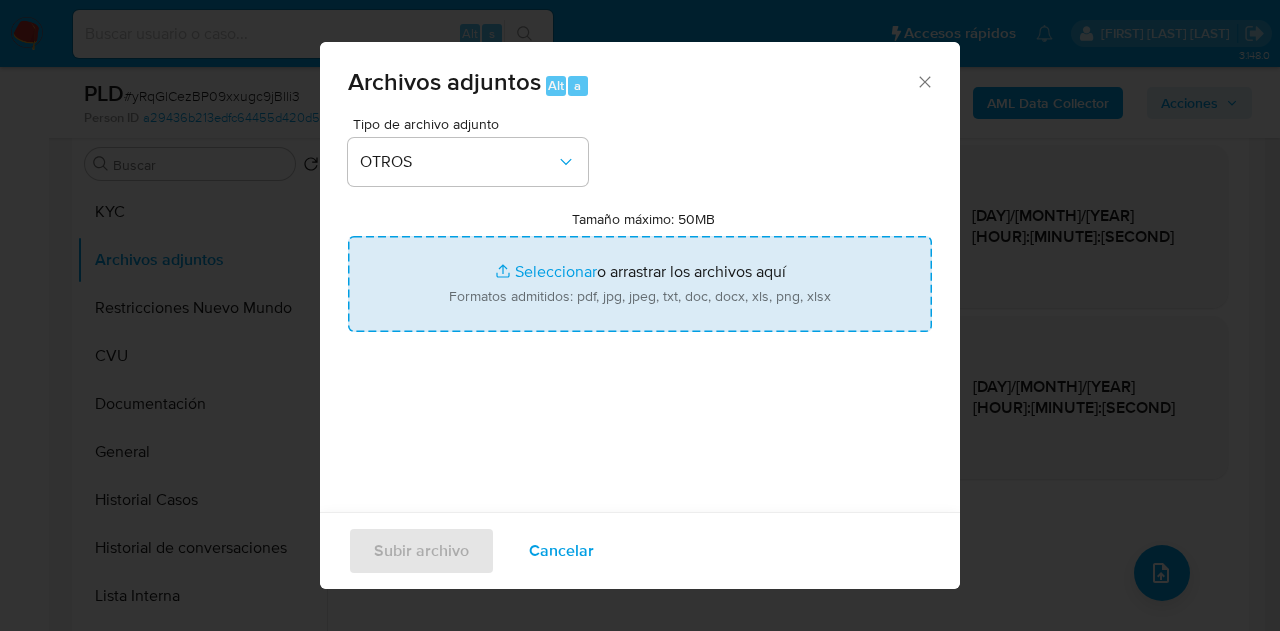 click on "Tamaño máximo: 50MB Seleccionar archivos" at bounding box center (640, 284) 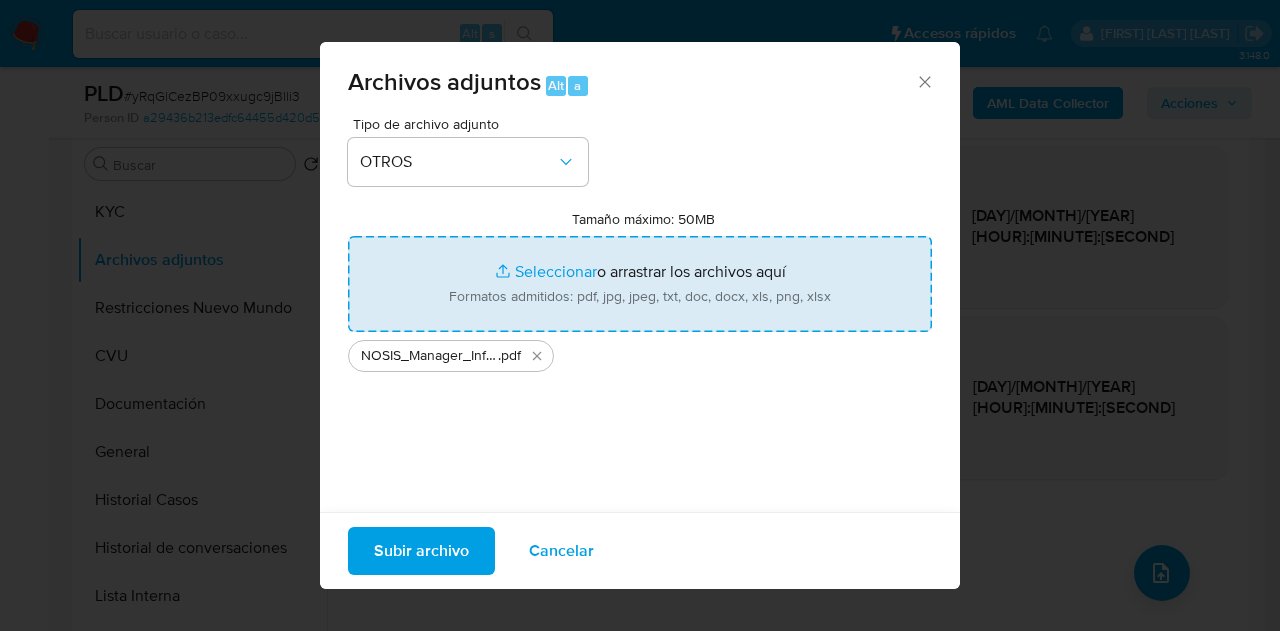 click on "Subir archivo" at bounding box center [421, 551] 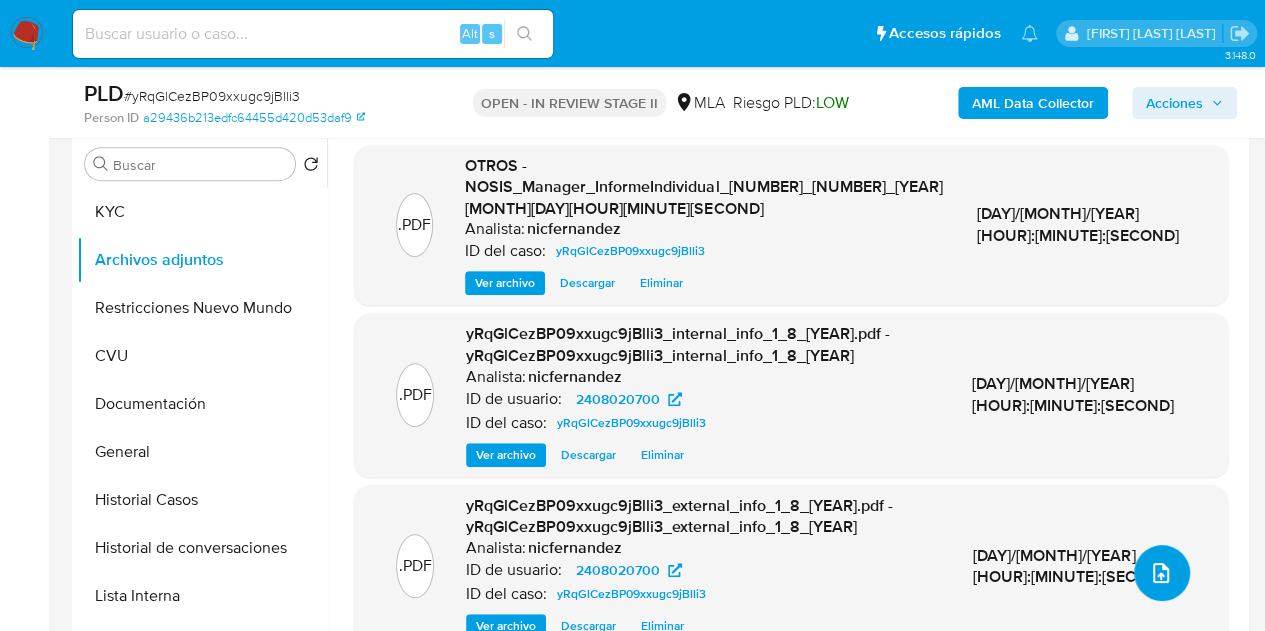 click 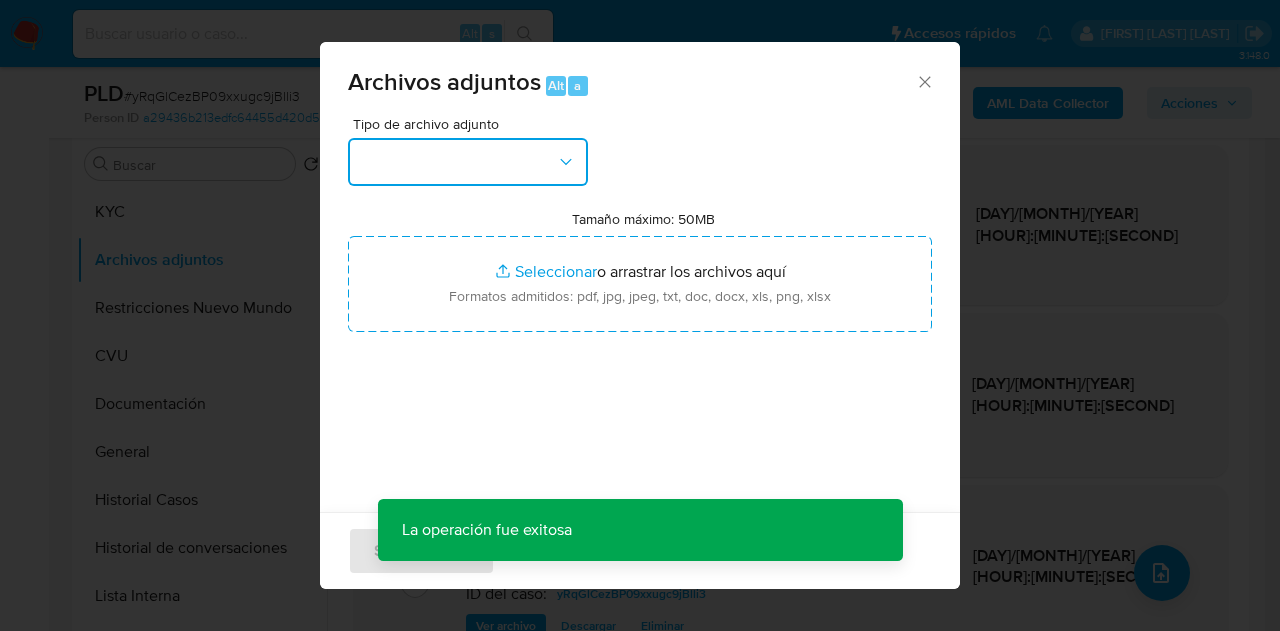 click at bounding box center (468, 162) 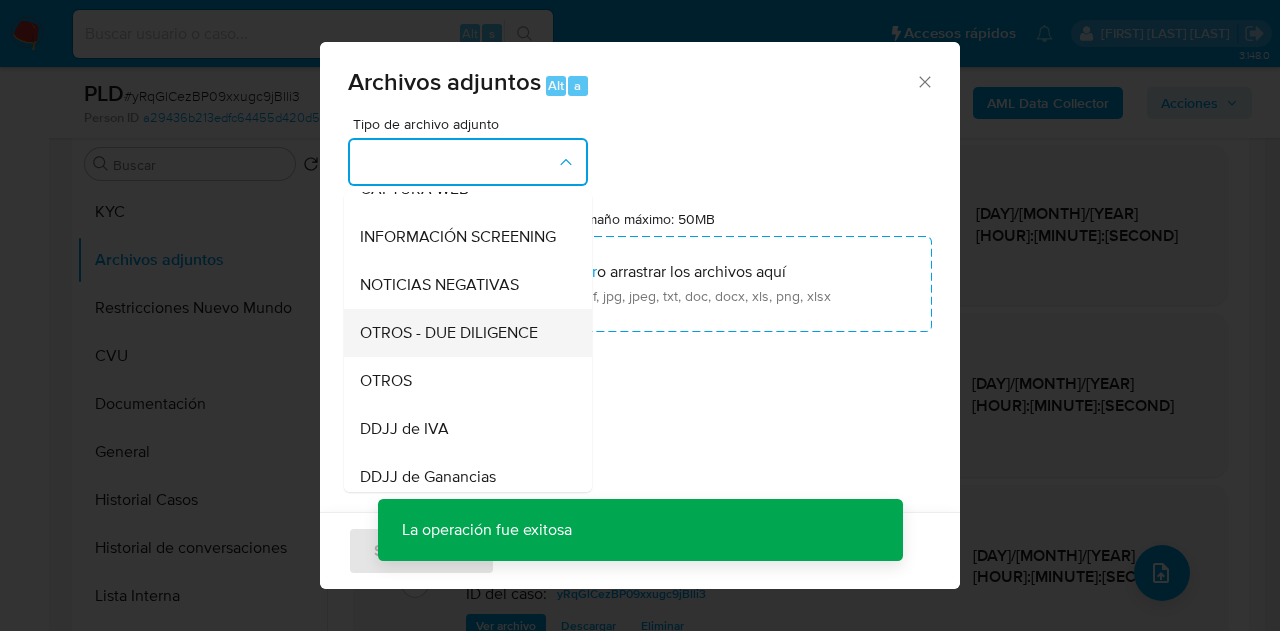 scroll, scrollTop: 270, scrollLeft: 0, axis: vertical 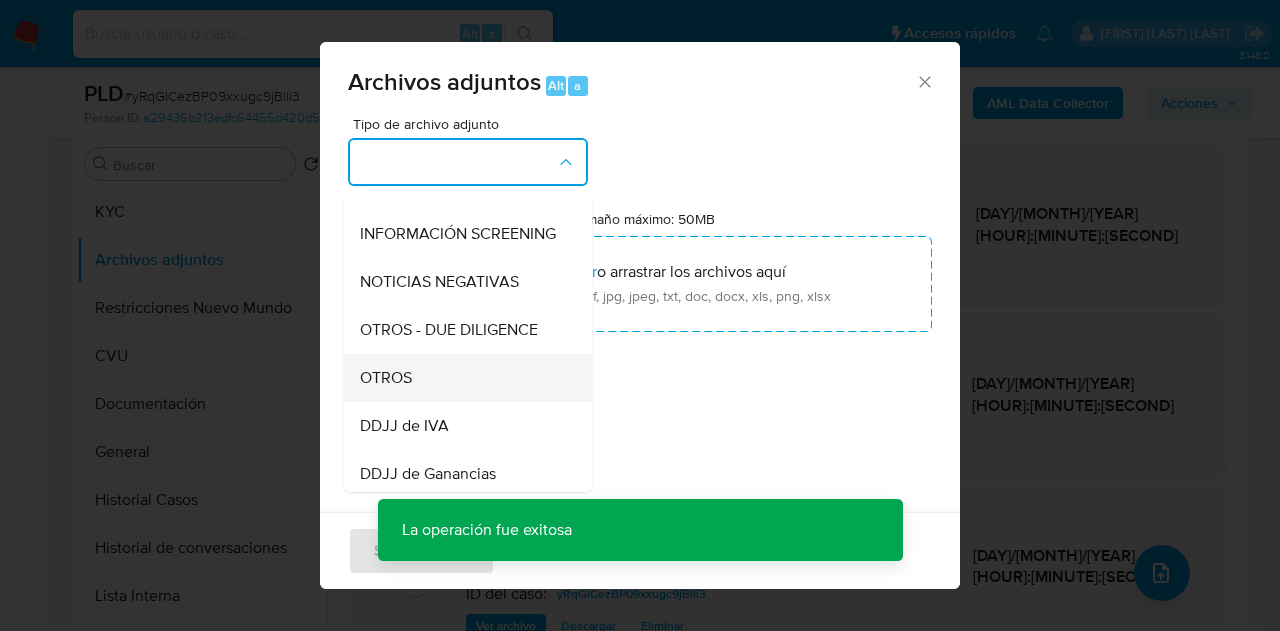 click on "OTROS" at bounding box center (462, 378) 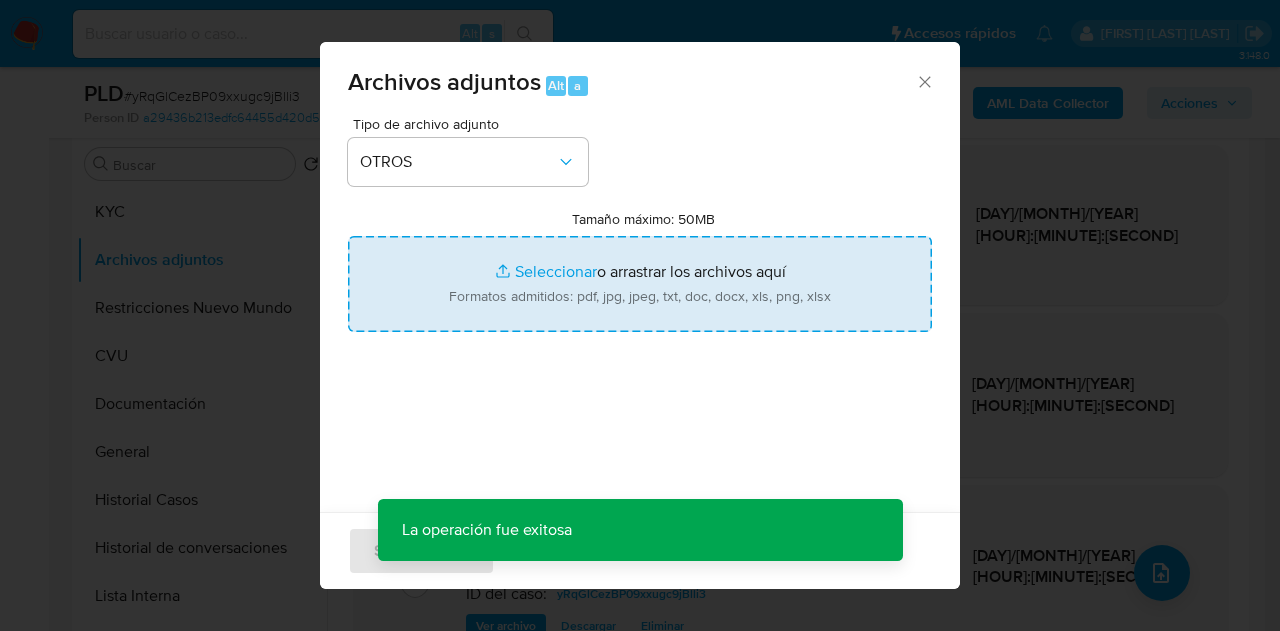 click on "Tamaño máximo: 50MB Seleccionar archivos" at bounding box center [640, 284] 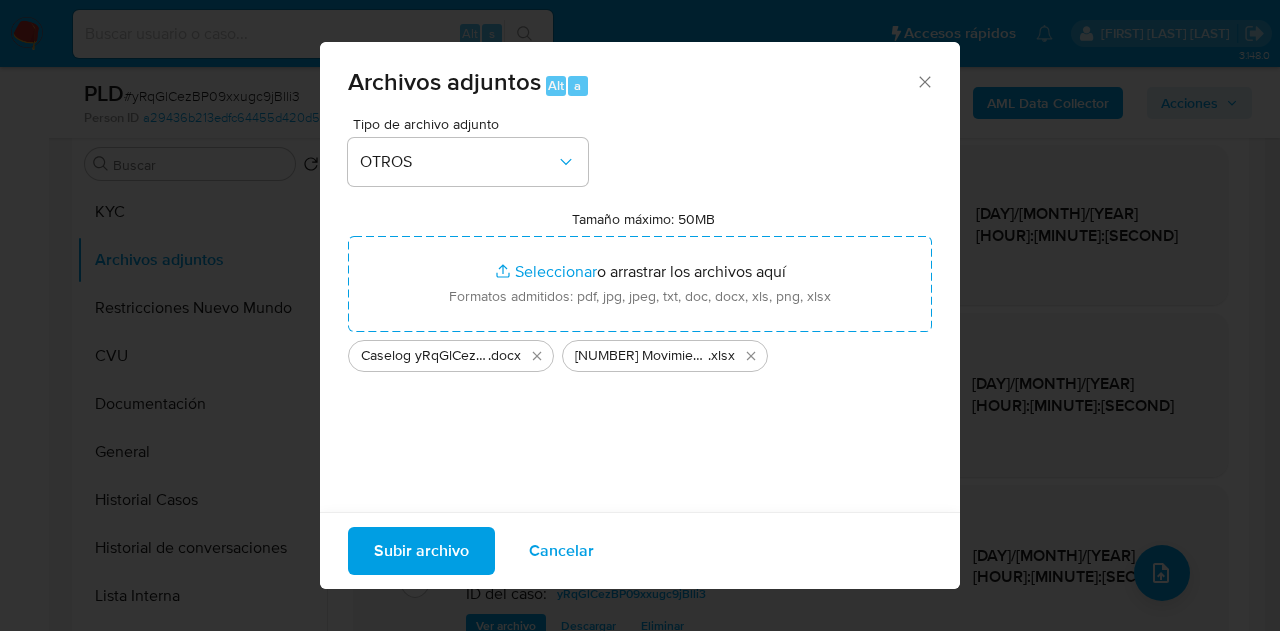 click on "Subir archivo" at bounding box center [421, 551] 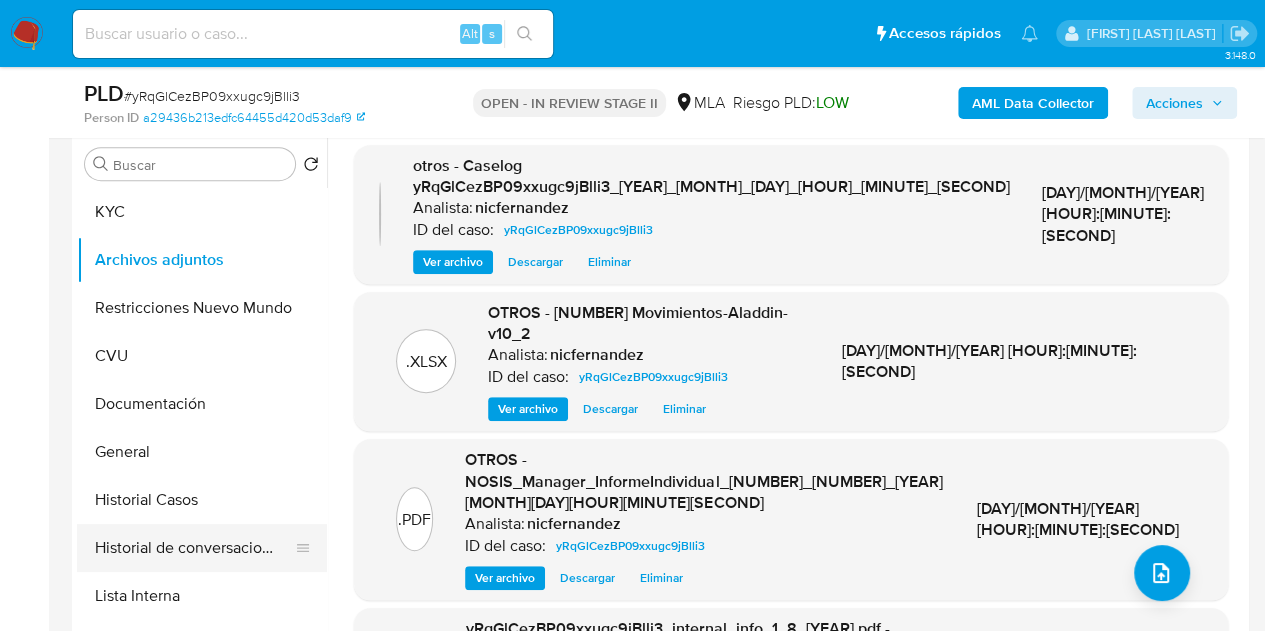 click on "Historial de conversaciones" at bounding box center [194, 548] 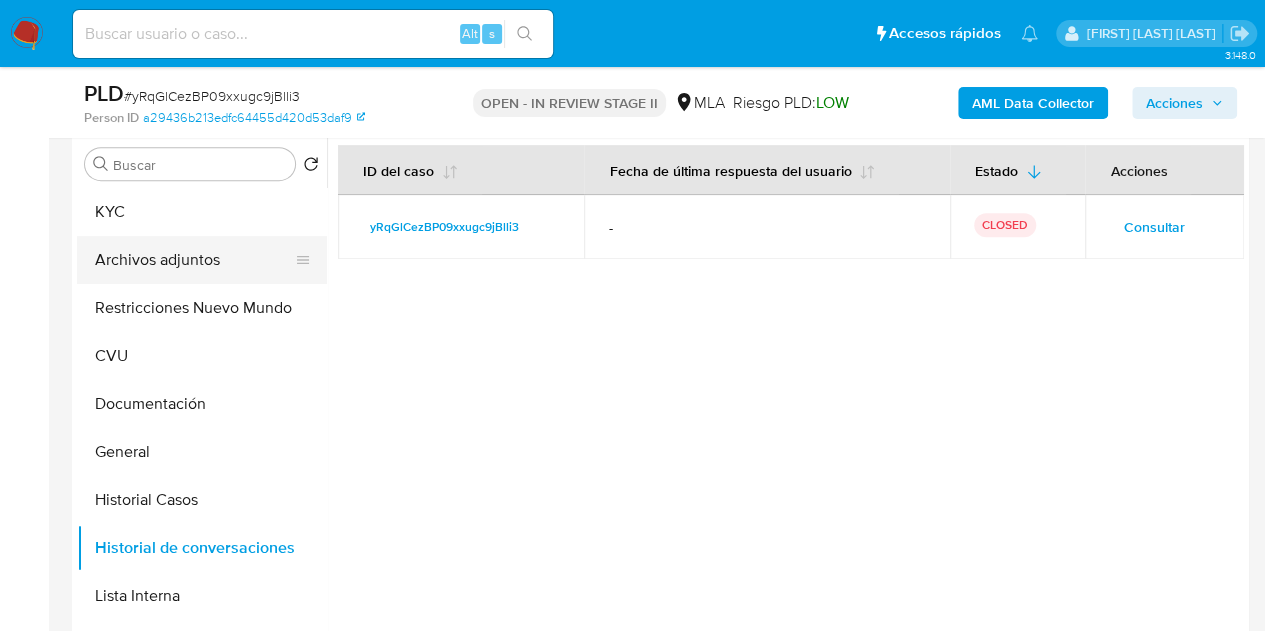 click on "Archivos adjuntos" at bounding box center (194, 260) 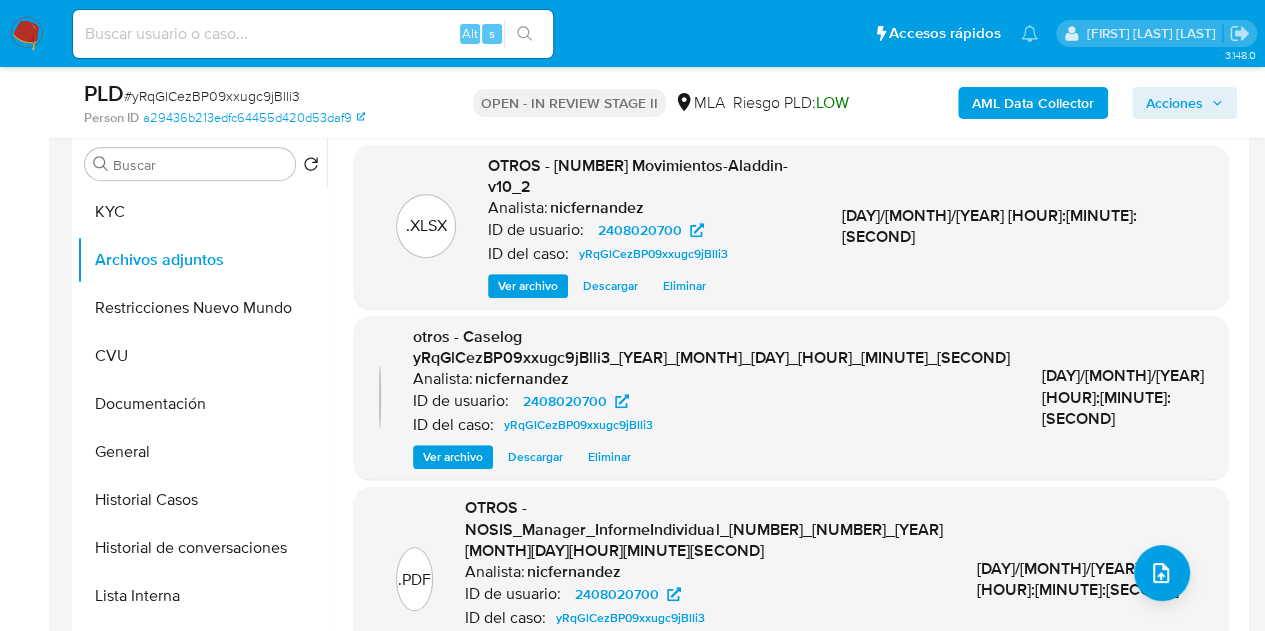 click on "OTROS - Caselog yRqGlCezBP09xxugc9jBlli3_2025_07_17_23_42_29 Analista: nicfernandez ID de usuario: 2408020700 ID del caso: yRqGlCezBP09xxugc9jBlli3 Ver archivo Descargar Eliminar" at bounding box center [711, 397] 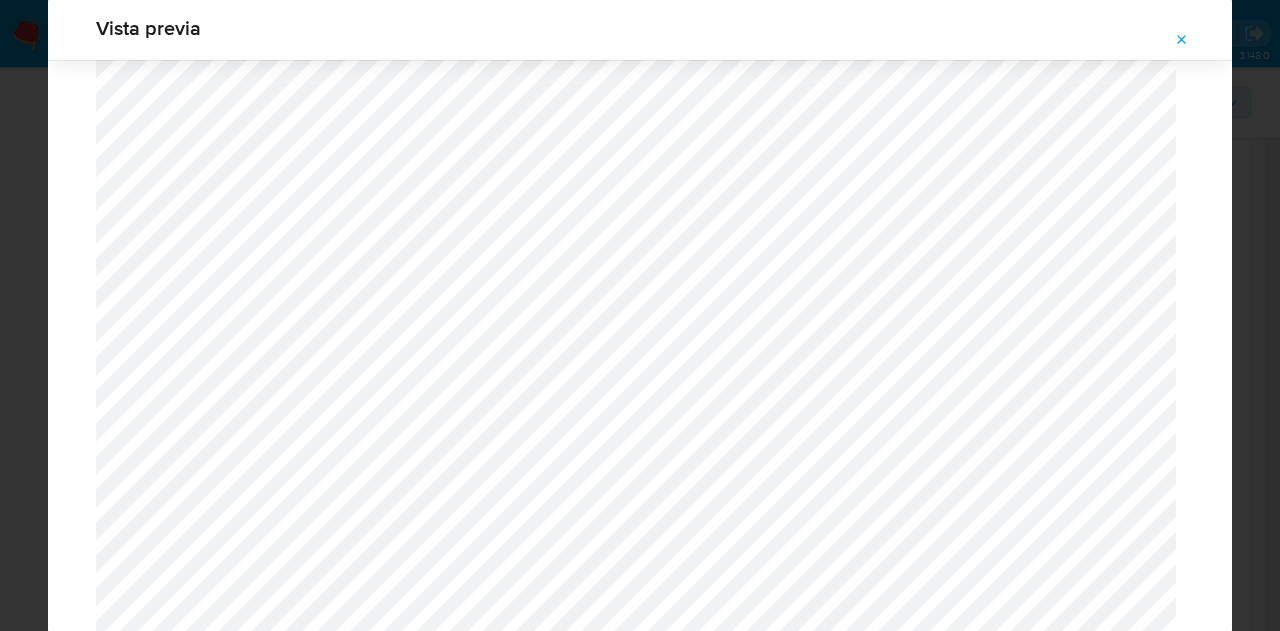 scroll, scrollTop: 74, scrollLeft: 0, axis: vertical 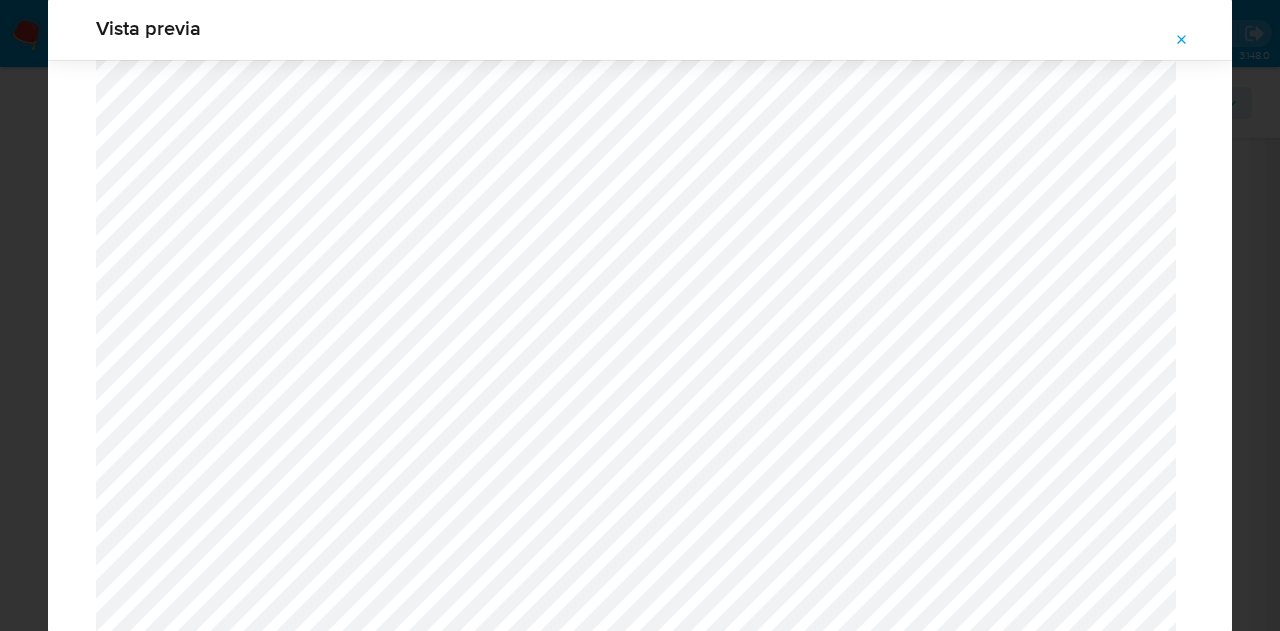 click 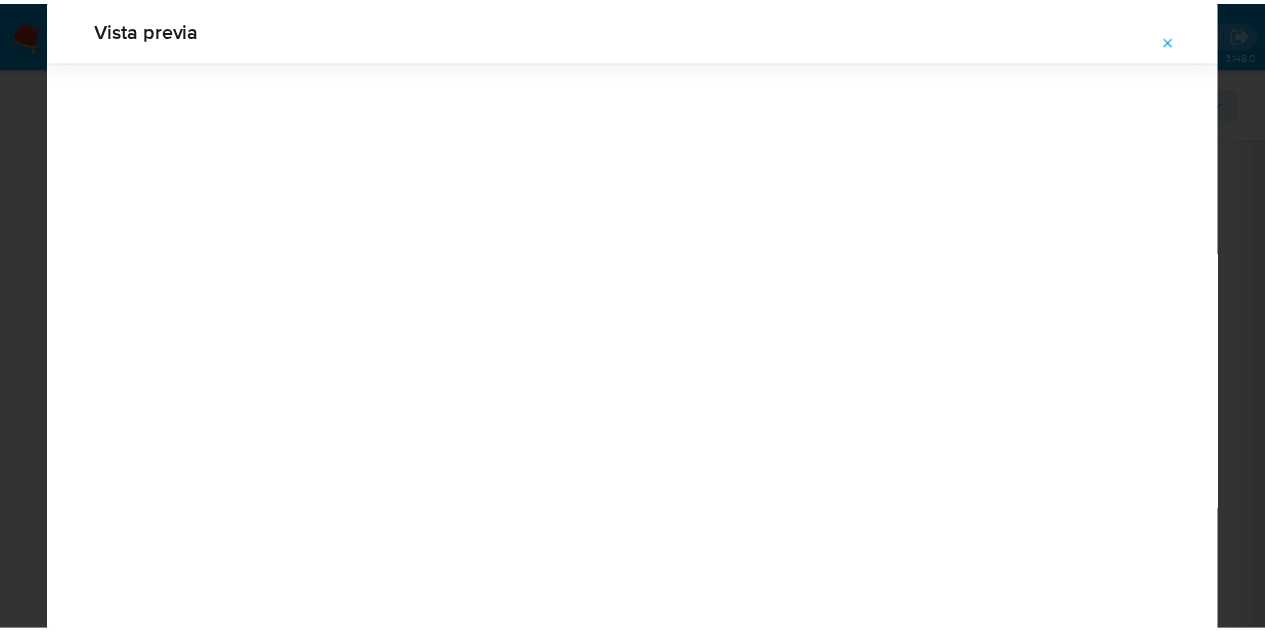 scroll, scrollTop: 64, scrollLeft: 0, axis: vertical 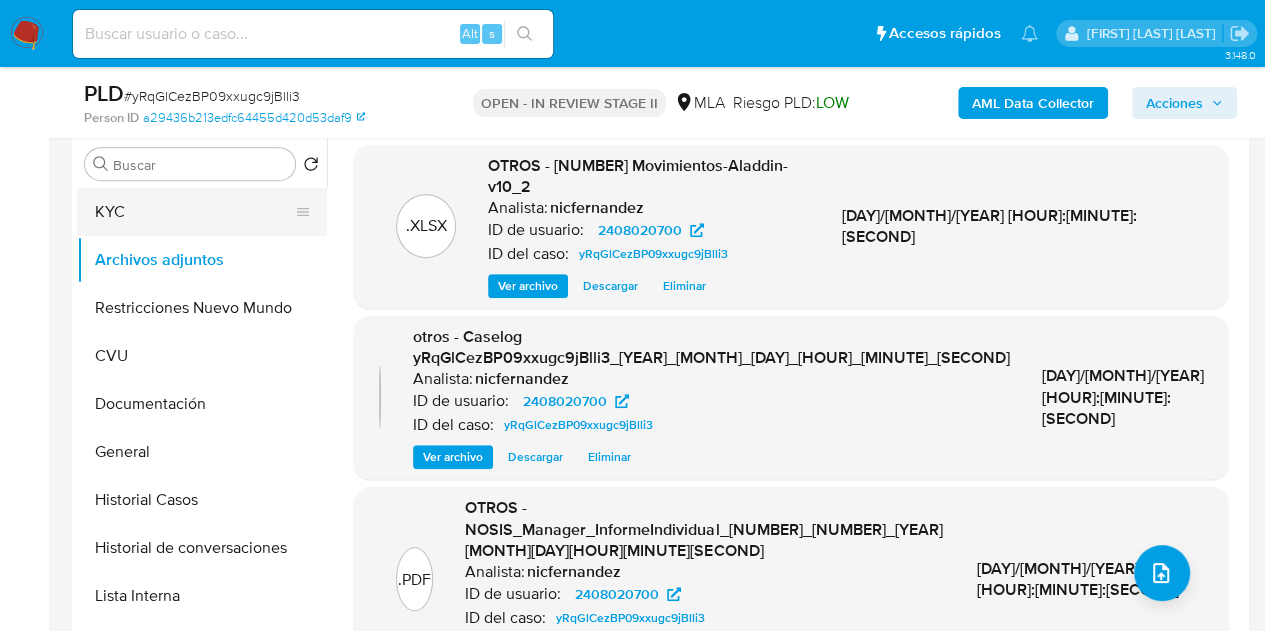 click on "KYC" at bounding box center [194, 212] 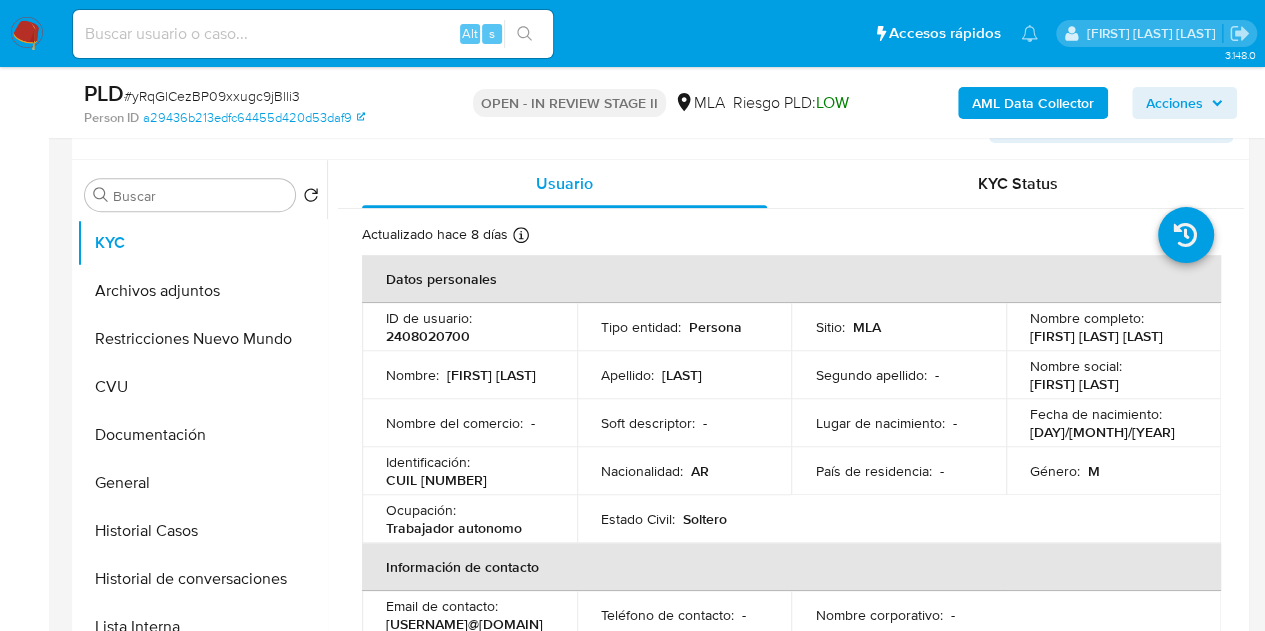 scroll, scrollTop: 282, scrollLeft: 0, axis: vertical 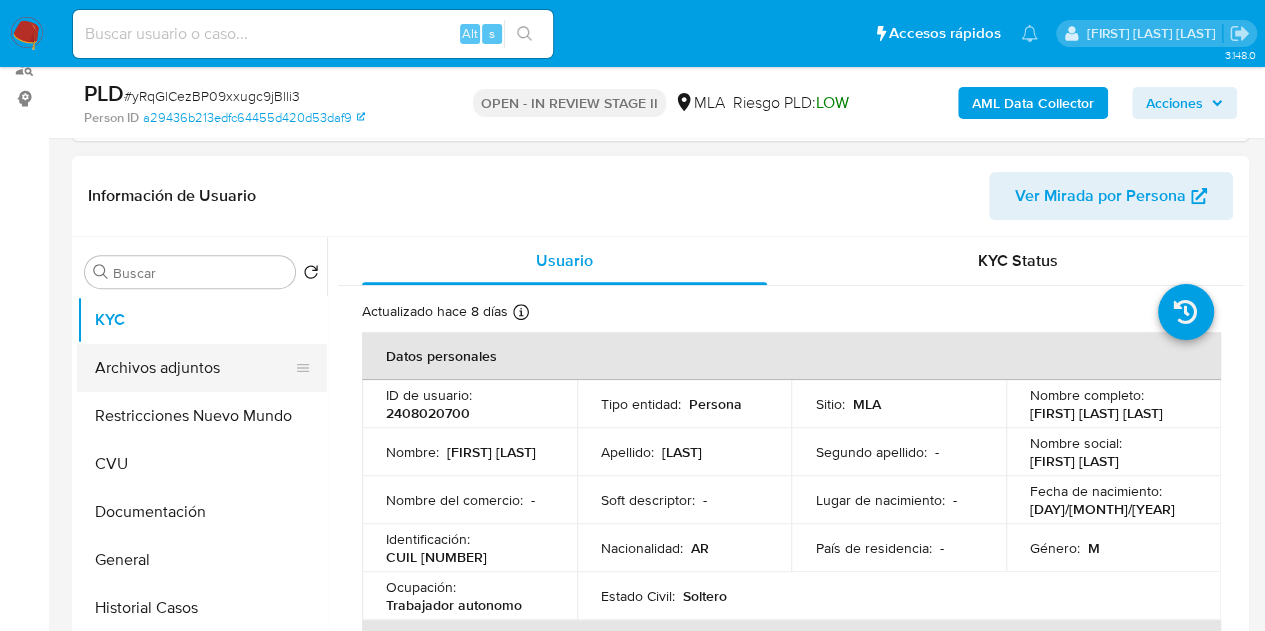 click on "Archivos adjuntos" at bounding box center [194, 368] 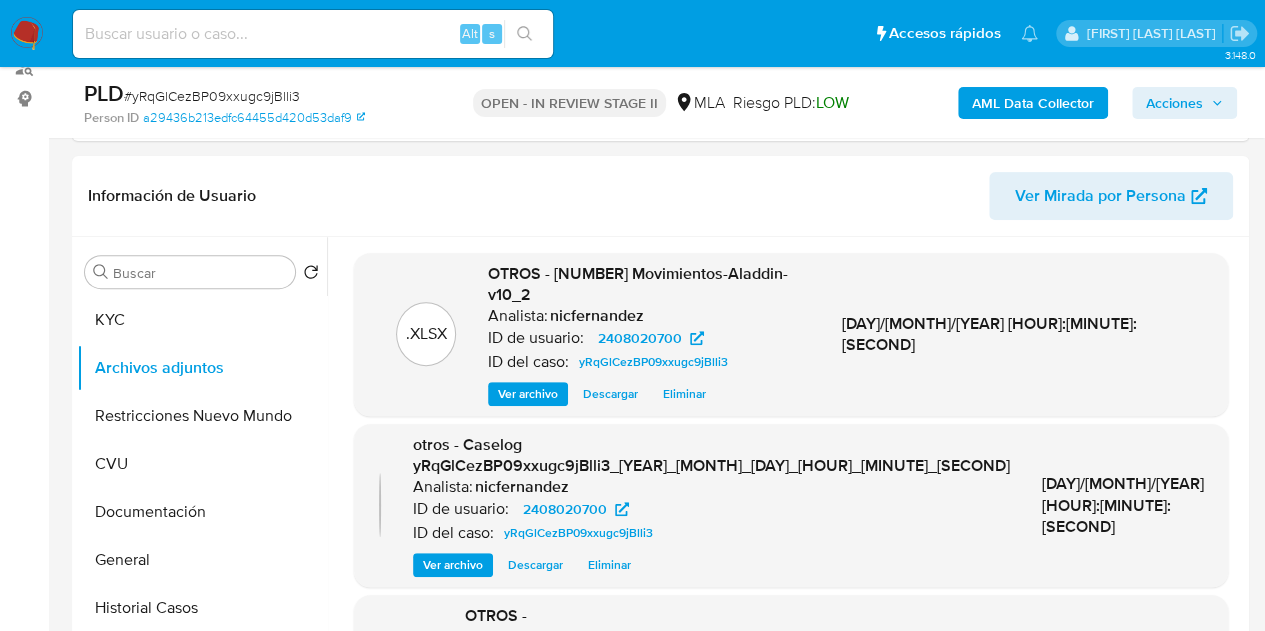 drag, startPoint x: 1193, startPoint y: 106, endPoint x: 1146, endPoint y: 116, distance: 48.052055 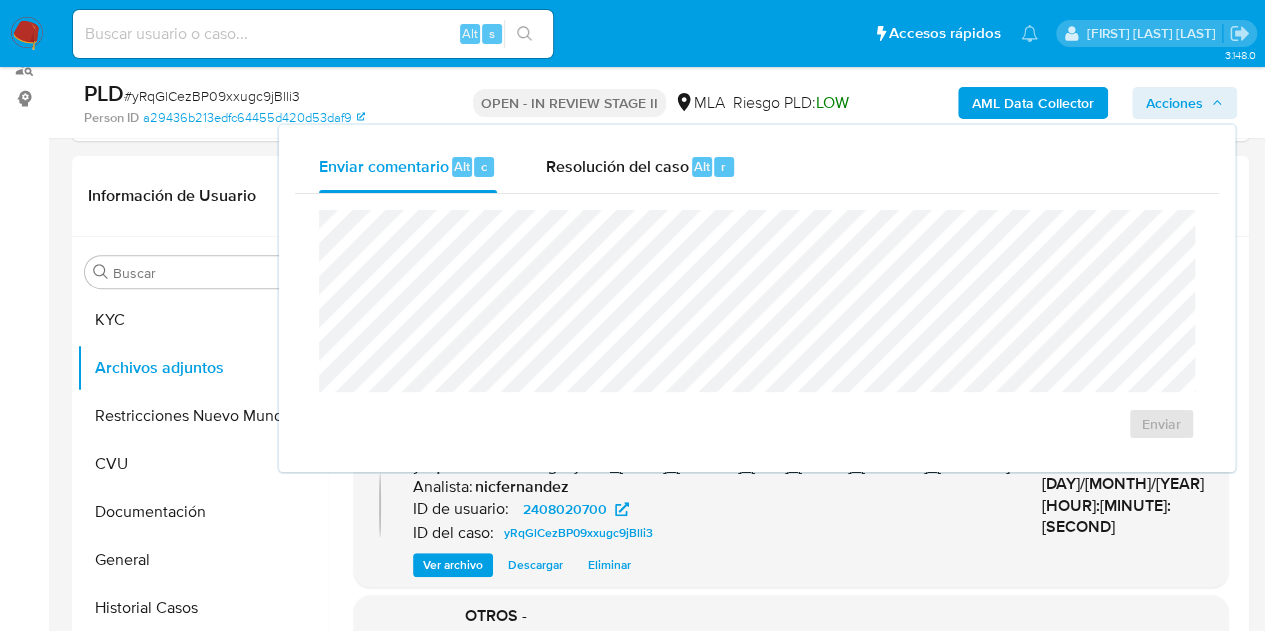 click on "Enviar" at bounding box center [757, 325] 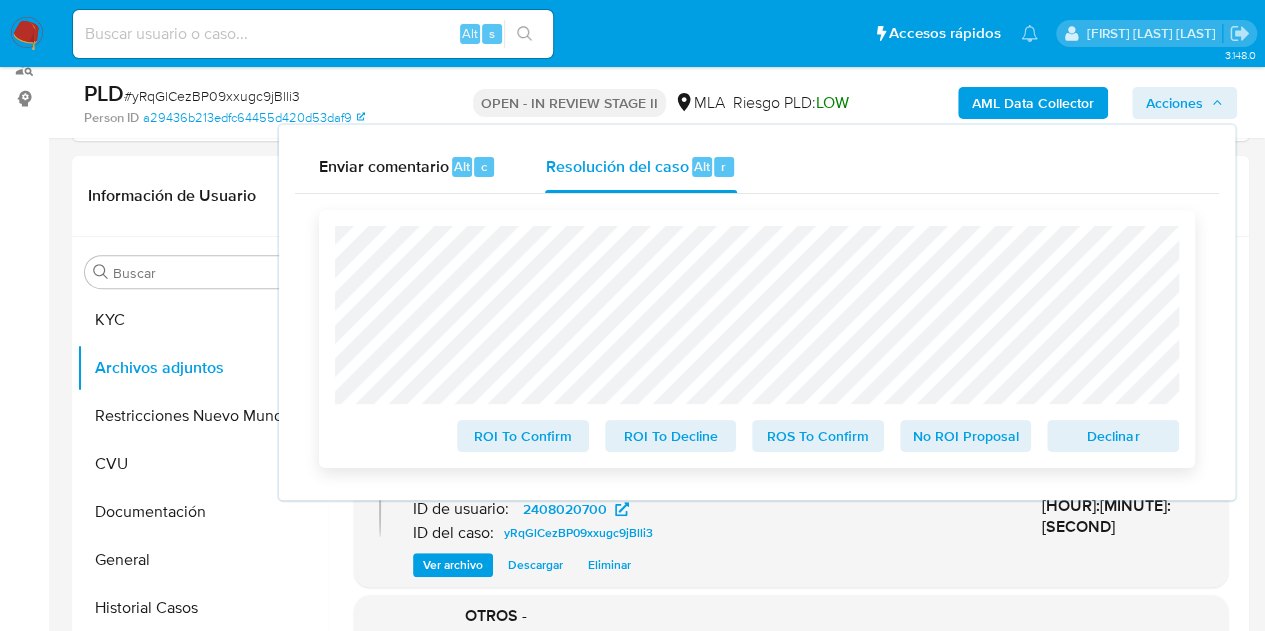 click on "Declinar" at bounding box center [1113, 436] 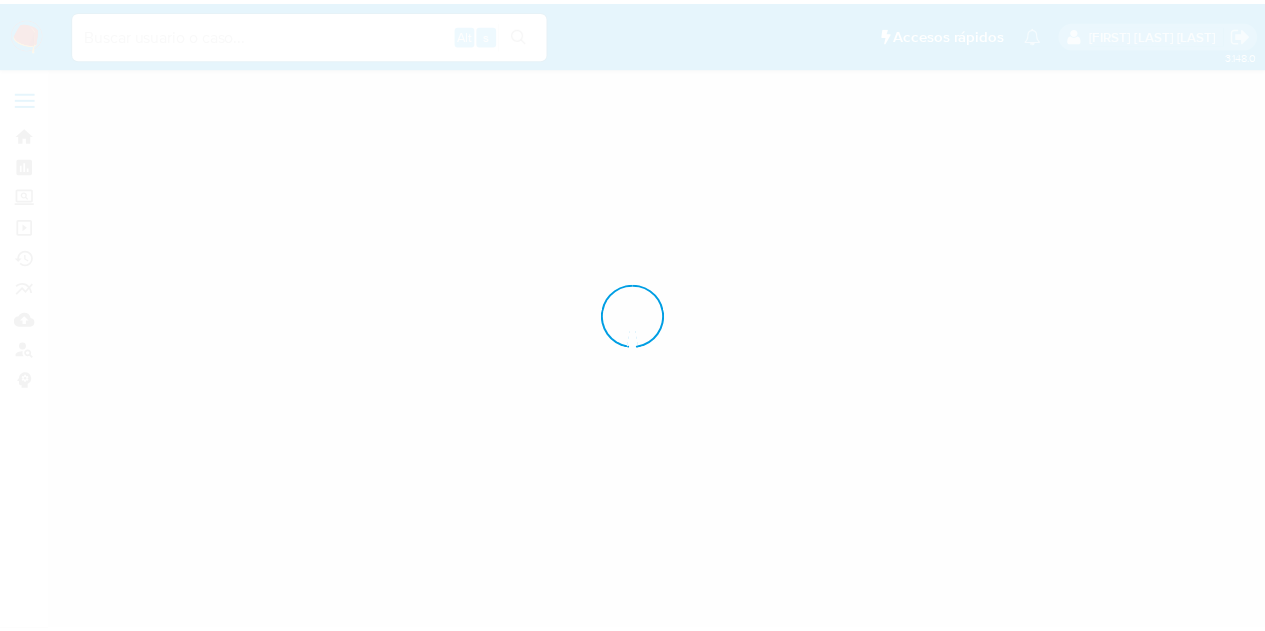 scroll, scrollTop: 0, scrollLeft: 0, axis: both 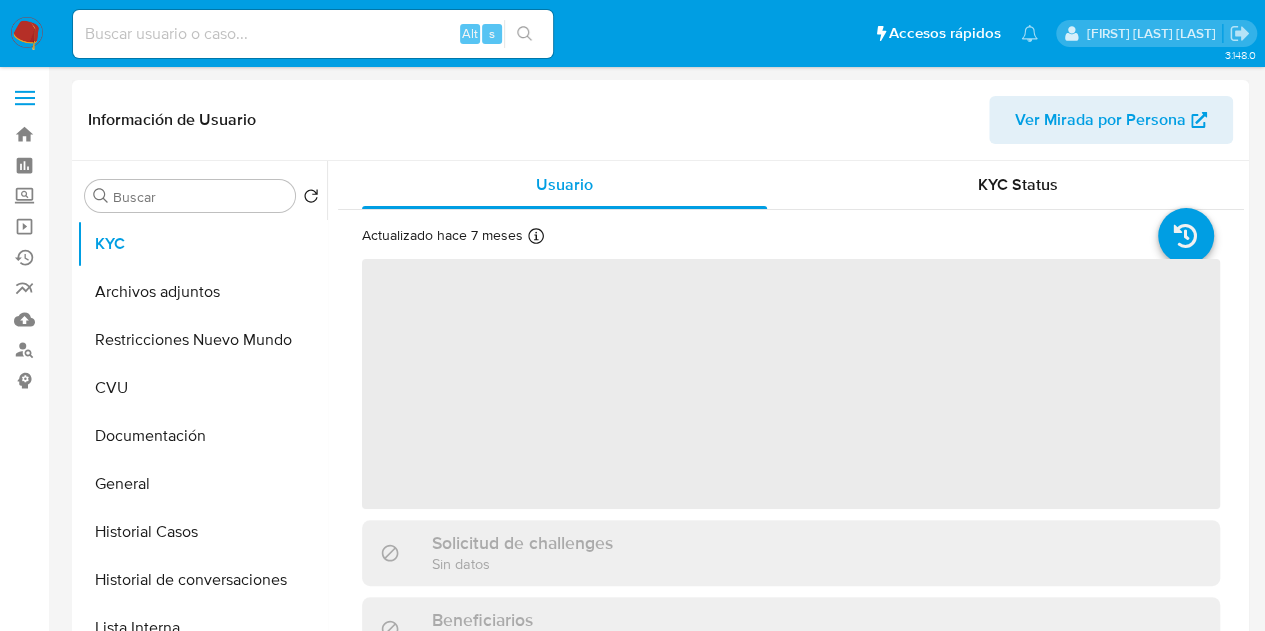 click on "Ver Mirada por Persona" at bounding box center [1100, 120] 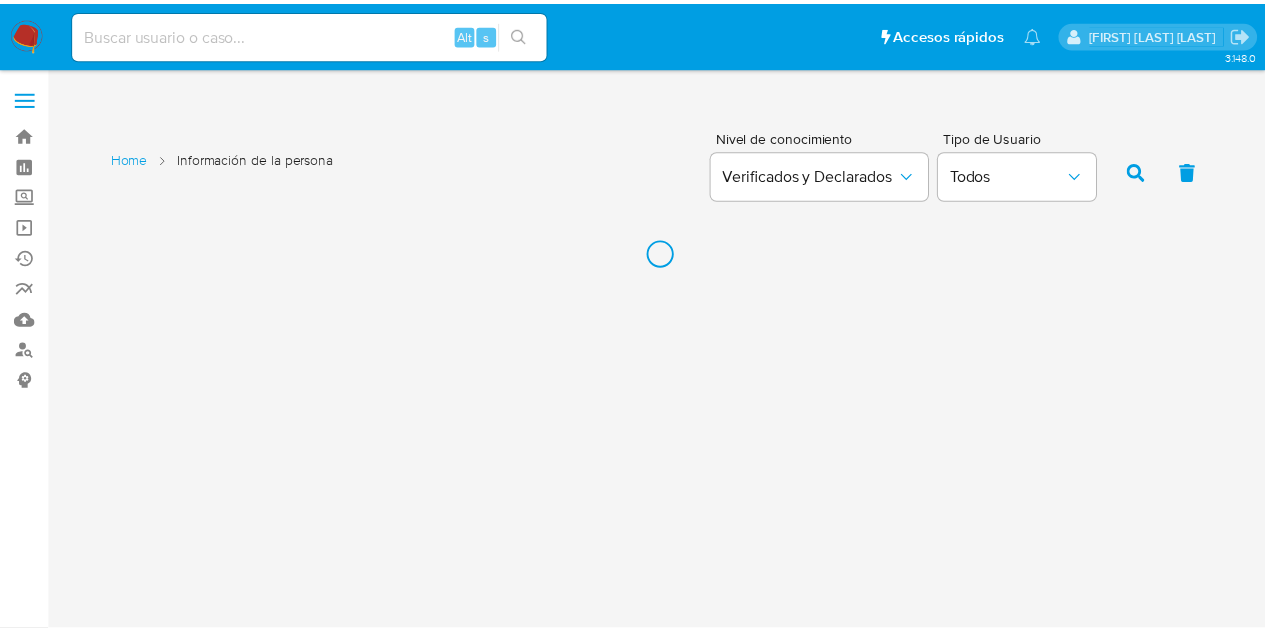 scroll, scrollTop: 0, scrollLeft: 0, axis: both 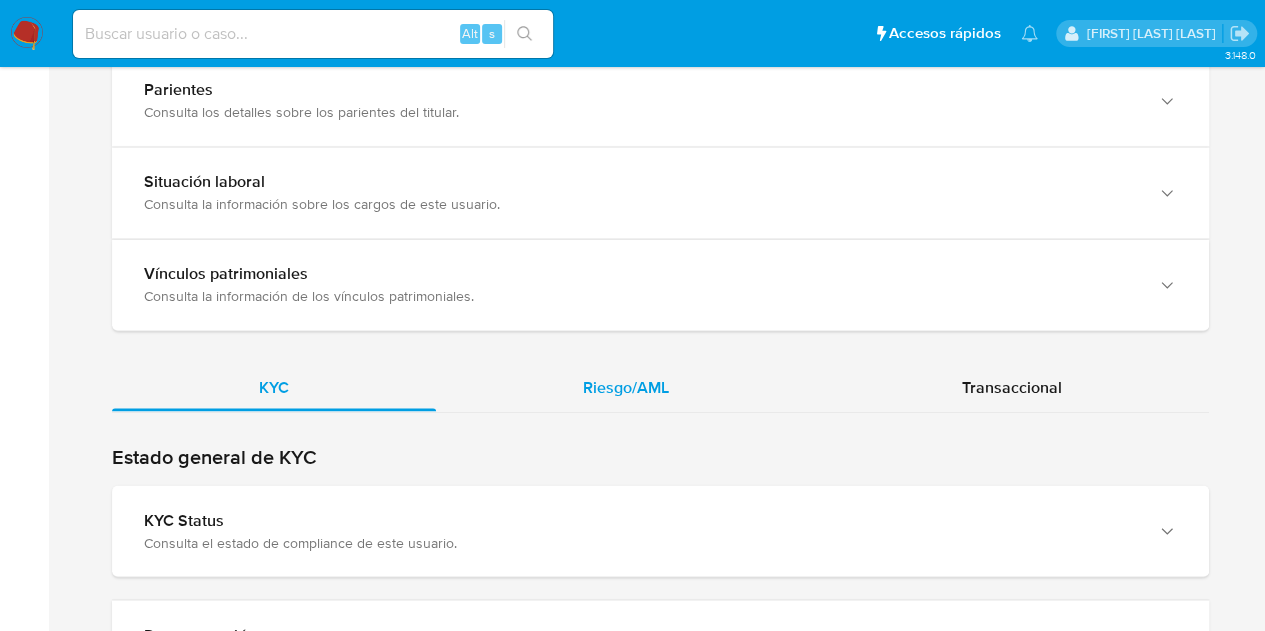click on "Riesgo/AML" at bounding box center [626, 386] 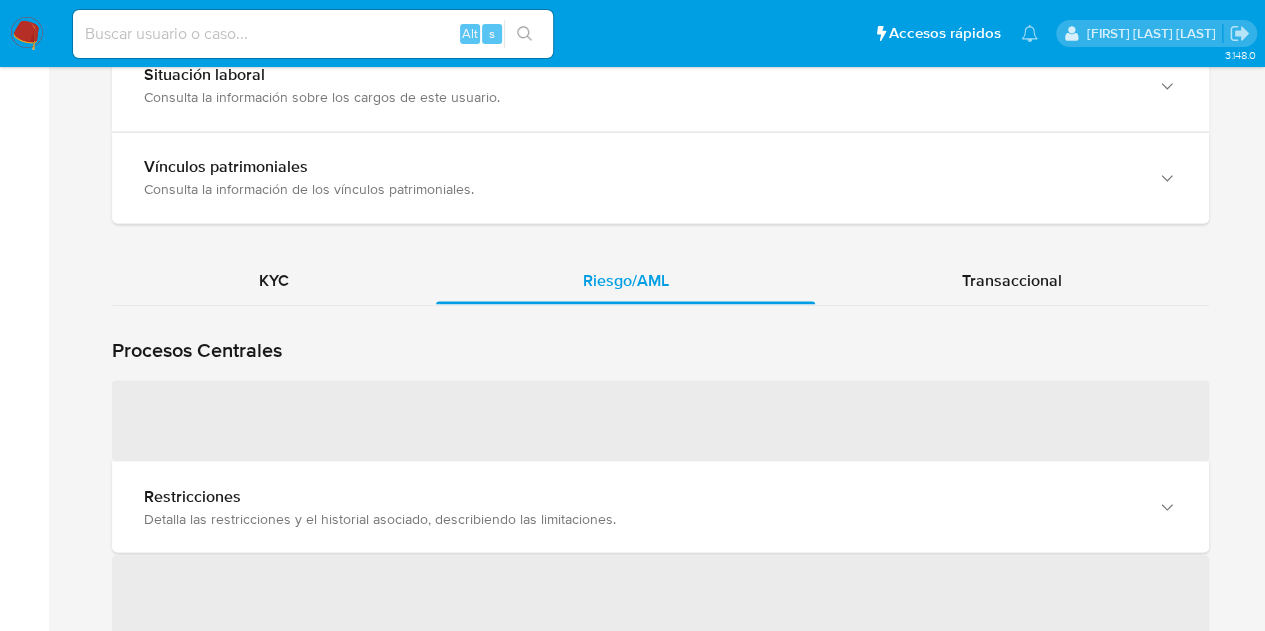 scroll, scrollTop: 1742, scrollLeft: 0, axis: vertical 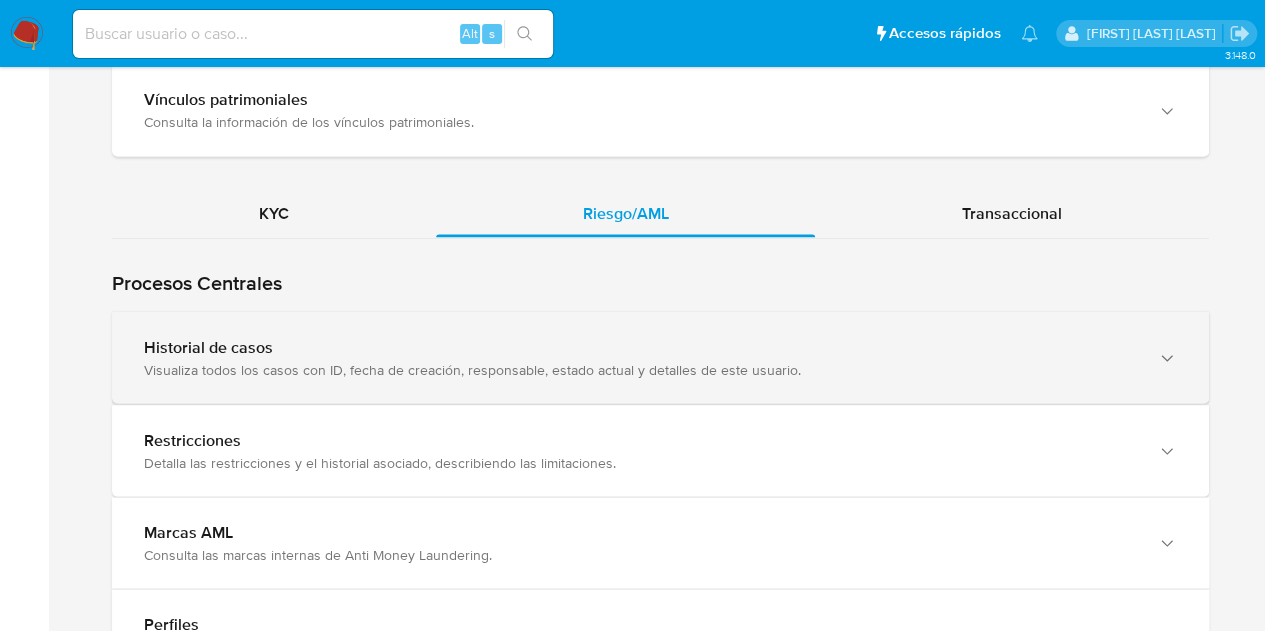 click on "Historial de casos" at bounding box center (640, 347) 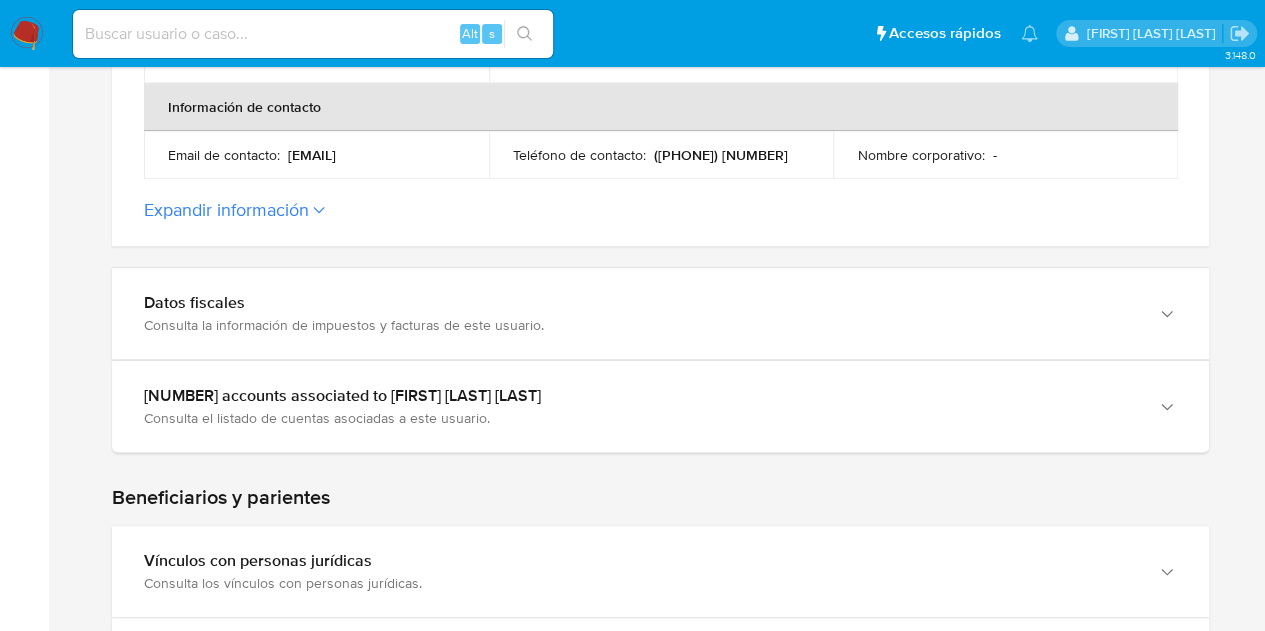 scroll, scrollTop: 11, scrollLeft: 0, axis: vertical 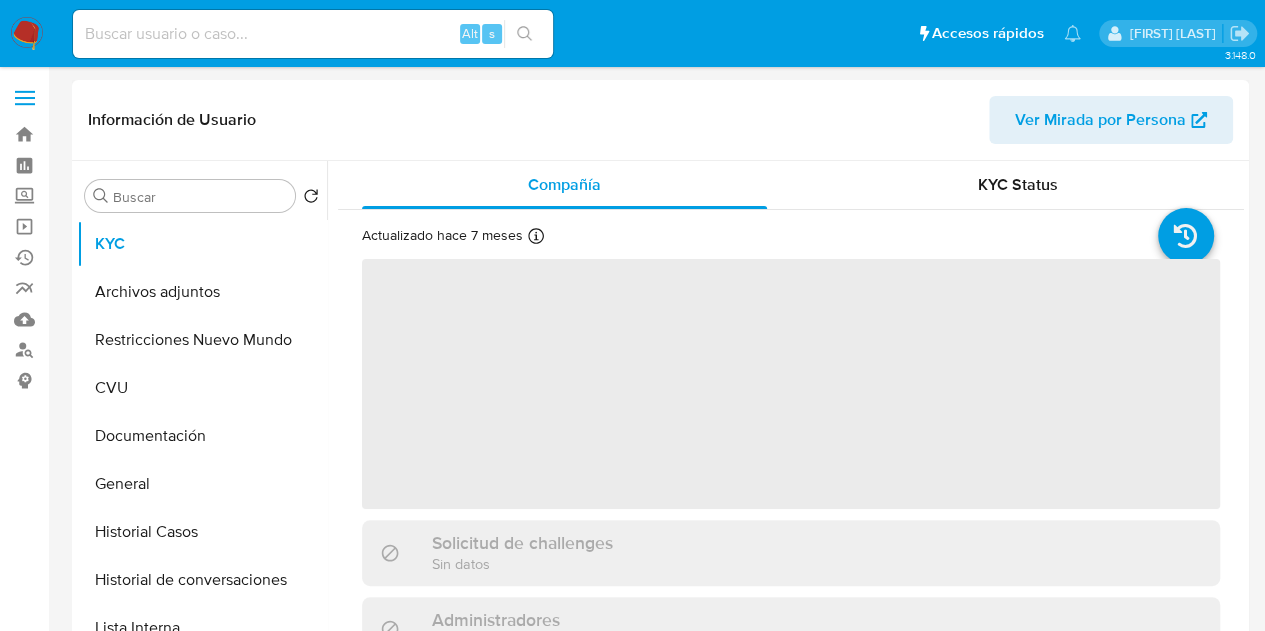 click on "Ver Mirada por Persona" at bounding box center (1100, 120) 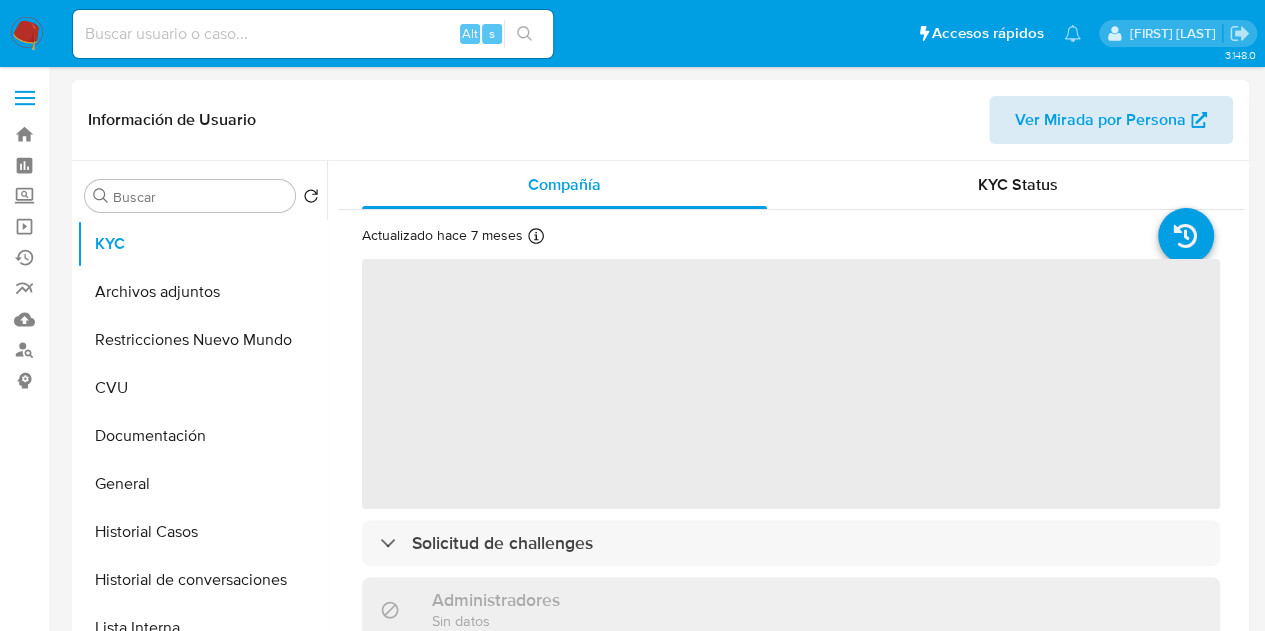 select on "10" 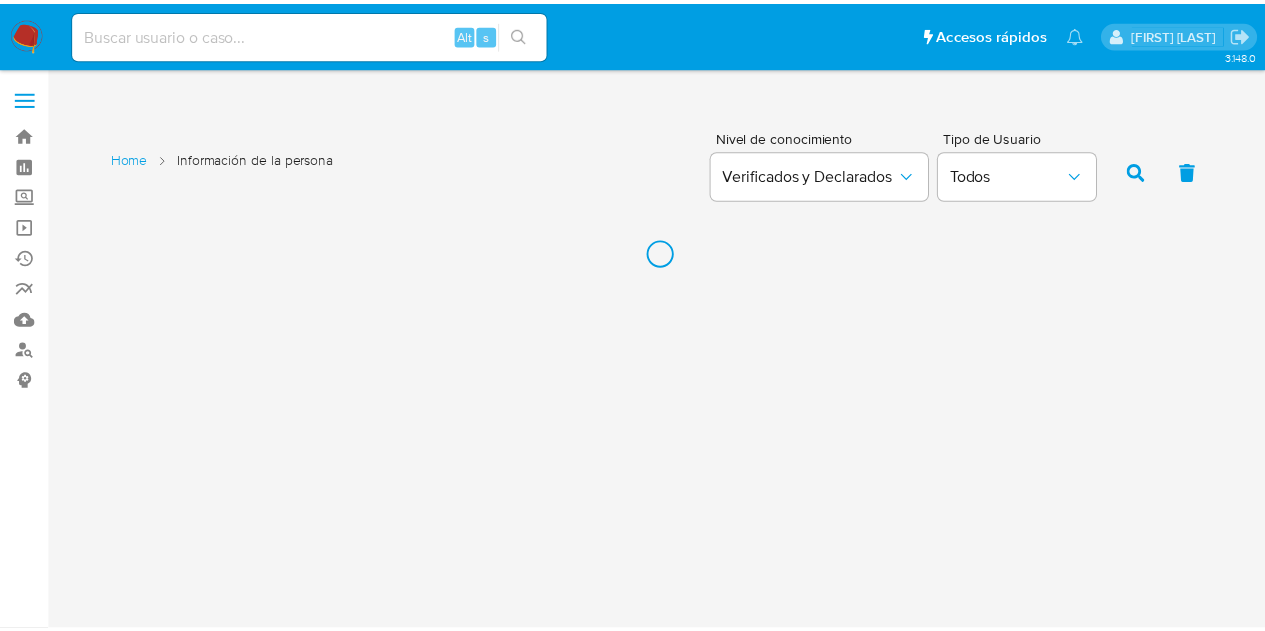 scroll, scrollTop: 0, scrollLeft: 0, axis: both 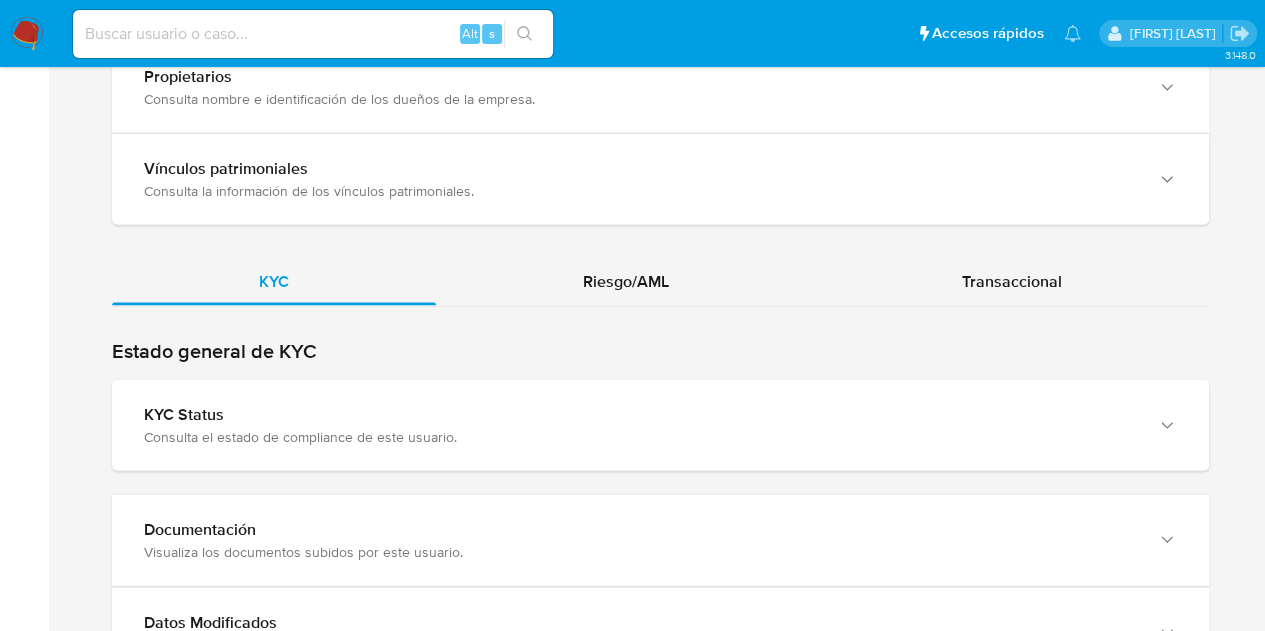 click on "KYC Riesgo/AML Transaccional Información financiera y fiscal Consulta cuentas bancarias, CVU y datos fiscales de este usuario." at bounding box center [660, -237] 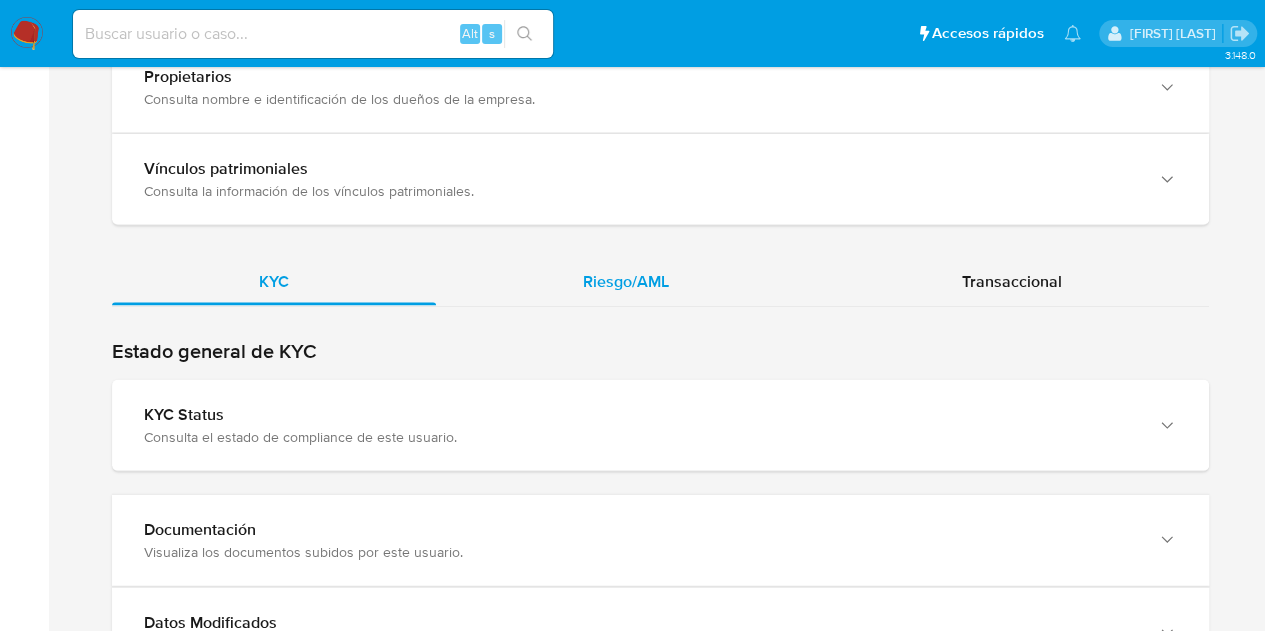 click on "Riesgo/AML" at bounding box center (626, 281) 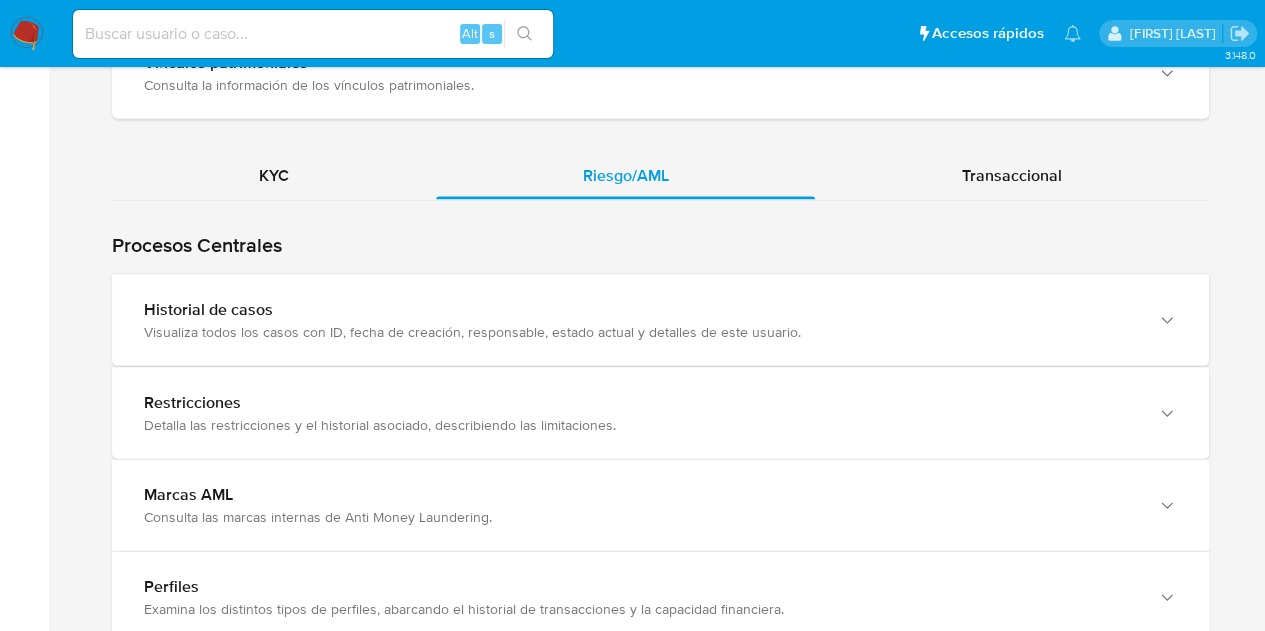 scroll, scrollTop: 2010, scrollLeft: 0, axis: vertical 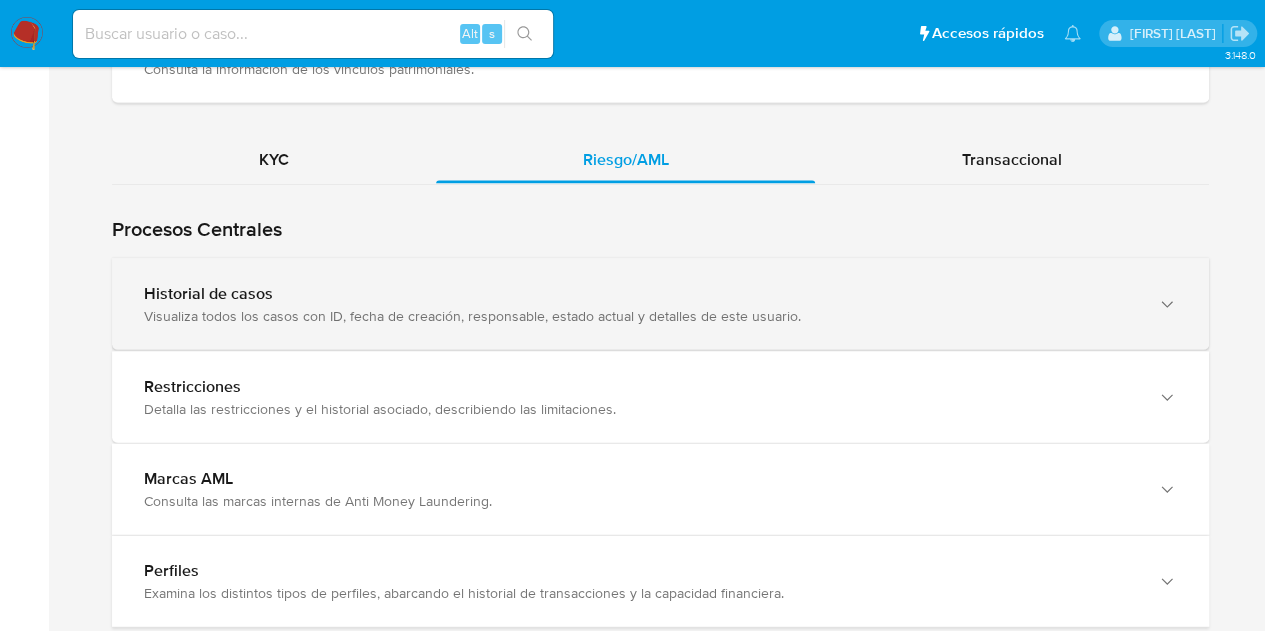 click on "Historial de casos" at bounding box center [640, 294] 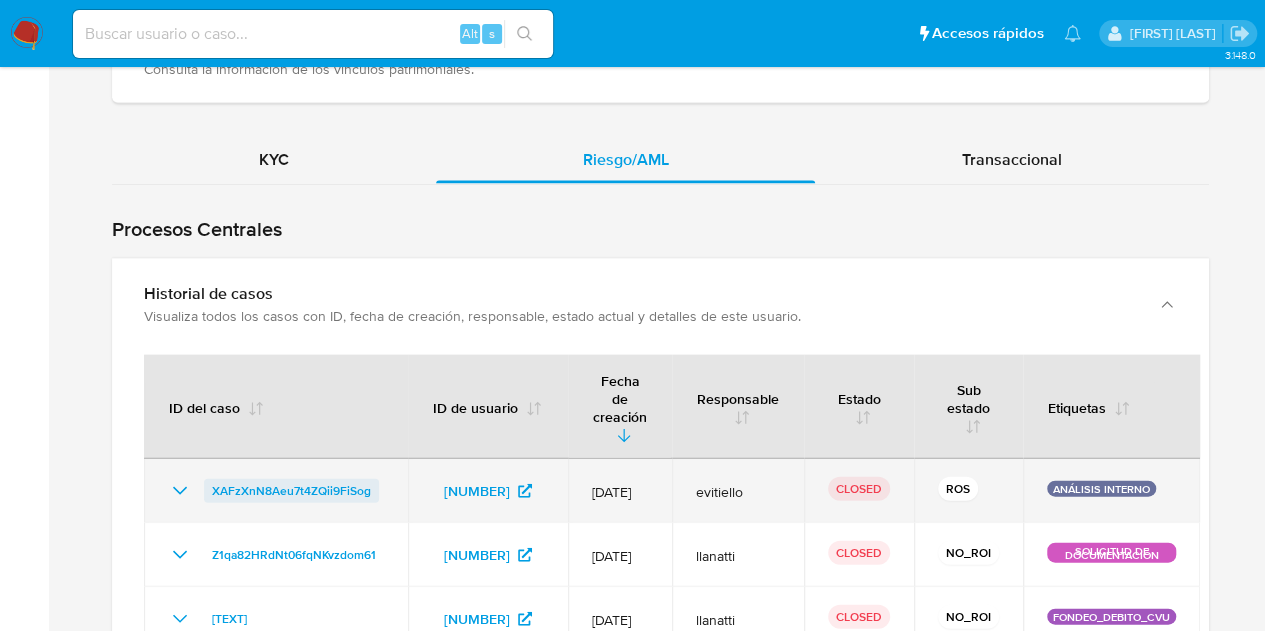 click on "XAFzXnN8Aeu7t4ZQii9FiSog" at bounding box center (291, 491) 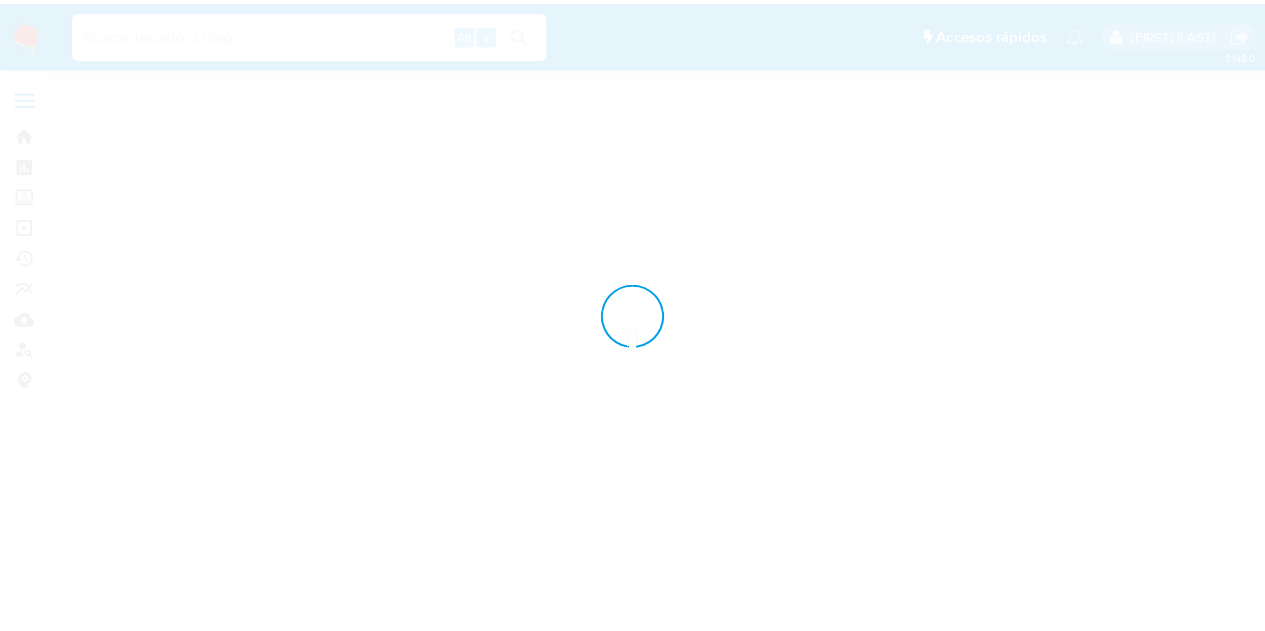 scroll, scrollTop: 0, scrollLeft: 0, axis: both 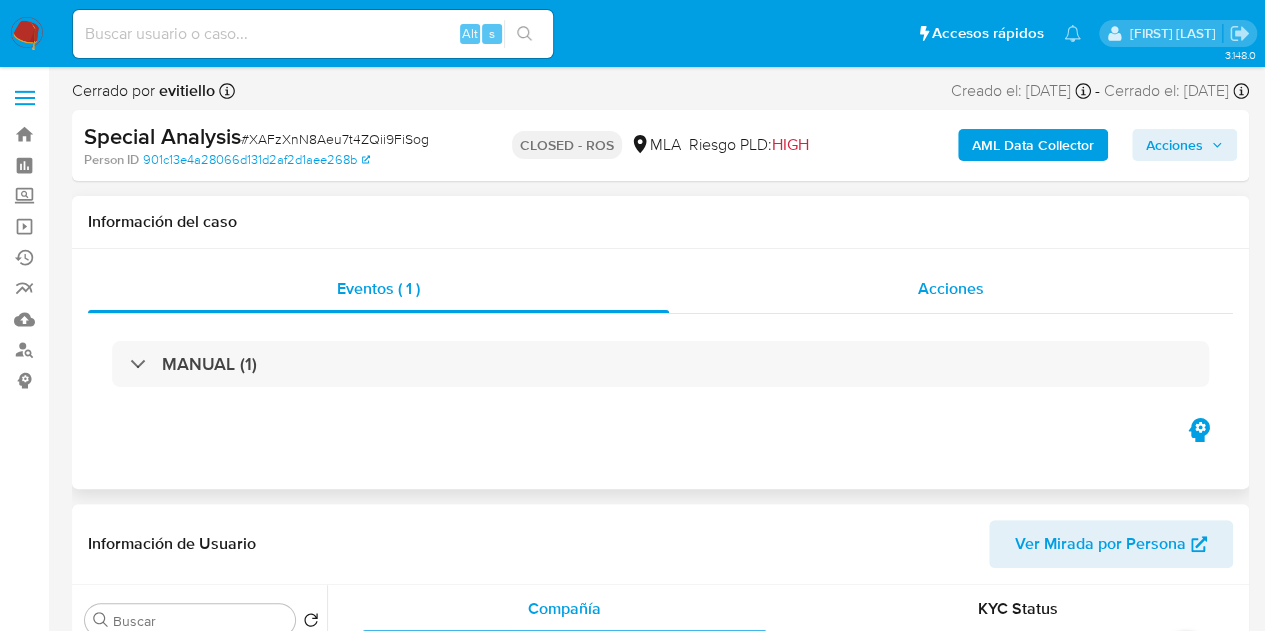 click on "Acciones" at bounding box center [951, 289] 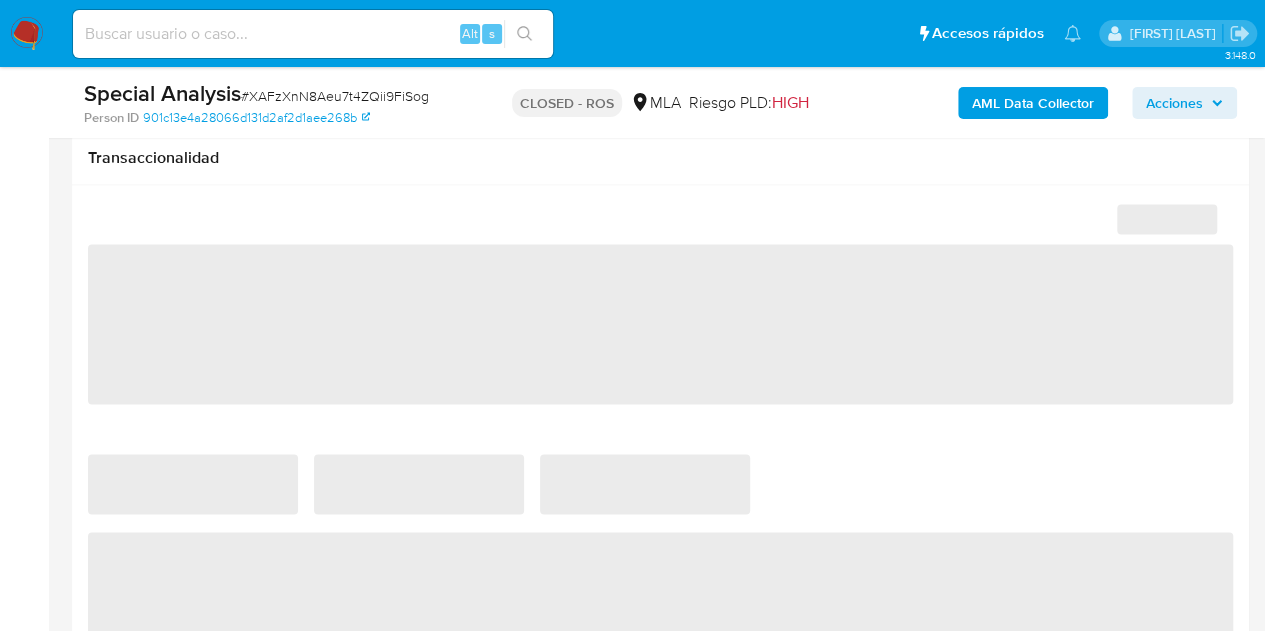 select on "10" 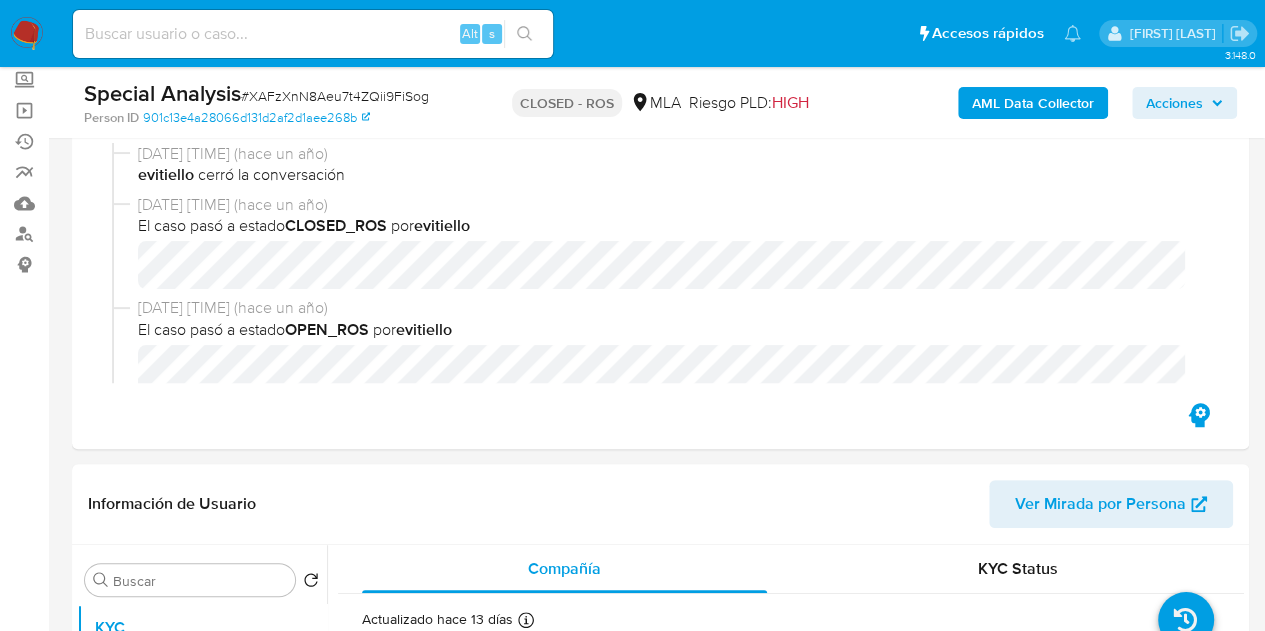 scroll, scrollTop: 98, scrollLeft: 0, axis: vertical 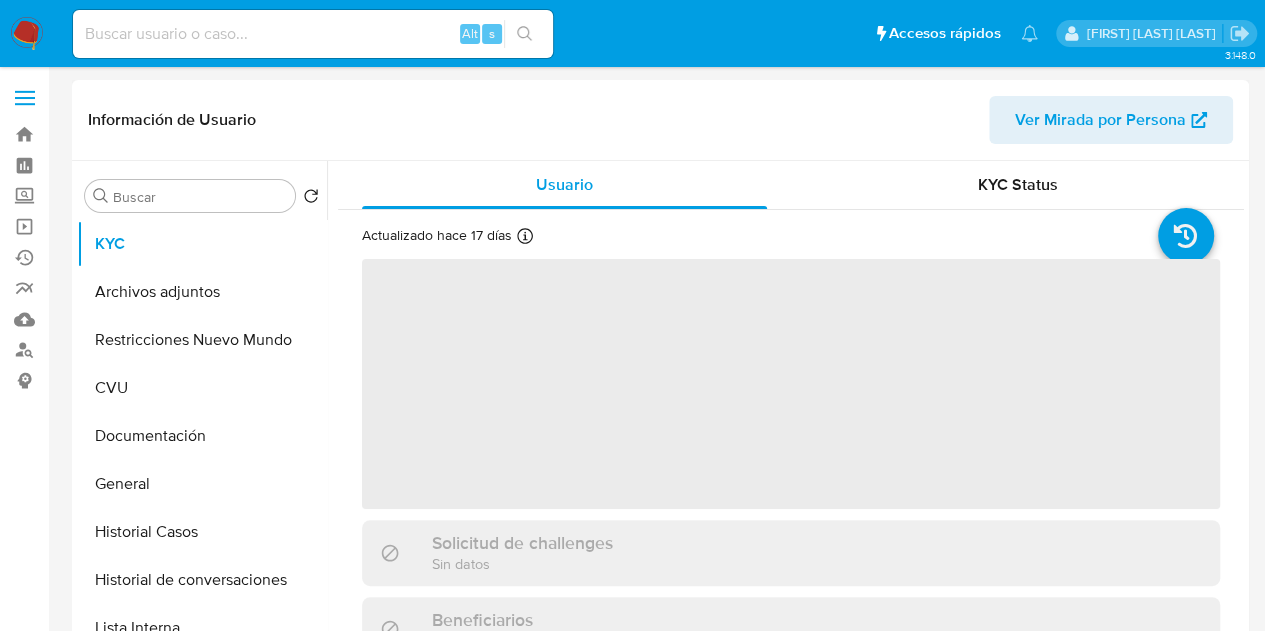 click on "Ver Mirada por Persona" at bounding box center (1111, 120) 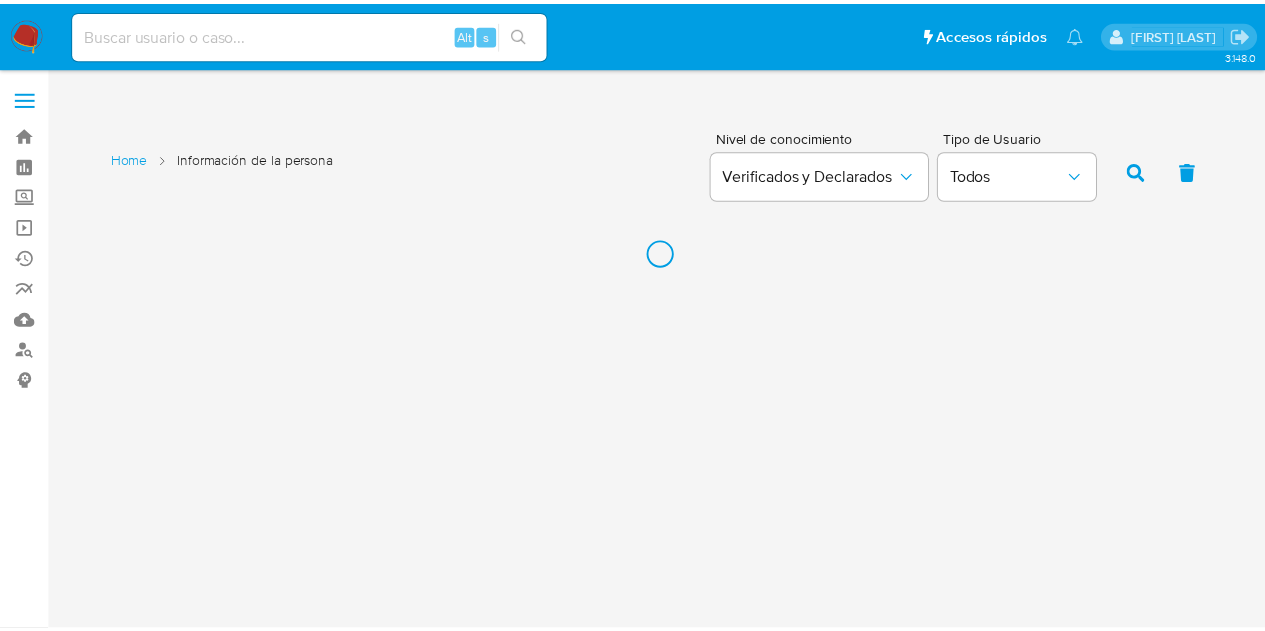 scroll, scrollTop: 0, scrollLeft: 0, axis: both 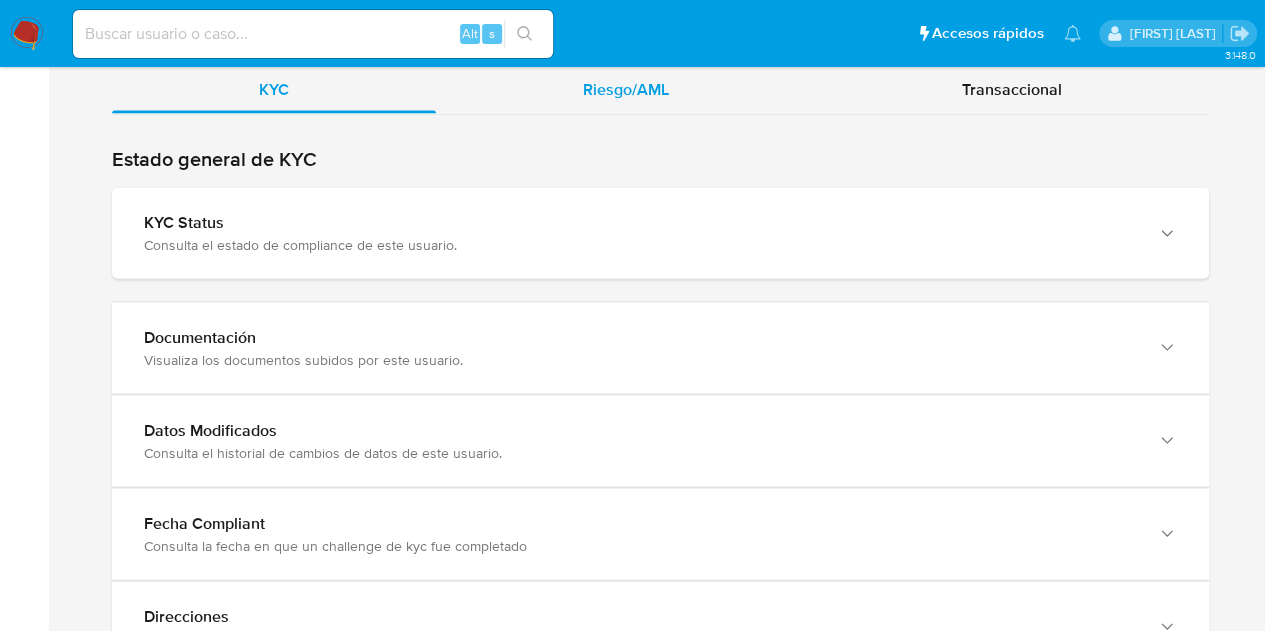click on "Riesgo/AML" at bounding box center [626, 89] 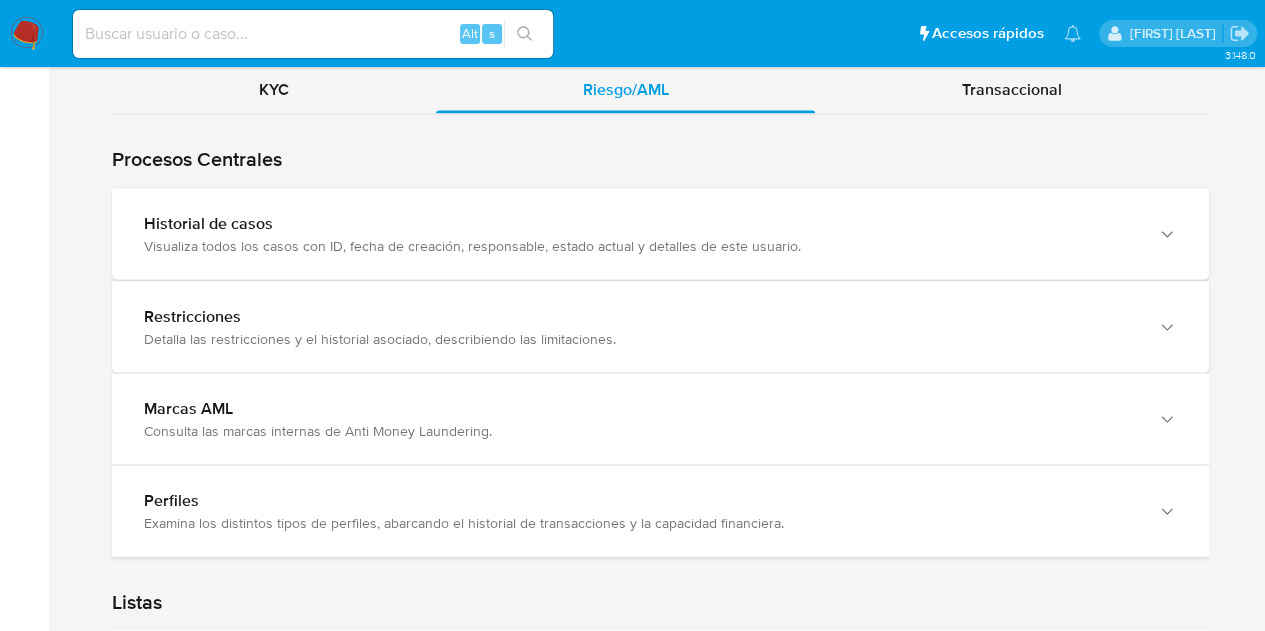 click on "Historial de casos" at bounding box center (640, 223) 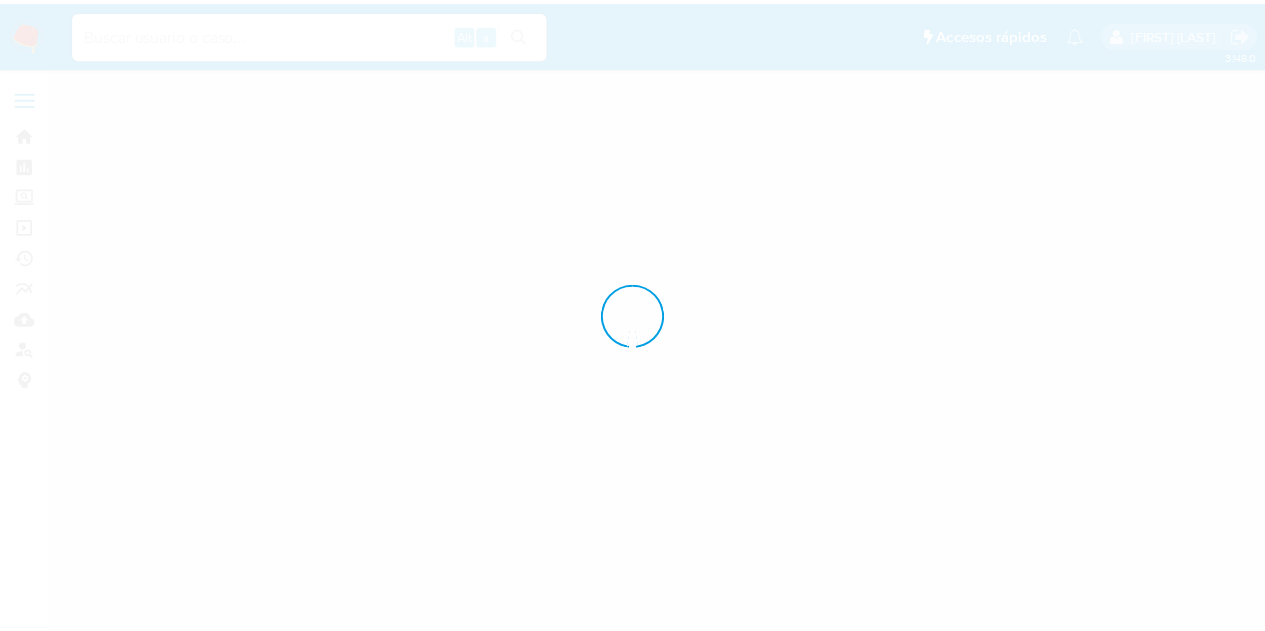scroll, scrollTop: 0, scrollLeft: 0, axis: both 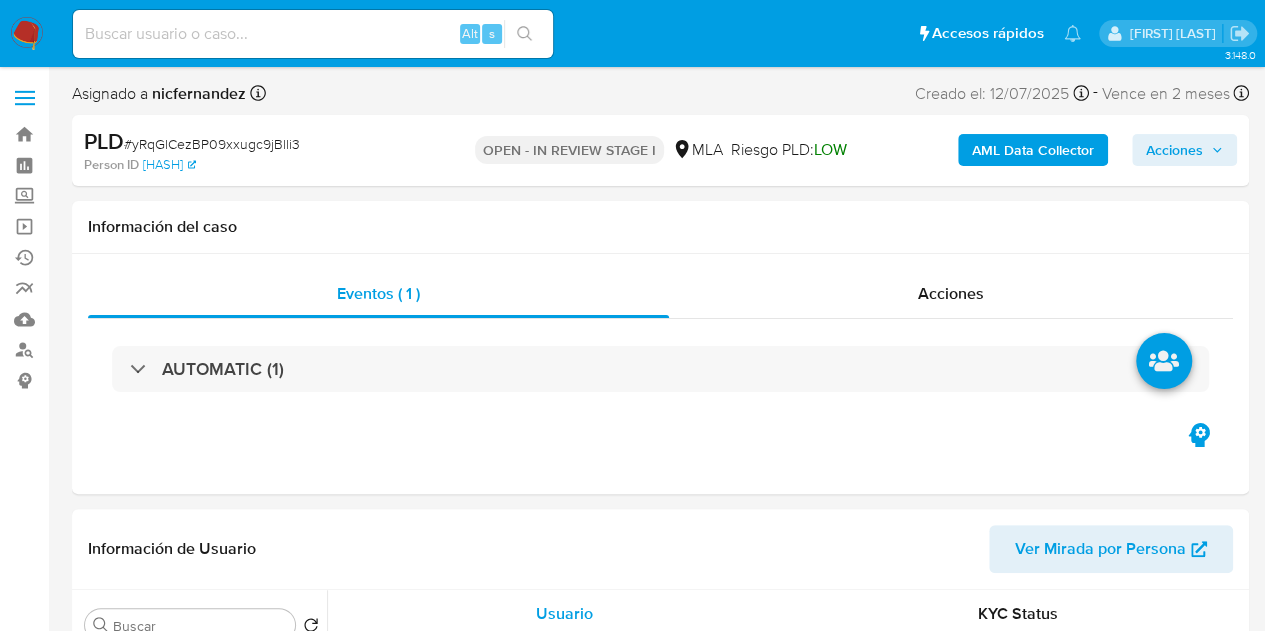 click on "Acciones" at bounding box center [1184, 150] 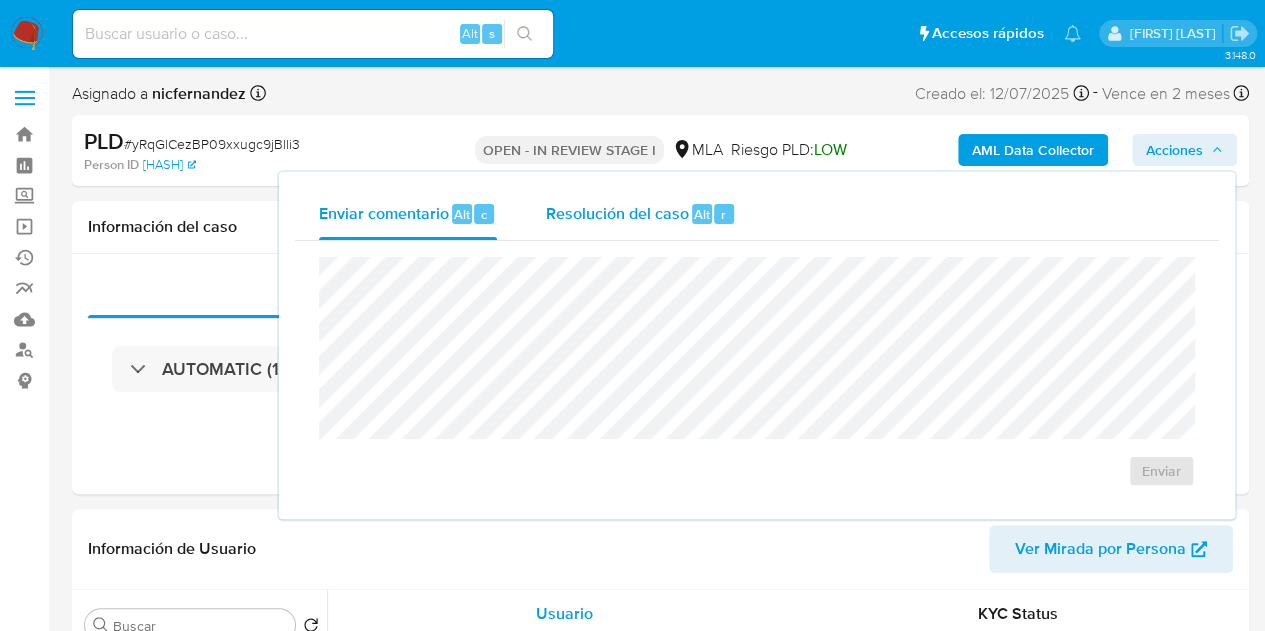 click on "Resolución del caso Alt r" at bounding box center [640, 214] 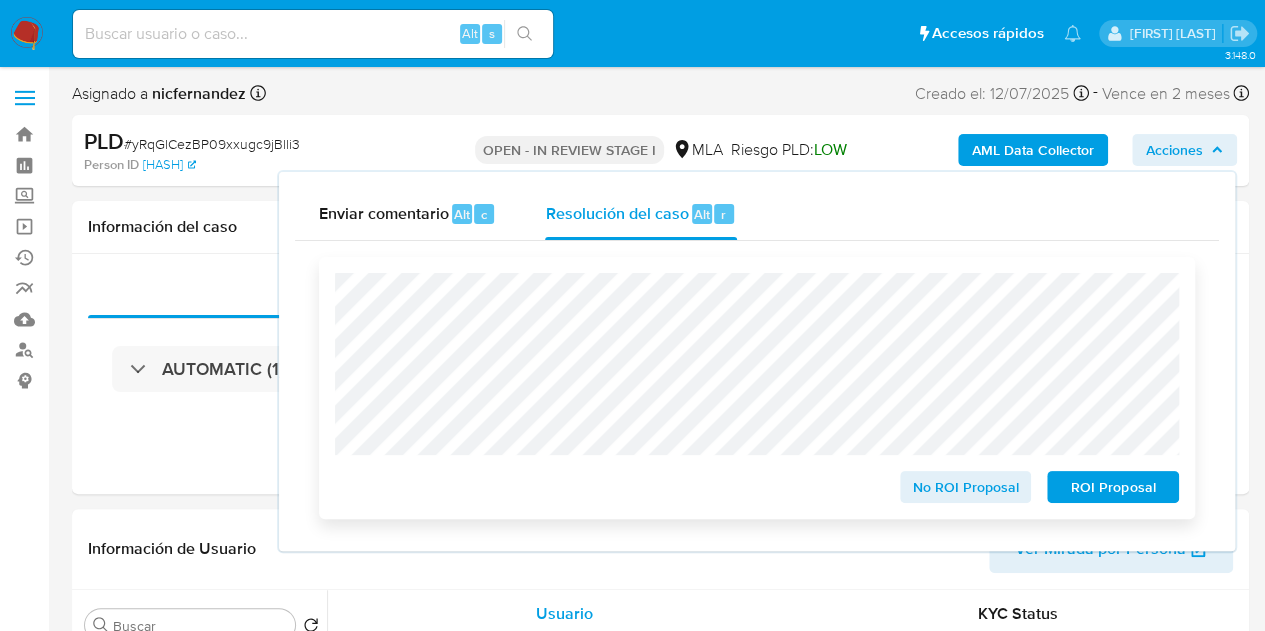 select on "10" 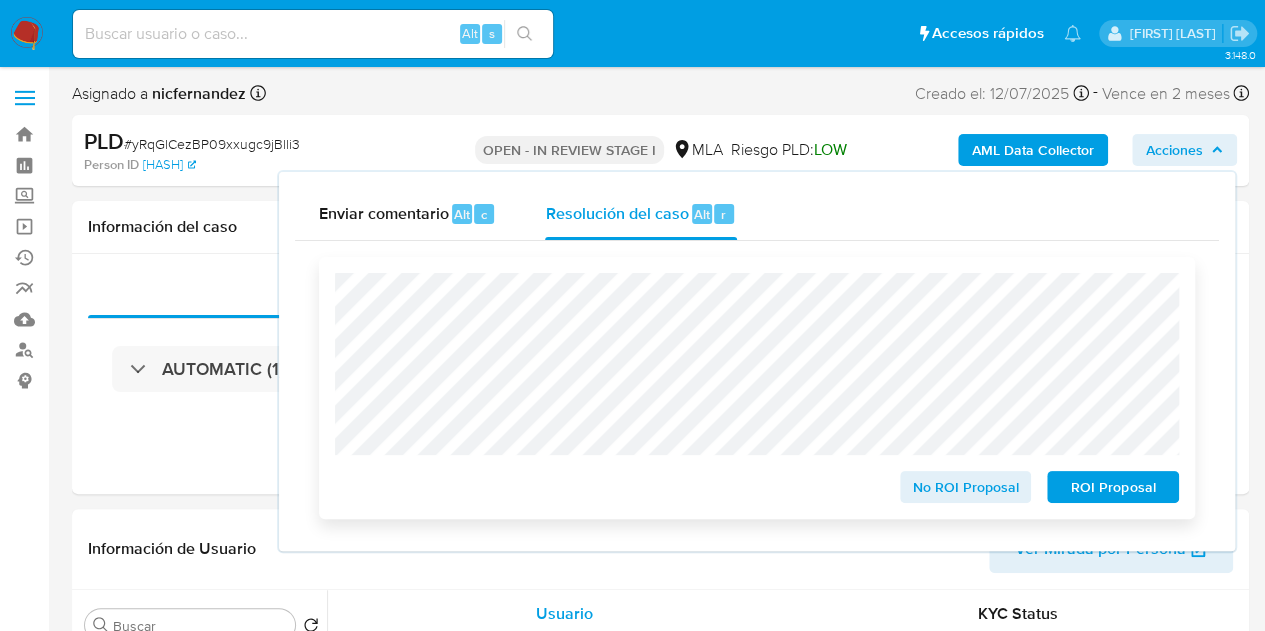 click on "ROI Proposal" at bounding box center [1113, 487] 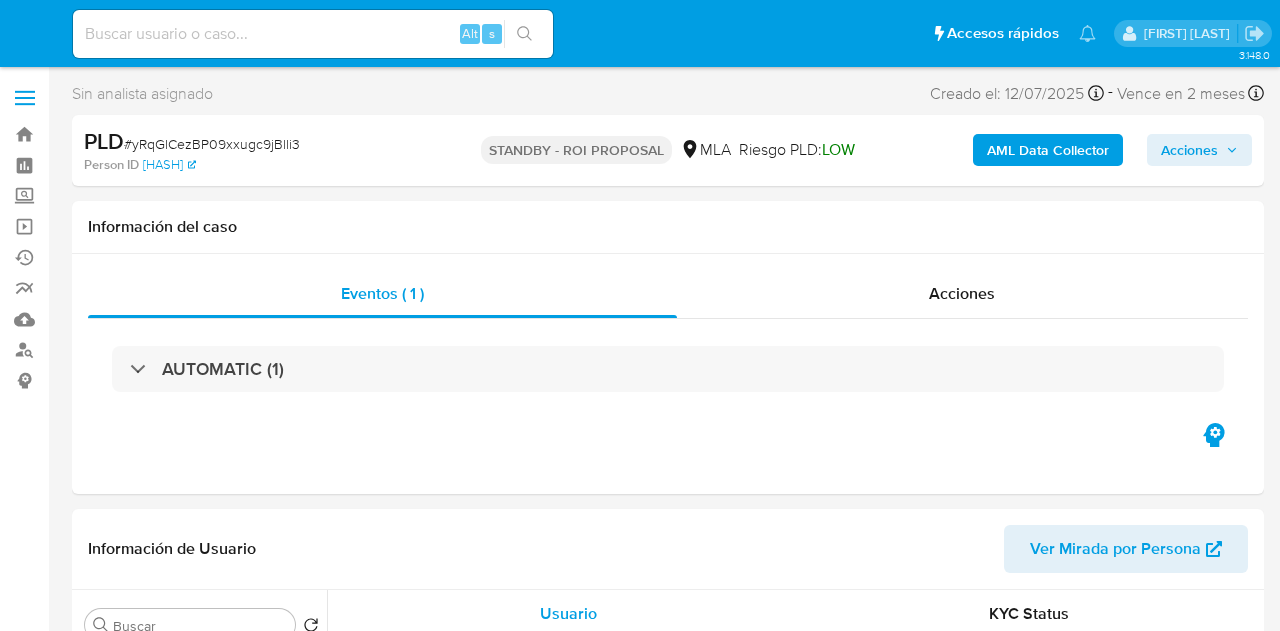 select on "10" 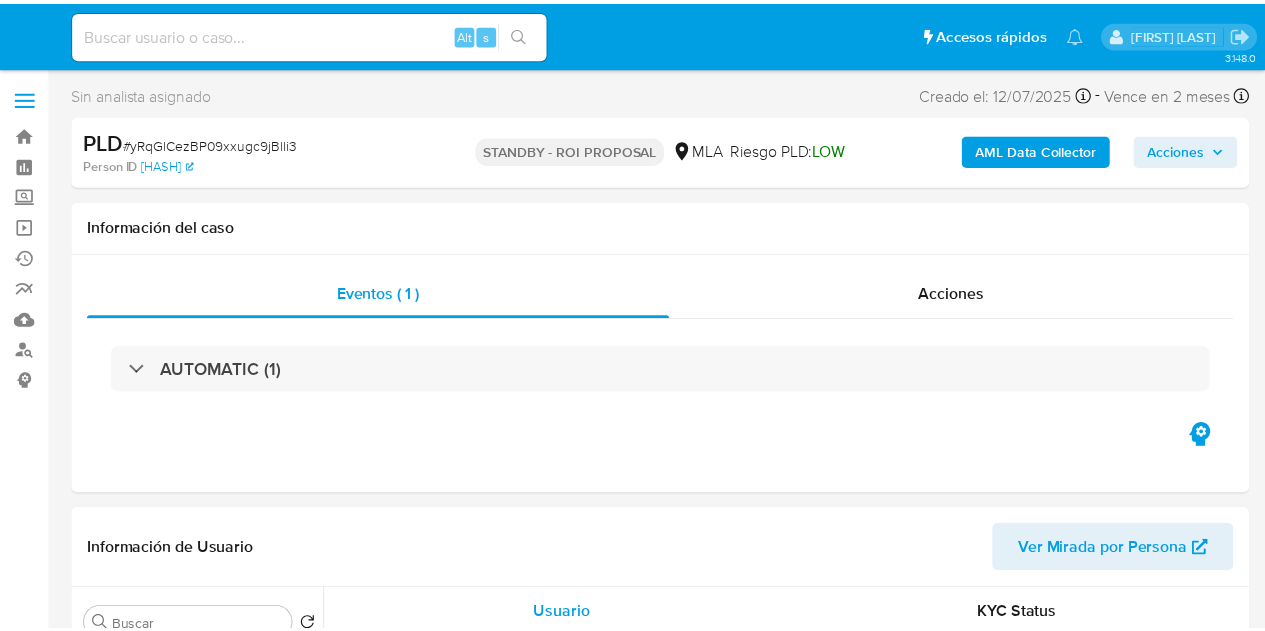 scroll, scrollTop: 0, scrollLeft: 0, axis: both 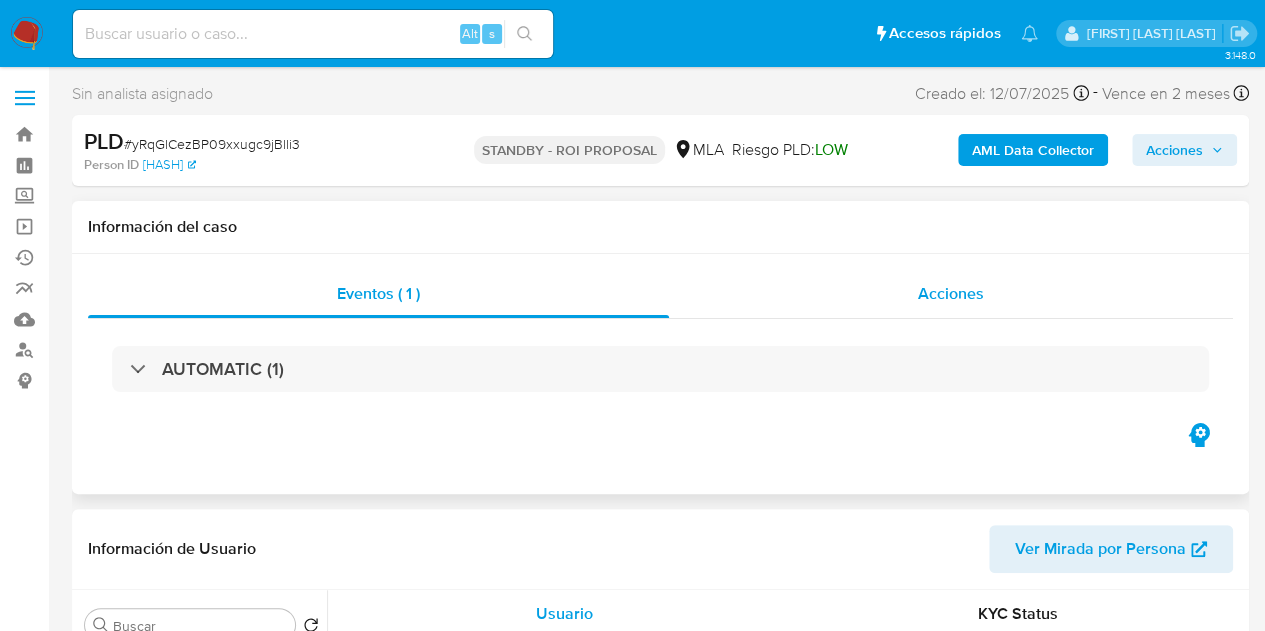 select on "10" 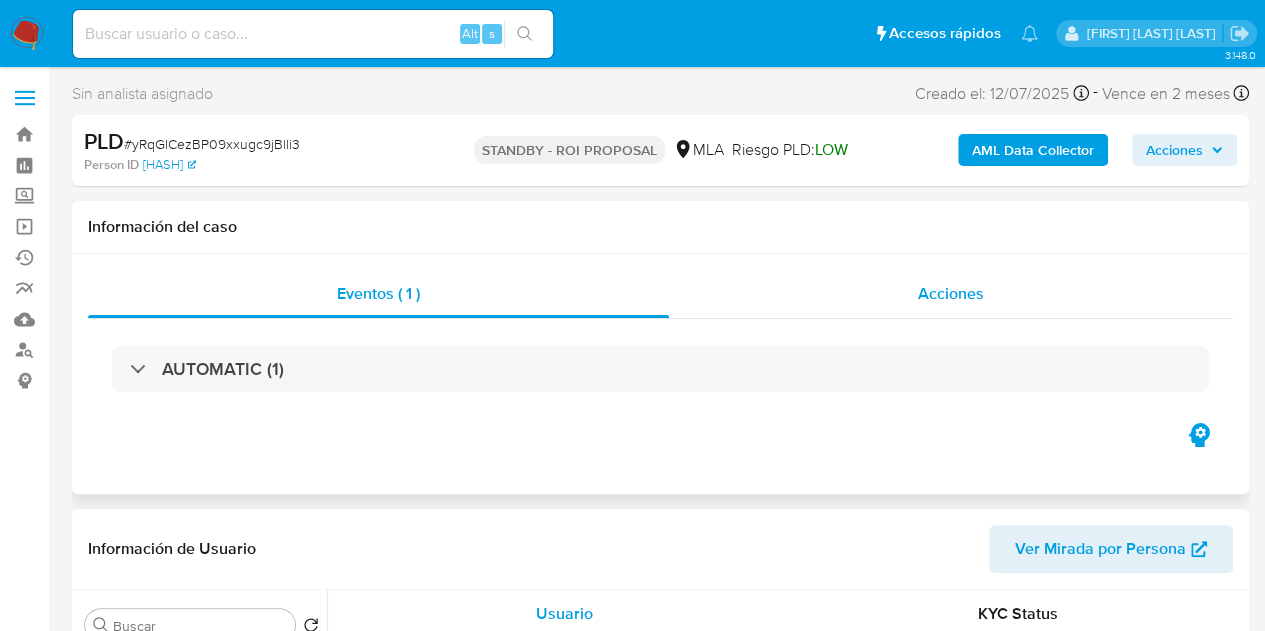 click on "Acciones" at bounding box center (951, 294) 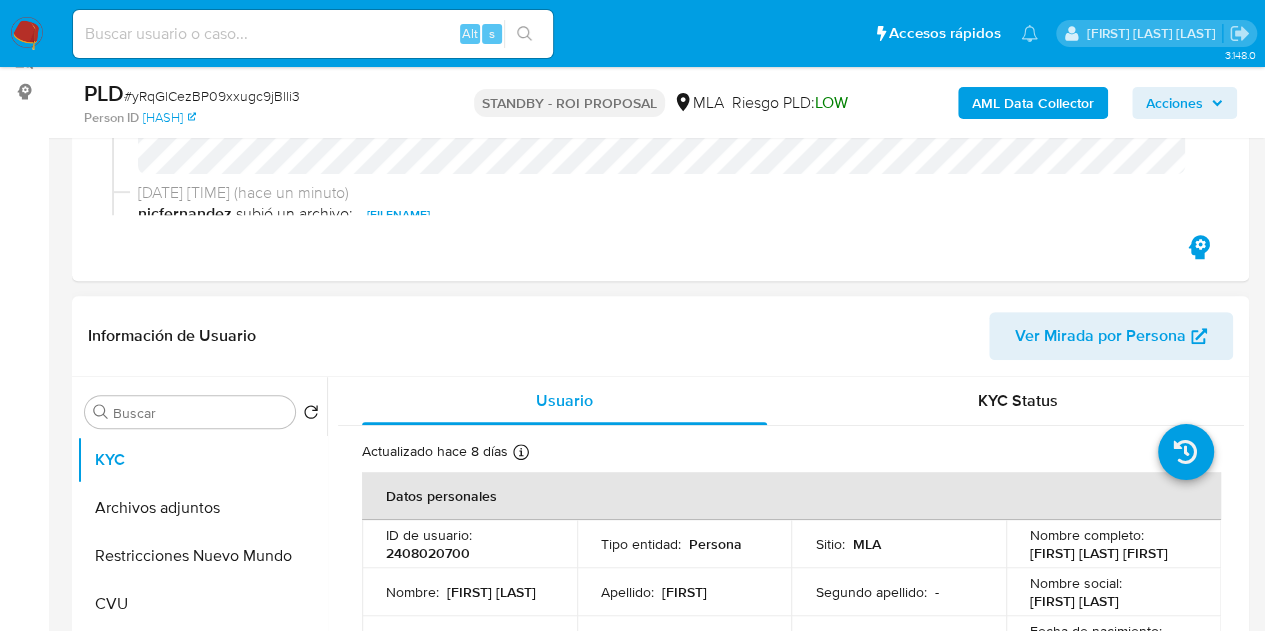 scroll, scrollTop: 302, scrollLeft: 0, axis: vertical 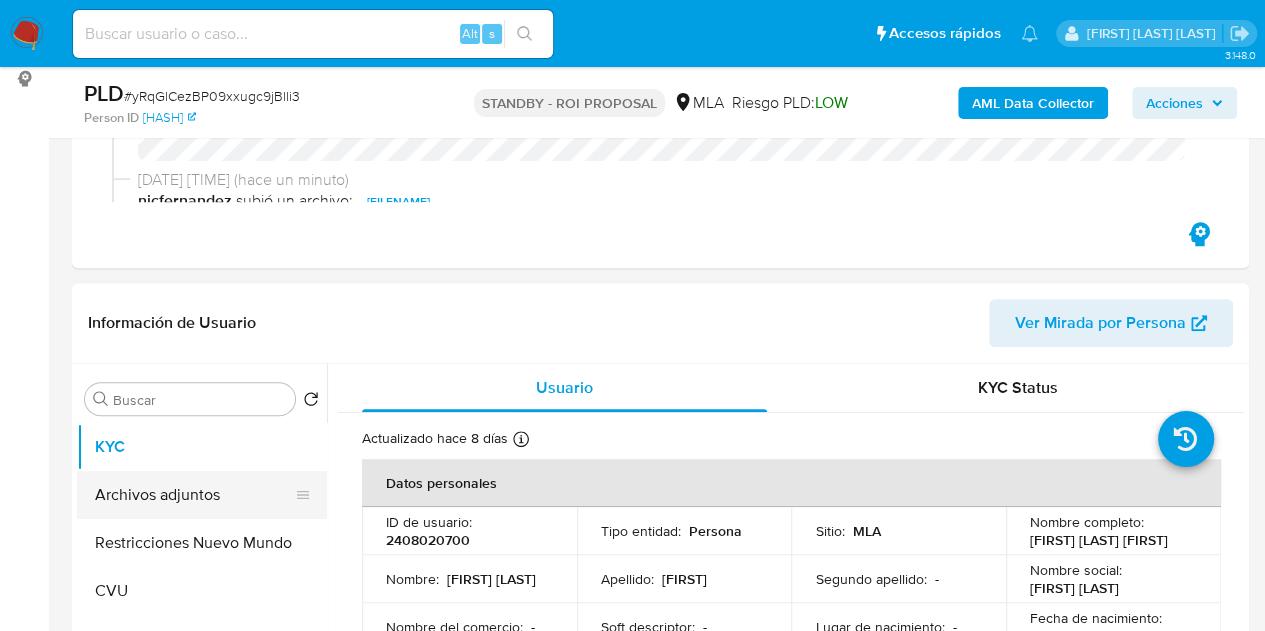 click on "Archivos adjuntos" at bounding box center [194, 495] 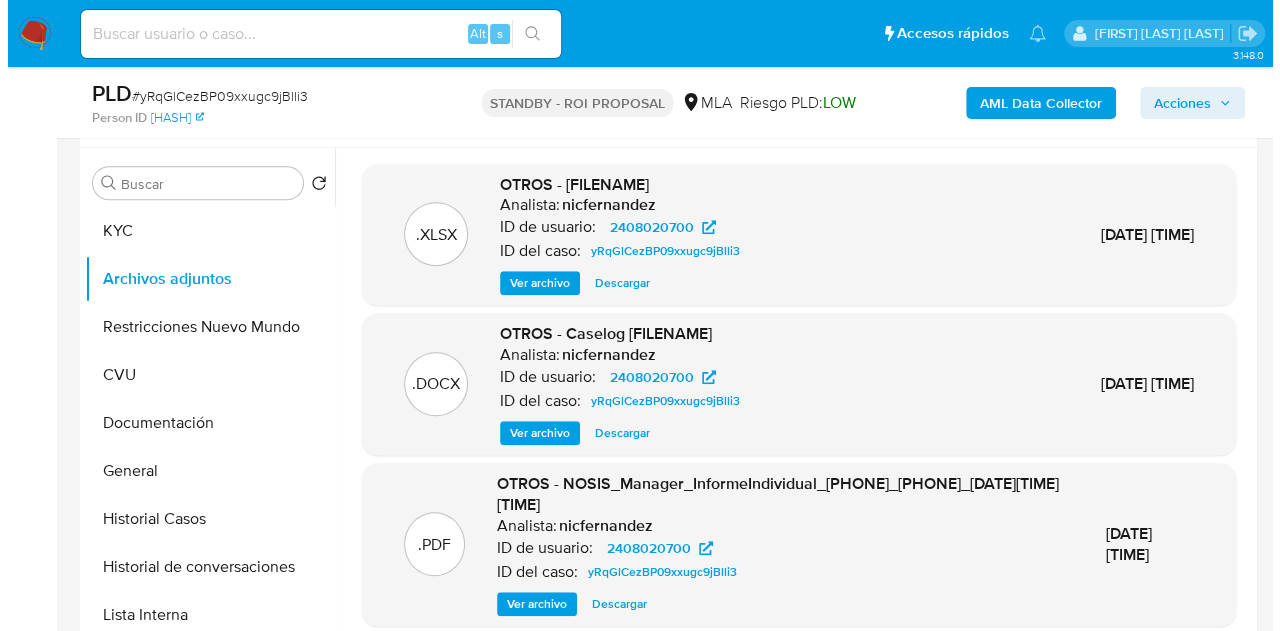 scroll, scrollTop: 497, scrollLeft: 0, axis: vertical 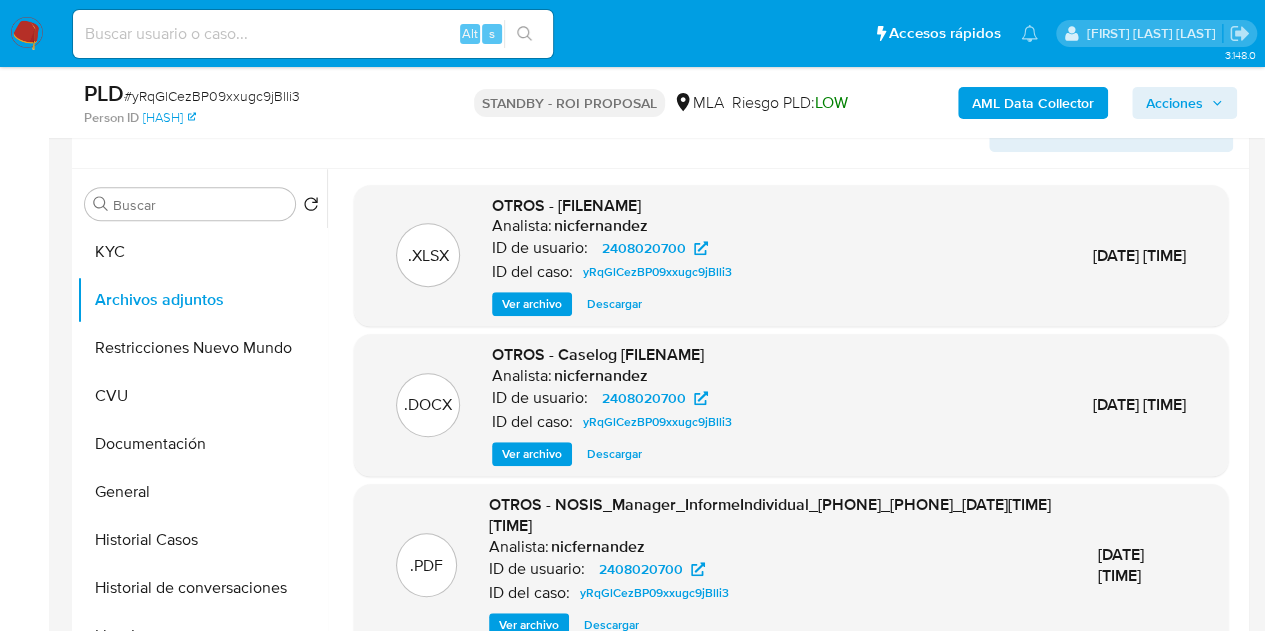 click on "Ver archivo" at bounding box center (532, 454) 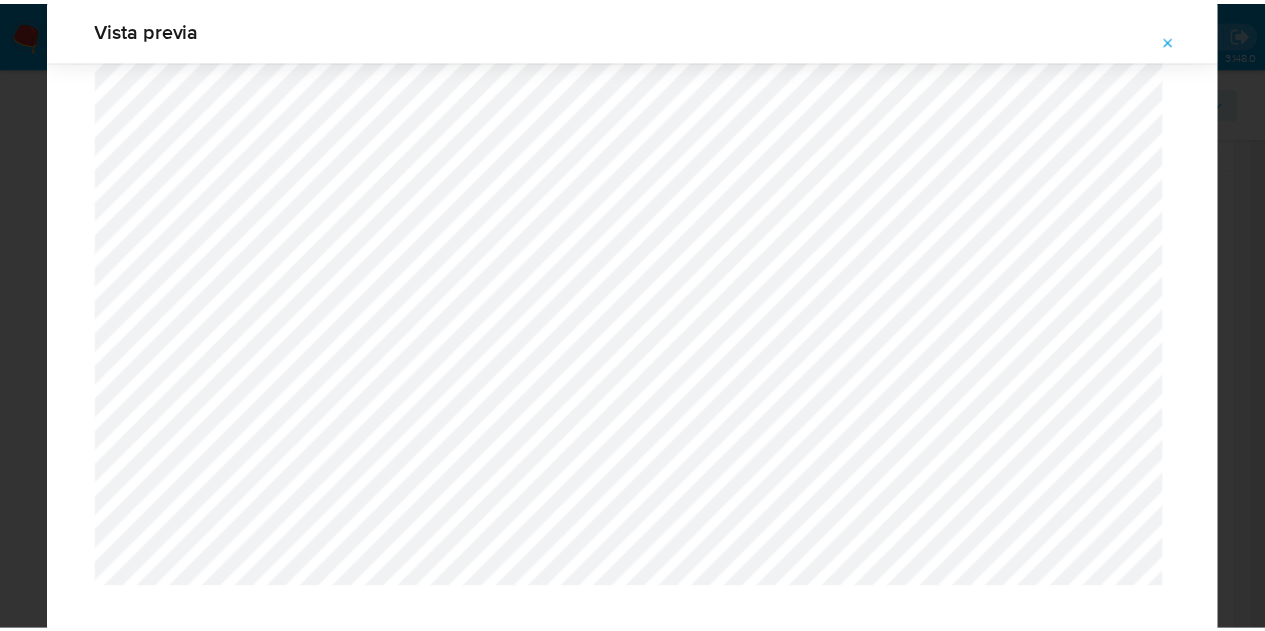 scroll, scrollTop: 17, scrollLeft: 0, axis: vertical 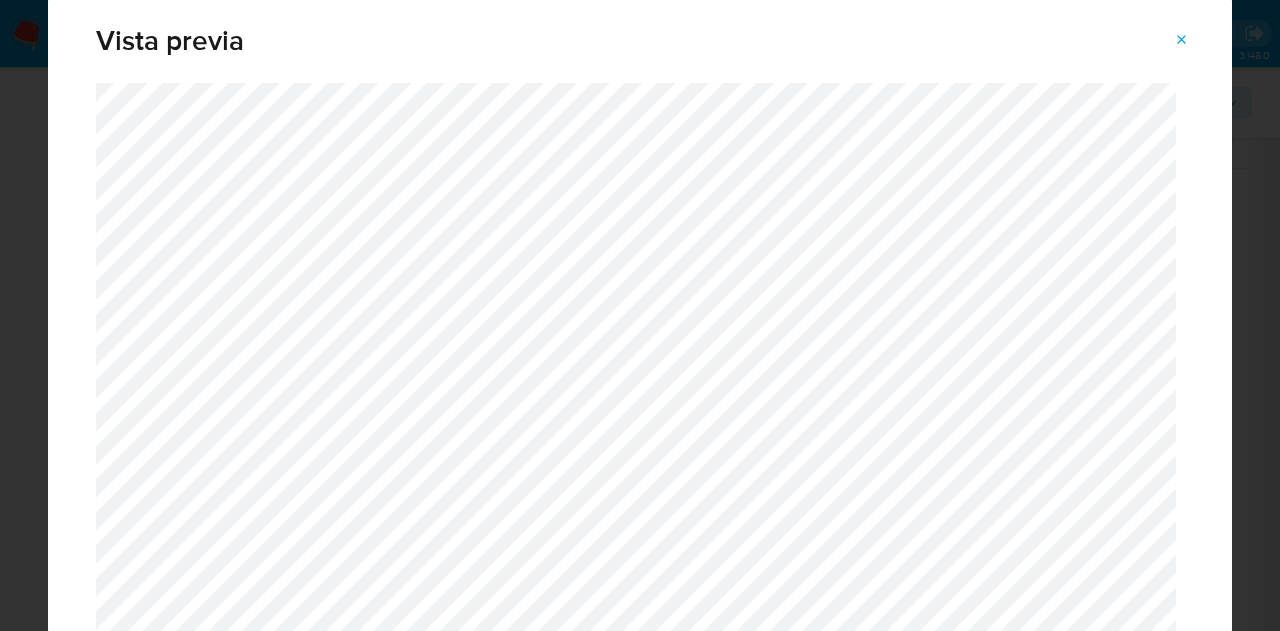 click 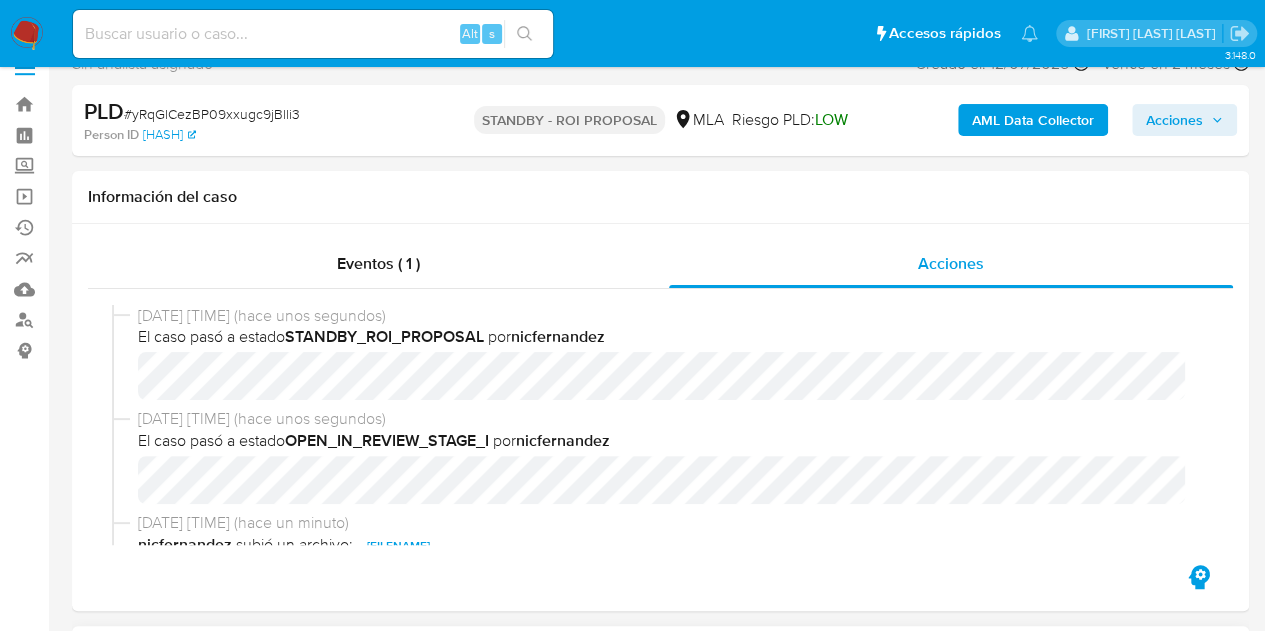 scroll, scrollTop: 118, scrollLeft: 0, axis: vertical 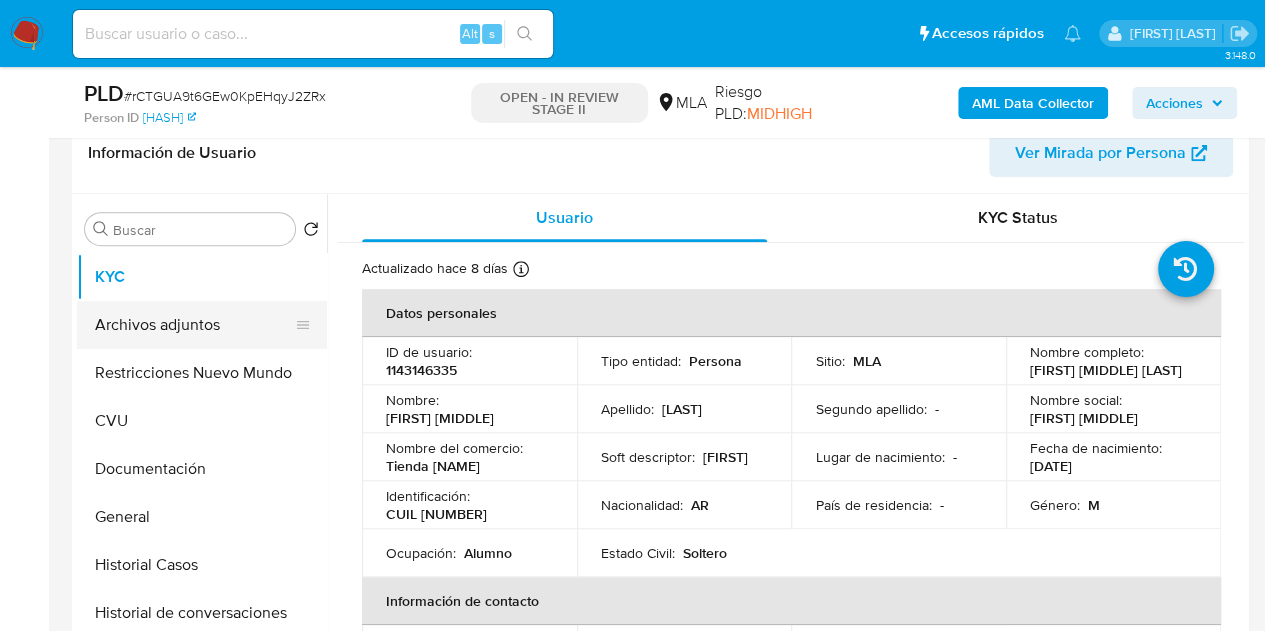 select on "10" 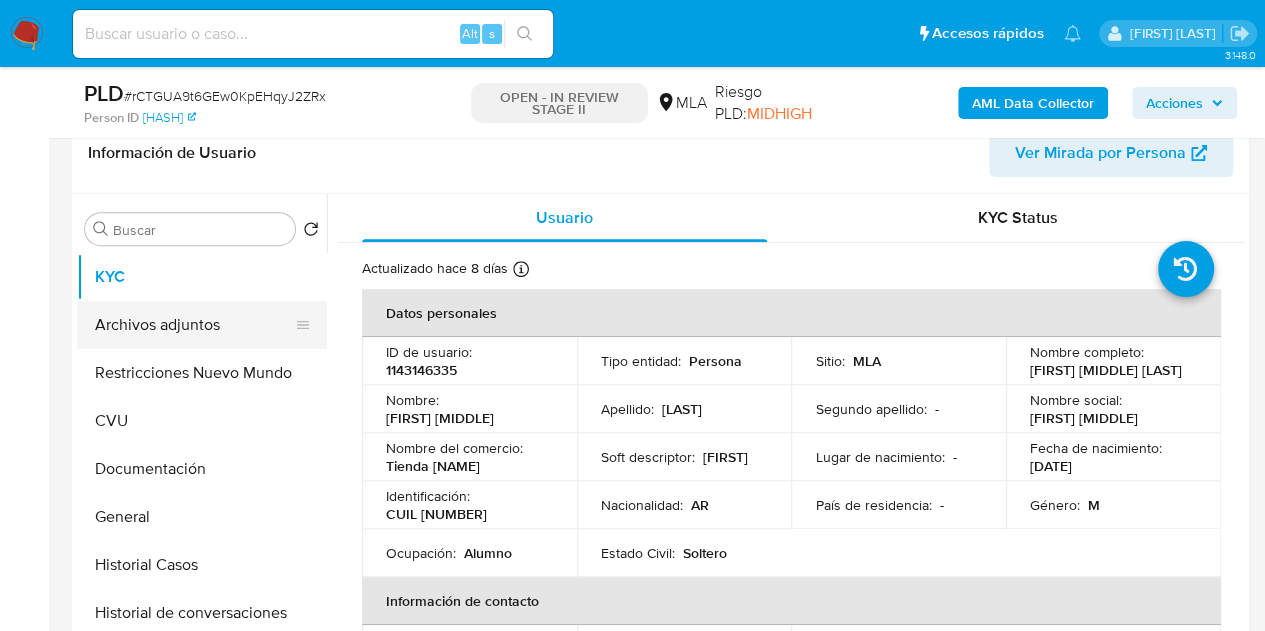 click on "Archivos adjuntos" at bounding box center [194, 325] 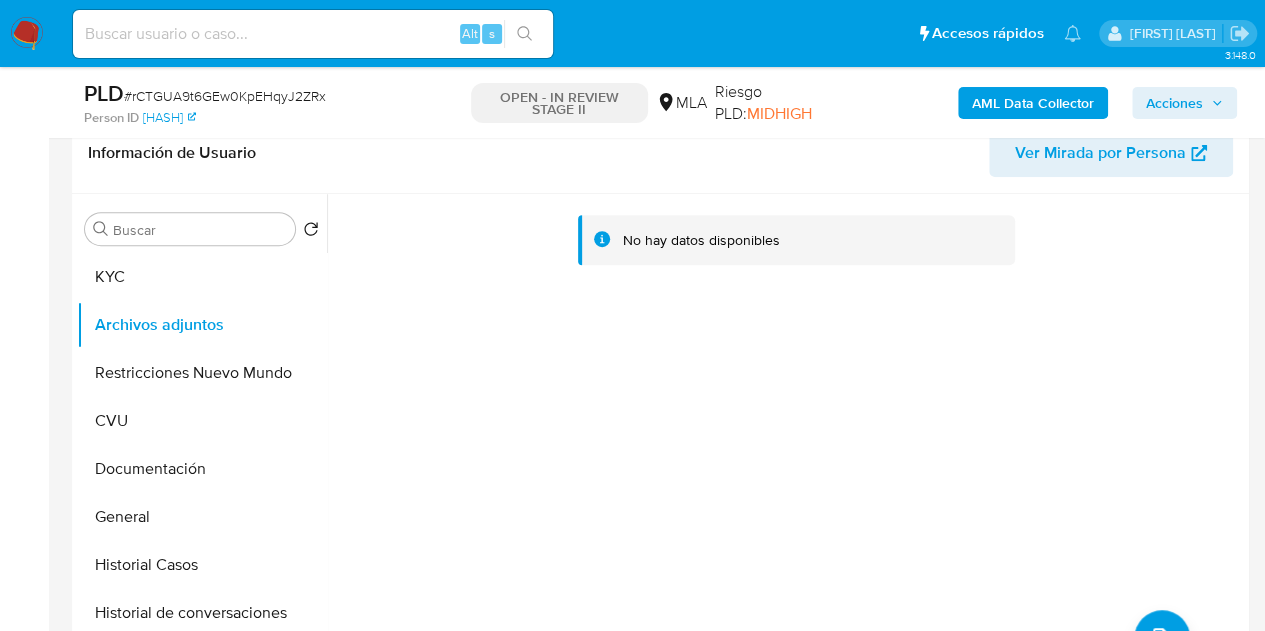click on "AML Data Collector" at bounding box center [1033, 103] 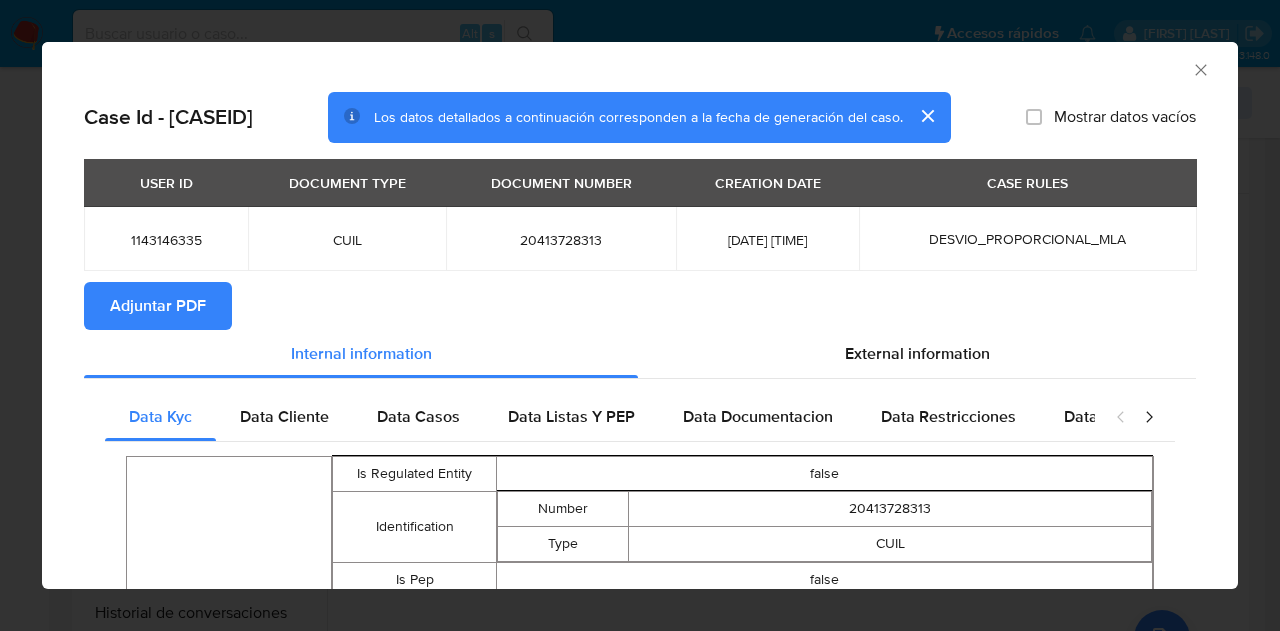 click on "Adjuntar PDF" at bounding box center (158, 306) 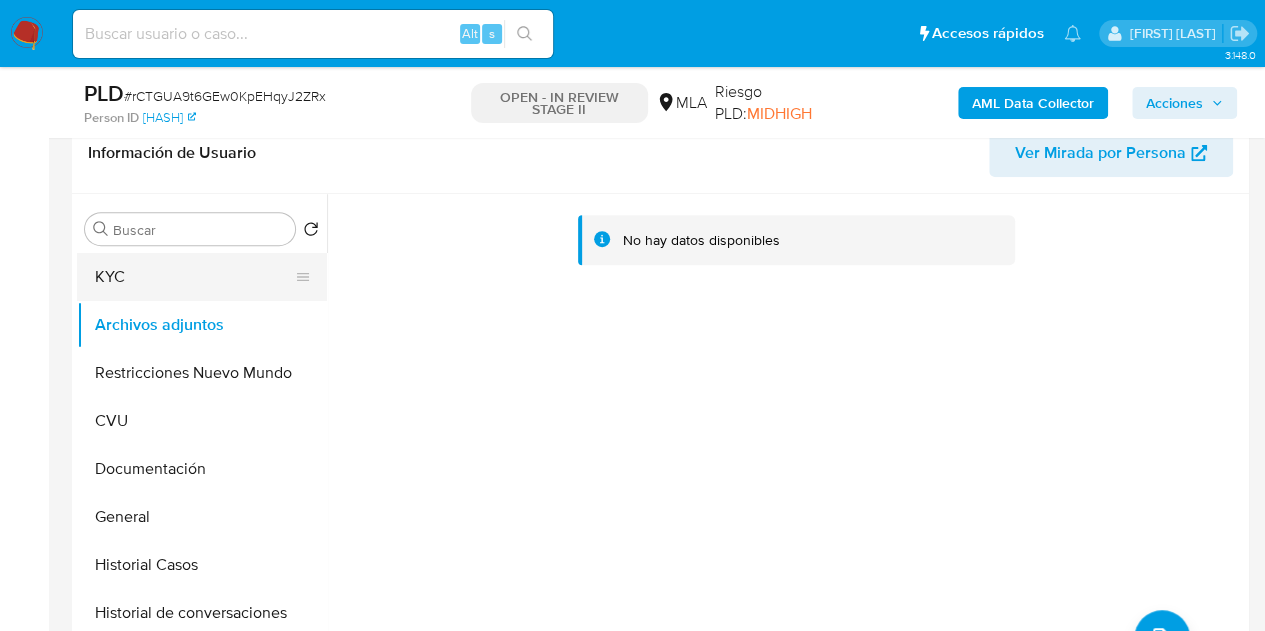 click on "KYC" at bounding box center (194, 277) 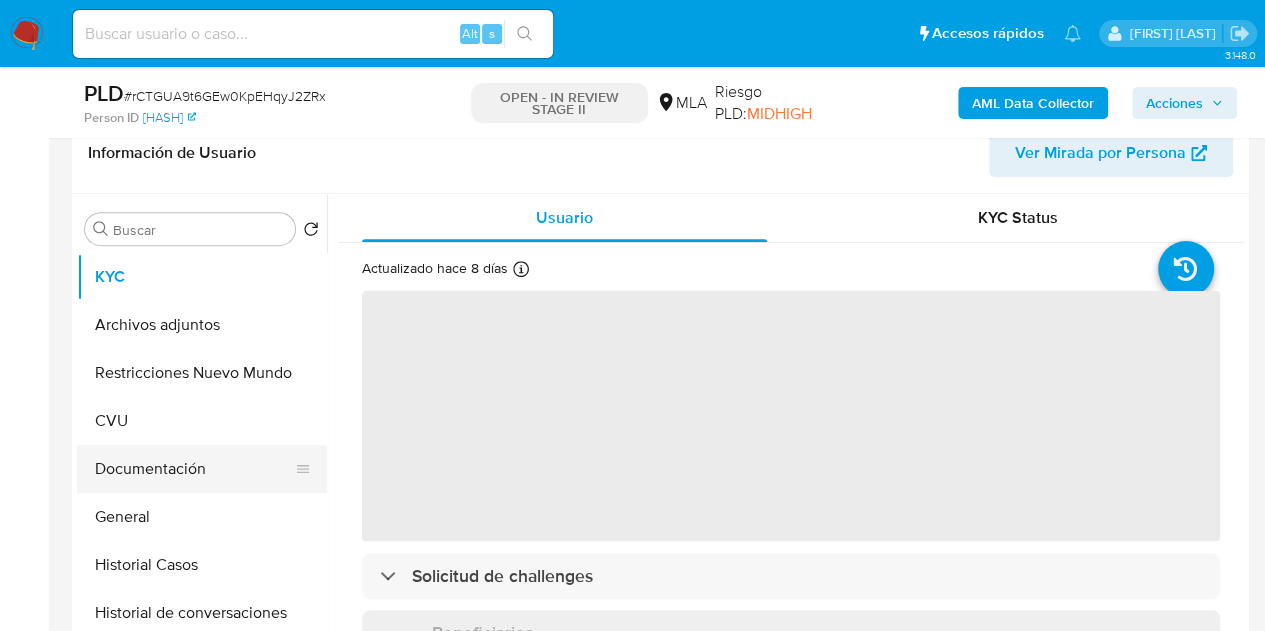 click on "Documentación" at bounding box center (194, 469) 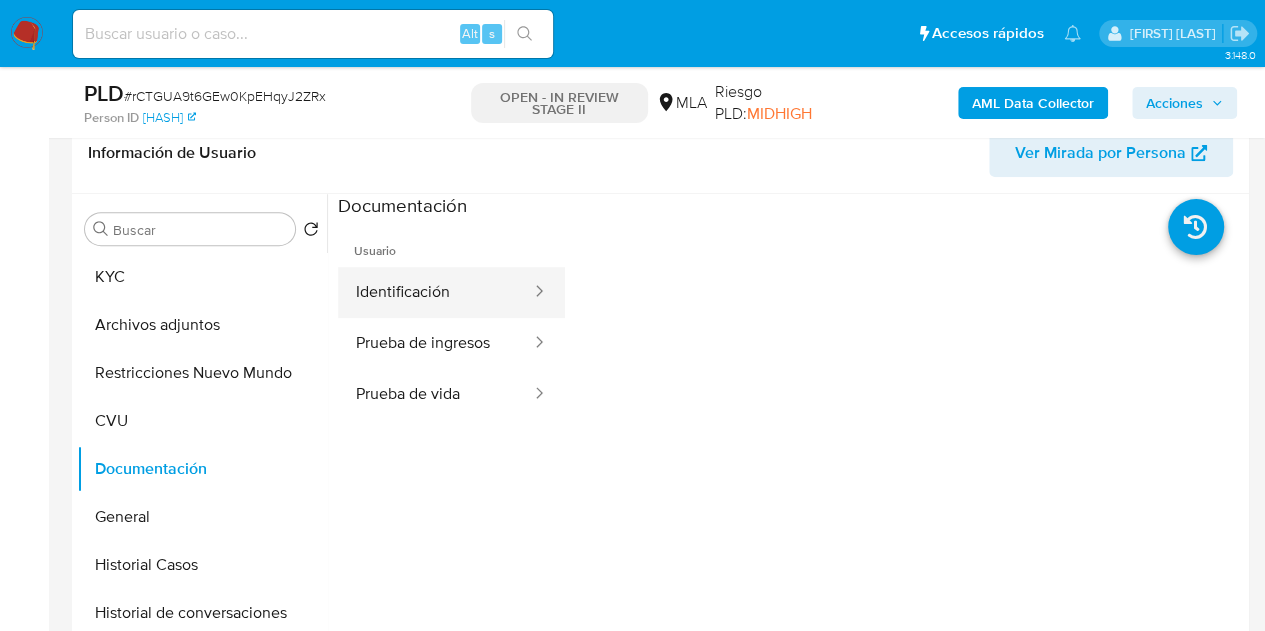 click on "Identificación" at bounding box center (435, 292) 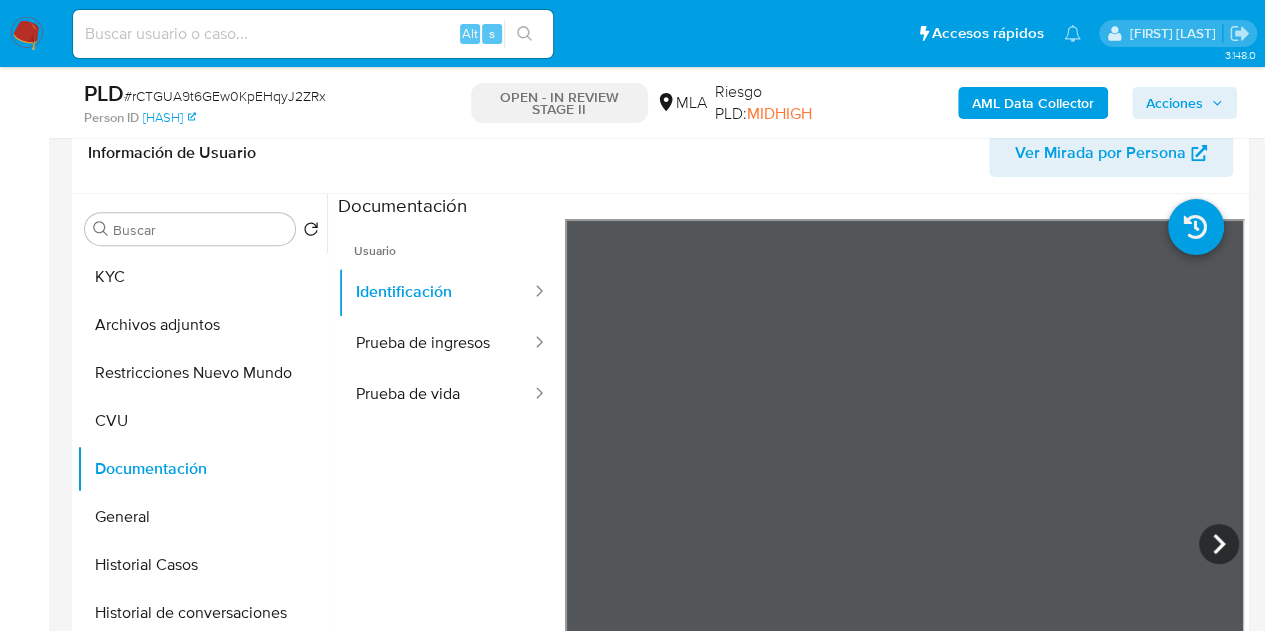 scroll, scrollTop: 464, scrollLeft: 0, axis: vertical 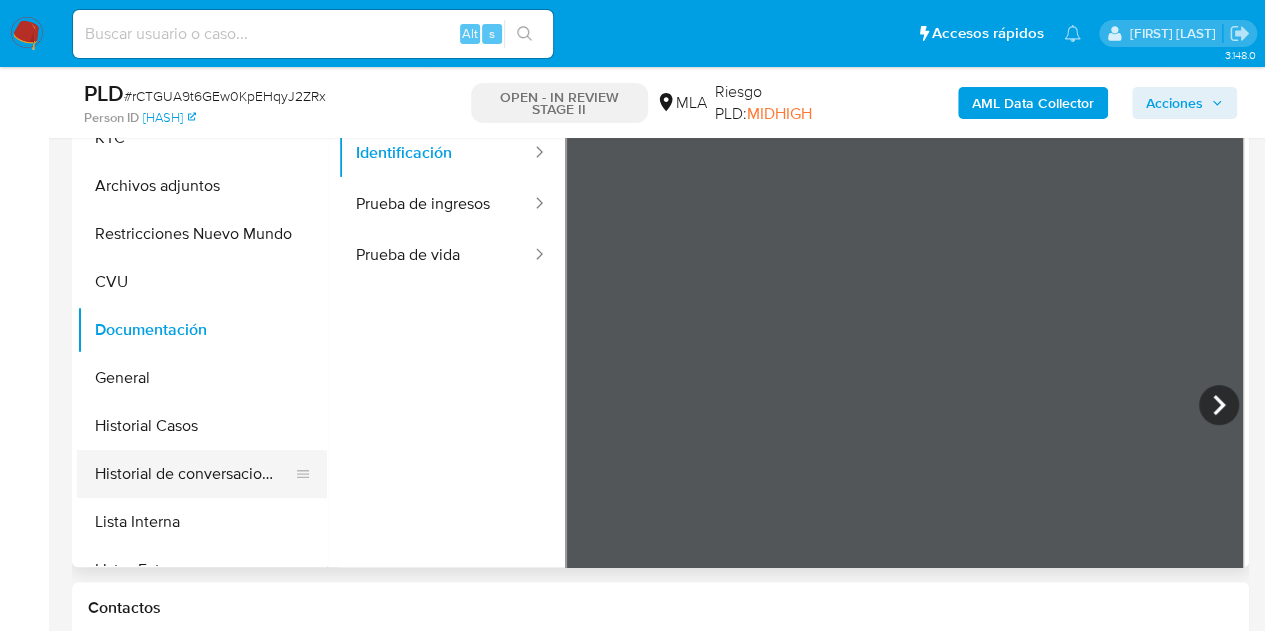 click on "Historial de conversaciones" at bounding box center [194, 474] 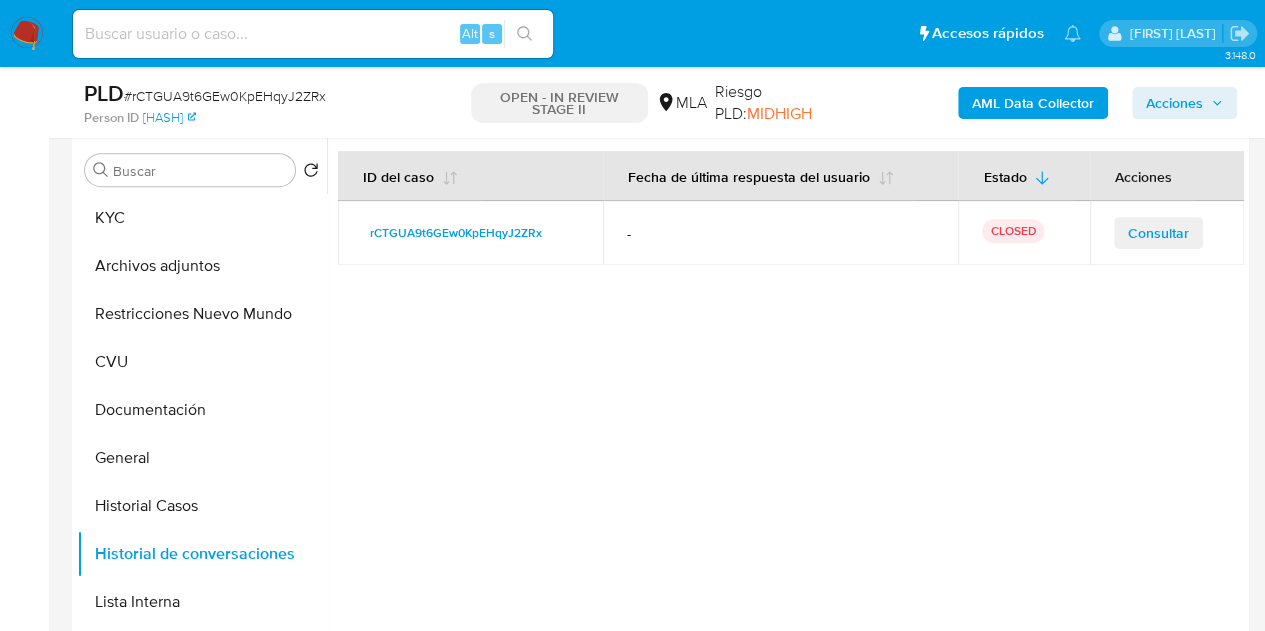scroll, scrollTop: 375, scrollLeft: 0, axis: vertical 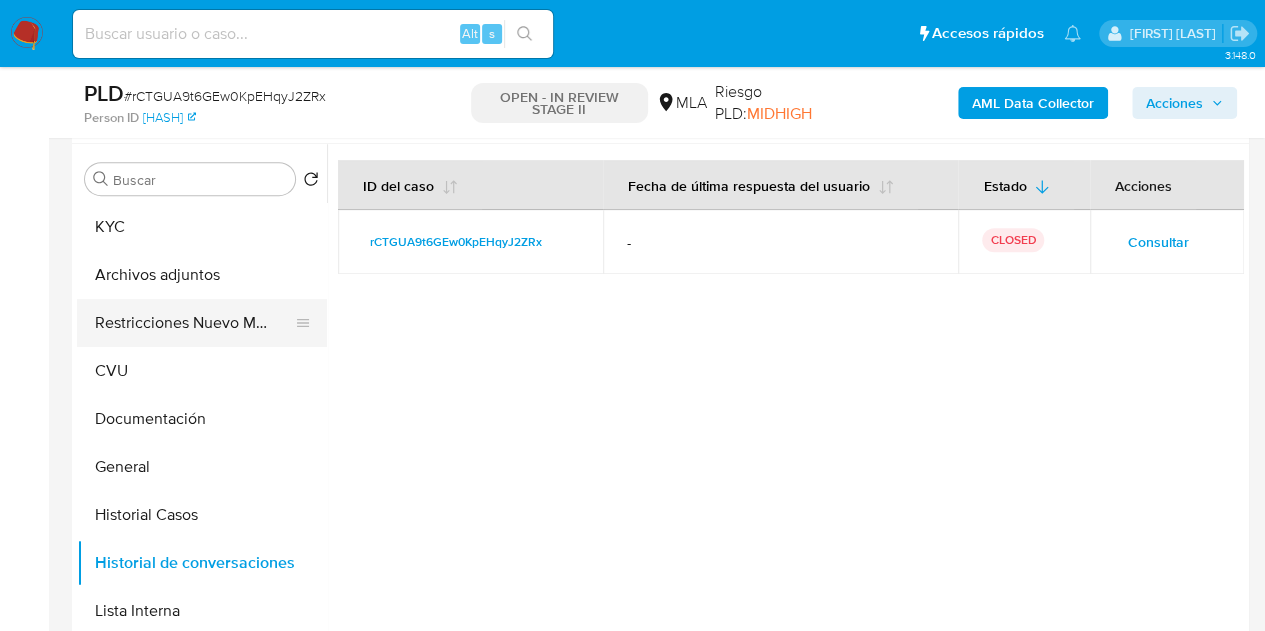 click on "Restricciones Nuevo Mundo" at bounding box center (194, 323) 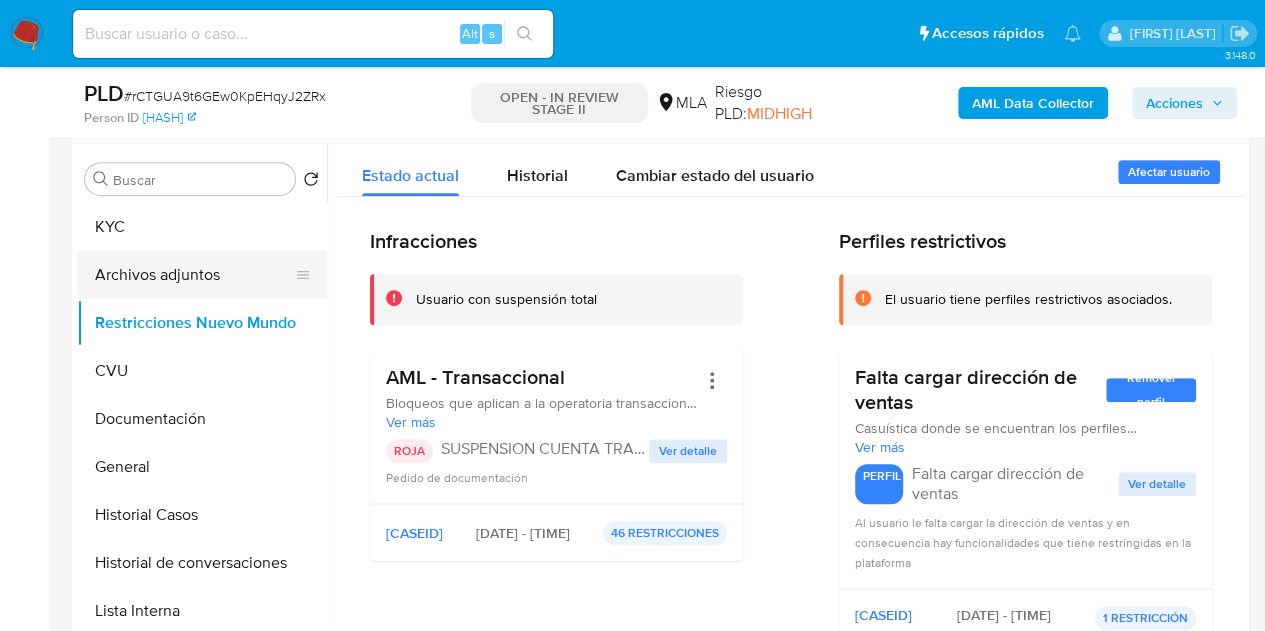 click on "Archivos adjuntos" at bounding box center (194, 275) 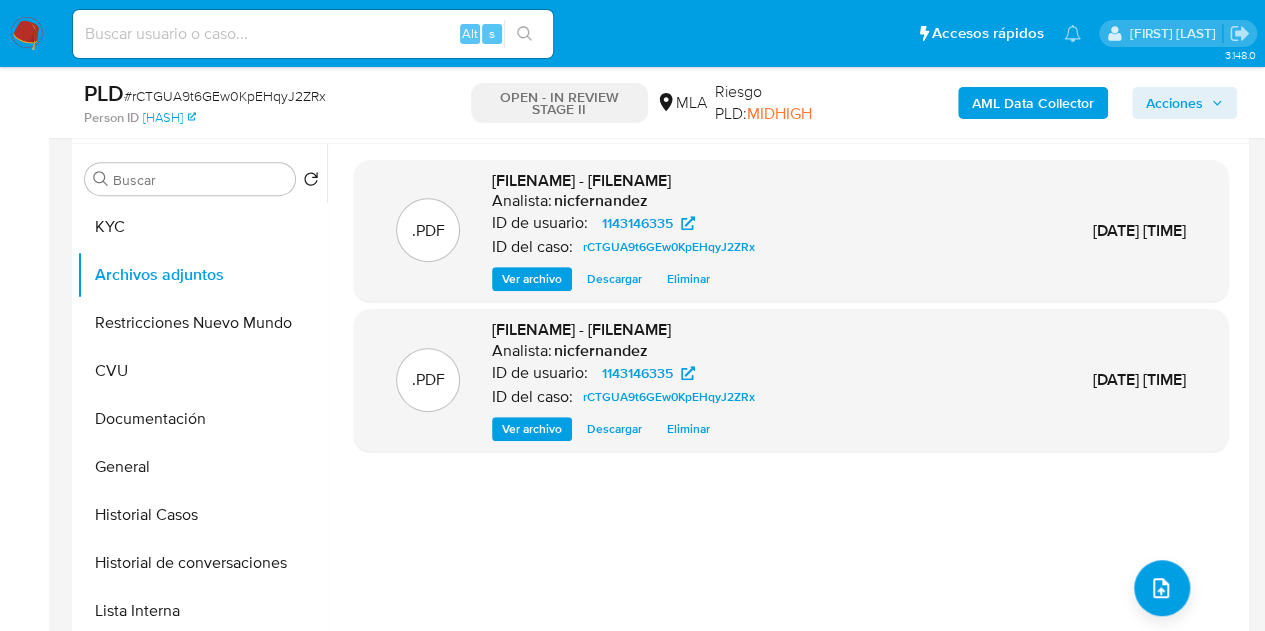 click on "Ver archivo" at bounding box center (532, 429) 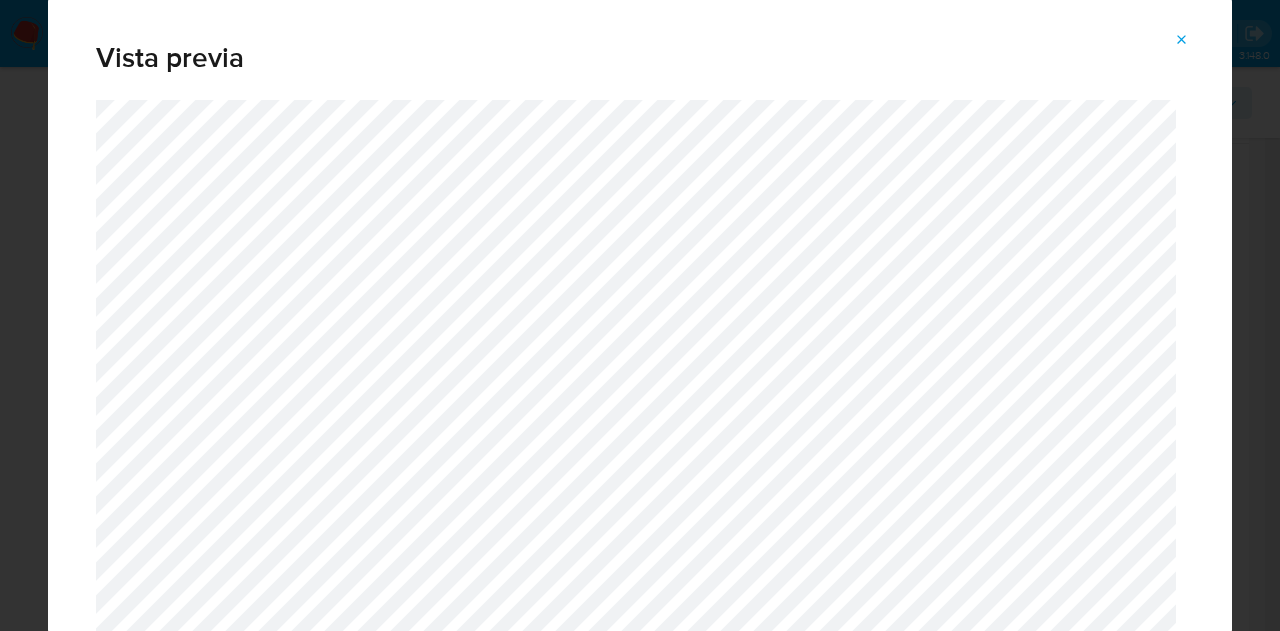 click 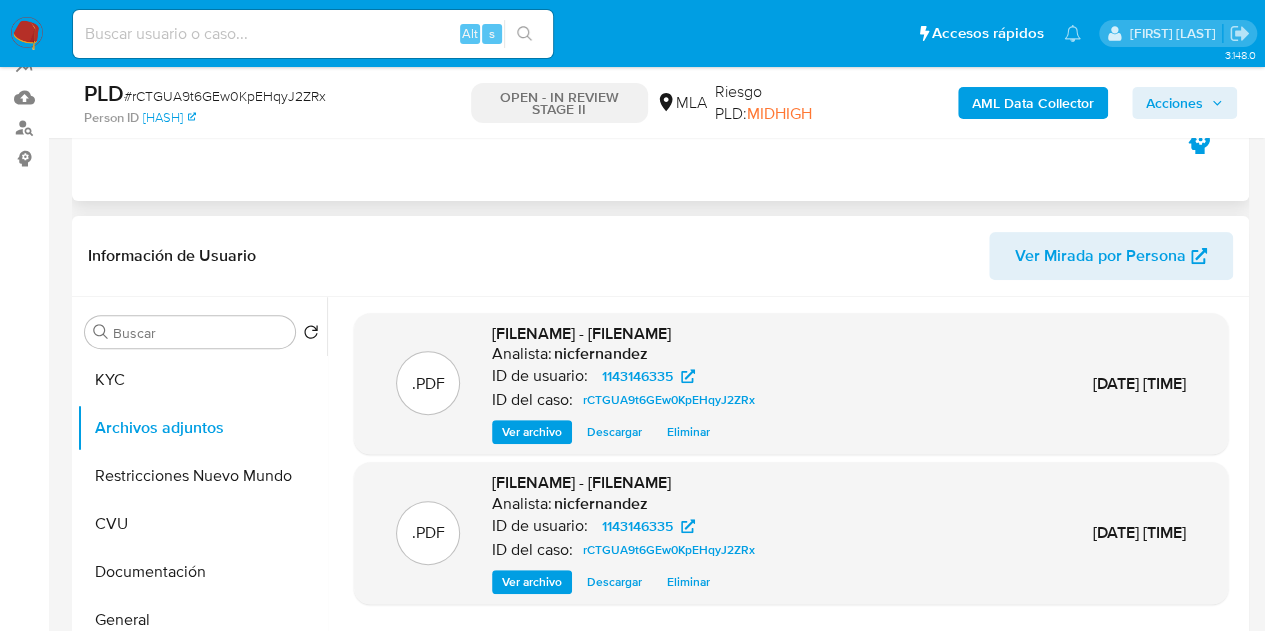 scroll, scrollTop: 208, scrollLeft: 0, axis: vertical 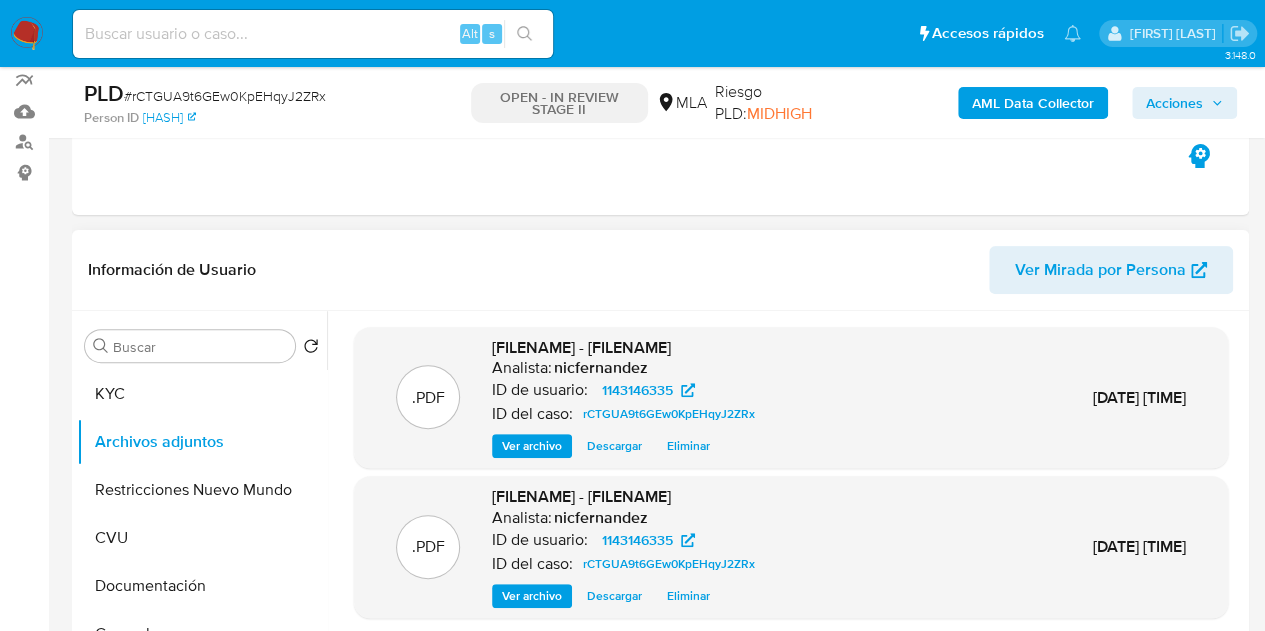 click on "Ver Mirada por Persona" at bounding box center (1100, 270) 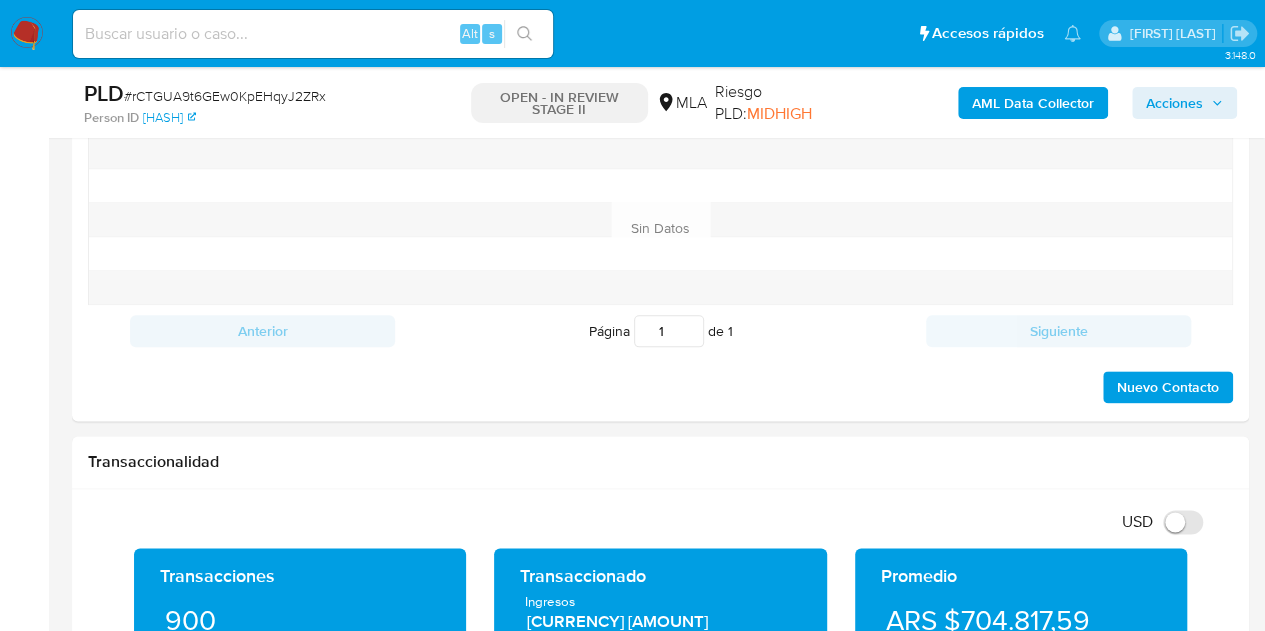 scroll, scrollTop: 945, scrollLeft: 0, axis: vertical 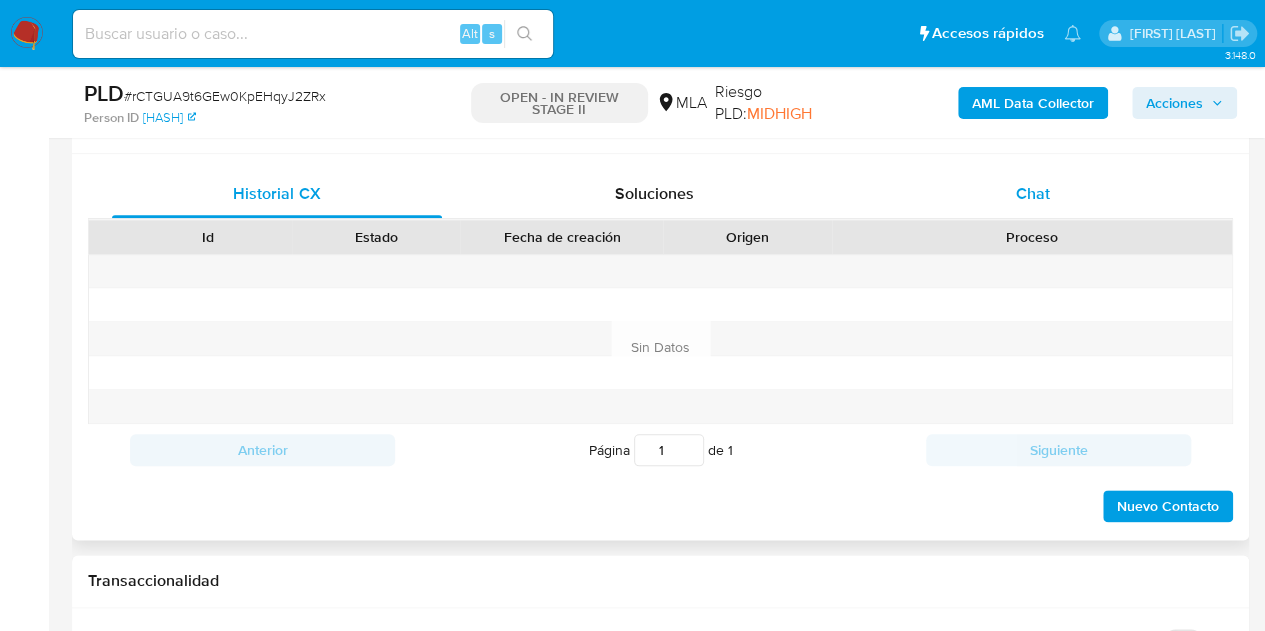 click on "Chat" at bounding box center (1033, 194) 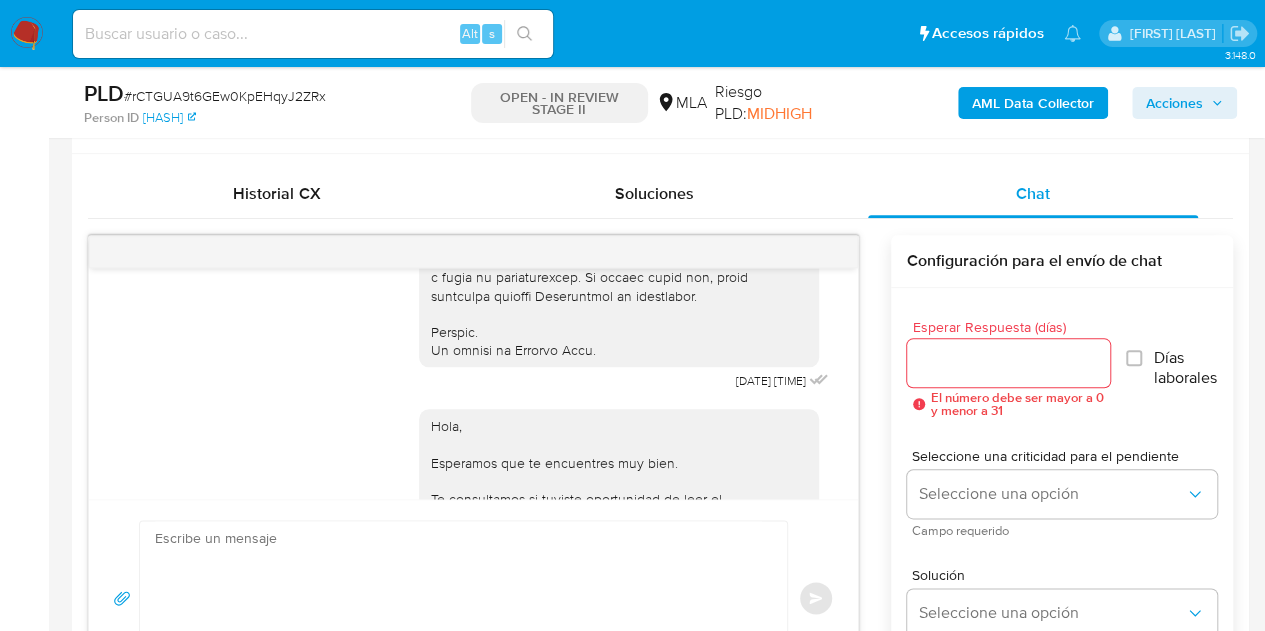 scroll, scrollTop: 1342, scrollLeft: 0, axis: vertical 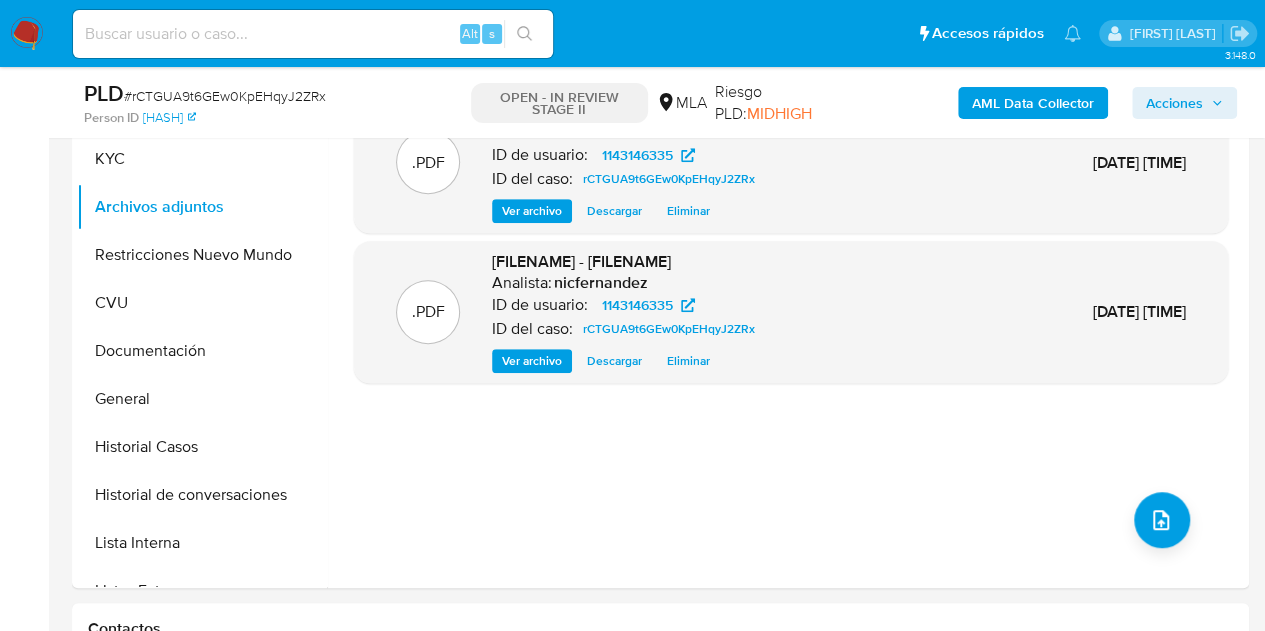 click on ".PDF rCTGUA9t6GEw0KpEHqyJ2ZRx_internal_info_1_8_2025.pdf - rCTGUA9t6GEw0KpEHqyJ2ZRx_internal_info_1_8_2025 Analista: nicfernandez ID de usuario: 1143146335 ID del caso: rCTGUA9t6GEw0KpEHqyJ2ZRx Ver archivo Descargar Eliminar 01/Ago/2025 11:13:44 .PDF rCTGUA9t6GEw0KpEHqyJ2ZRx_external_info_1_8_2025.pdf - rCTGUA9t6GEw0KpEHqyJ2ZRx_external_info_1_8_2025 Analista: nicfernandez ID de usuario: 1143146335 ID del caso: rCTGUA9t6GEw0KpEHqyJ2ZRx Ver archivo Descargar Eliminar 01/Ago/2025 11:13:41" at bounding box center (791, 332) 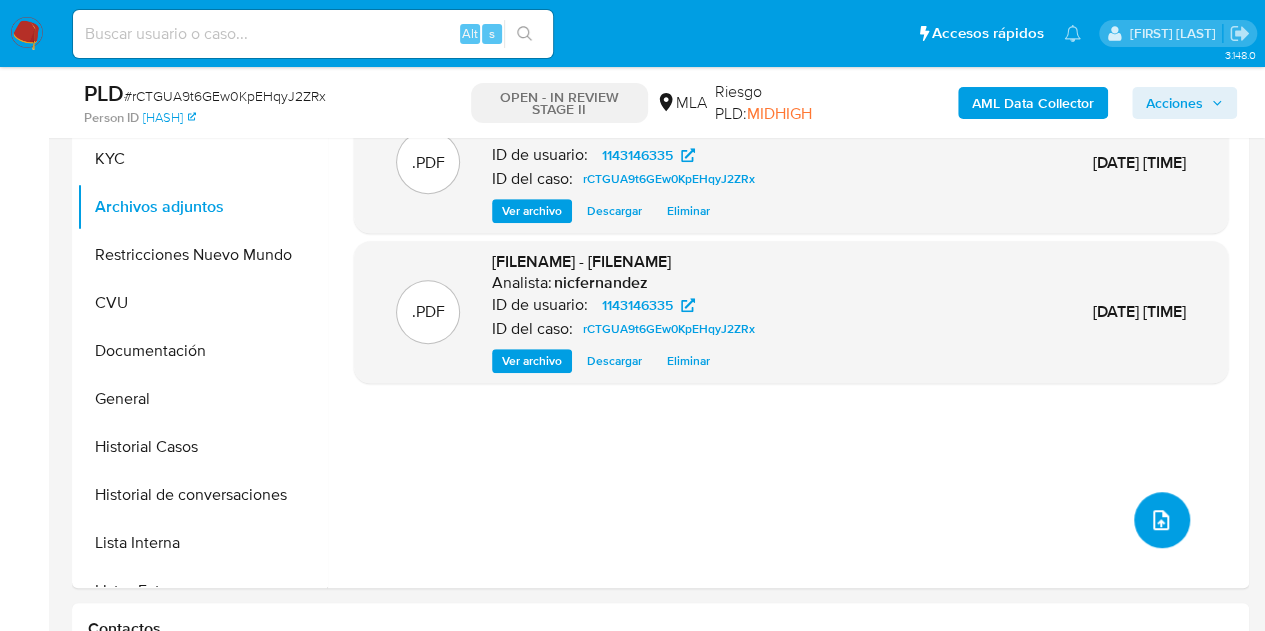 click 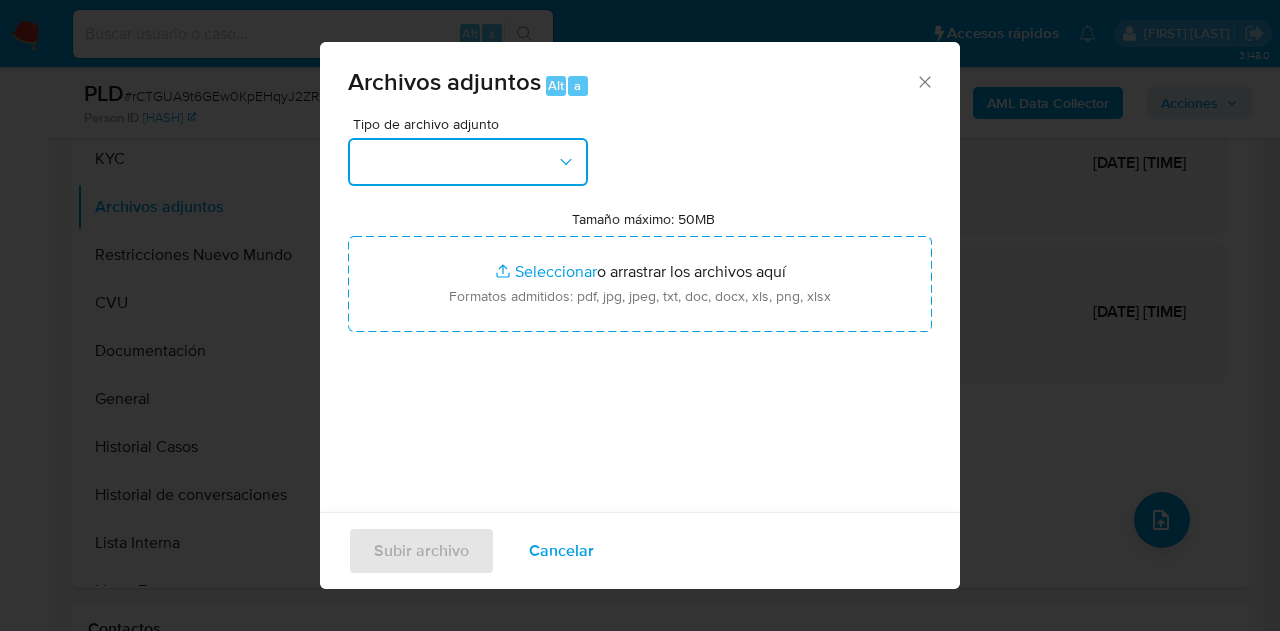 click at bounding box center (468, 162) 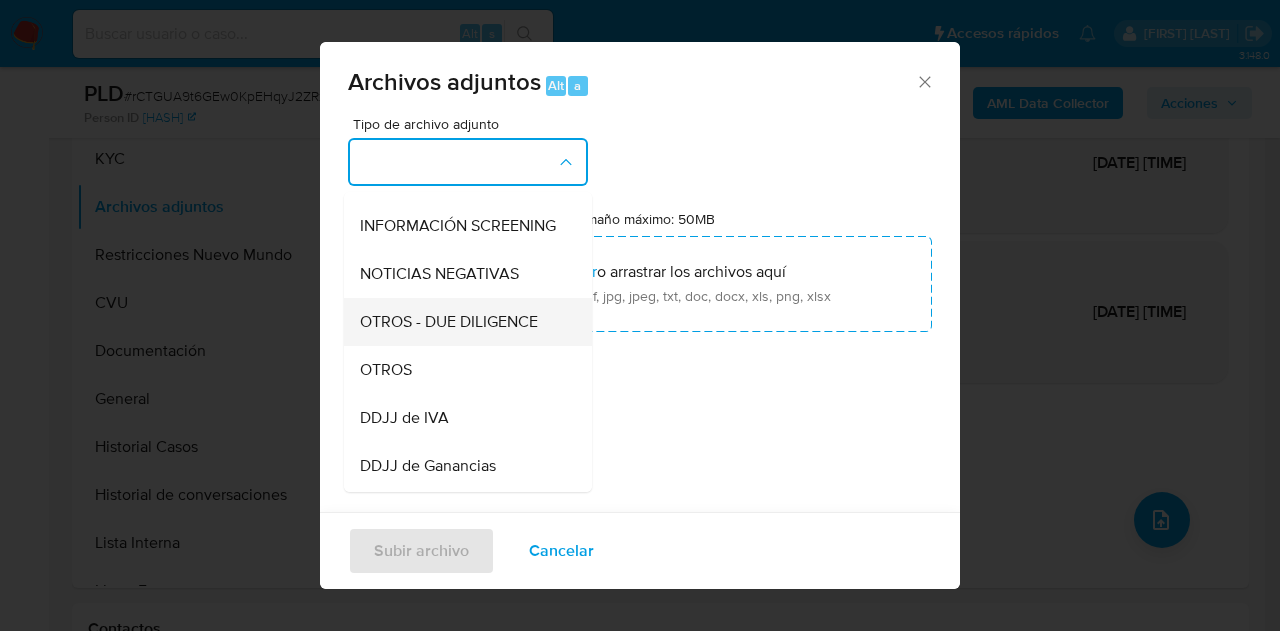 scroll, scrollTop: 286, scrollLeft: 0, axis: vertical 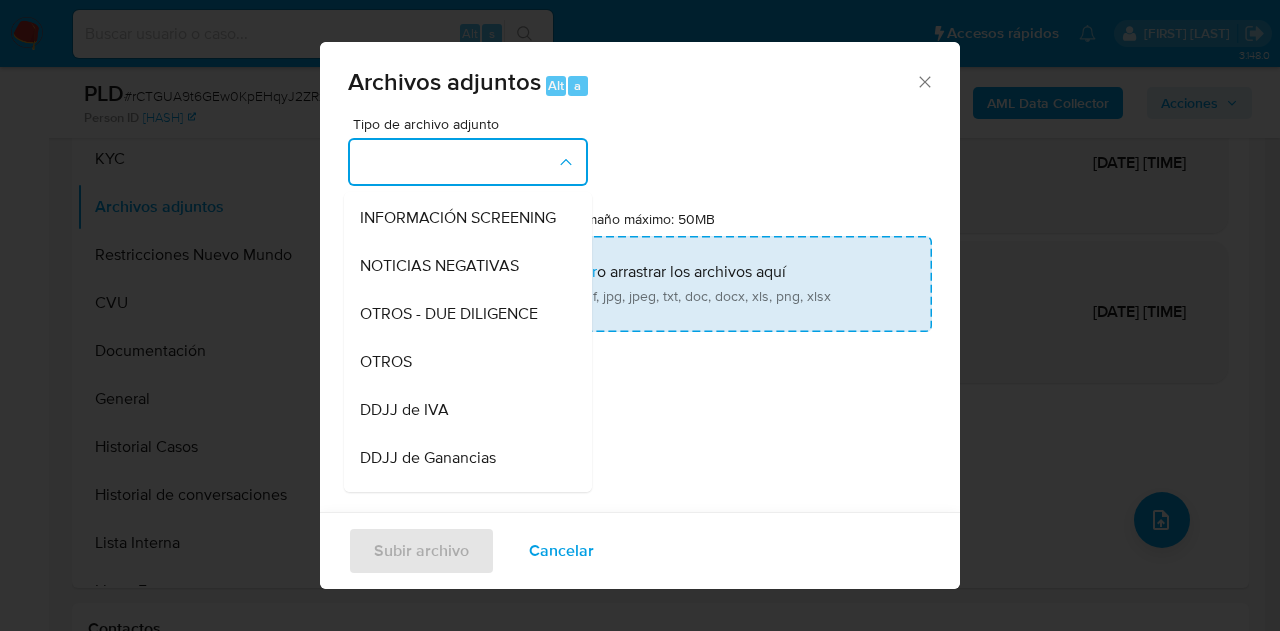 drag, startPoint x: 396, startPoint y: 379, endPoint x: 542, endPoint y: 275, distance: 179.25401 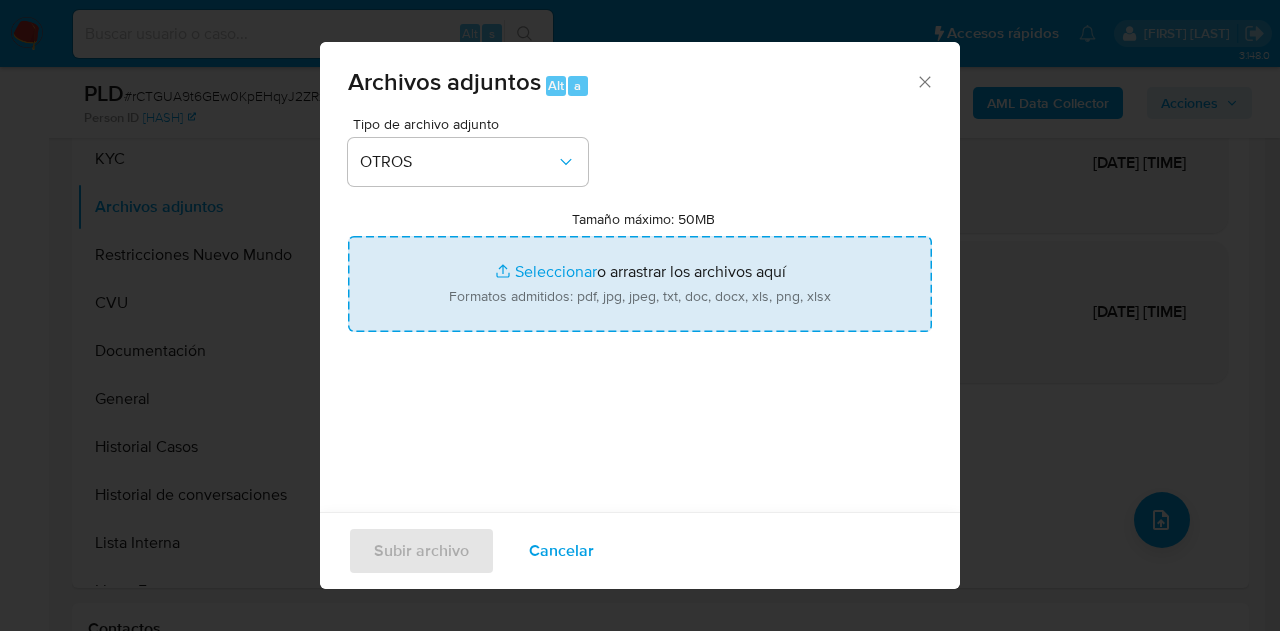 click on "Tamaño máximo: 50MB Seleccionar archivos" at bounding box center [640, 284] 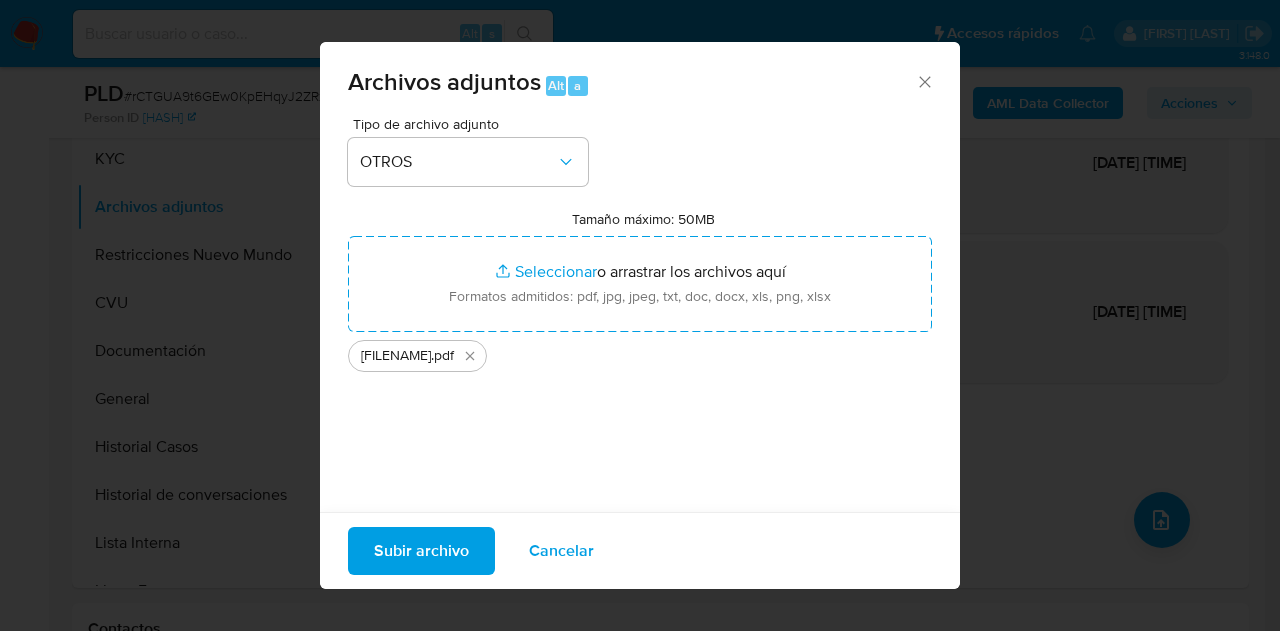 click on "Subir archivo" at bounding box center [421, 551] 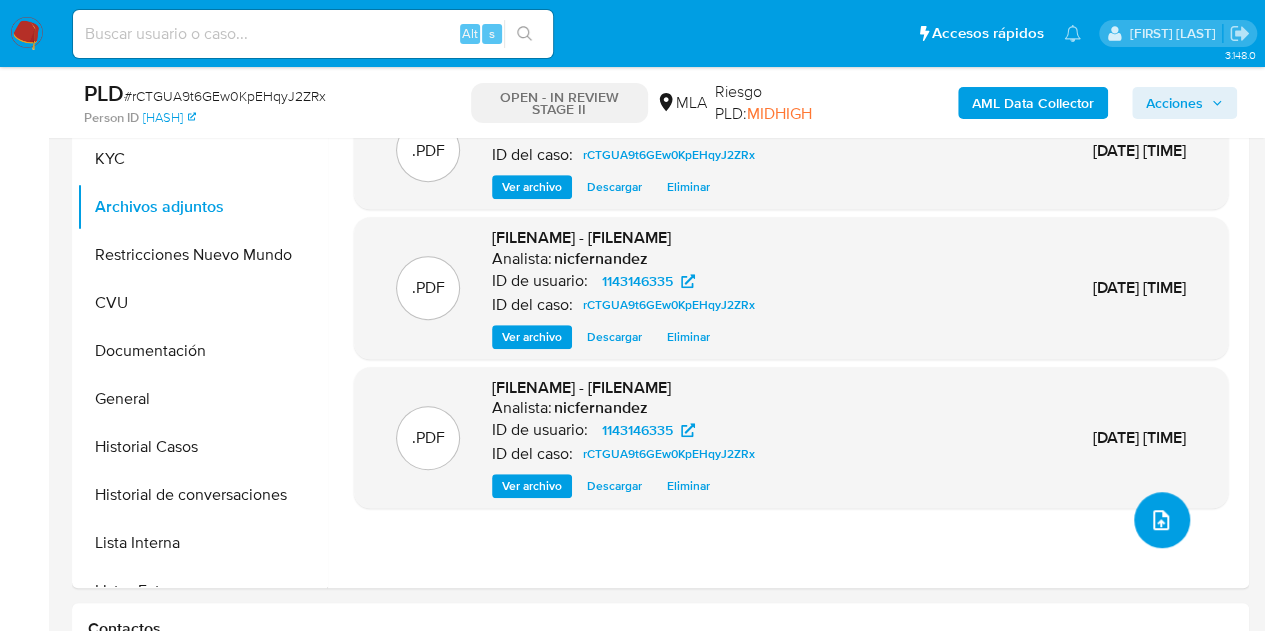 click 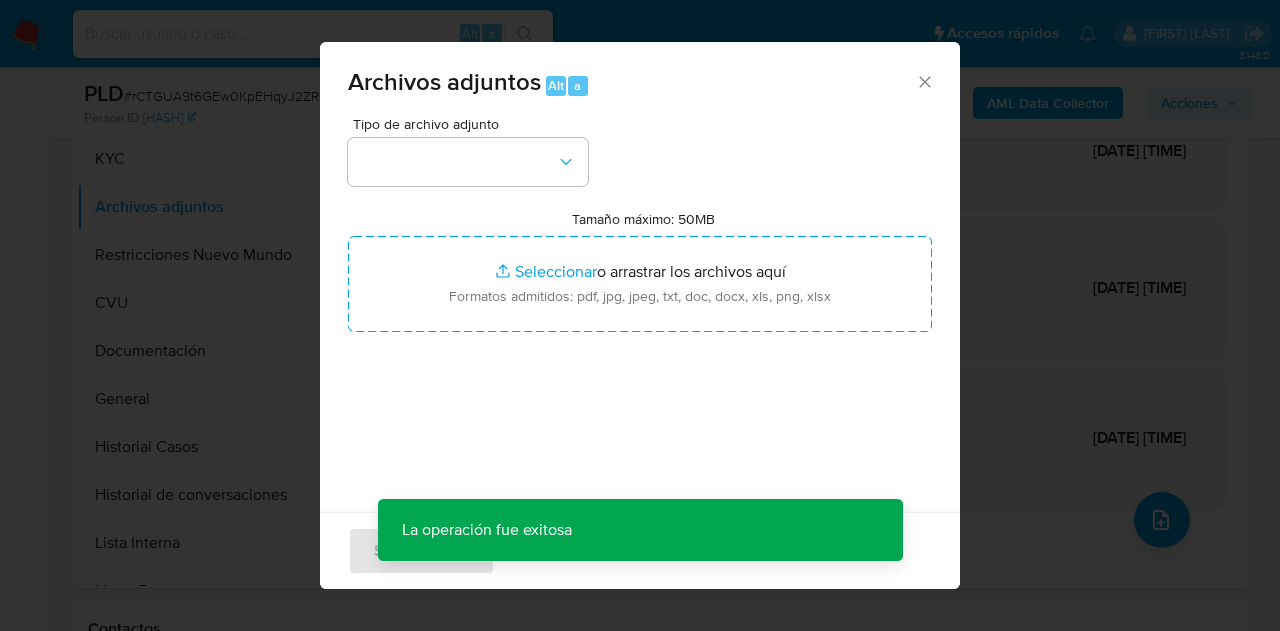 click on "Tipo de archivo adjunto Tamaño máximo: 50MB Seleccionar archivos Seleccionar  o arrastrar los archivos aquí Formatos admitidos: pdf, jpg, jpeg, txt, doc, docx, xls, png, xlsx La operación fue exitosa La operación fue exitosa" at bounding box center (640, 353) 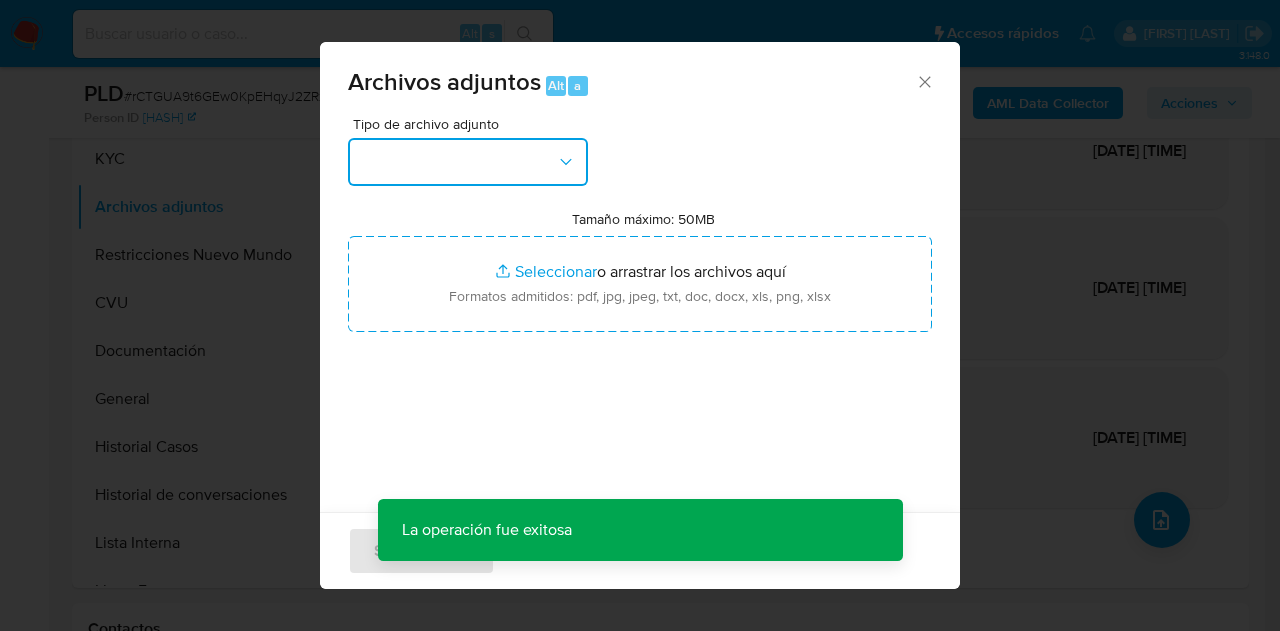 click 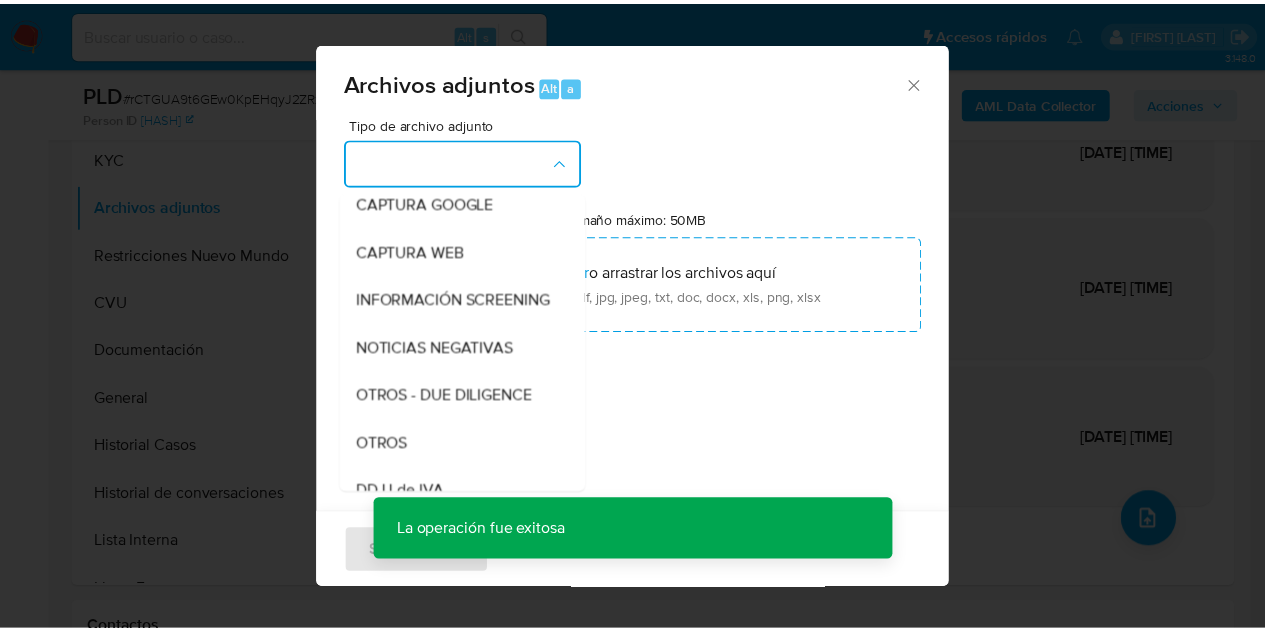 scroll, scrollTop: 230, scrollLeft: 0, axis: vertical 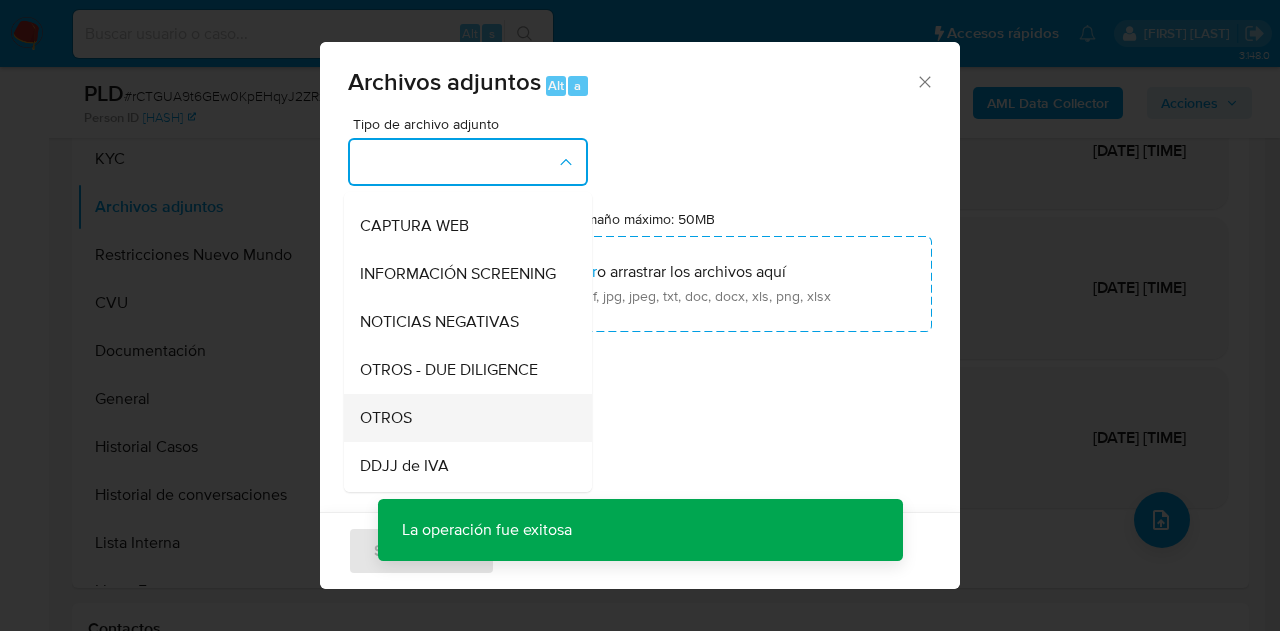 click on "OTROS" at bounding box center (462, 418) 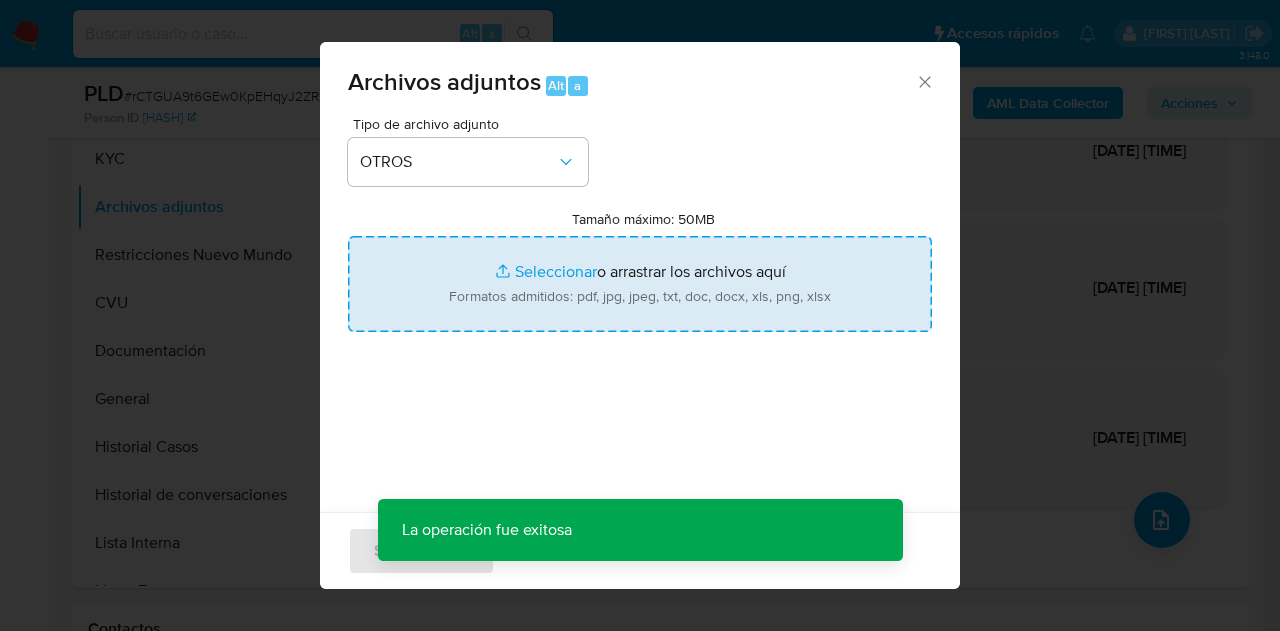 click on "Tamaño máximo: 50MB Seleccionar archivos" at bounding box center [640, 284] 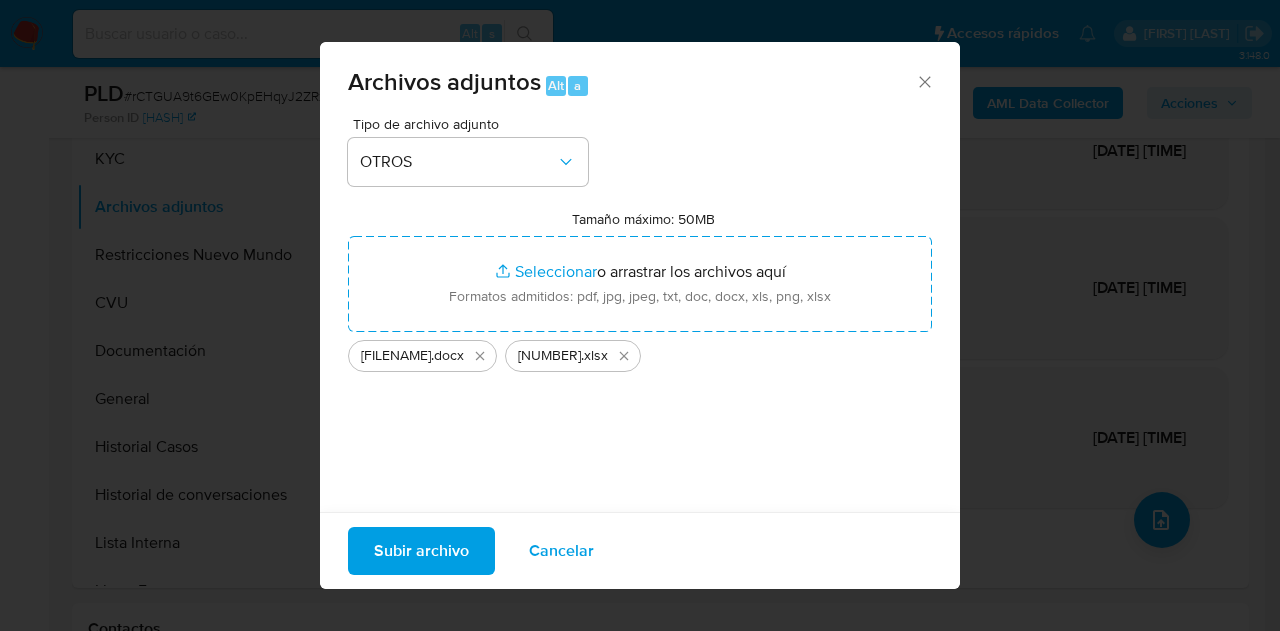 click on "Subir archivo" at bounding box center [421, 551] 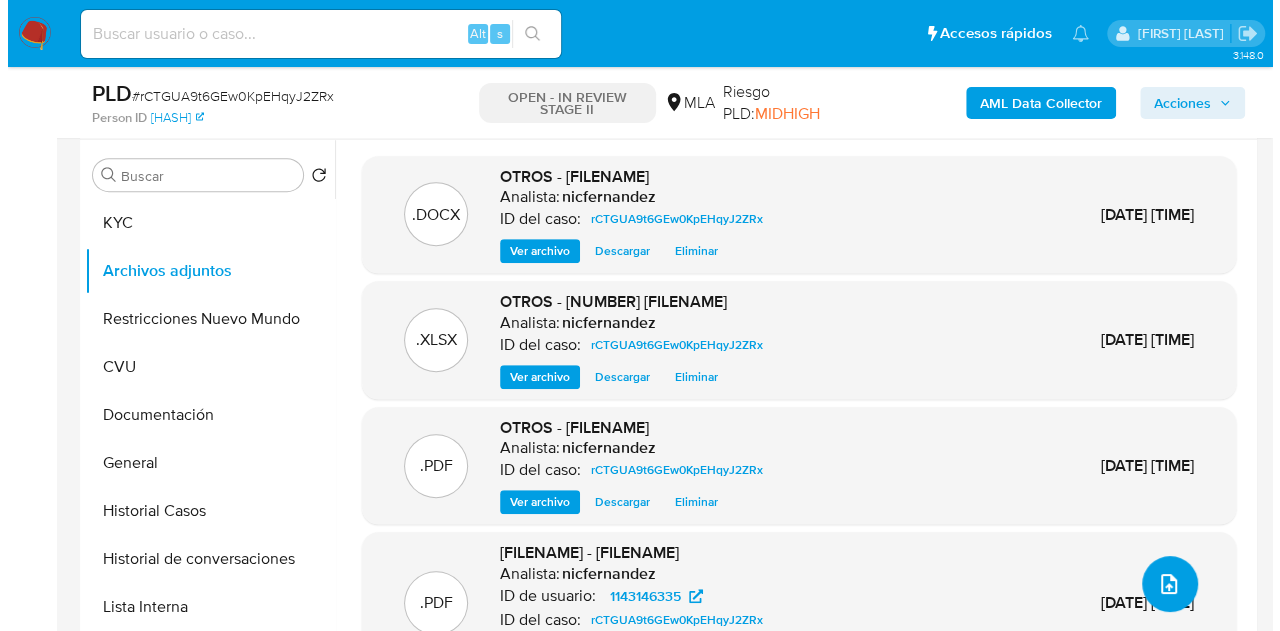 scroll, scrollTop: 364, scrollLeft: 0, axis: vertical 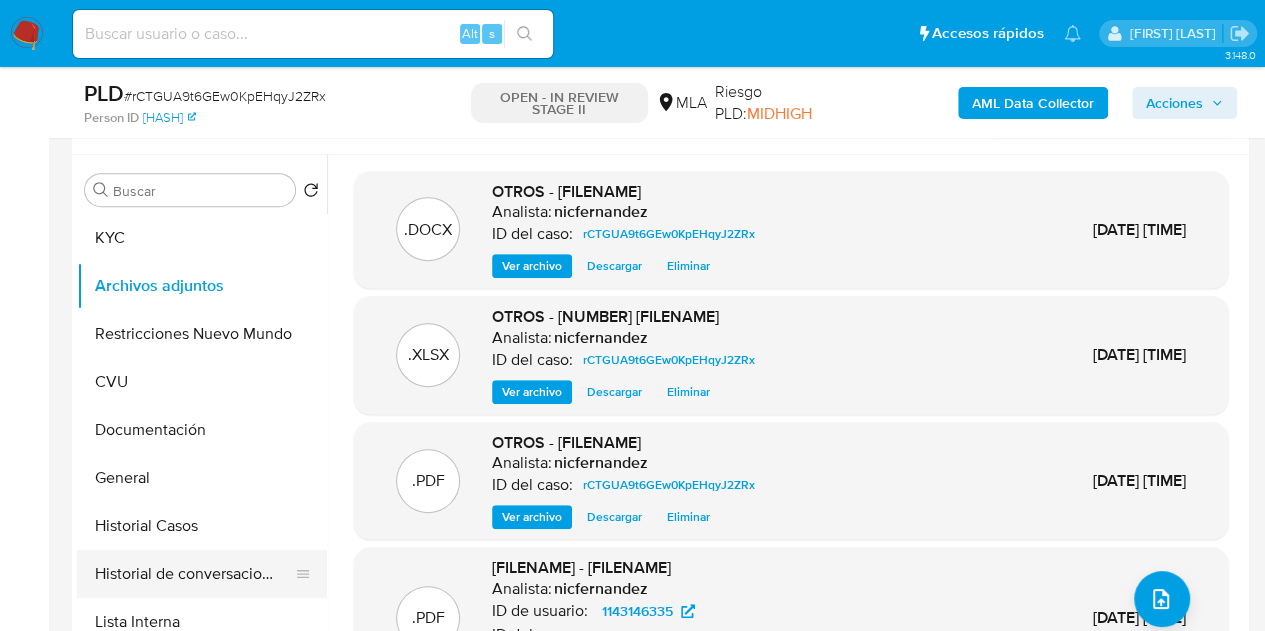 click on "Historial de conversaciones" at bounding box center (194, 574) 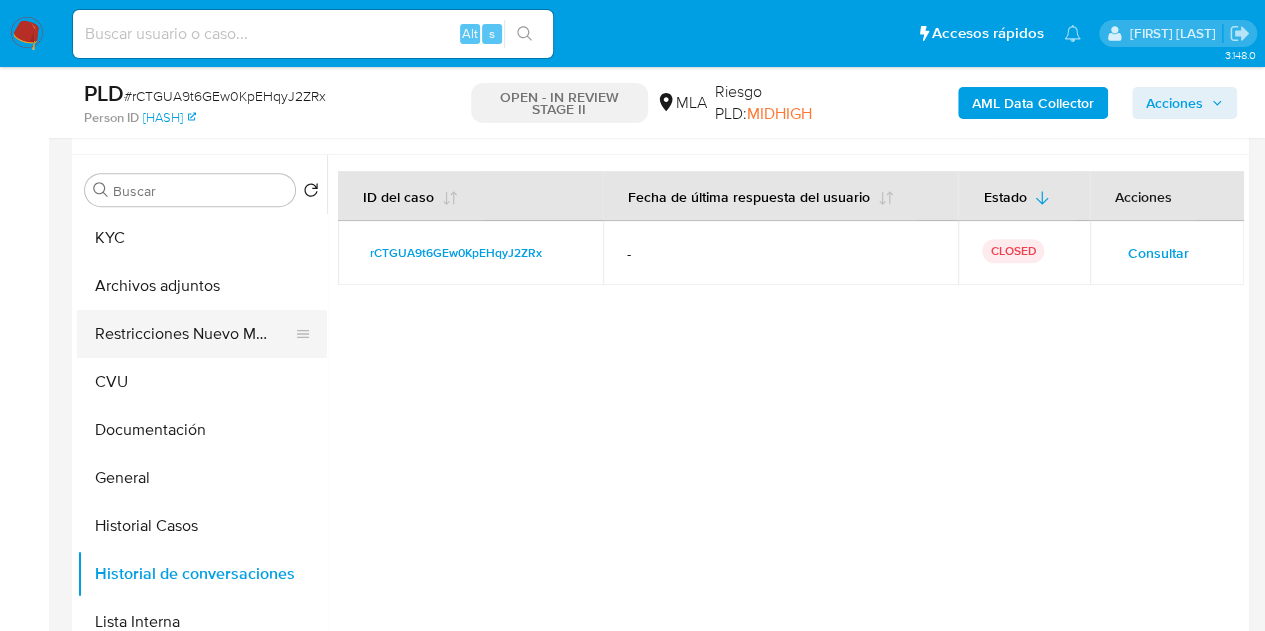 click on "Restricciones Nuevo Mundo" at bounding box center (194, 334) 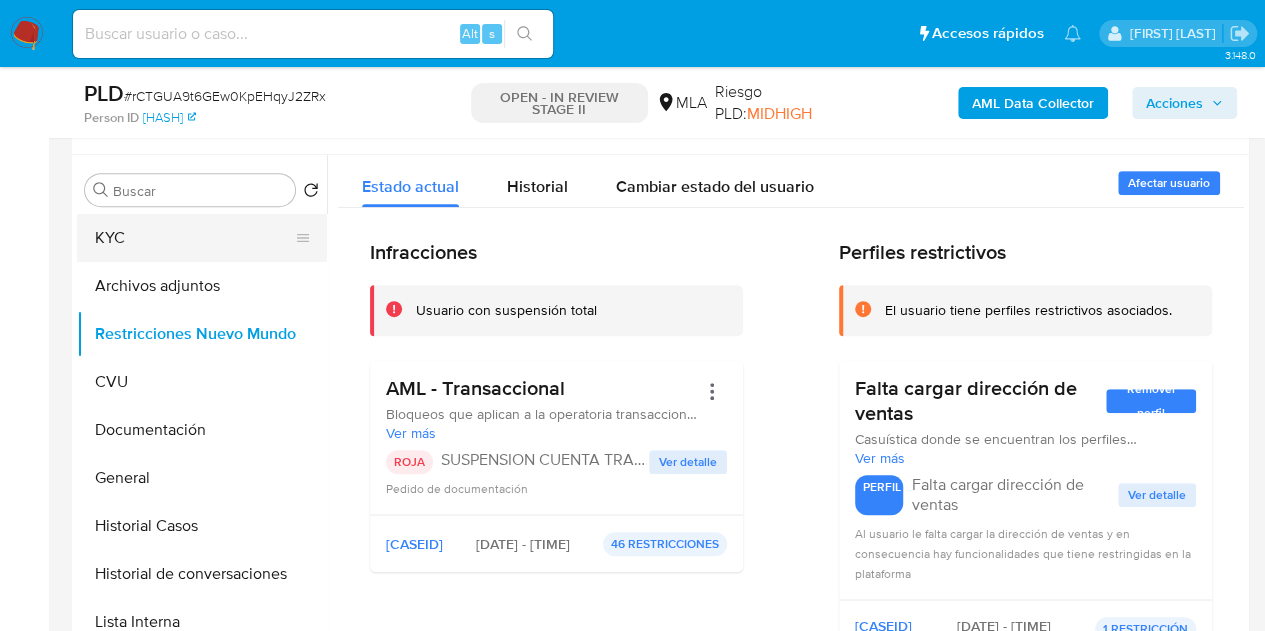 click on "KYC" at bounding box center (194, 238) 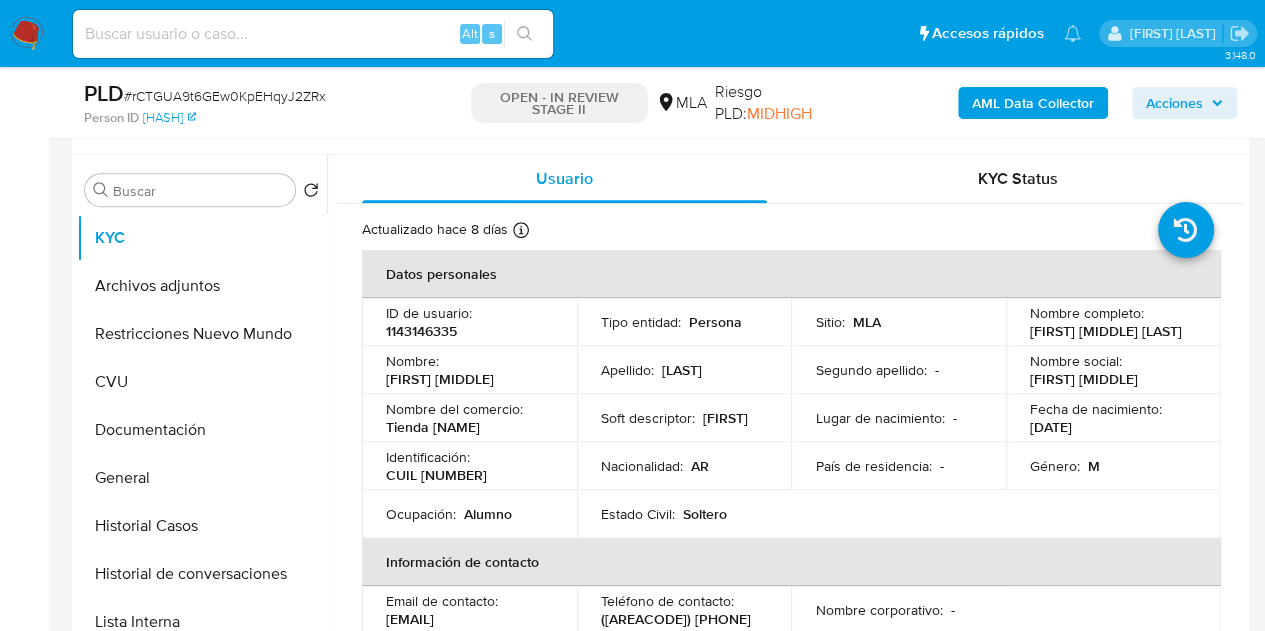 click on "Nombre del comercio :" at bounding box center [454, 409] 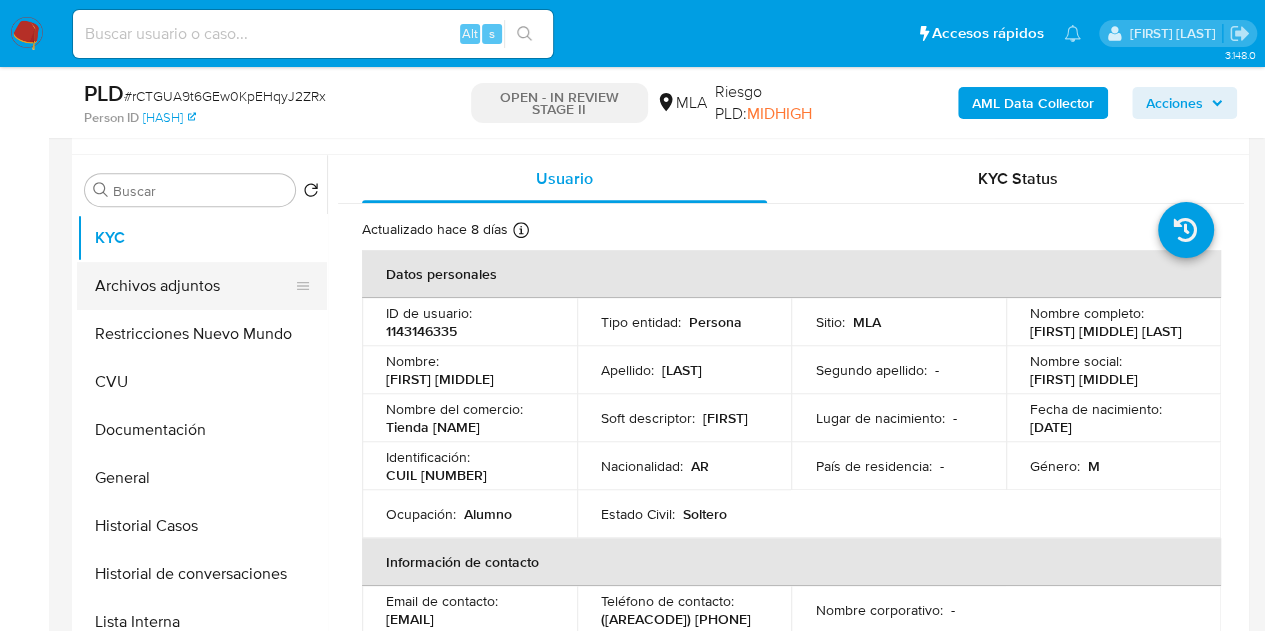 drag, startPoint x: 133, startPoint y: 287, endPoint x: 88, endPoint y: 299, distance: 46.572525 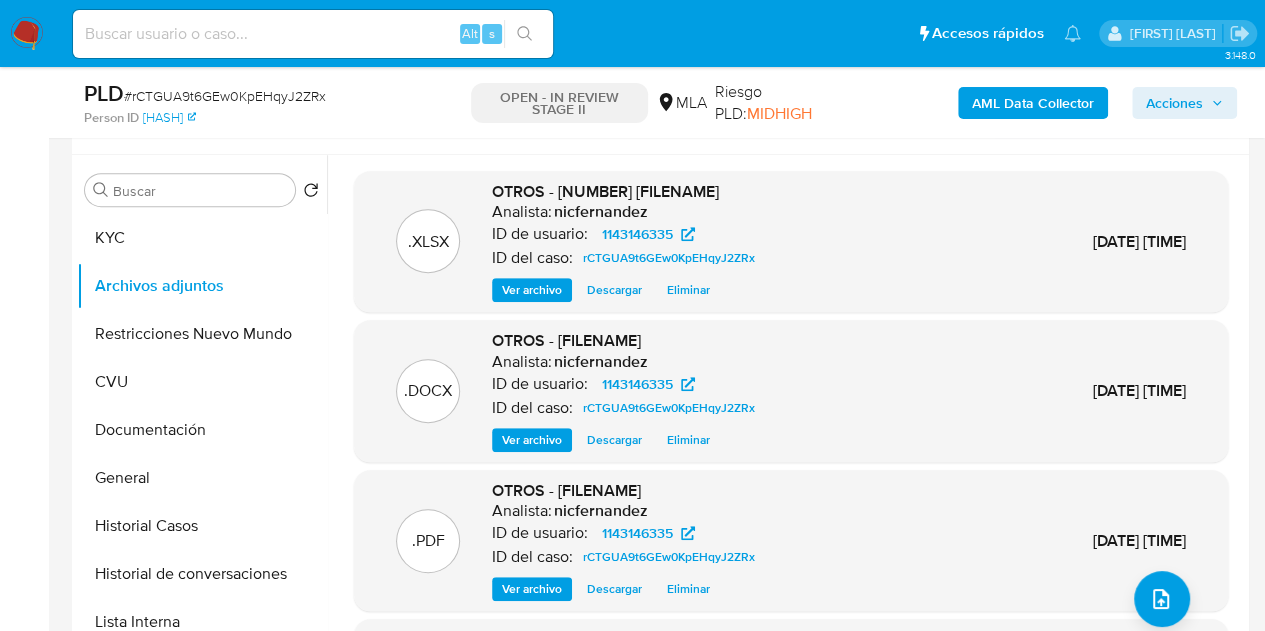 click on "Ver archivo" at bounding box center [532, 440] 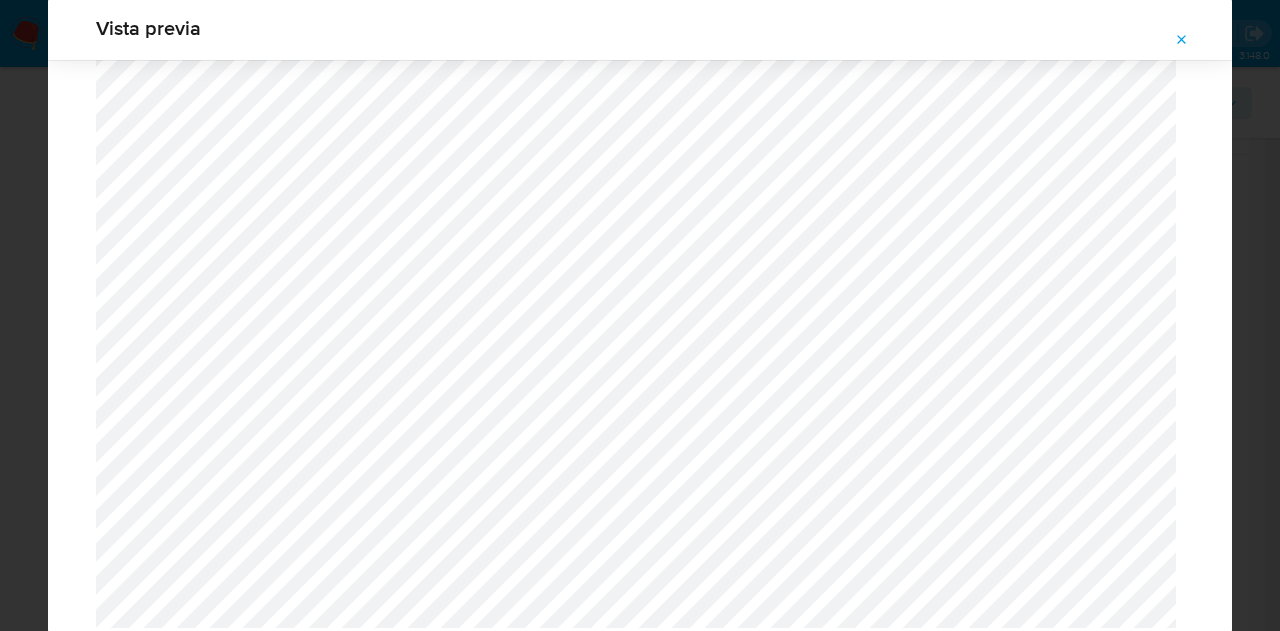 scroll, scrollTop: 2362, scrollLeft: 0, axis: vertical 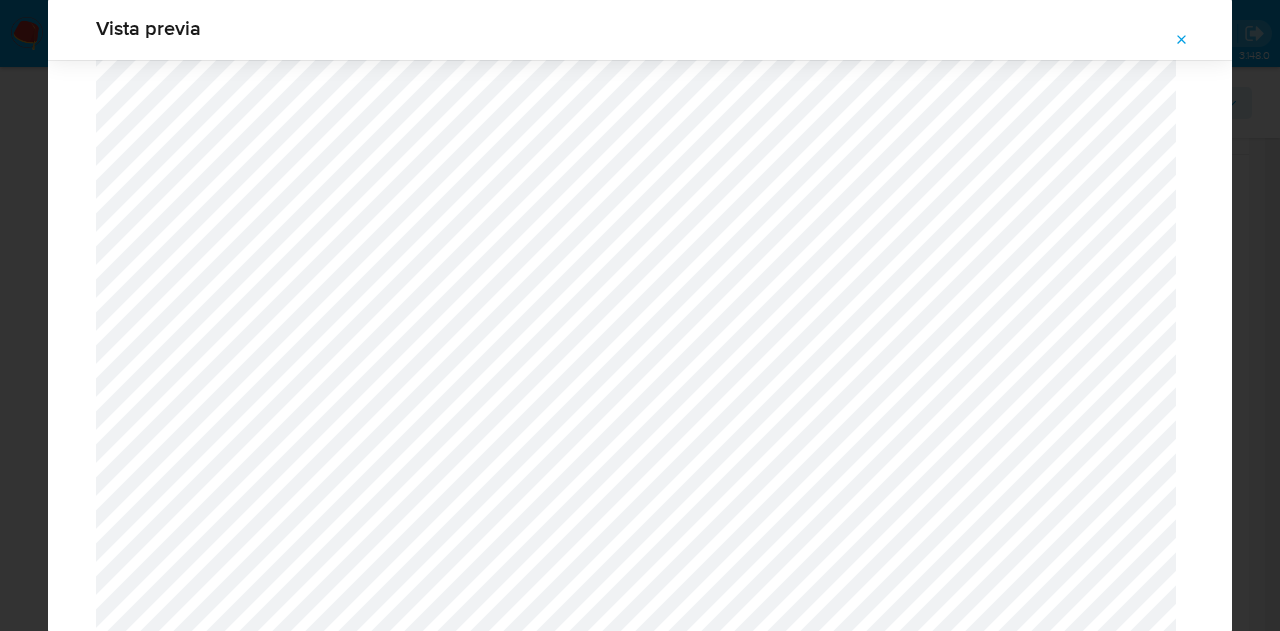 click at bounding box center [1182, 40] 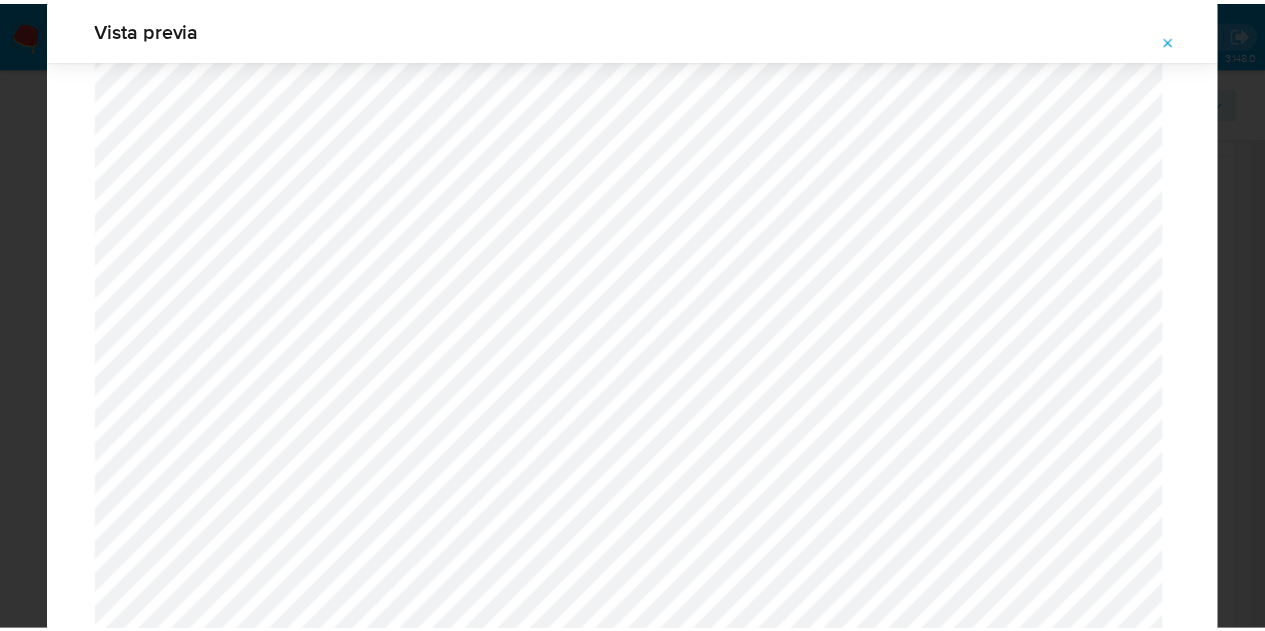 scroll, scrollTop: 64, scrollLeft: 0, axis: vertical 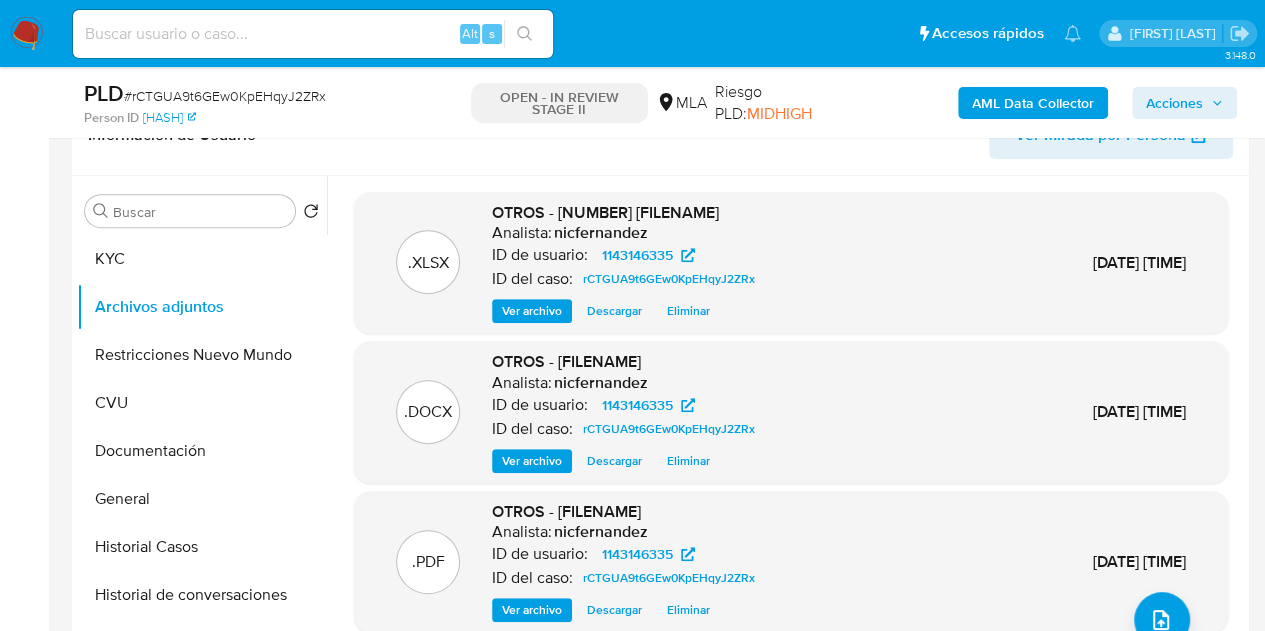 click on "ID de usuario:" at bounding box center (540, 255) 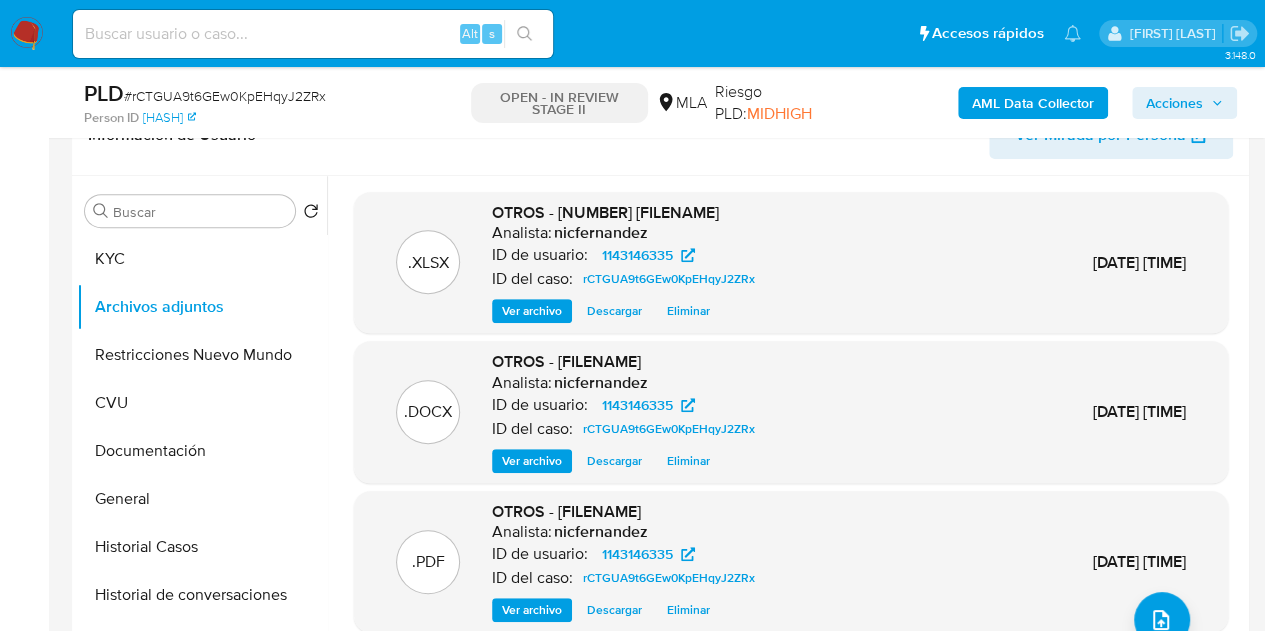 click on "Acciones" at bounding box center (1174, 103) 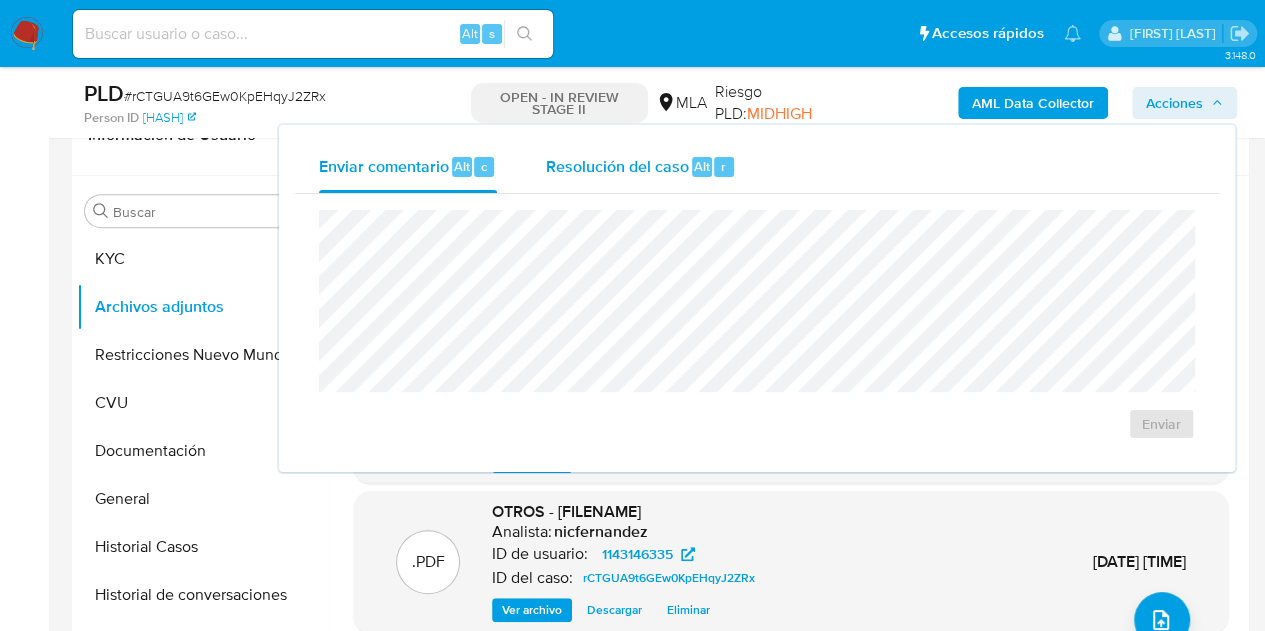drag, startPoint x: 669, startPoint y: 185, endPoint x: 668, endPoint y: 205, distance: 20.024984 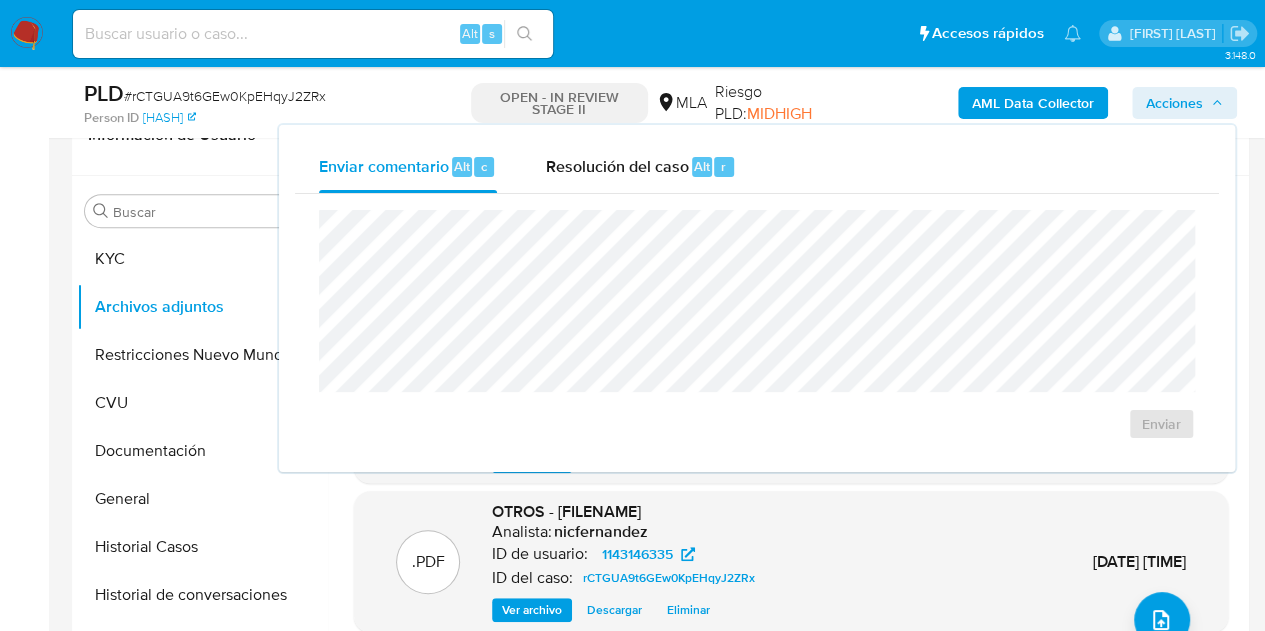 click on "Resolución del caso Alt r" at bounding box center (640, 167) 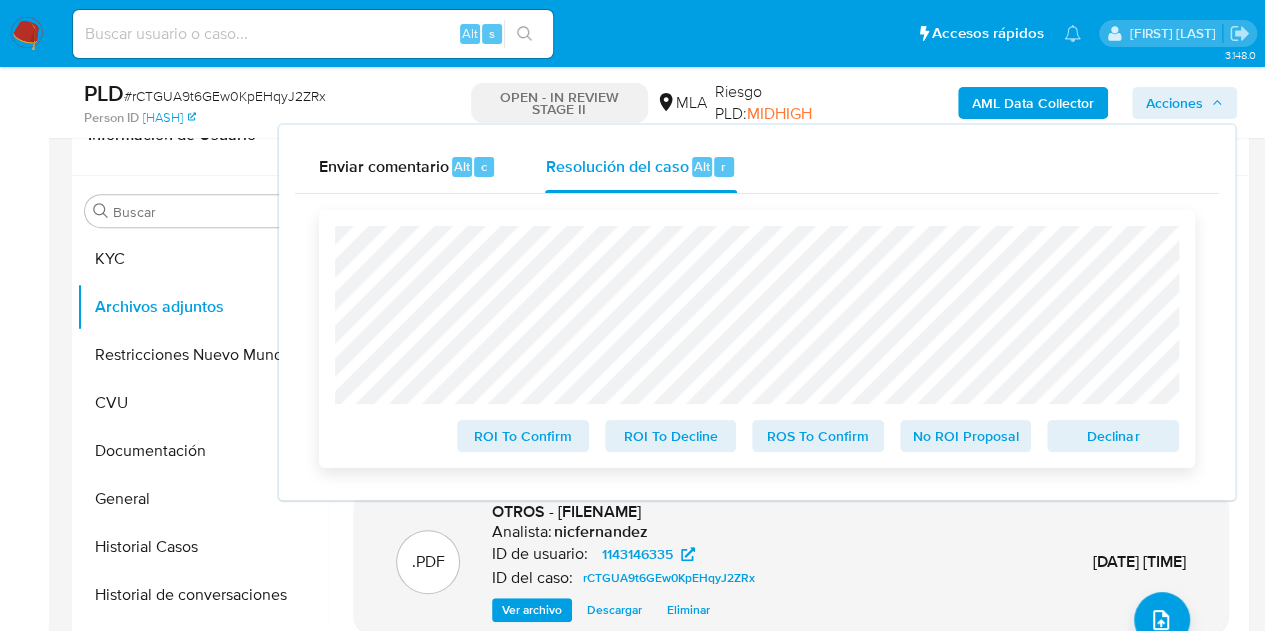 click on "Declinar" at bounding box center [1113, 436] 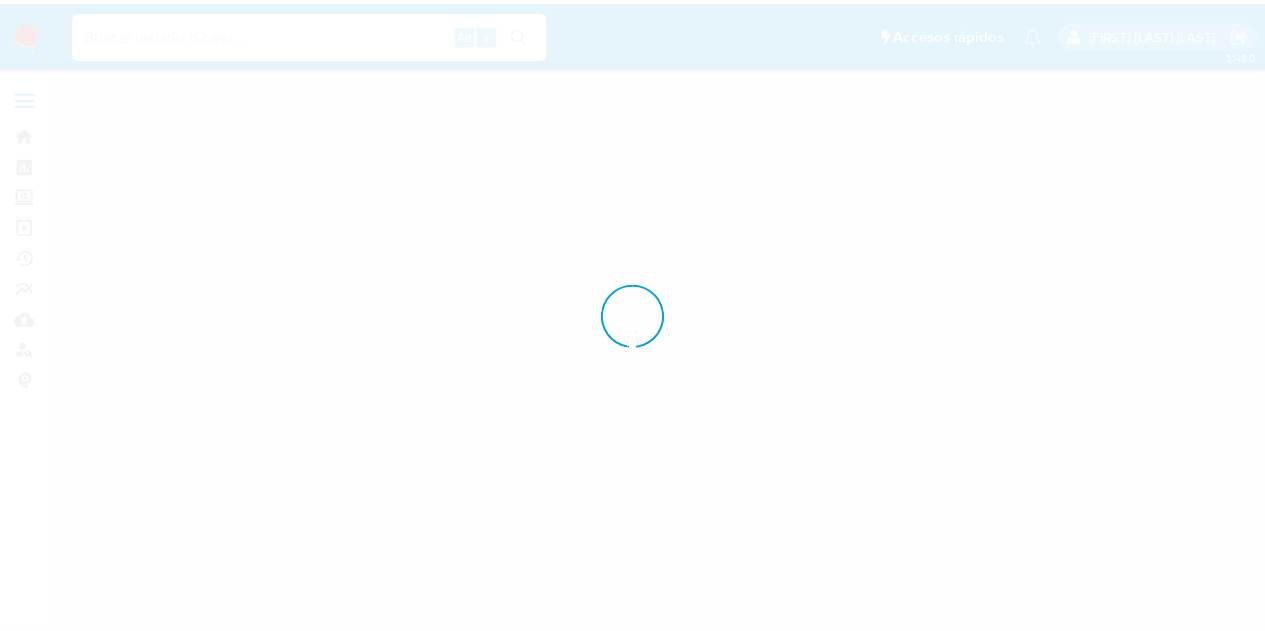 scroll, scrollTop: 0, scrollLeft: 0, axis: both 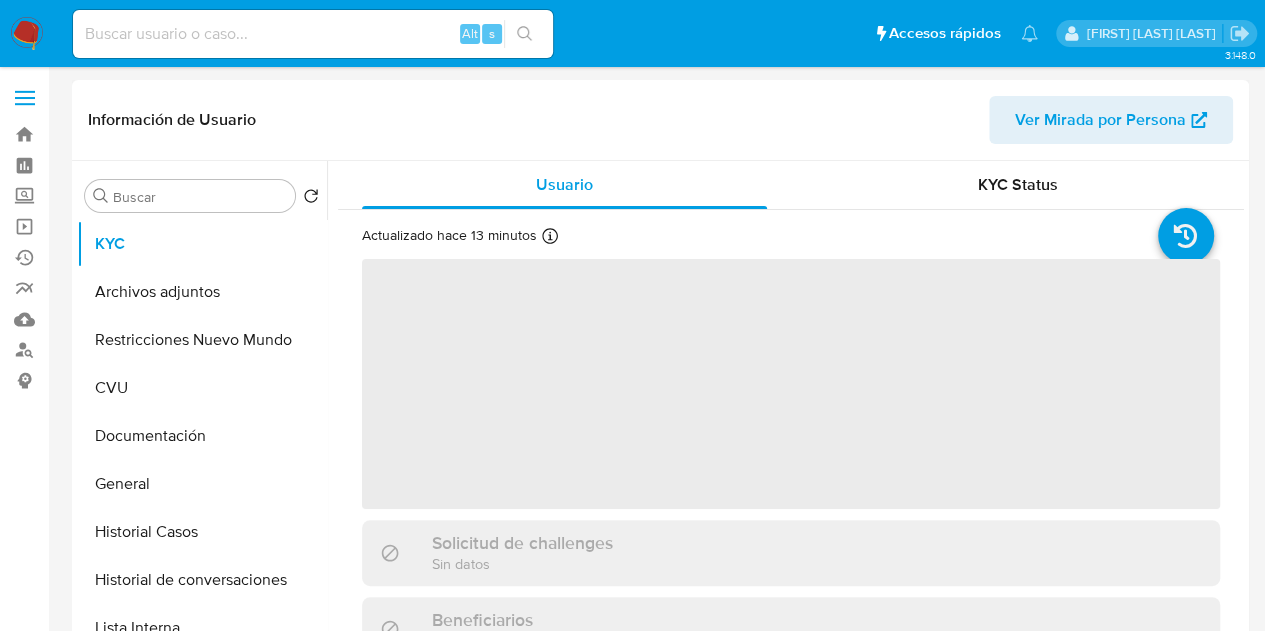 click on "Ver Mirada por Persona" at bounding box center (1100, 120) 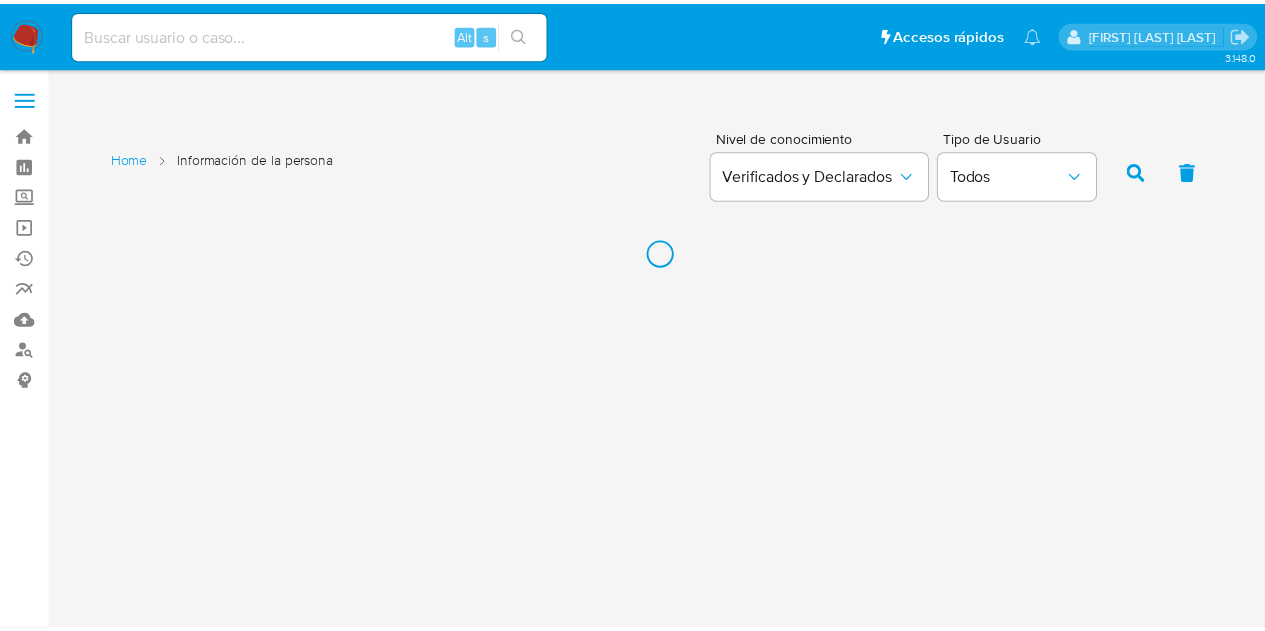 scroll, scrollTop: 0, scrollLeft: 0, axis: both 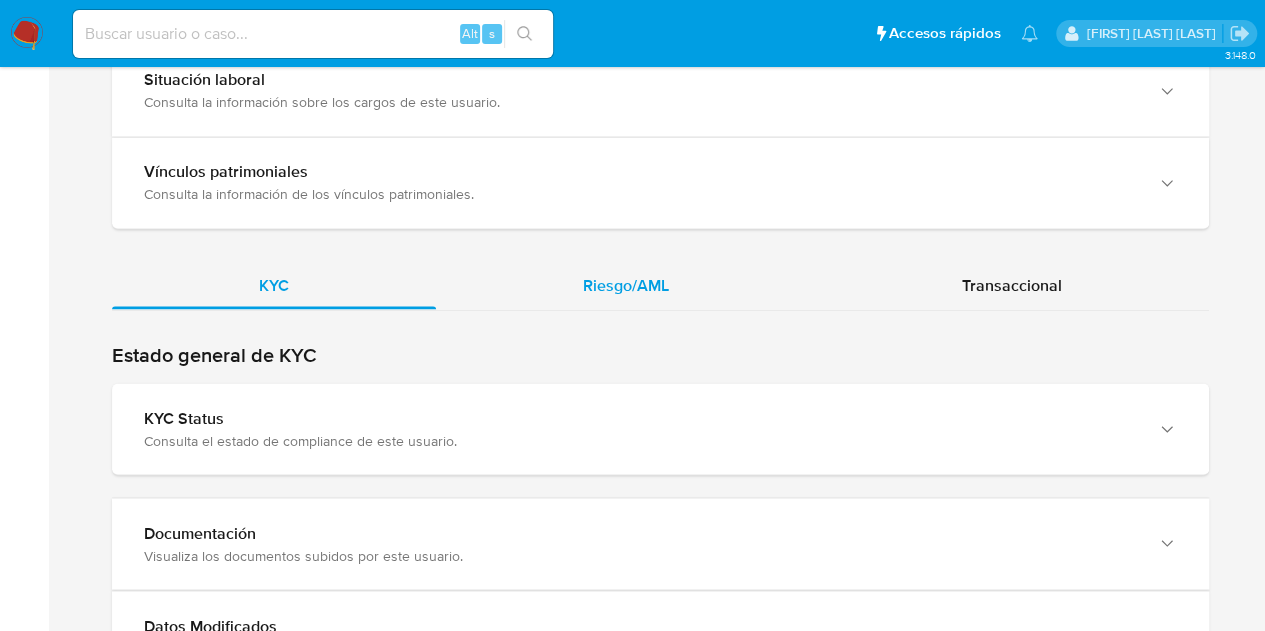 click on "Riesgo/AML" at bounding box center (626, 284) 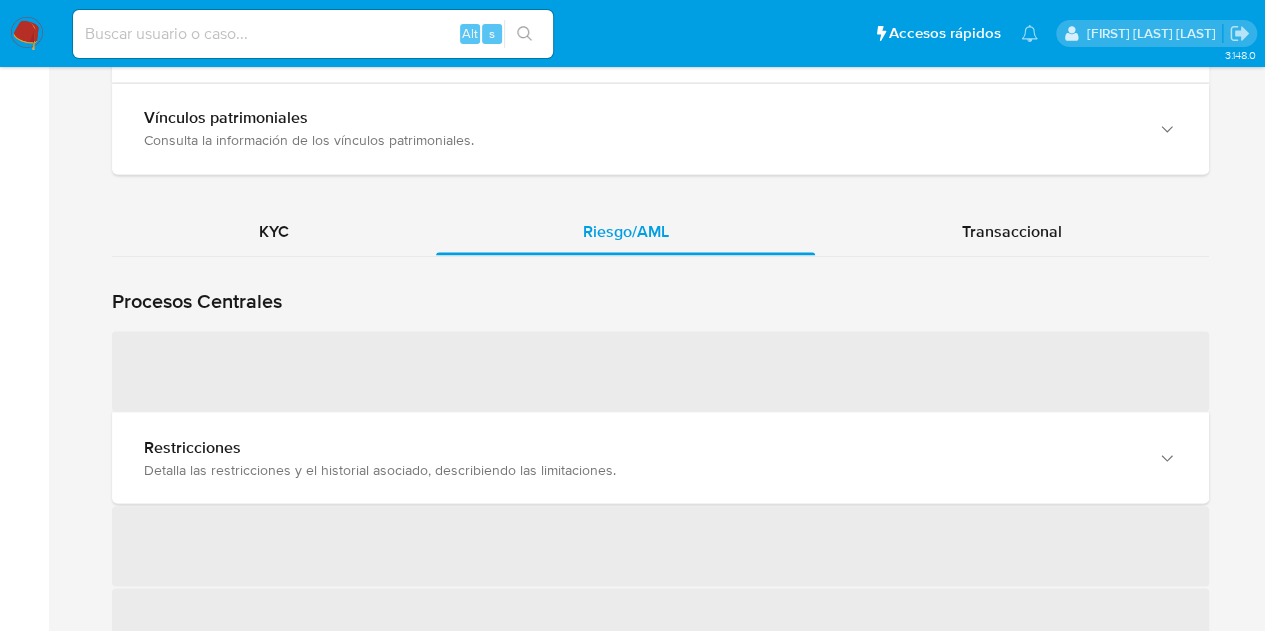 scroll, scrollTop: 1731, scrollLeft: 0, axis: vertical 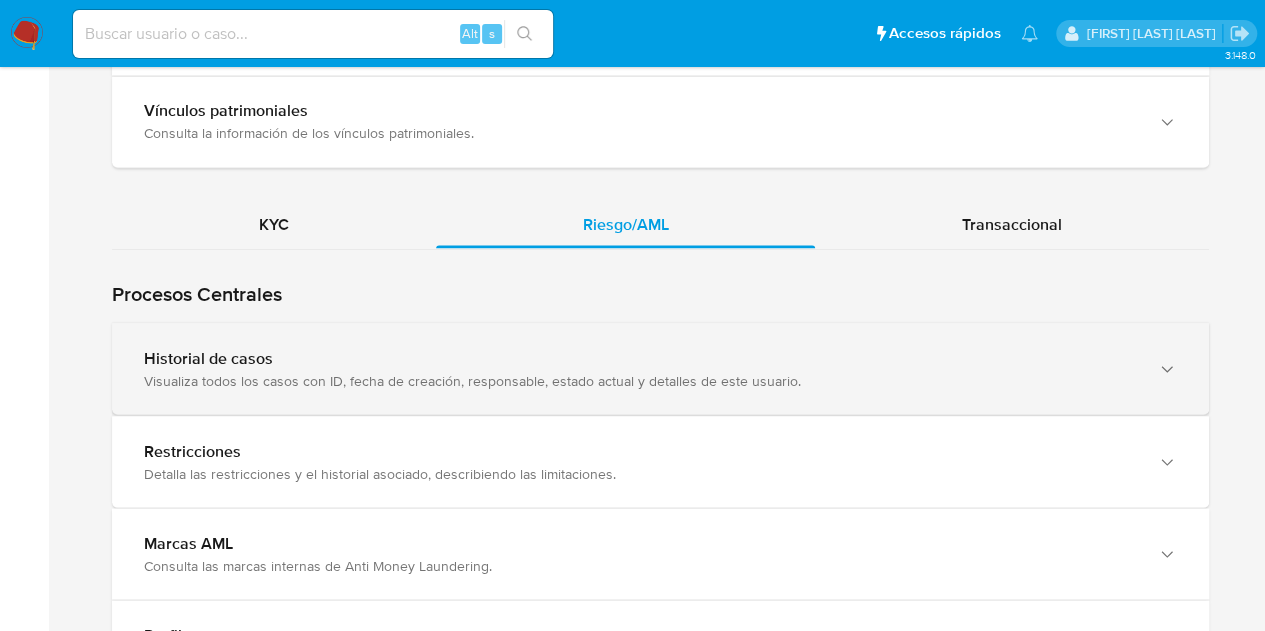 click on "Historial de casos" at bounding box center (640, 358) 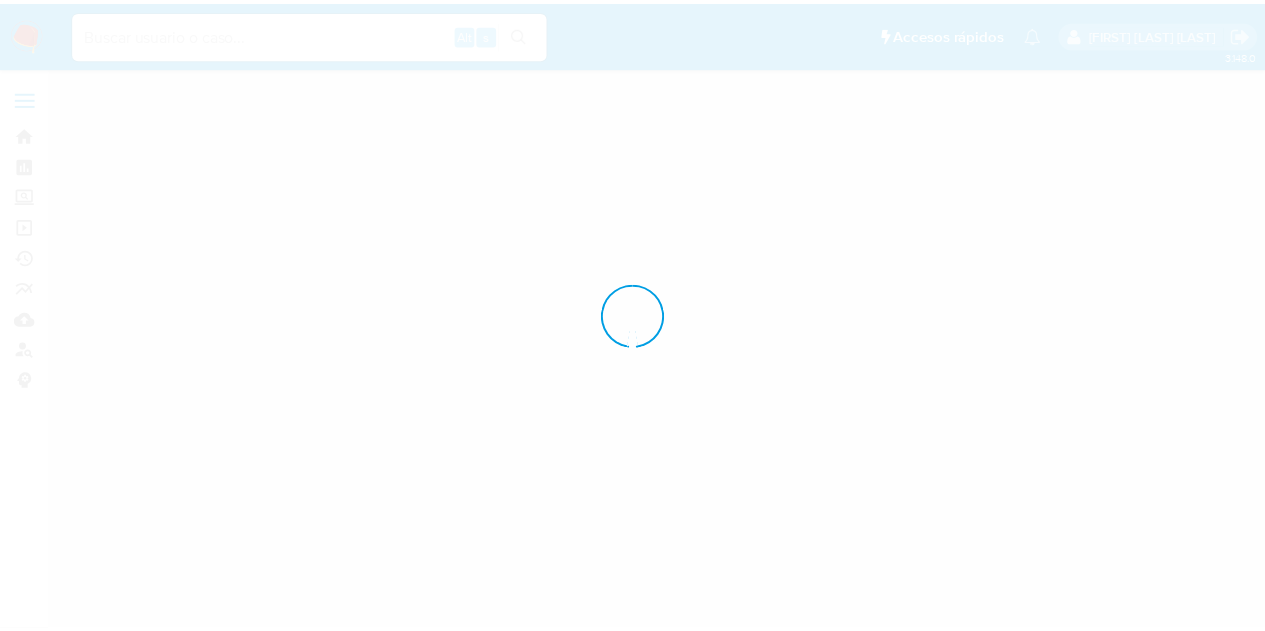 scroll, scrollTop: 0, scrollLeft: 0, axis: both 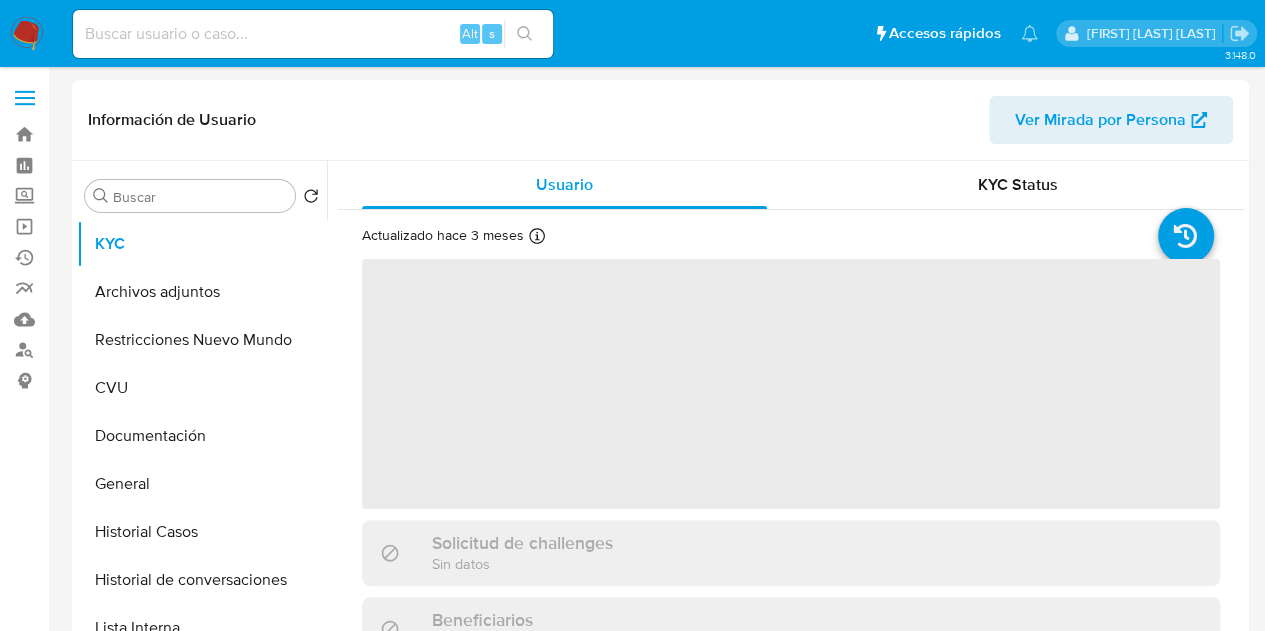click on "Ver Mirada por Persona" at bounding box center [1100, 120] 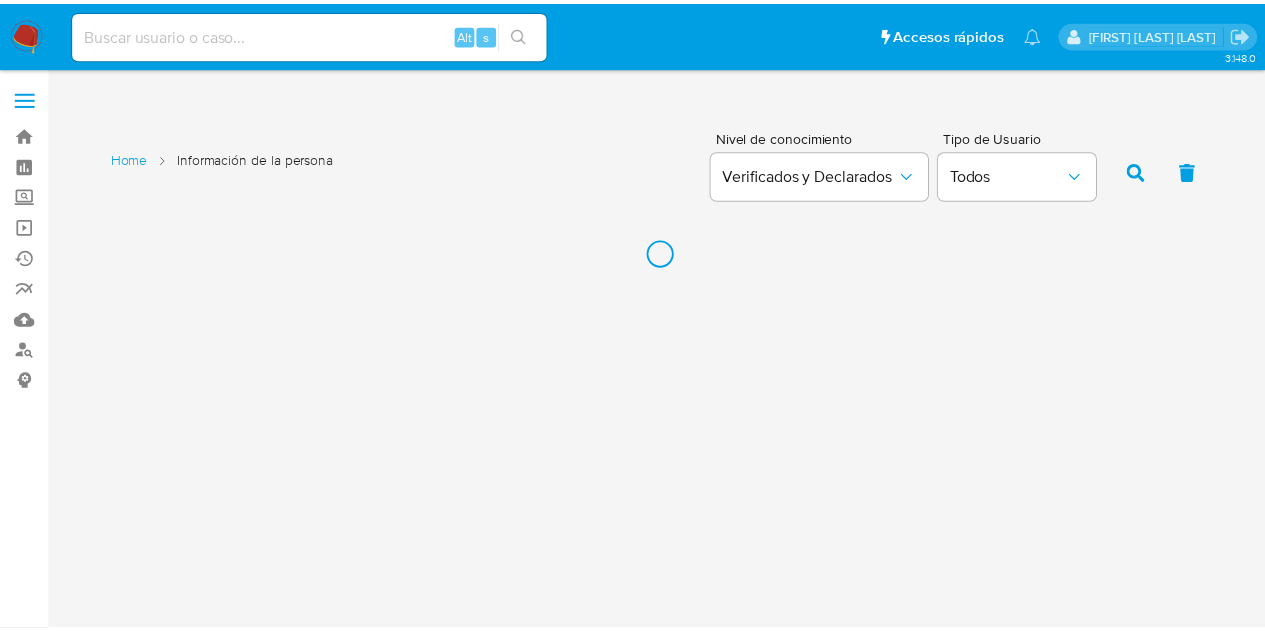 scroll, scrollTop: 0, scrollLeft: 0, axis: both 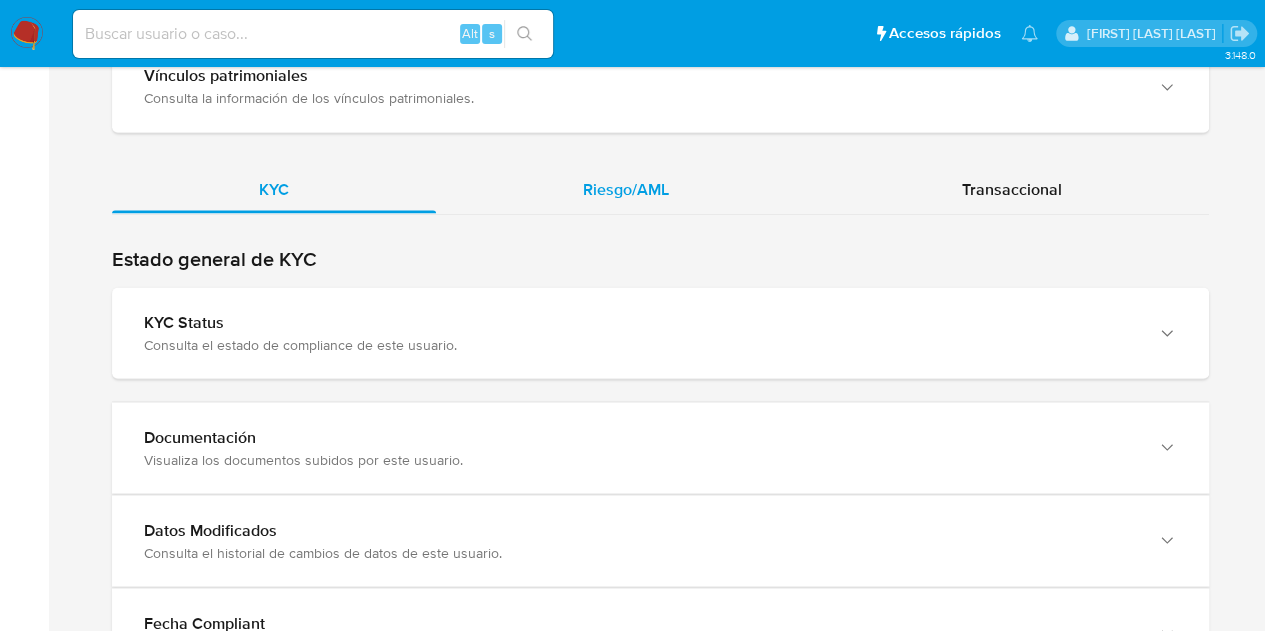 click on "Riesgo/AML" at bounding box center (626, 188) 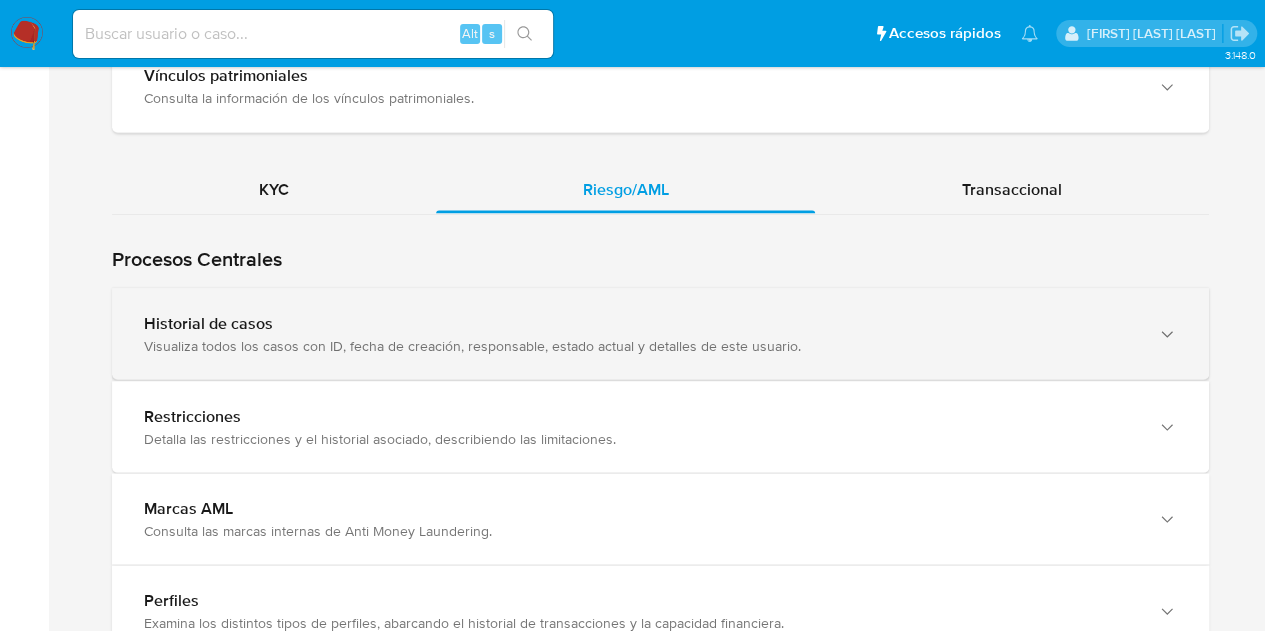 click on "Historial de casos Visualiza todos los casos con ID, fecha de creación, responsable, estado actual y detalles de este usuario." at bounding box center [660, 333] 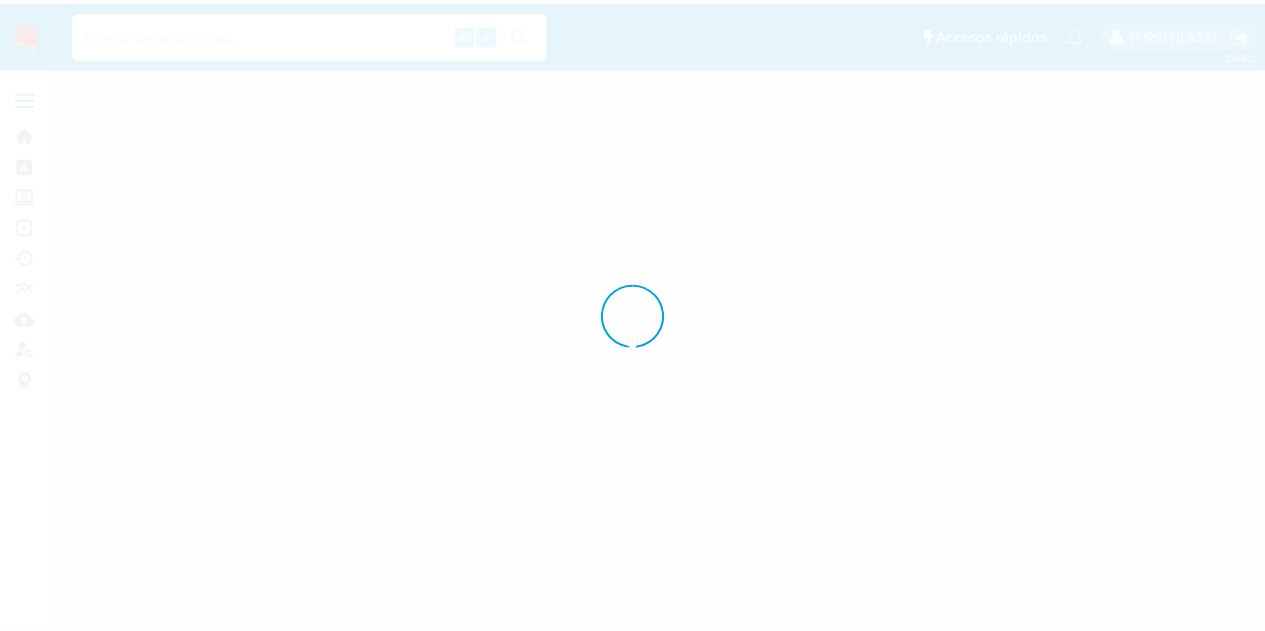 scroll, scrollTop: 0, scrollLeft: 0, axis: both 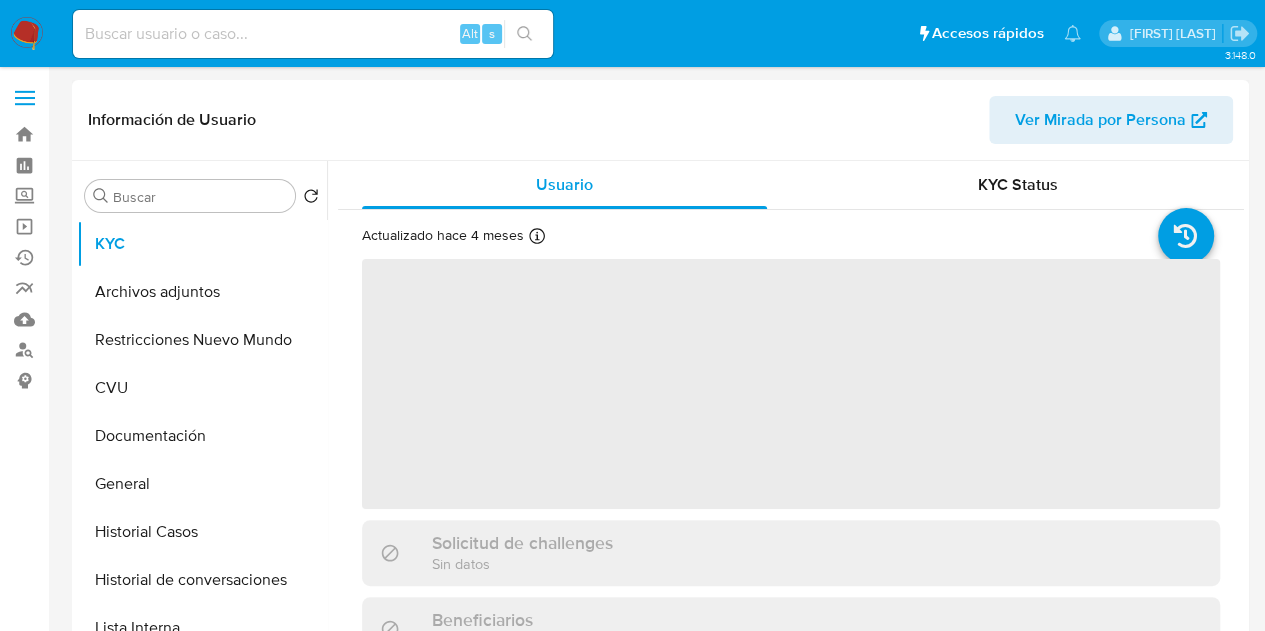 click on "Ver Mirada por Persona" at bounding box center [1100, 120] 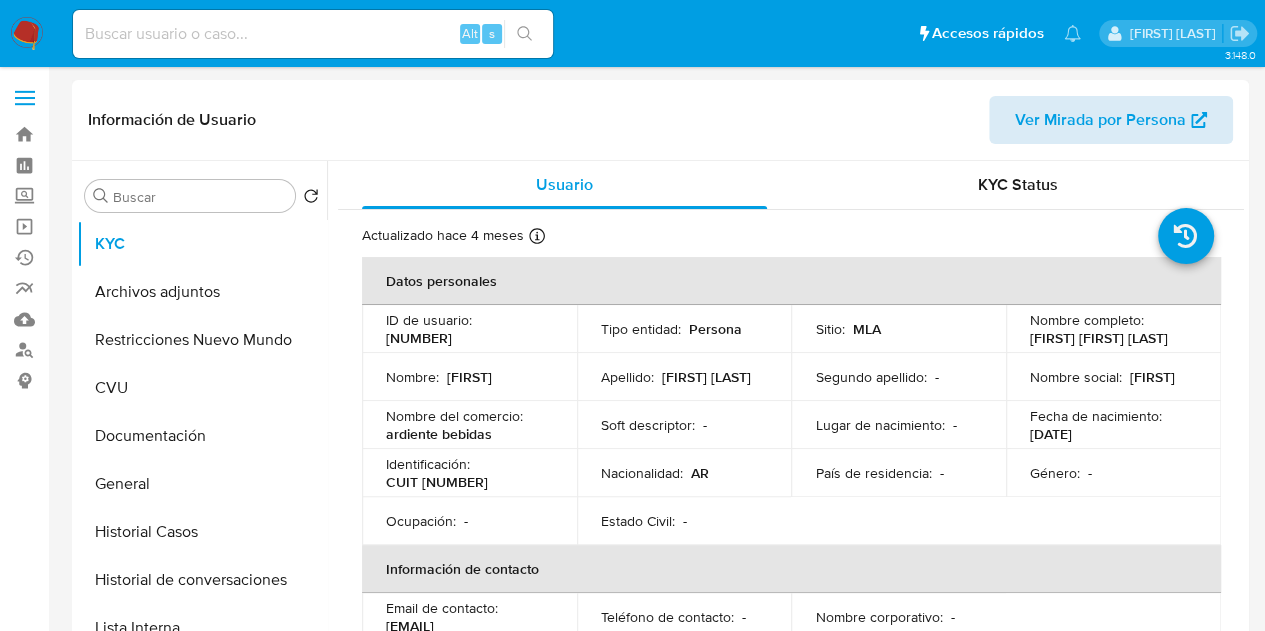 select on "10" 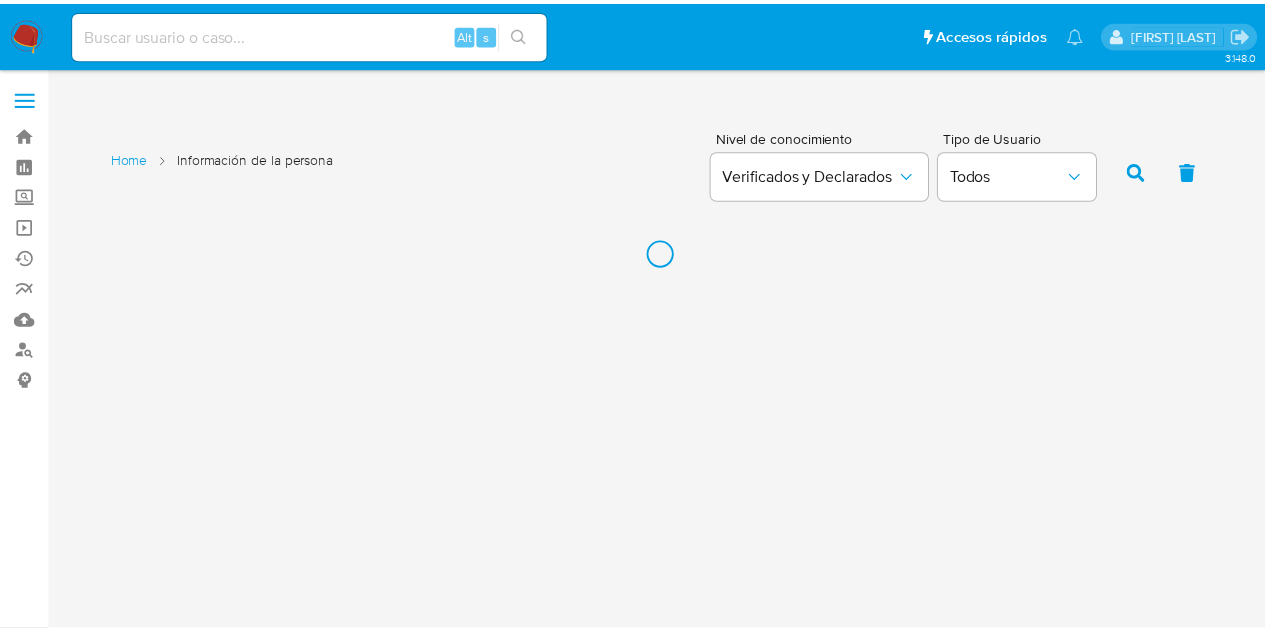 scroll, scrollTop: 0, scrollLeft: 0, axis: both 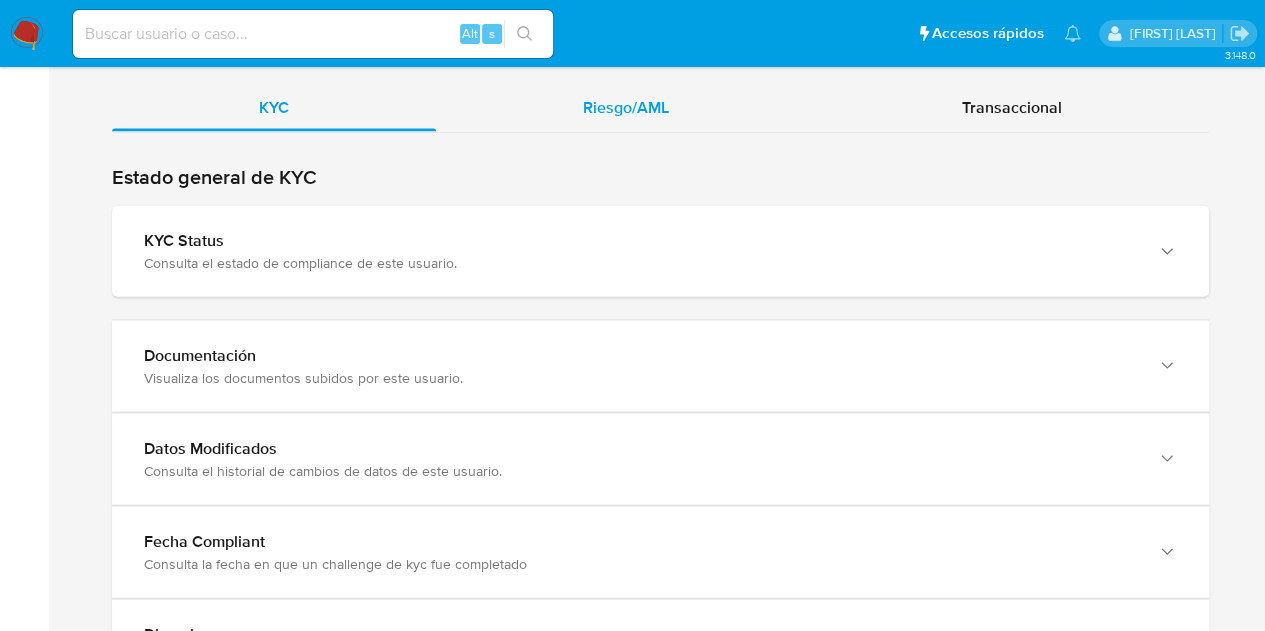 click on "Riesgo/AML" at bounding box center (626, 106) 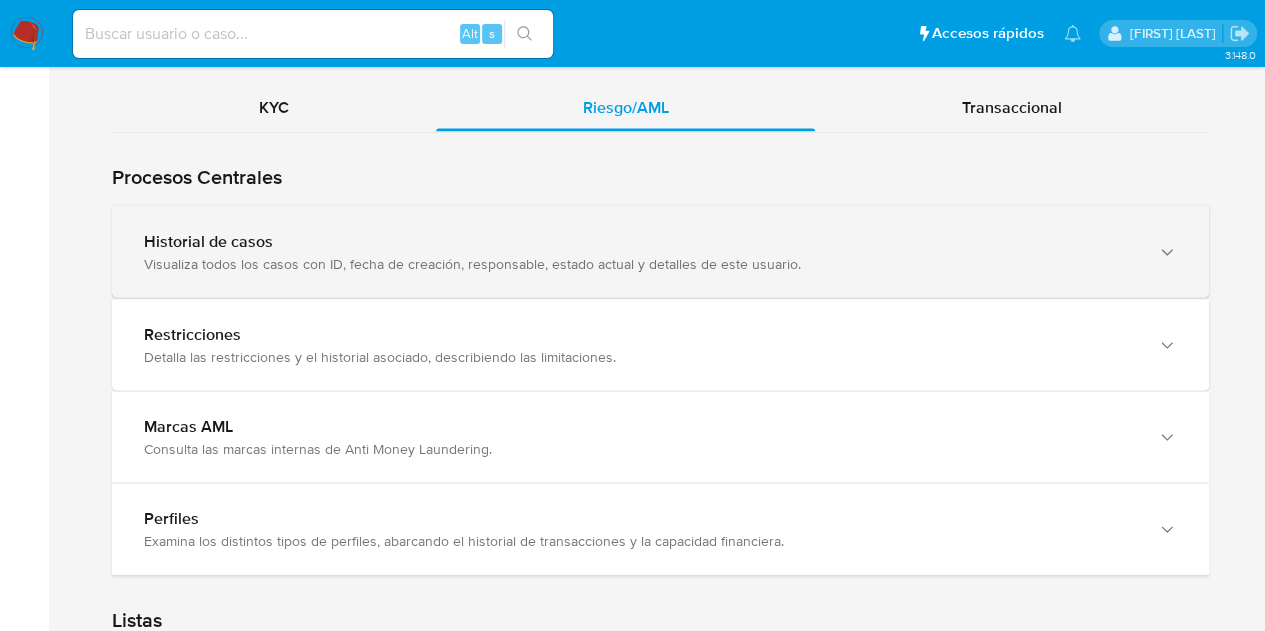 click on "Visualiza todos los casos con ID, fecha de creación, responsable, estado actual y detalles de este usuario." at bounding box center [640, 263] 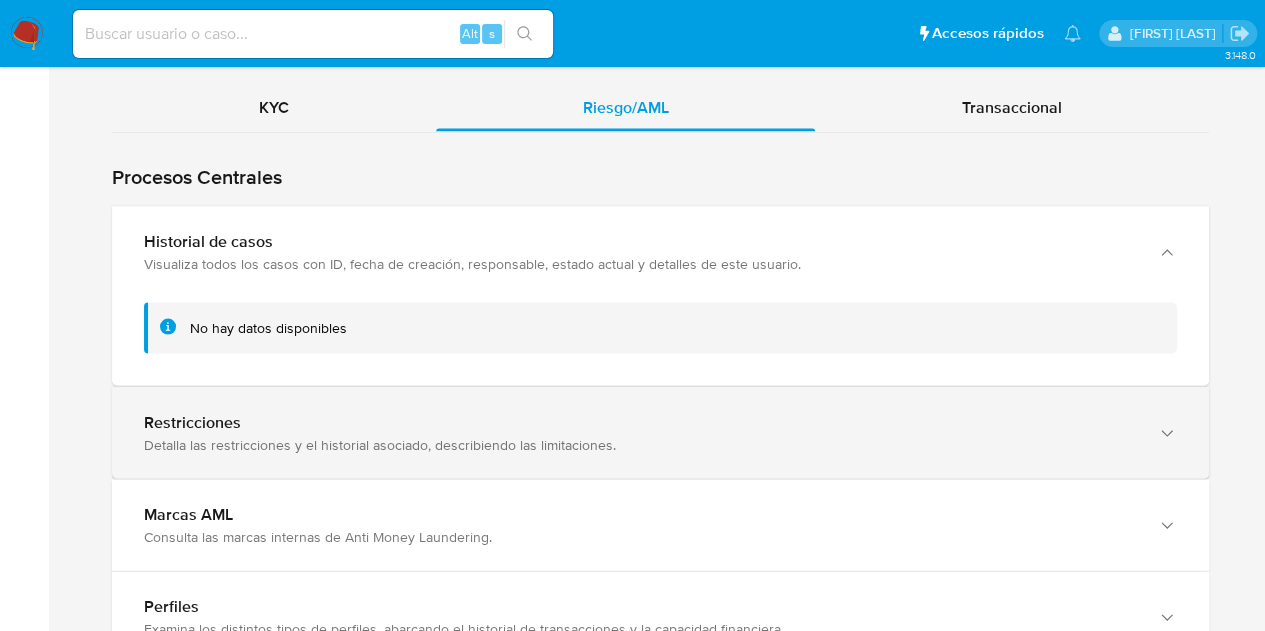click on "Restricciones" at bounding box center (640, 422) 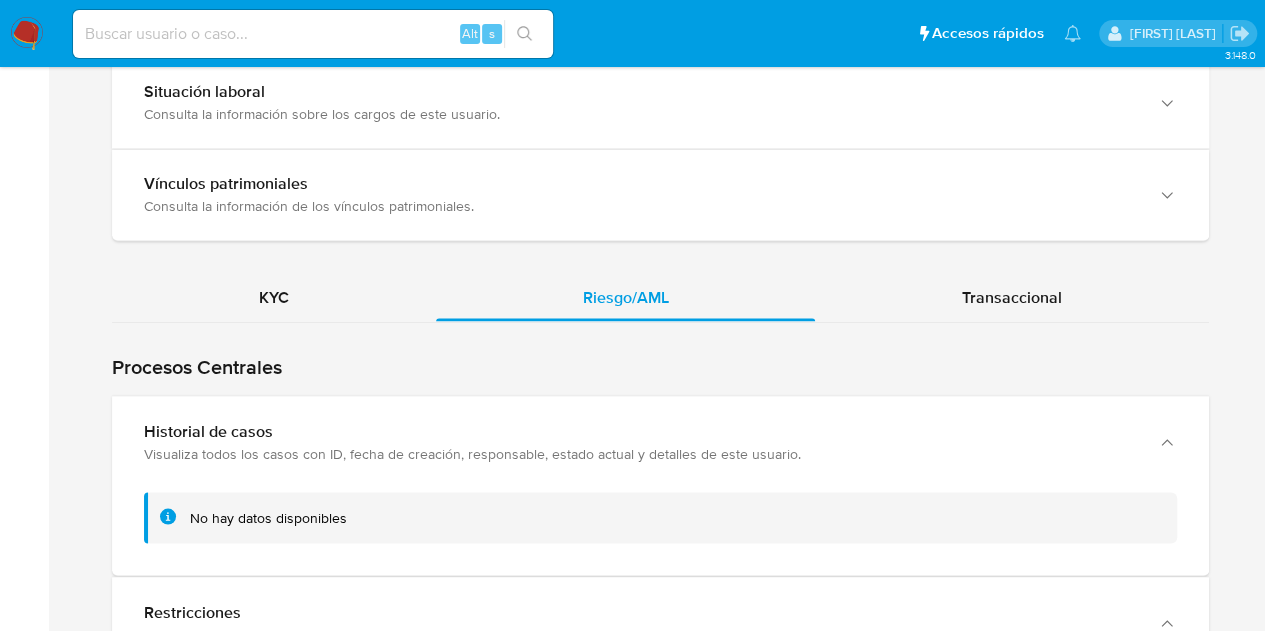 scroll, scrollTop: 1672, scrollLeft: 0, axis: vertical 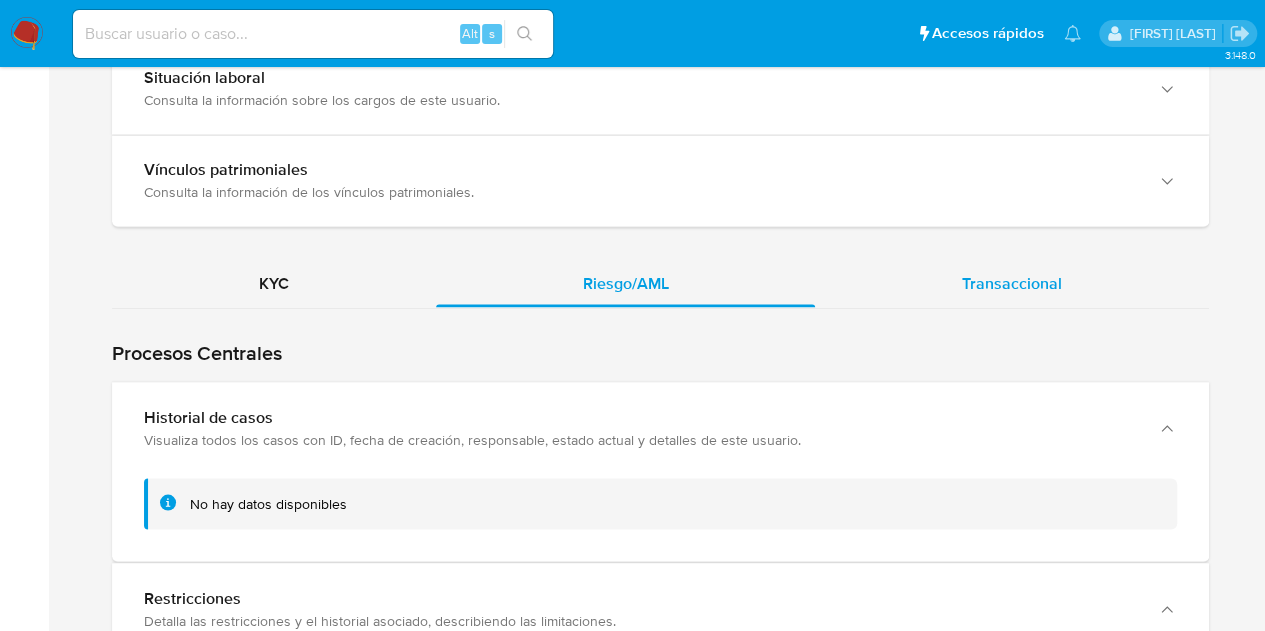 click on "Transaccional" at bounding box center (1012, 282) 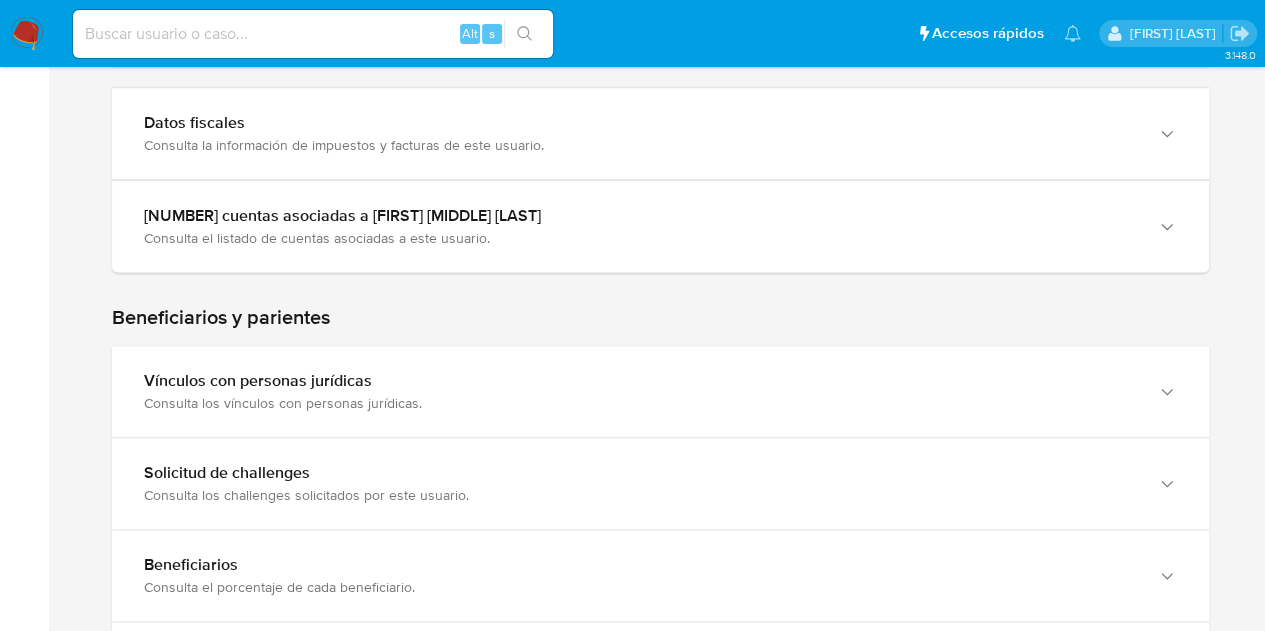 scroll, scrollTop: 773, scrollLeft: 0, axis: vertical 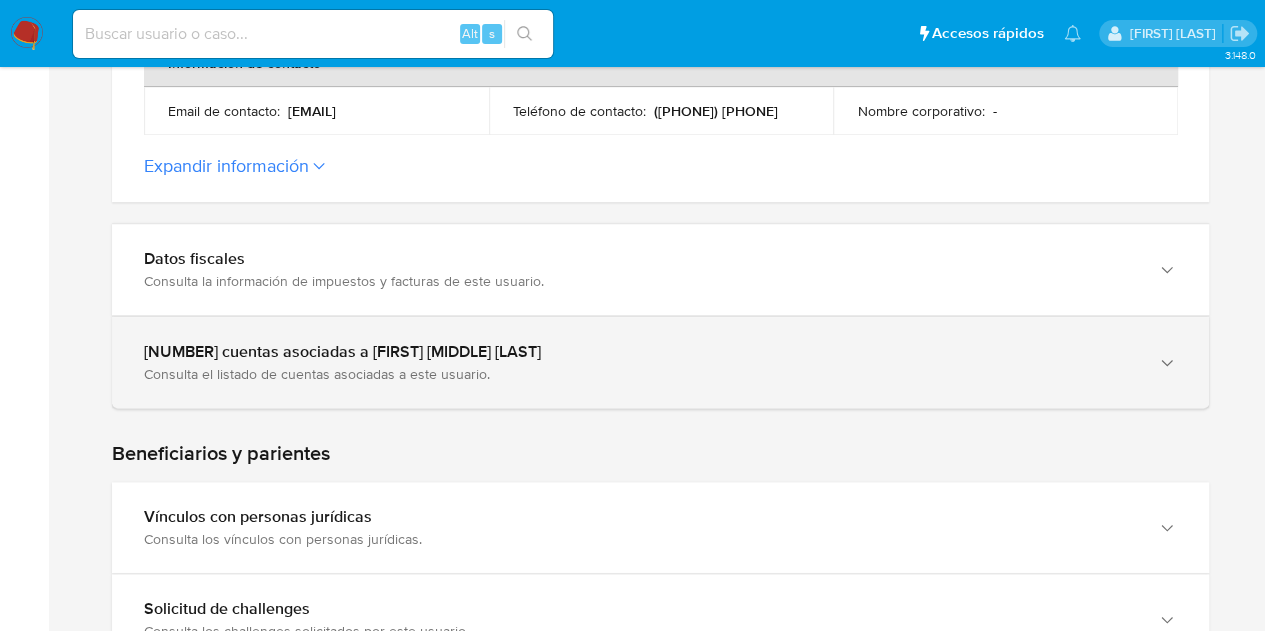 click on "4 cuentas asociadas a Jonatan Daniel Martinez Consulta el listado de cuentas asociadas a este usuario." at bounding box center [660, 362] 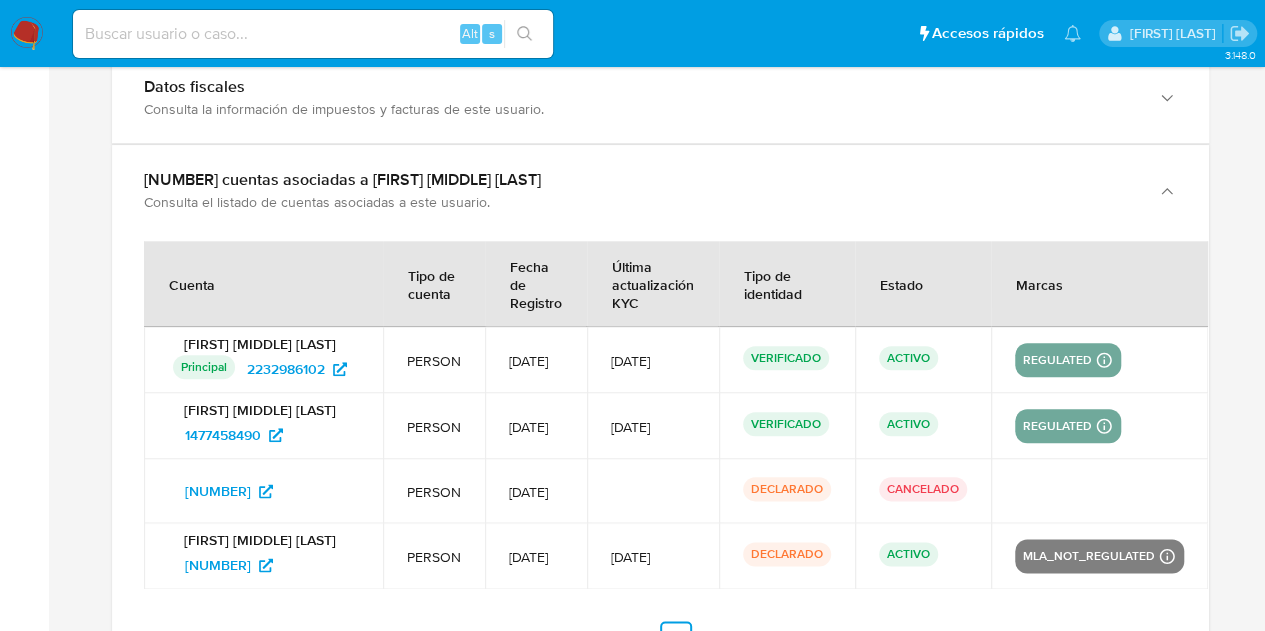 scroll, scrollTop: 998, scrollLeft: 0, axis: vertical 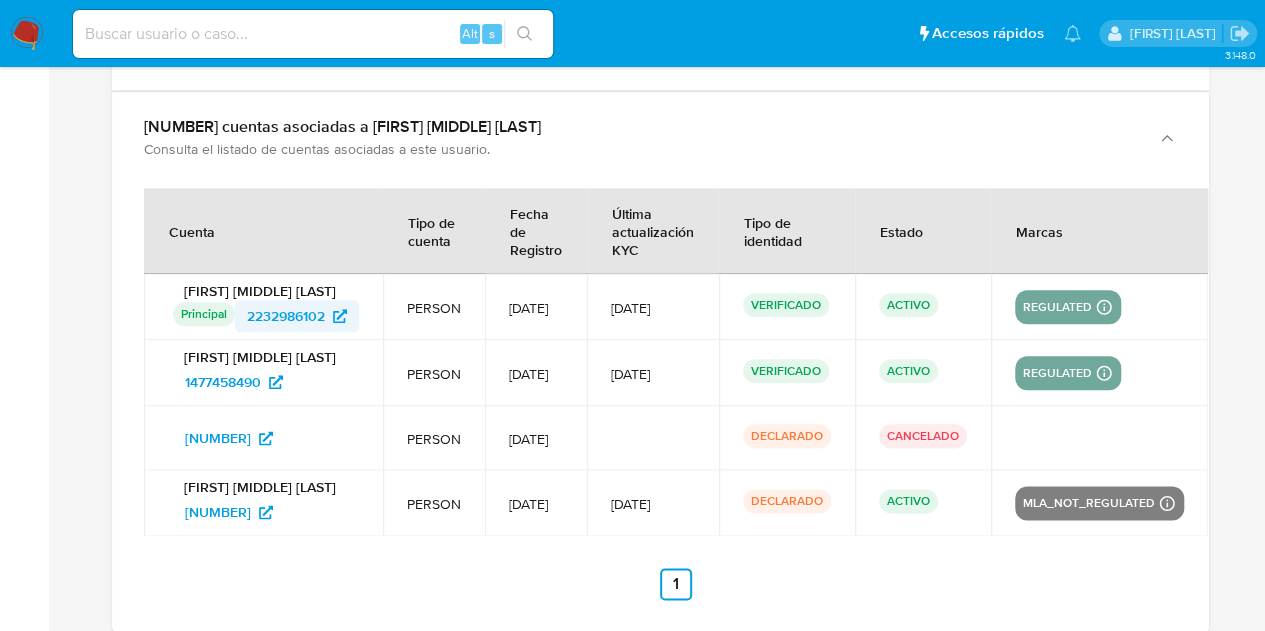 click on "2232986102" at bounding box center (286, 316) 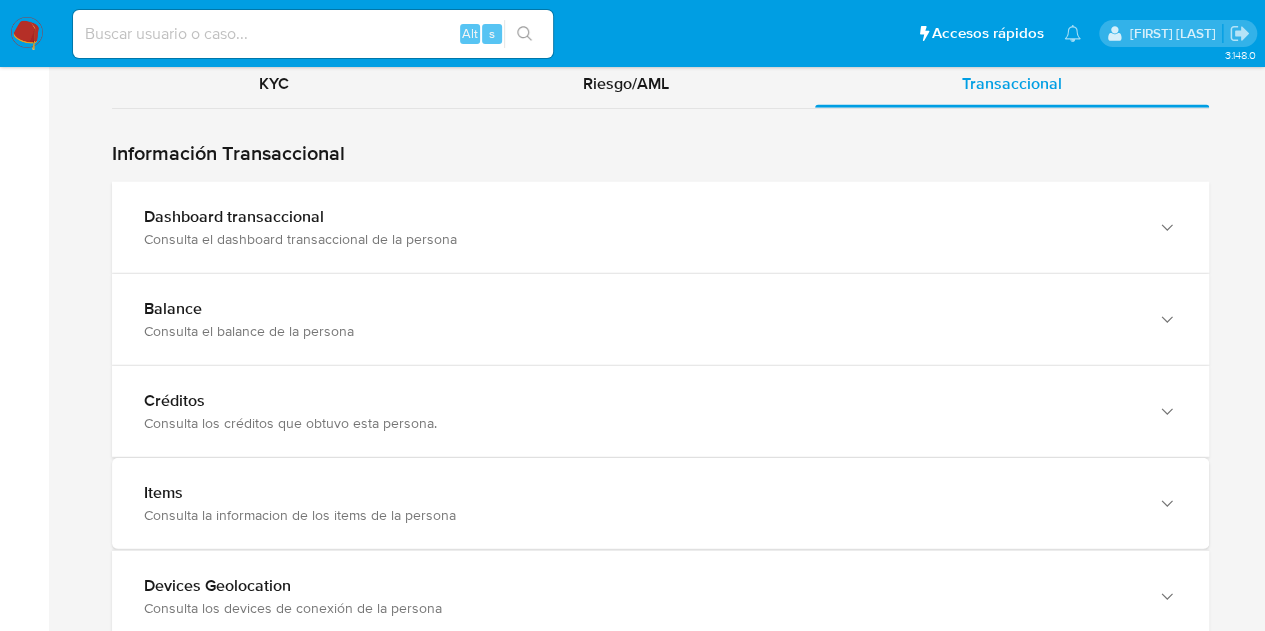 scroll, scrollTop: 2304, scrollLeft: 0, axis: vertical 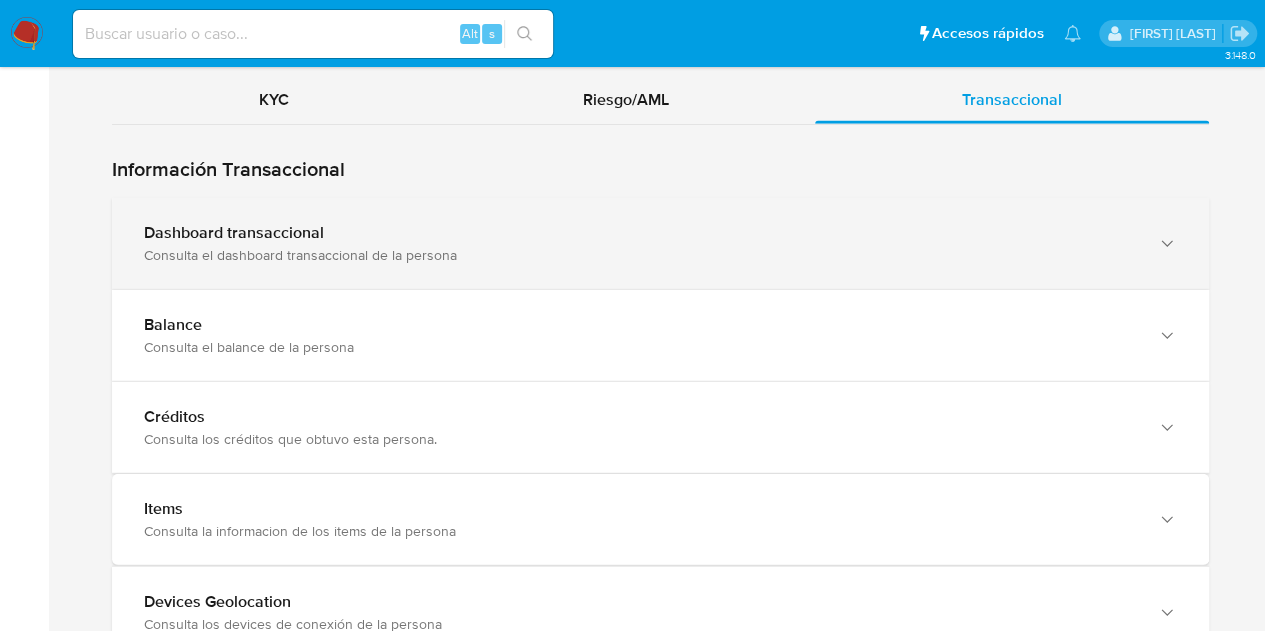 click on "Consulta el dashboard transaccional de la persona" at bounding box center [640, 255] 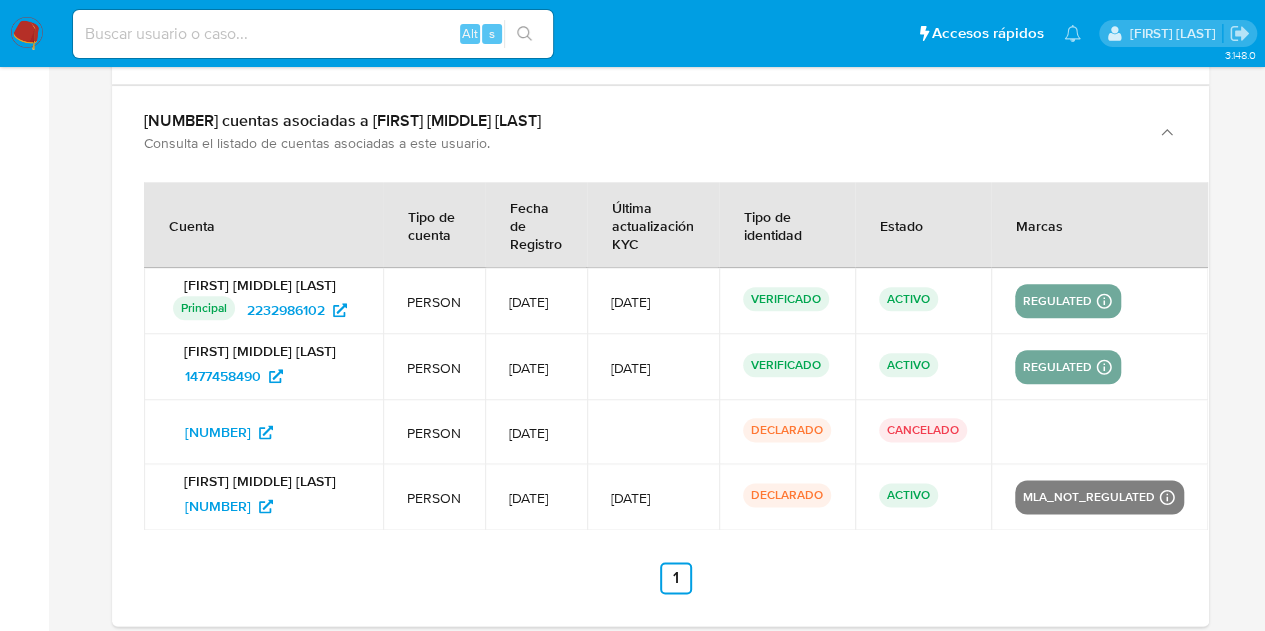 scroll, scrollTop: 1079, scrollLeft: 0, axis: vertical 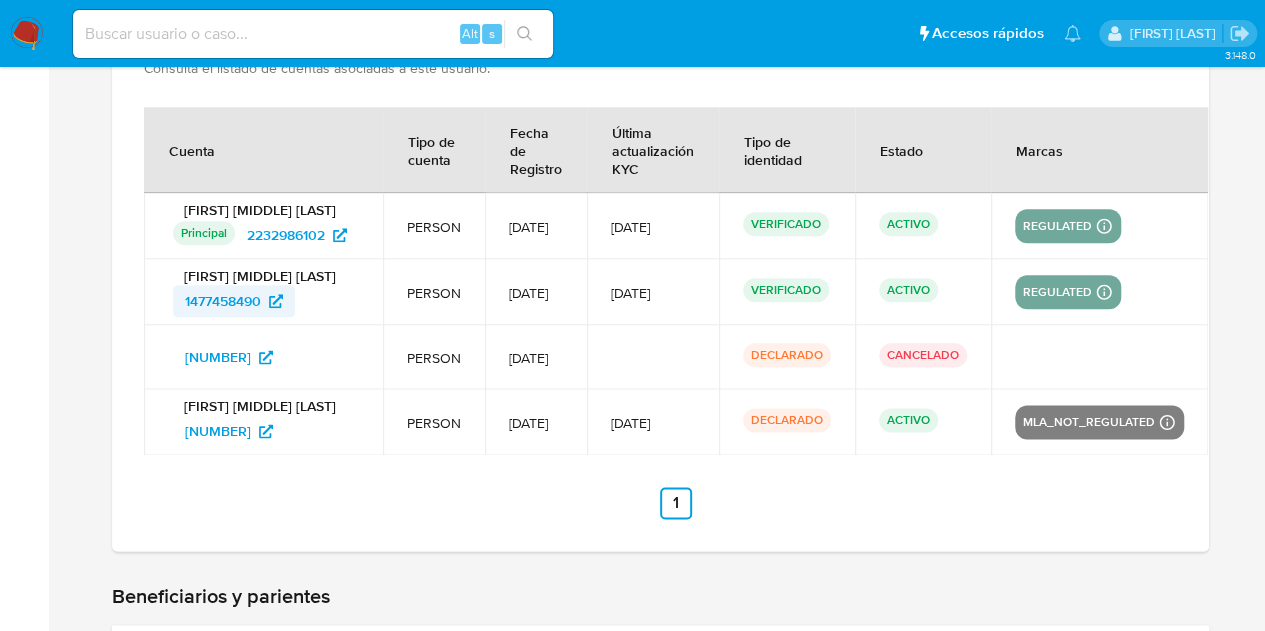 click on "1477458490" at bounding box center (223, 301) 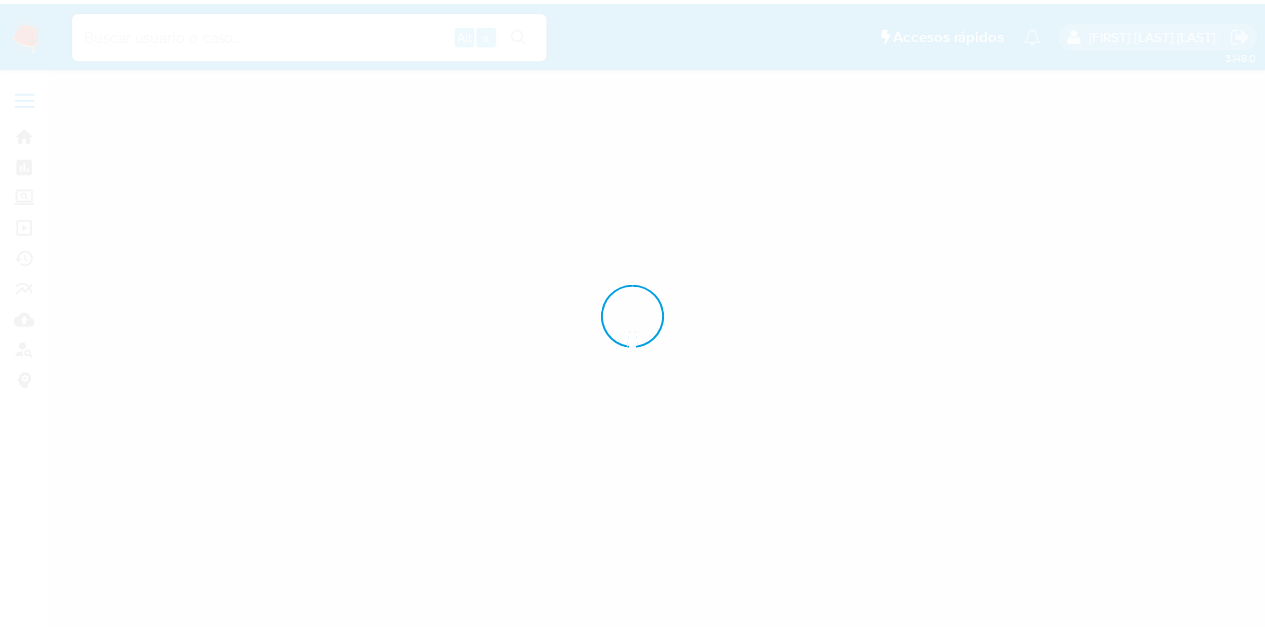 scroll, scrollTop: 0, scrollLeft: 0, axis: both 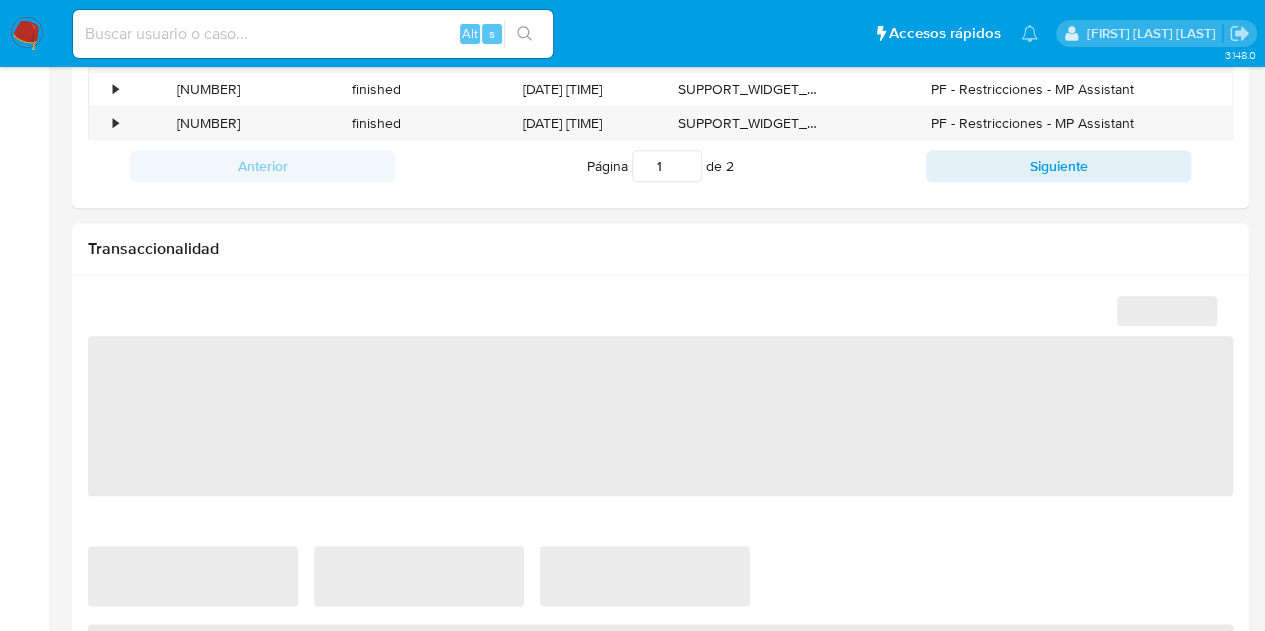 select on "10" 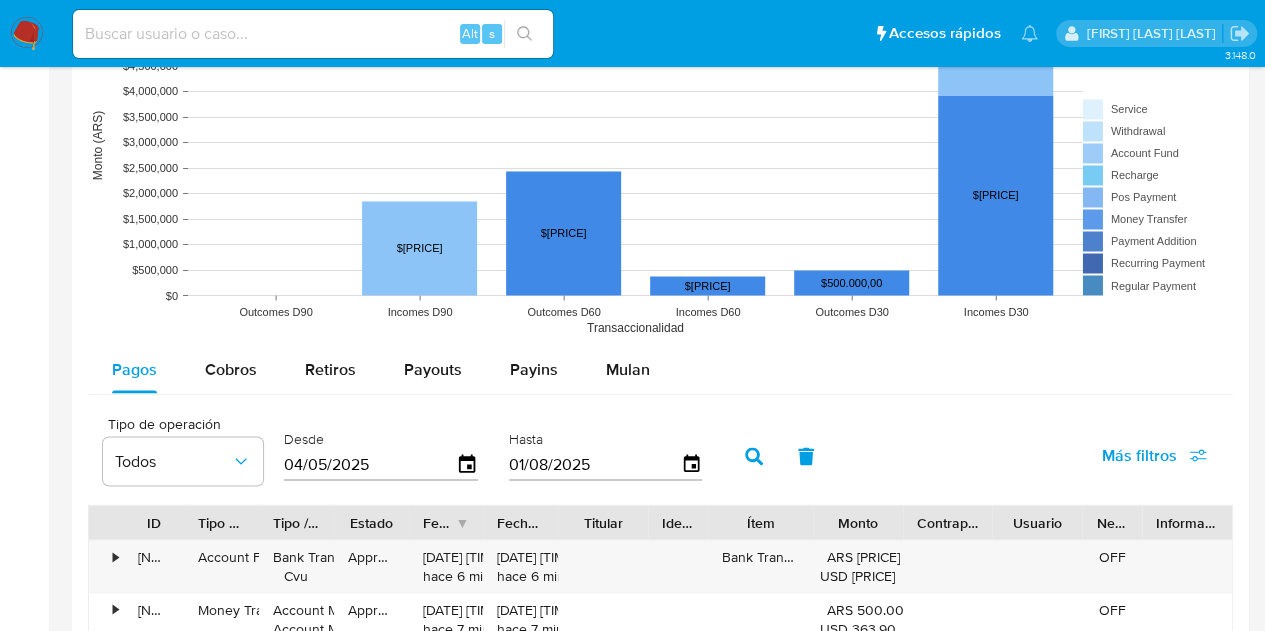 scroll, scrollTop: 1670, scrollLeft: 0, axis: vertical 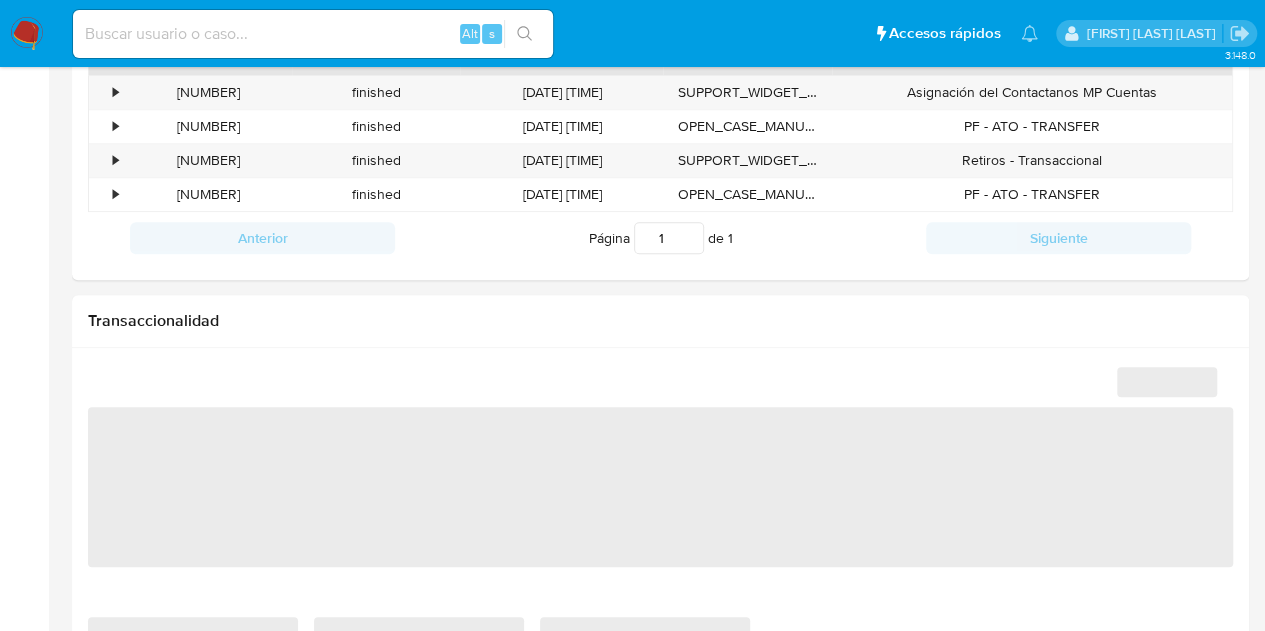 select on "10" 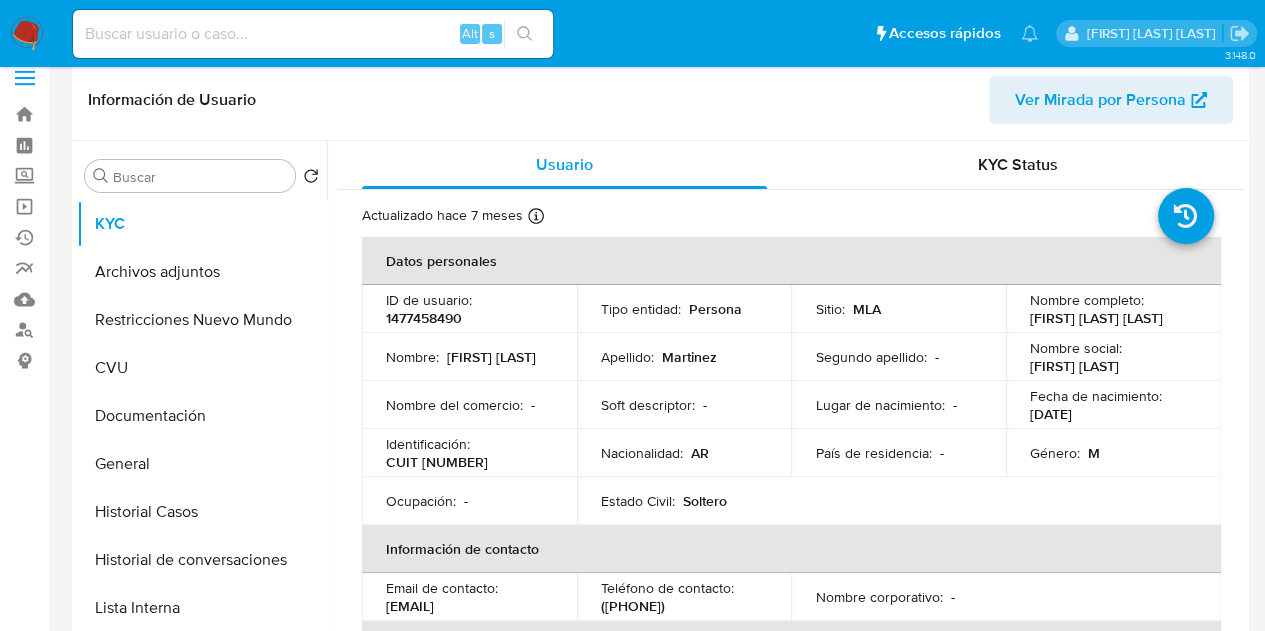 scroll, scrollTop: 0, scrollLeft: 0, axis: both 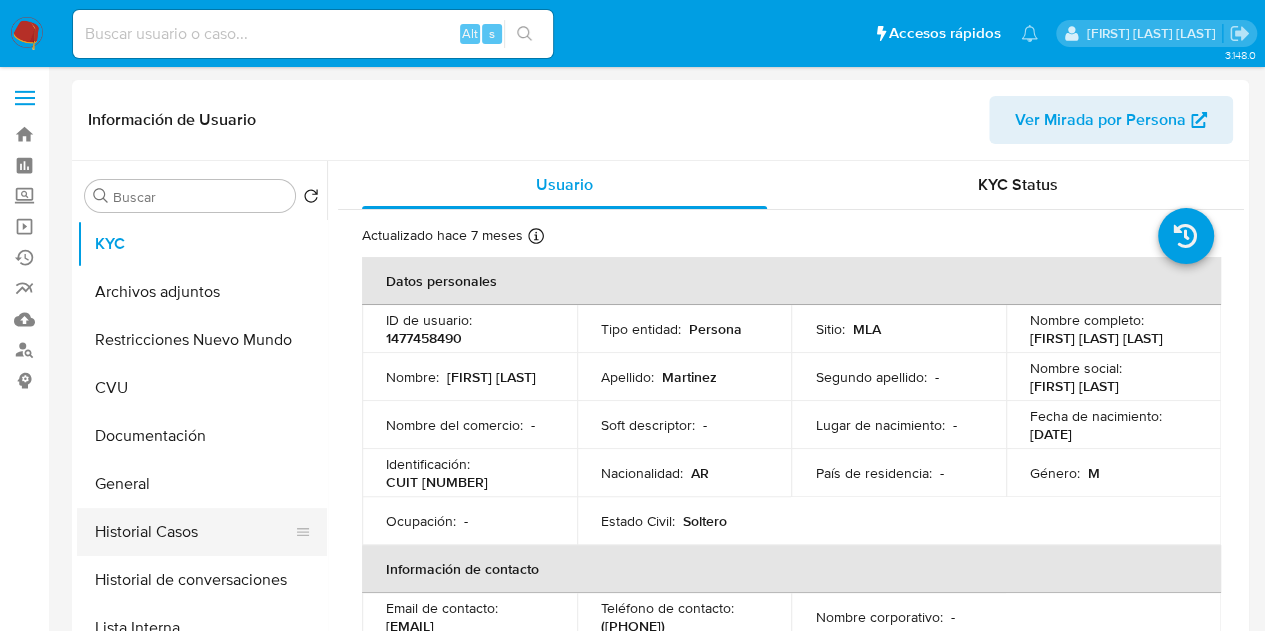 click on "Historial Casos" at bounding box center [194, 532] 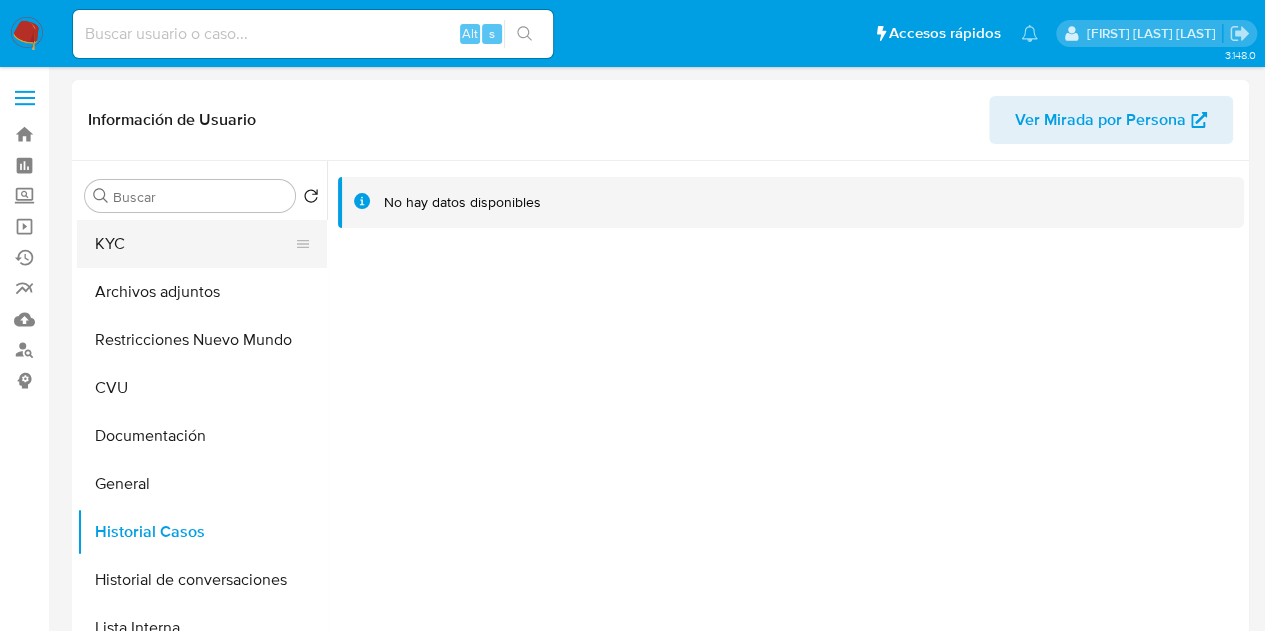 click on "KYC" at bounding box center (194, 244) 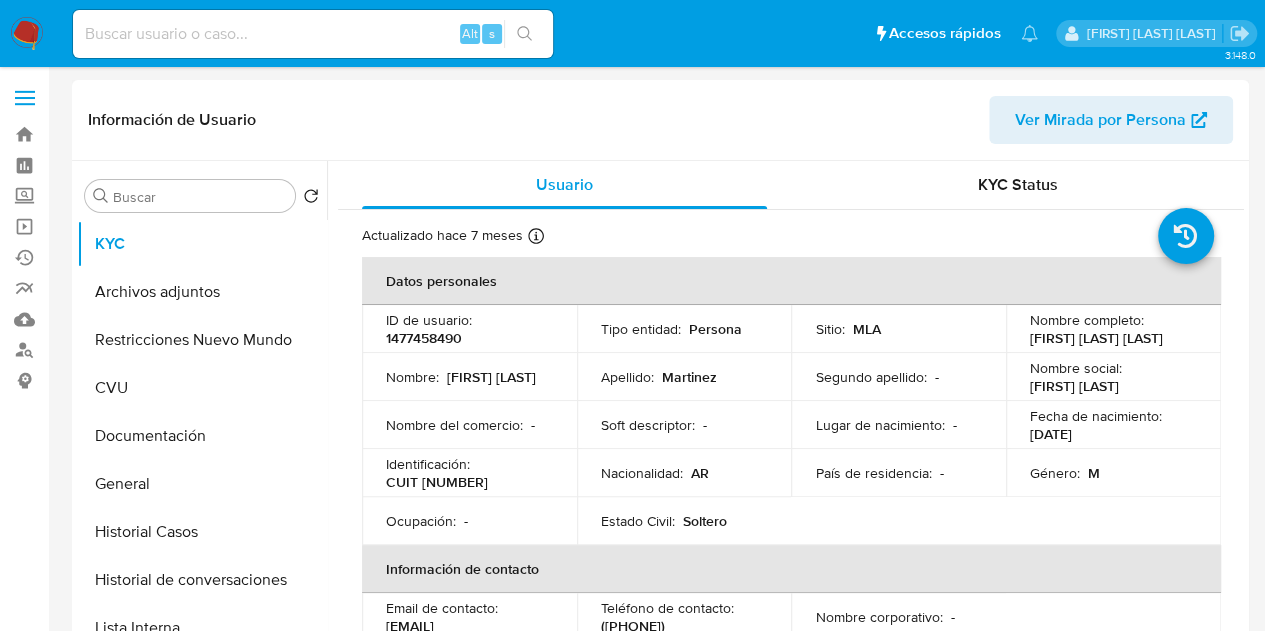 drag, startPoint x: 1025, startPoint y: 339, endPoint x: 981, endPoint y: 383, distance: 62.225395 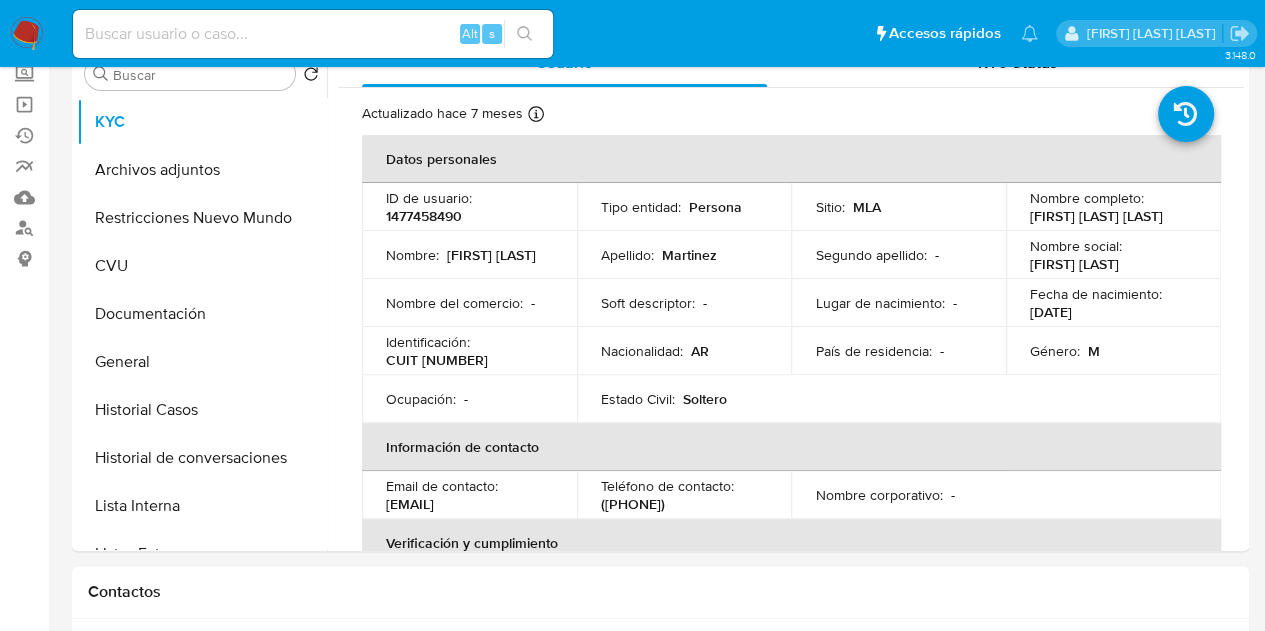 scroll, scrollTop: 103, scrollLeft: 0, axis: vertical 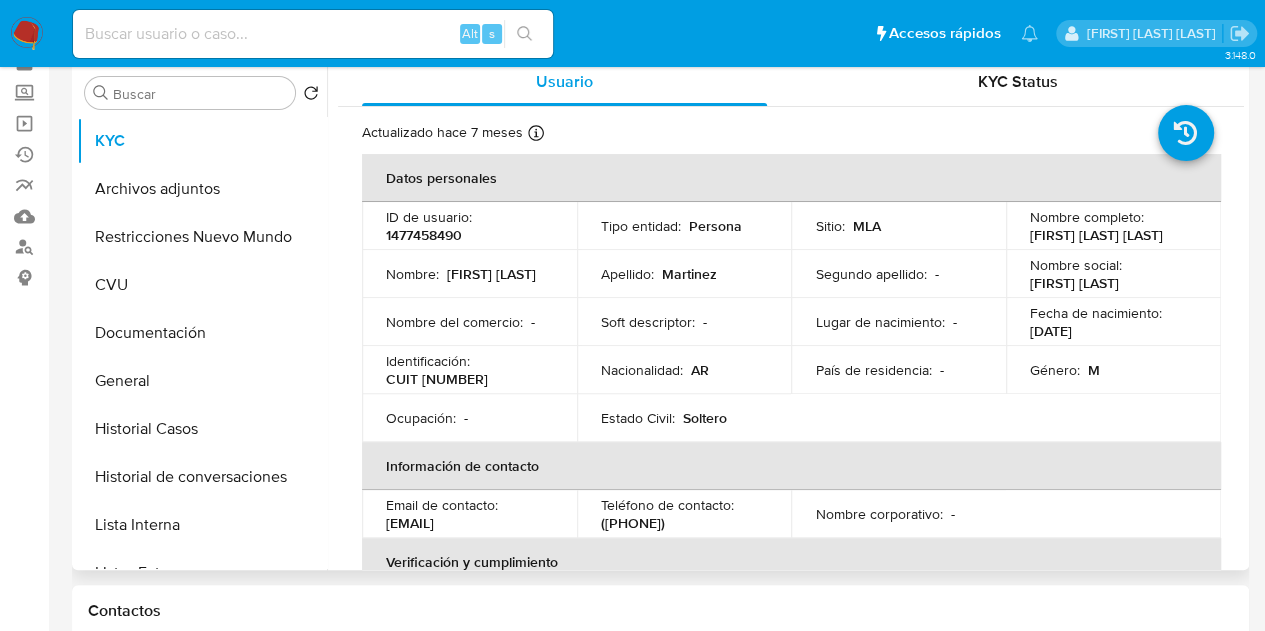 click on "ID de usuario :    1477458490" at bounding box center (469, 226) 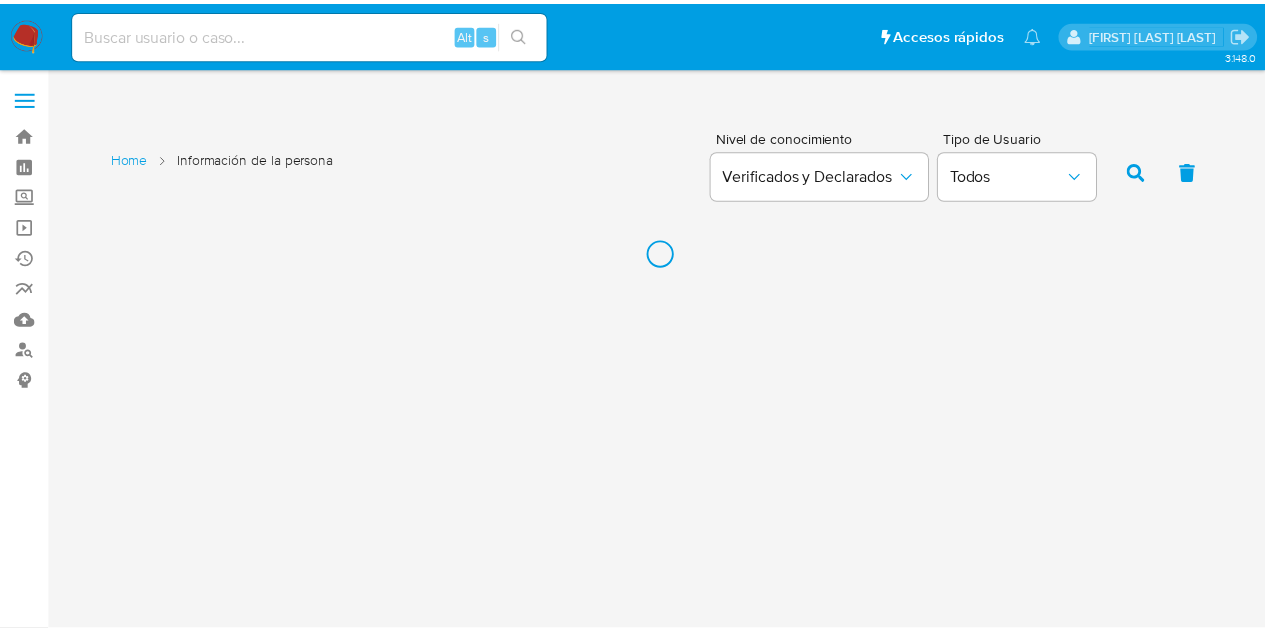 scroll, scrollTop: 0, scrollLeft: 0, axis: both 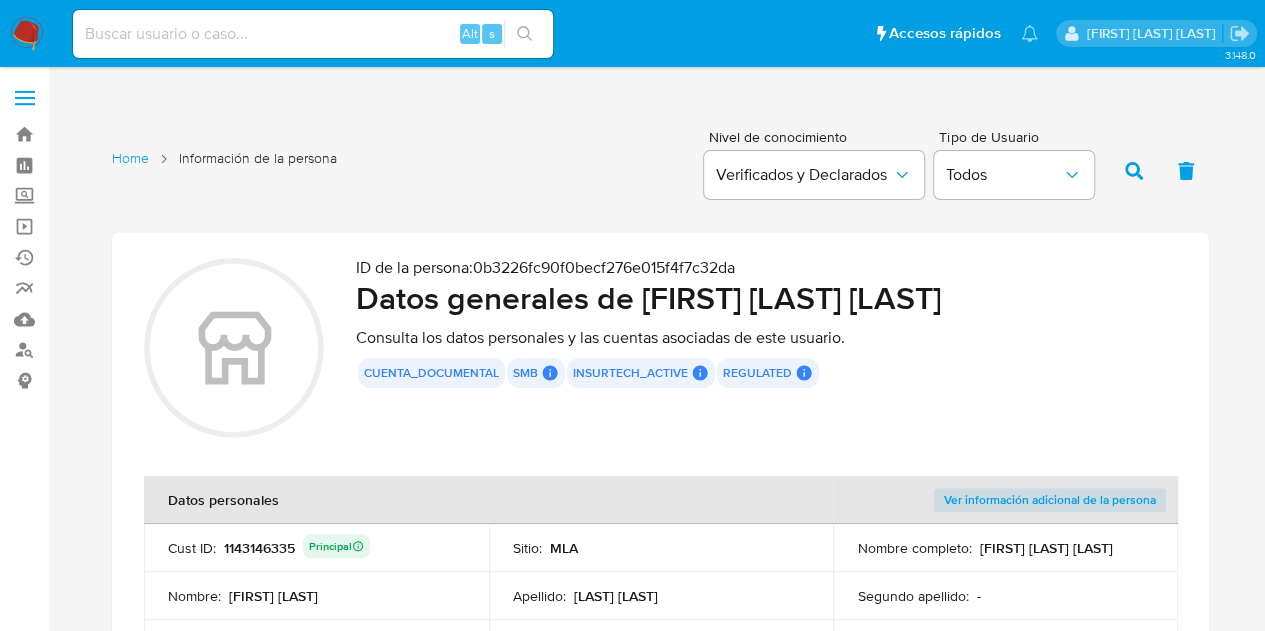 click on "Datos generales de [FIRST] [LAST] [LAST]" at bounding box center (766, 298) 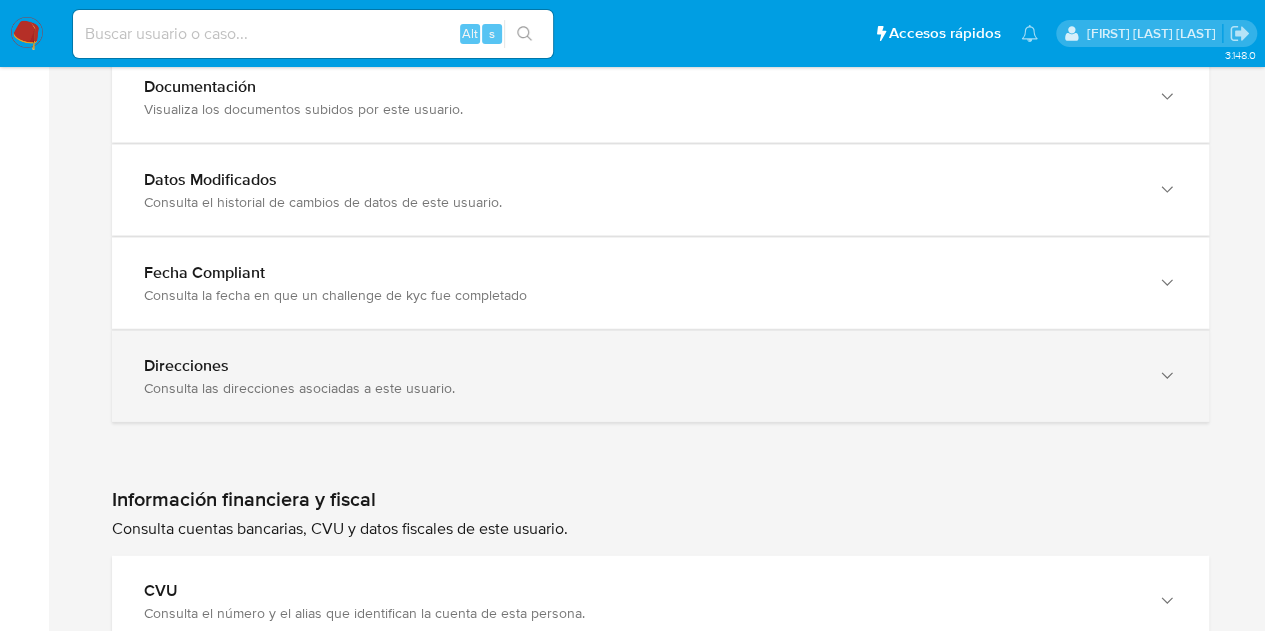click on "Direcciones" at bounding box center (640, 366) 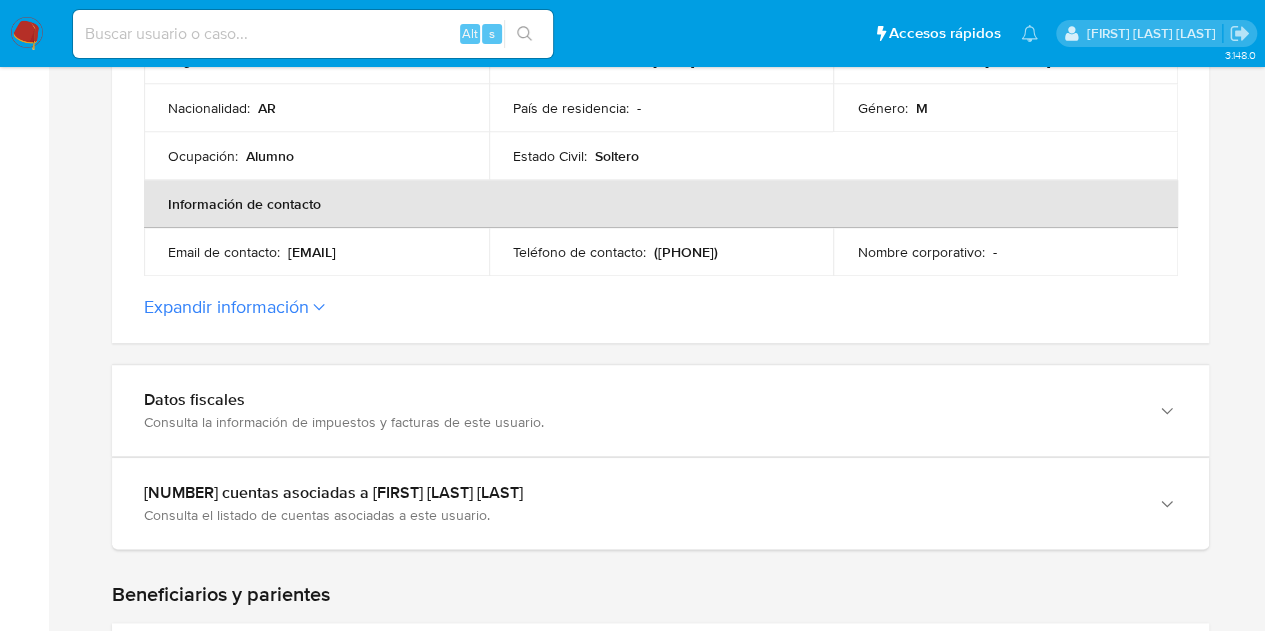 scroll, scrollTop: 741, scrollLeft: 0, axis: vertical 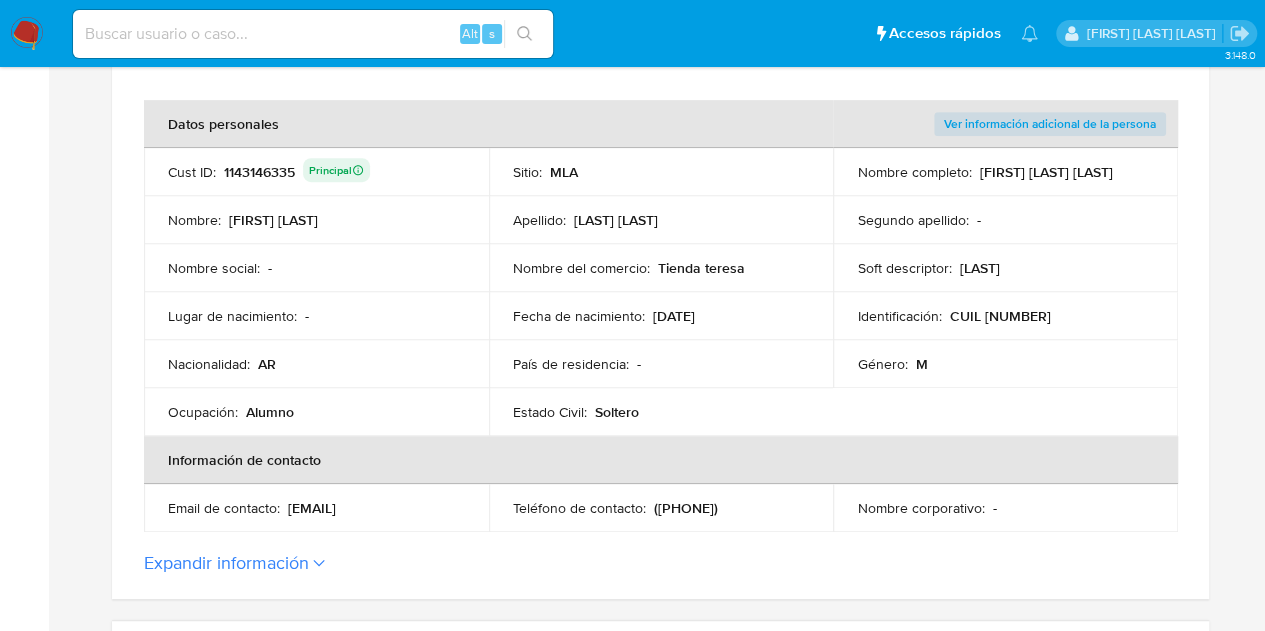 drag, startPoint x: 683, startPoint y: 265, endPoint x: 762, endPoint y: 265, distance: 79 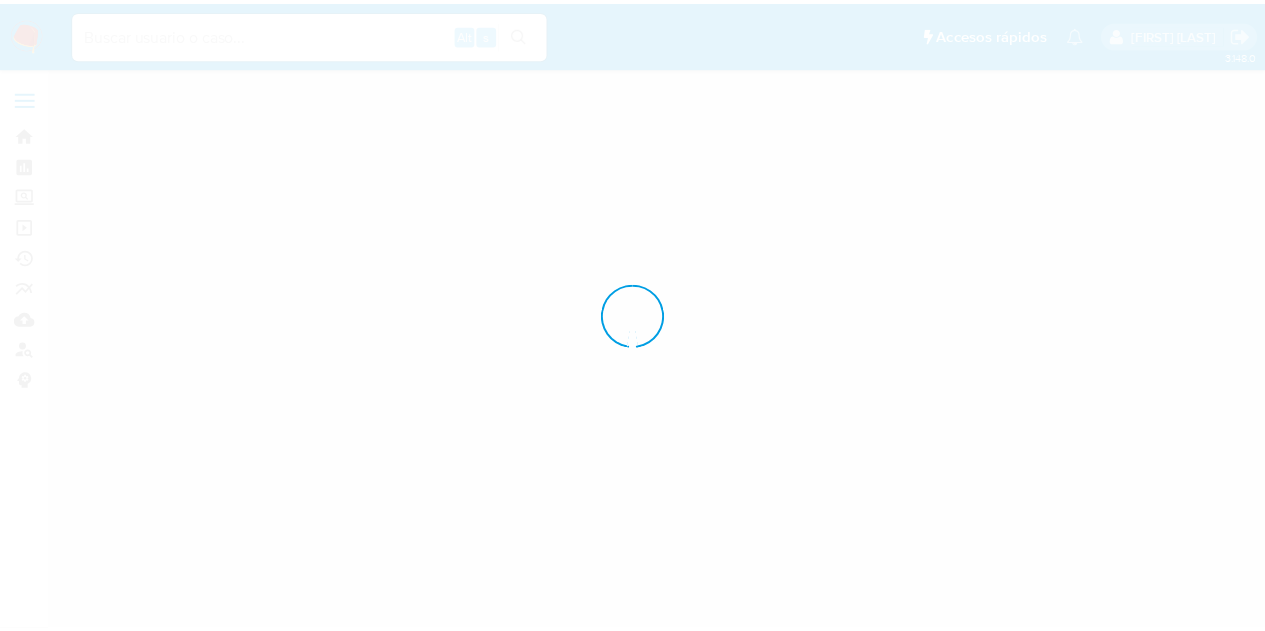 scroll, scrollTop: 0, scrollLeft: 0, axis: both 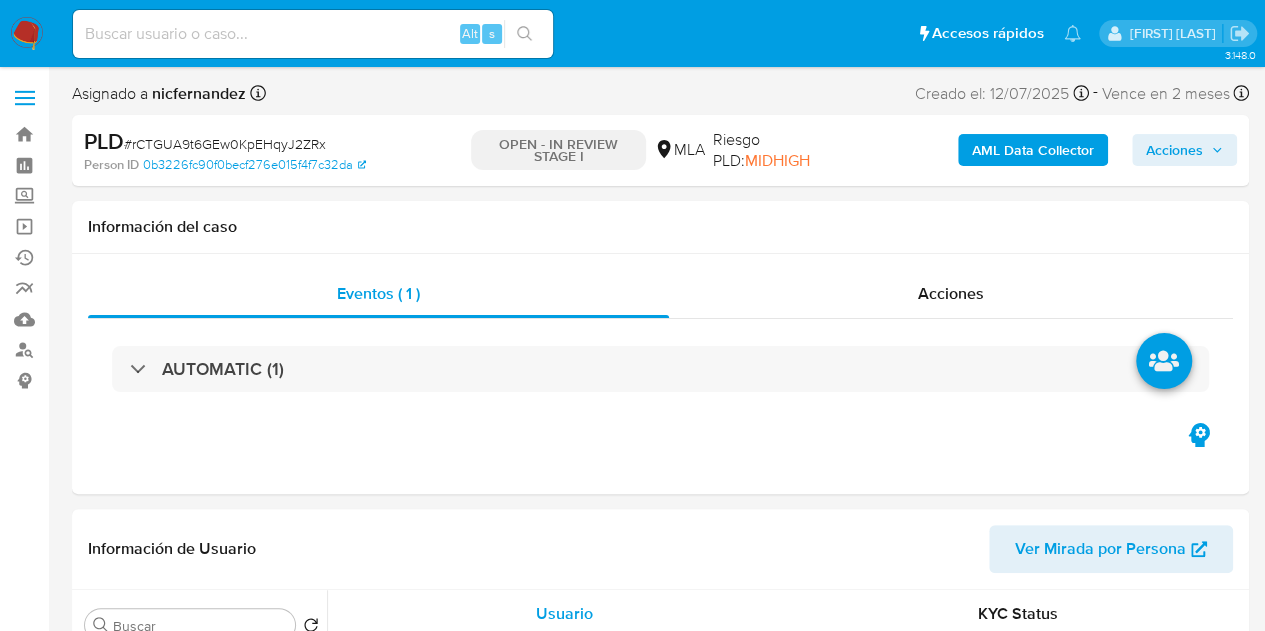 click on "Acciones" at bounding box center (1174, 150) 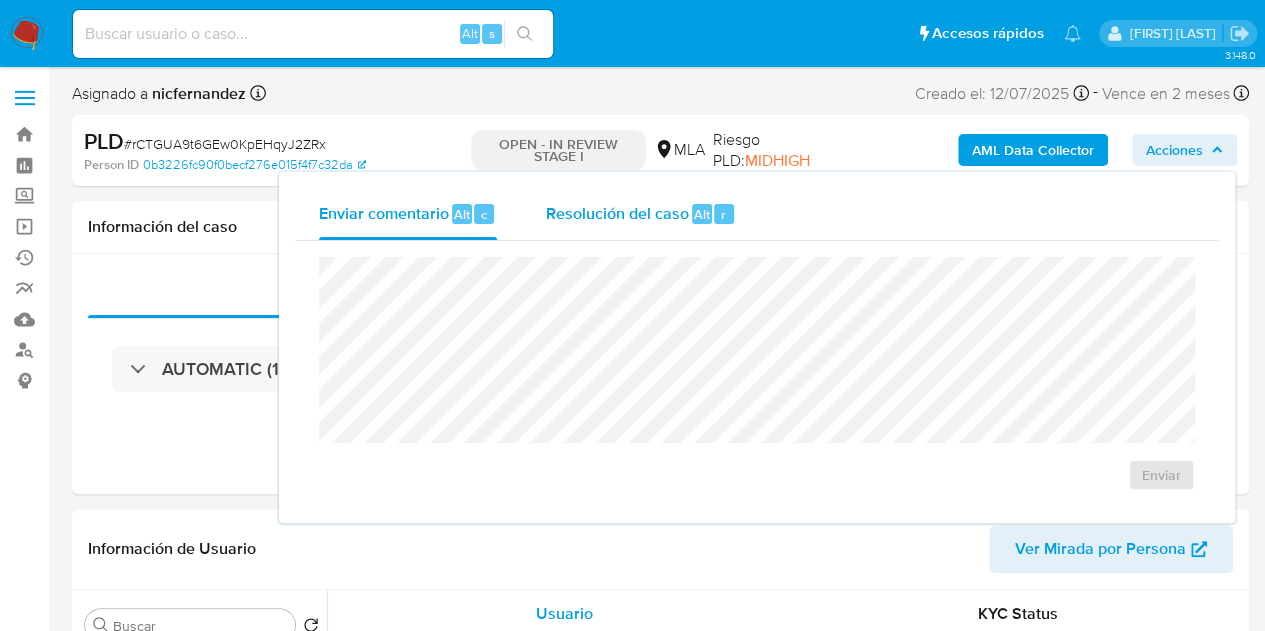 click on "Resolución del caso" at bounding box center (616, 213) 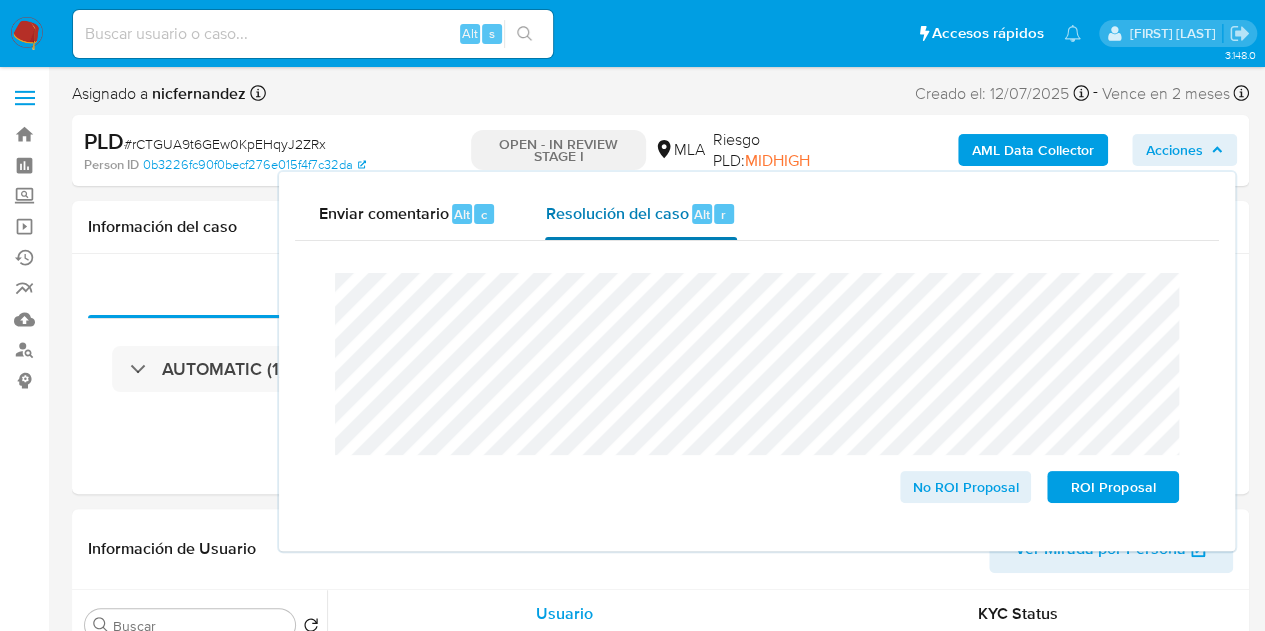select on "10" 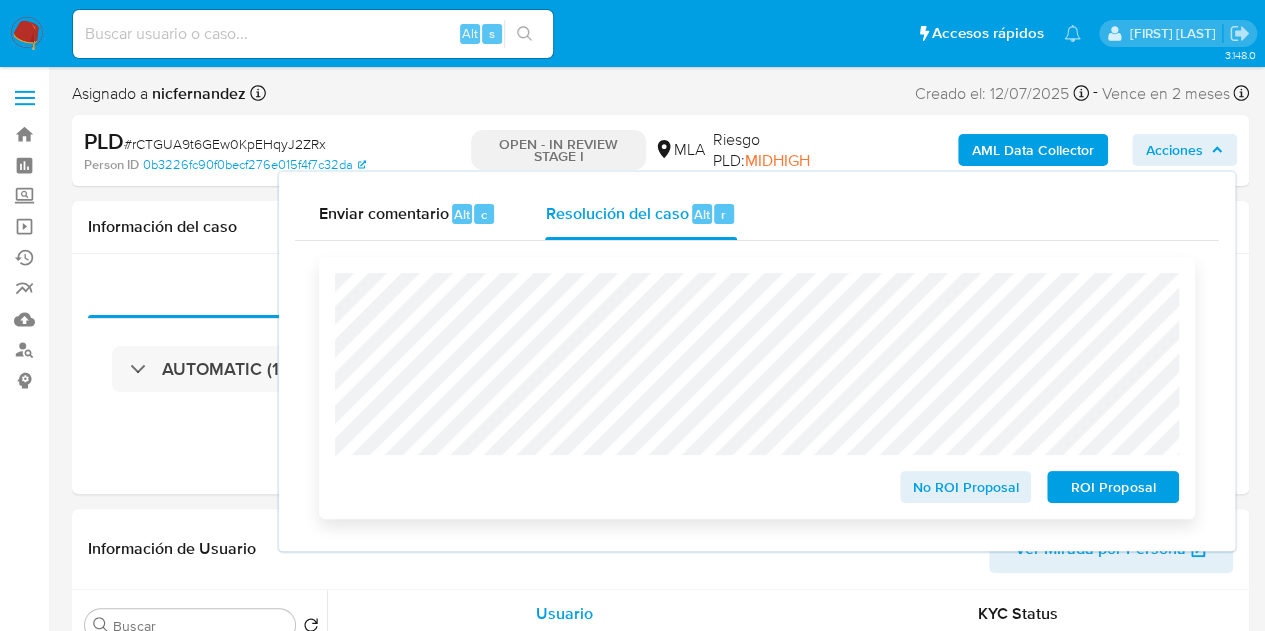 click on "ROI Proposal" at bounding box center [1113, 487] 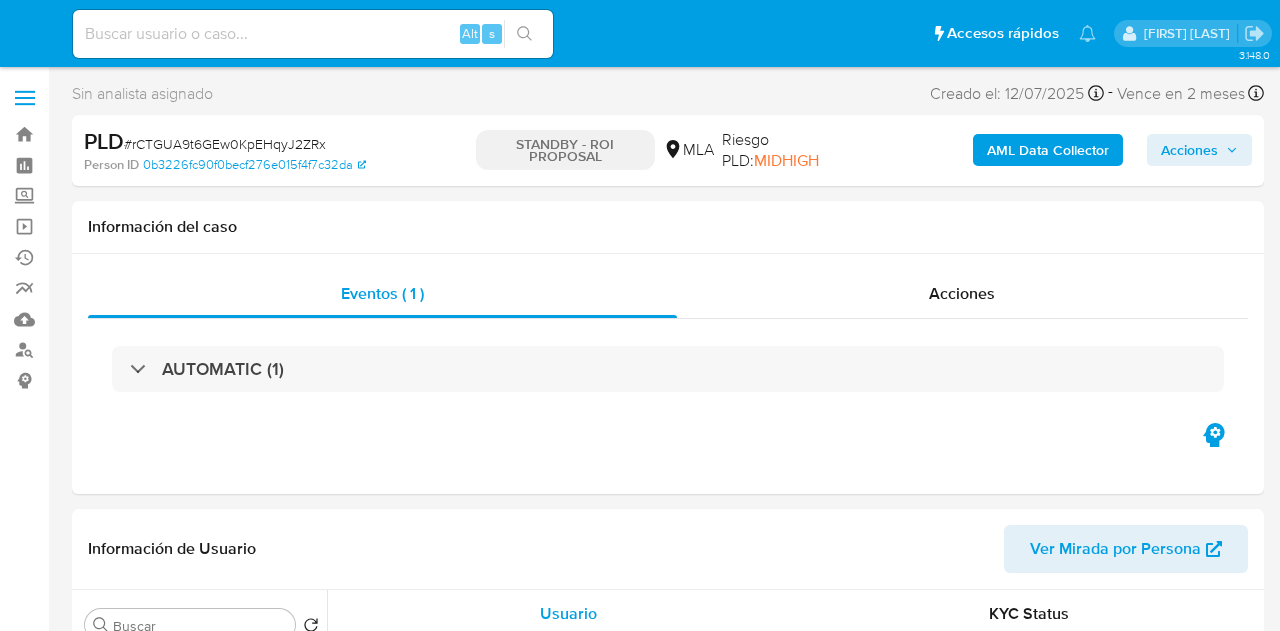 select on "10" 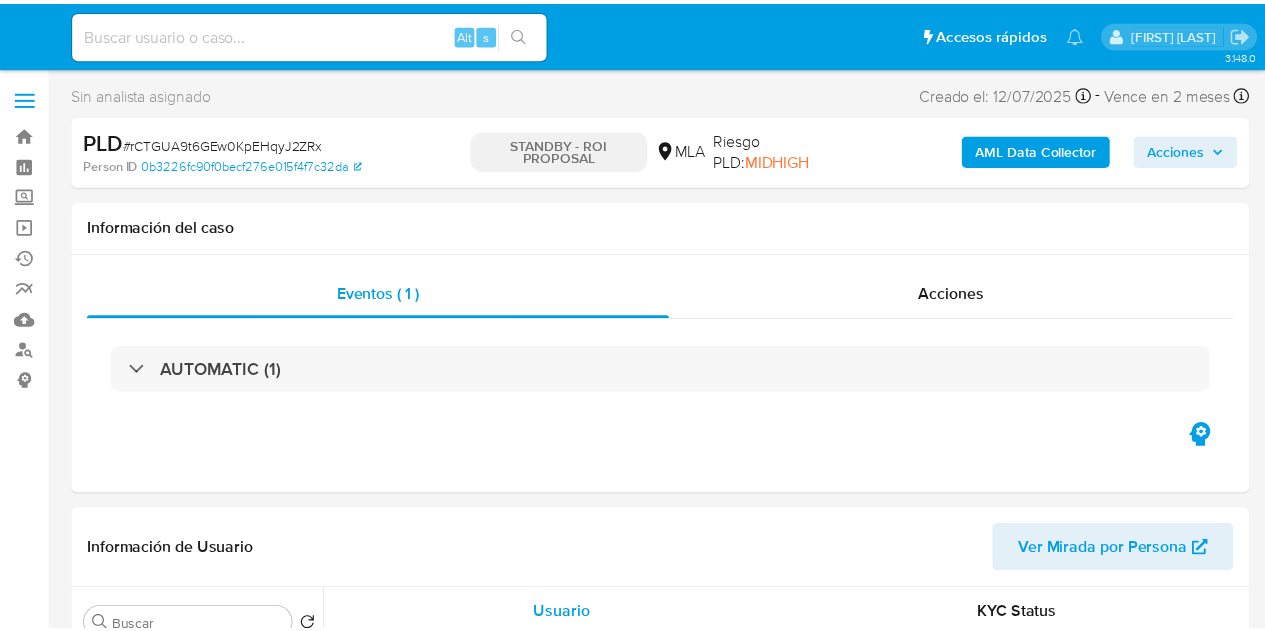 scroll, scrollTop: 0, scrollLeft: 0, axis: both 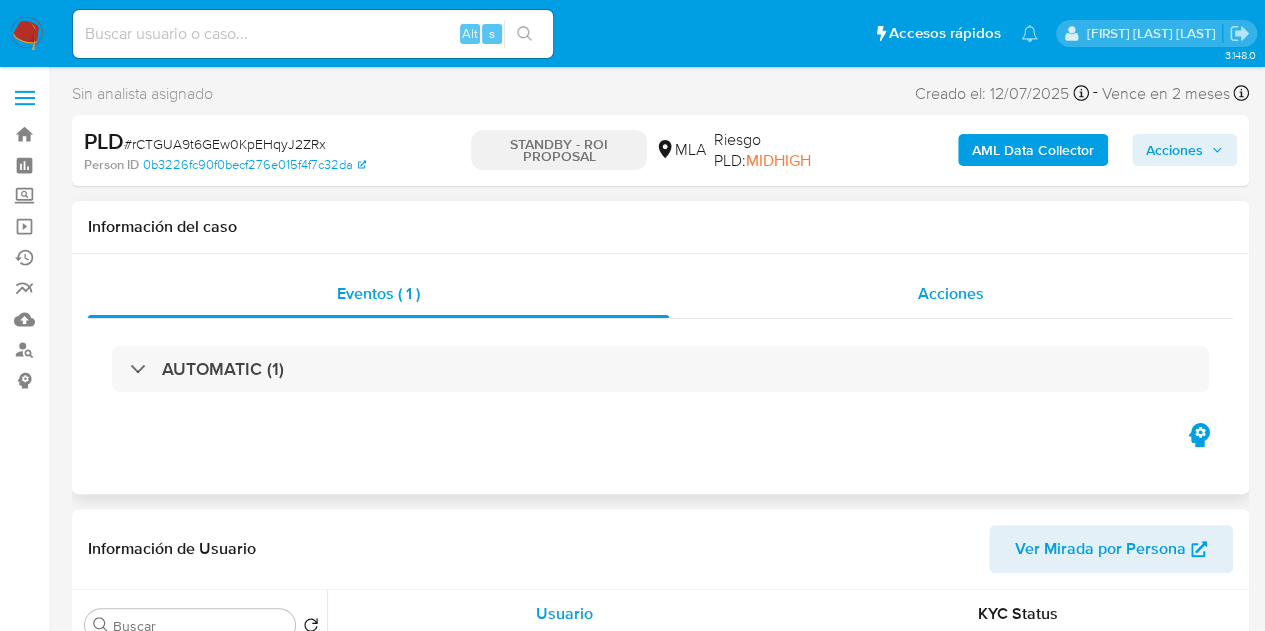 click on "Acciones" at bounding box center [951, 294] 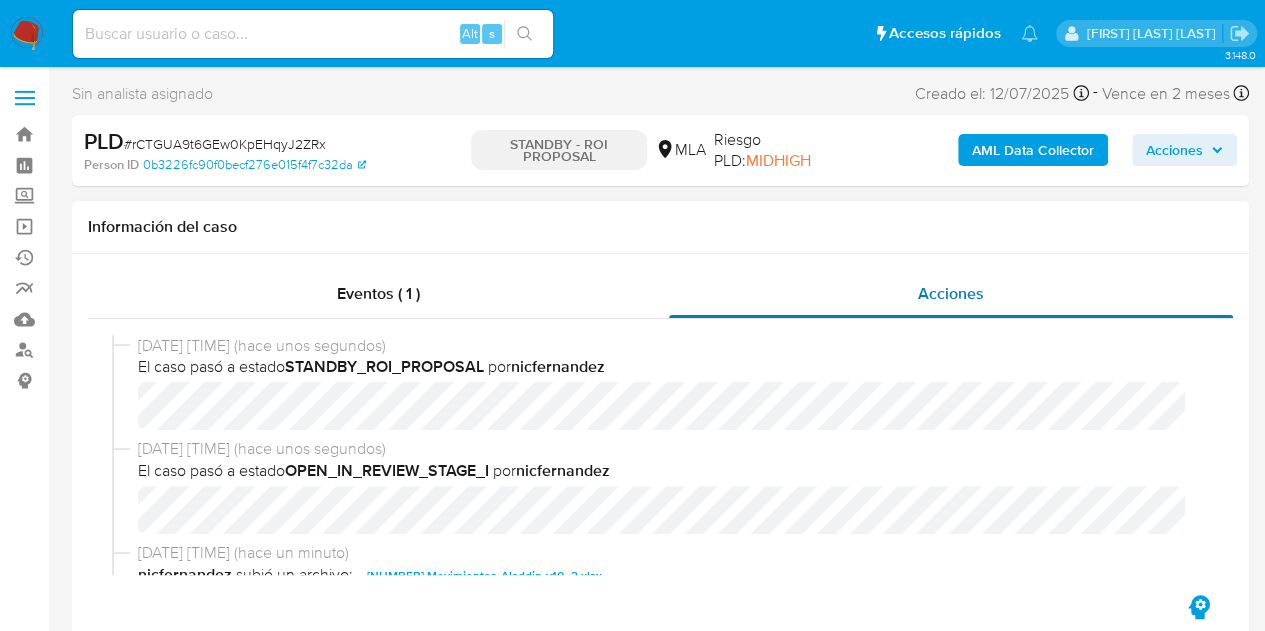 select on "10" 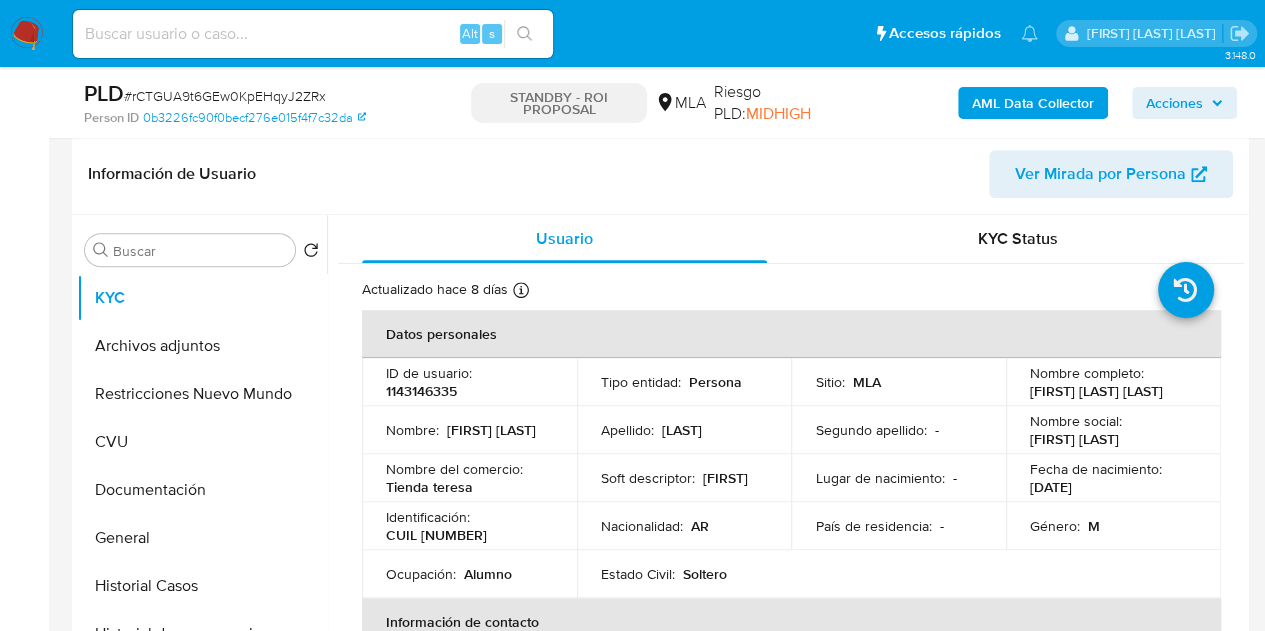 scroll, scrollTop: 464, scrollLeft: 0, axis: vertical 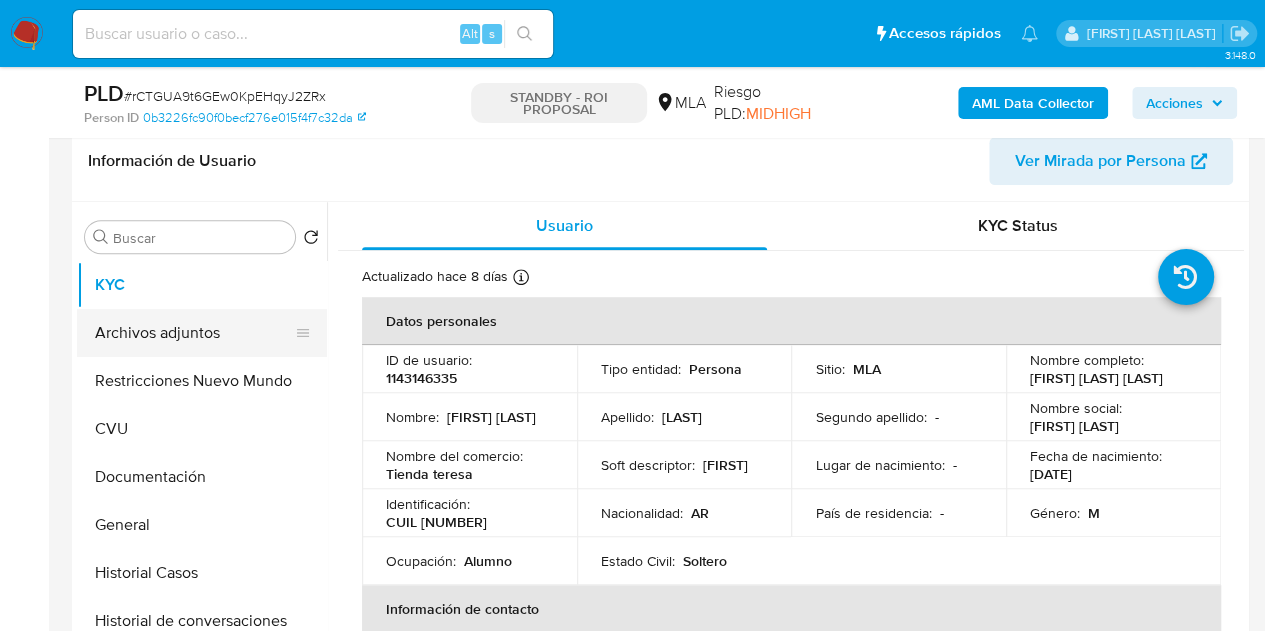 click on "Archivos adjuntos" at bounding box center (194, 333) 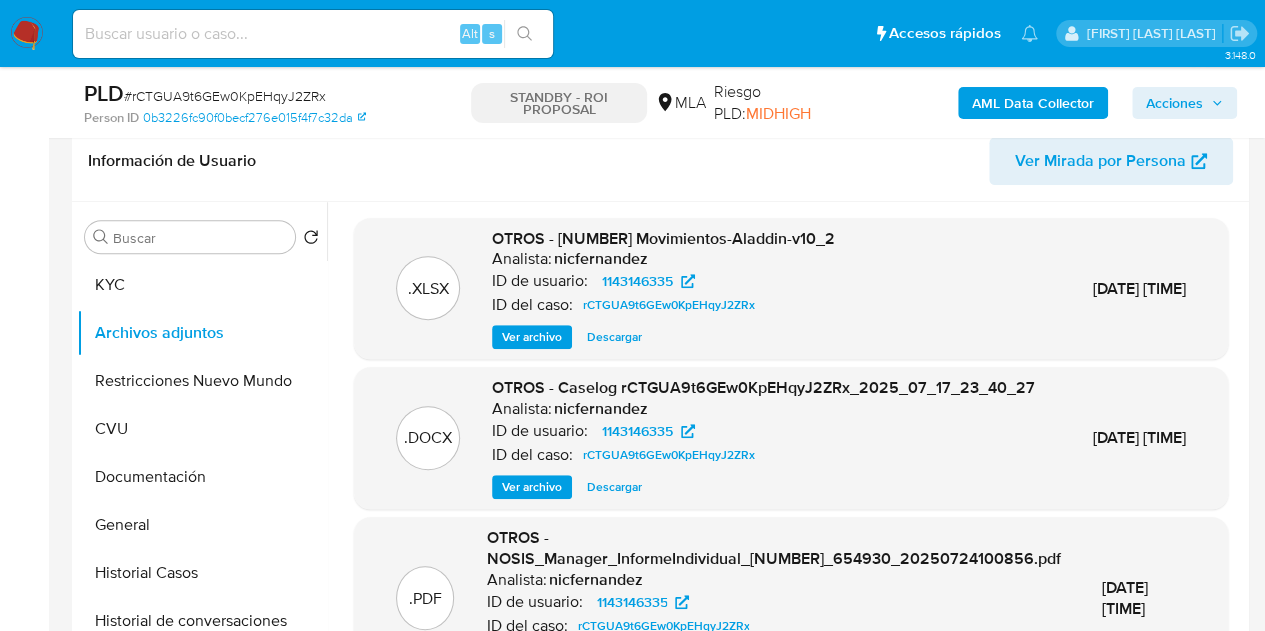 click on "Ver archivo" at bounding box center (532, 487) 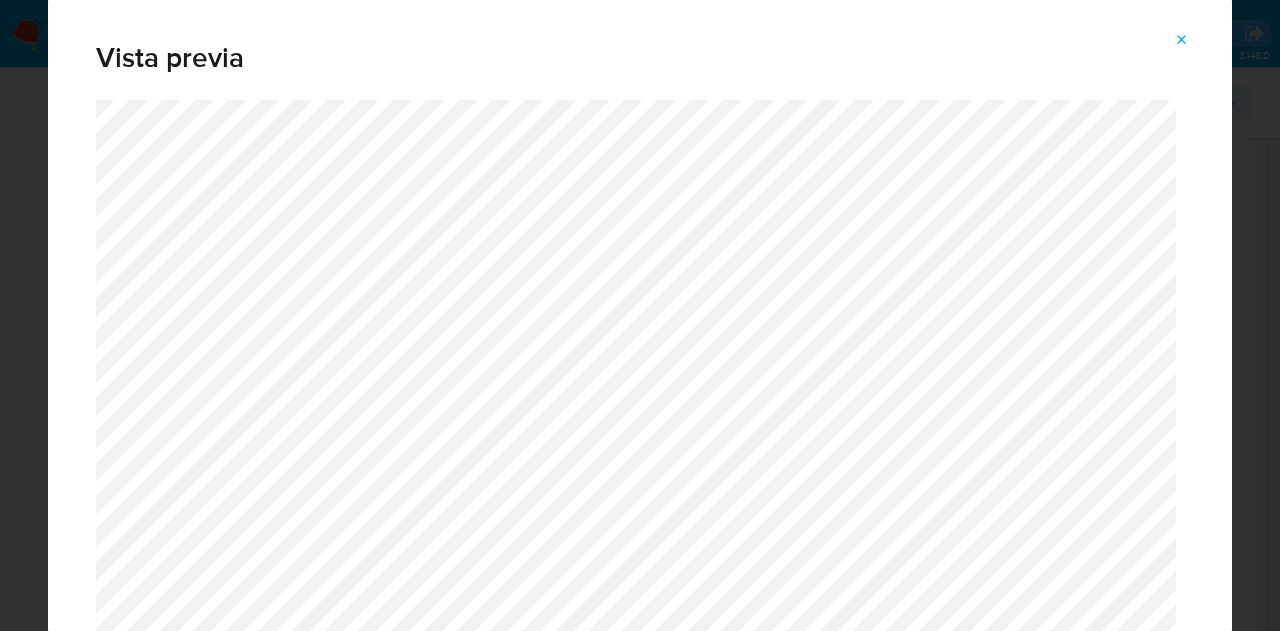 drag, startPoint x: 1186, startPoint y: 38, endPoint x: 1175, endPoint y: 46, distance: 13.601471 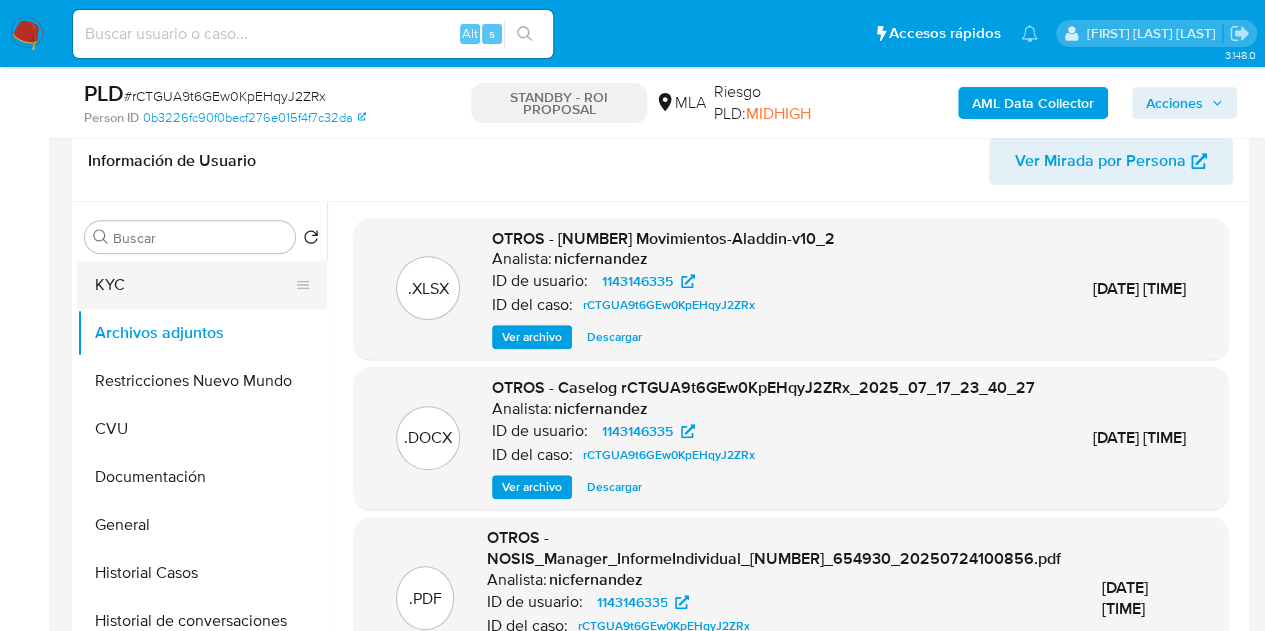 click on "KYC" at bounding box center (194, 285) 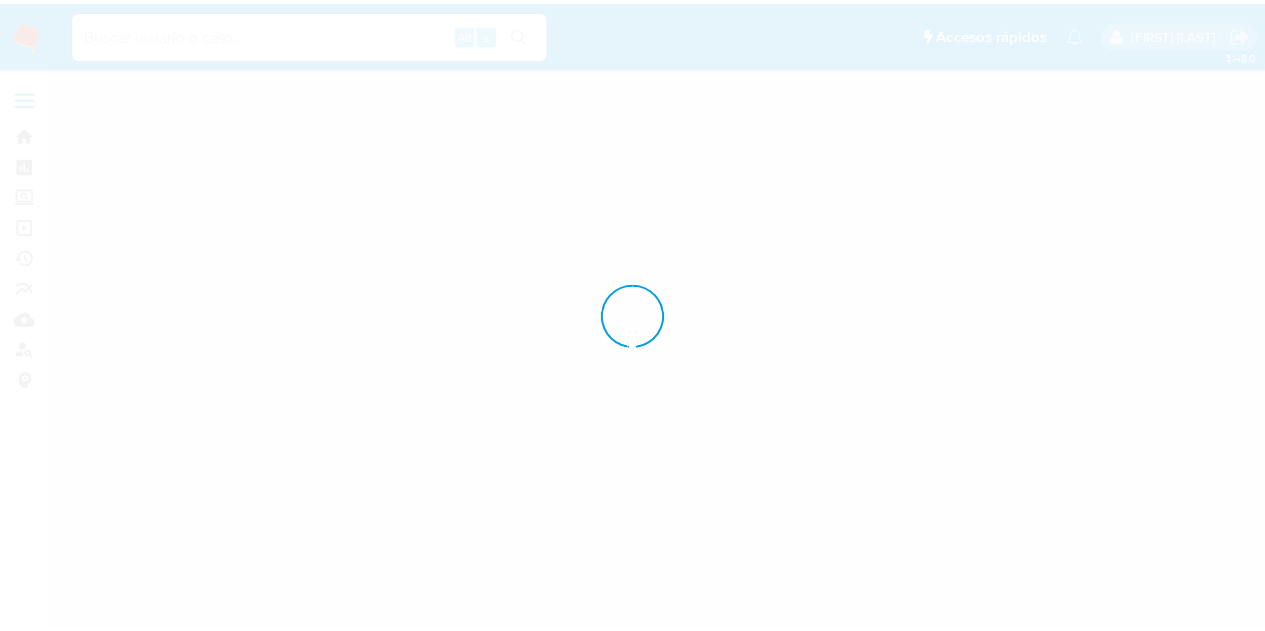scroll, scrollTop: 0, scrollLeft: 0, axis: both 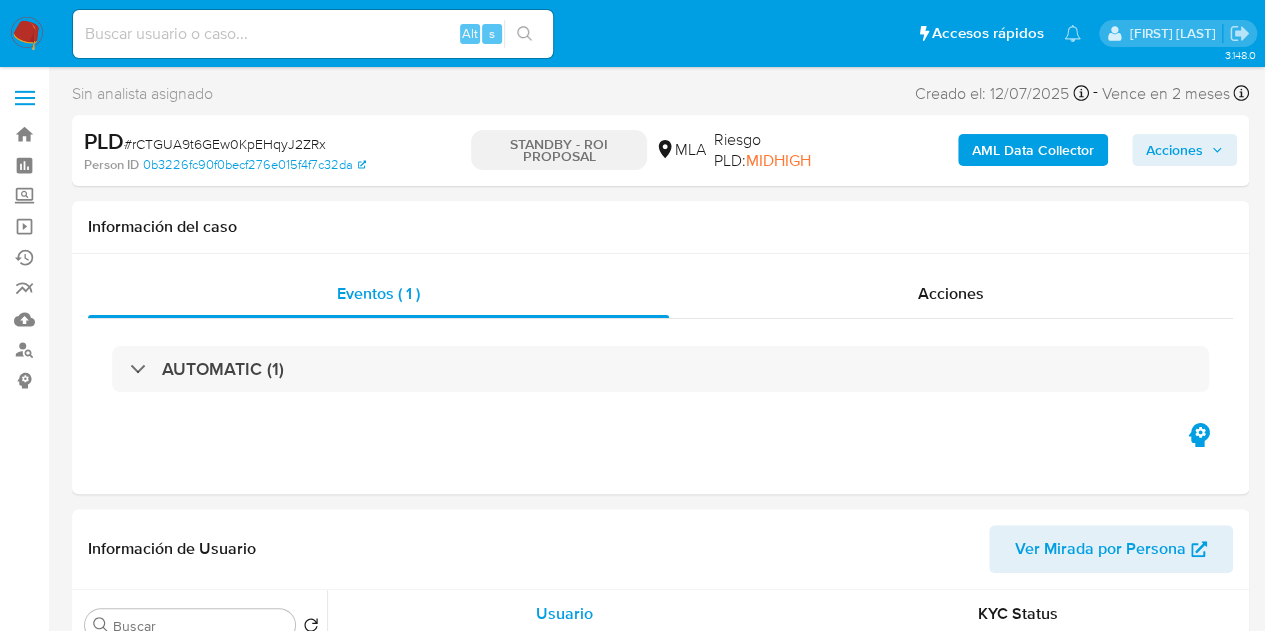 select on "10" 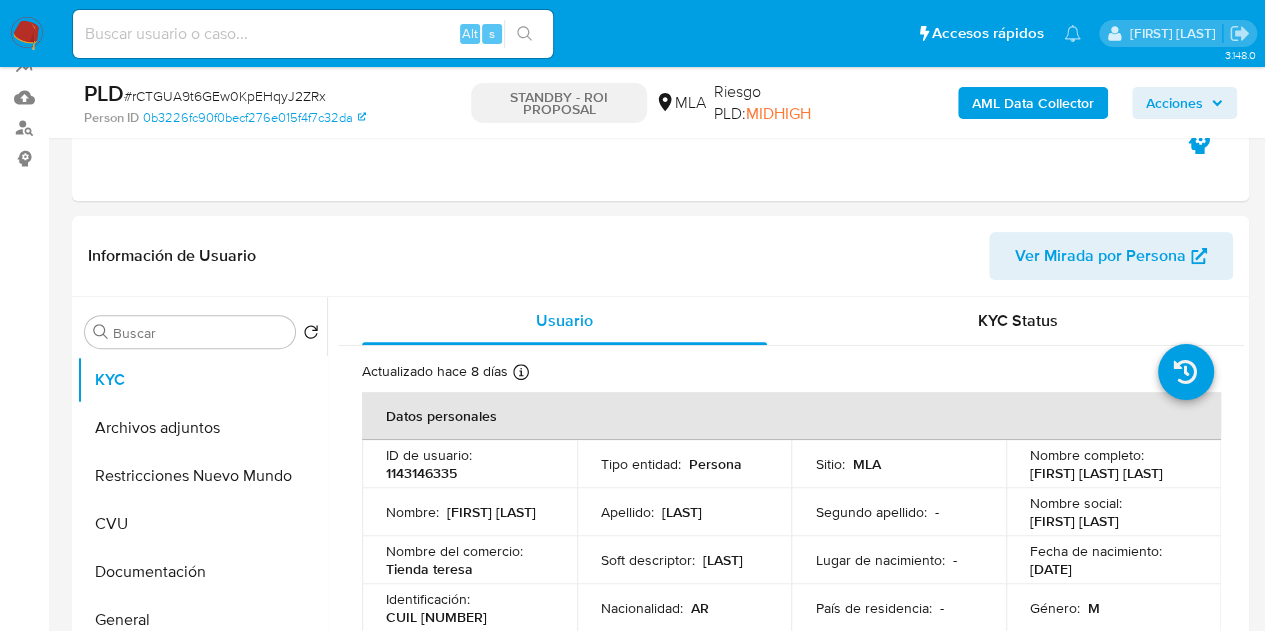 scroll, scrollTop: 403, scrollLeft: 0, axis: vertical 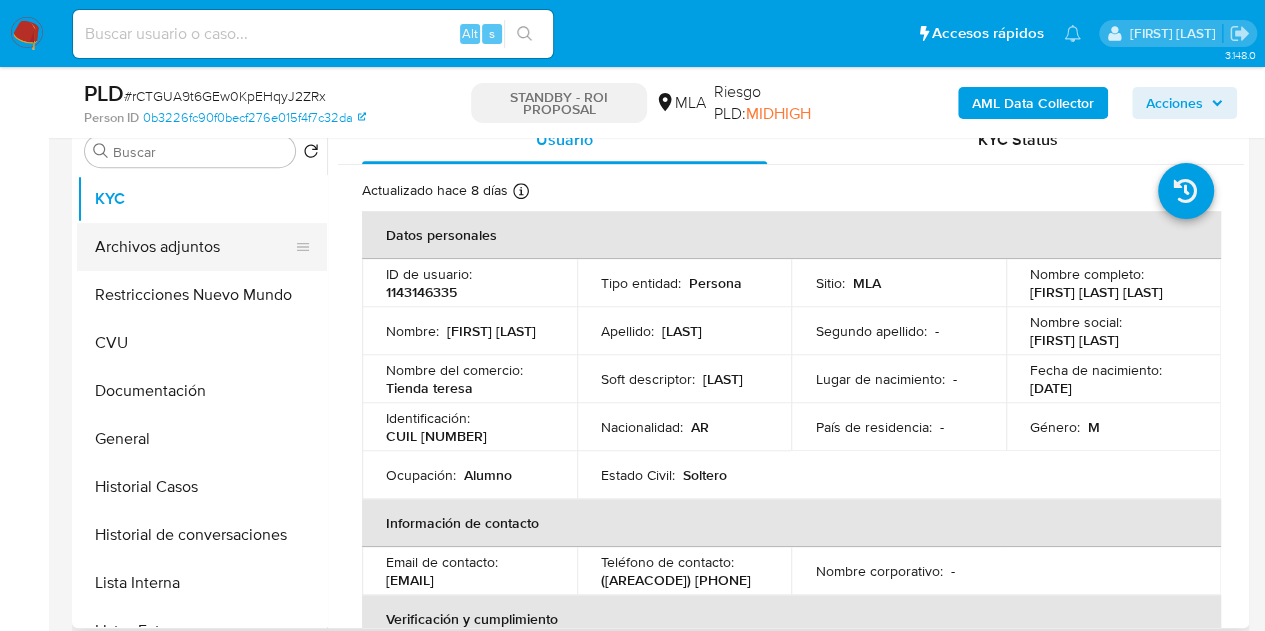click on "Archivos adjuntos" at bounding box center (194, 247) 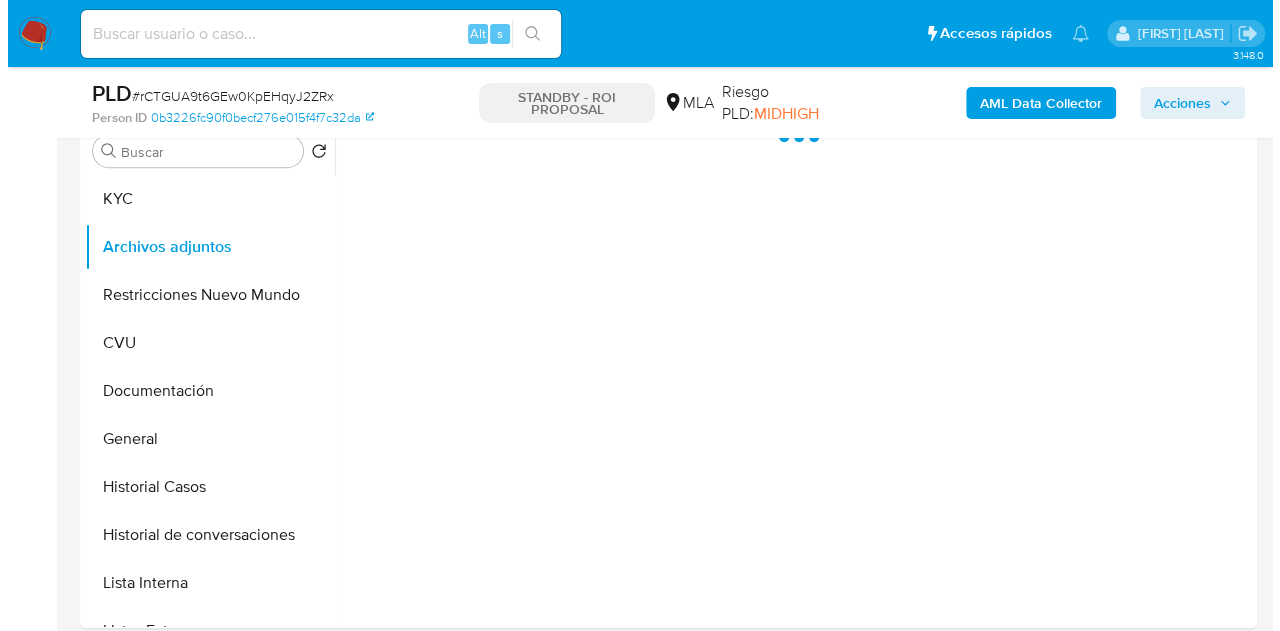 scroll, scrollTop: 338, scrollLeft: 0, axis: vertical 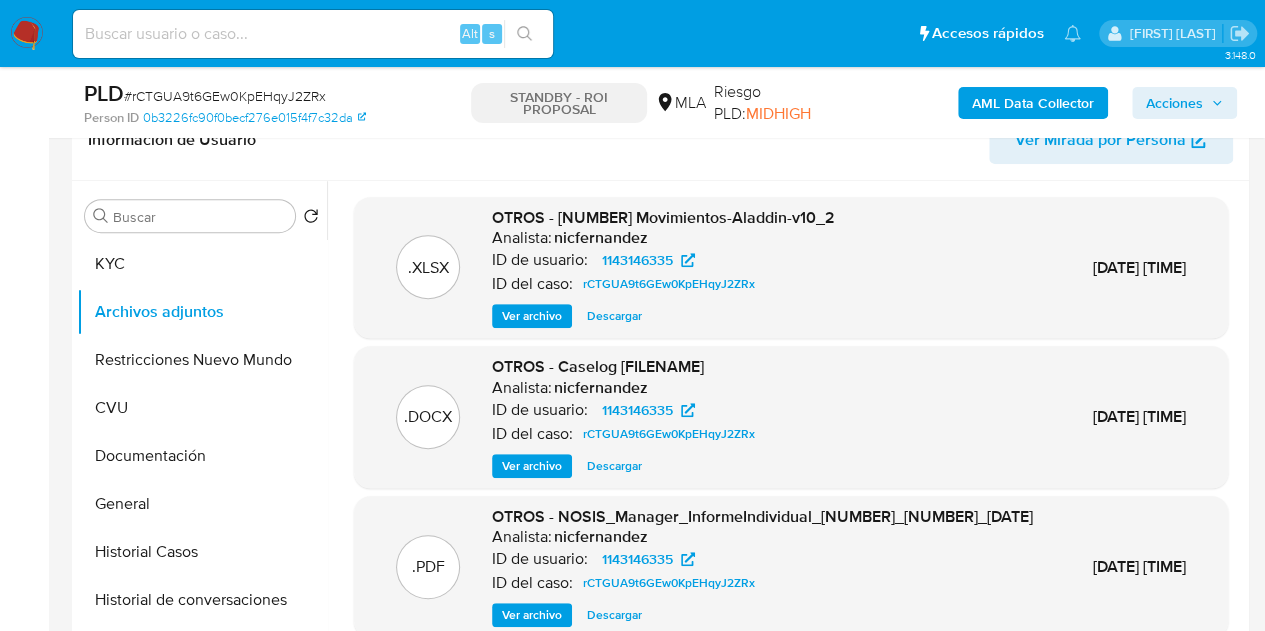 click on "Ver archivo" at bounding box center [532, 466] 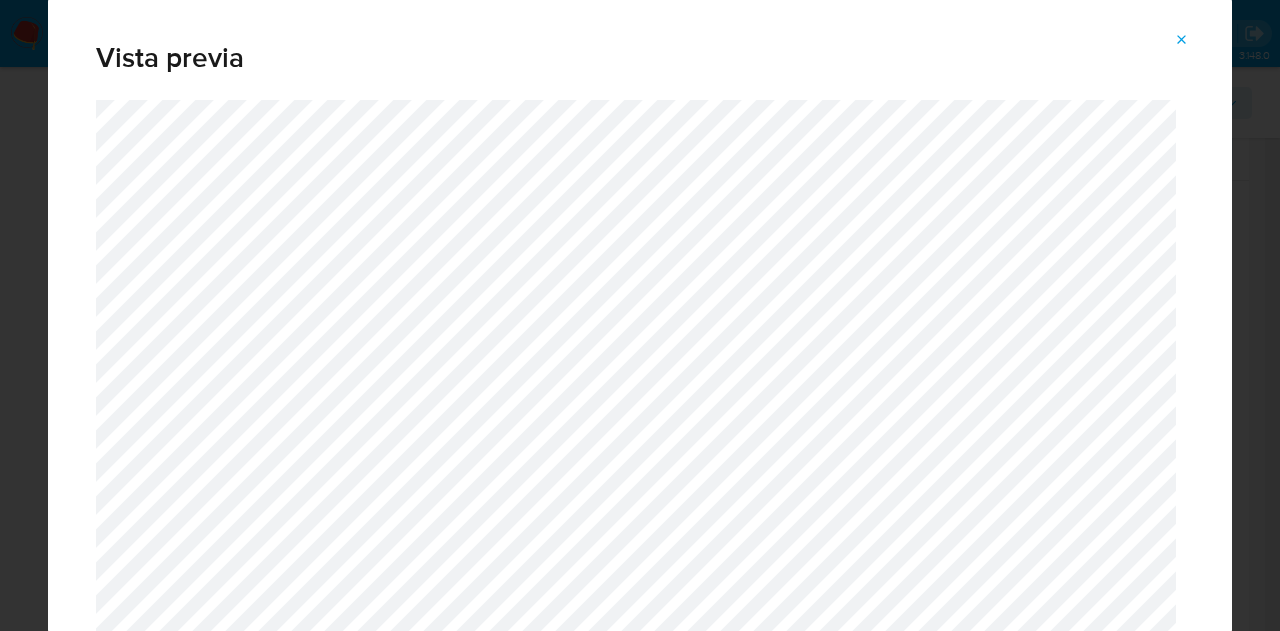 click 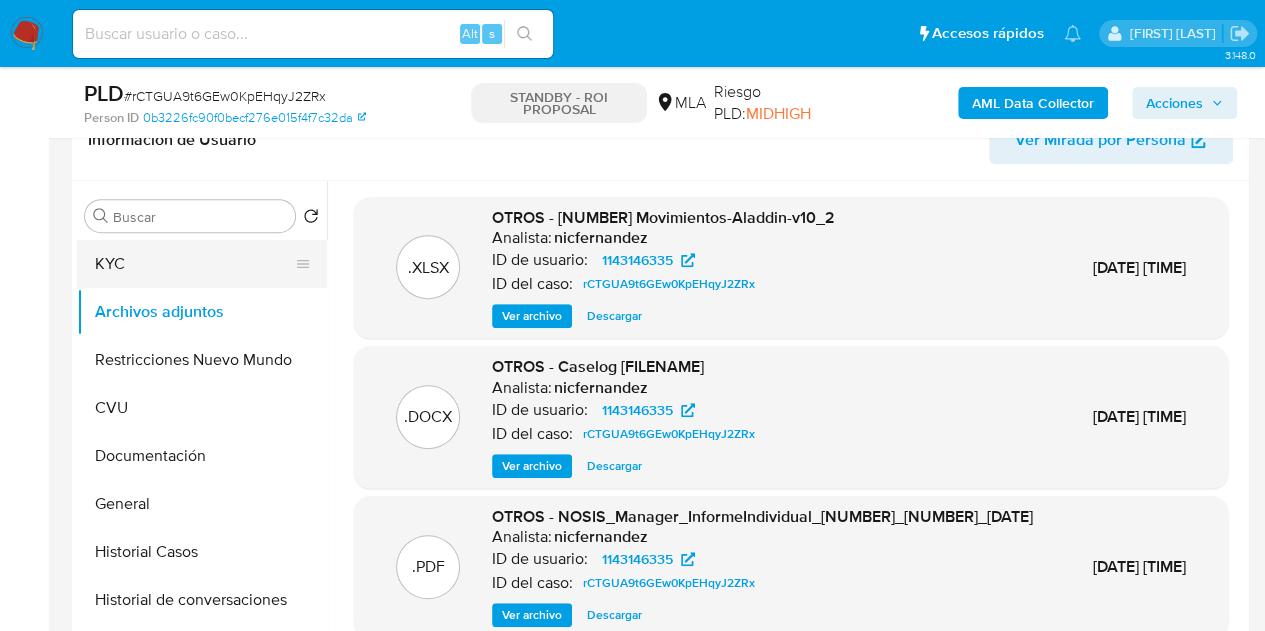 click on "KYC" at bounding box center [194, 264] 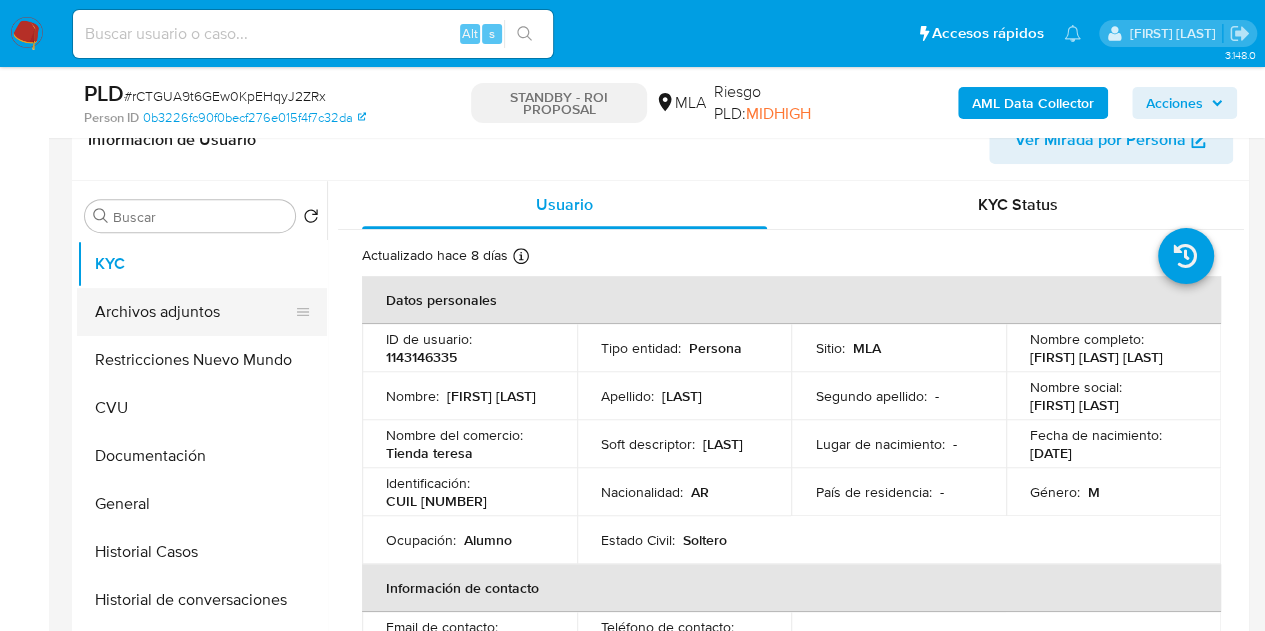 click on "Archivos adjuntos" at bounding box center [194, 312] 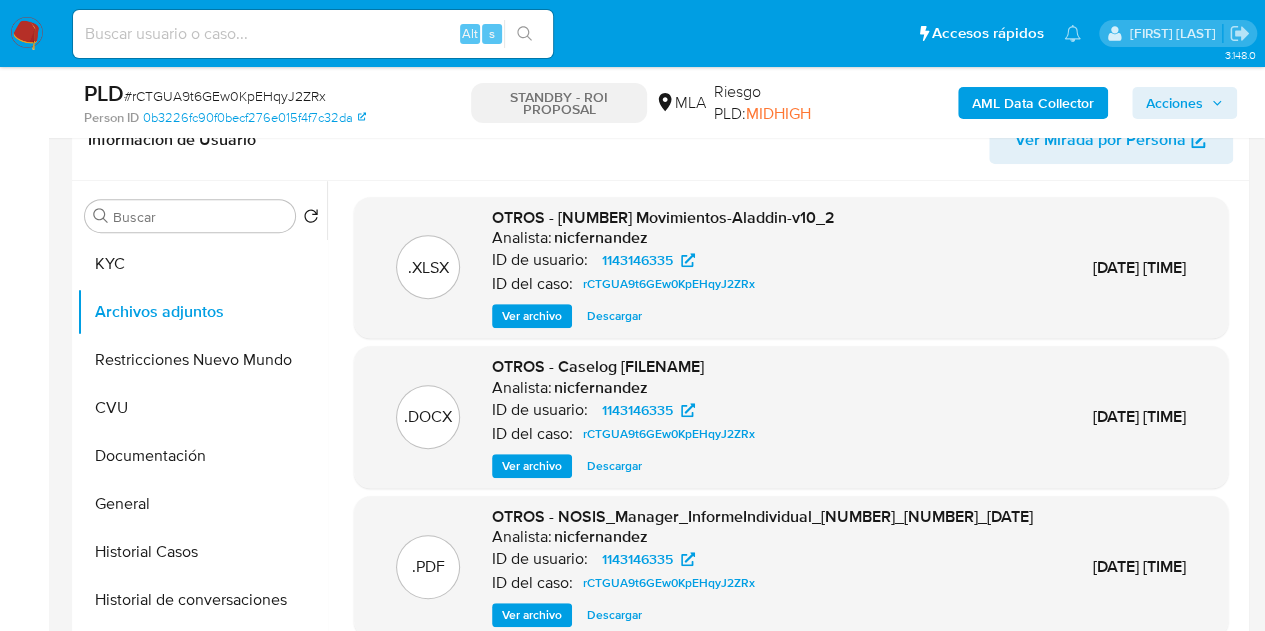 click on "Ver archivo" at bounding box center (532, 466) 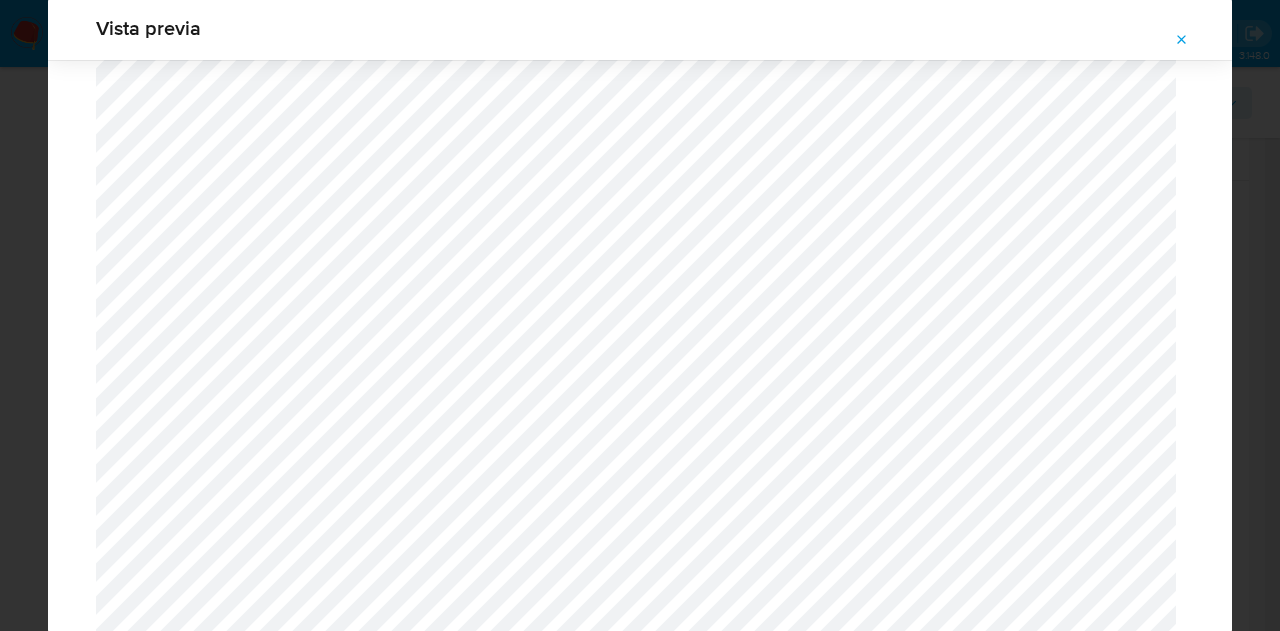 scroll, scrollTop: 1061, scrollLeft: 0, axis: vertical 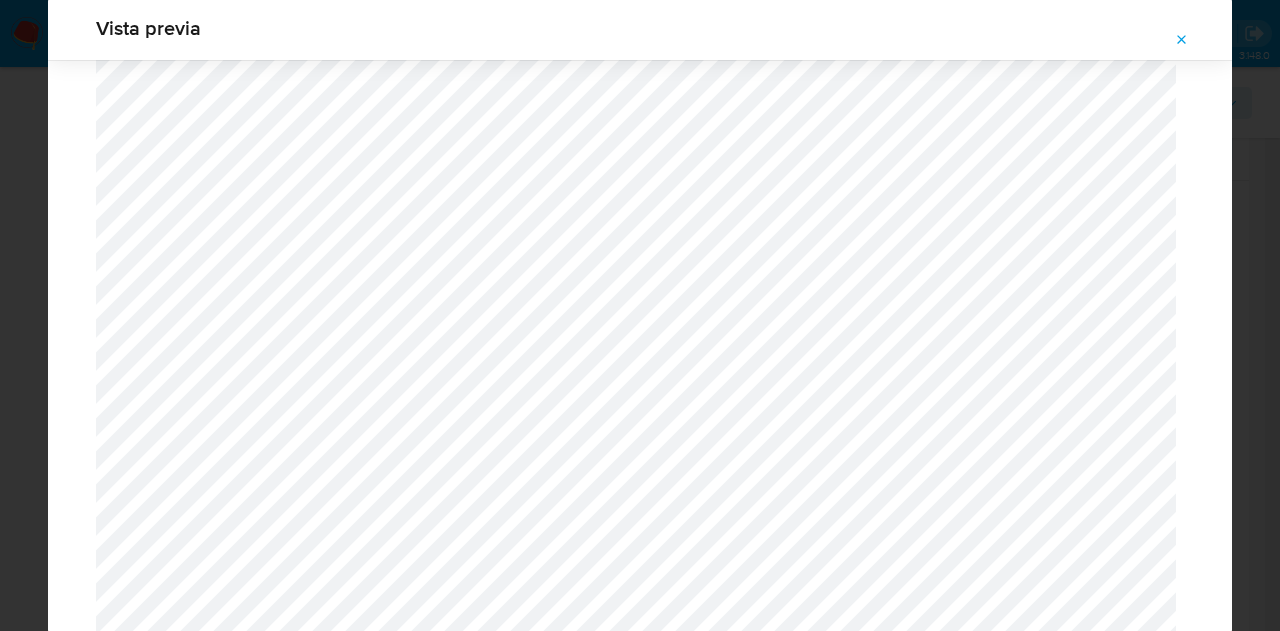 drag, startPoint x: 1184, startPoint y: 41, endPoint x: 1109, endPoint y: 10, distance: 81.154175 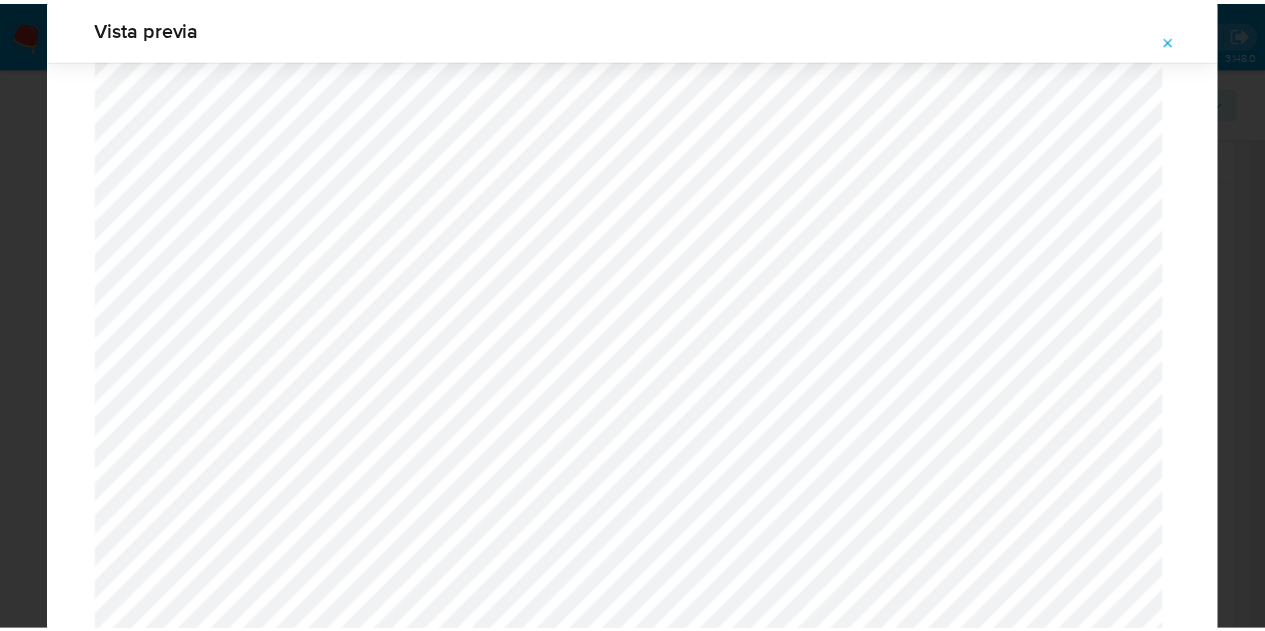 scroll, scrollTop: 64, scrollLeft: 0, axis: vertical 